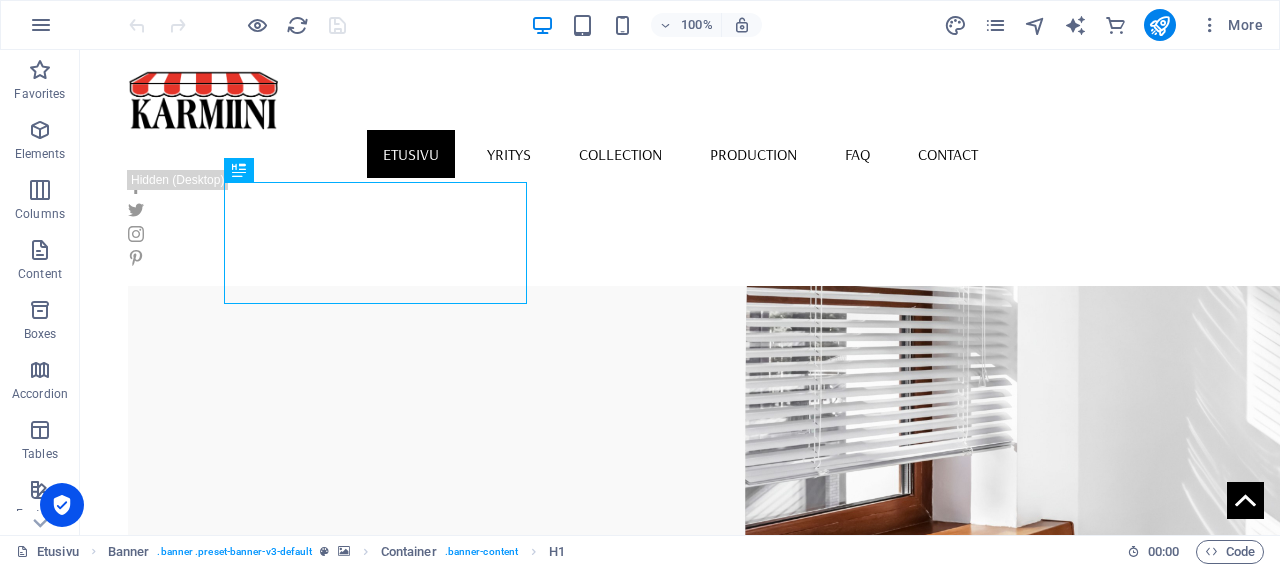 scroll, scrollTop: 0, scrollLeft: 0, axis: both 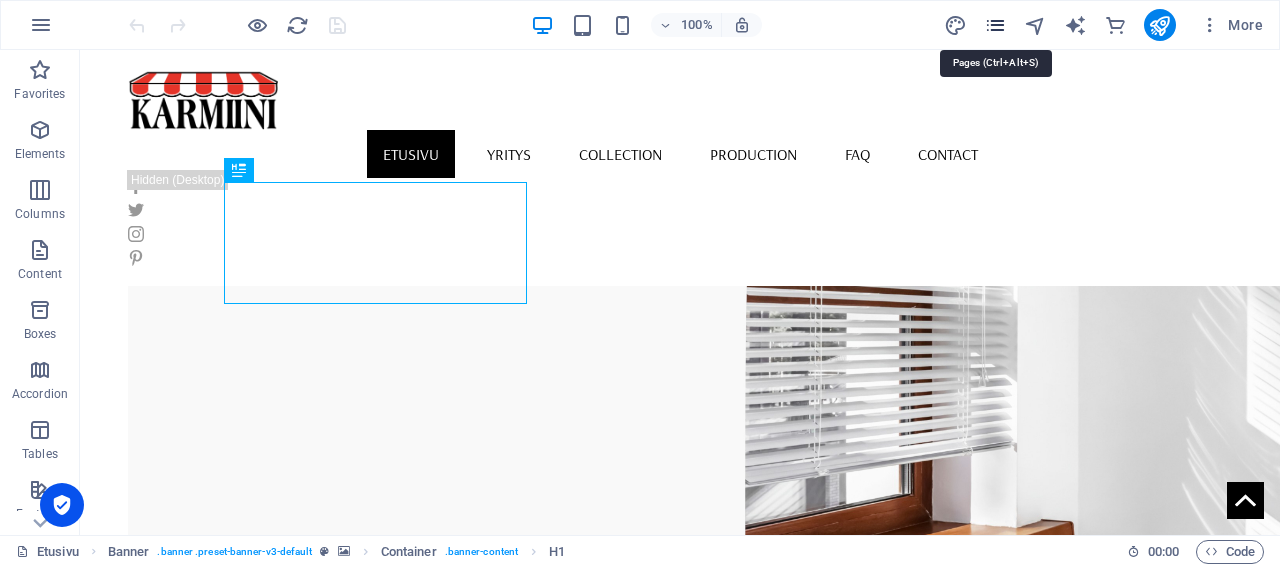 click at bounding box center [995, 25] 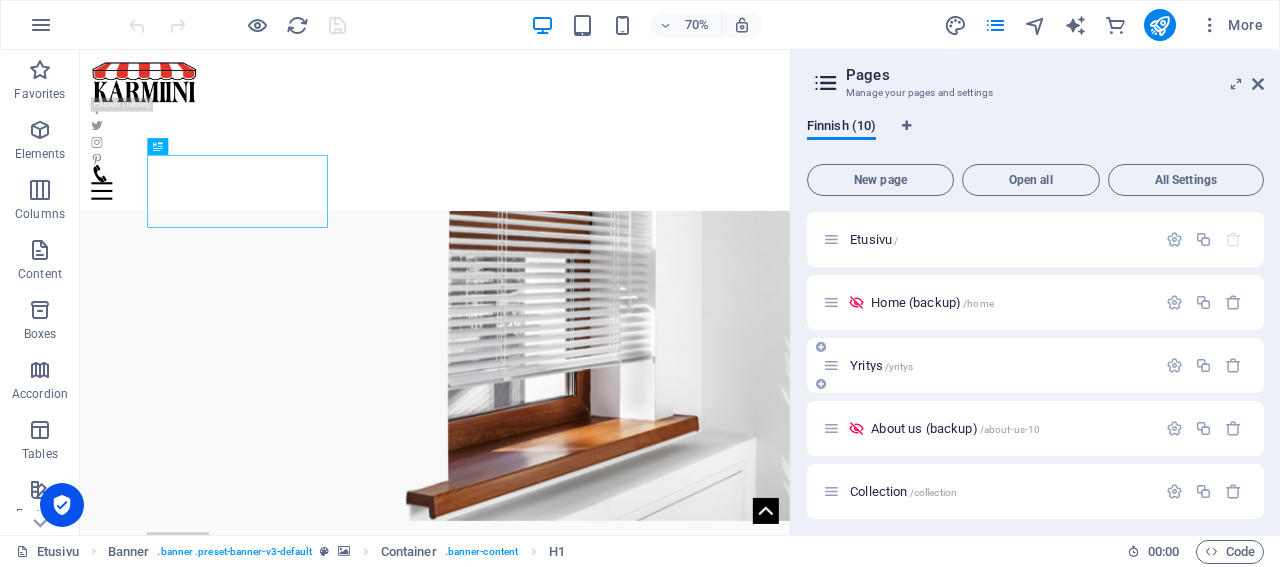 click on "Yritys /yritys" at bounding box center (881, 365) 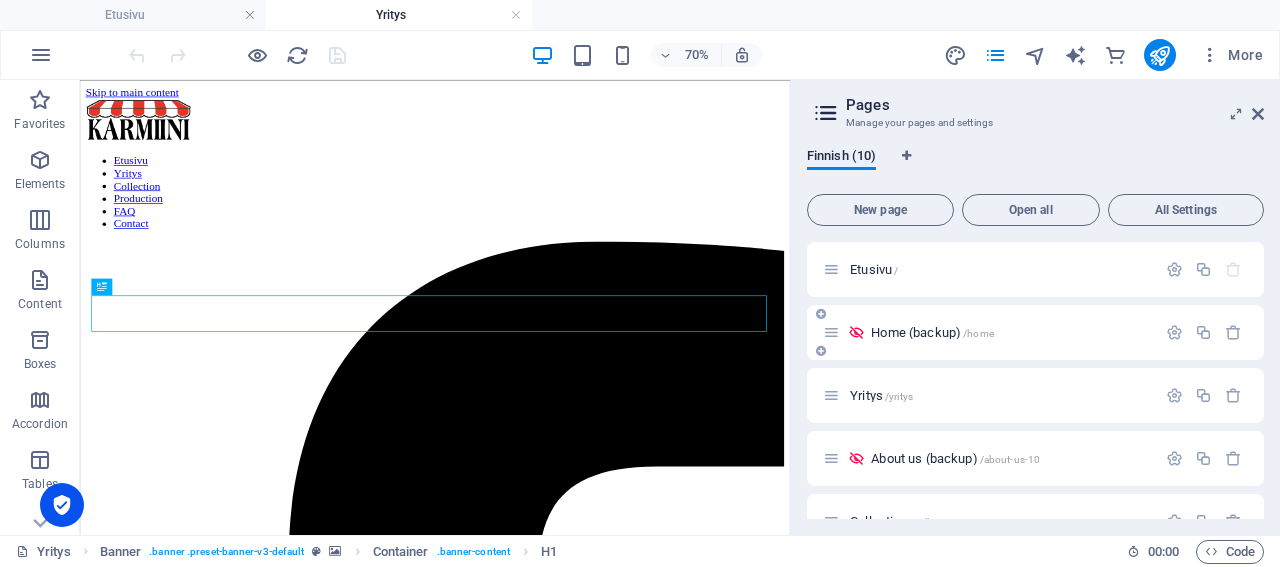 scroll, scrollTop: 0, scrollLeft: 0, axis: both 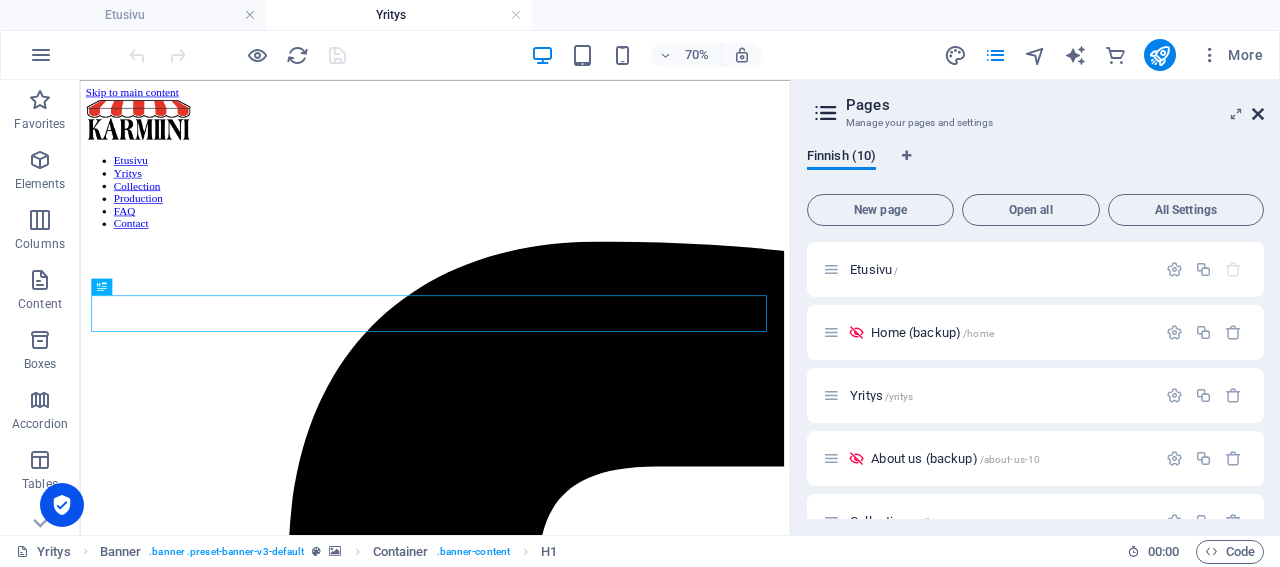 click at bounding box center (1258, 114) 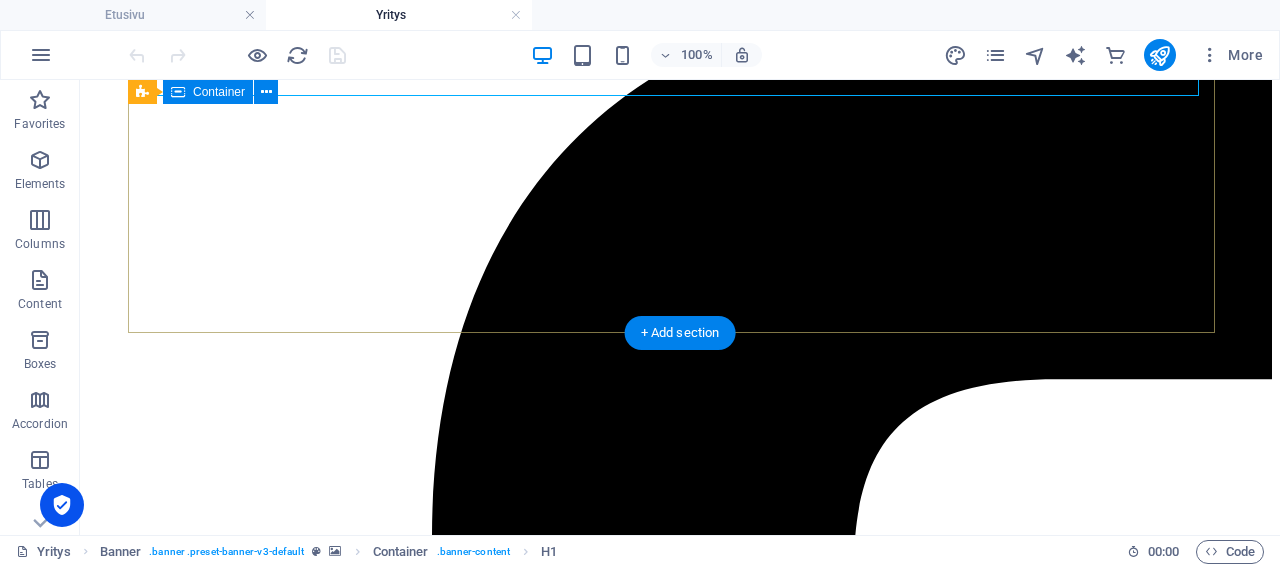 scroll, scrollTop: 520, scrollLeft: 0, axis: vertical 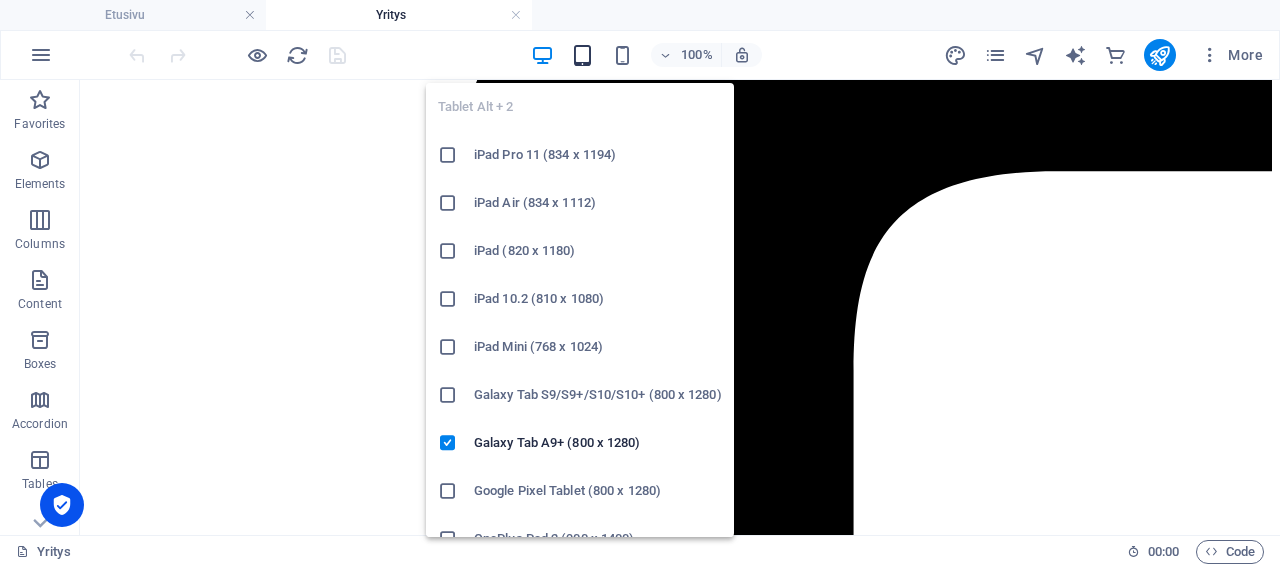 click at bounding box center (582, 55) 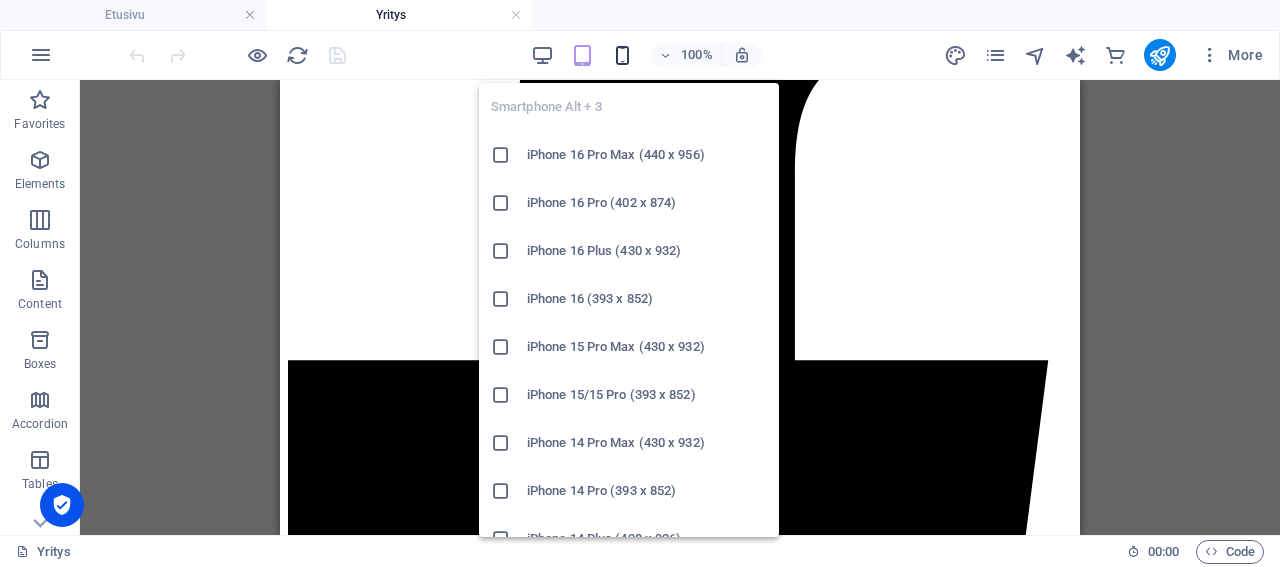 click at bounding box center (622, 55) 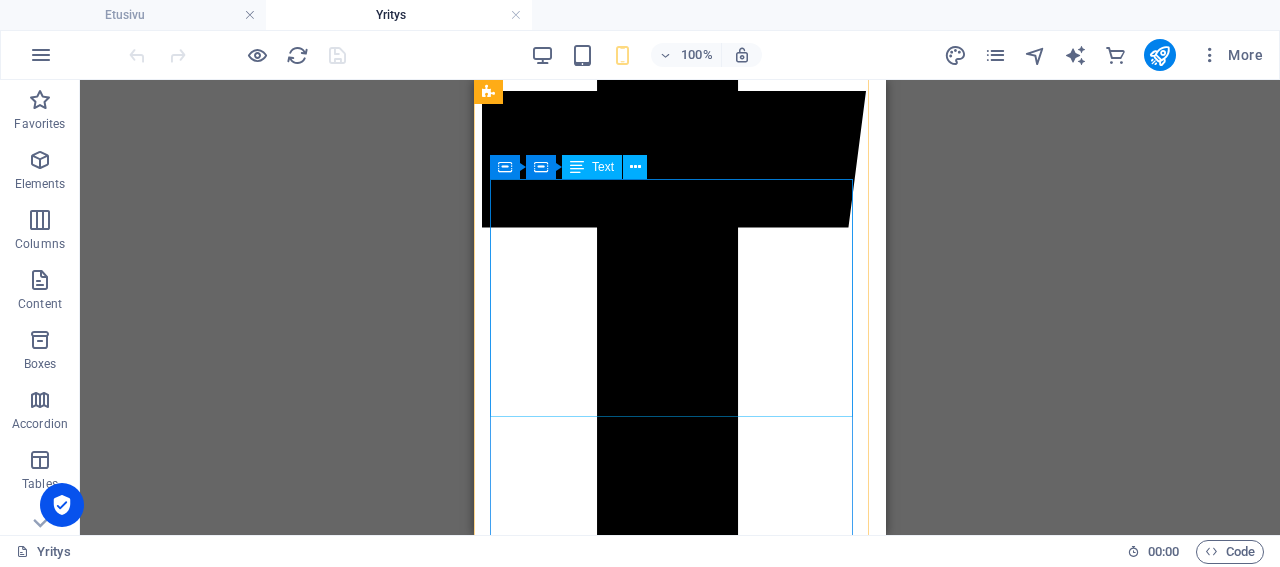 scroll, scrollTop: 312, scrollLeft: 0, axis: vertical 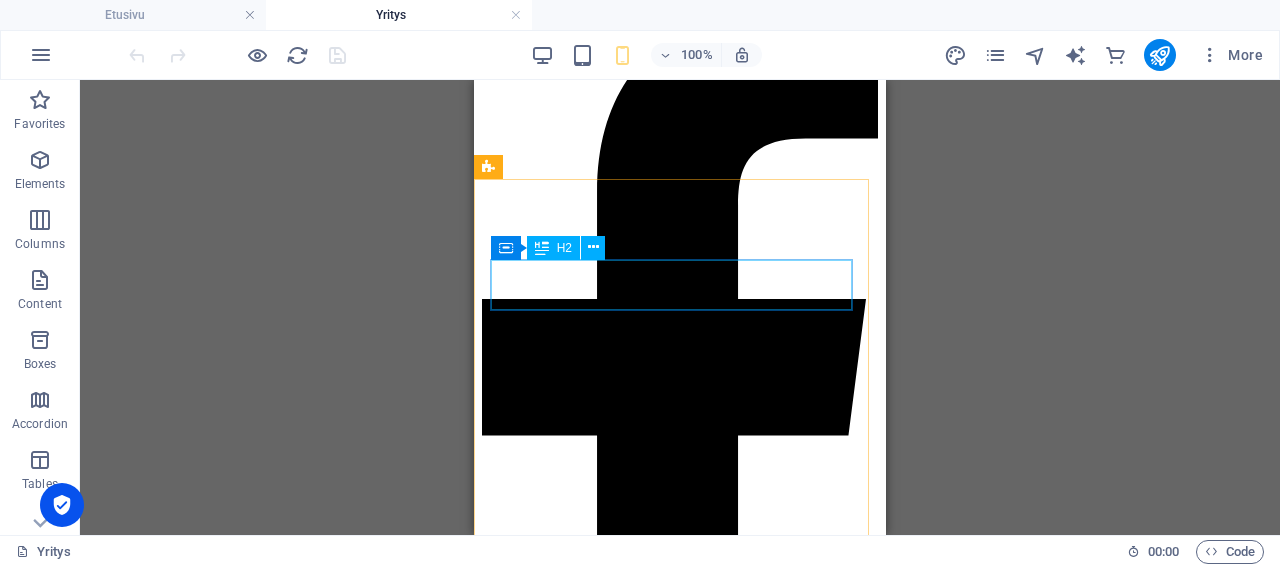 click on "H2" at bounding box center (553, 248) 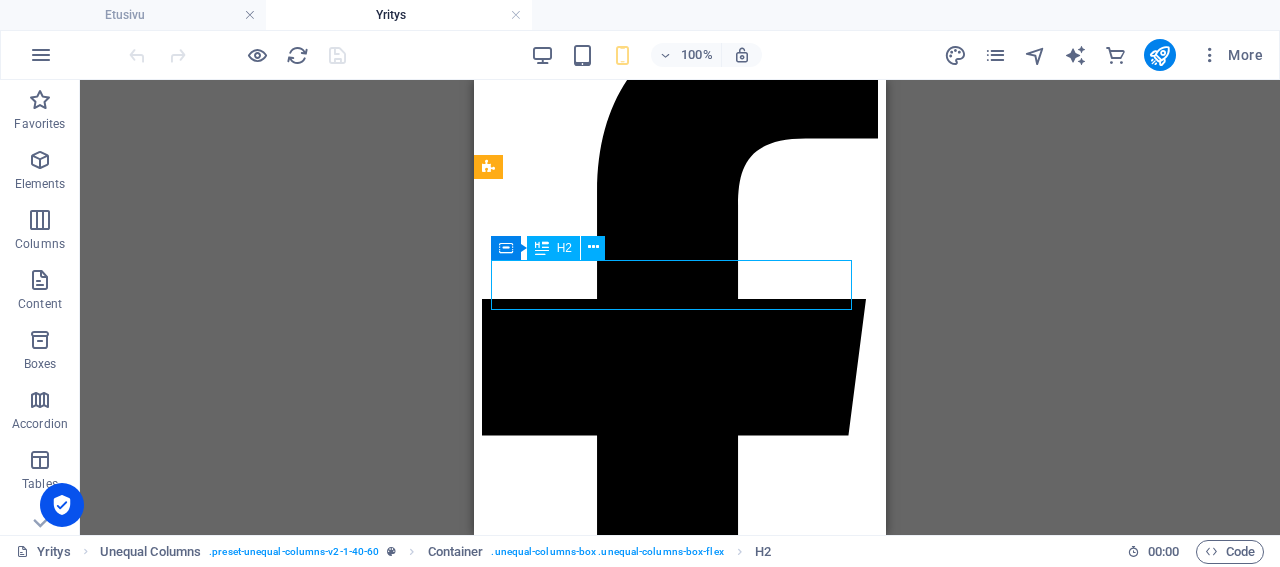 click on "H2" at bounding box center [553, 248] 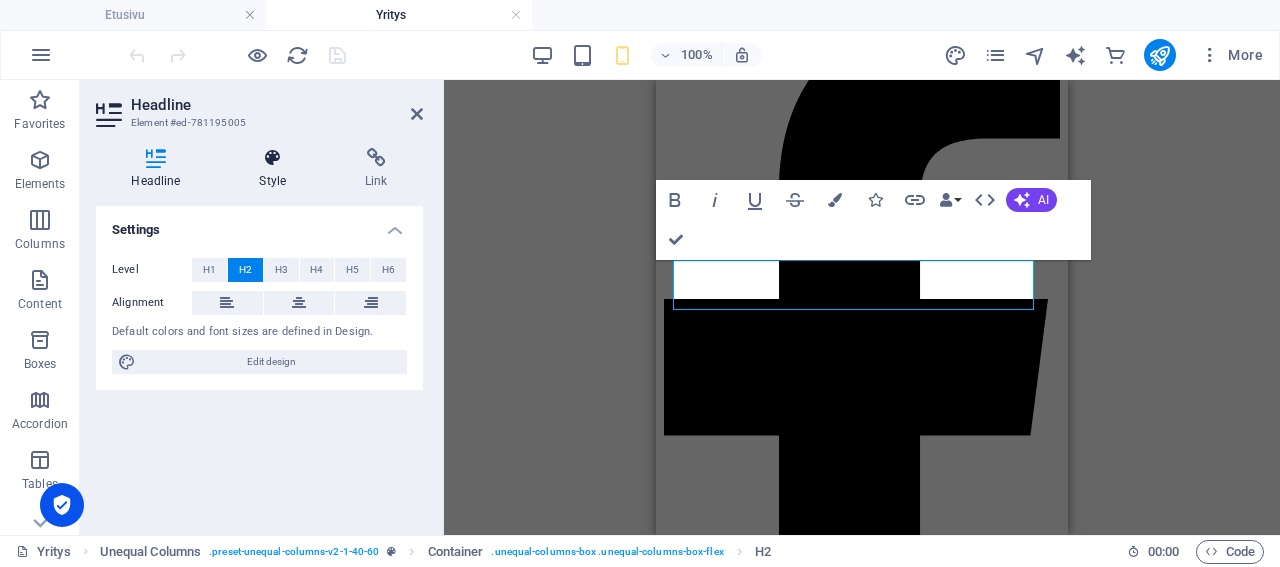 click on "Style" at bounding box center (277, 169) 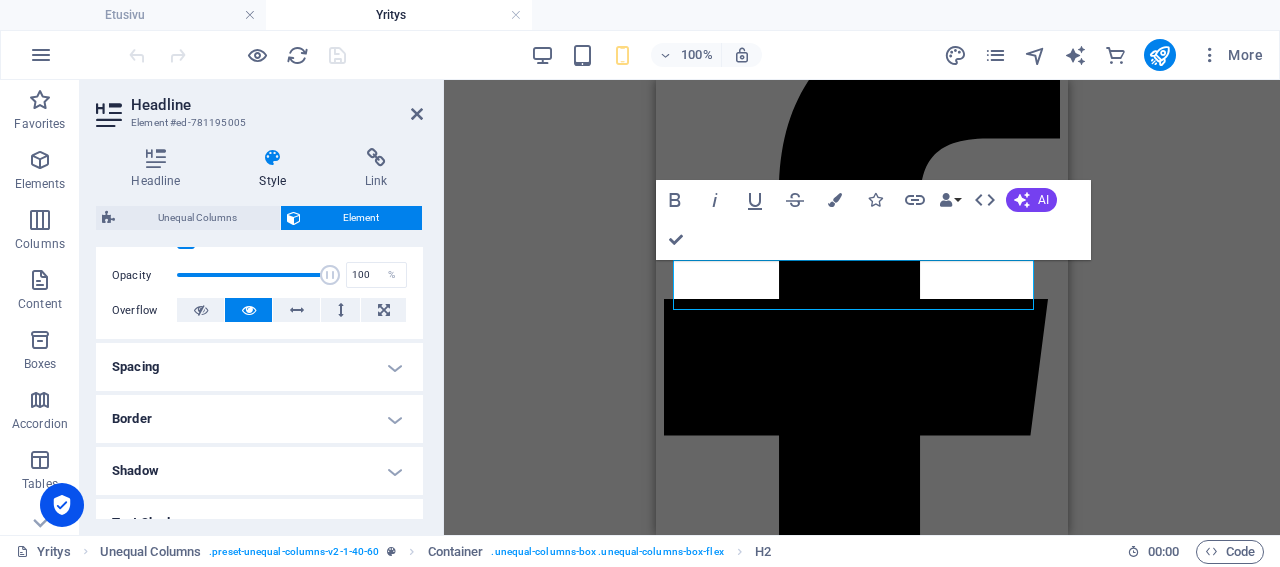 scroll, scrollTop: 284, scrollLeft: 0, axis: vertical 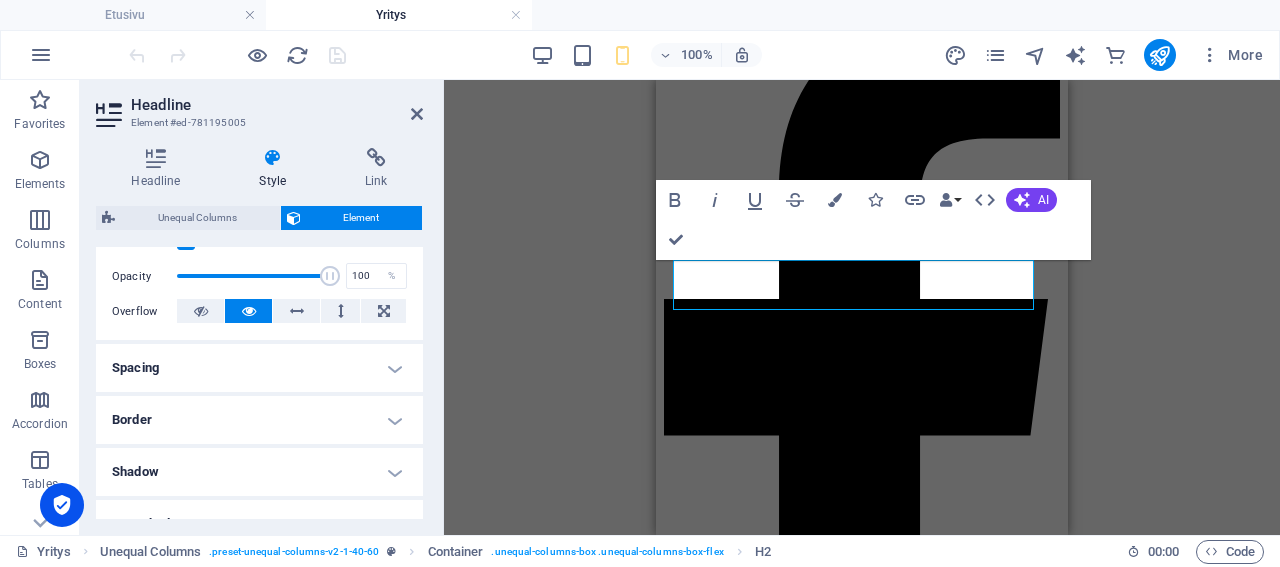 click on "Spacing" at bounding box center (259, 368) 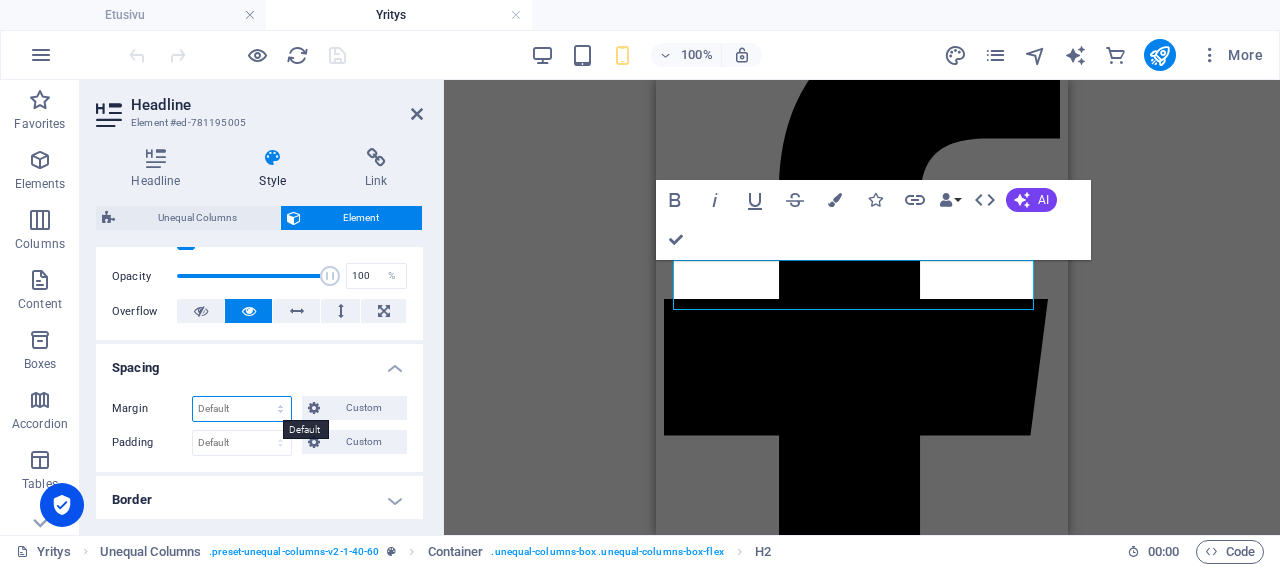 select on "px" 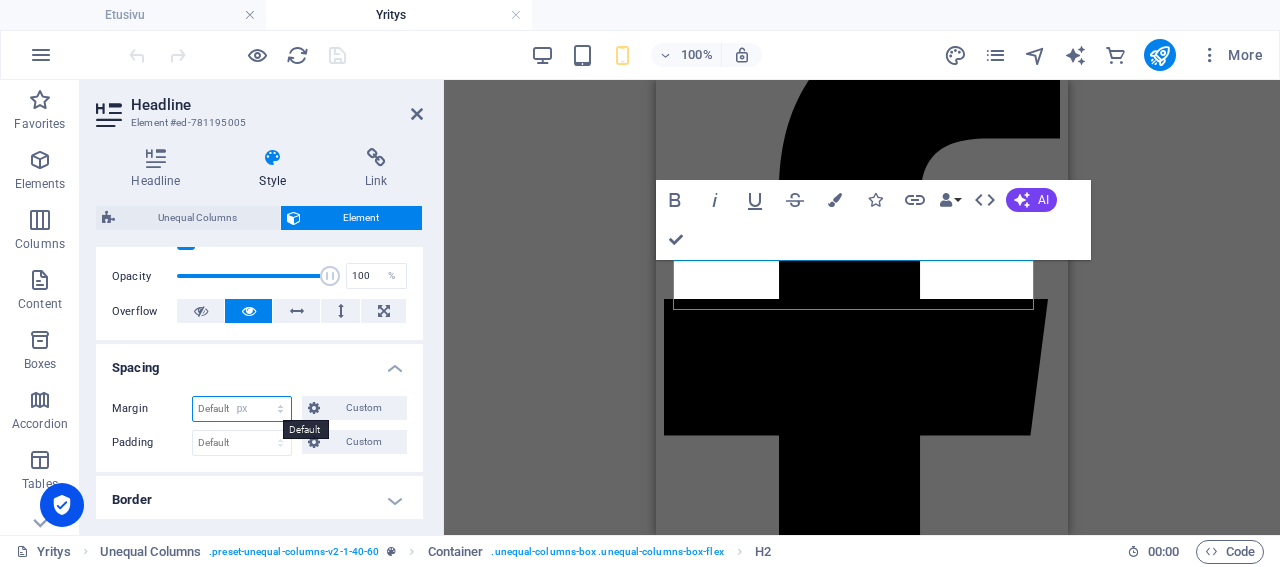 click on "px" at bounding box center (0, 0) 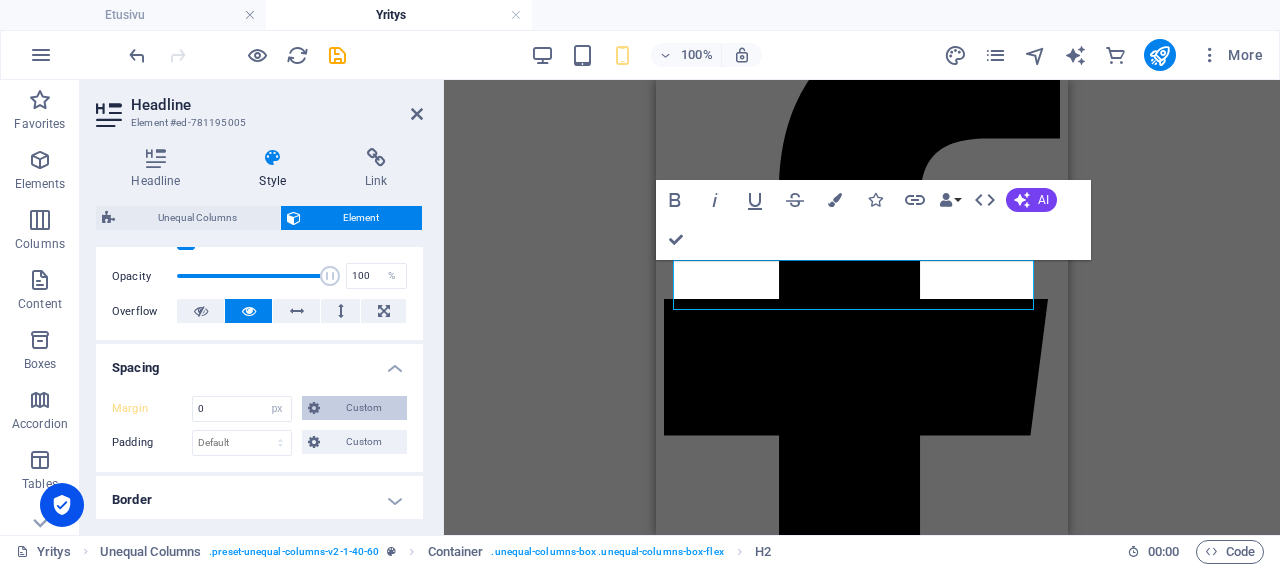 click on "Custom" at bounding box center [363, 408] 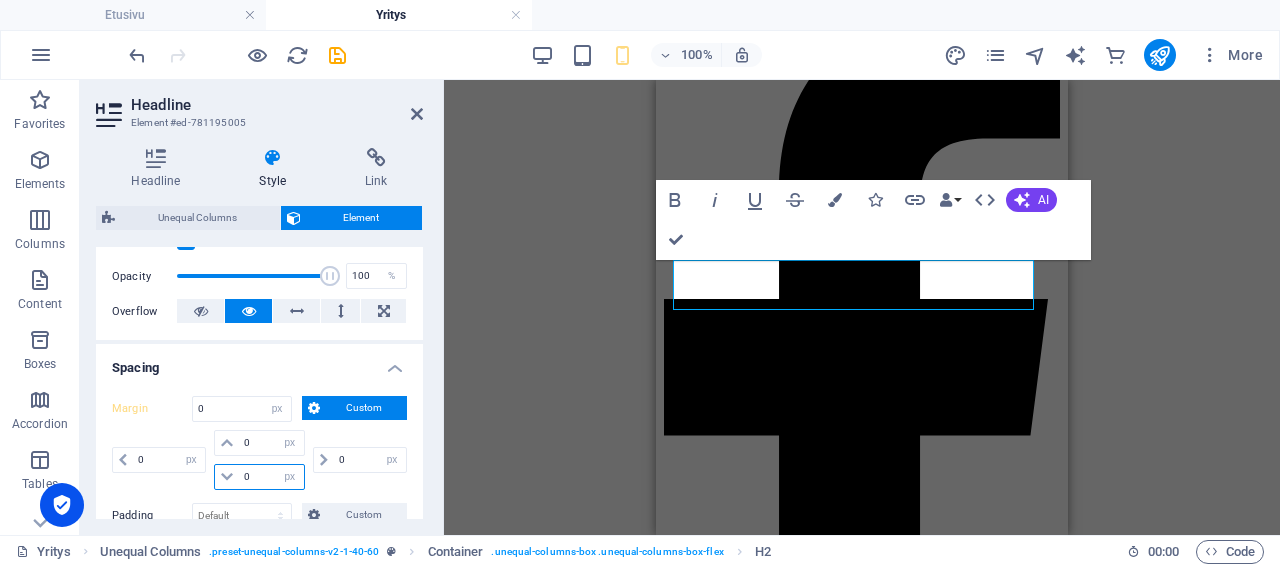 click on "0" at bounding box center (271, 477) 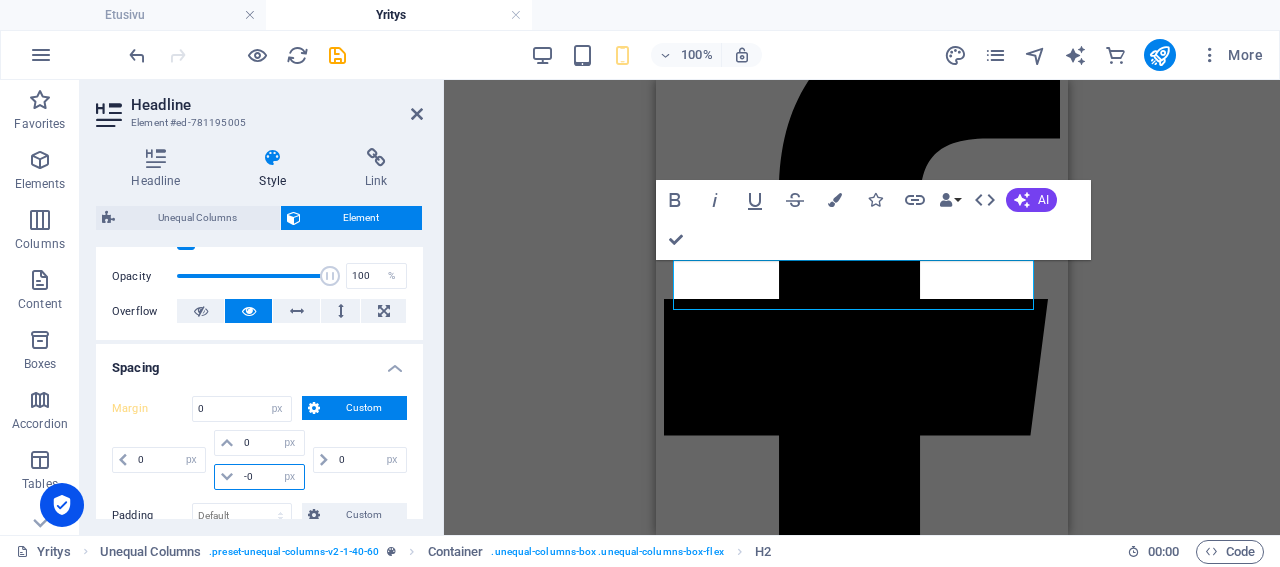 type on "-20" 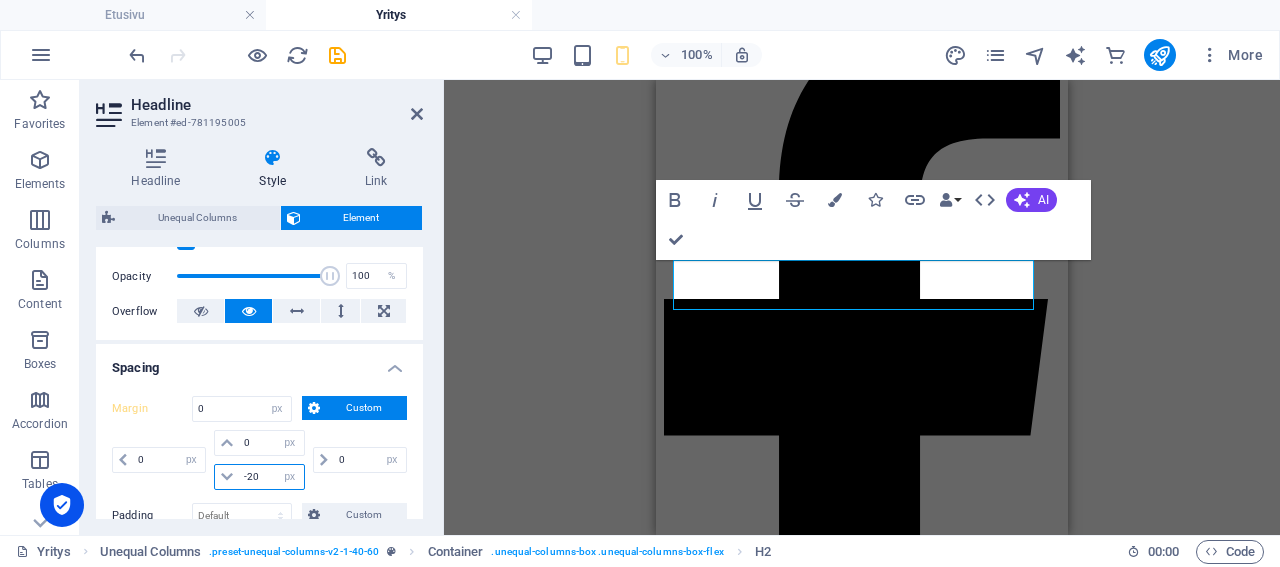 type 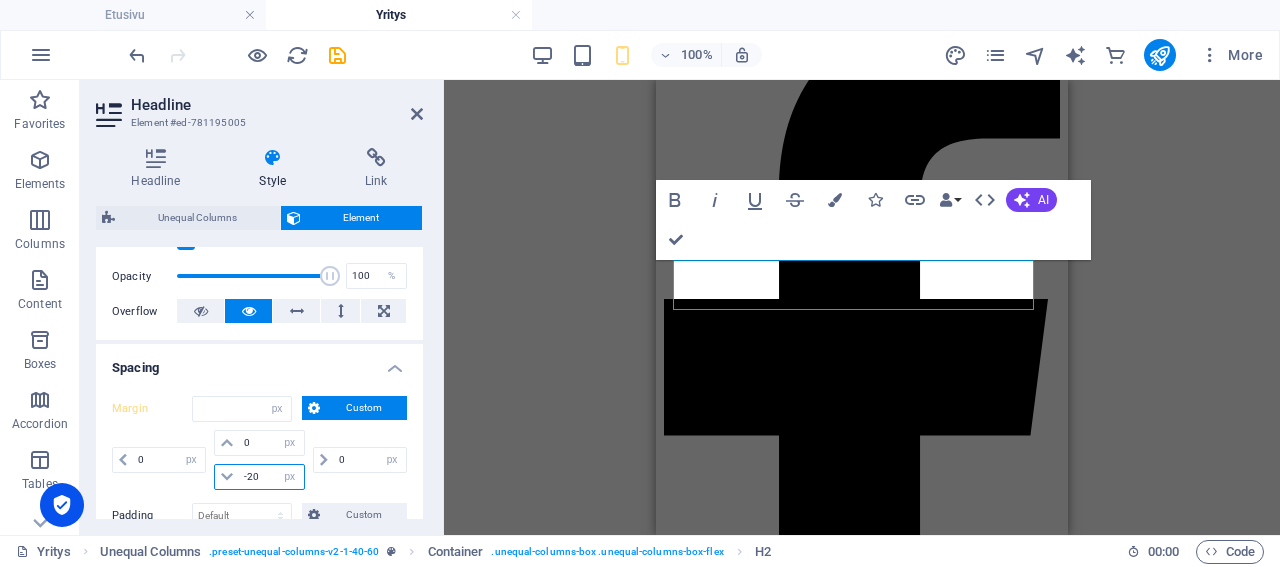 select on "DISABLED_OPTION_VALUE" 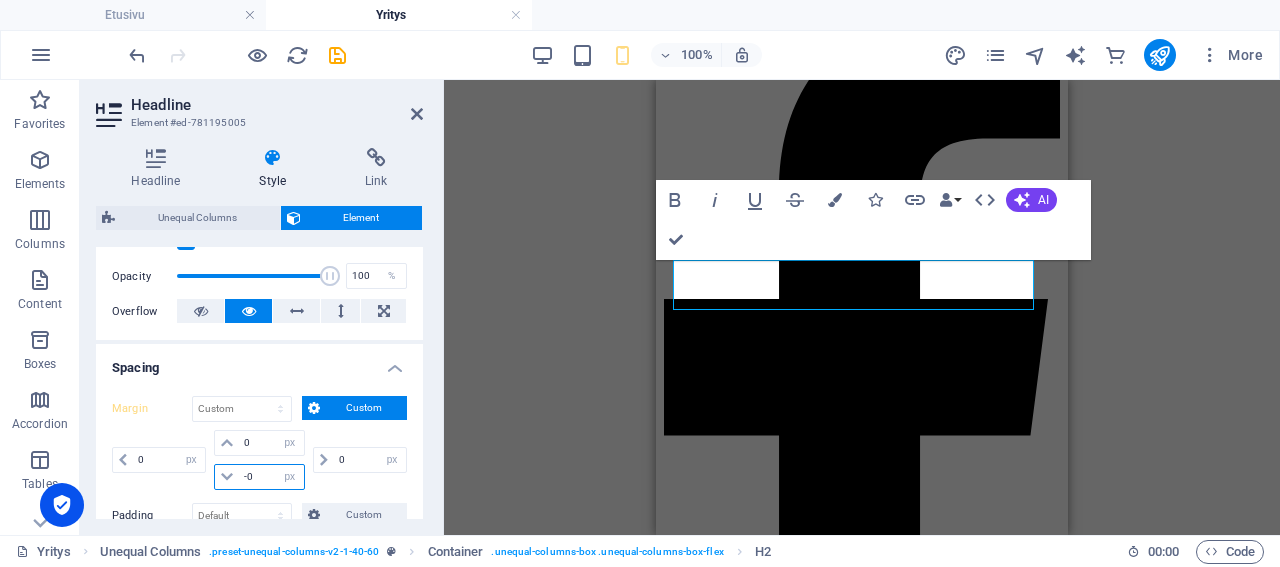 type on "-10" 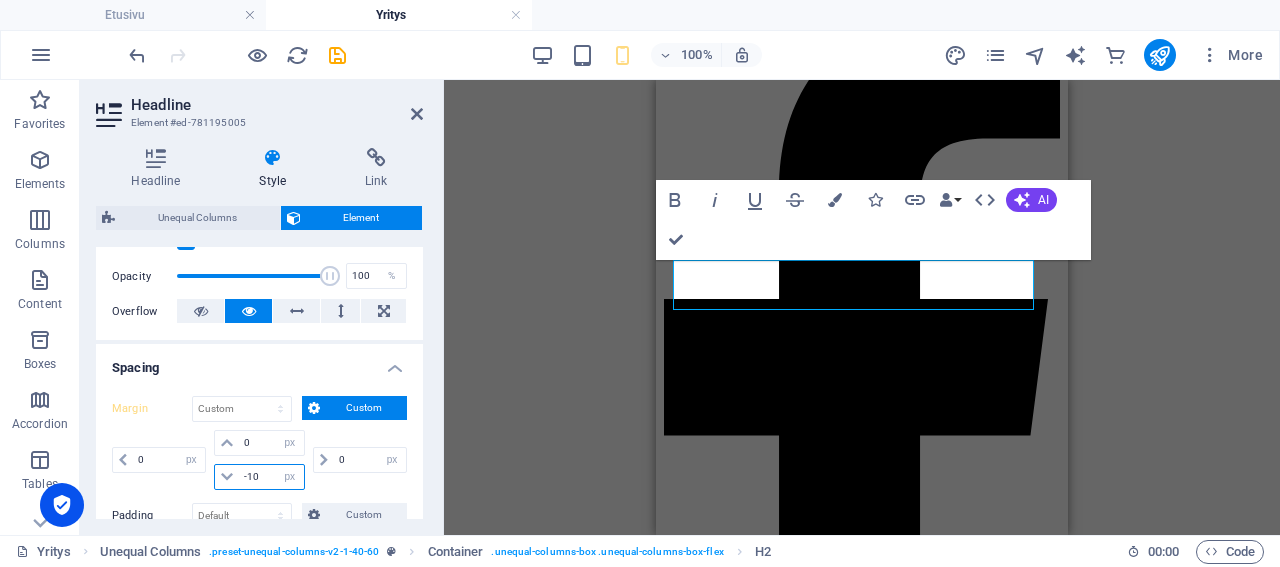 drag, startPoint x: 257, startPoint y: 471, endPoint x: 234, endPoint y: 478, distance: 24.04163 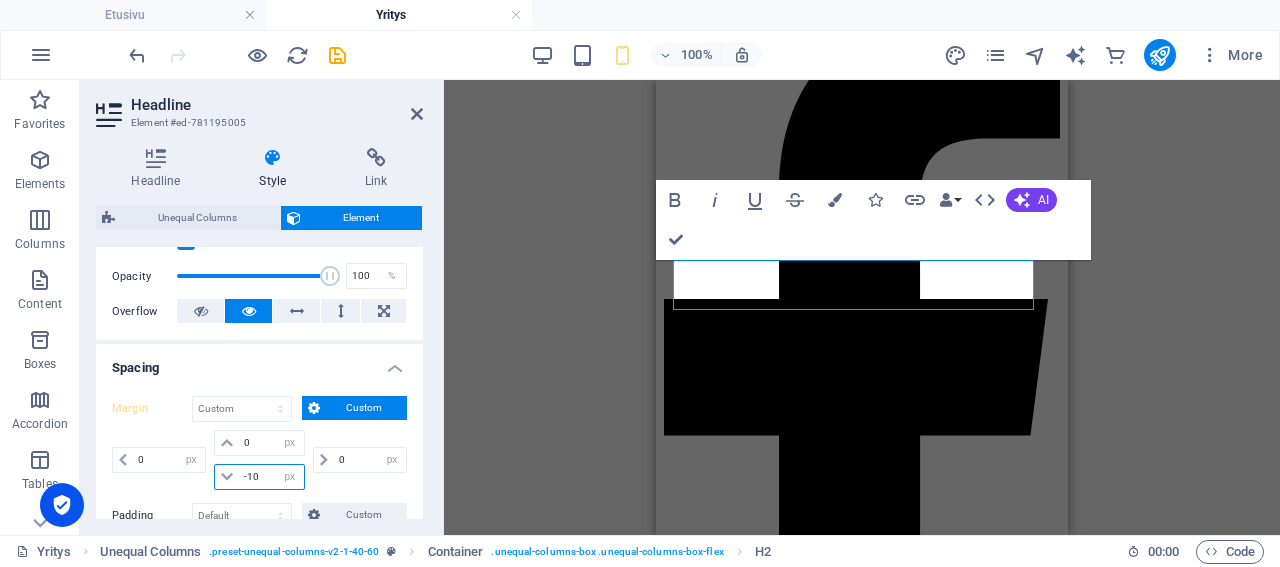 click on "-10" at bounding box center [271, 477] 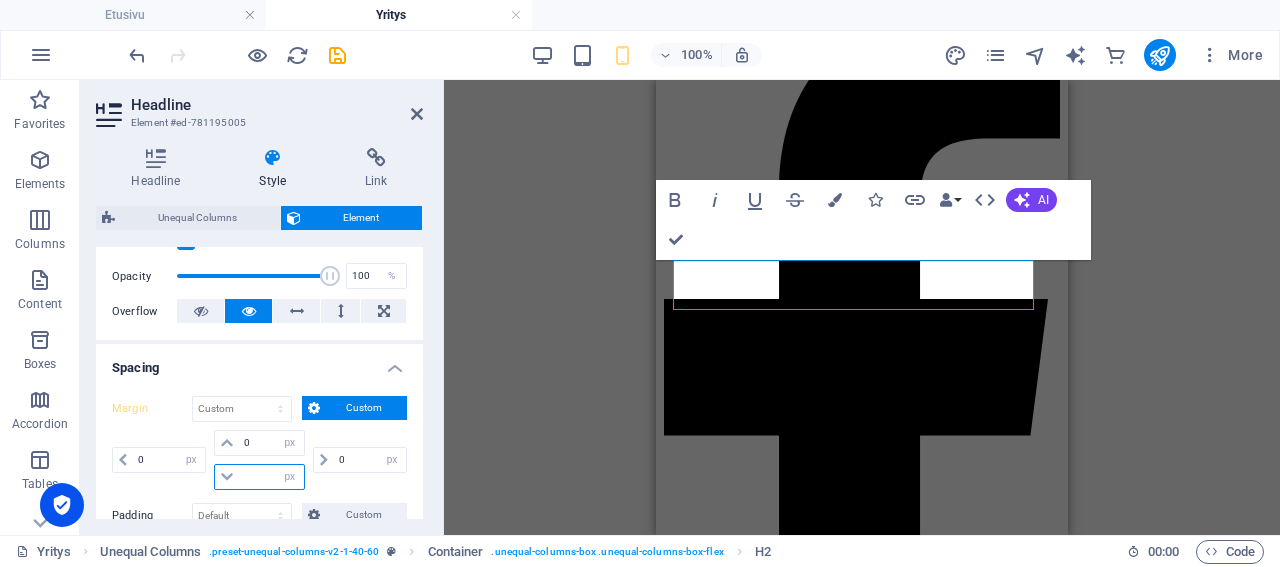 type on "0" 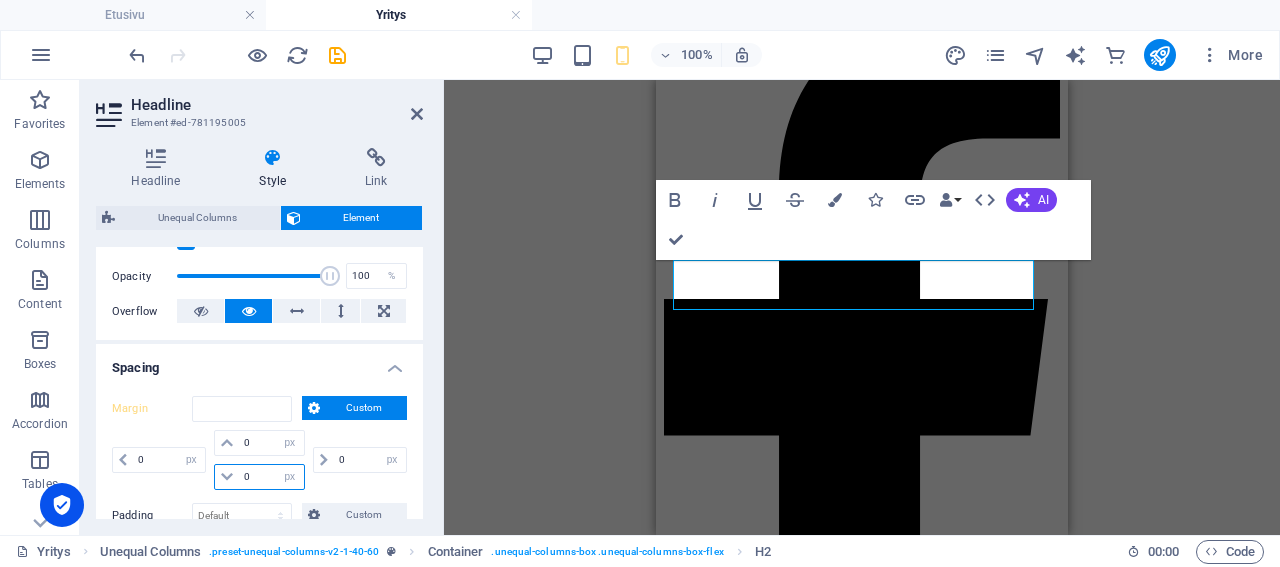 type on "0" 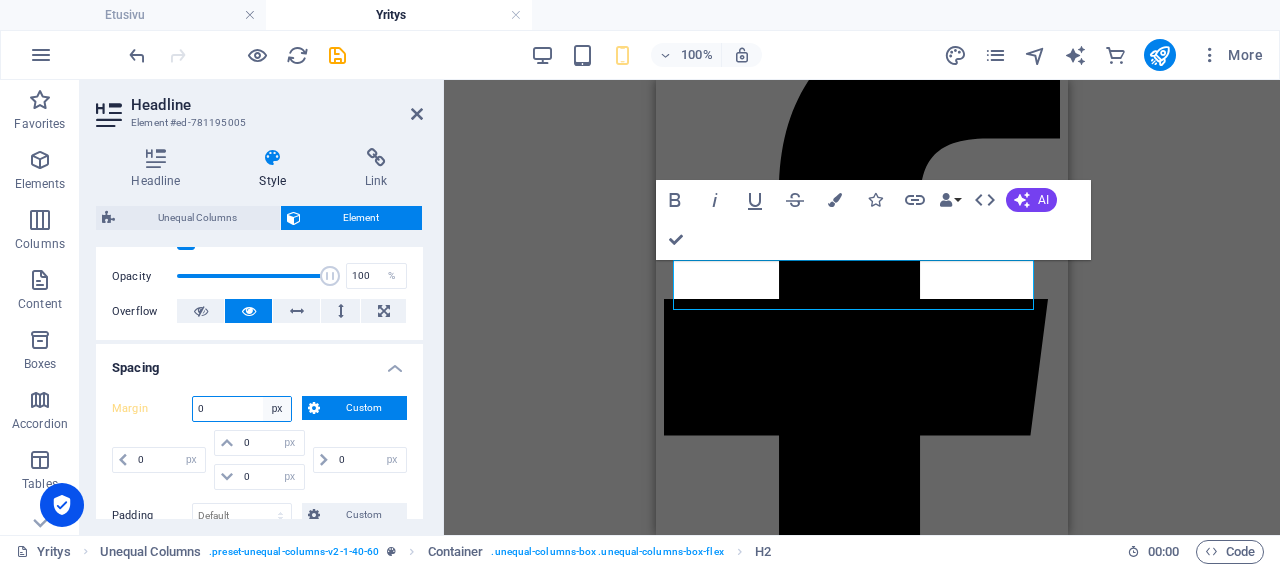 click on "Default auto px % rem vw vh Custom" at bounding box center (277, 409) 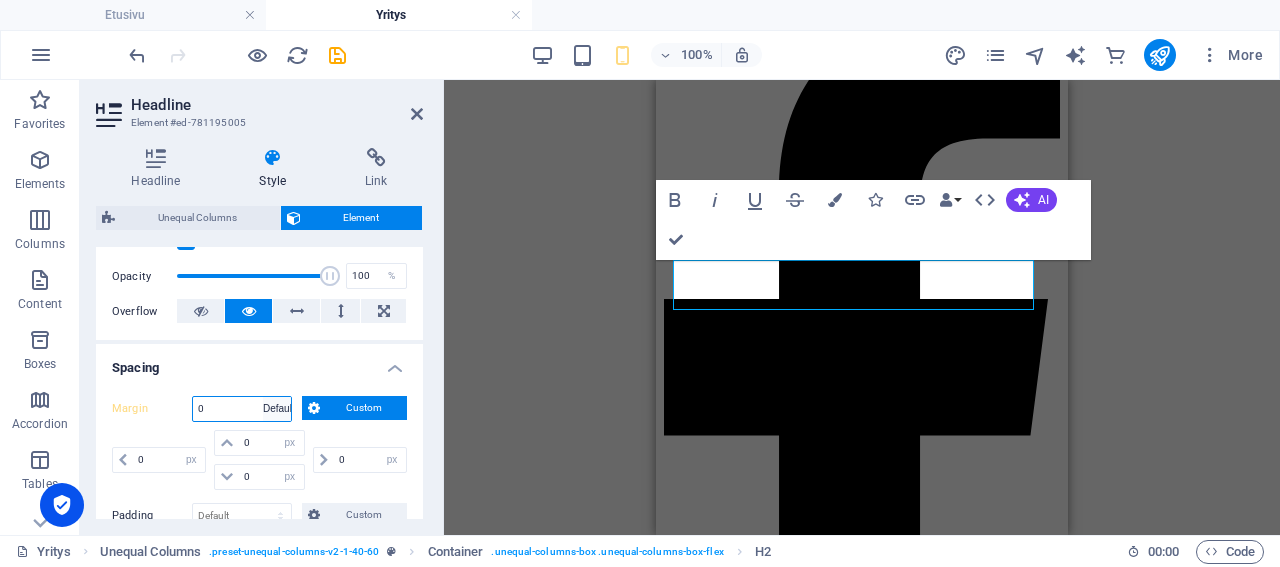 click on "Default" at bounding box center (0, 0) 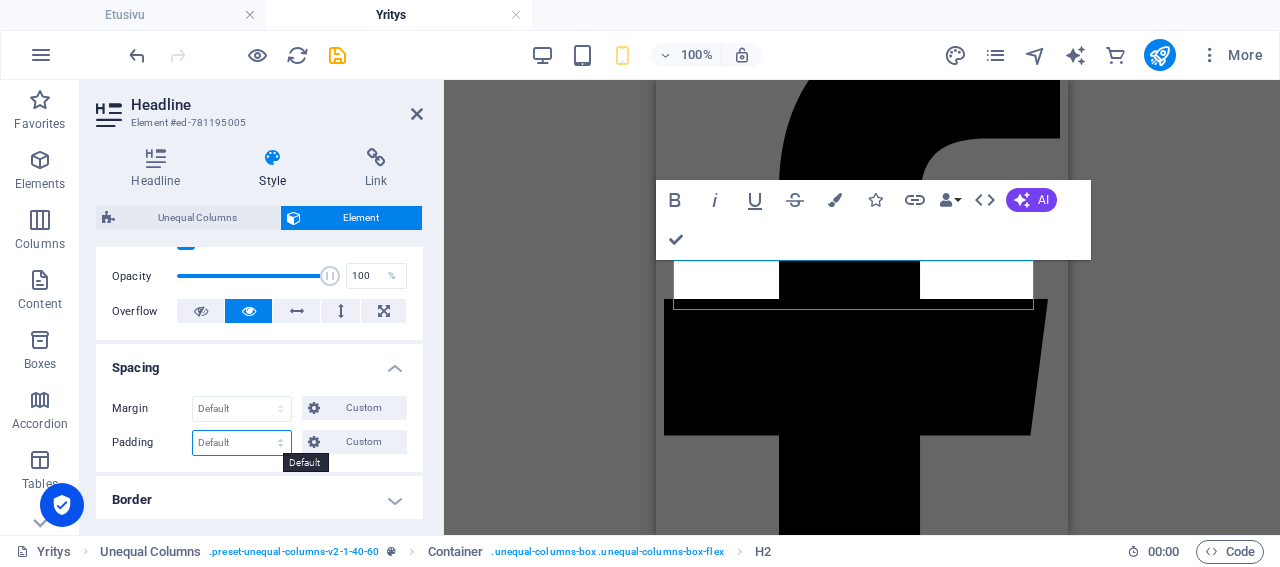 click on "Default px rem % vh vw Custom" at bounding box center [242, 443] 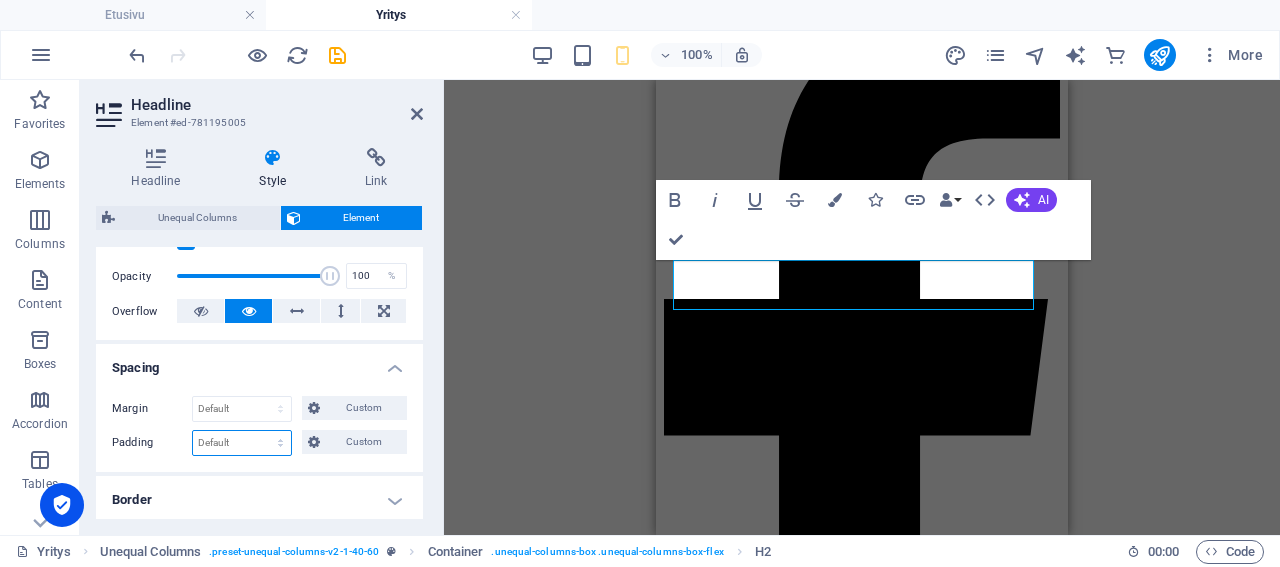 select on "px" 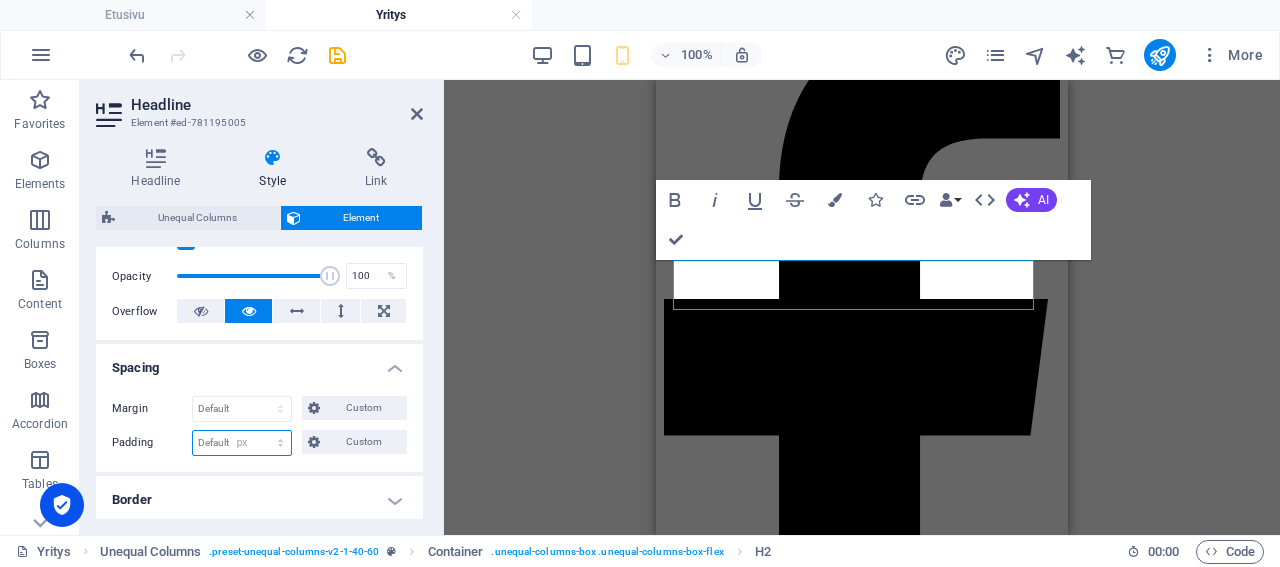 click on "px" at bounding box center [0, 0] 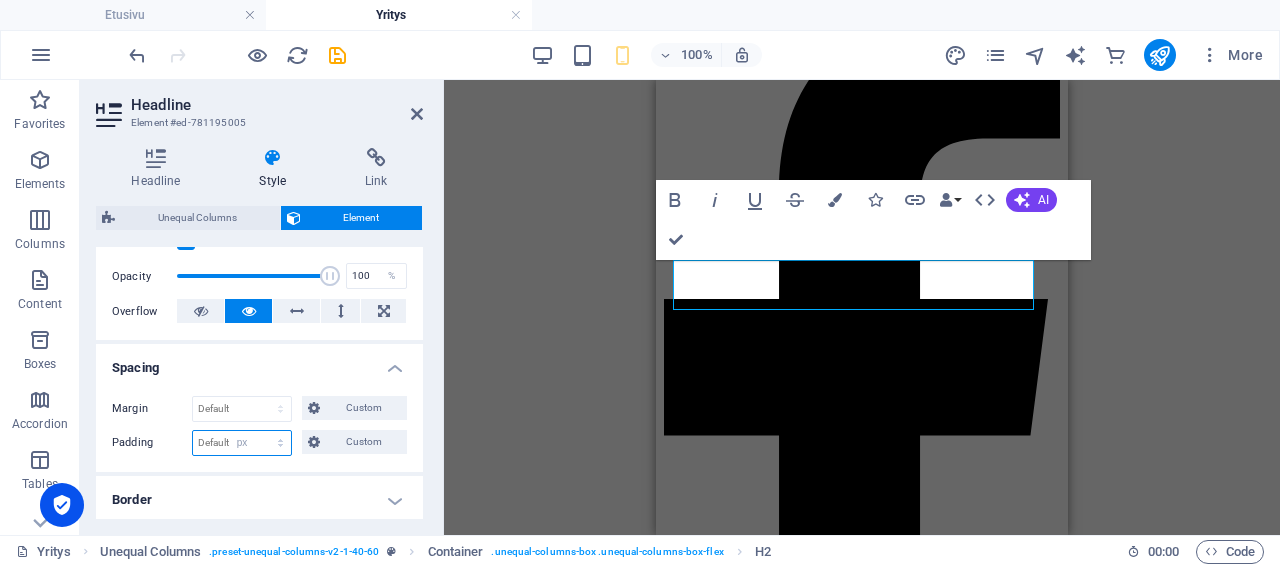 type on "0" 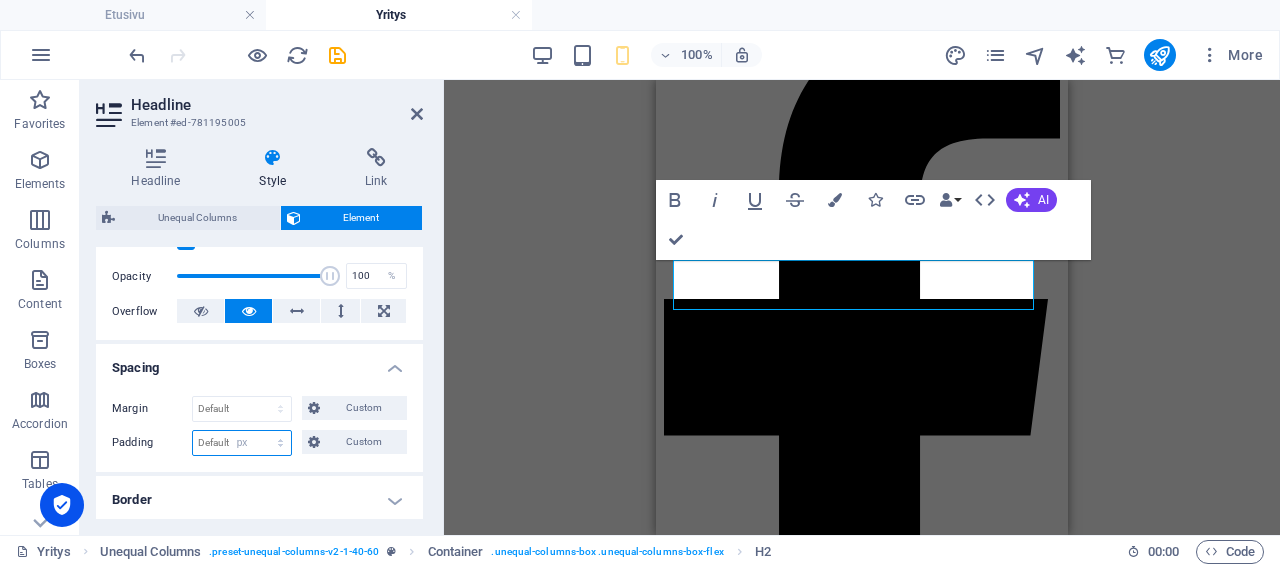 type on "0" 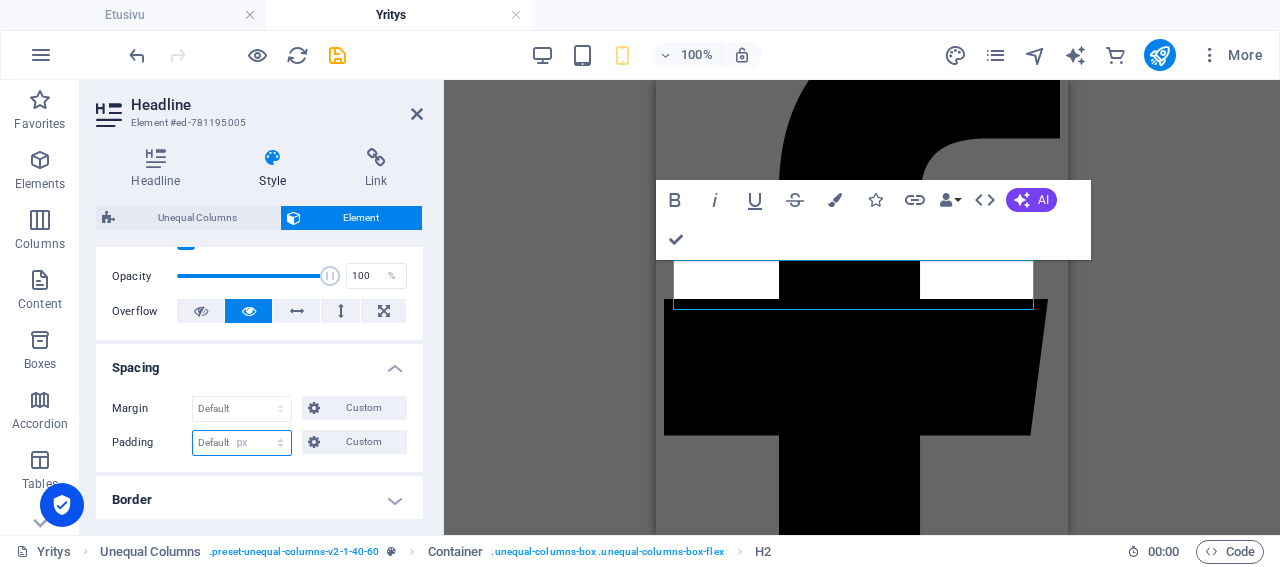 type on "0" 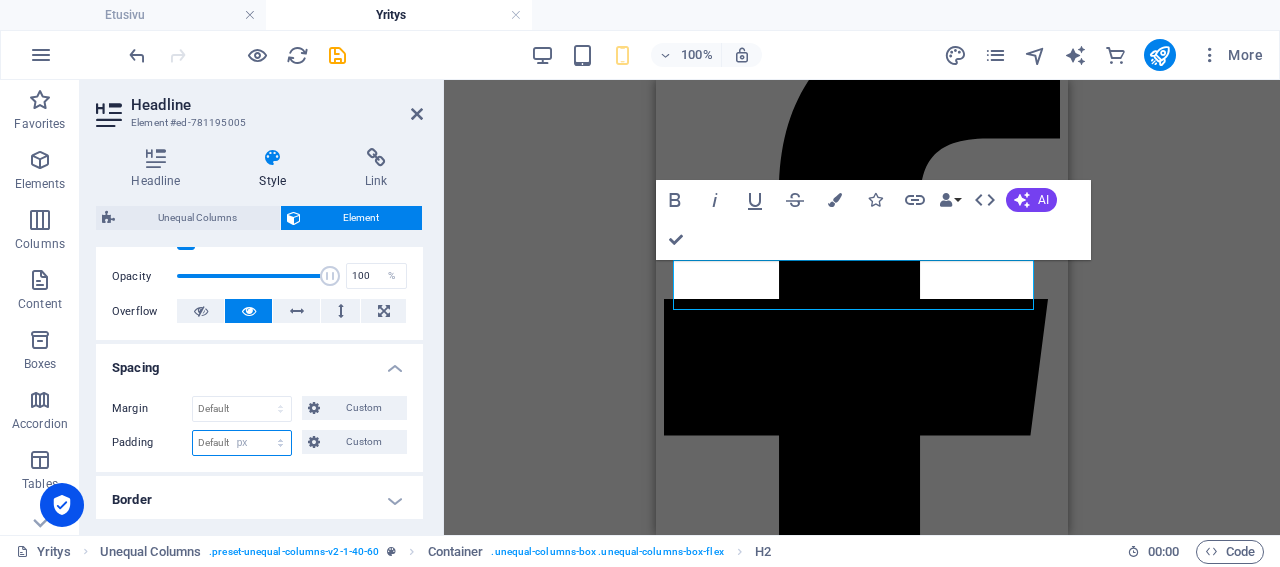 type on "0" 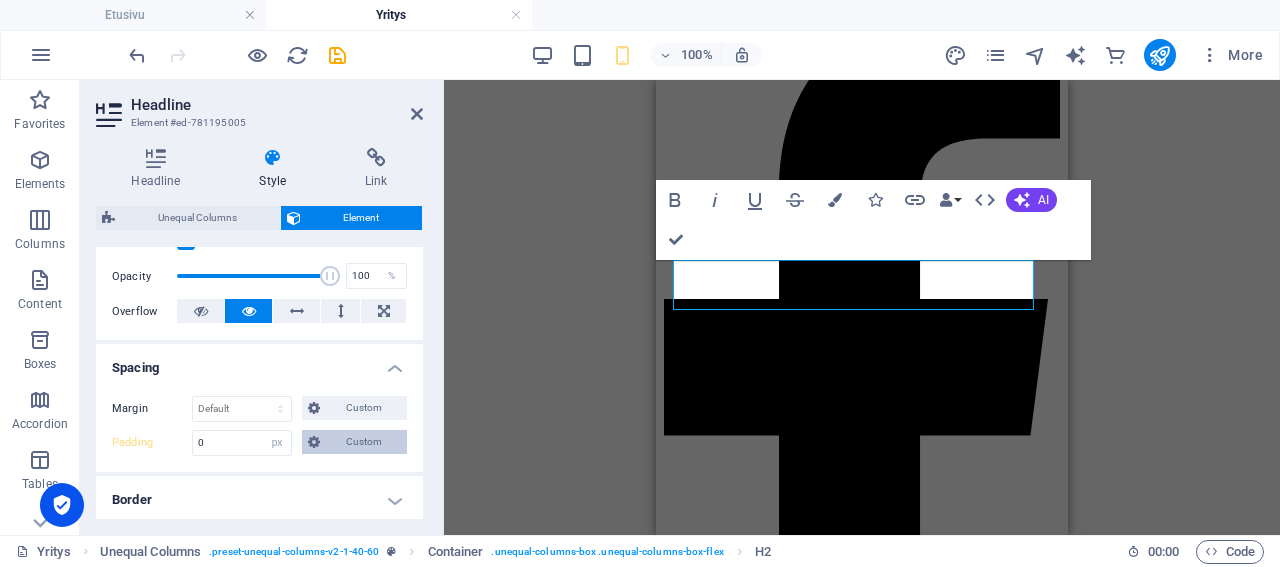 click on "Custom" at bounding box center [363, 442] 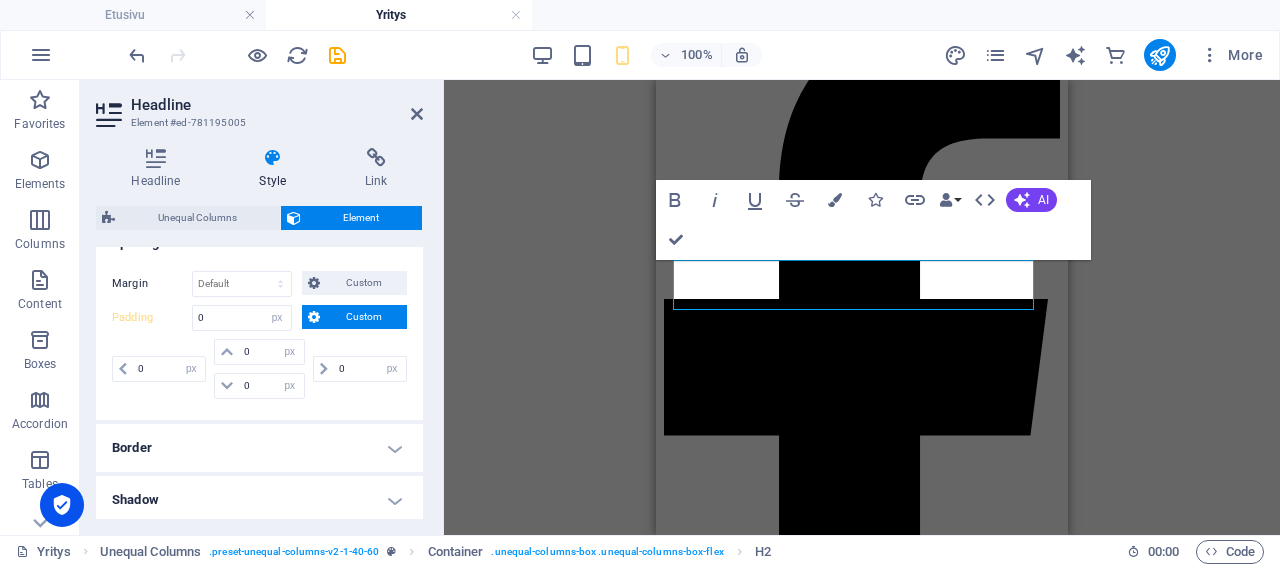 scroll, scrollTop: 380, scrollLeft: 0, axis: vertical 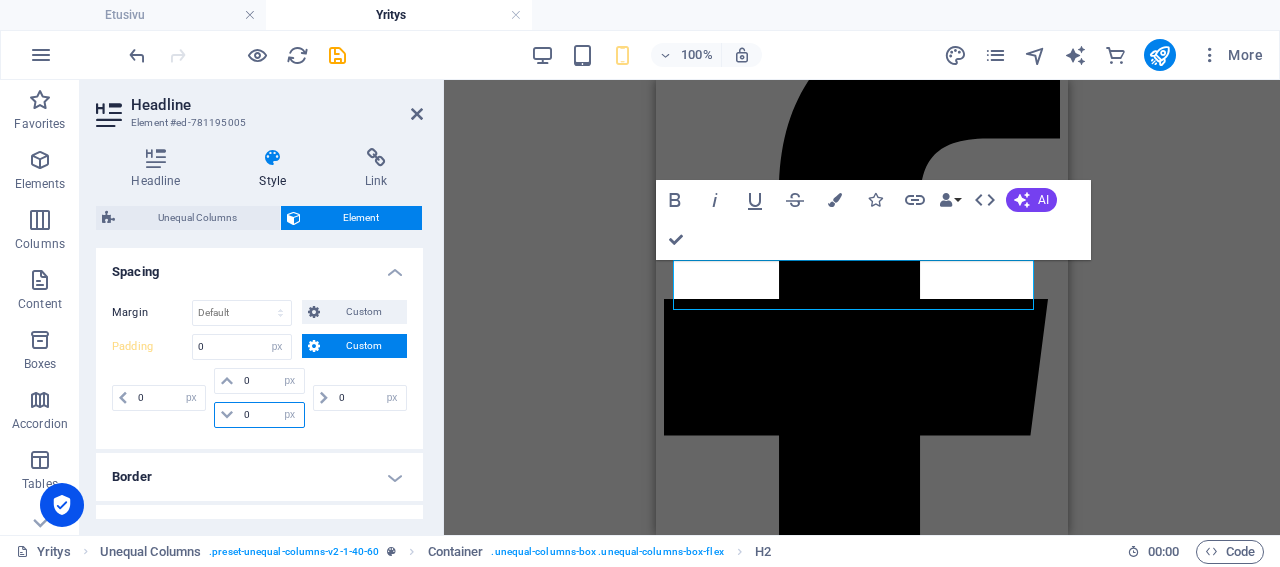 click on "0" at bounding box center [271, 415] 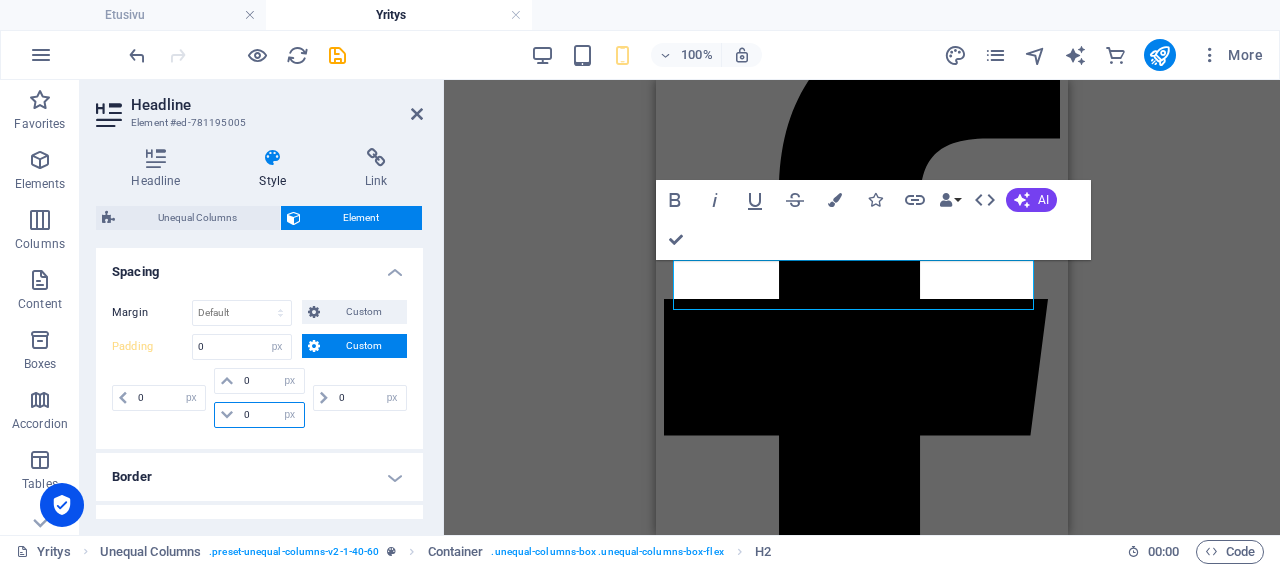 type on "02" 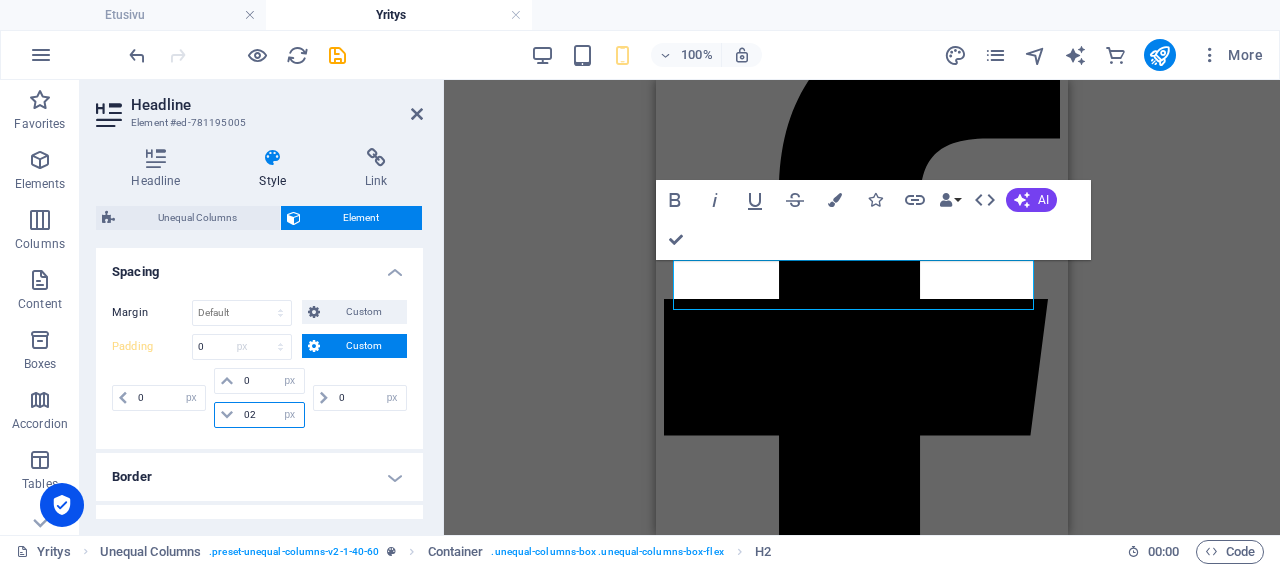 type 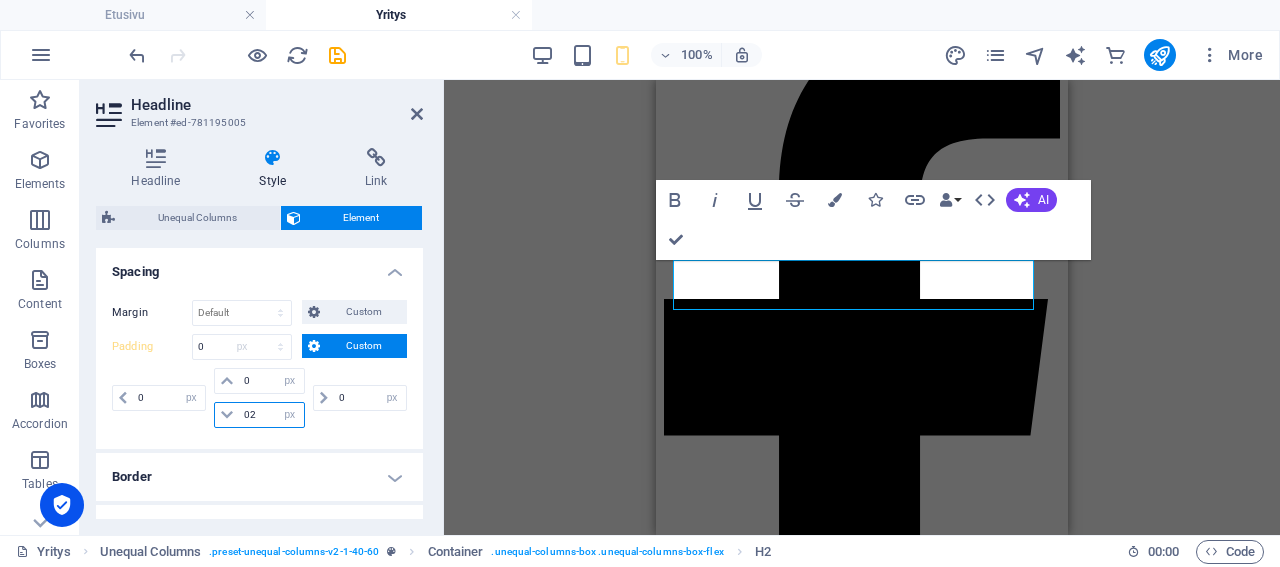 select on "DISABLED_OPTION_VALUE" 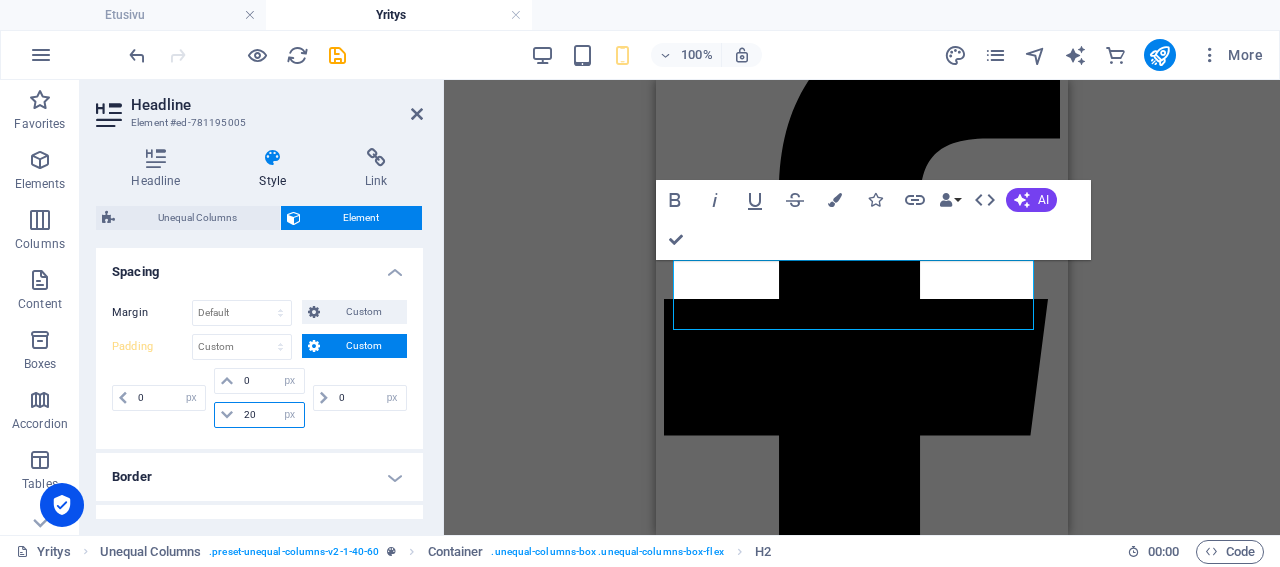 click on "20" at bounding box center (271, 415) 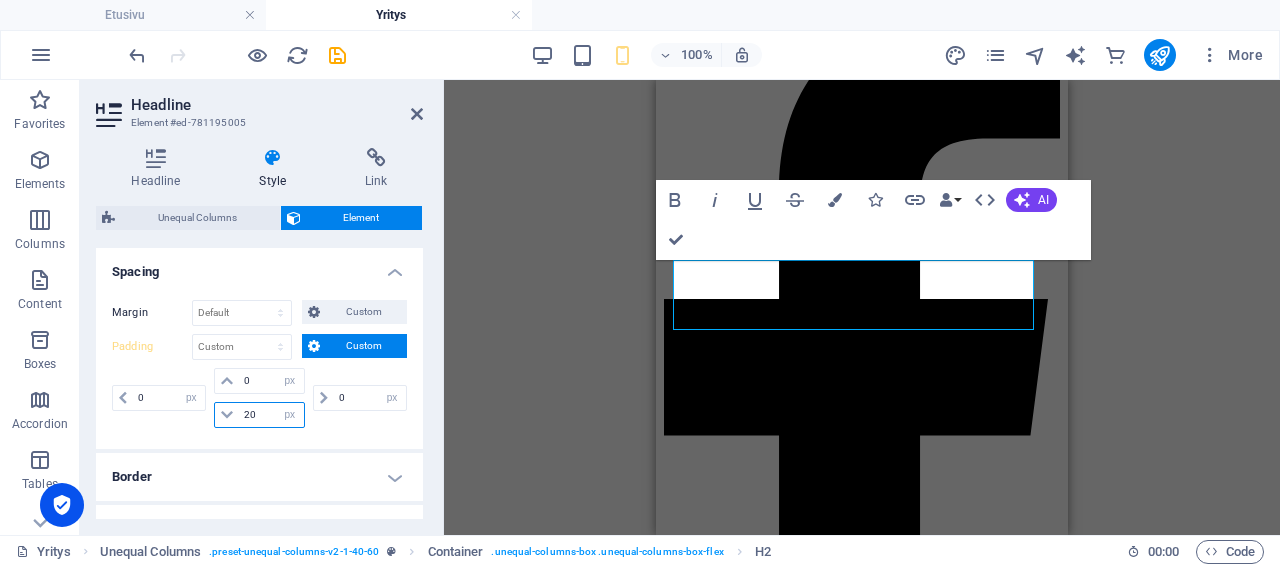 click on "20" at bounding box center [271, 415] 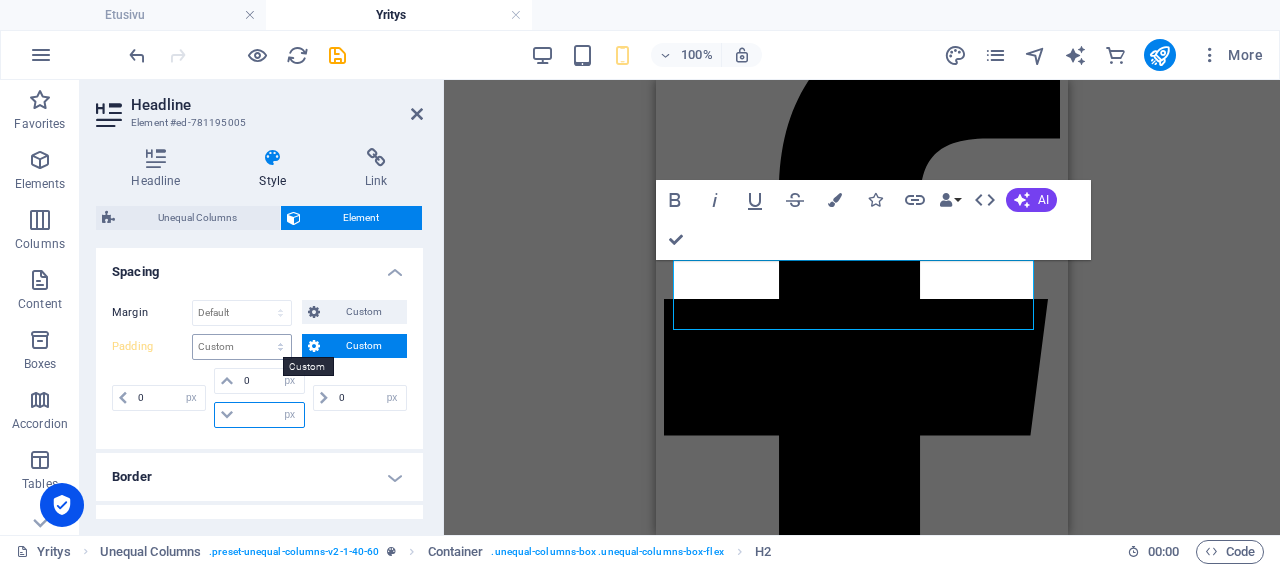 type 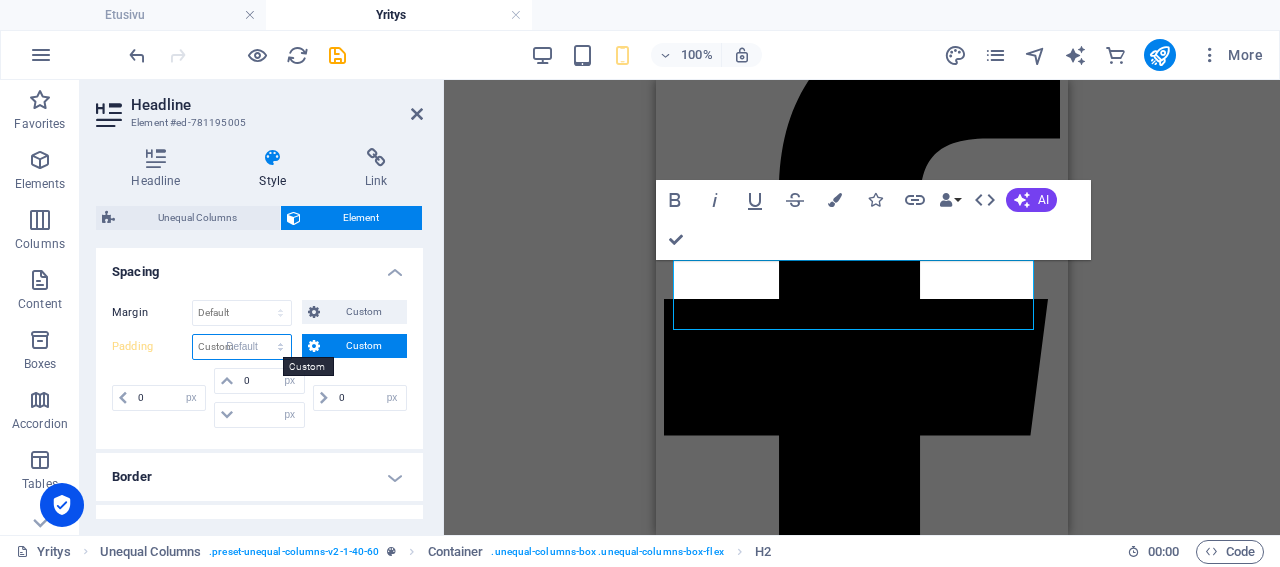 click on "Default" at bounding box center [0, 0] 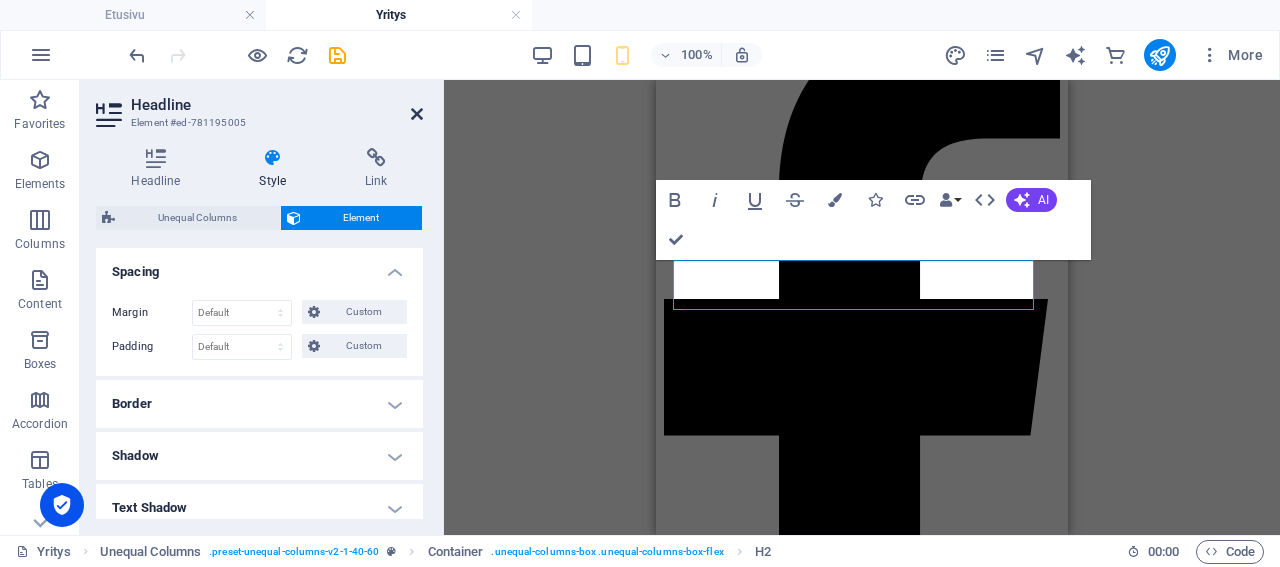 click at bounding box center (417, 114) 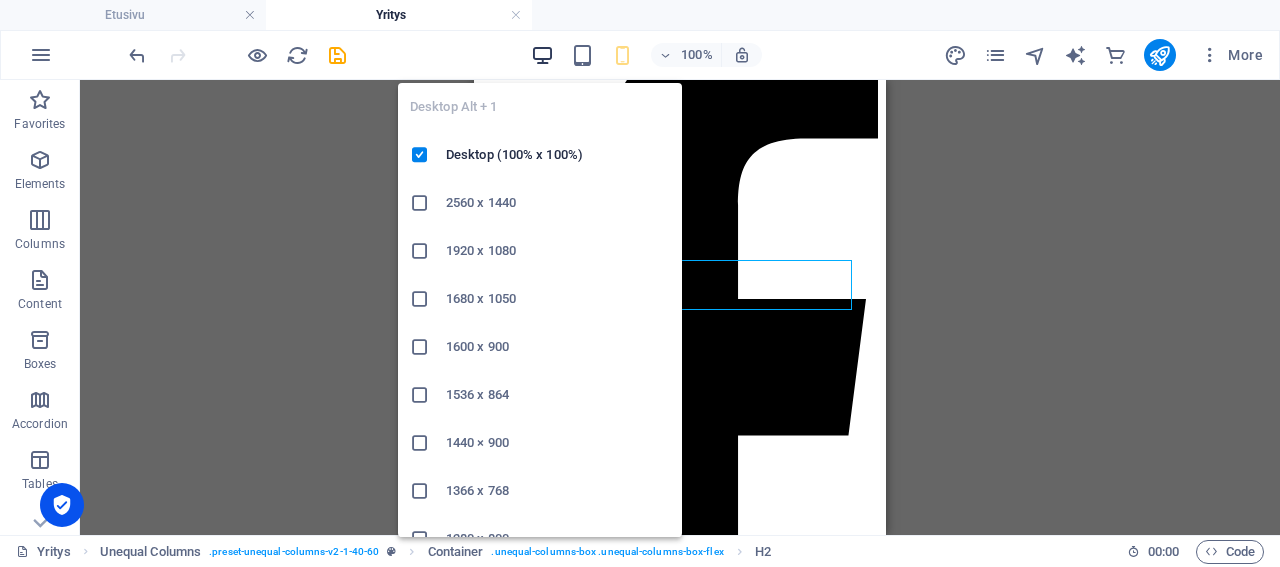 click at bounding box center [542, 55] 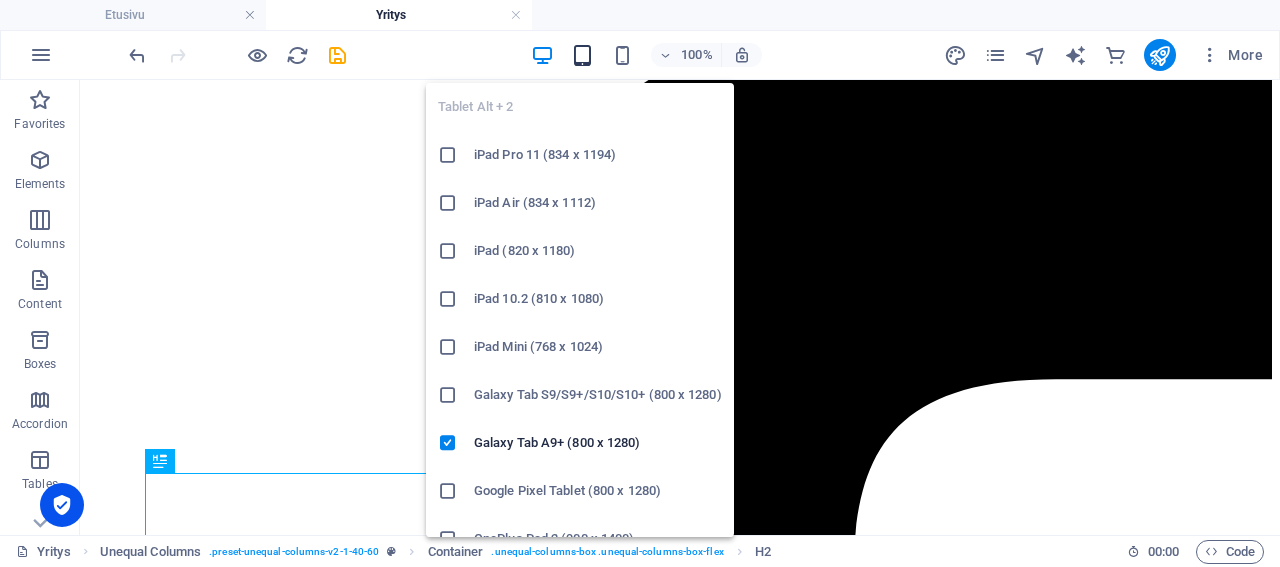 click at bounding box center (582, 55) 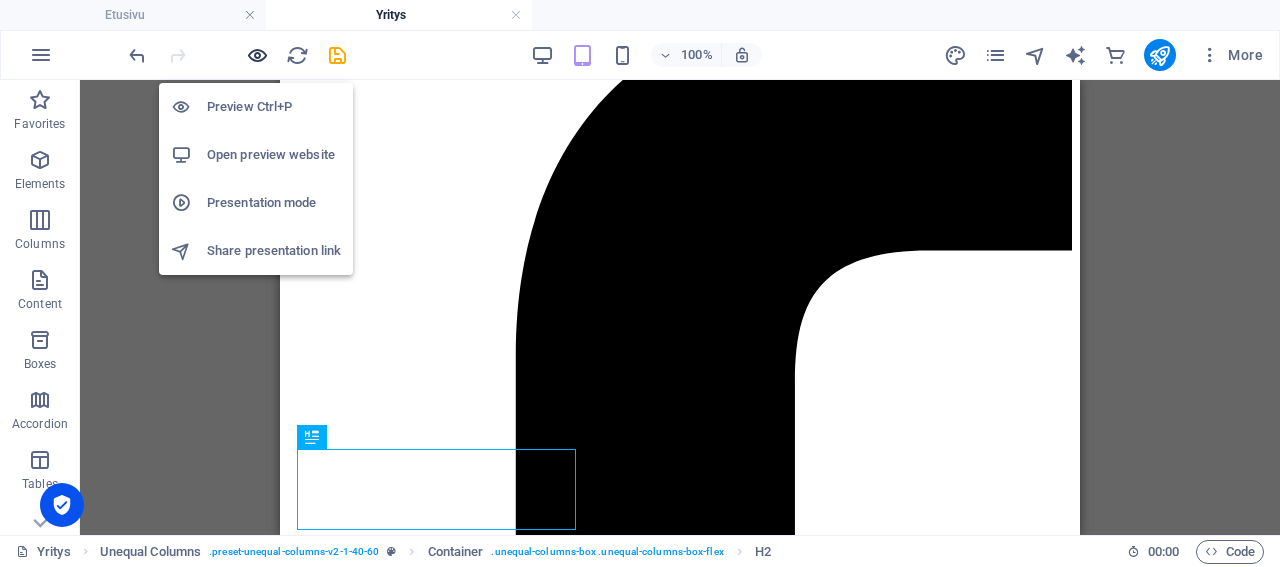 click at bounding box center (257, 55) 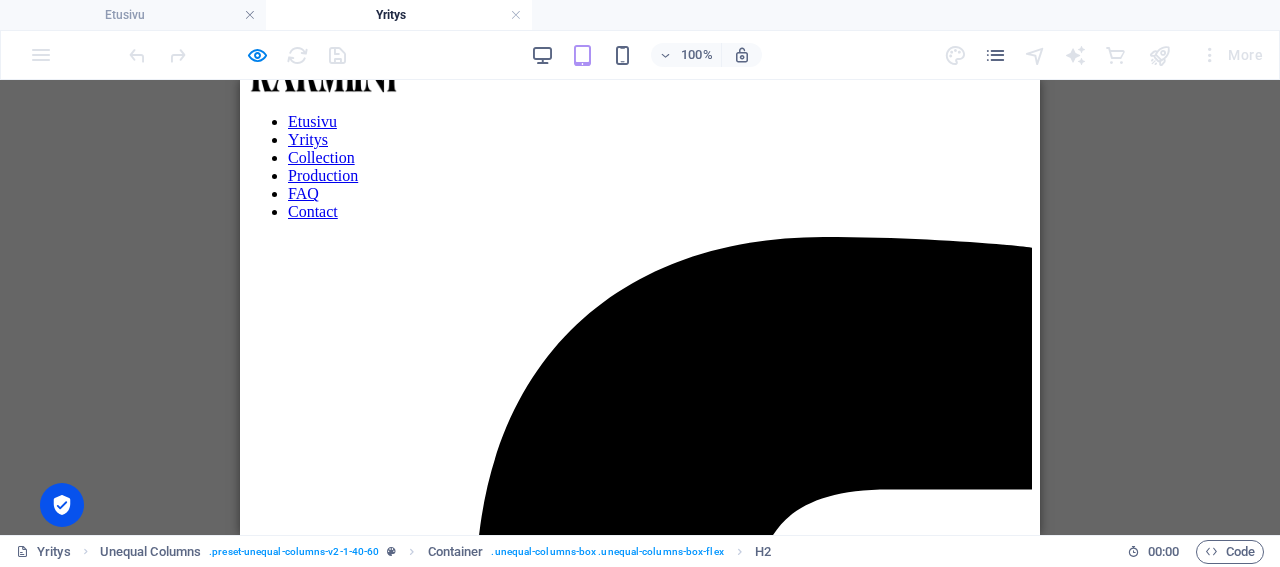 scroll, scrollTop: 0, scrollLeft: 0, axis: both 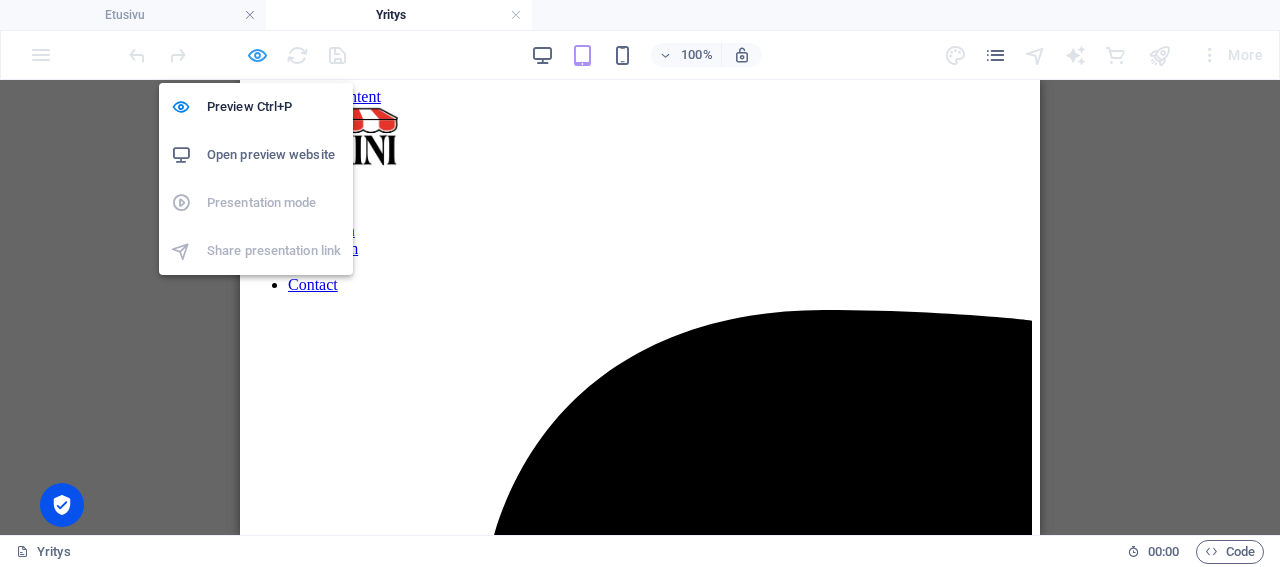 click at bounding box center [257, 55] 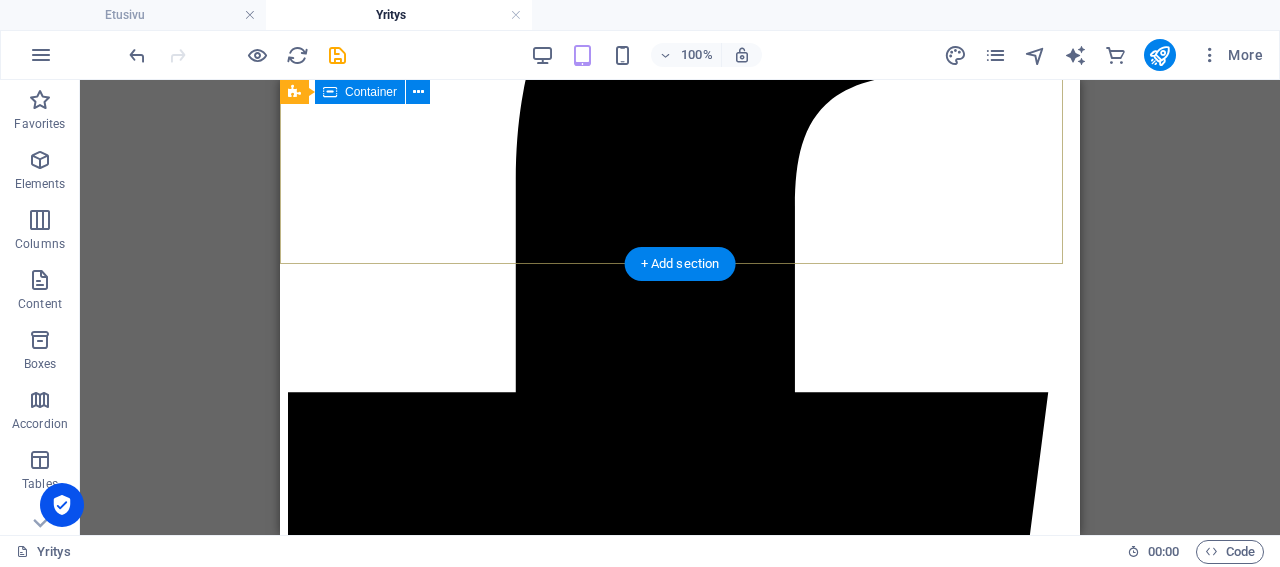 scroll, scrollTop: 520, scrollLeft: 0, axis: vertical 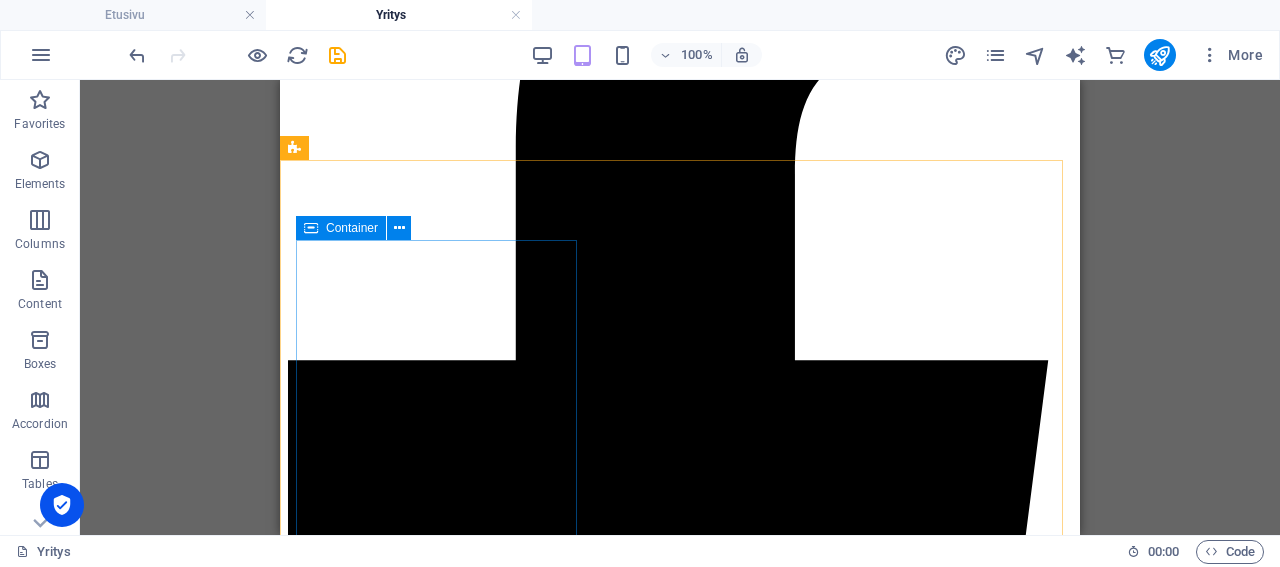 click on "Container" at bounding box center [352, 228] 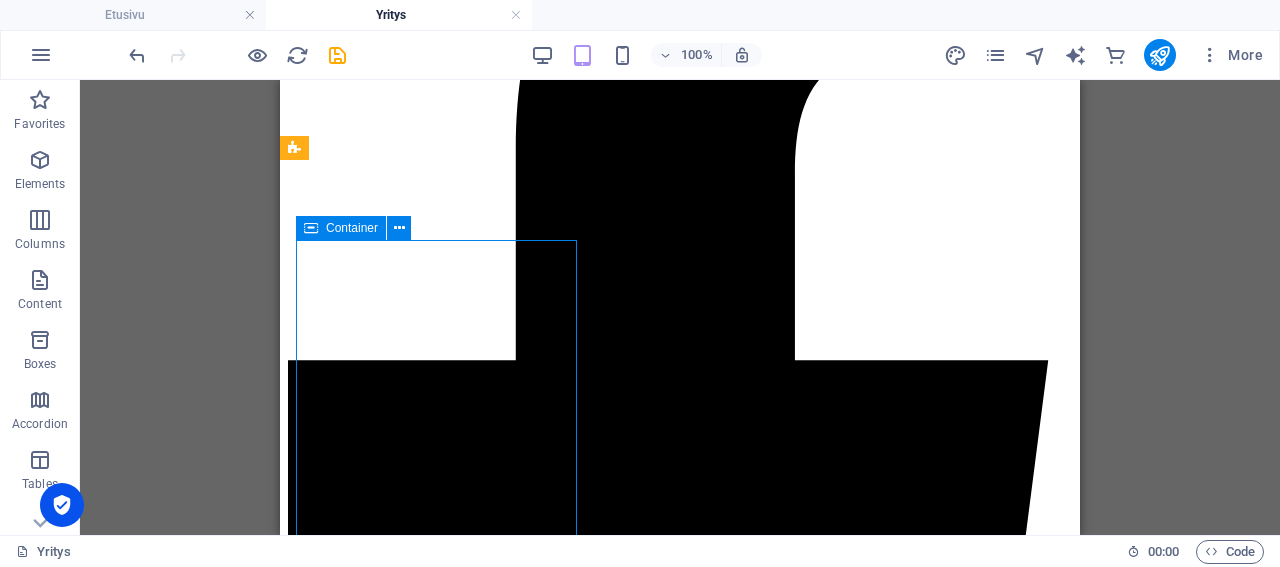 click on "Container" at bounding box center (352, 228) 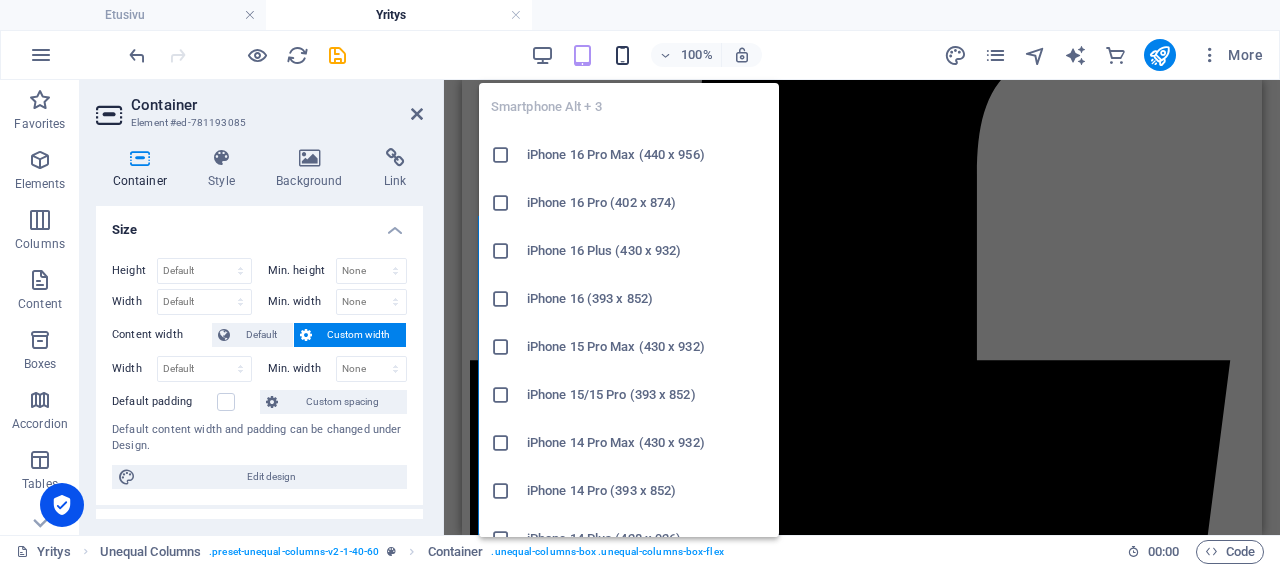 click at bounding box center [622, 55] 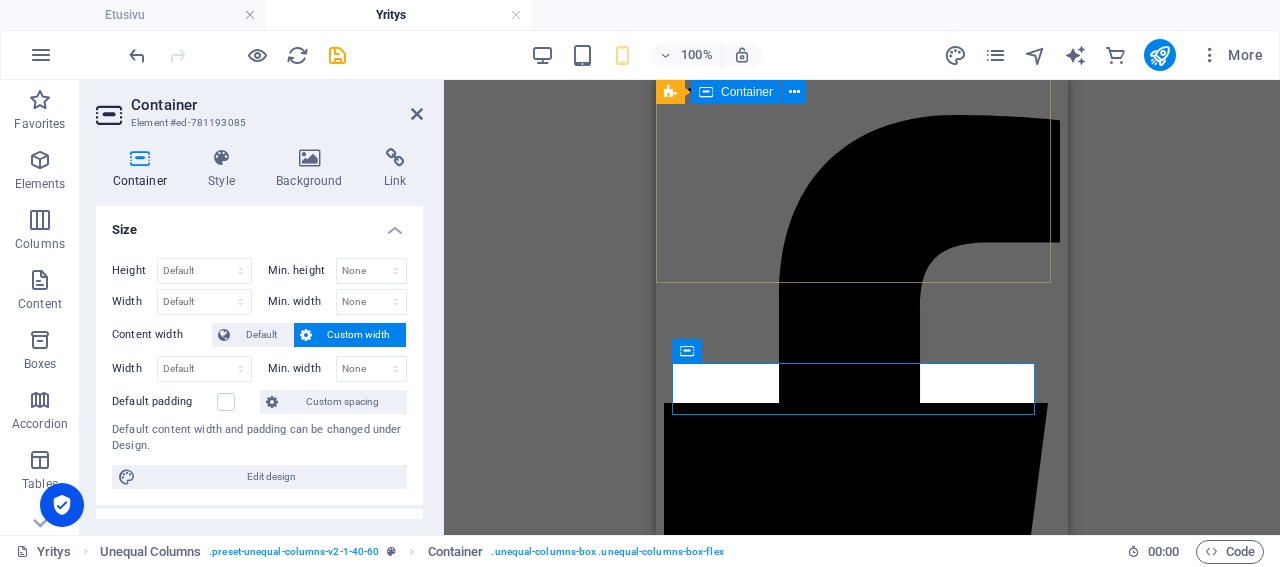 scroll, scrollTop: 312, scrollLeft: 0, axis: vertical 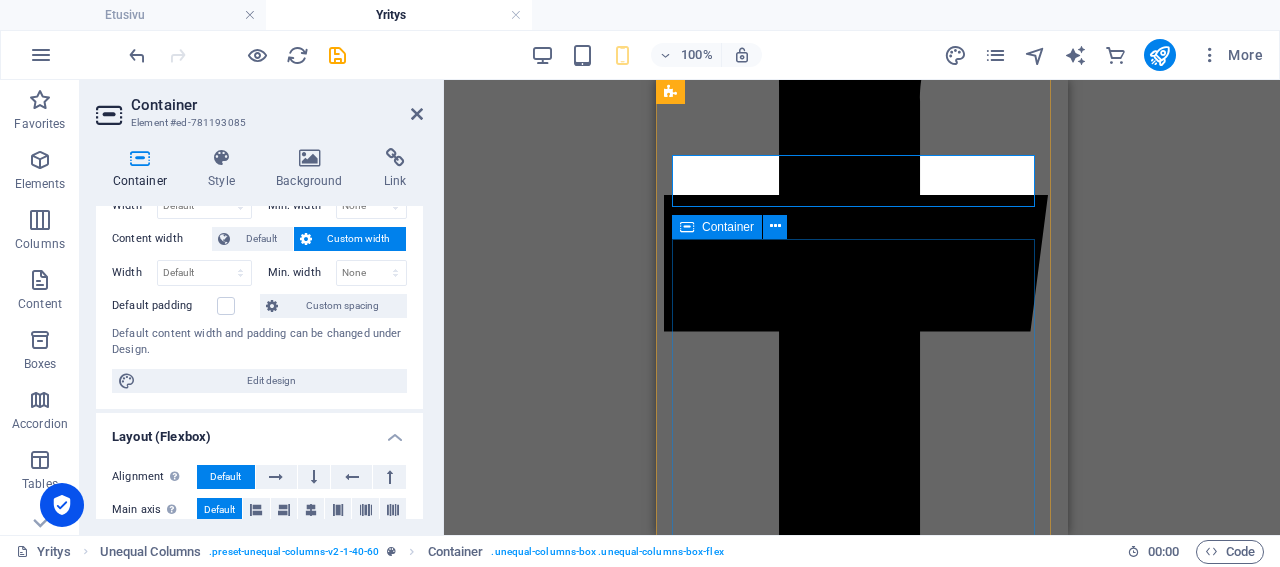 click on "Container" at bounding box center (728, 227) 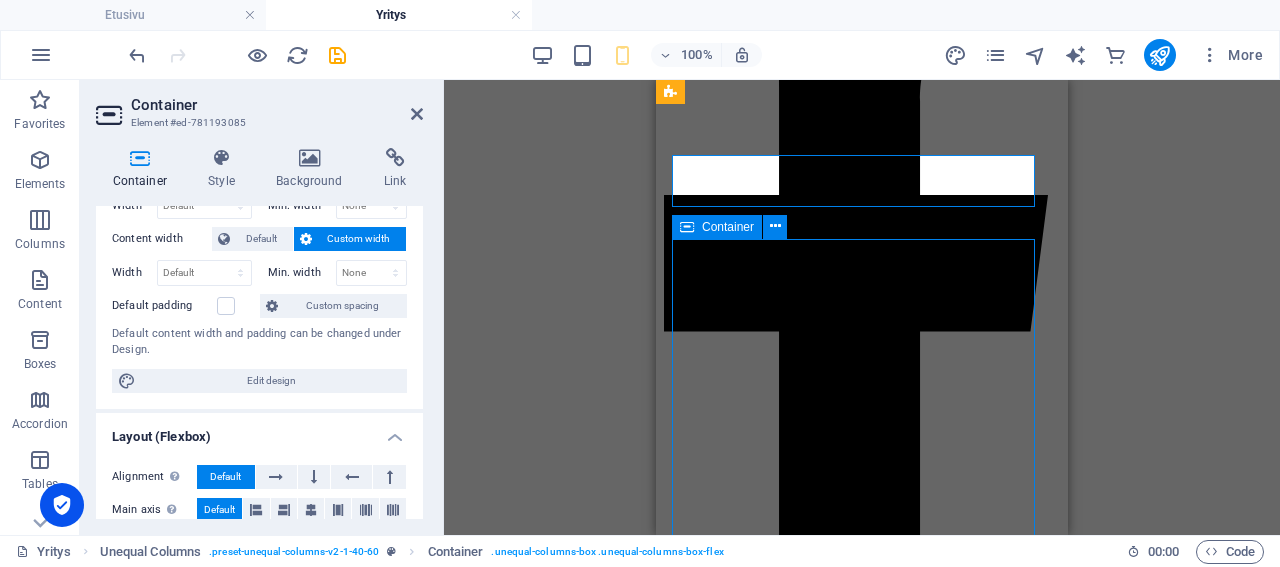click on "Container" at bounding box center [728, 227] 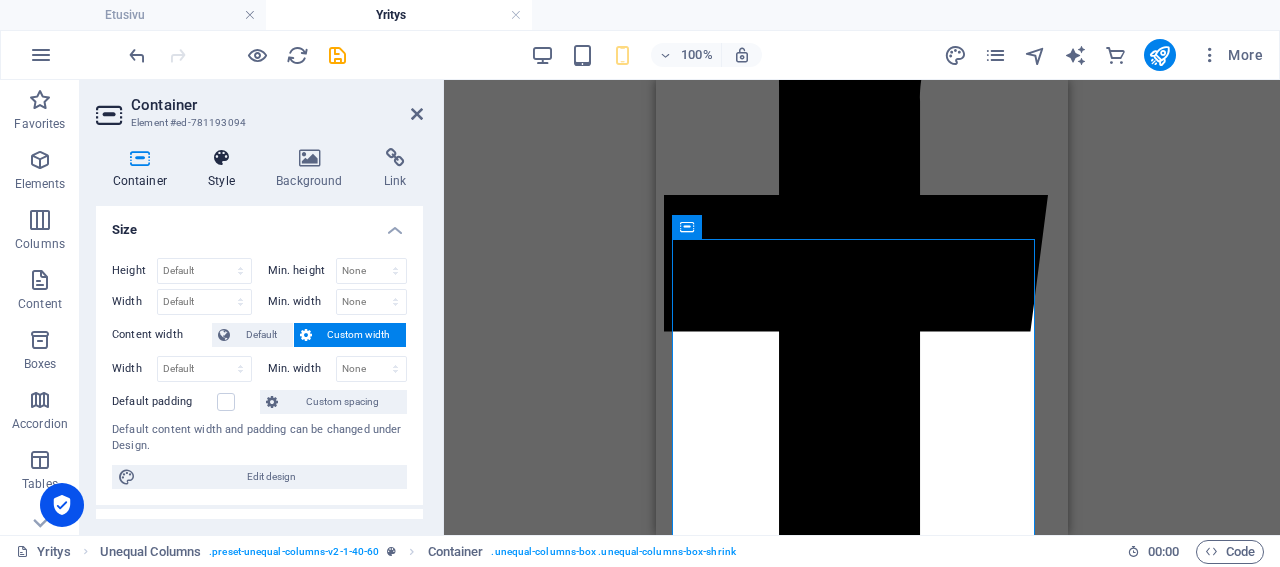 click at bounding box center [222, 158] 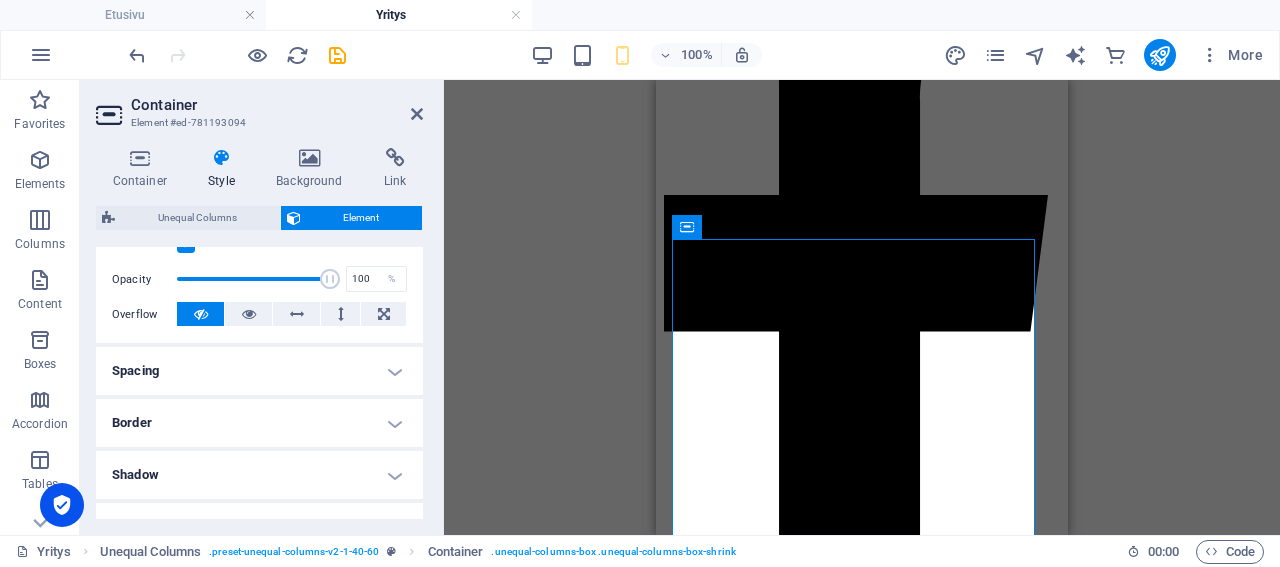 scroll, scrollTop: 288, scrollLeft: 0, axis: vertical 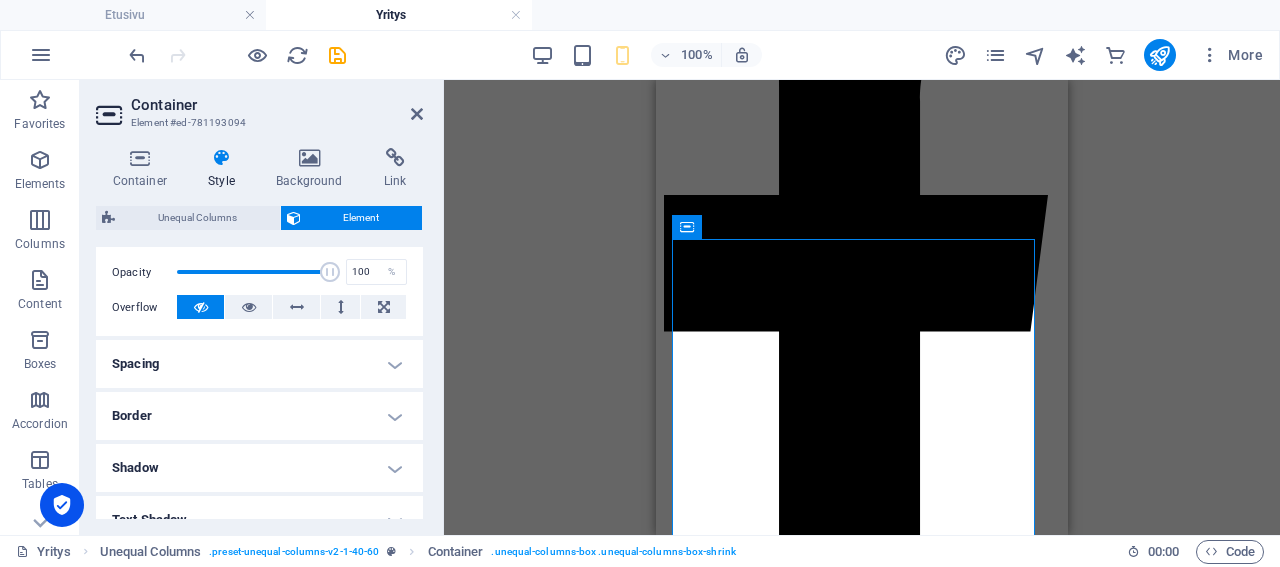 click on "Spacing" at bounding box center [259, 364] 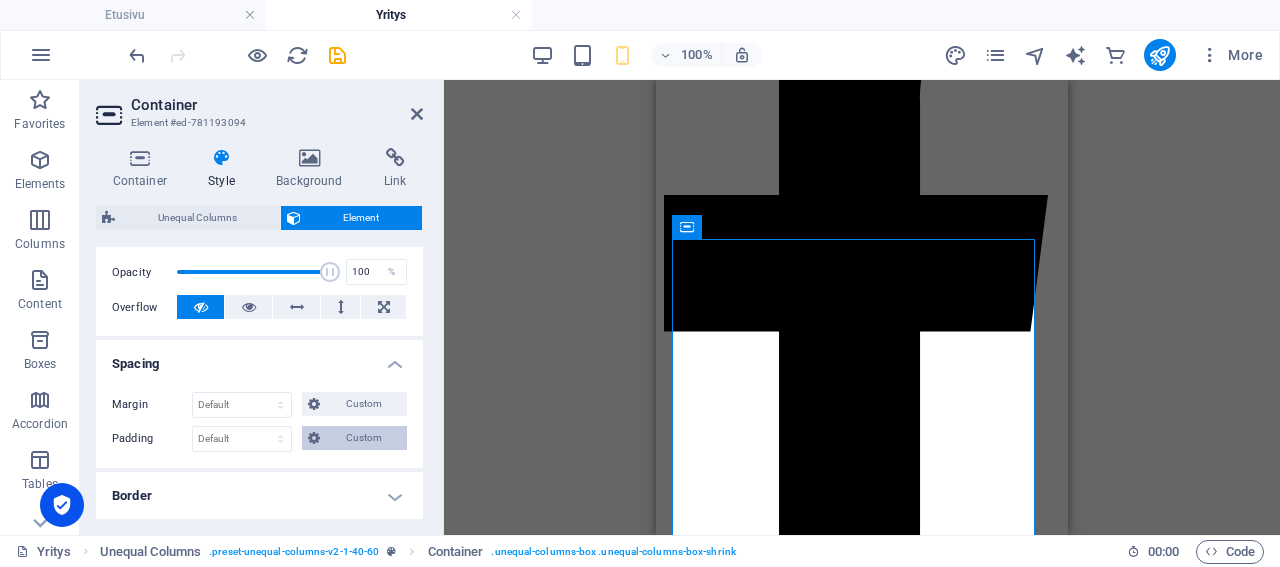 click on "Custom" at bounding box center [363, 438] 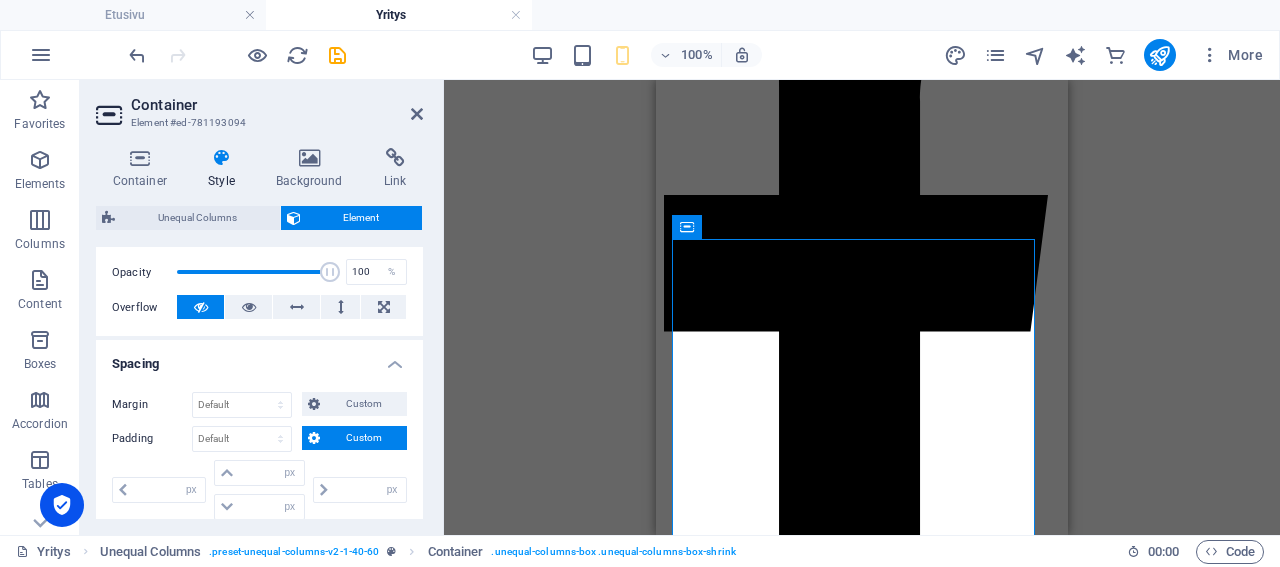 scroll, scrollTop: 384, scrollLeft: 0, axis: vertical 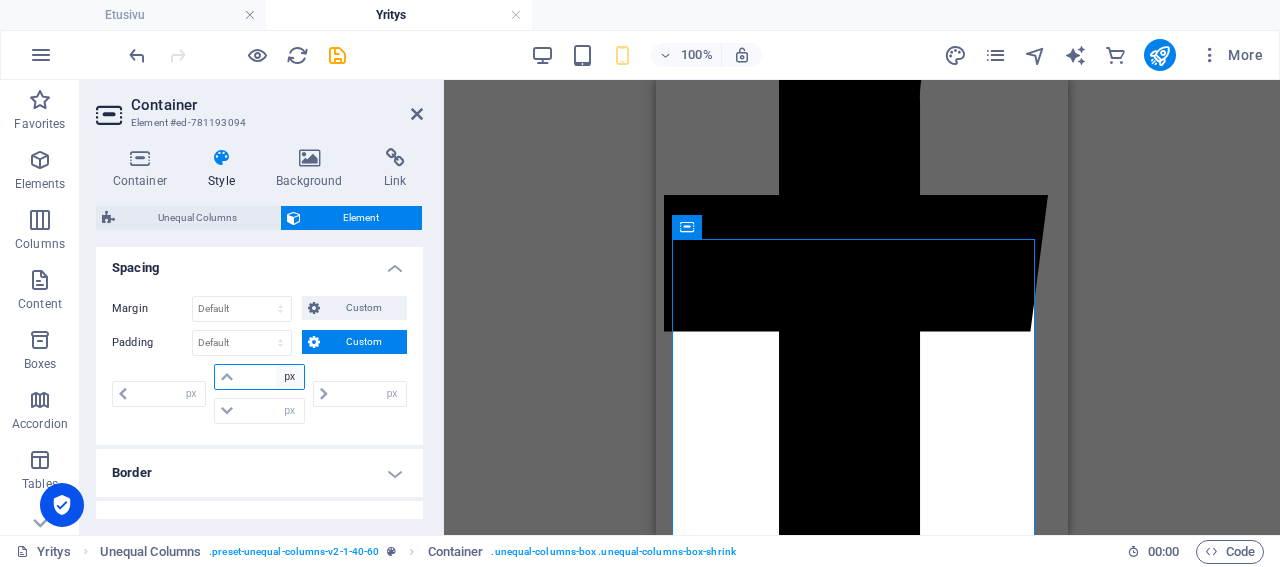 click on "px rem % vh vw" at bounding box center [290, 377] 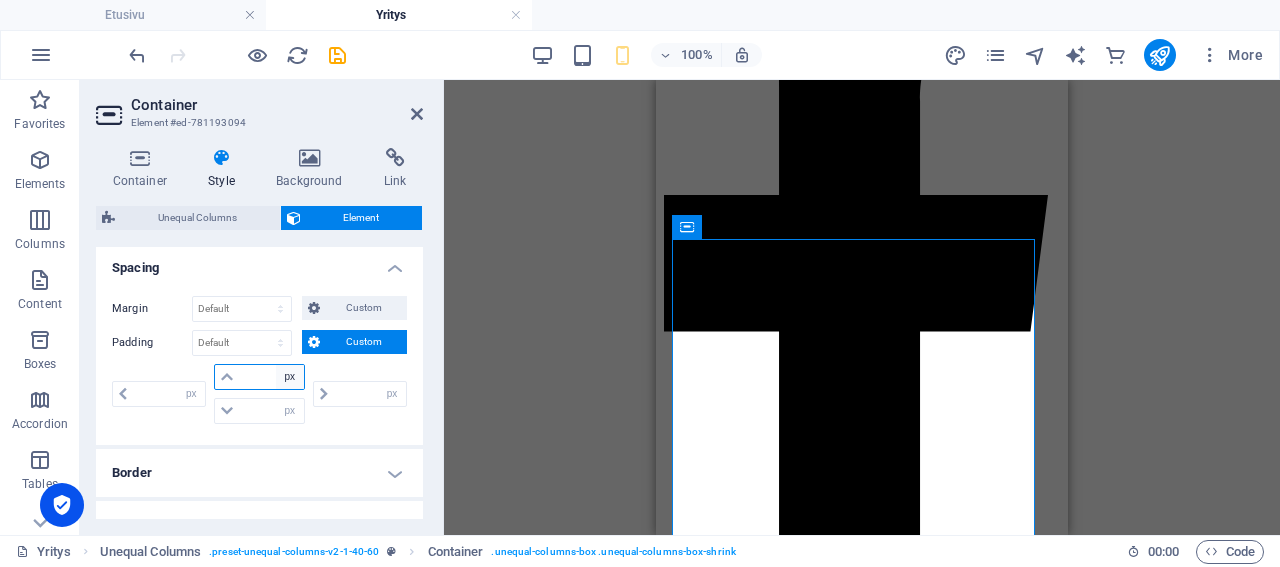 click on "px" at bounding box center [0, 0] 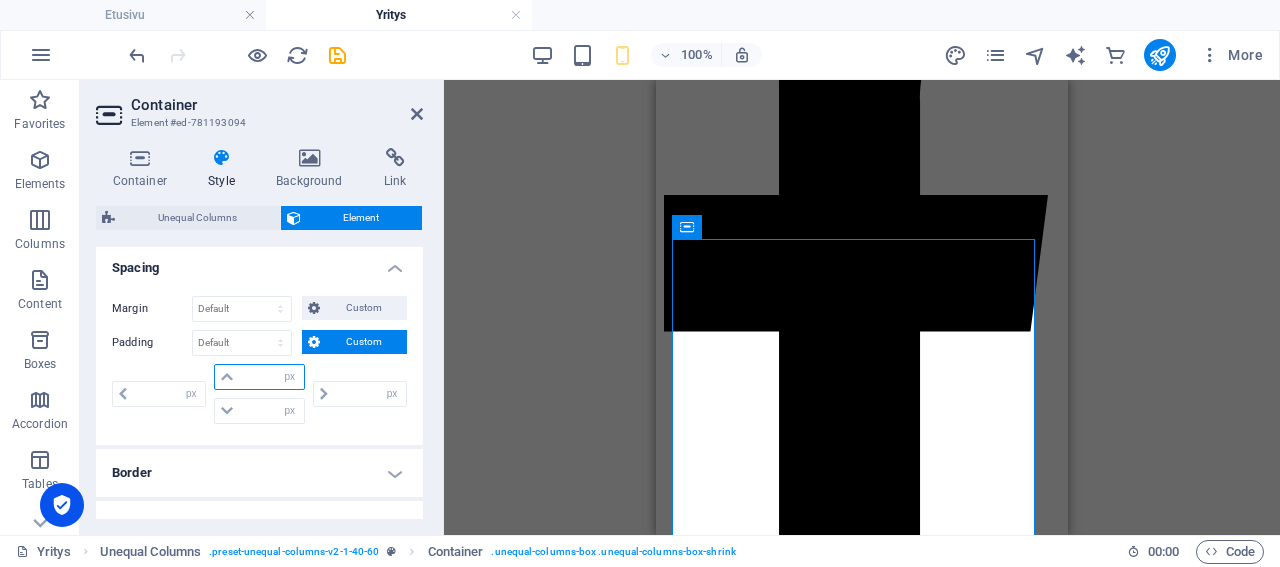 click at bounding box center (271, 377) 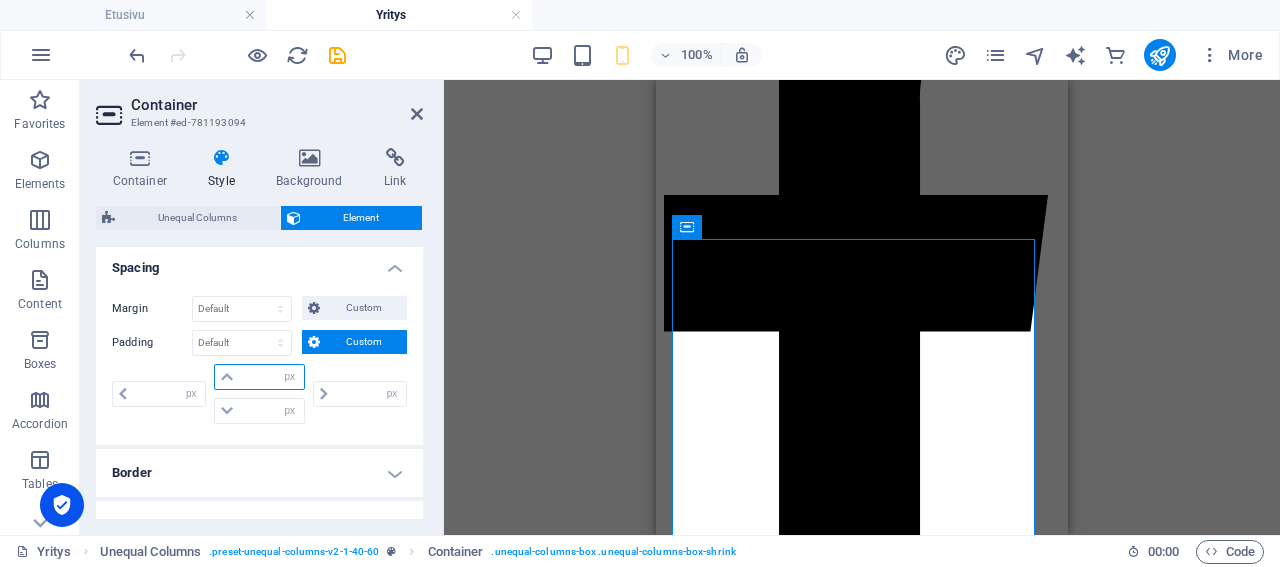 type on "0" 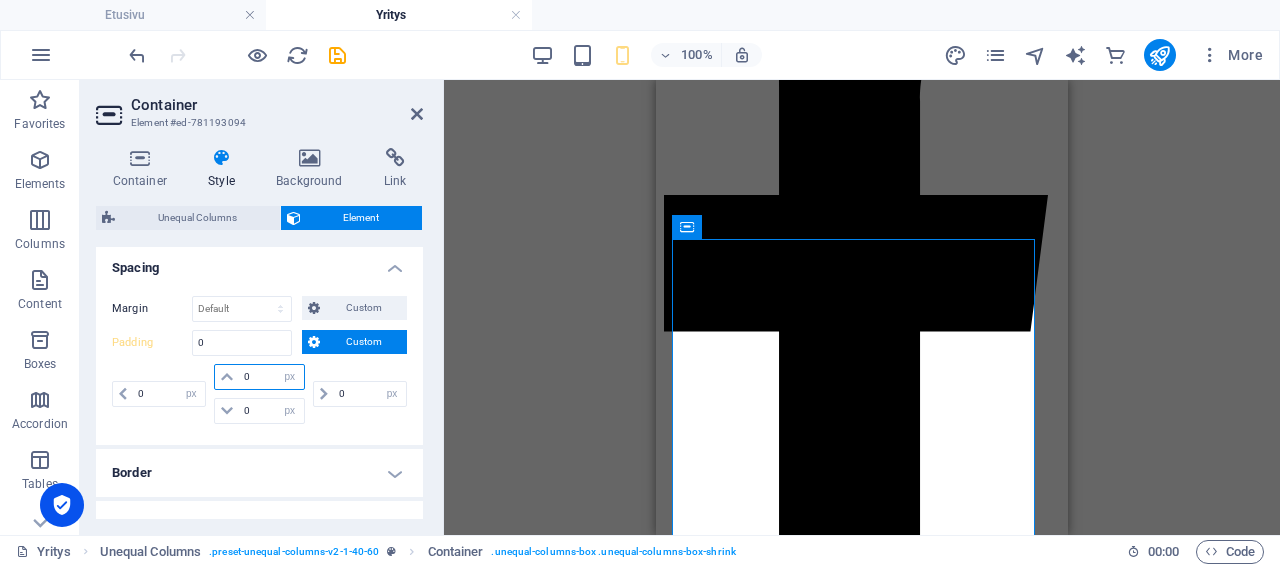 type on "0" 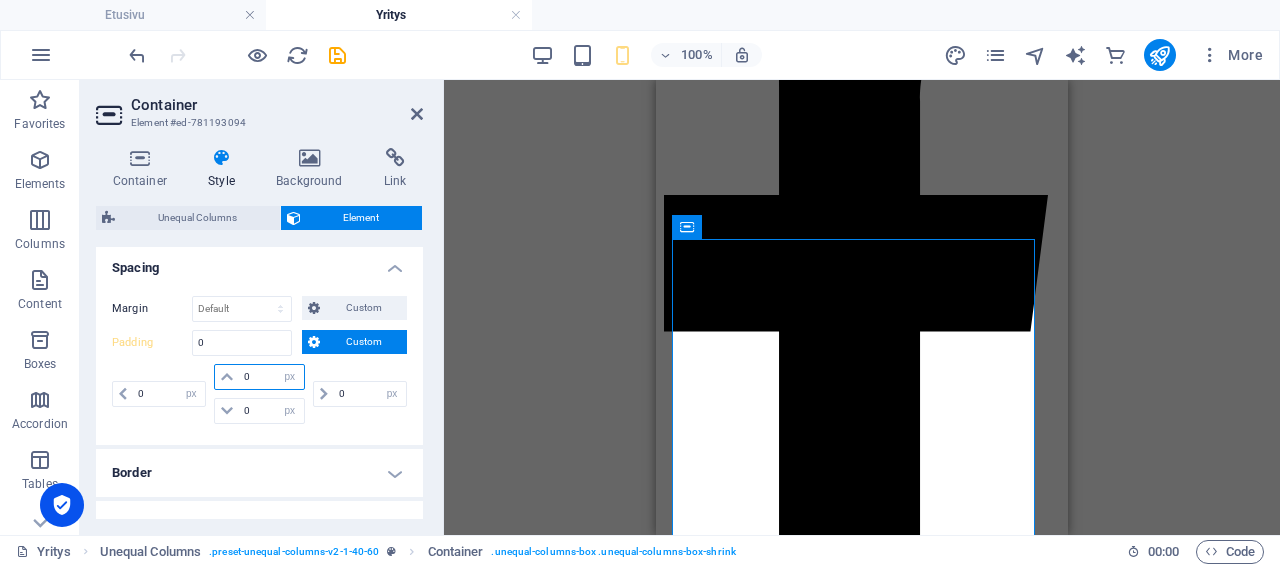 select on "px" 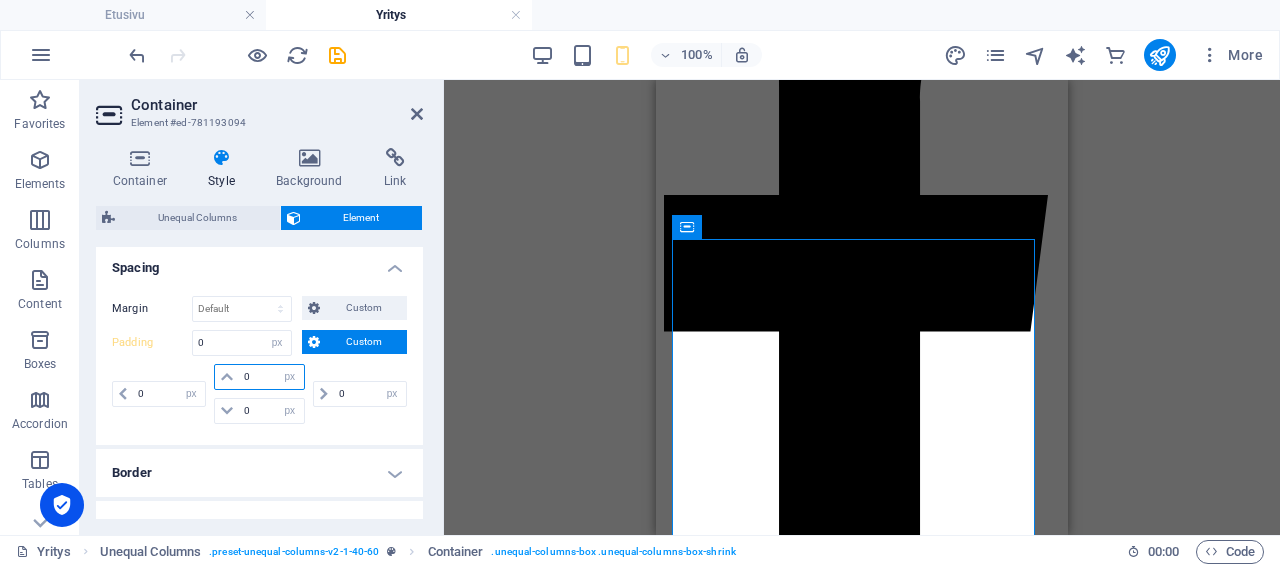 click on "0" at bounding box center (271, 377) 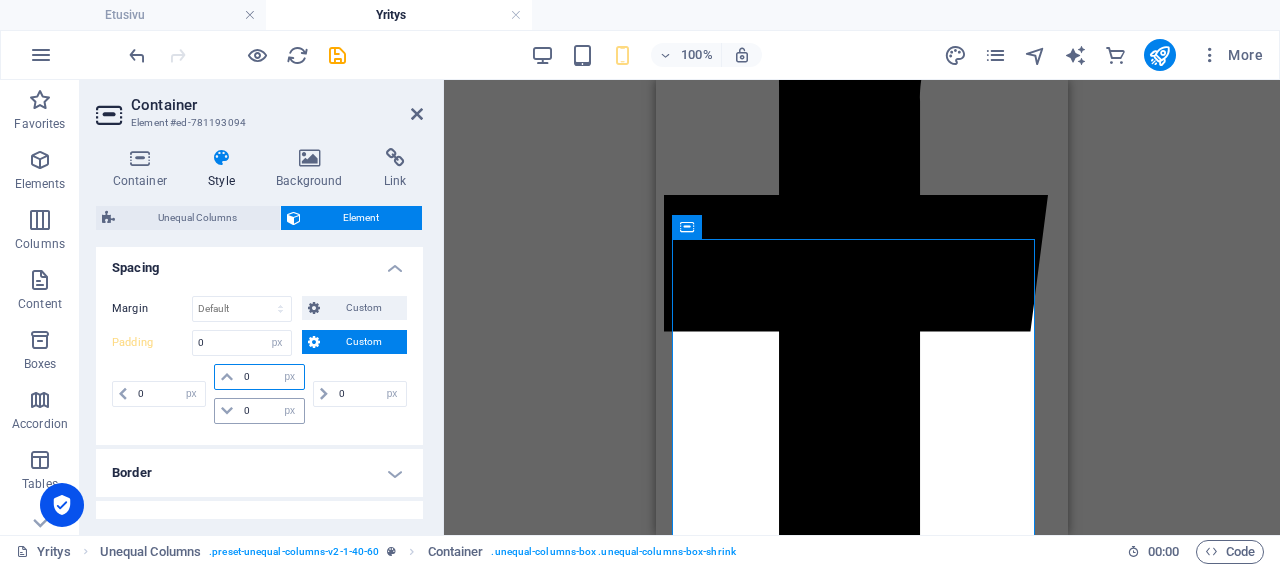 type on "0" 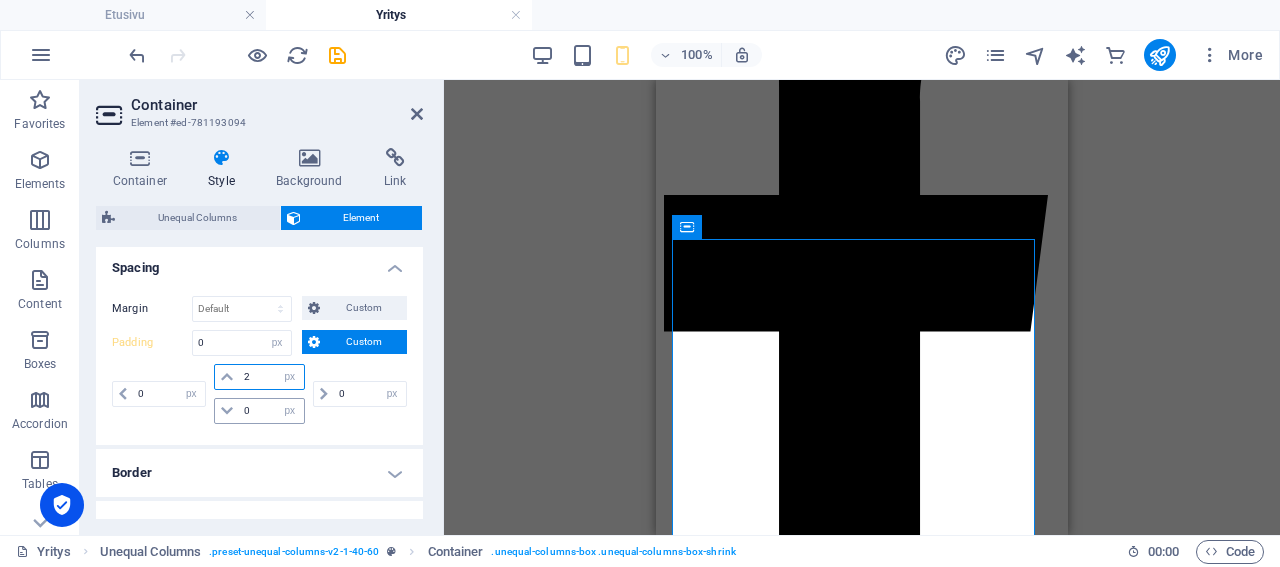 type on "20" 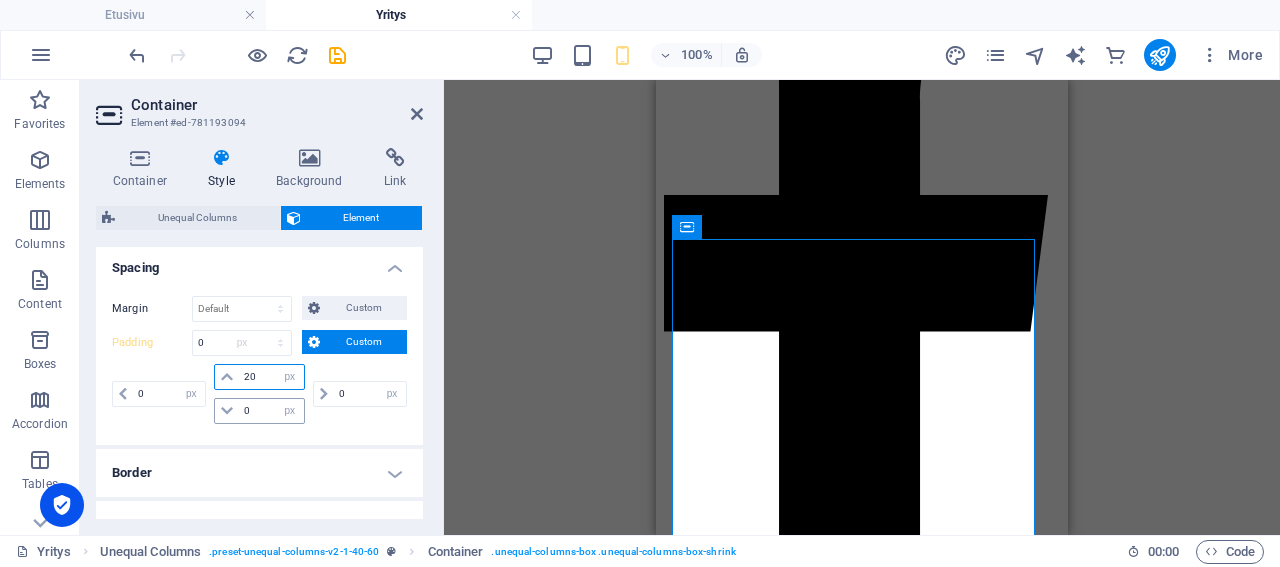 type 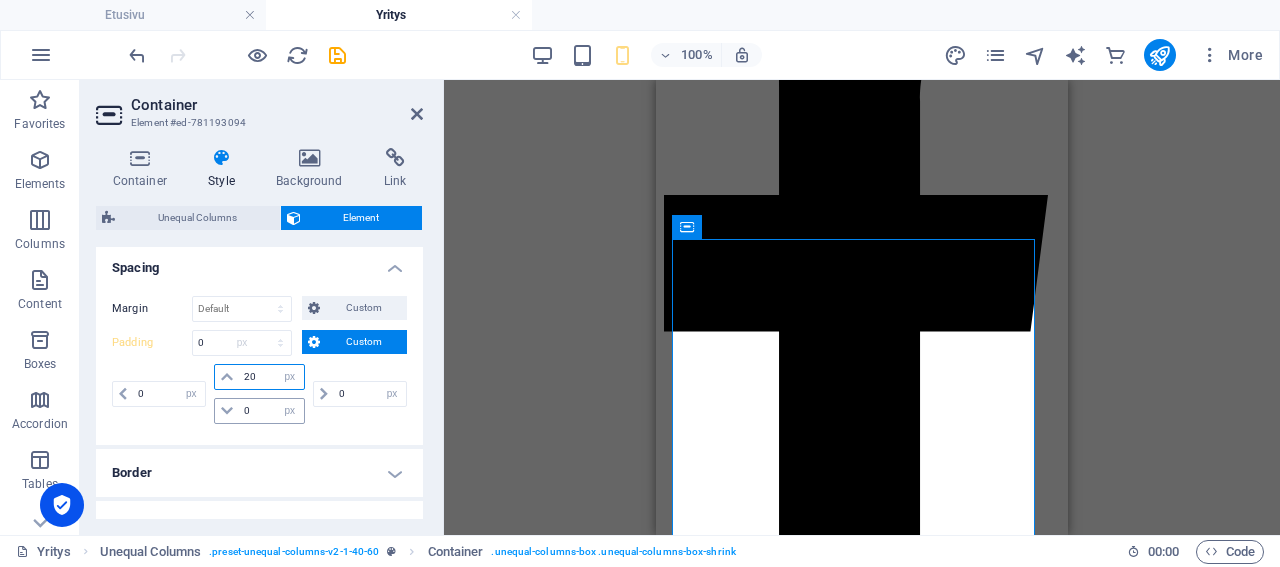 select on "DISABLED_OPTION_VALUE" 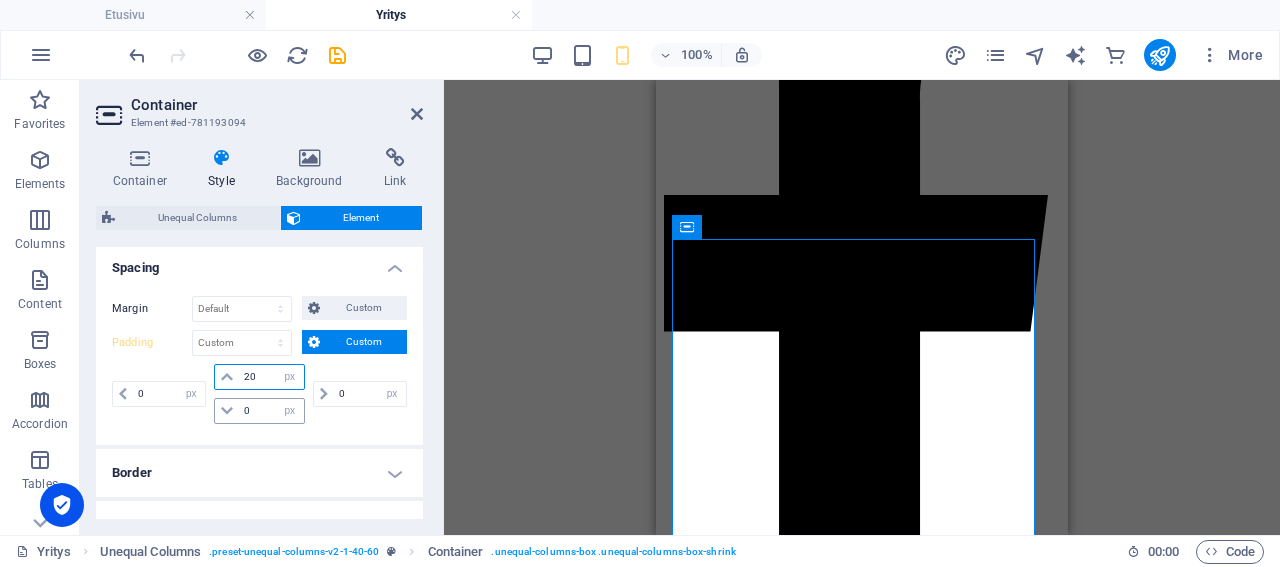 type on "2" 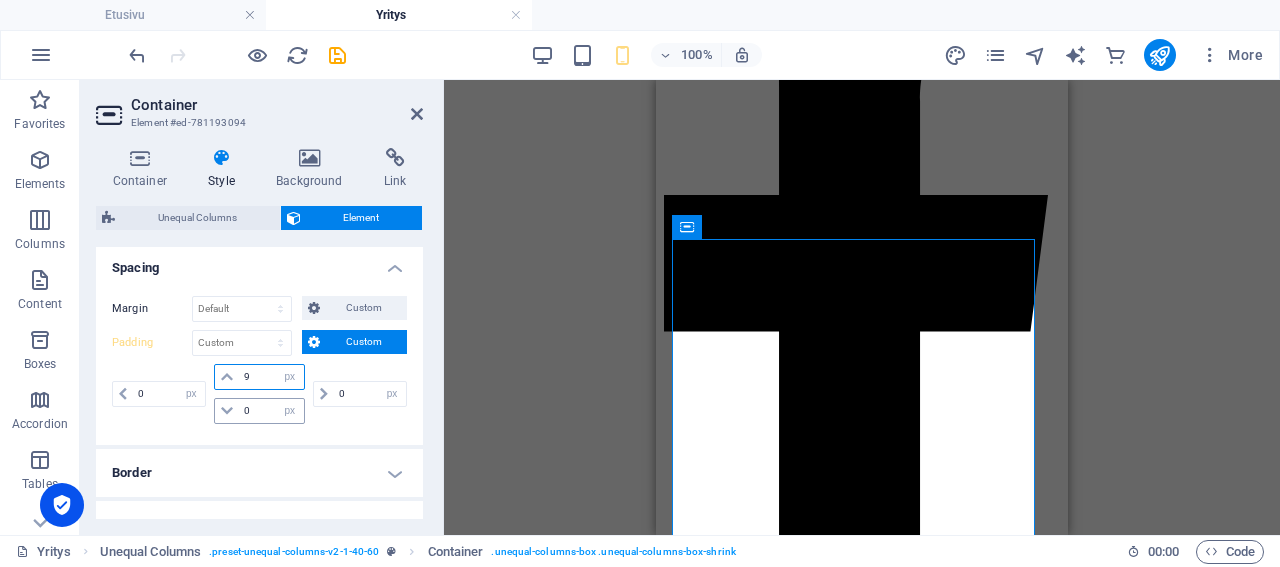 type on "9" 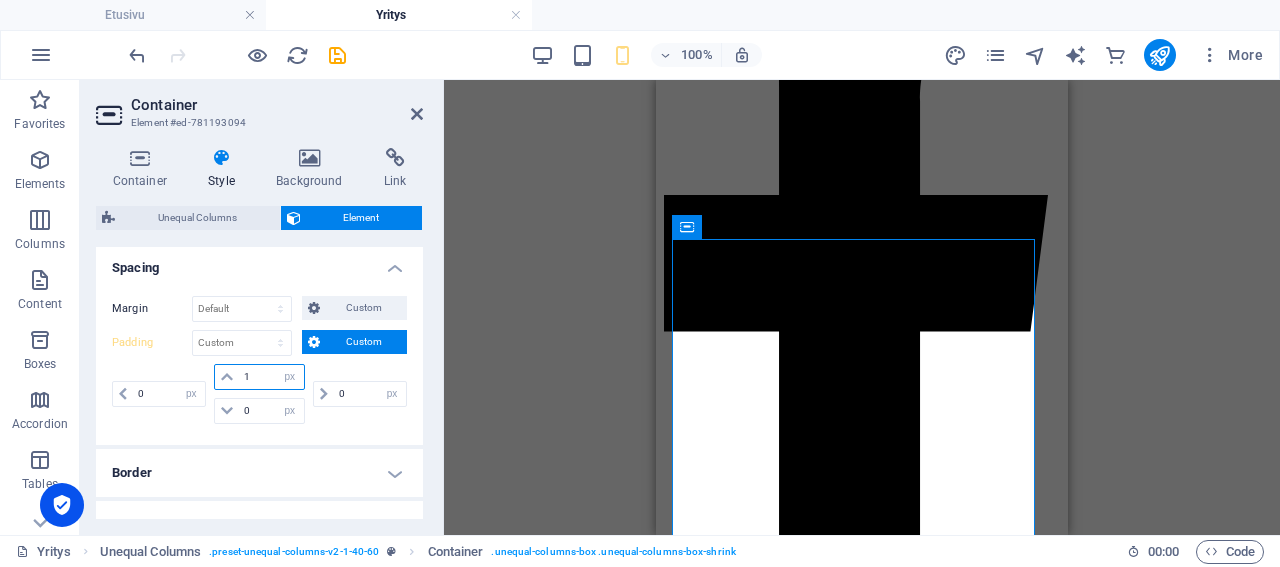 click on "1" at bounding box center [271, 377] 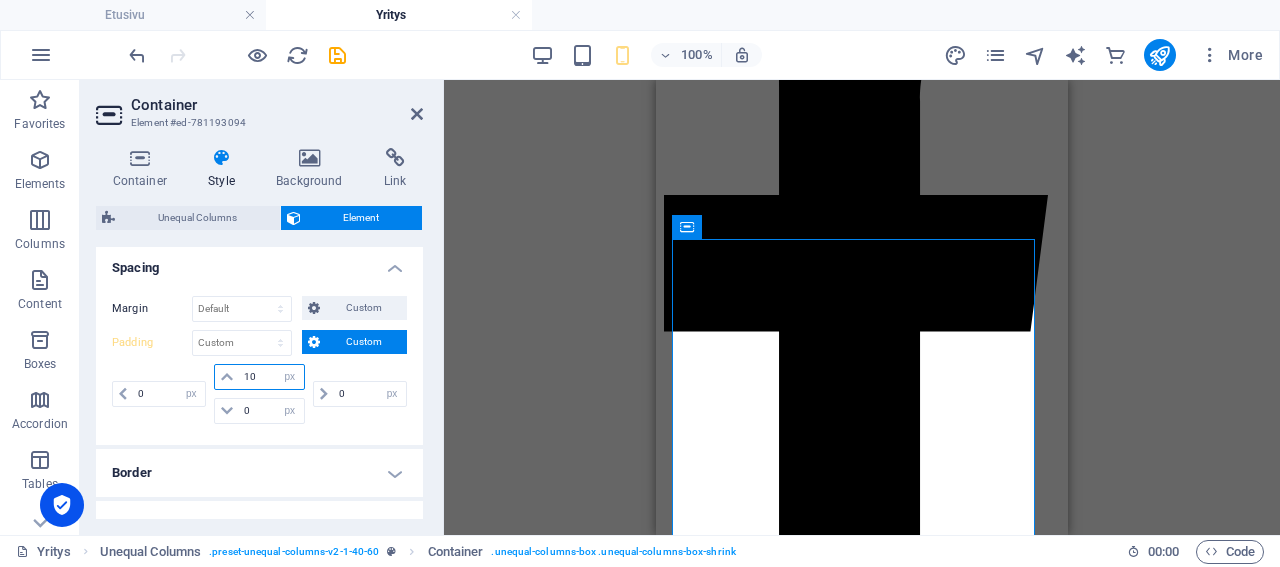 drag, startPoint x: 252, startPoint y: 373, endPoint x: 205, endPoint y: 371, distance: 47.042534 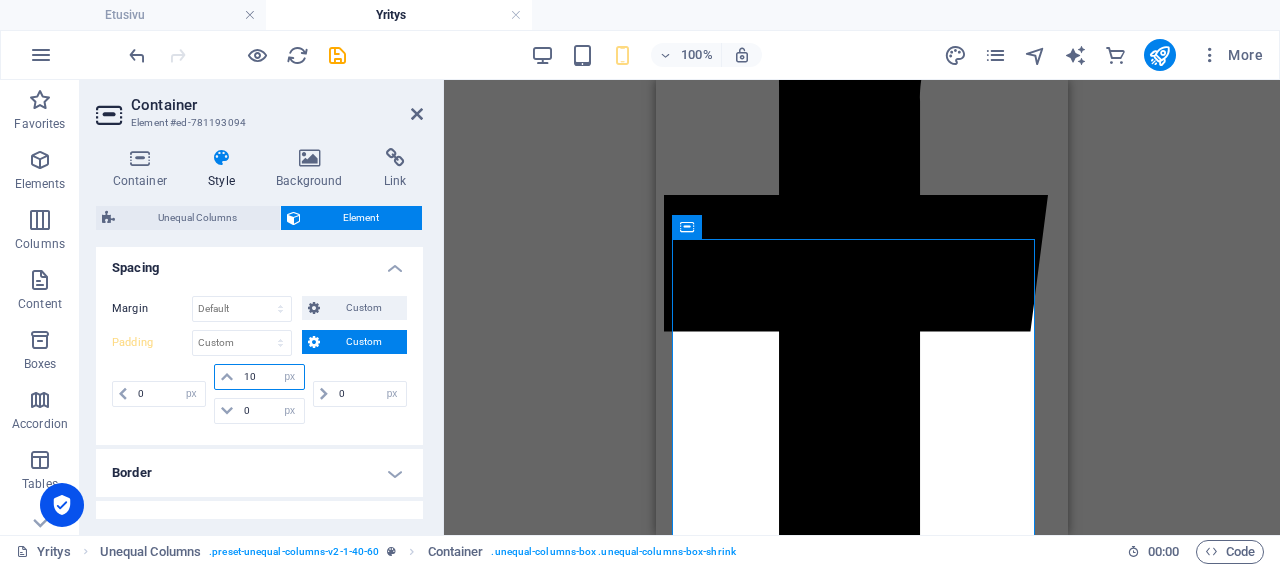 click on "10" at bounding box center [271, 377] 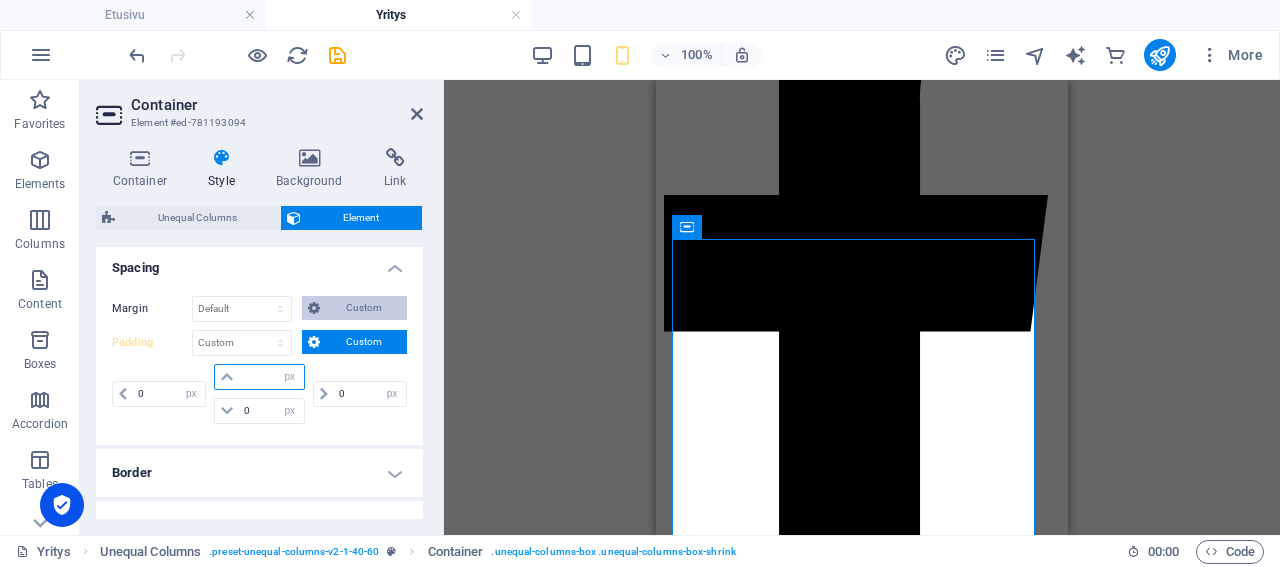 type 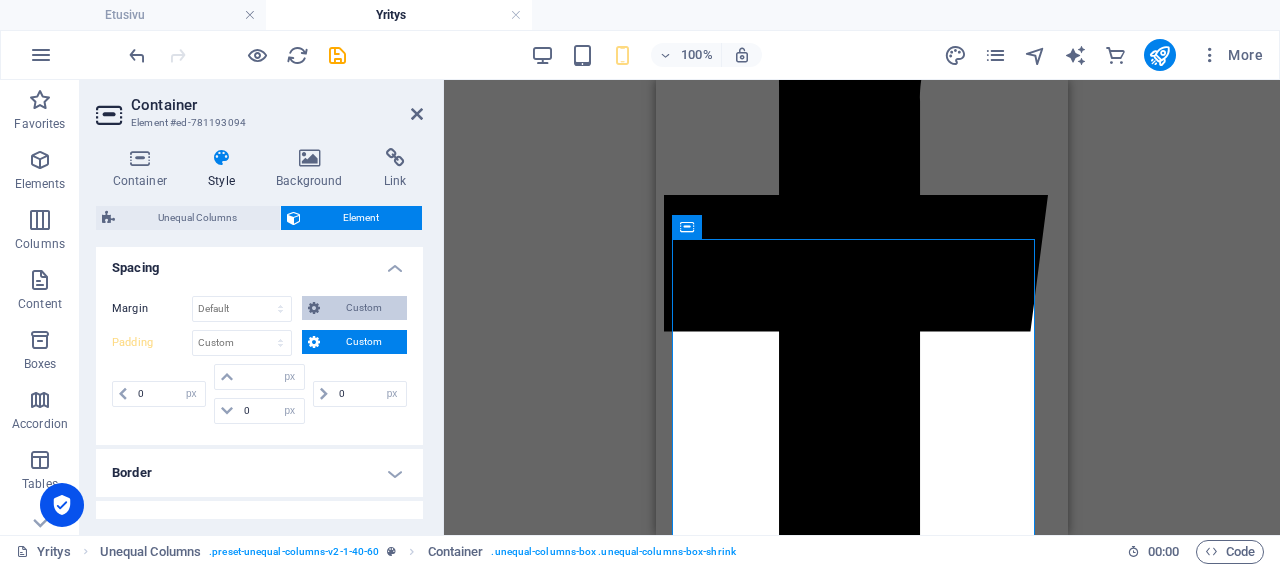 click on "Custom" at bounding box center [363, 308] 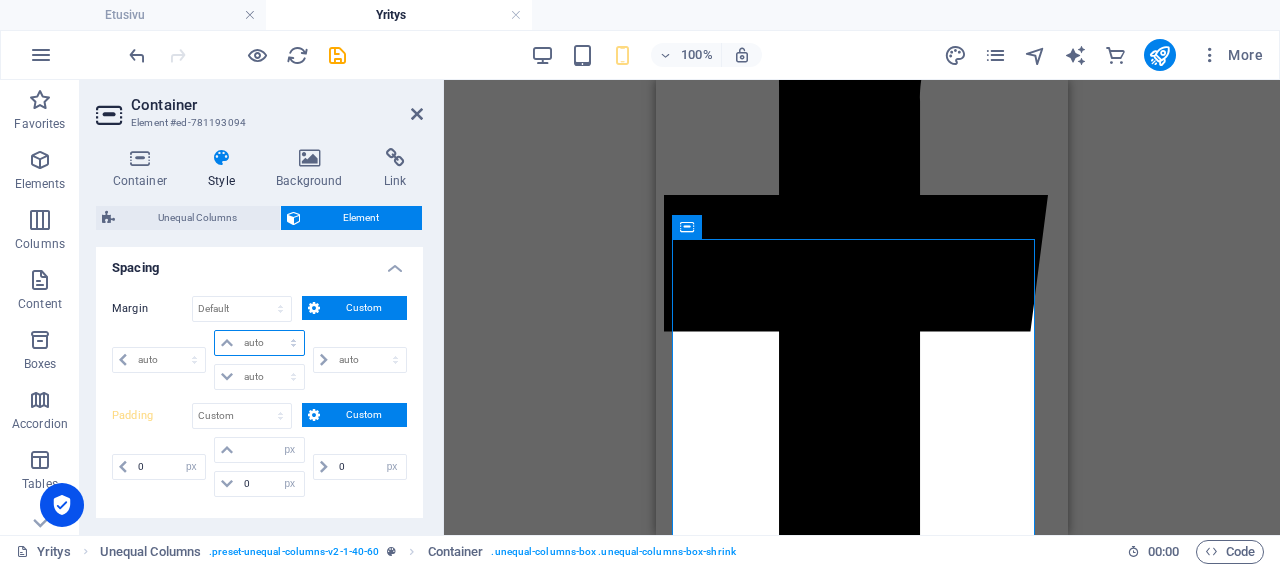click on "auto px % rem vw vh" at bounding box center (259, 343) 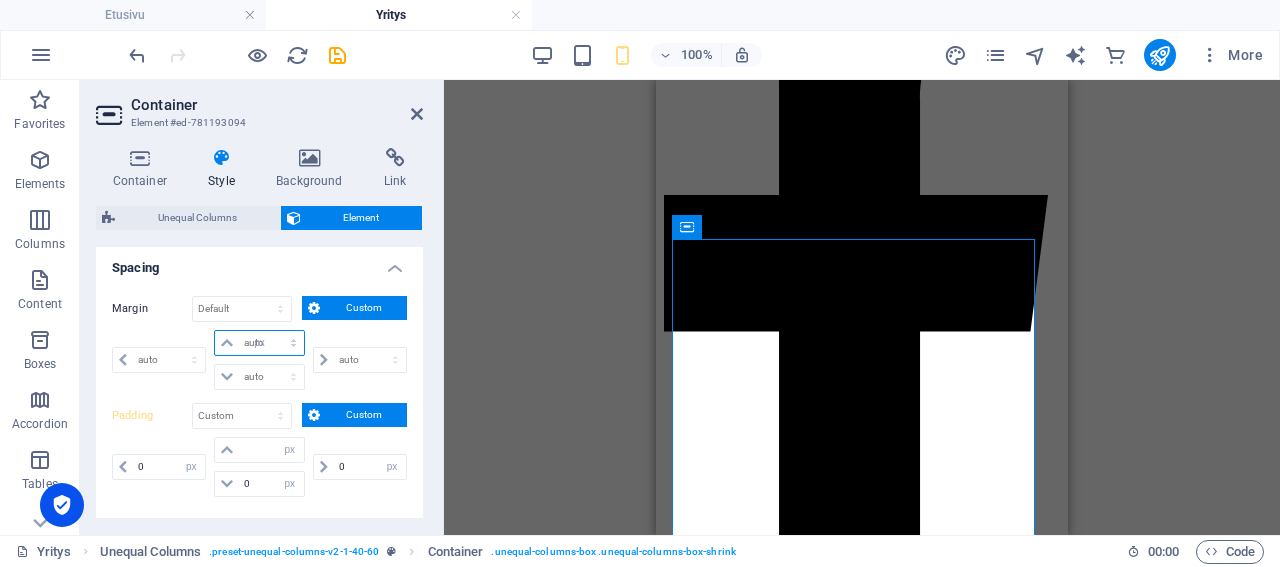 click on "px" at bounding box center (0, 0) 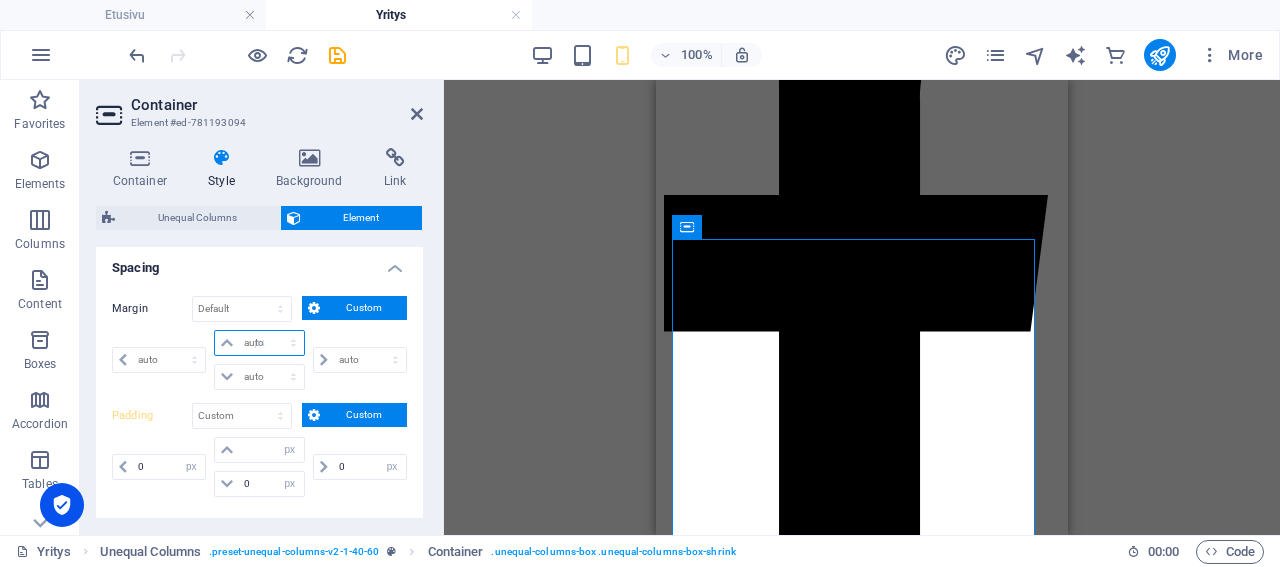 type on "0" 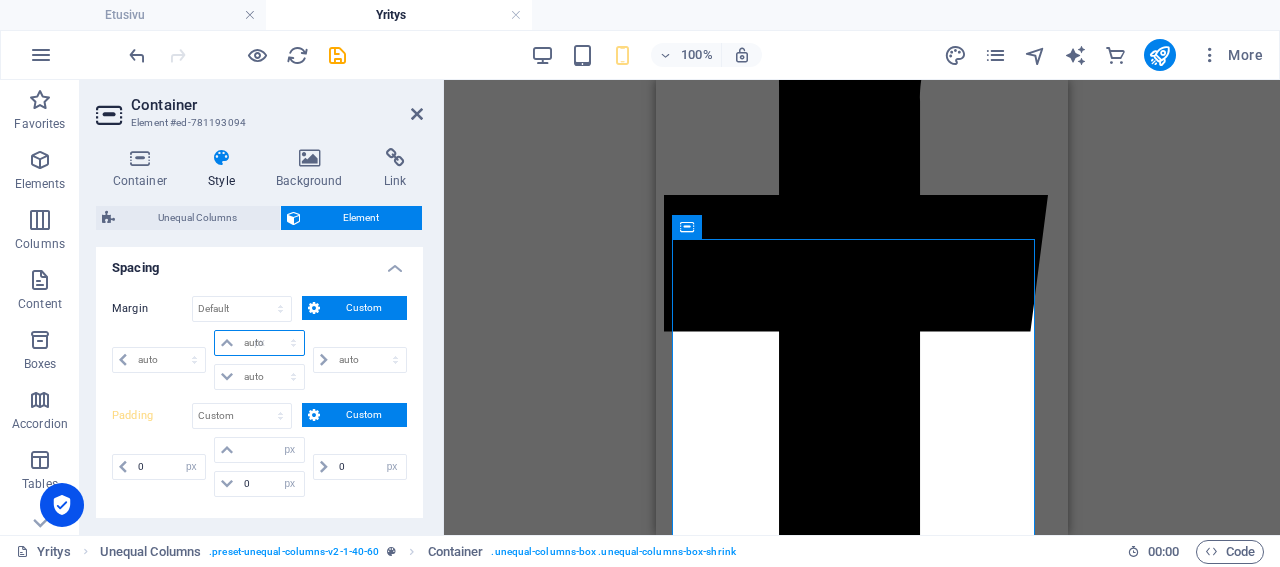 type on "0" 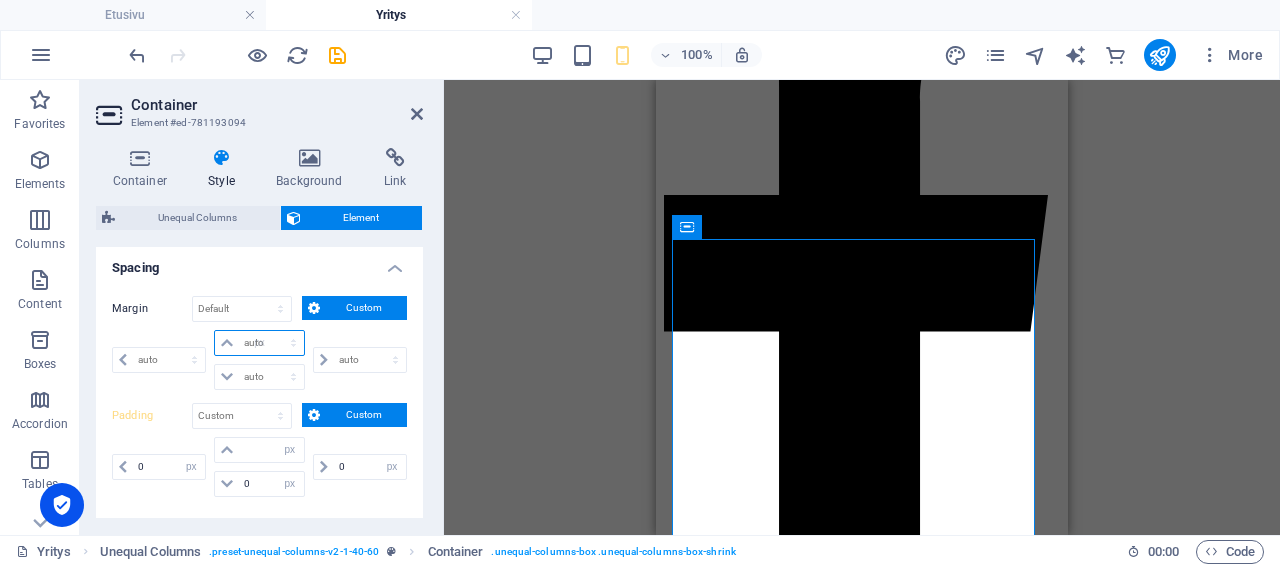 select on "px" 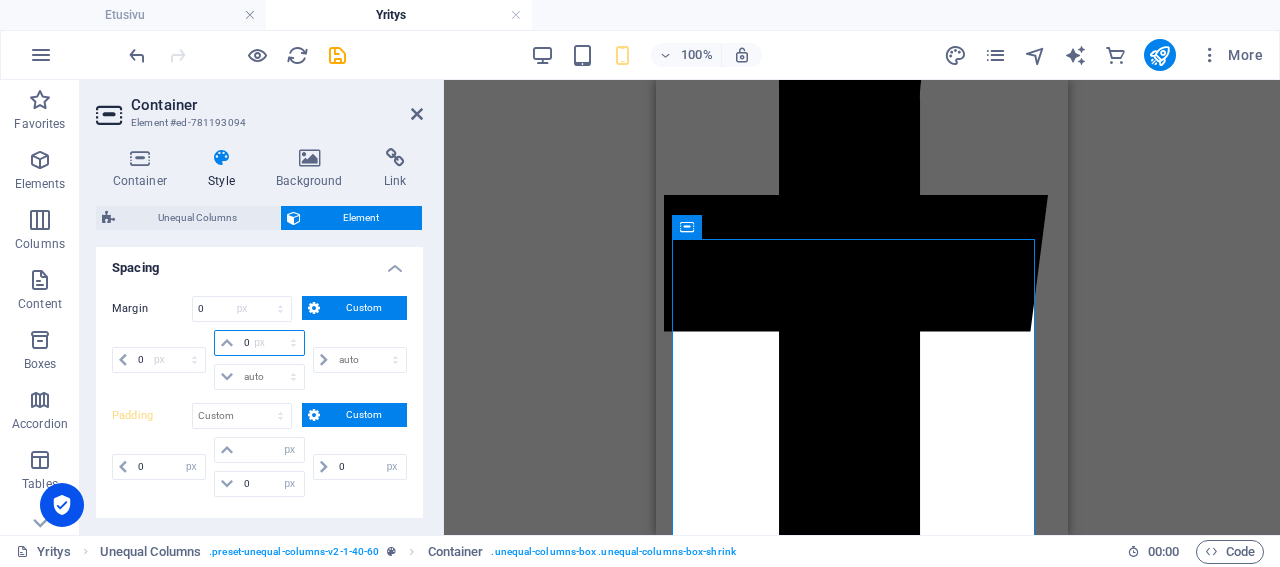 type on "0" 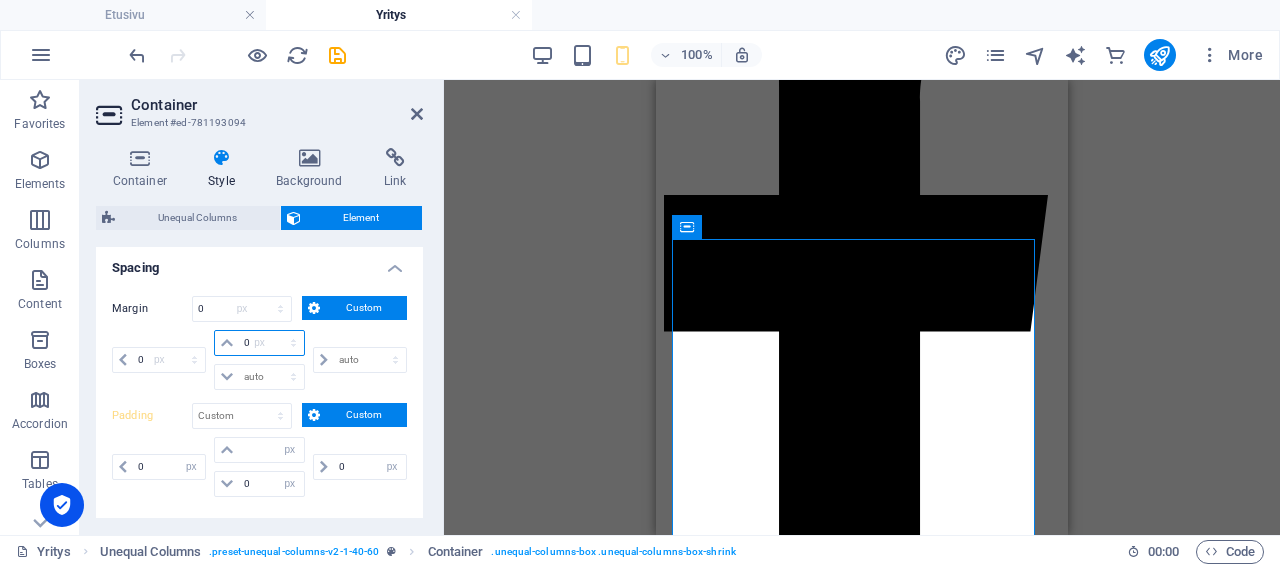 select on "px" 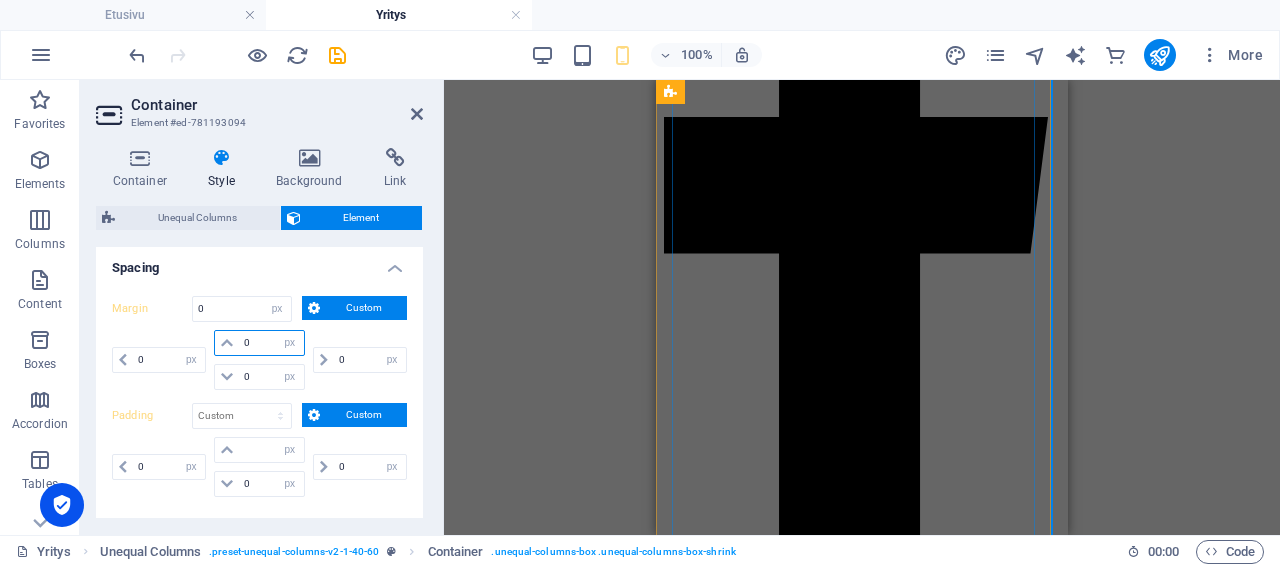 scroll, scrollTop: 728, scrollLeft: 0, axis: vertical 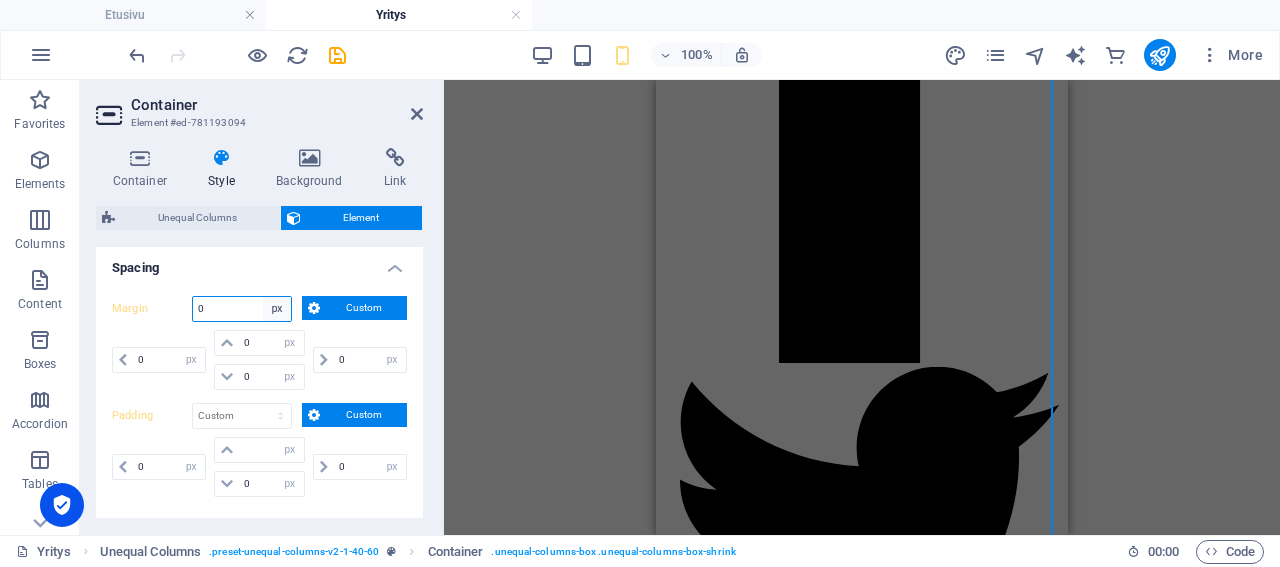 select on "default" 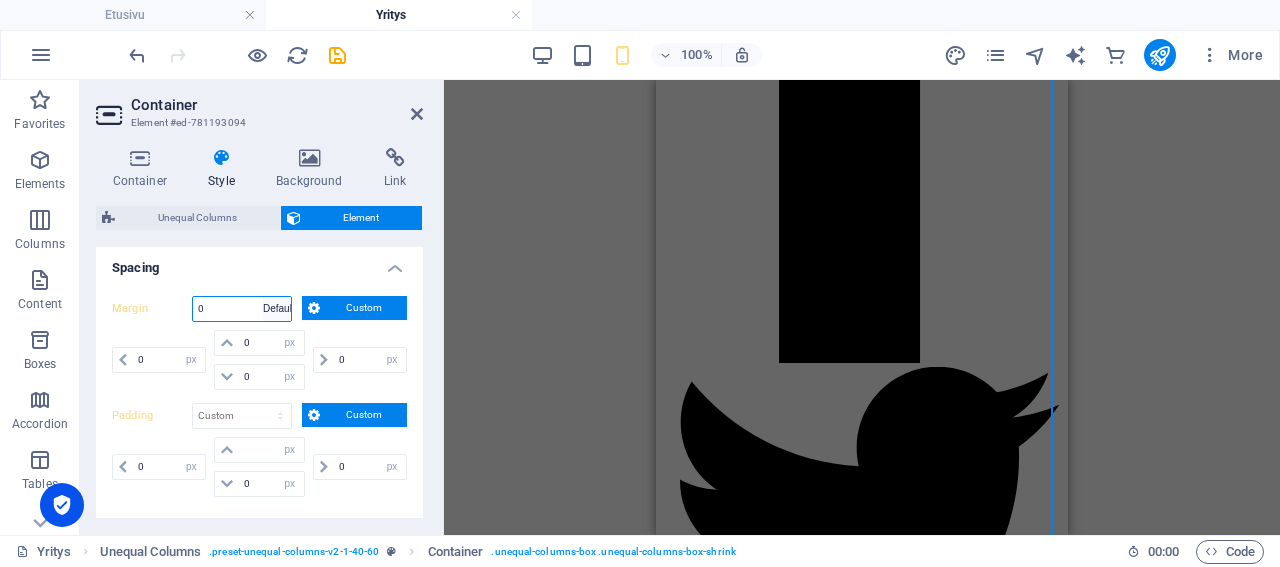 click on "Default" at bounding box center [0, 0] 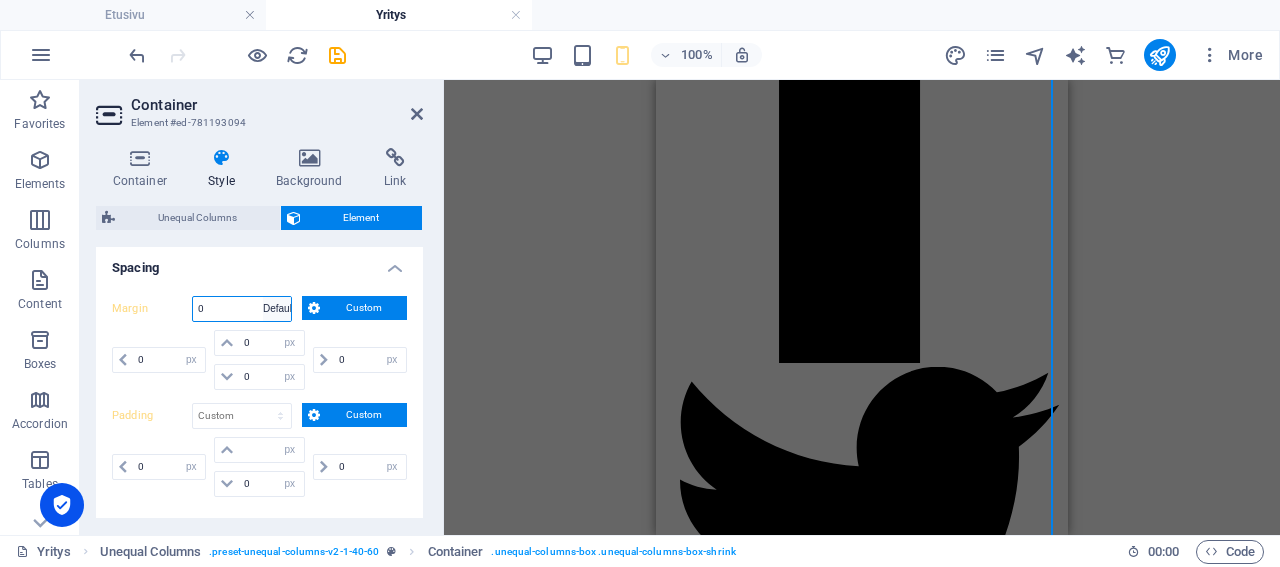 type 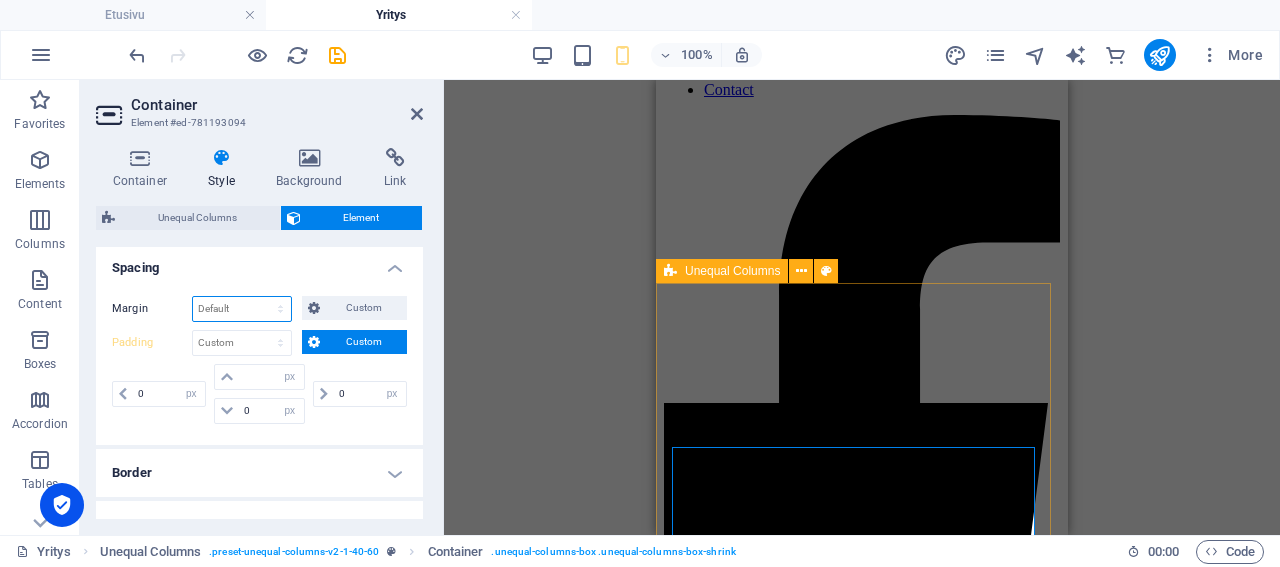scroll, scrollTop: 312, scrollLeft: 0, axis: vertical 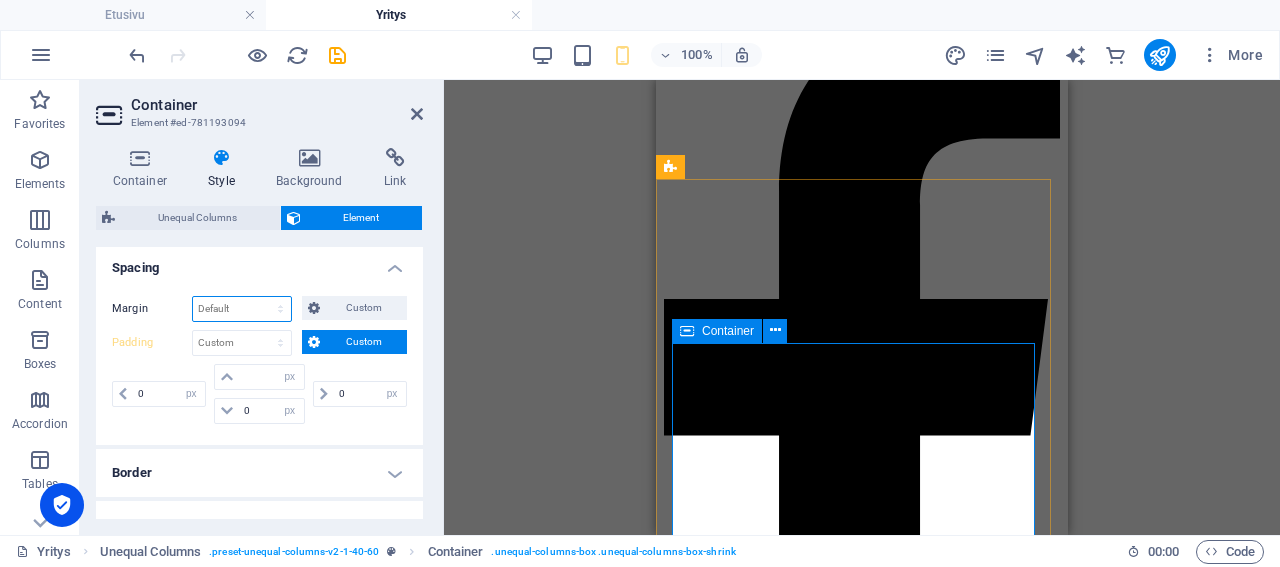 click on "Container" at bounding box center [728, 331] 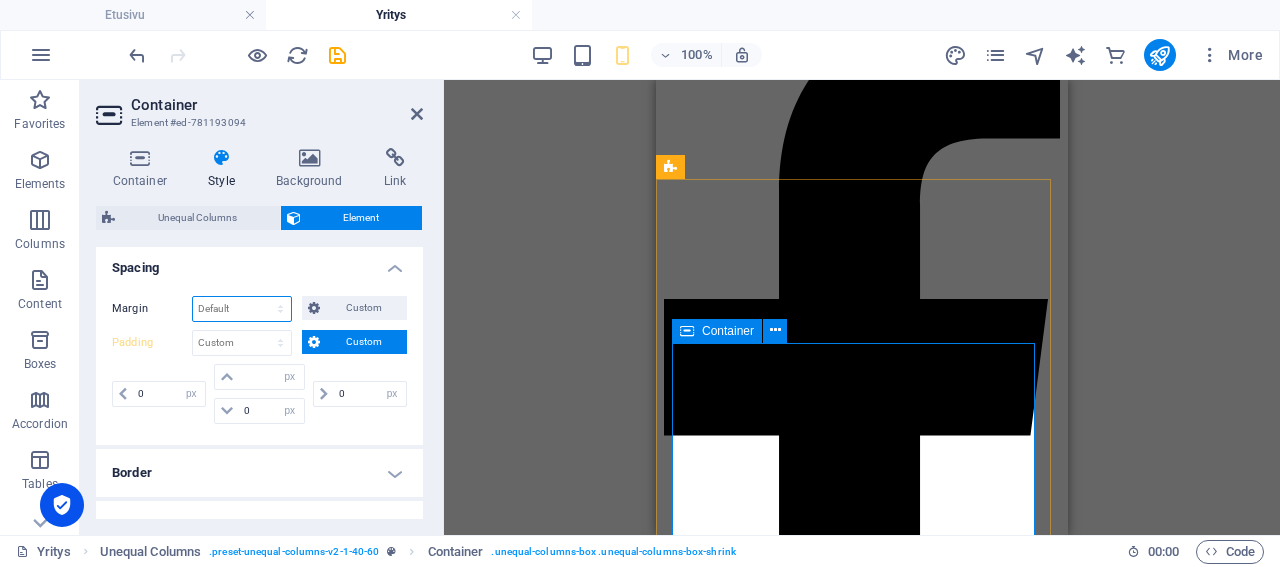click on "Container" at bounding box center [728, 331] 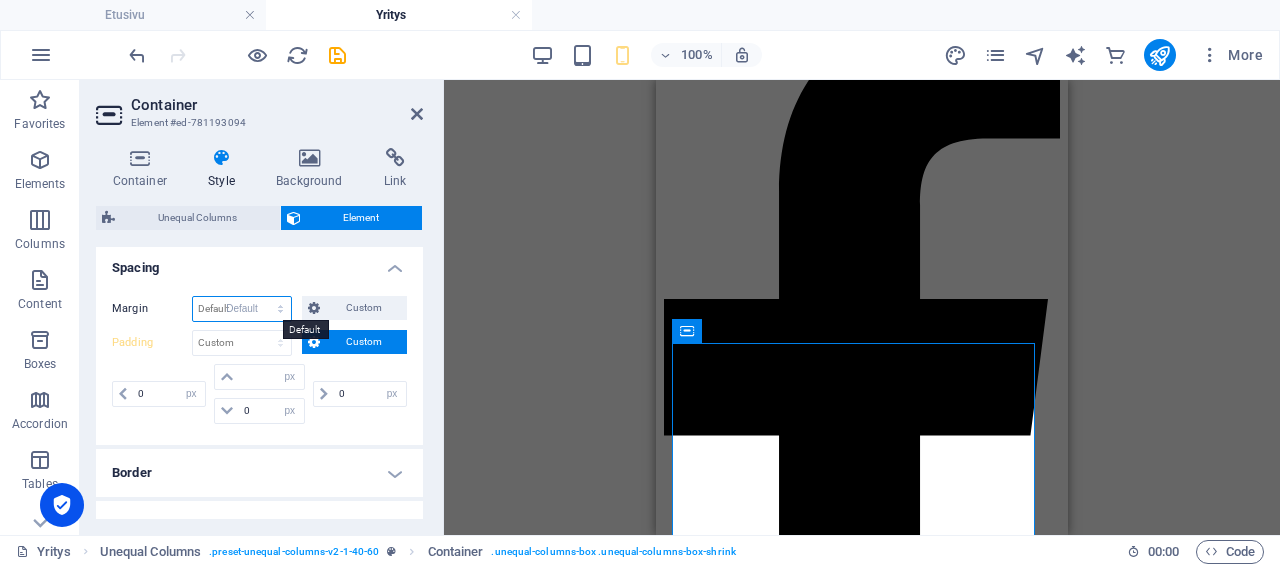click on "Default" at bounding box center [0, 0] 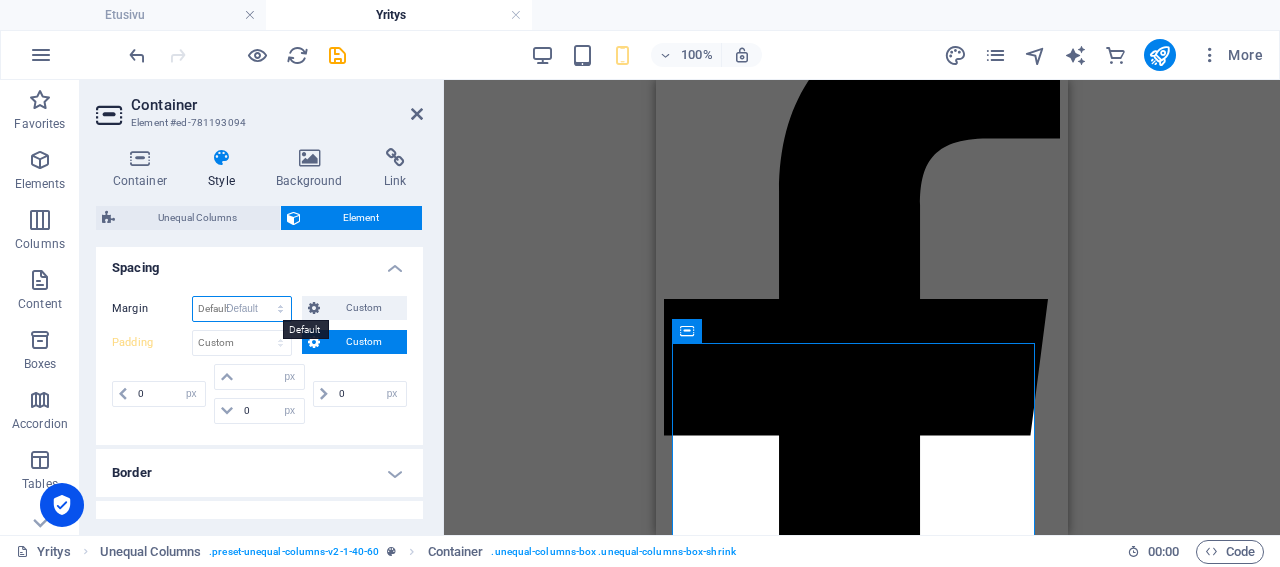 select on "DISABLED_OPTION_VALUE" 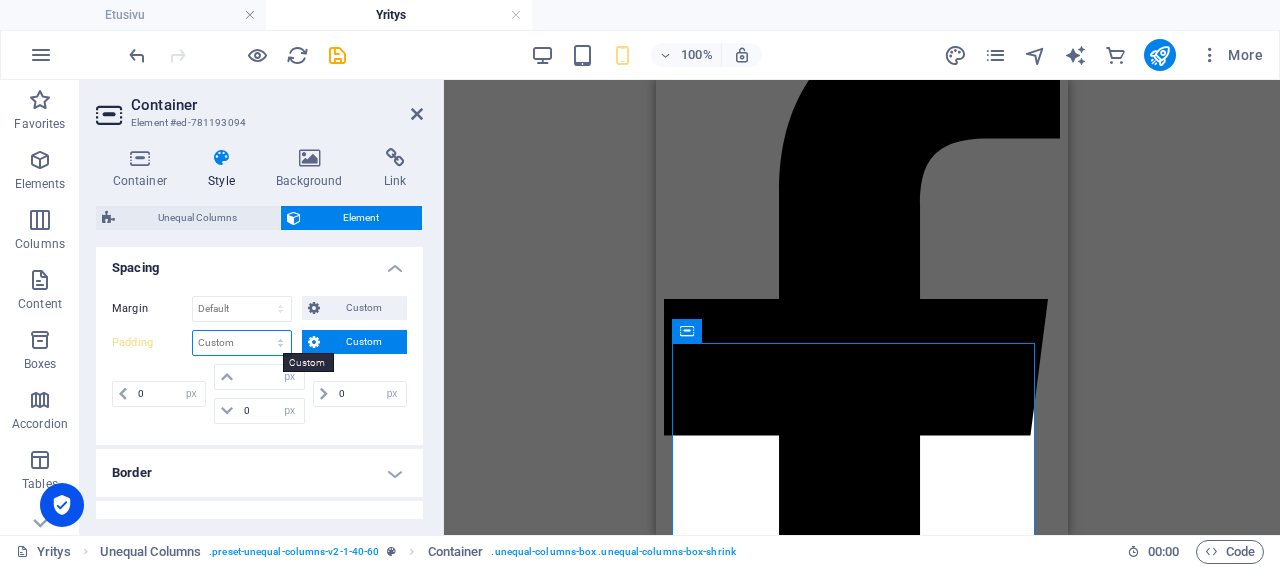 click on "Default px rem % vh vw Custom" at bounding box center (242, 343) 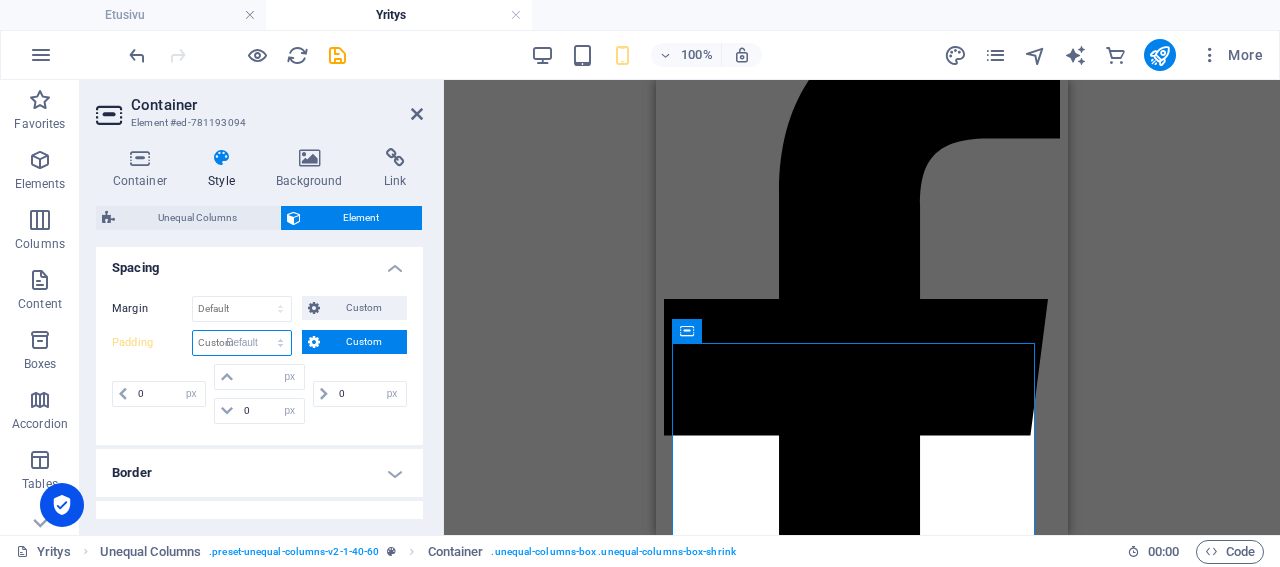 click on "Default" at bounding box center [0, 0] 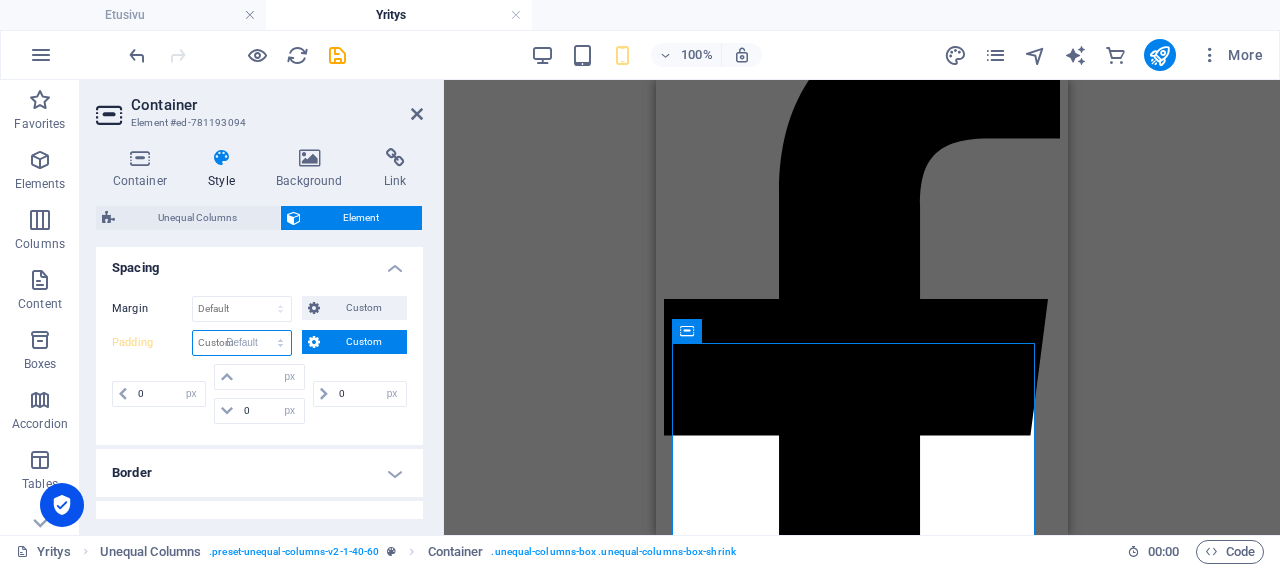 select on "DISABLED_OPTION_VALUE" 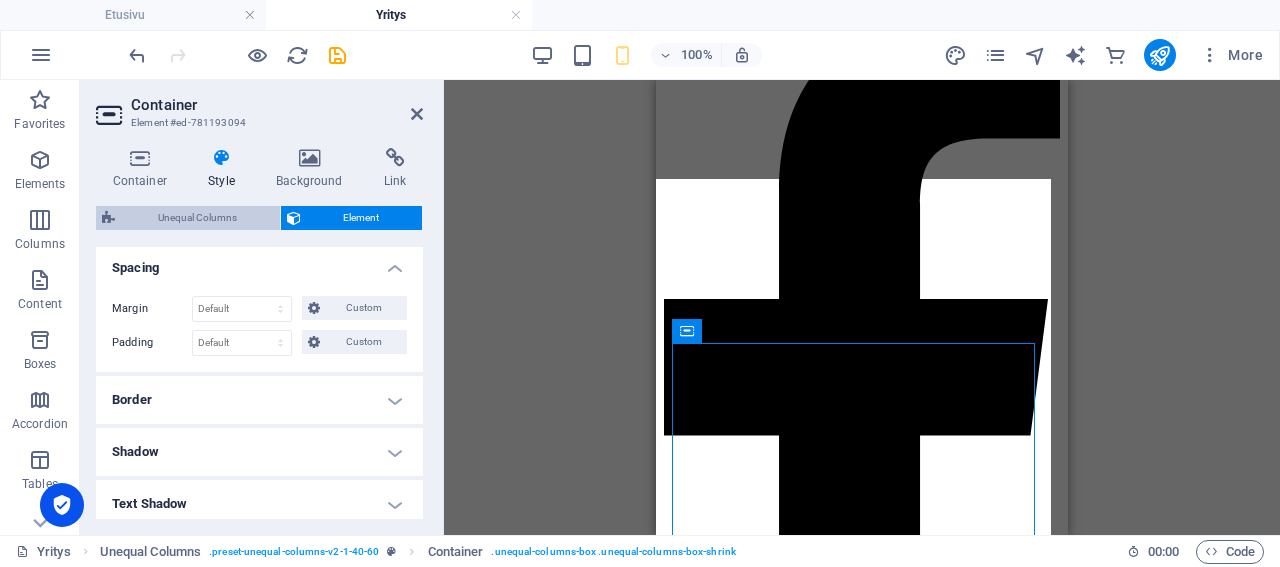 click on "Unequal Columns" at bounding box center (197, 218) 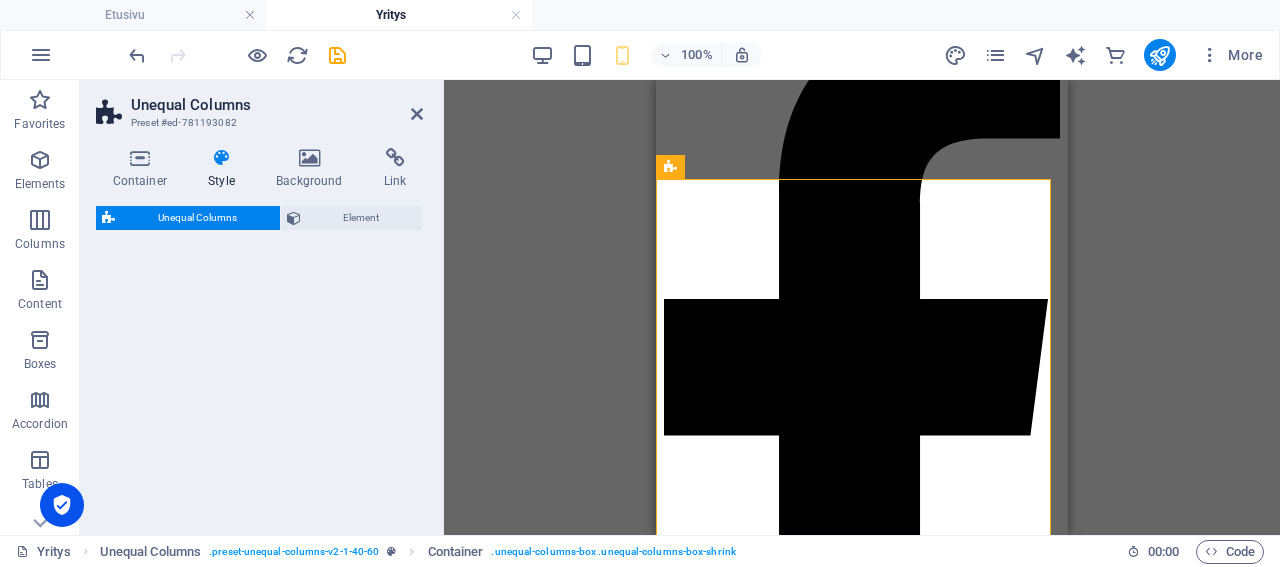 select on "%" 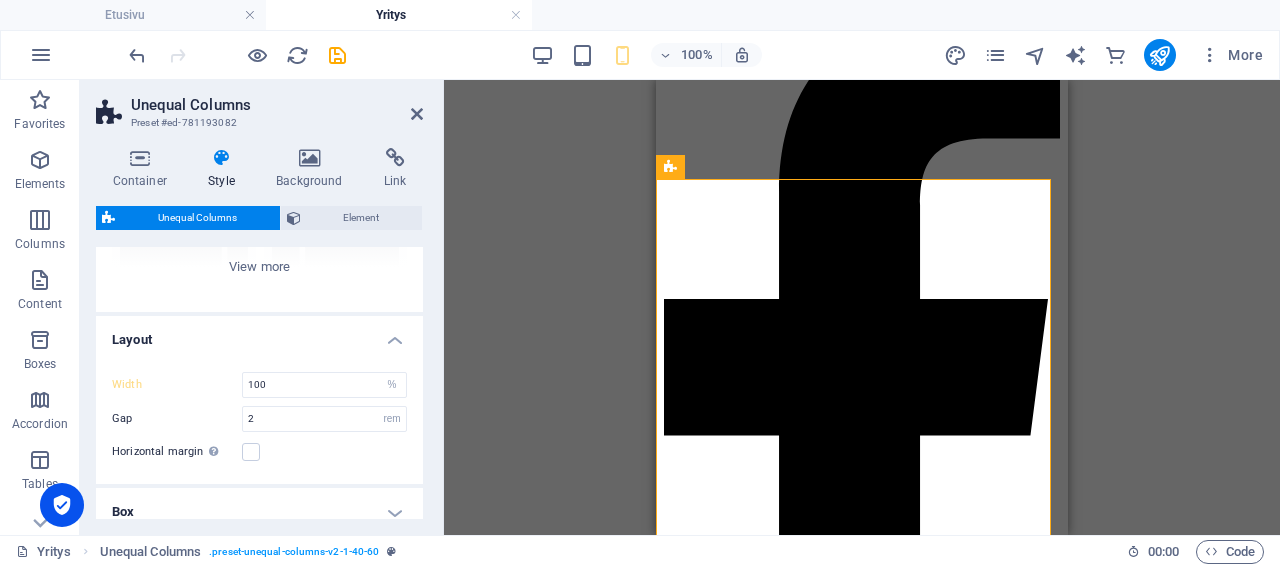 scroll, scrollTop: 270, scrollLeft: 0, axis: vertical 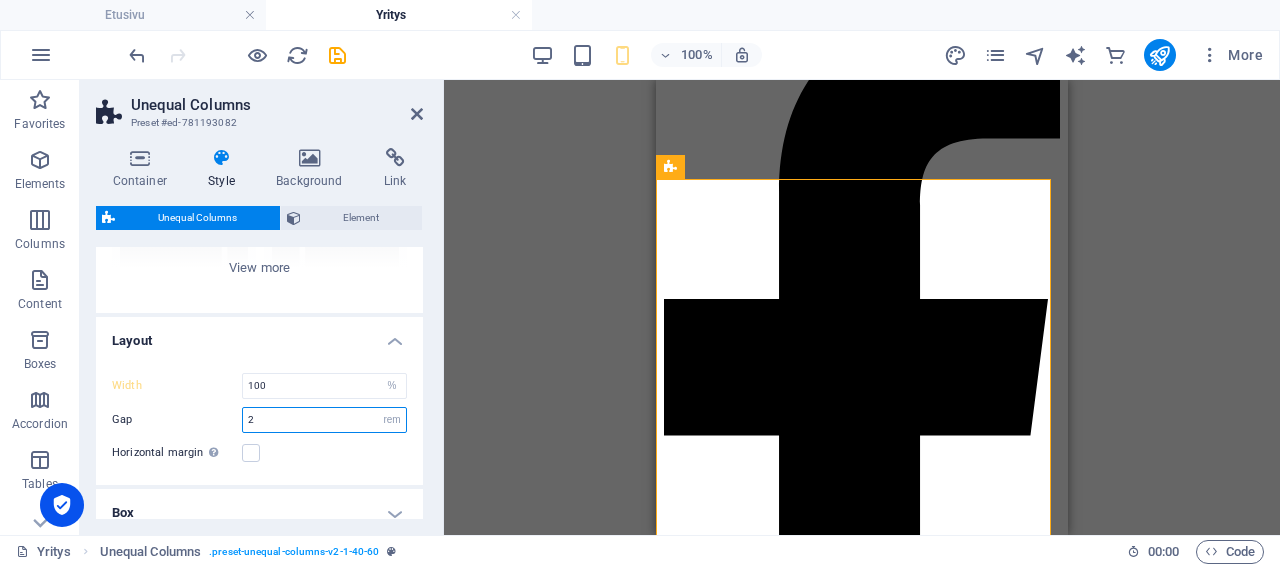 drag, startPoint x: 294, startPoint y: 421, endPoint x: 219, endPoint y: 411, distance: 75.66373 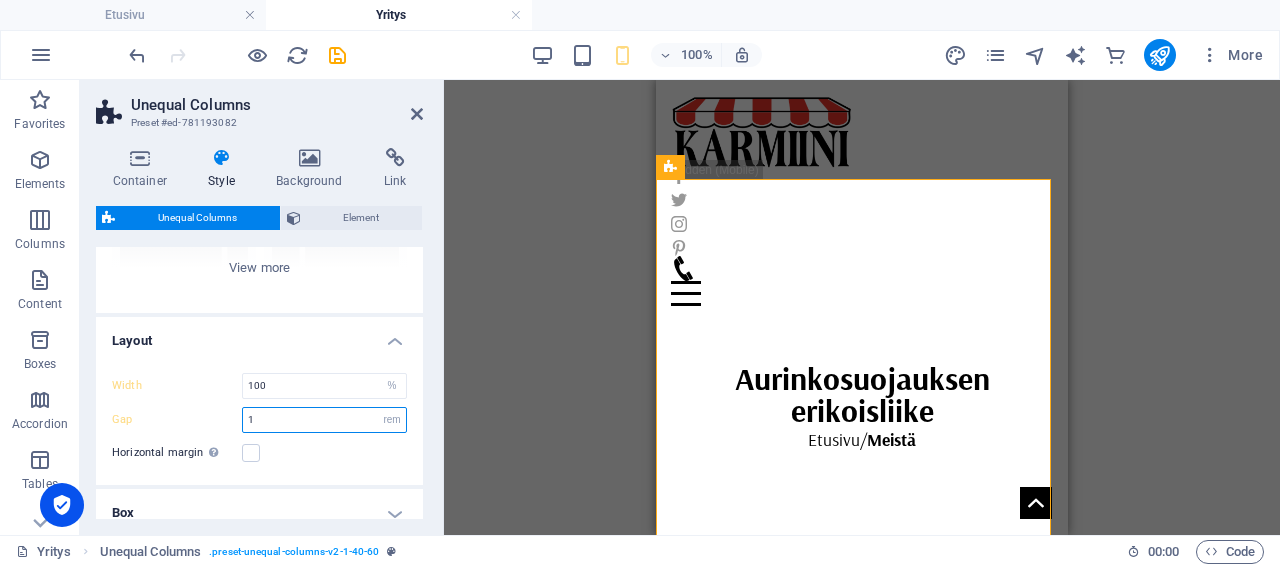 drag, startPoint x: 267, startPoint y: 417, endPoint x: 231, endPoint y: 415, distance: 36.05551 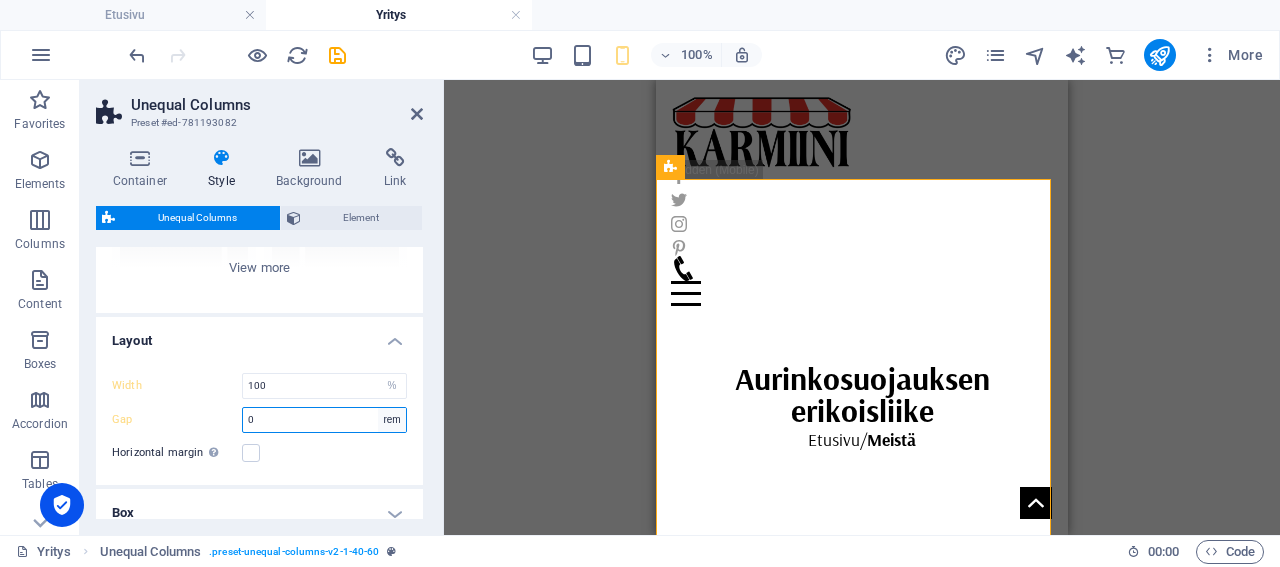 type on "0" 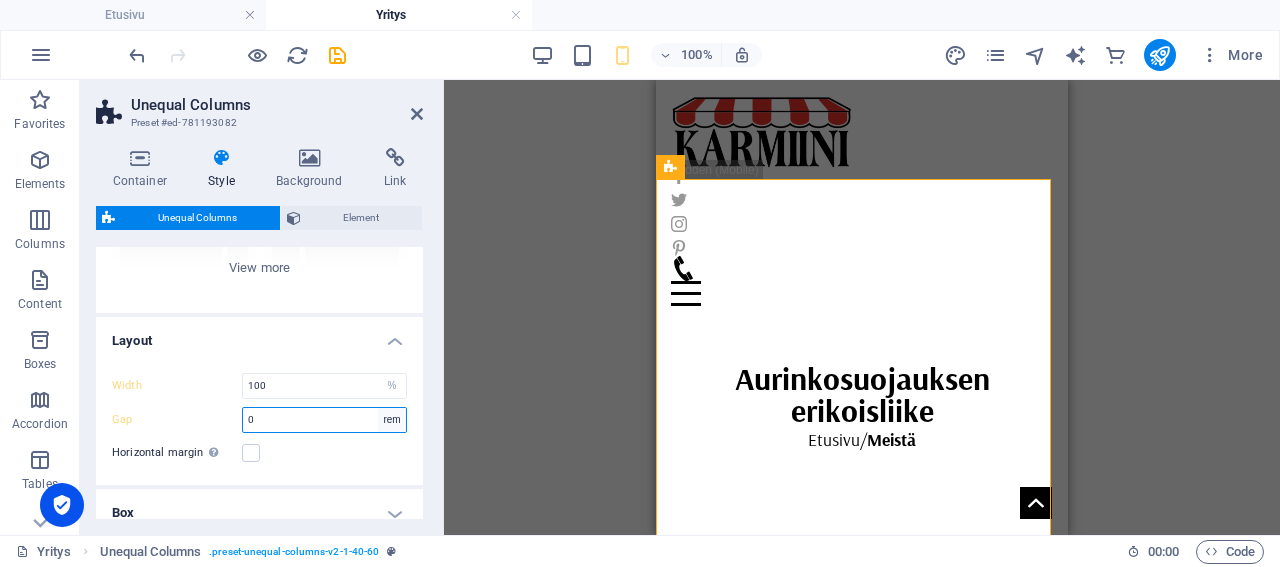 click on "0" at bounding box center (324, 420) 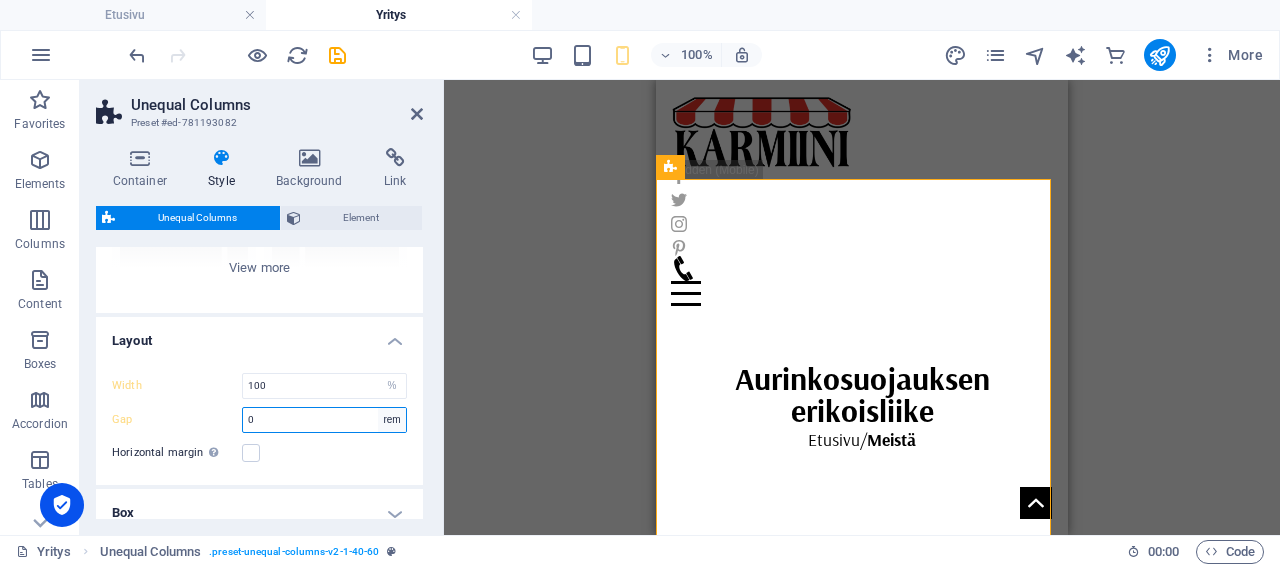 select on "px" 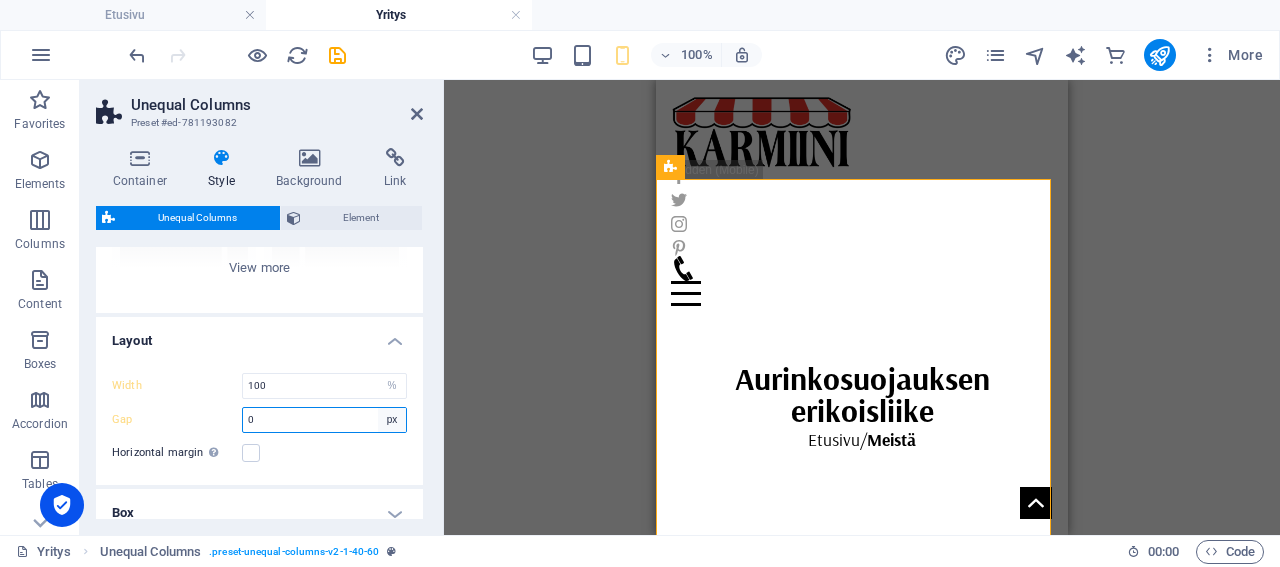 click on "px" at bounding box center [0, 0] 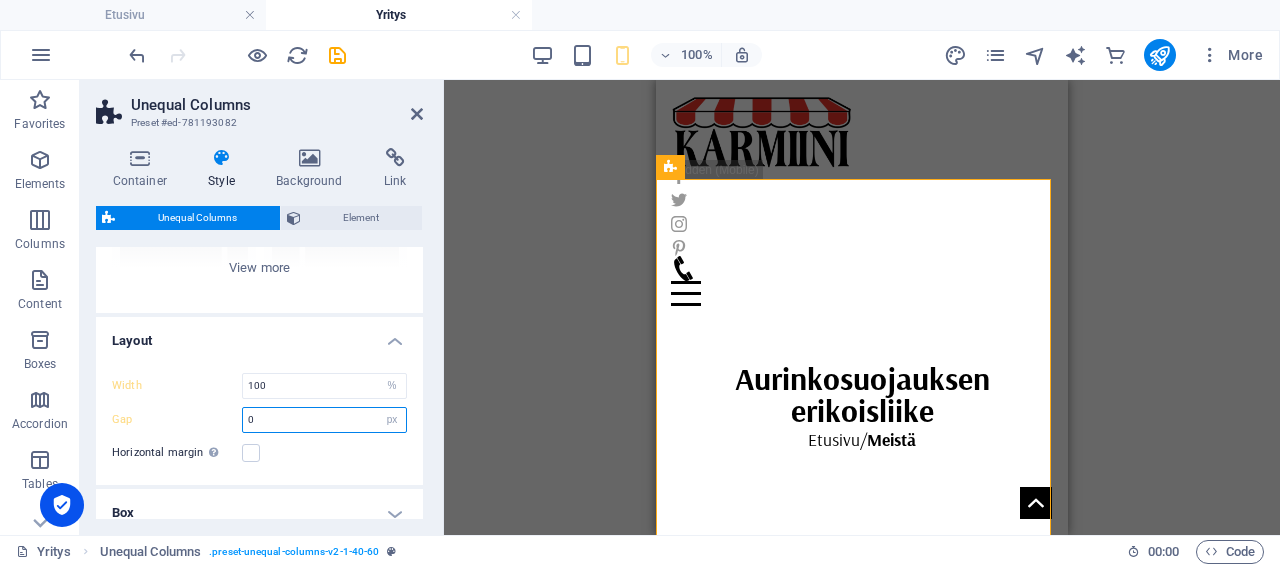 click on "0" at bounding box center [324, 420] 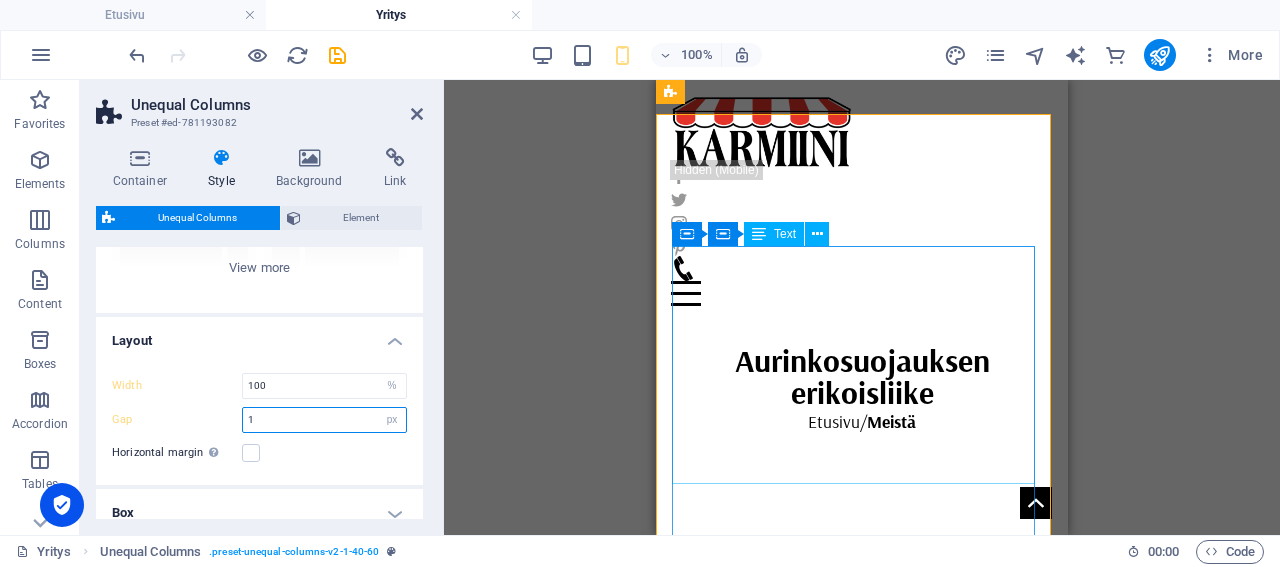 scroll, scrollTop: 312, scrollLeft: 0, axis: vertical 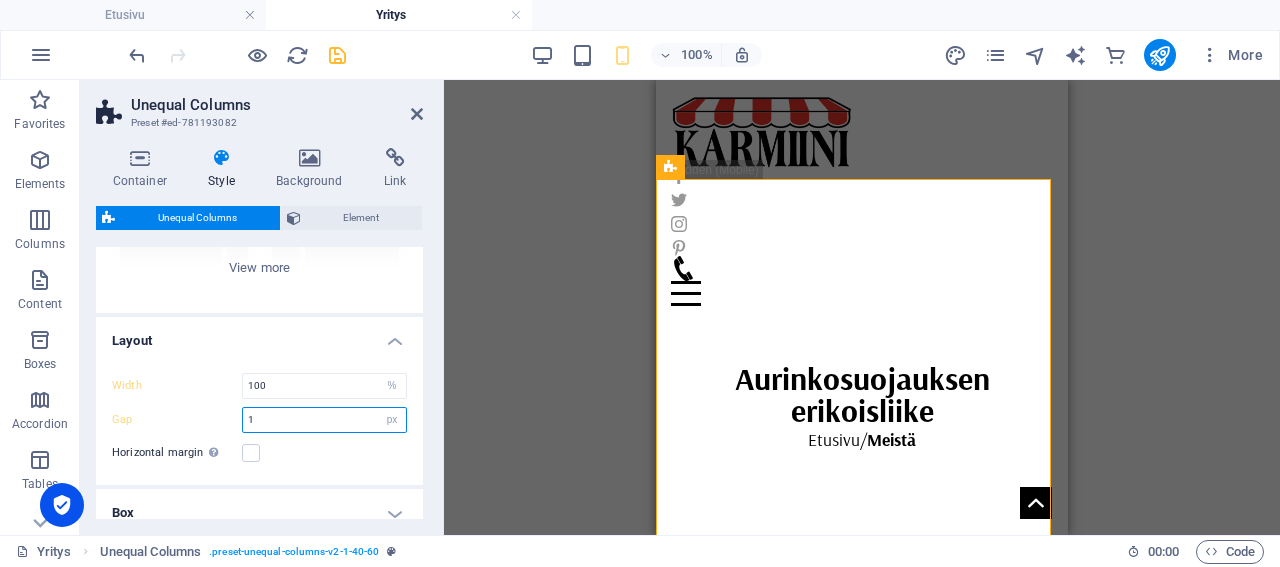 type on "1" 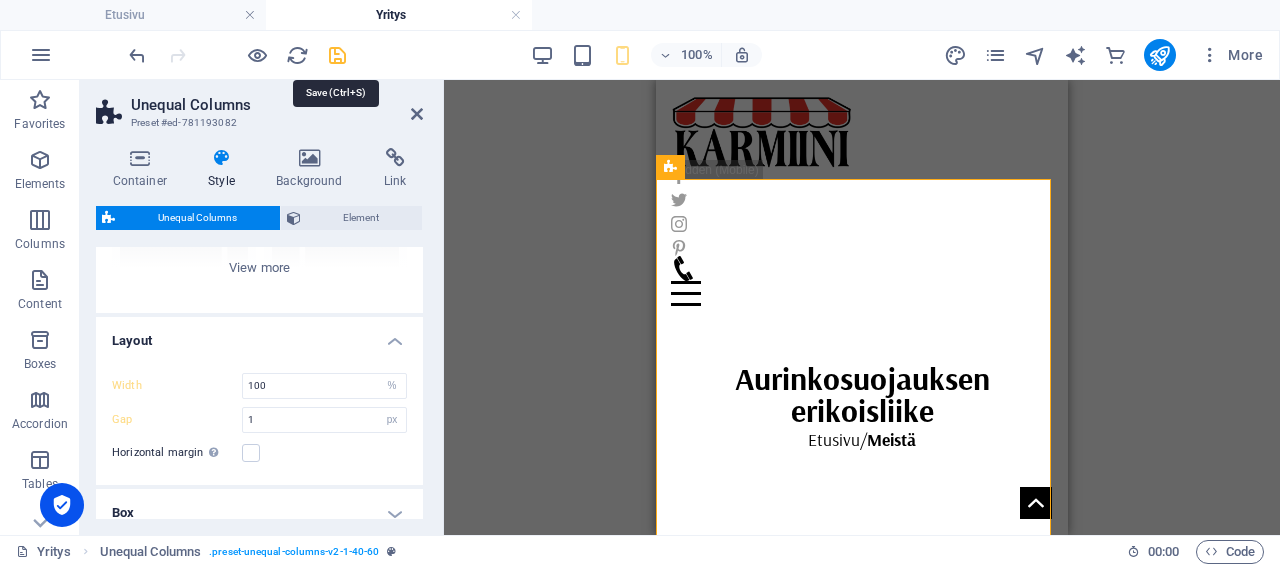 click at bounding box center [337, 55] 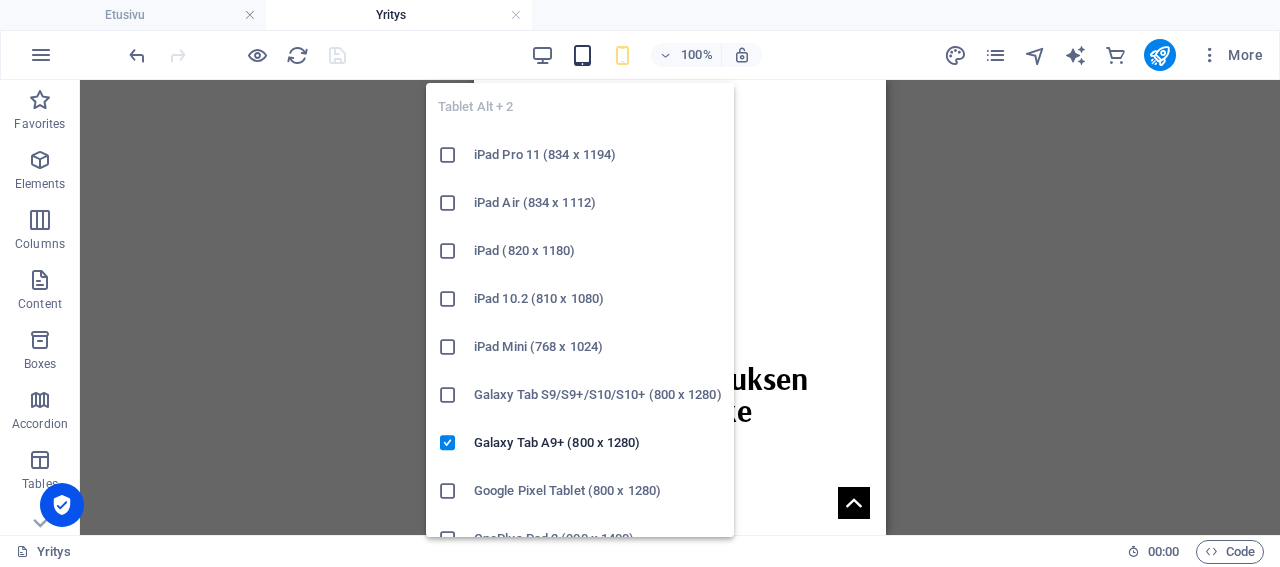 click at bounding box center [582, 55] 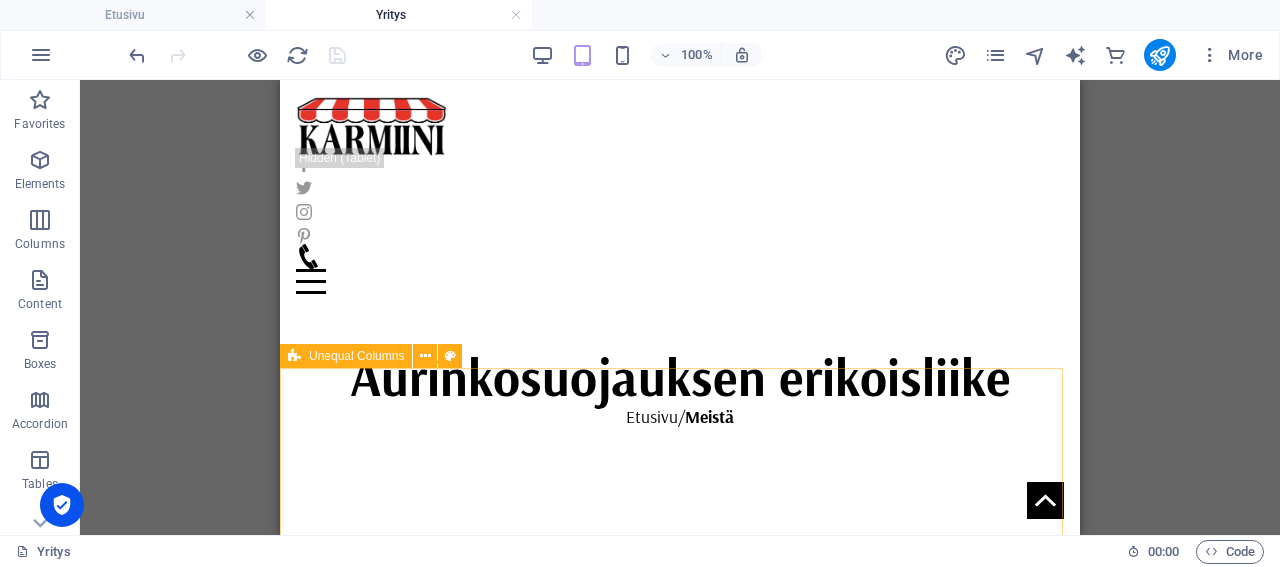click on "Unequal Columns" at bounding box center [356, 356] 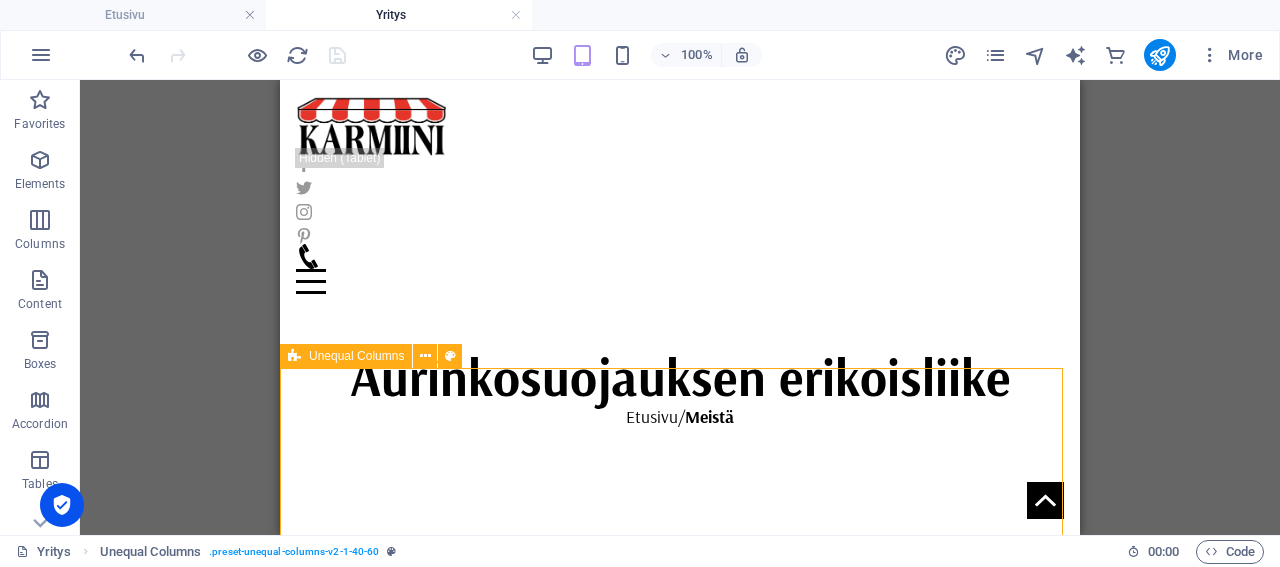 click on "Unequal Columns" at bounding box center [356, 356] 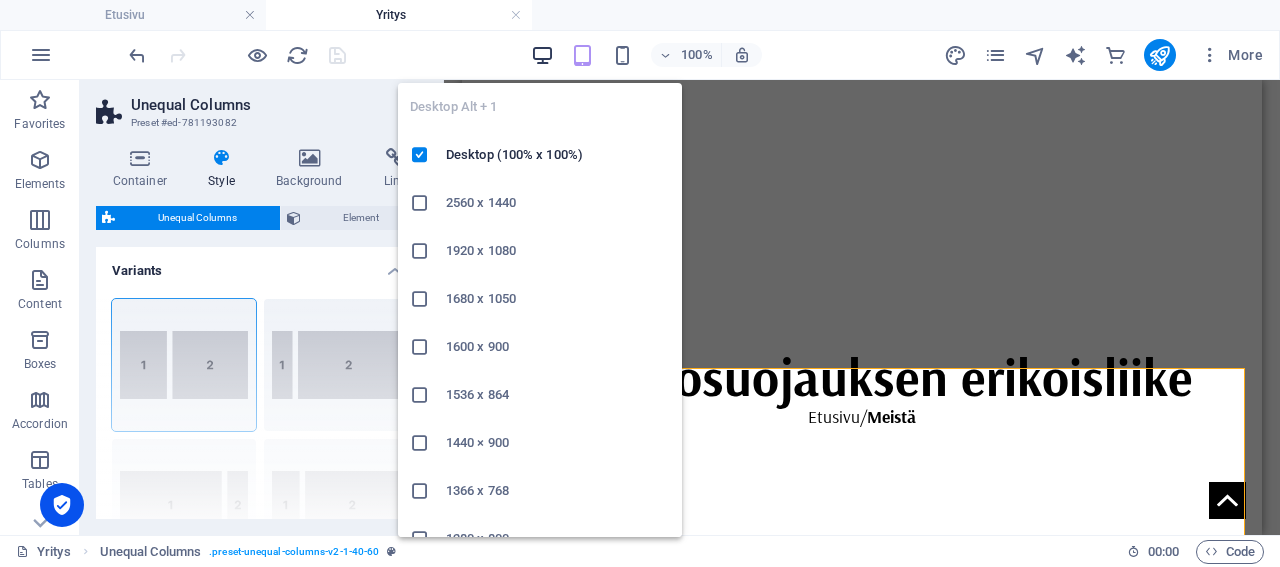 click at bounding box center [542, 55] 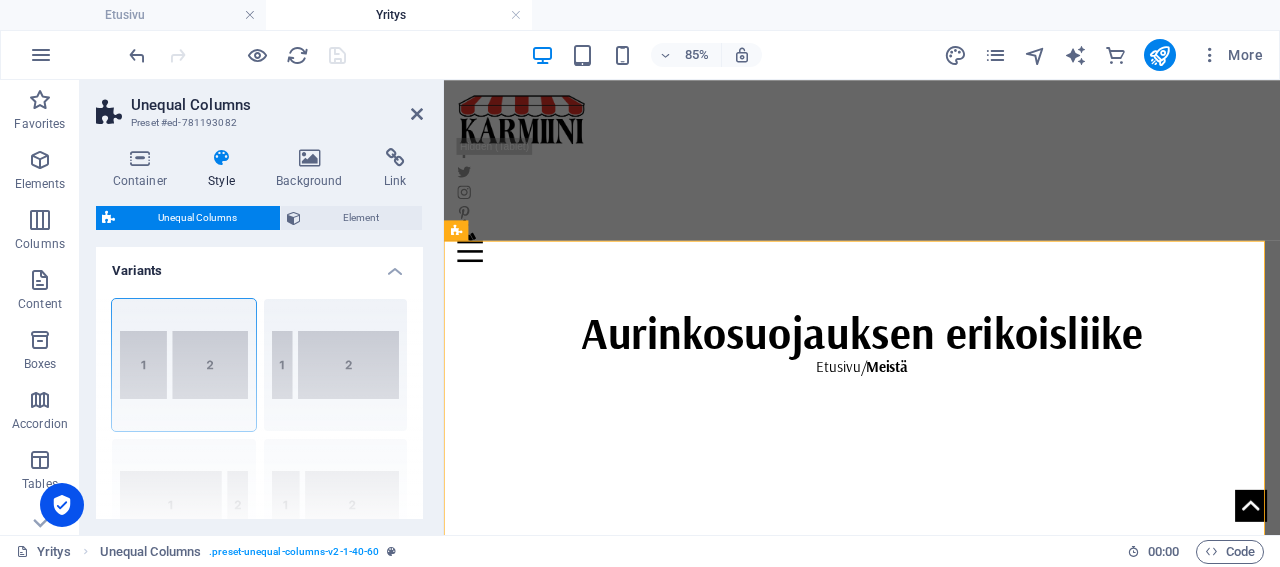 scroll, scrollTop: 519, scrollLeft: 0, axis: vertical 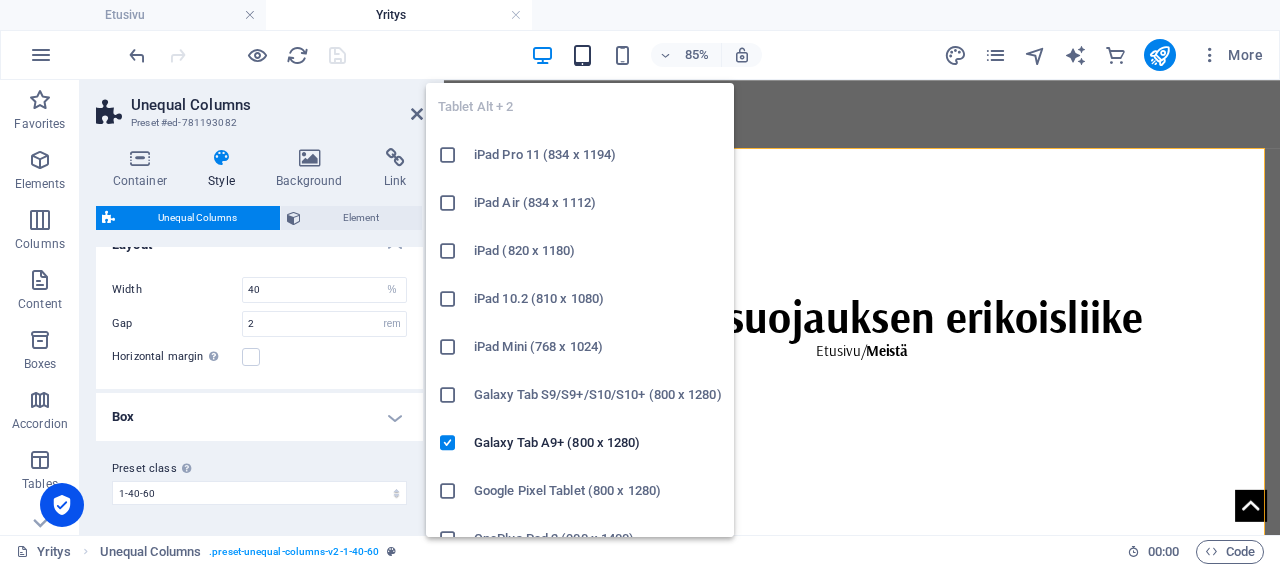 click at bounding box center (582, 55) 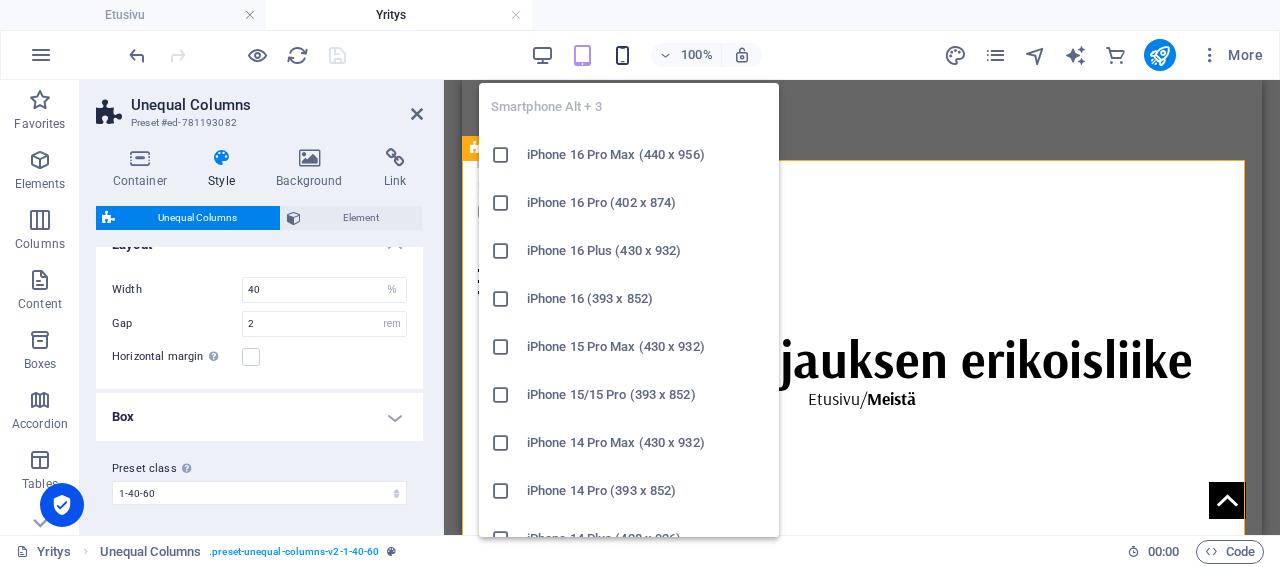 click at bounding box center (622, 55) 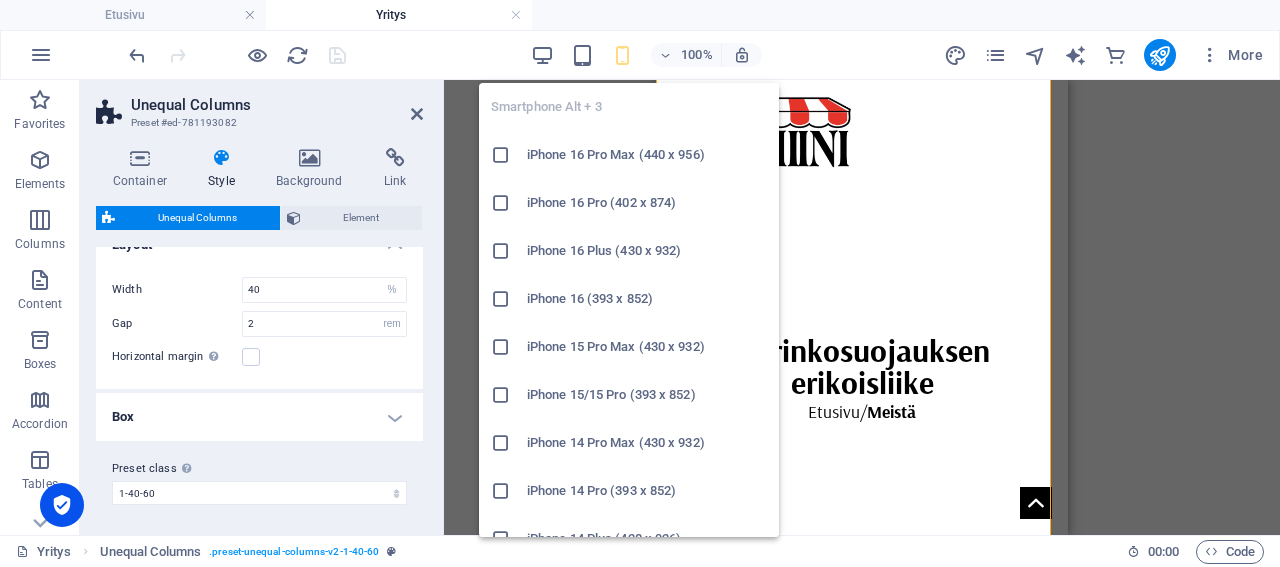 type on "100" 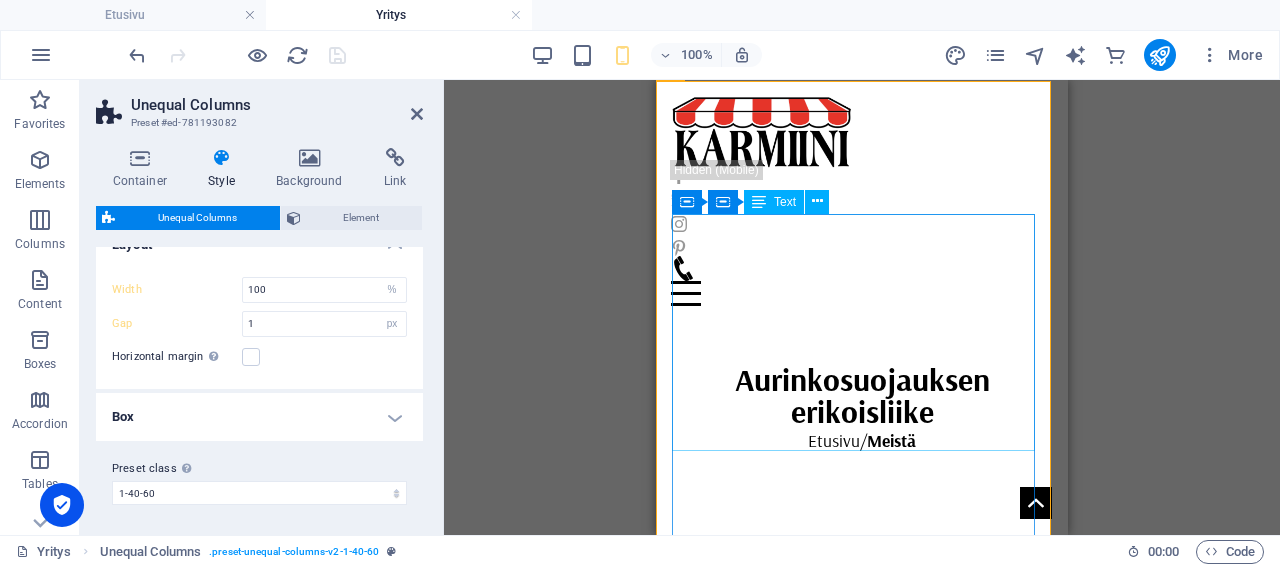 scroll, scrollTop: 415, scrollLeft: 0, axis: vertical 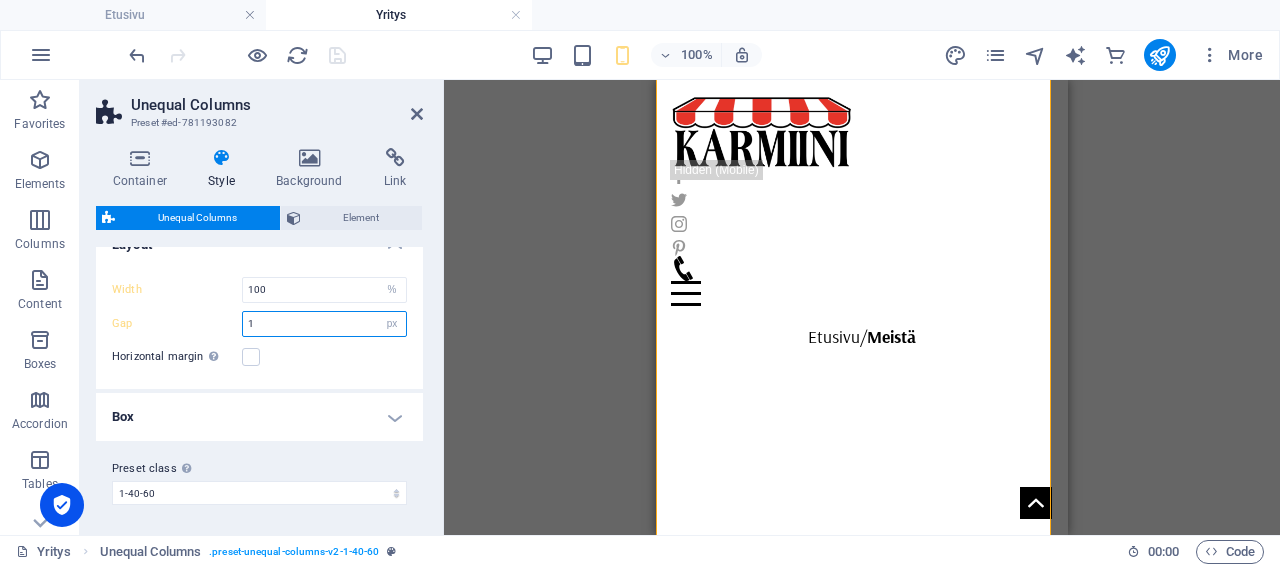 drag, startPoint x: 259, startPoint y: 324, endPoint x: 238, endPoint y: 319, distance: 21.587032 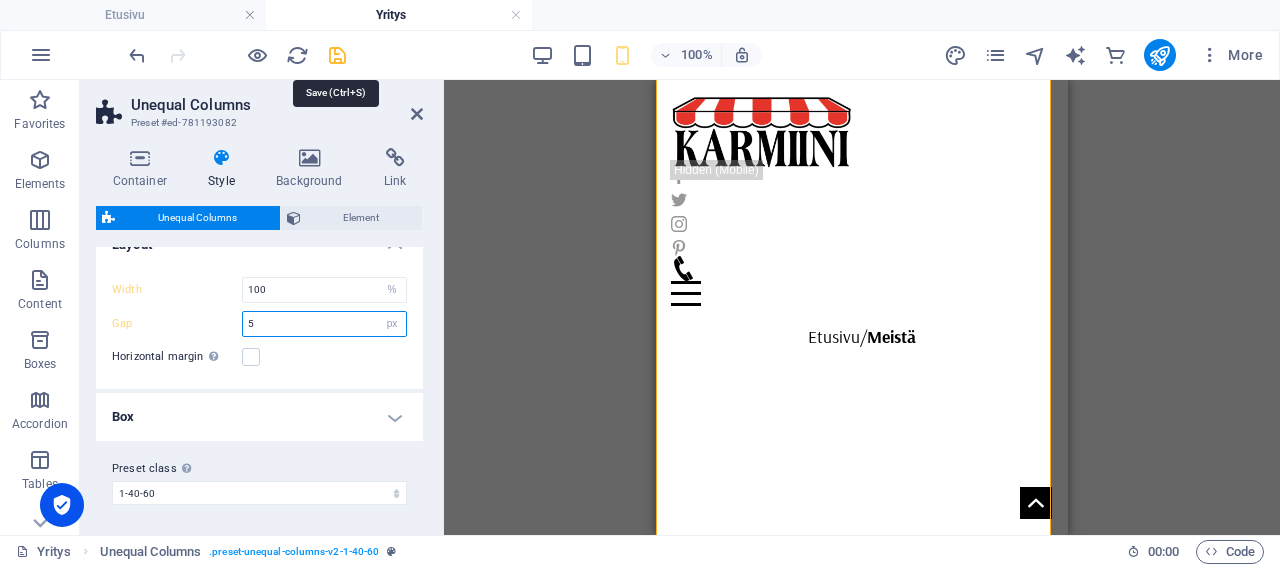 type on "5" 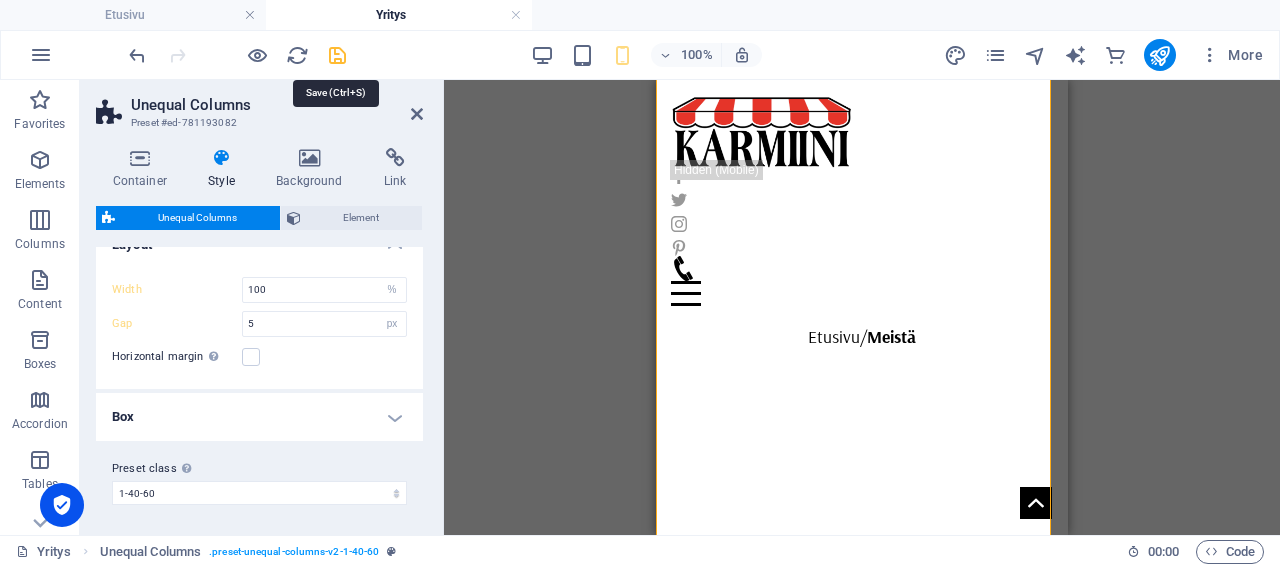 click at bounding box center [337, 55] 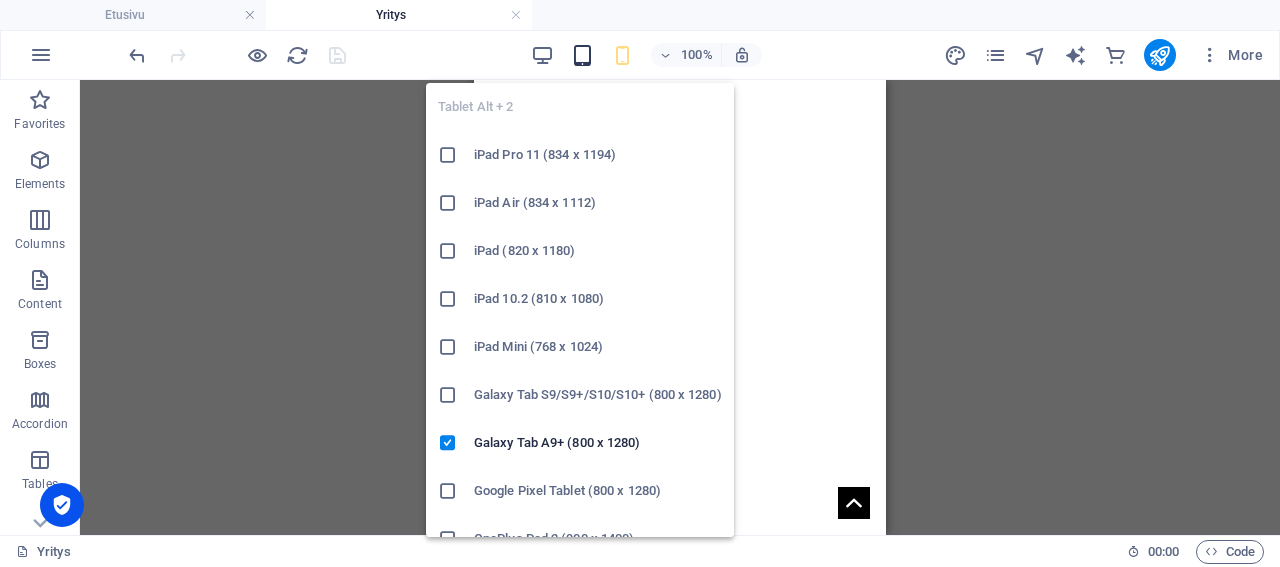 click at bounding box center [582, 55] 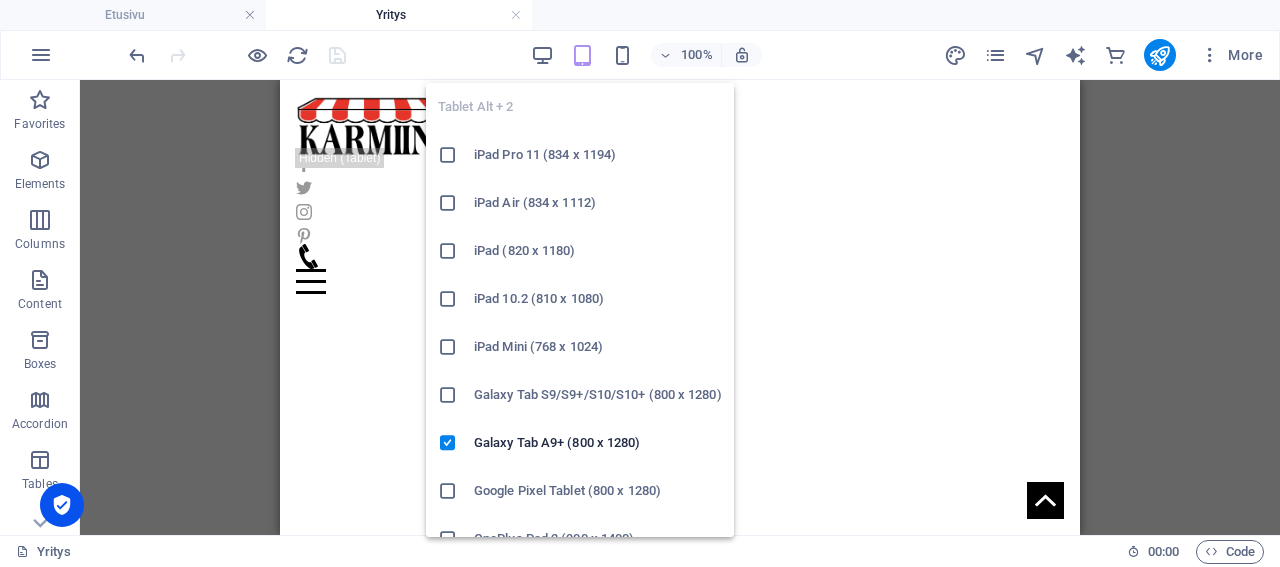 scroll, scrollTop: 408, scrollLeft: 0, axis: vertical 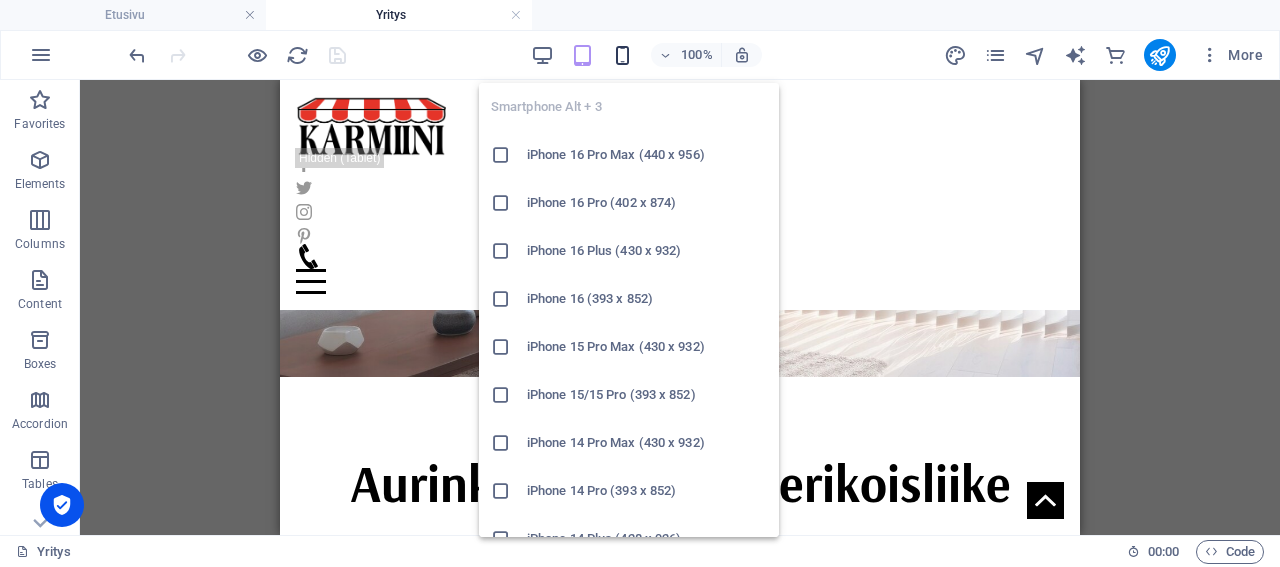 click at bounding box center [622, 55] 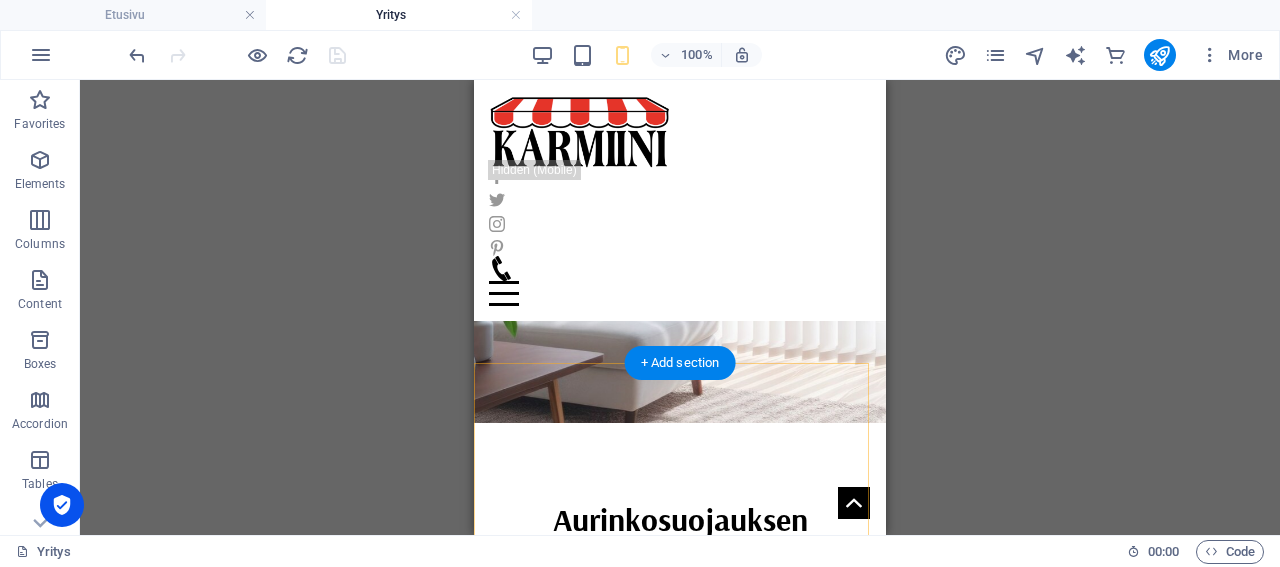 scroll, scrollTop: 96, scrollLeft: 0, axis: vertical 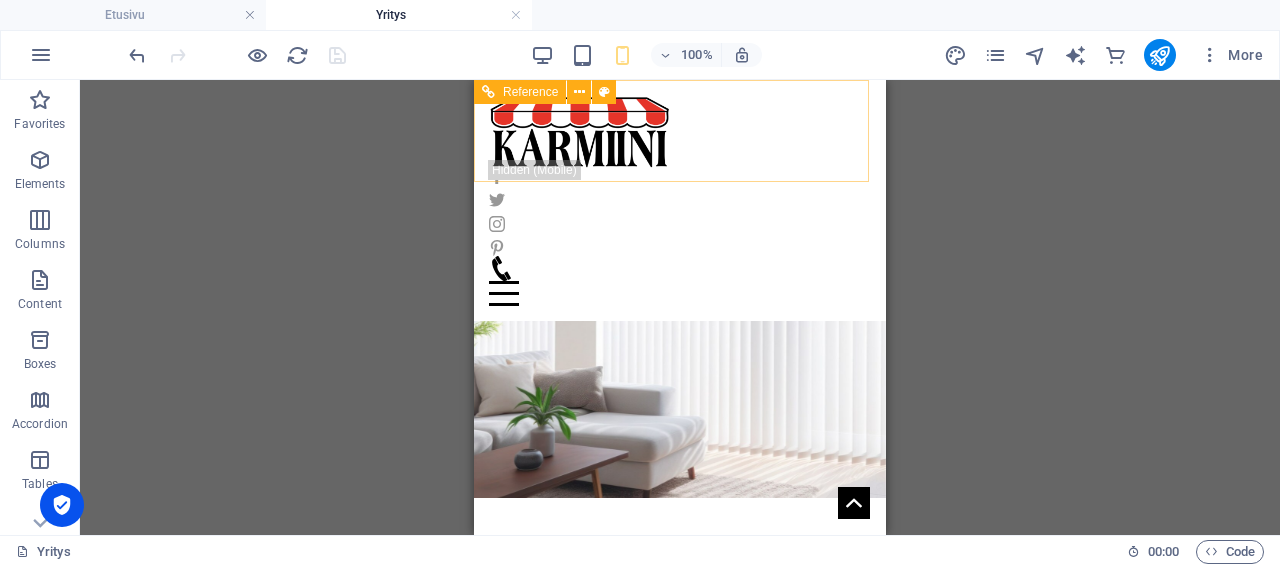 click at bounding box center (680, 131) 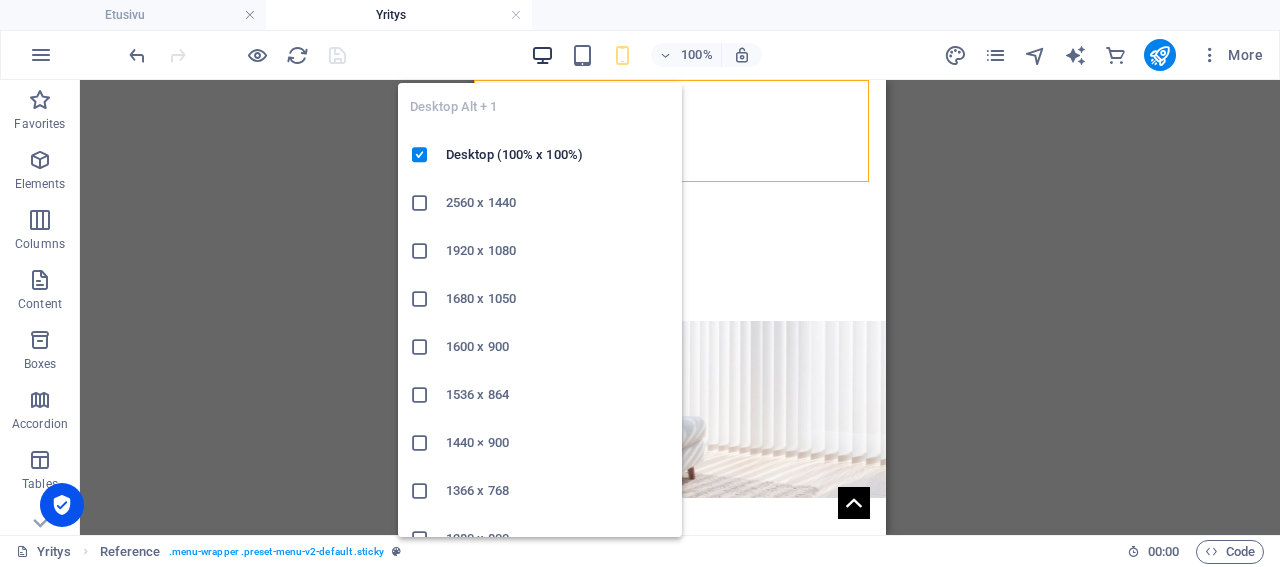 click at bounding box center [542, 55] 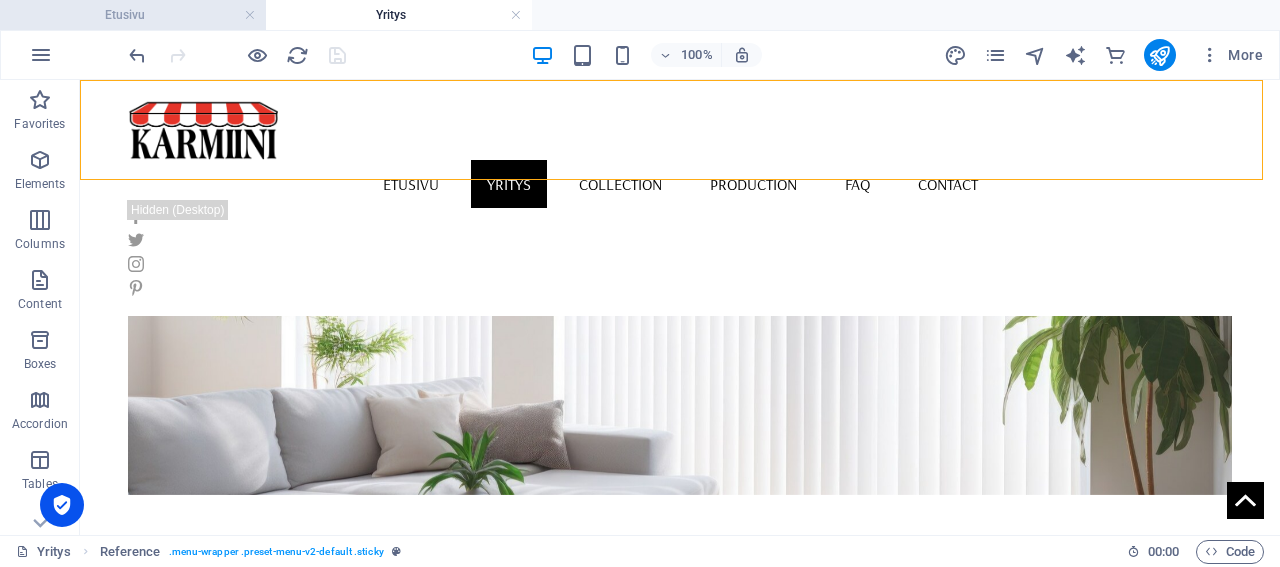 click on "Etusivu" at bounding box center [133, 15] 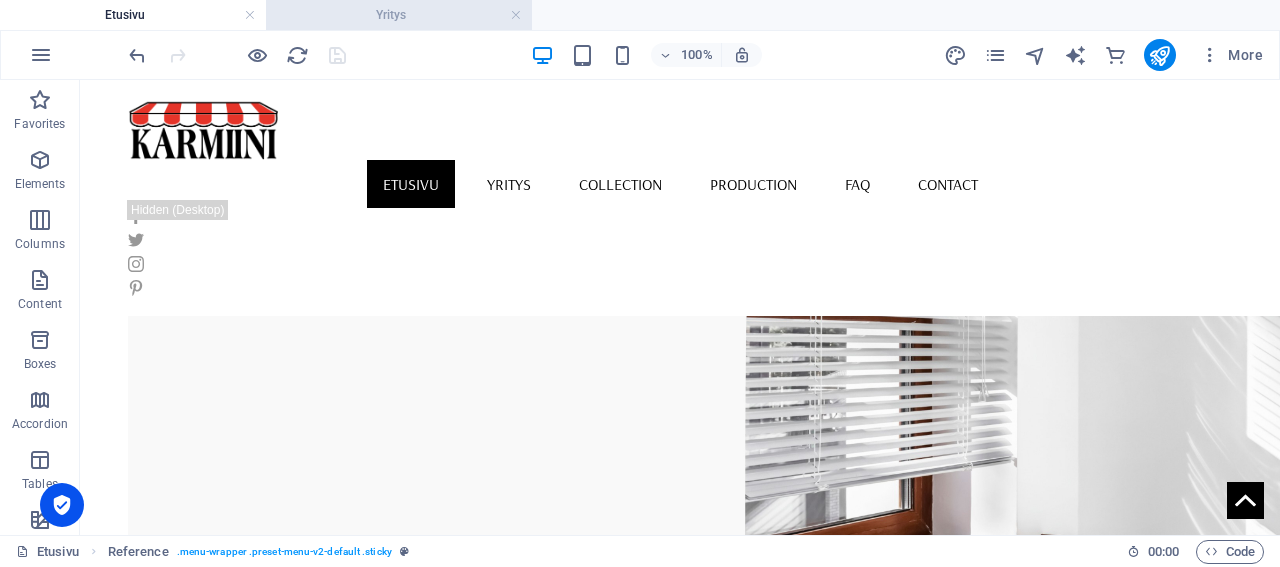 click on "Yritys" at bounding box center (399, 15) 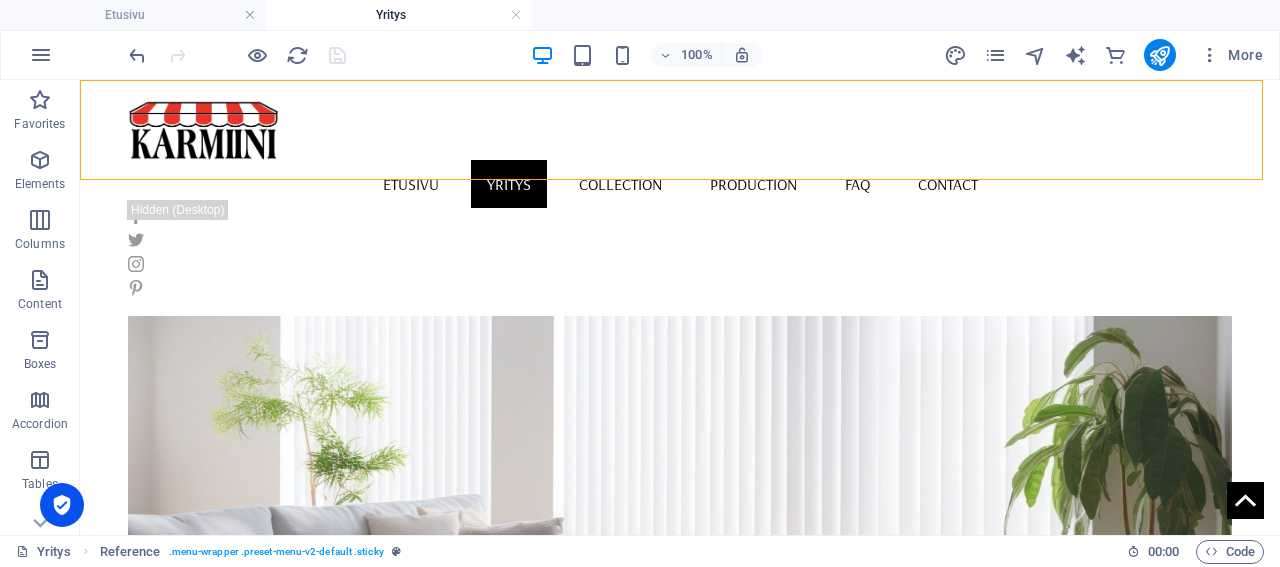 scroll, scrollTop: 95, scrollLeft: 0, axis: vertical 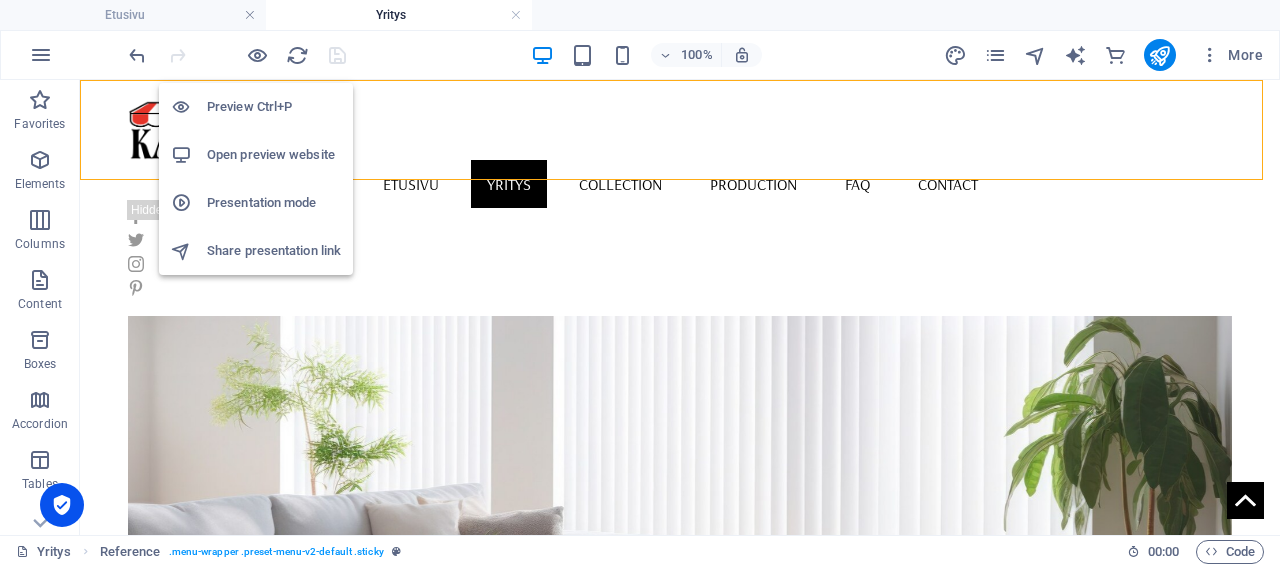 click on "Open preview website" at bounding box center (274, 155) 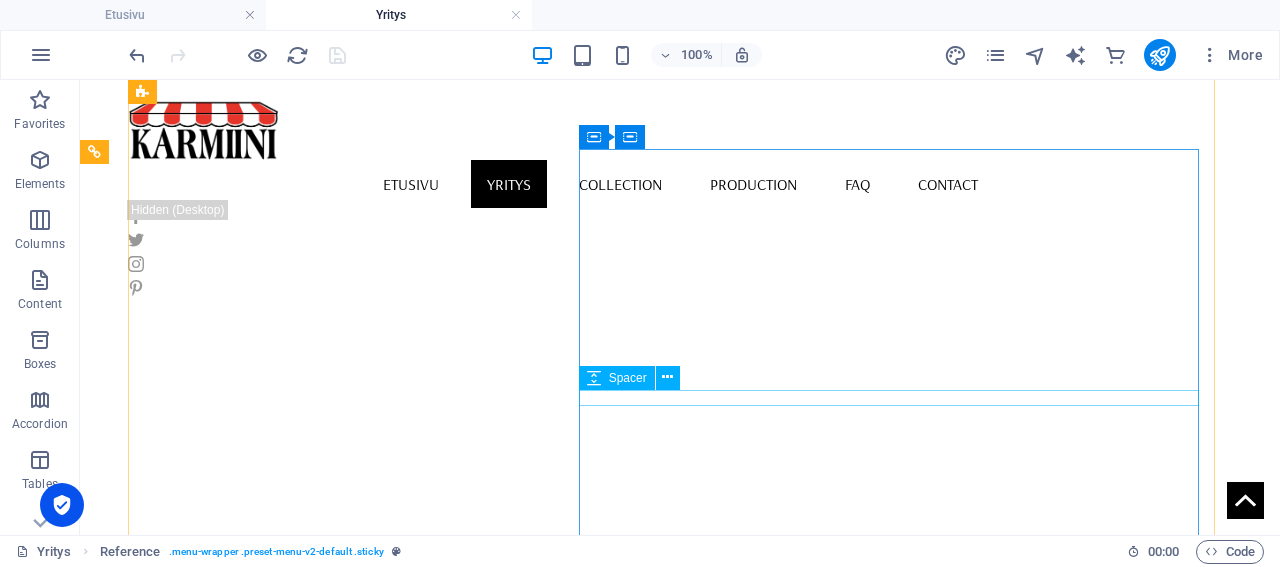 scroll, scrollTop: 615, scrollLeft: 0, axis: vertical 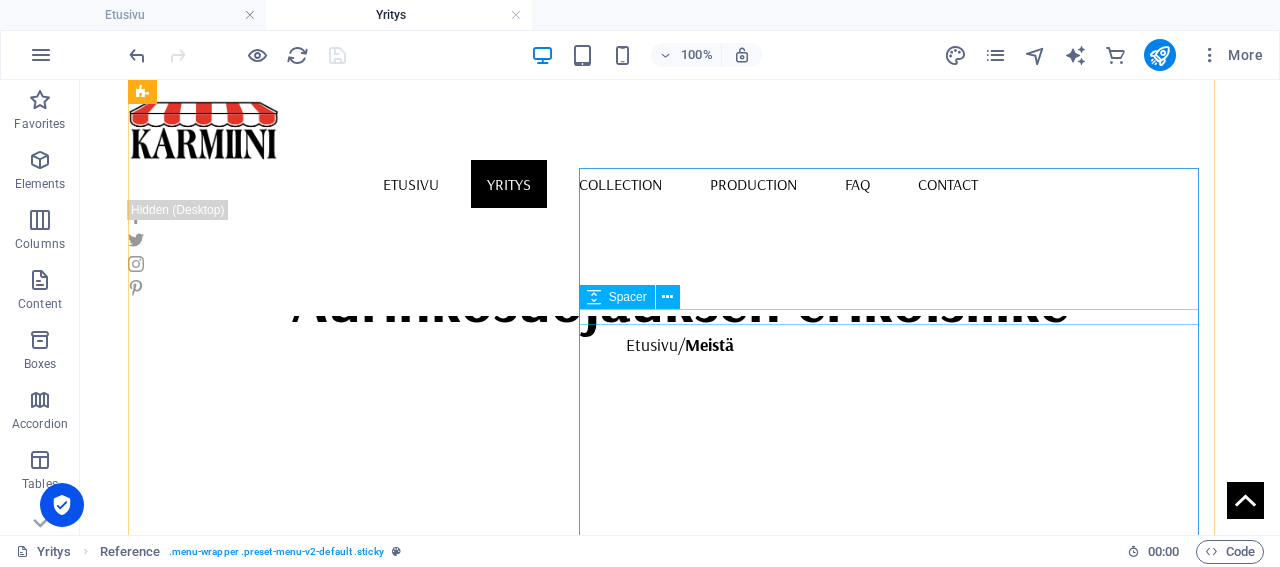 click on "Spacer" at bounding box center (628, 297) 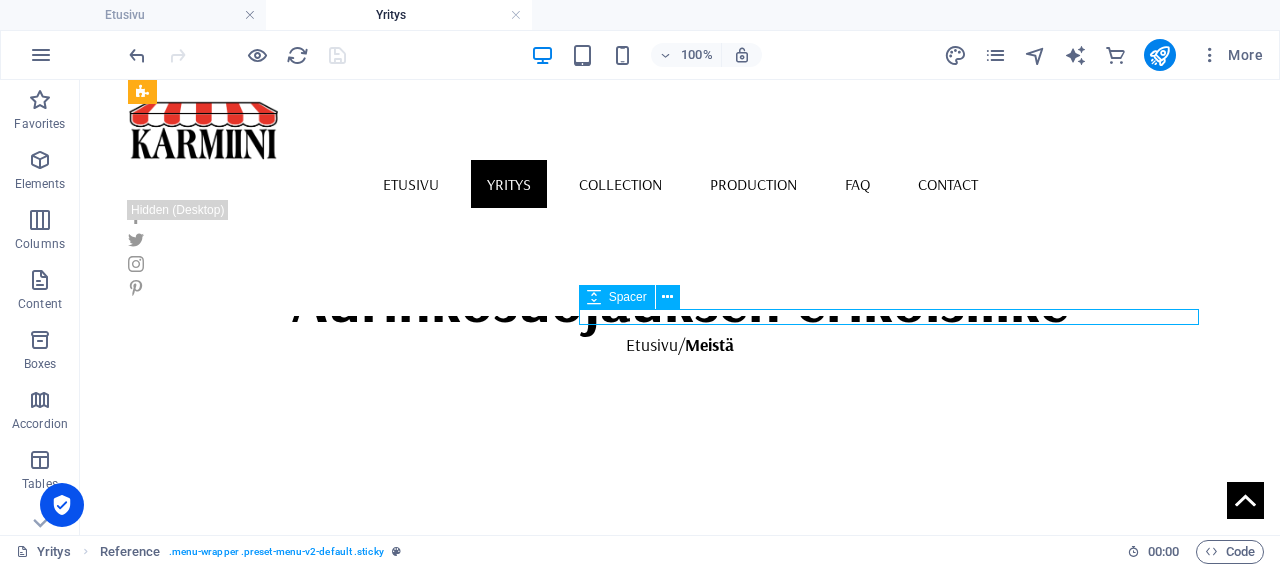 click on "Spacer" at bounding box center [628, 297] 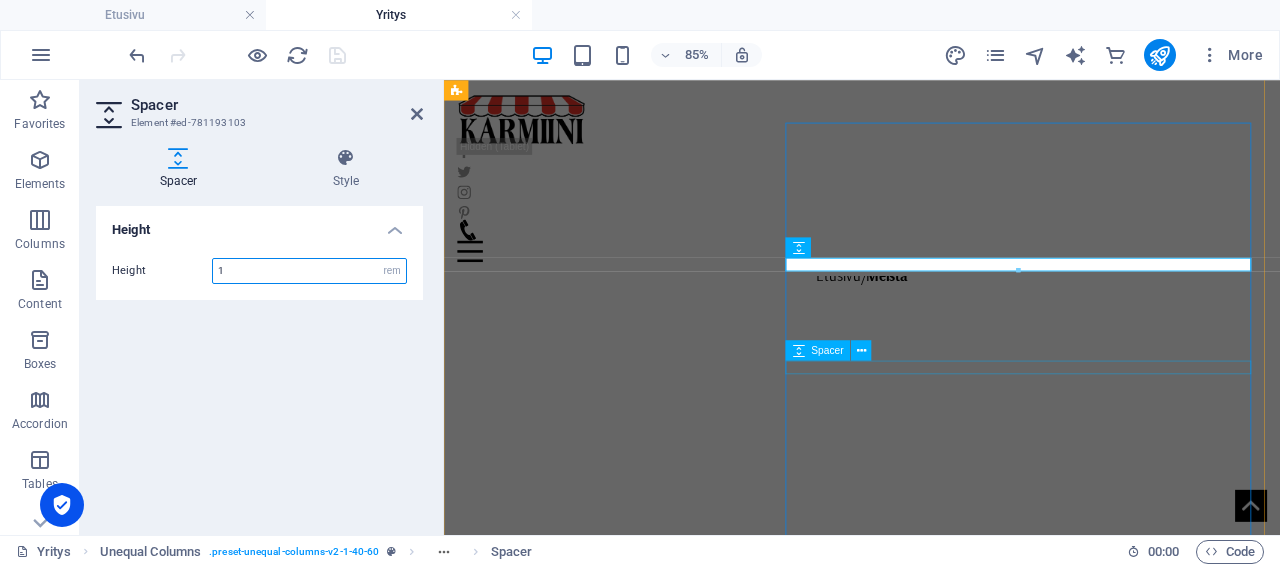scroll, scrollTop: 711, scrollLeft: 0, axis: vertical 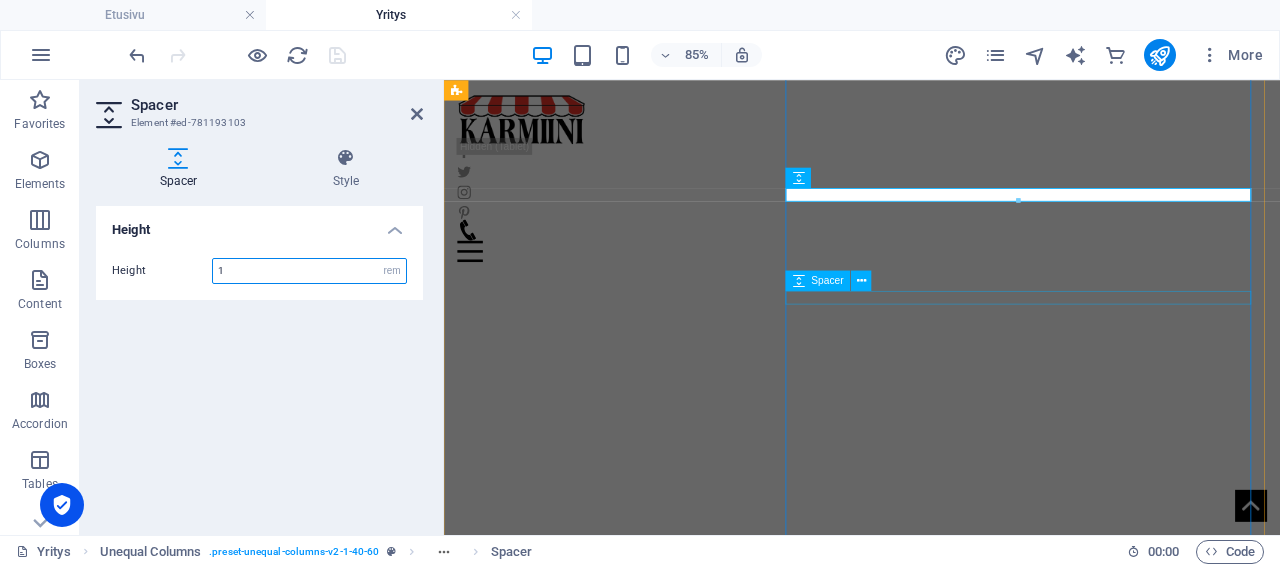 click on "Spacer" at bounding box center (828, 281) 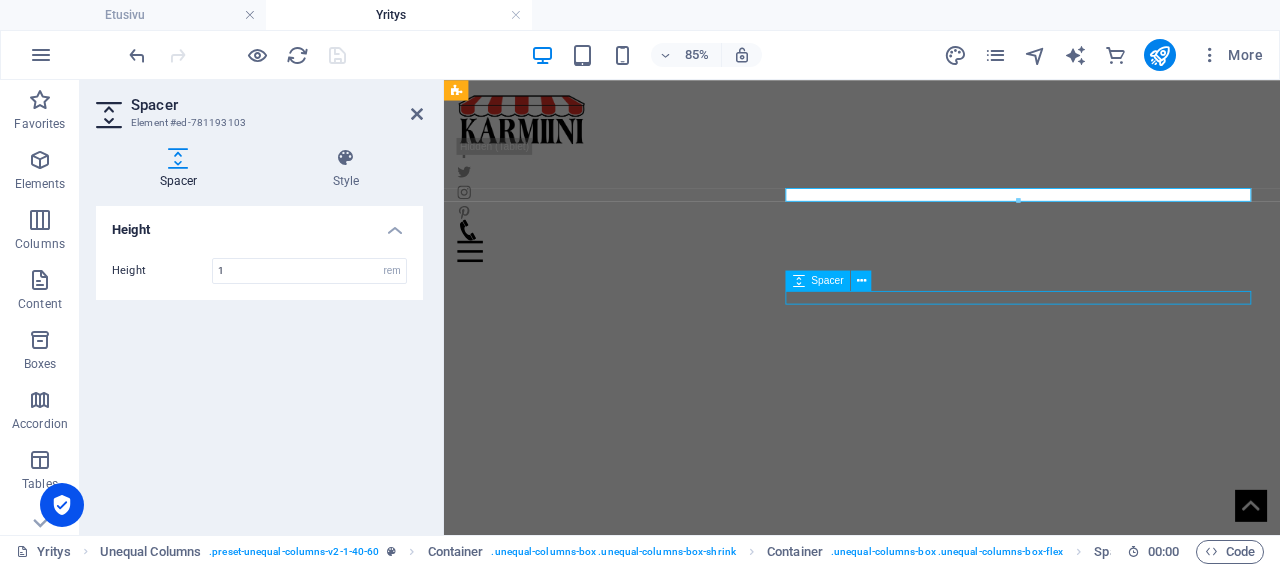 click on "Spacer" at bounding box center (828, 281) 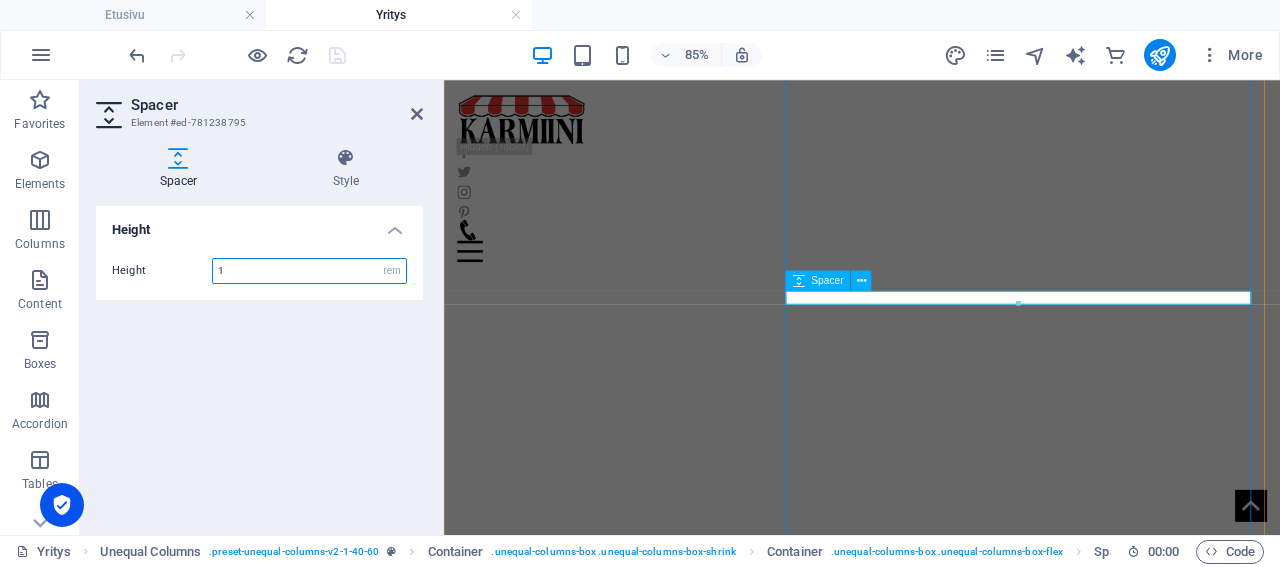 click on "Spacer" at bounding box center (828, 281) 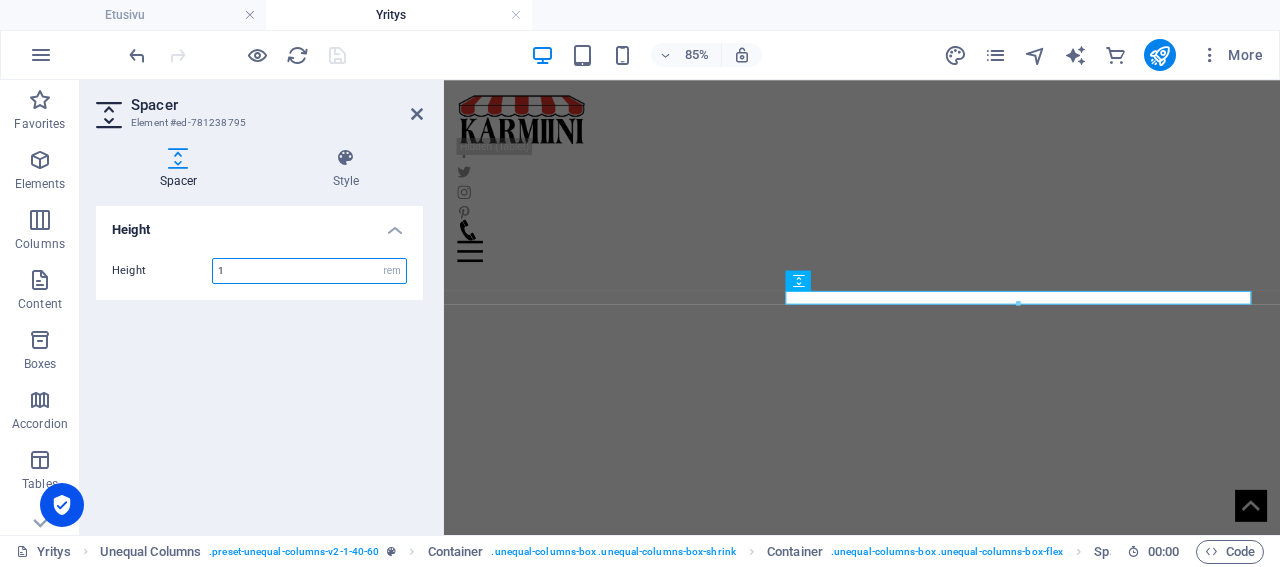click on "1" at bounding box center (309, 271) 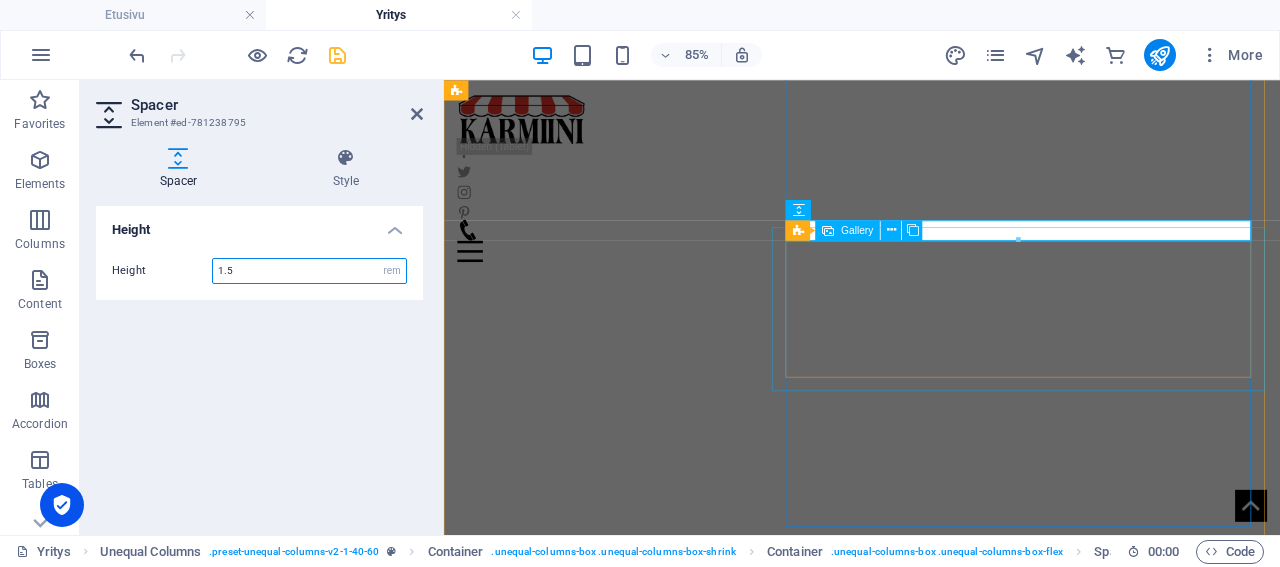 scroll, scrollTop: 816, scrollLeft: 0, axis: vertical 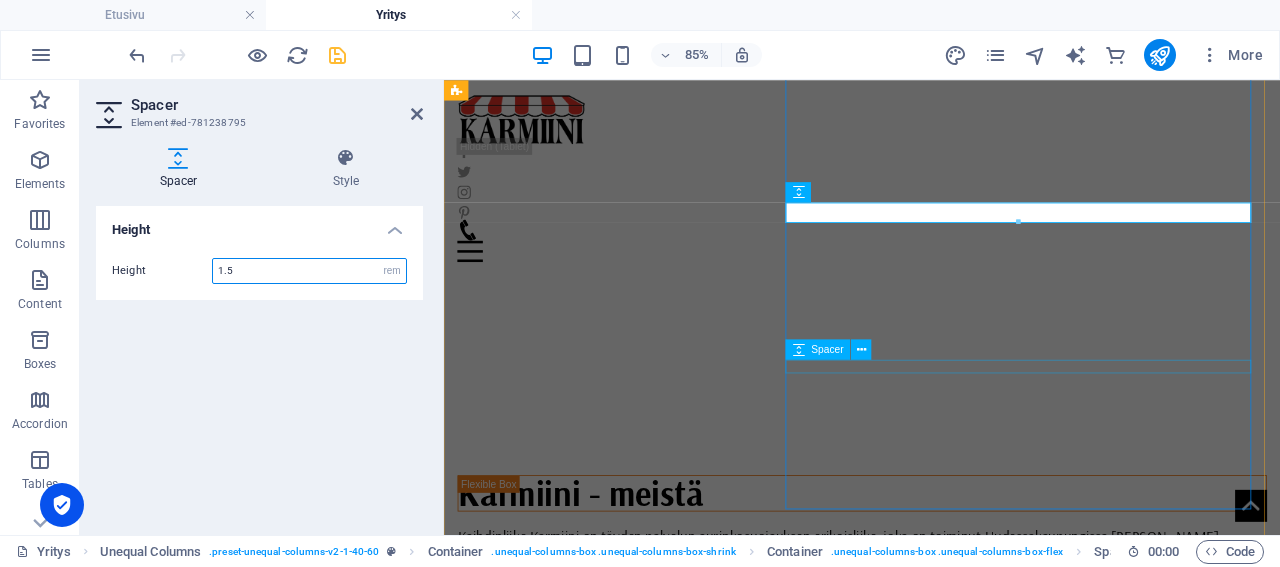 click on "Spacer" at bounding box center (828, 350) 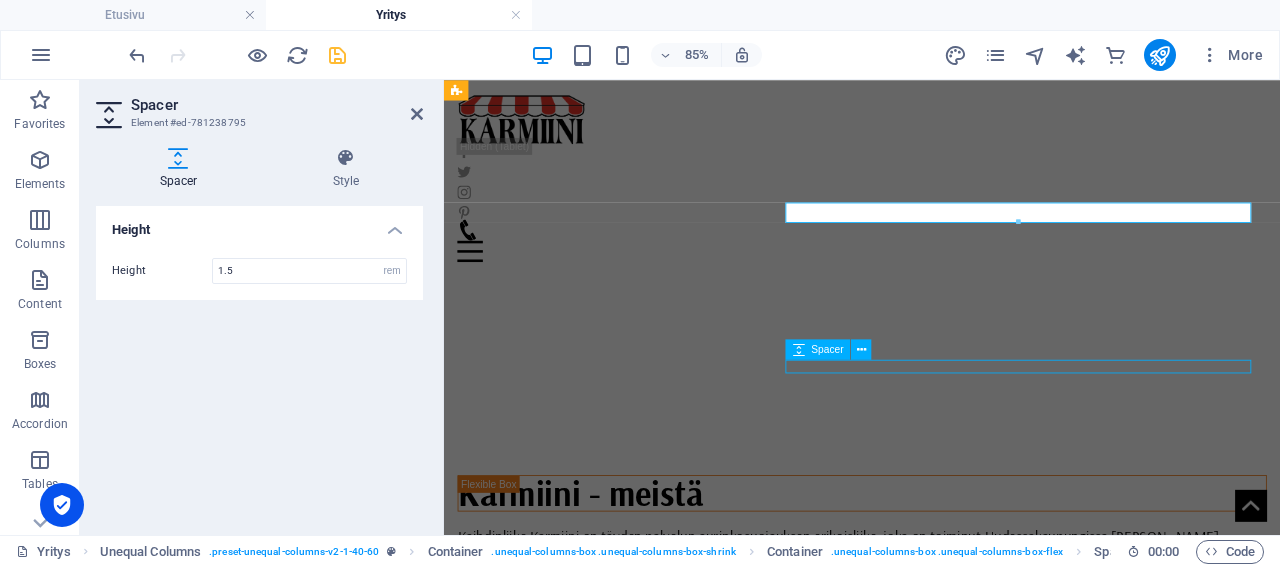 click on "Spacer" at bounding box center (828, 350) 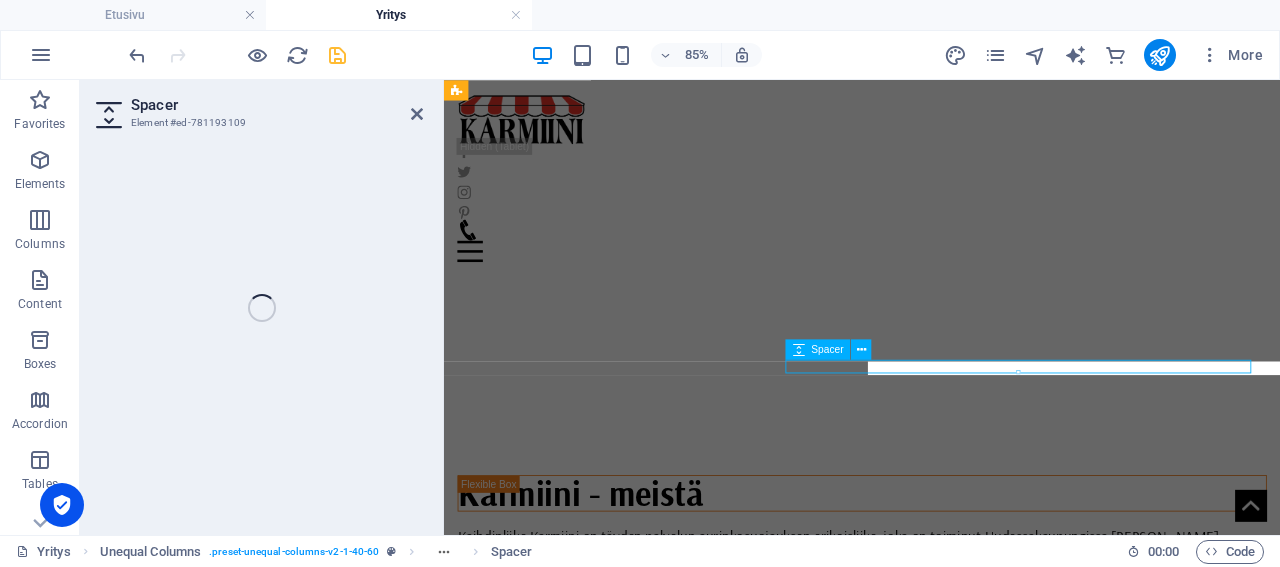 select on "rem" 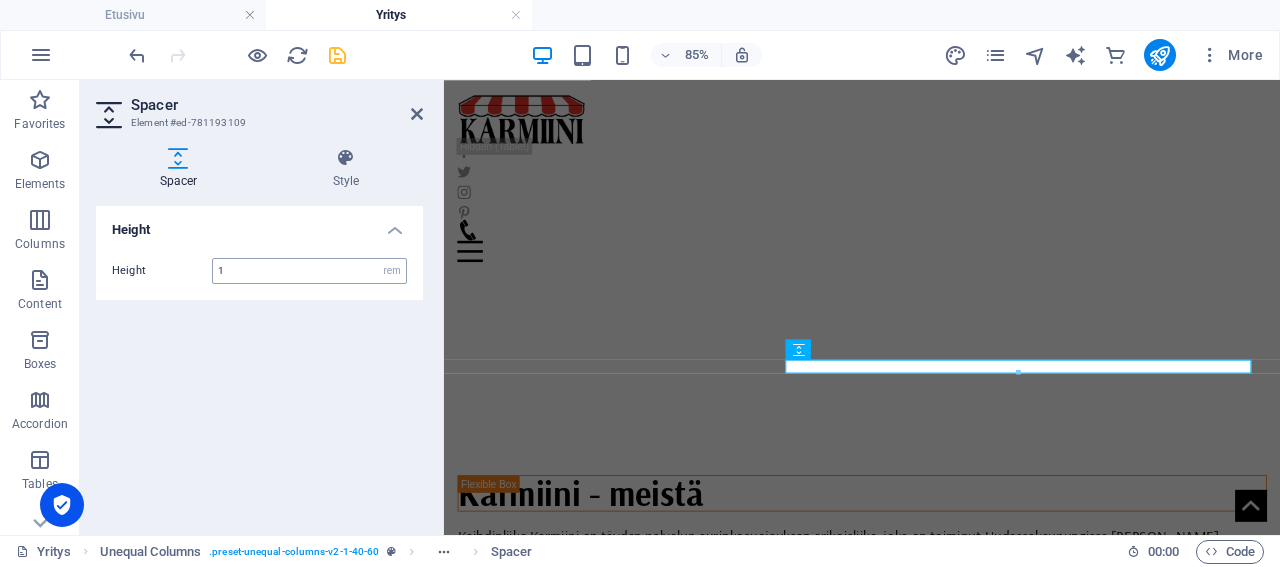 click on "1" at bounding box center [309, 271] 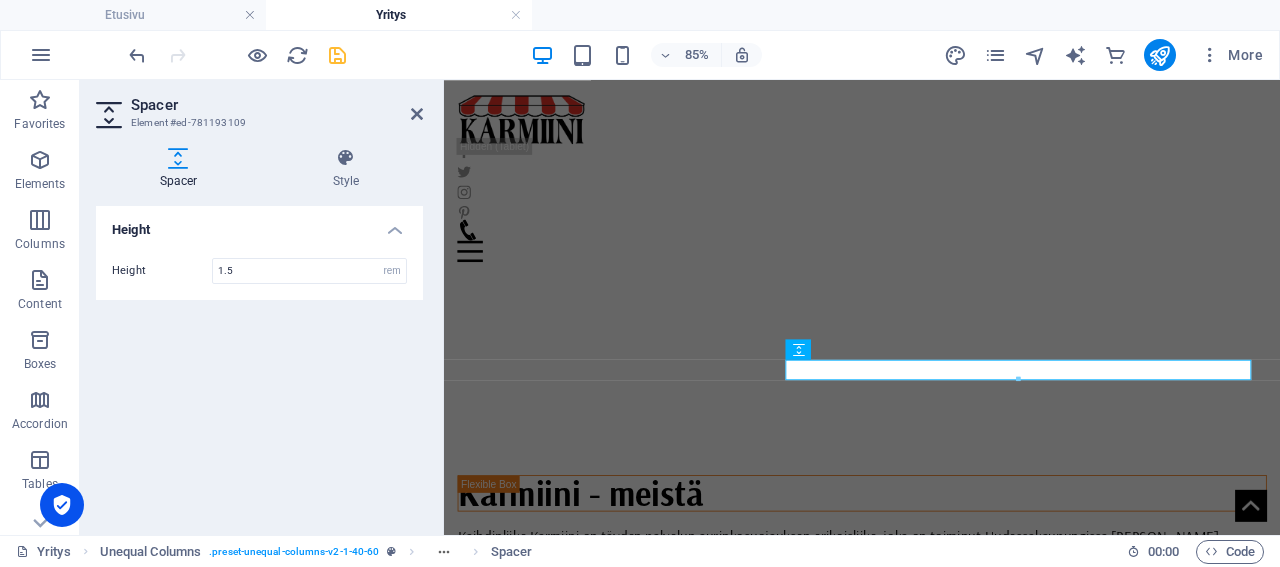 type on "1.5" 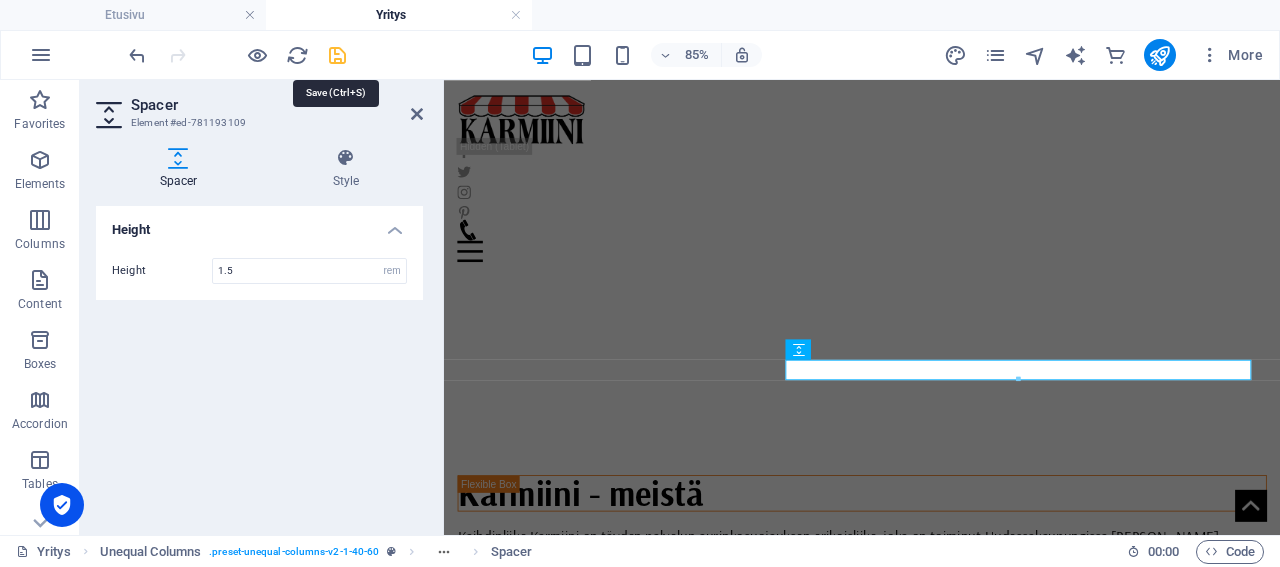 click at bounding box center (337, 55) 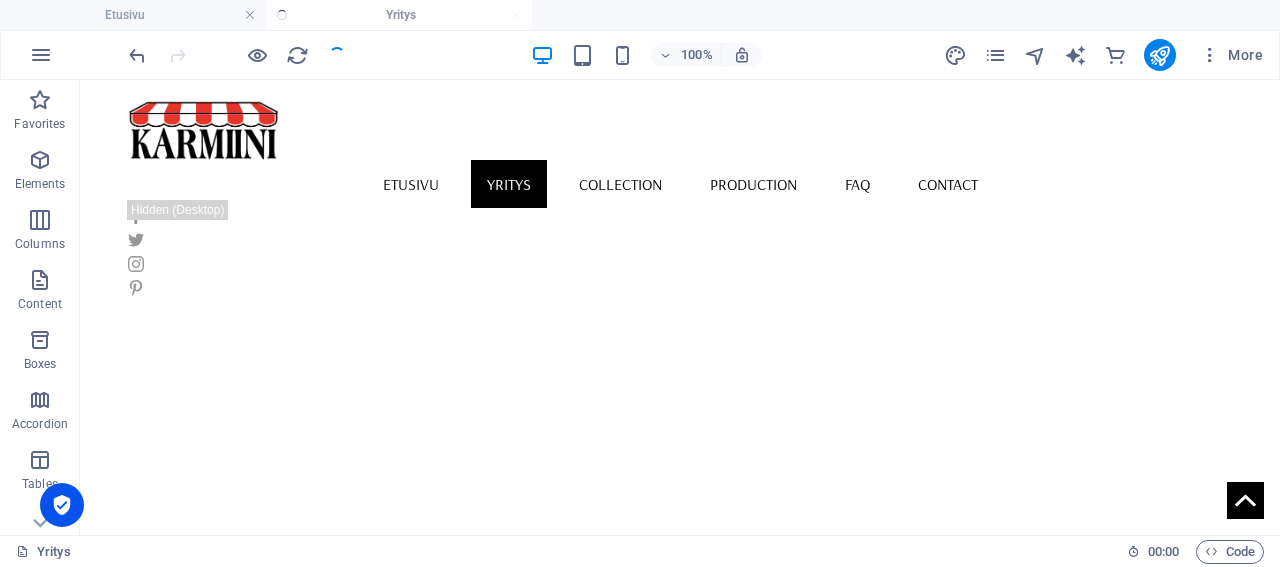 scroll, scrollTop: 823, scrollLeft: 0, axis: vertical 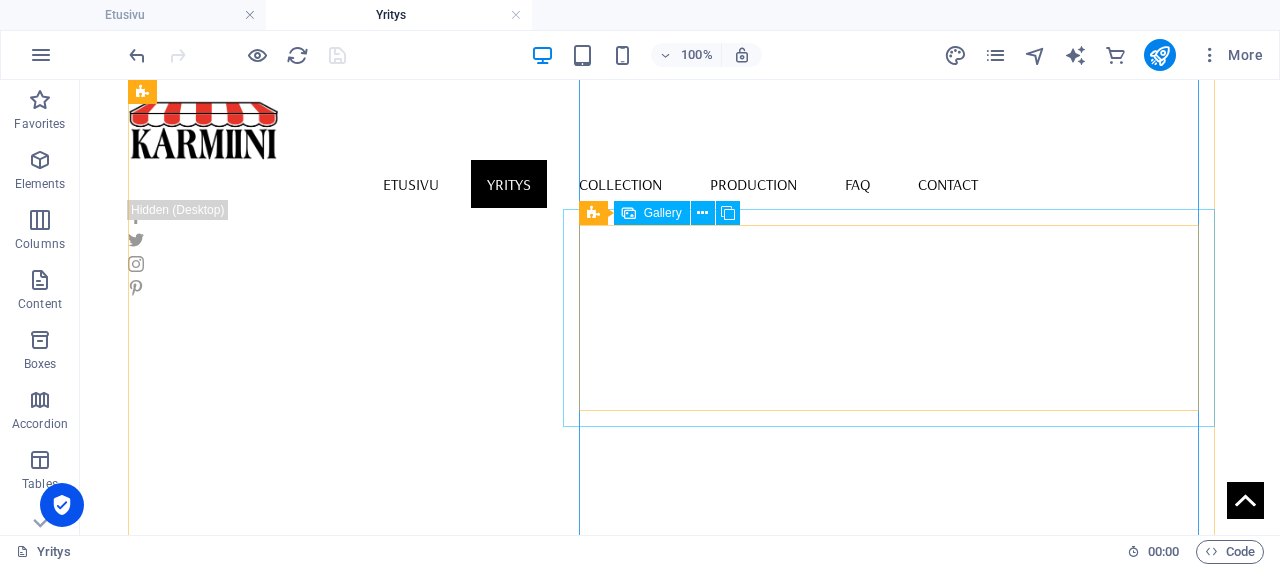 click on "Gallery" at bounding box center (663, 213) 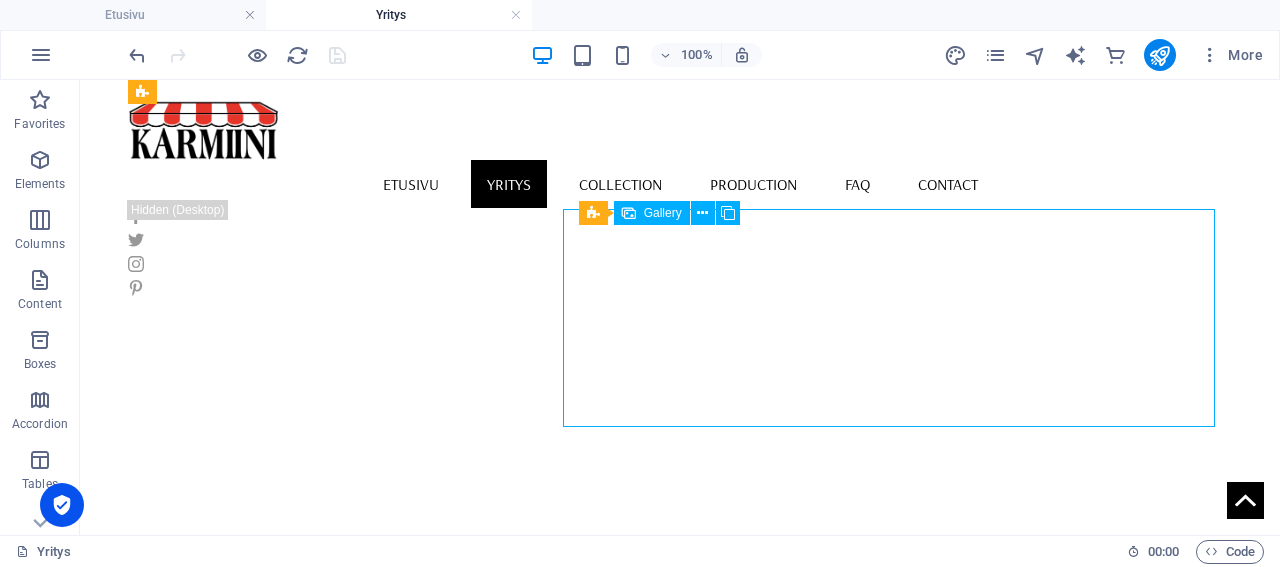 click on "Gallery" at bounding box center (663, 213) 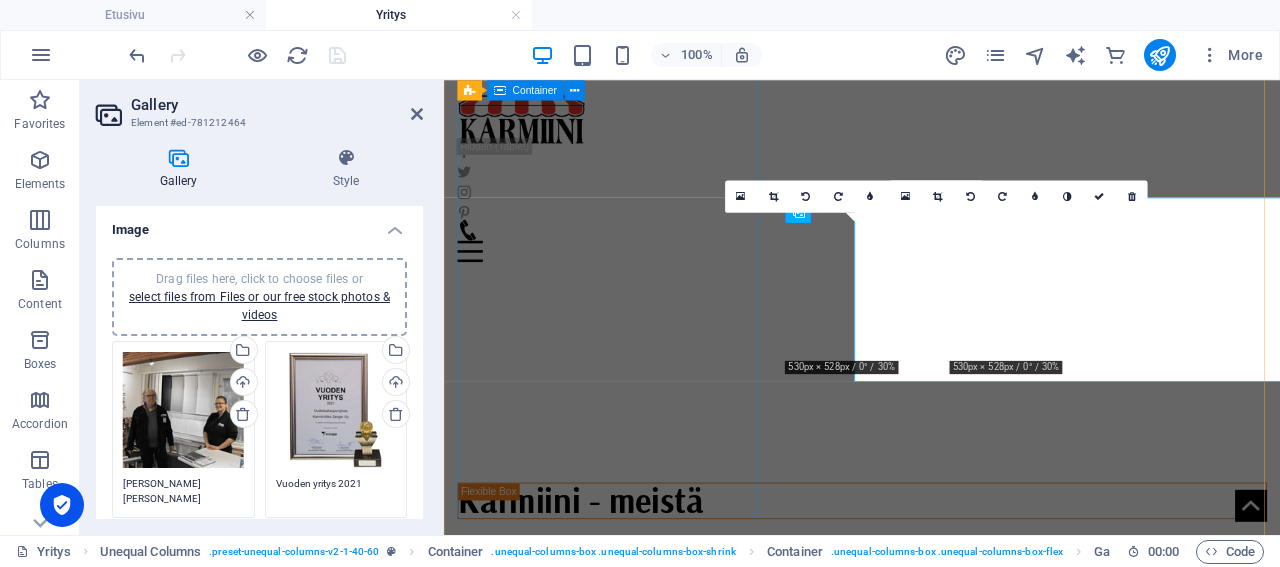 scroll, scrollTop: 815, scrollLeft: 0, axis: vertical 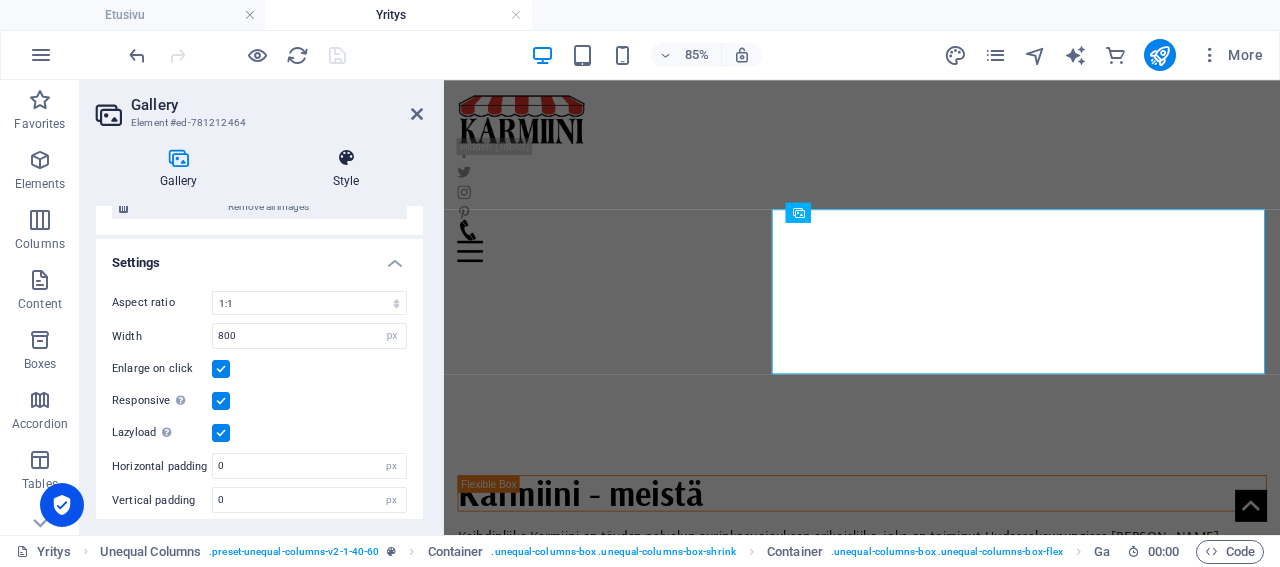 click on "Style" at bounding box center (346, 169) 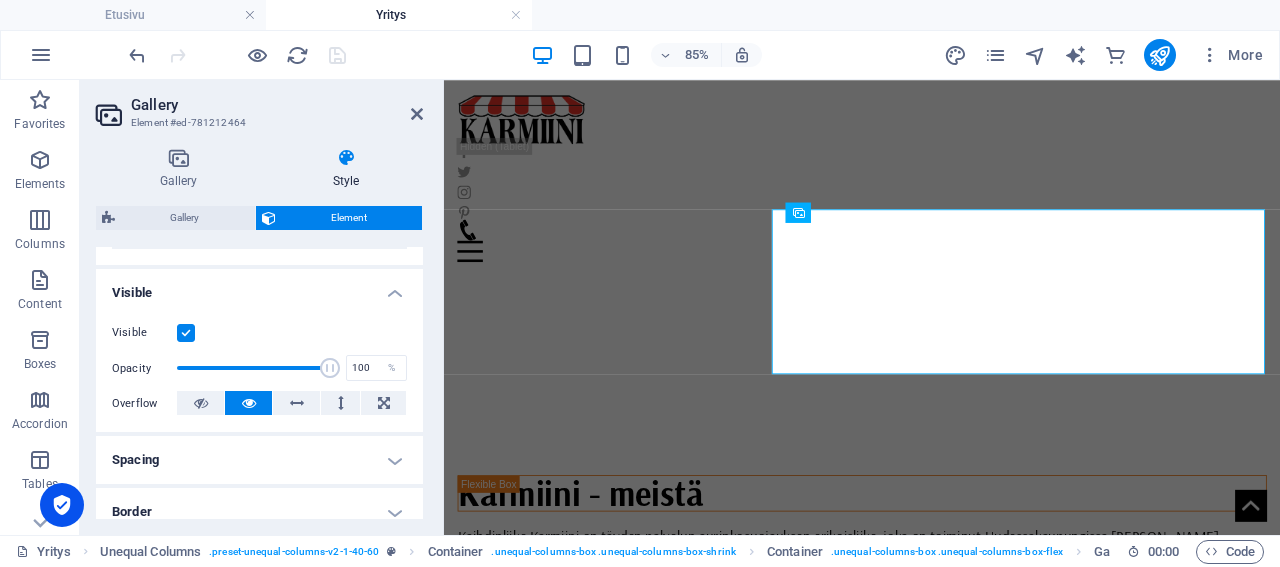 scroll, scrollTop: 288, scrollLeft: 0, axis: vertical 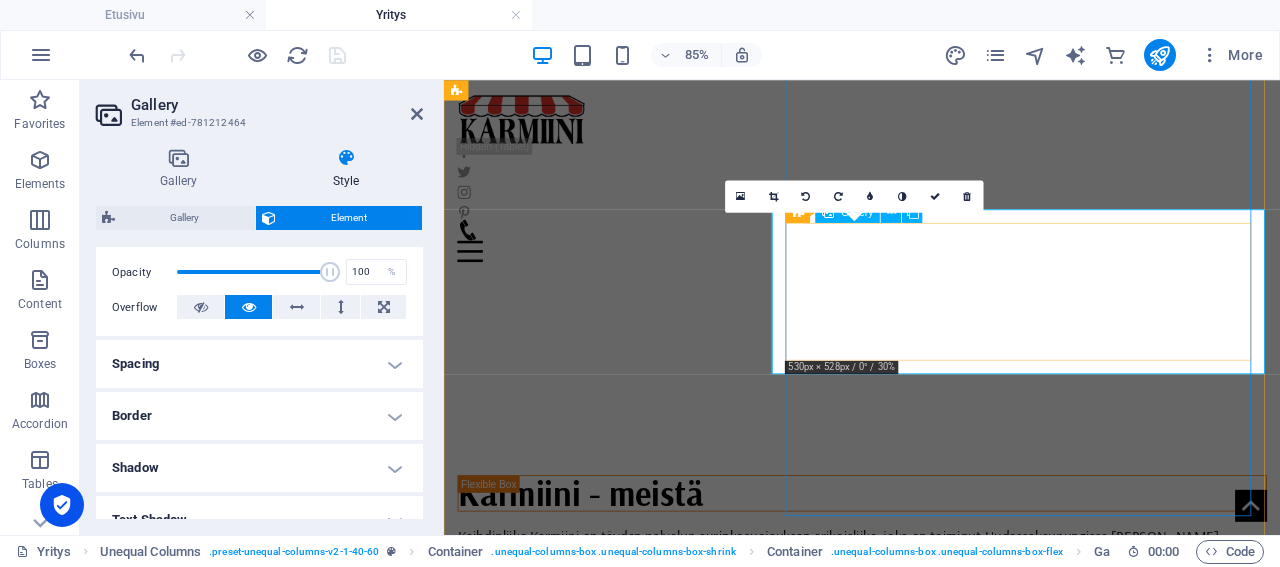 click at bounding box center (608, 950) 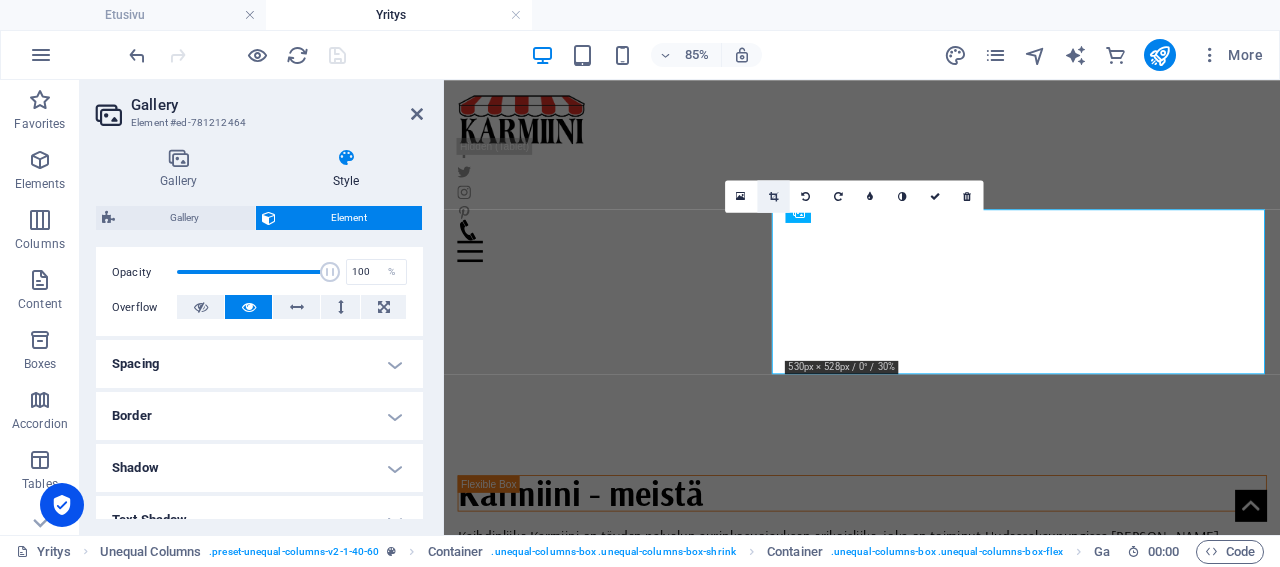 click at bounding box center [774, 197] 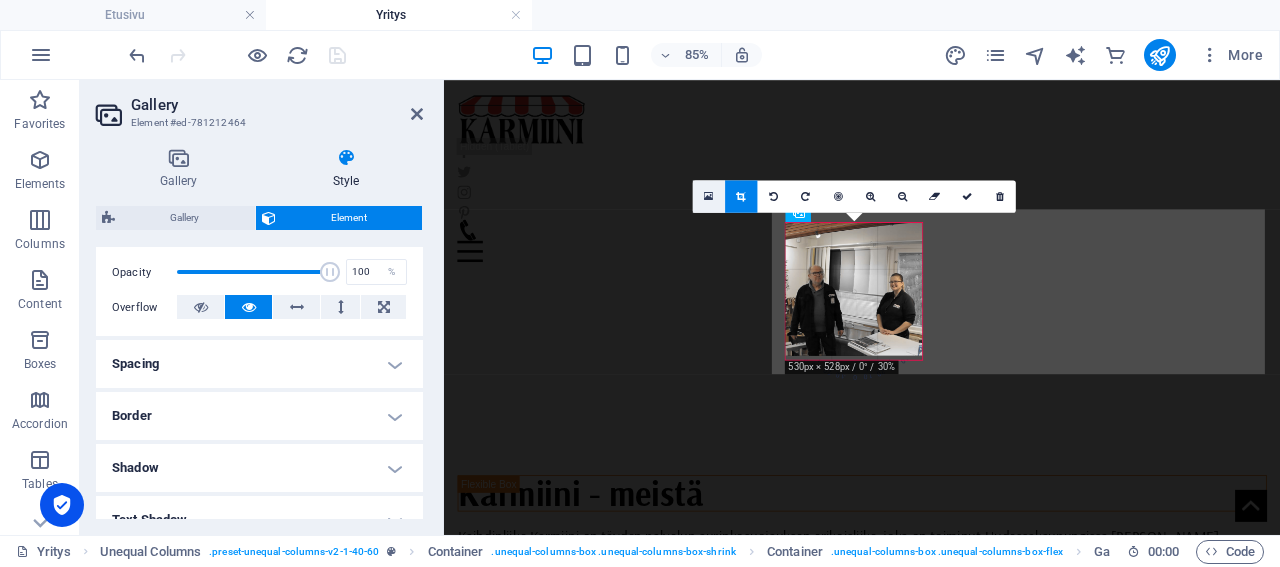 click at bounding box center (709, 197) 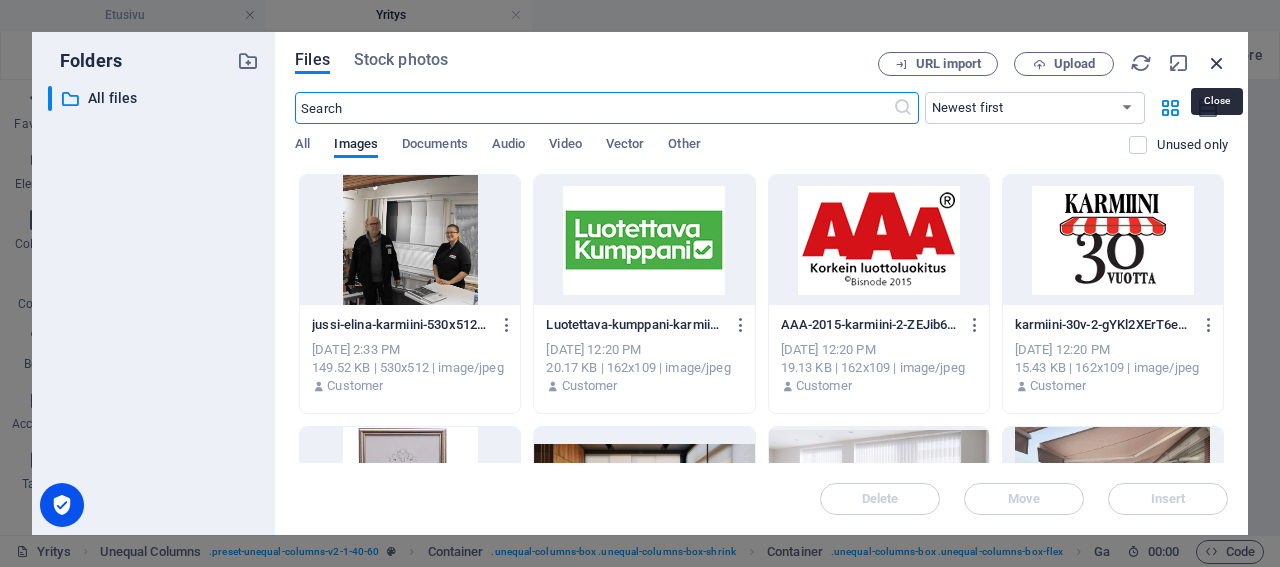 click at bounding box center (1217, 63) 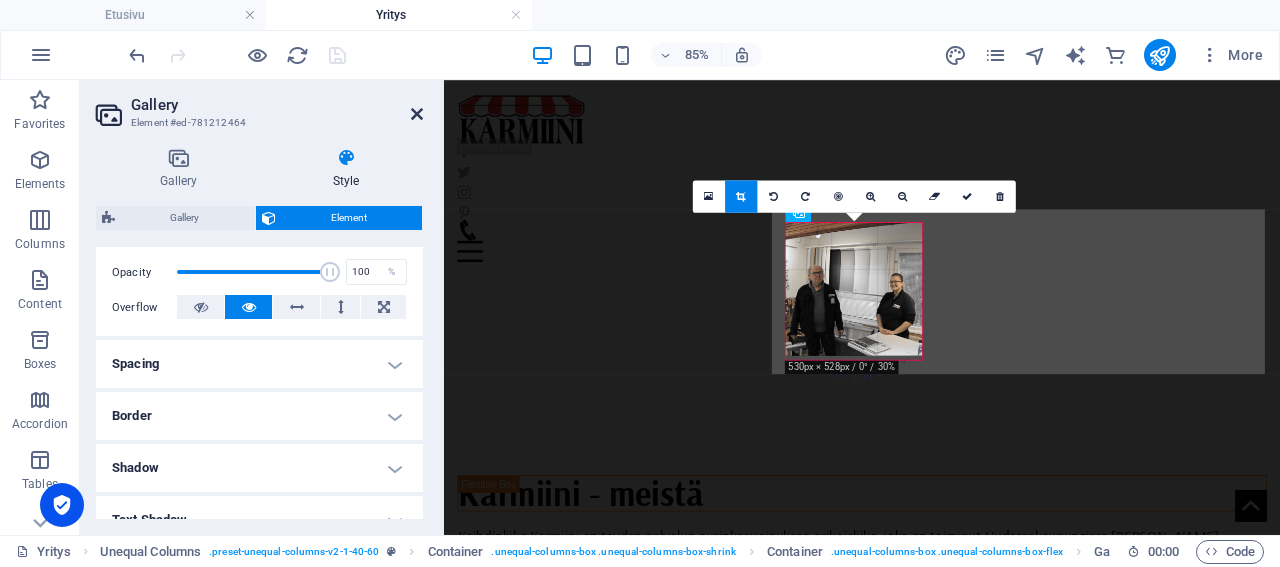 click at bounding box center [417, 114] 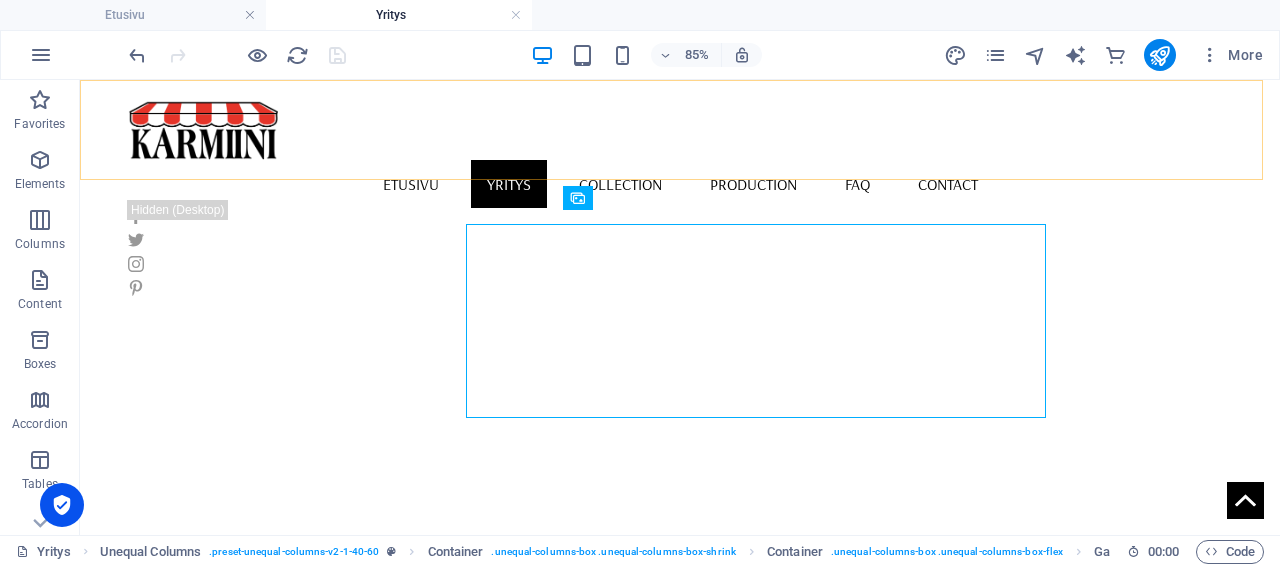 scroll, scrollTop: 823, scrollLeft: 0, axis: vertical 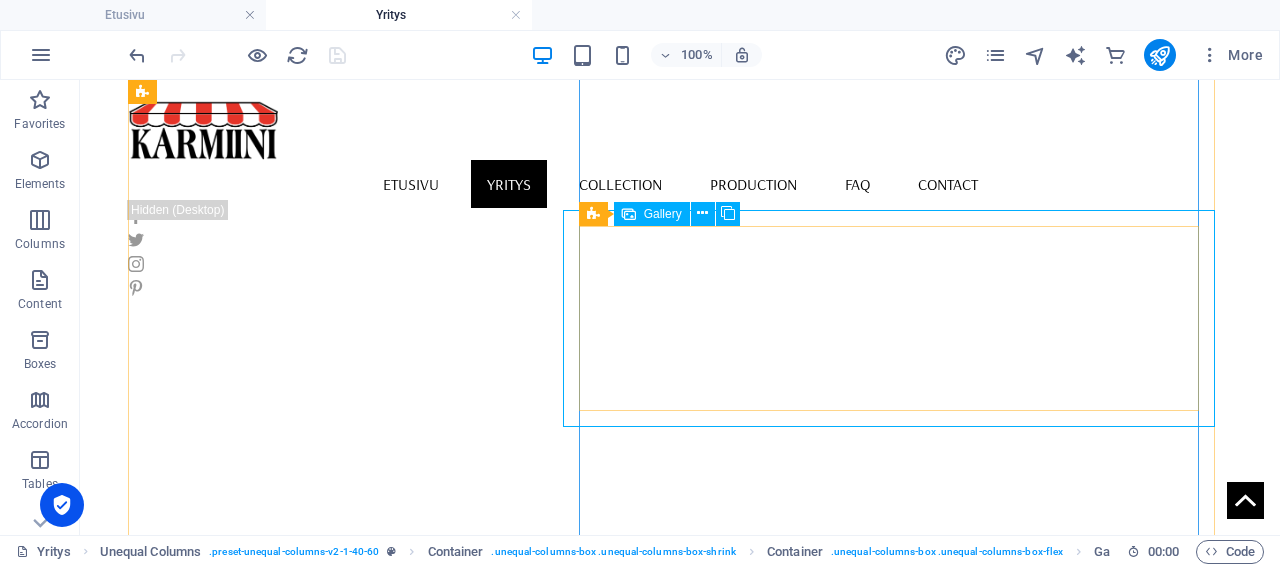 click on "Gallery" at bounding box center (663, 214) 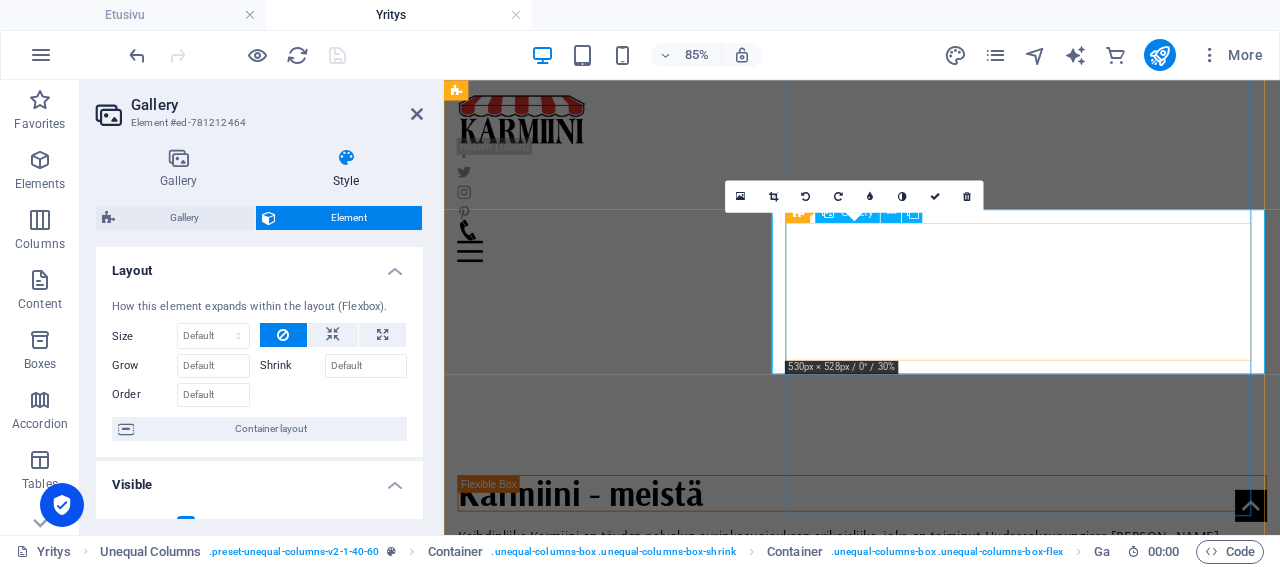 click at bounding box center [608, 950] 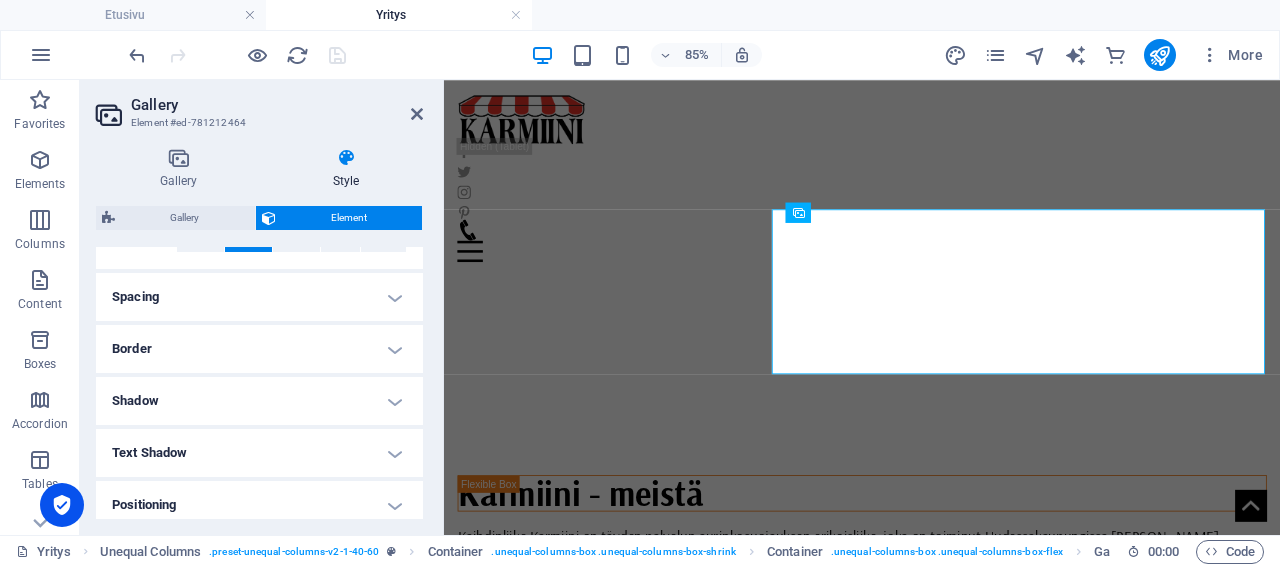 scroll, scrollTop: 384, scrollLeft: 0, axis: vertical 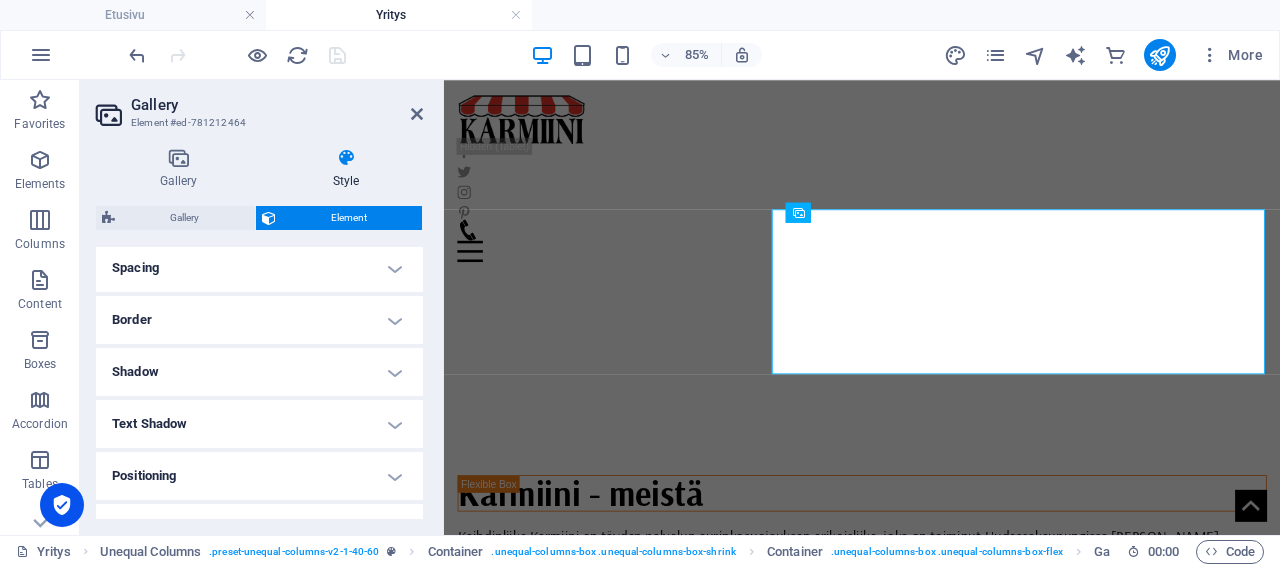 click on "Border" at bounding box center (259, 320) 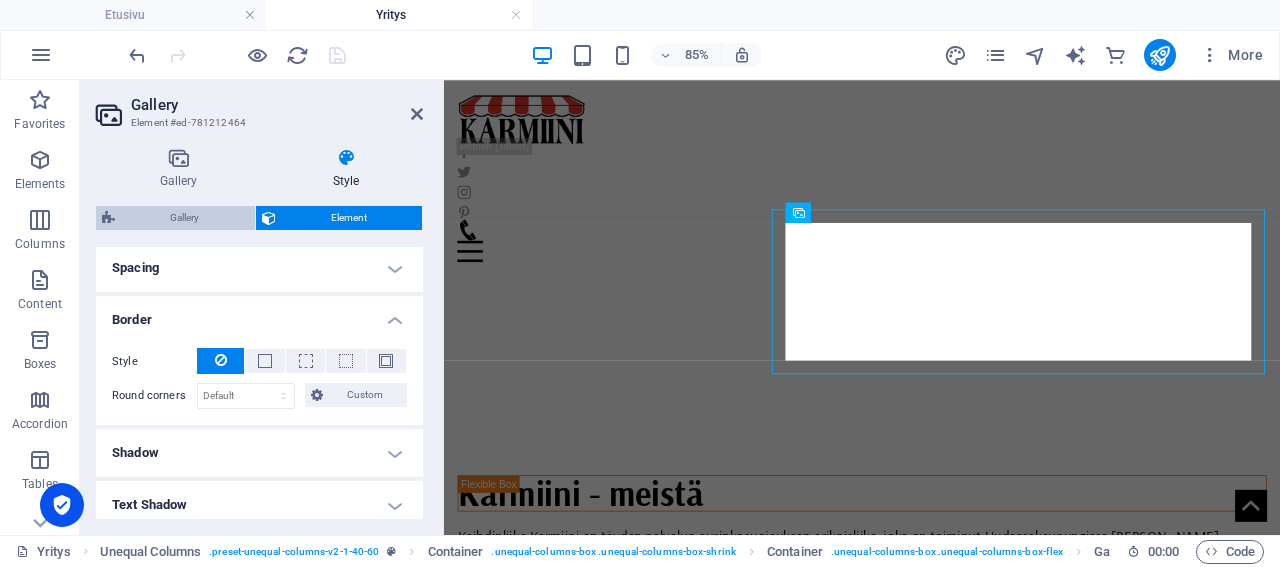 click on "Gallery" at bounding box center [185, 218] 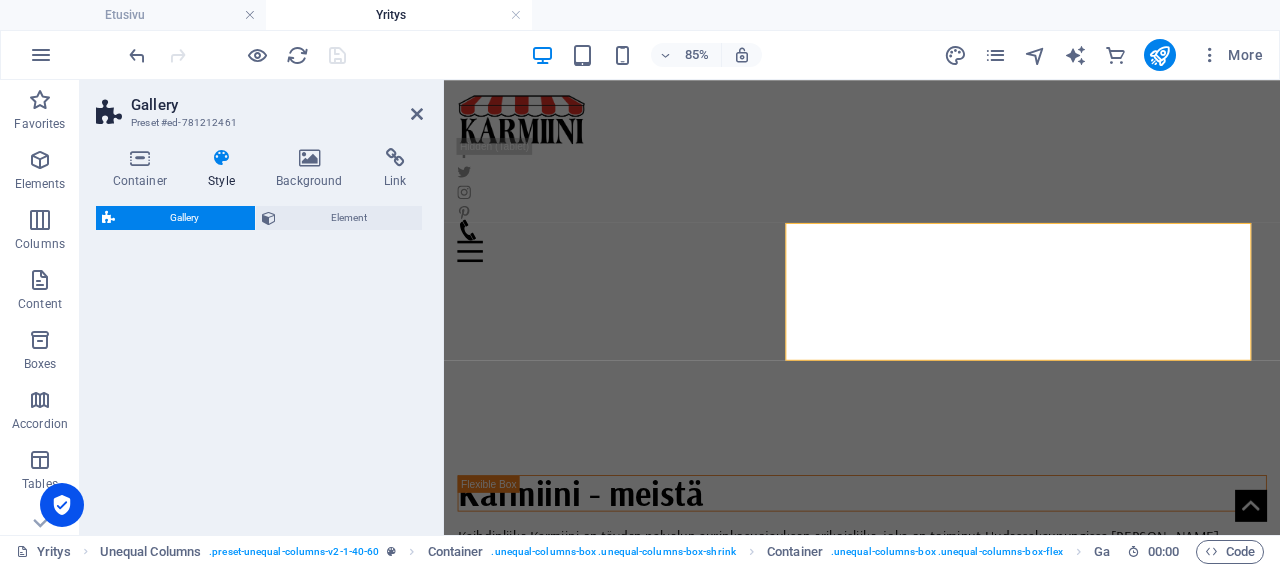 select on "rem" 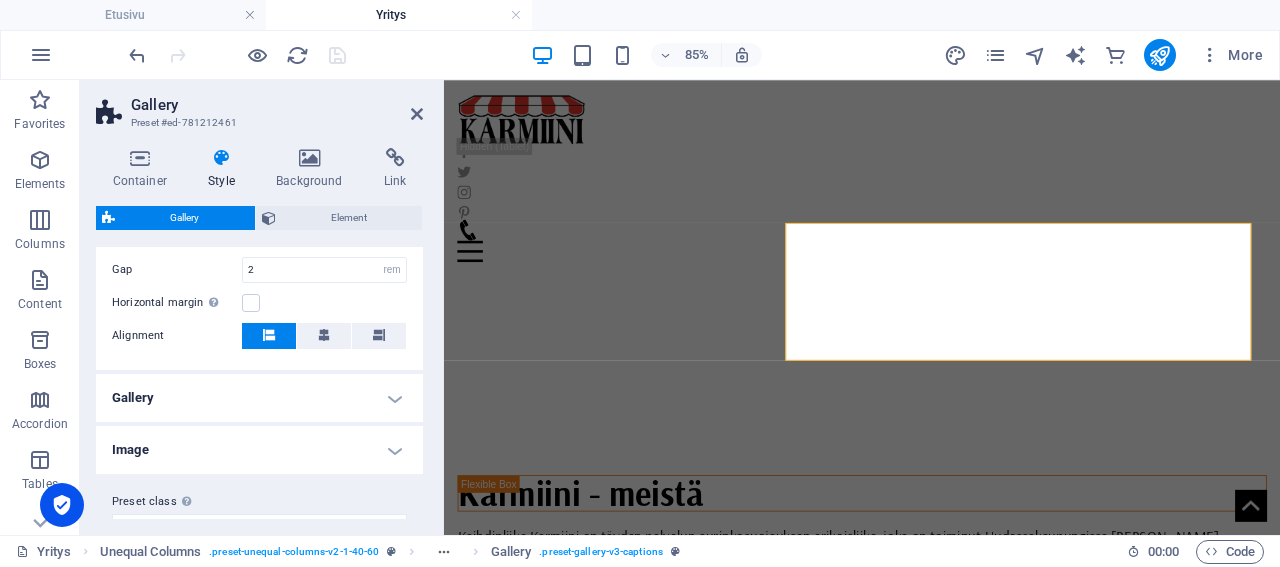 scroll, scrollTop: 485, scrollLeft: 0, axis: vertical 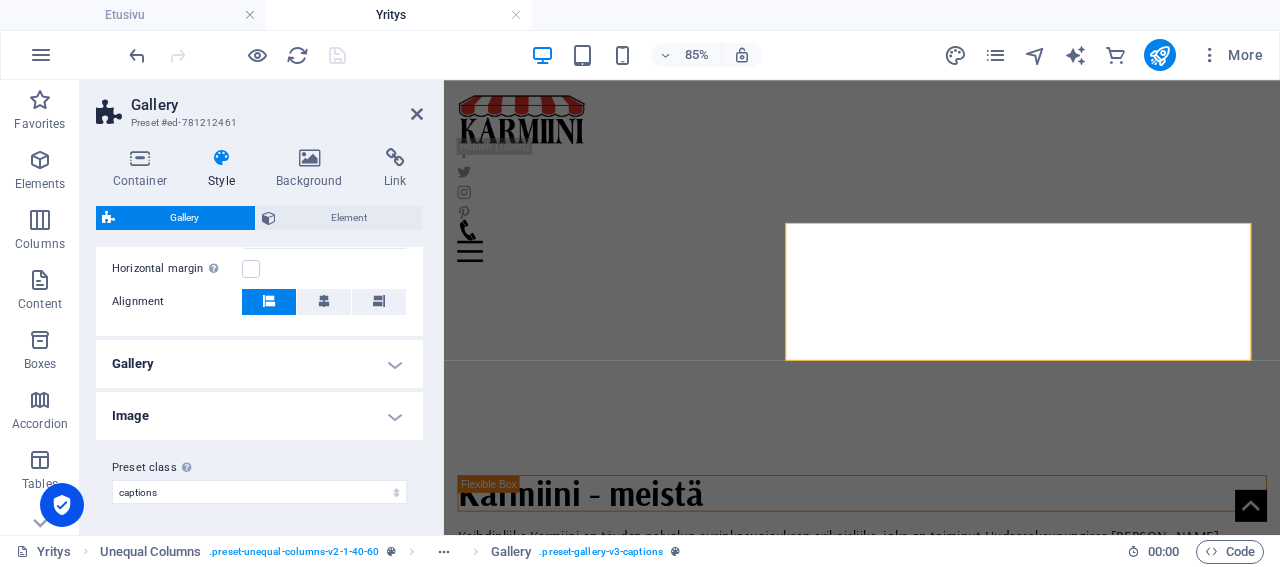 click on "Gallery" at bounding box center (259, 364) 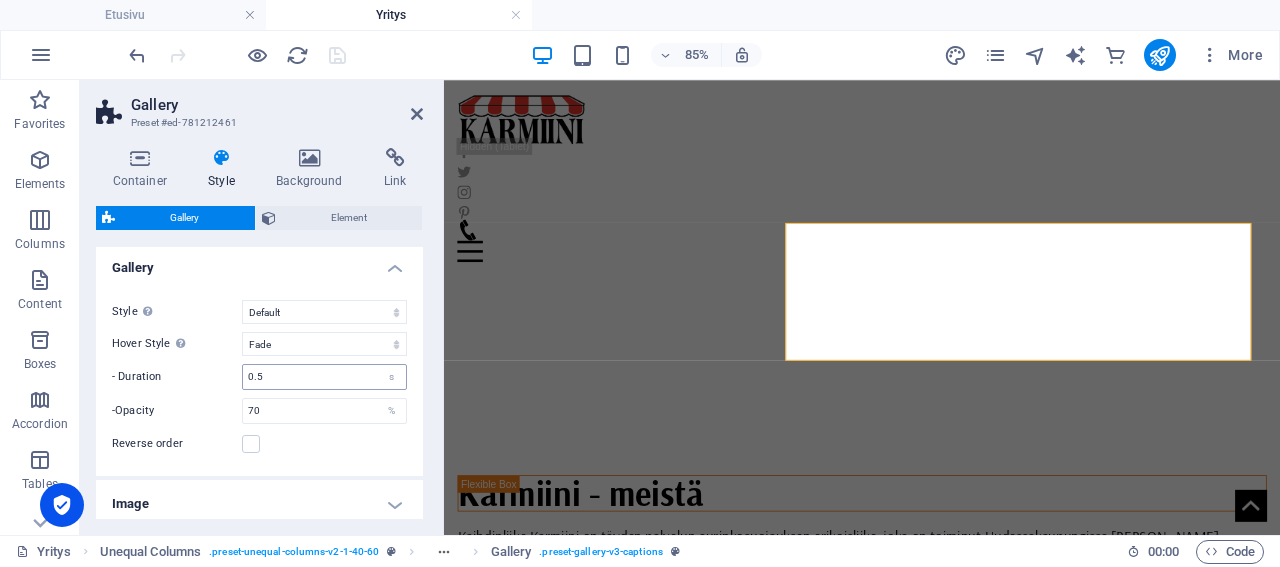 scroll, scrollTop: 667, scrollLeft: 0, axis: vertical 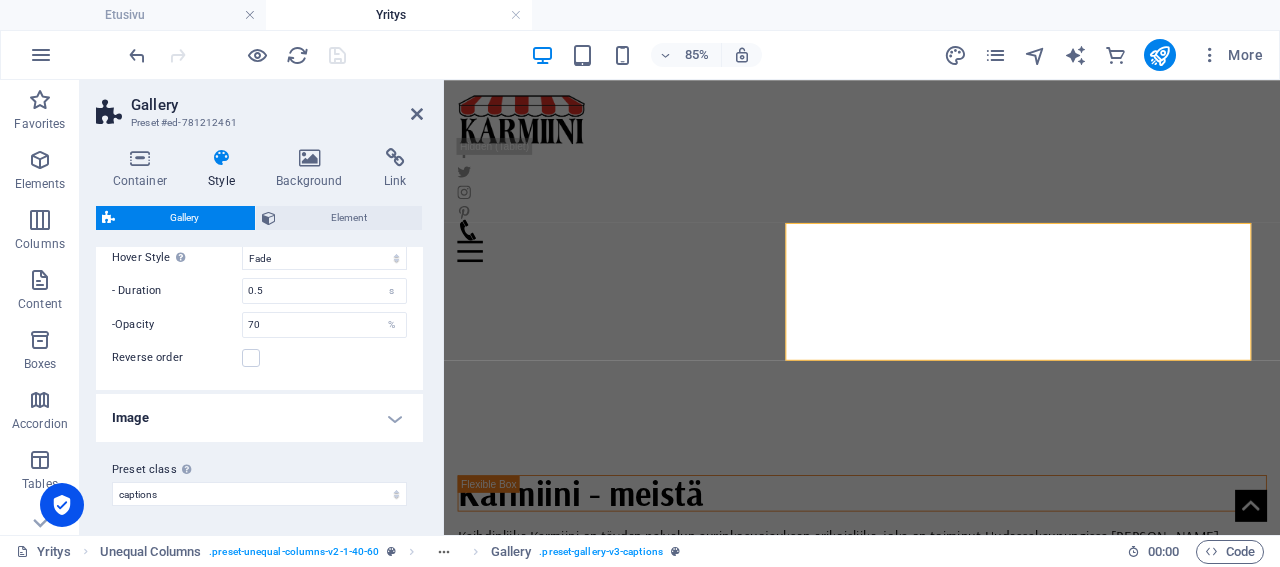 click on "Image" at bounding box center [259, 418] 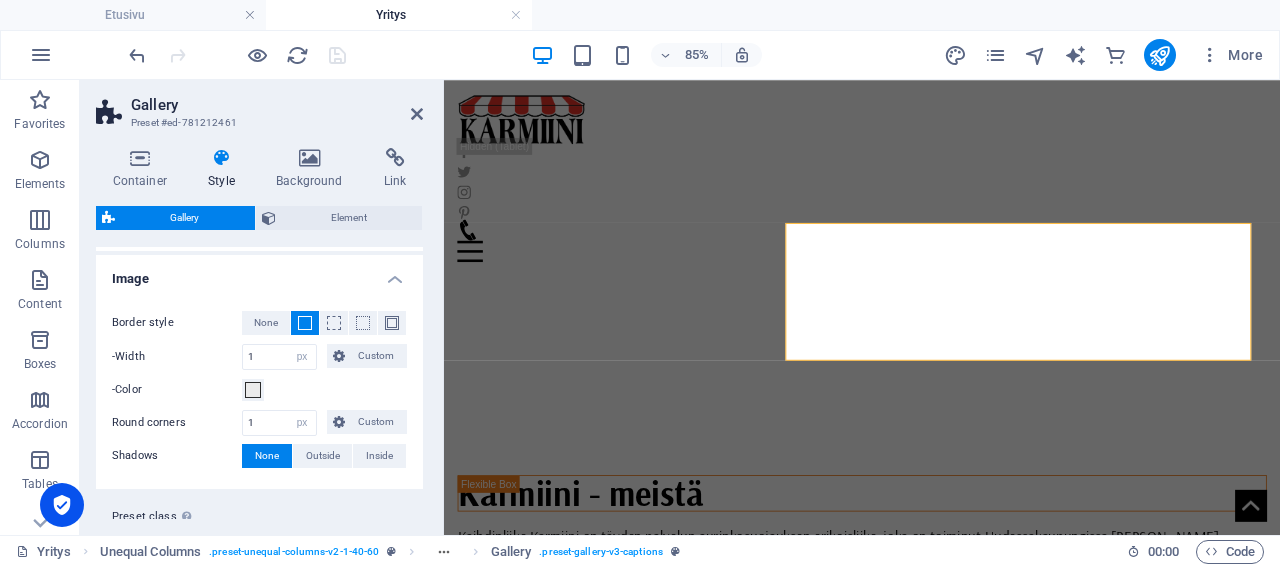 scroll, scrollTop: 852, scrollLeft: 0, axis: vertical 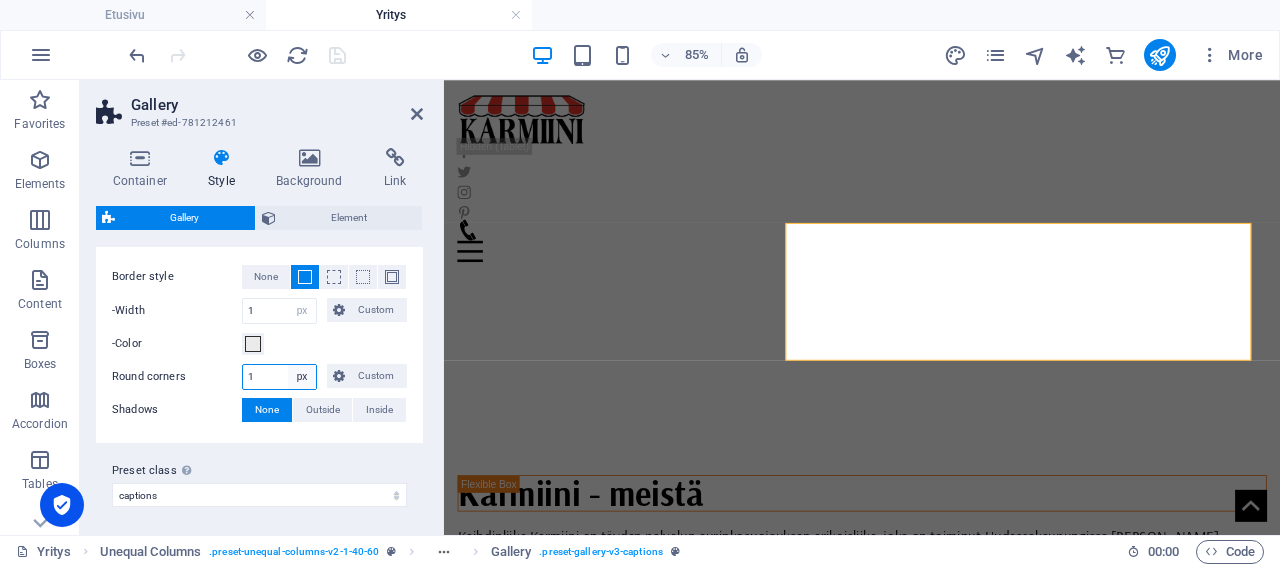 click on "1" at bounding box center [279, 377] 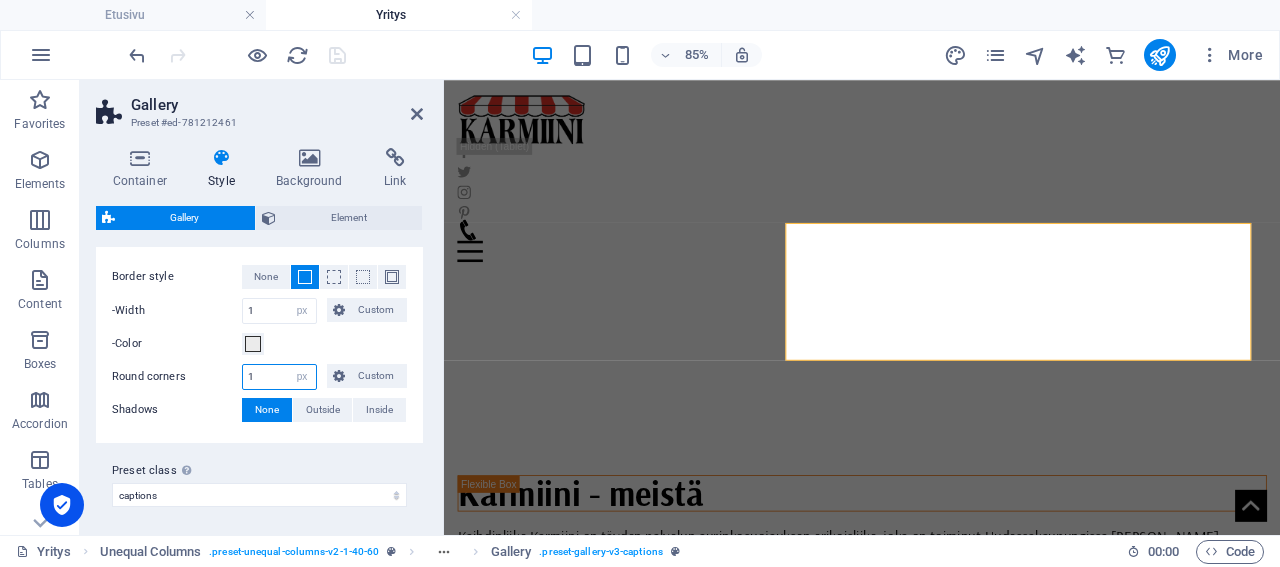 drag, startPoint x: 273, startPoint y: 372, endPoint x: 224, endPoint y: 373, distance: 49.010204 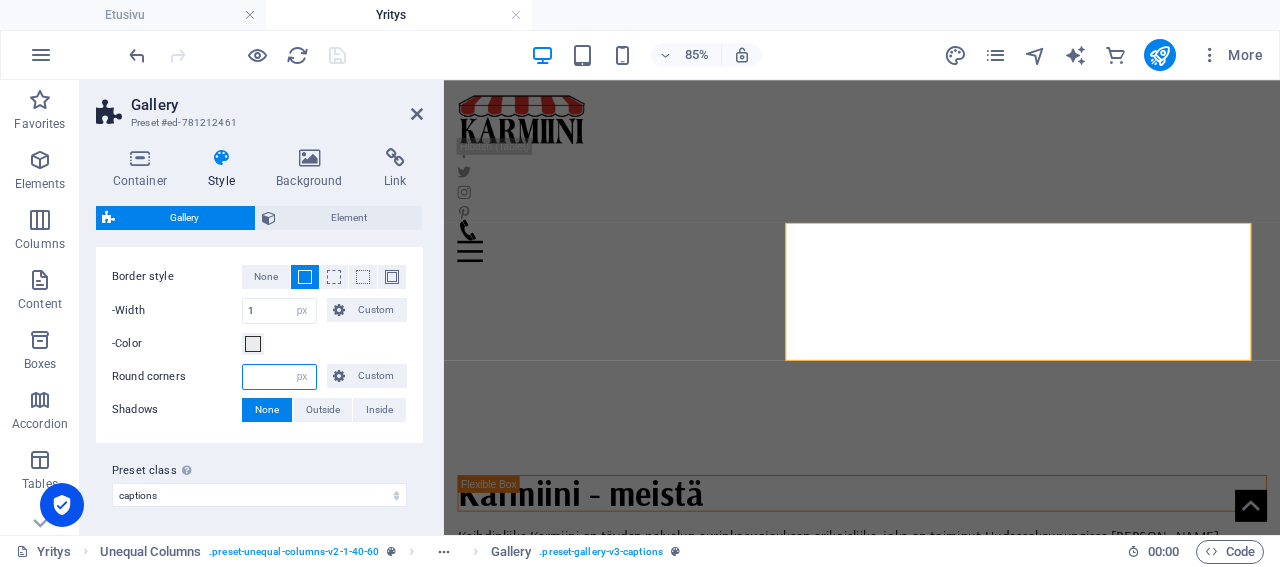 type 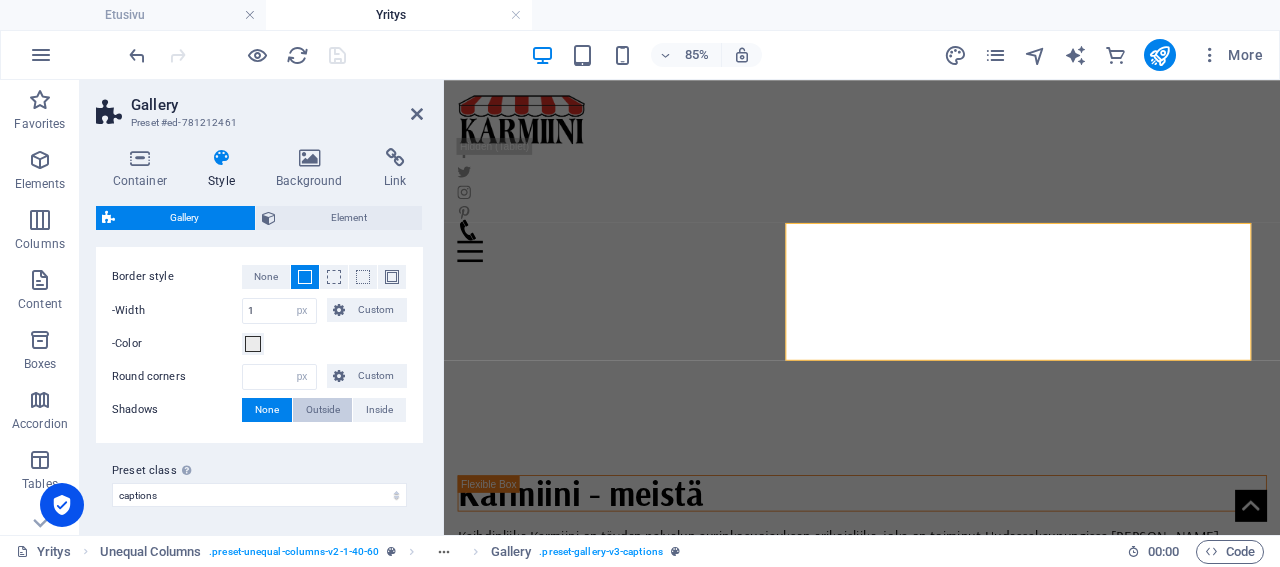 click on "Outside" at bounding box center [323, 410] 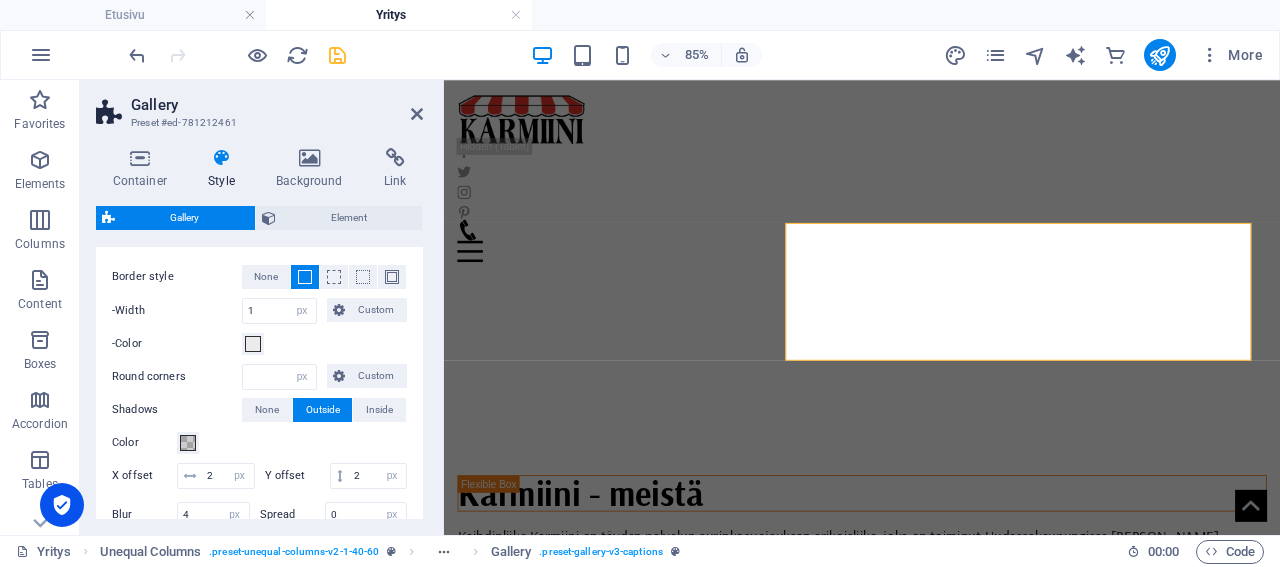 type on "1" 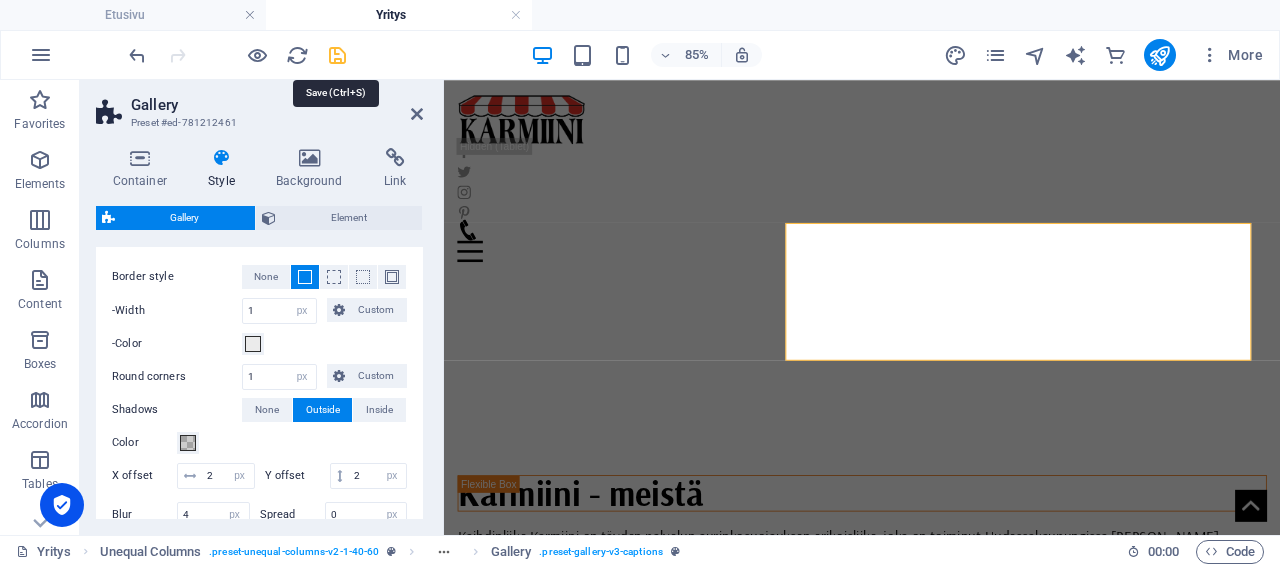 click at bounding box center [337, 55] 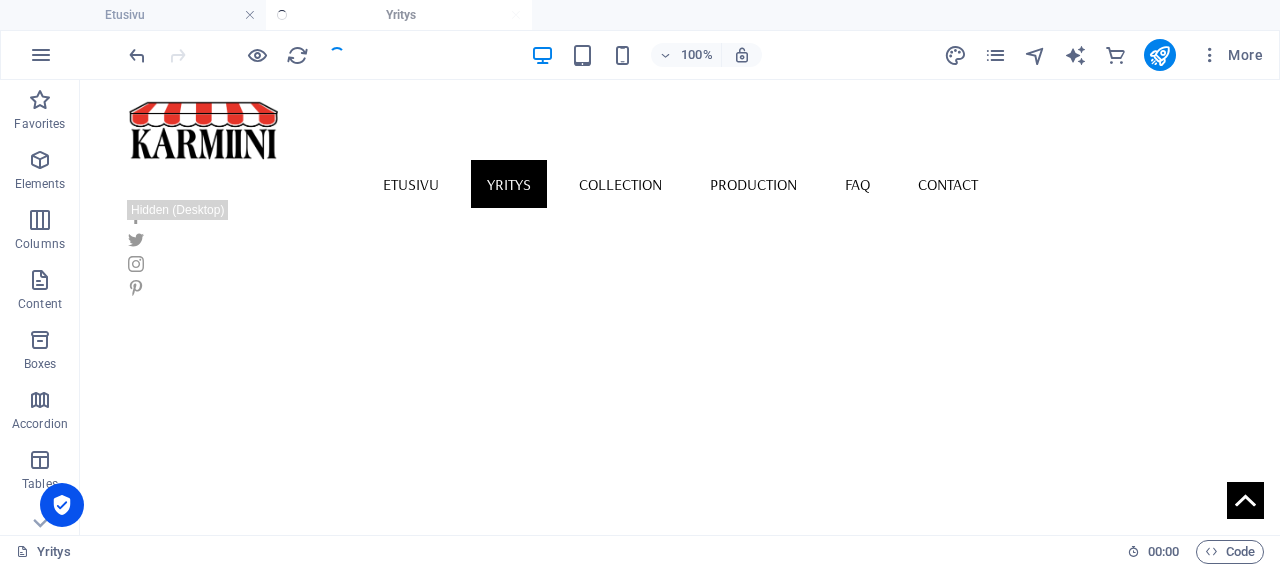 scroll, scrollTop: 823, scrollLeft: 0, axis: vertical 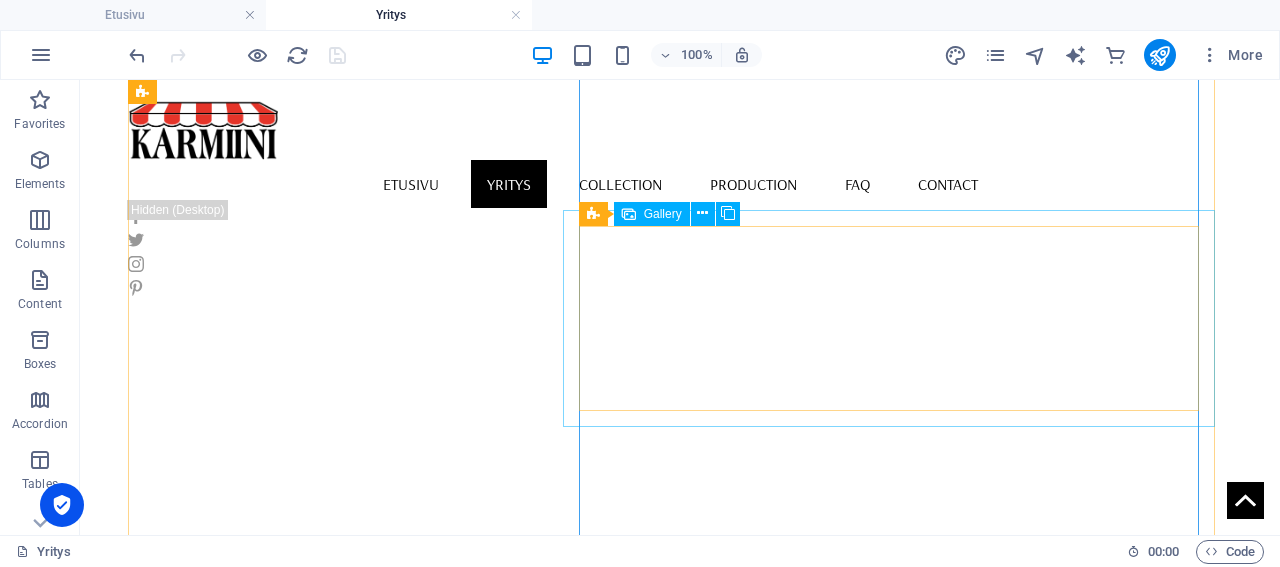 click on "Gallery" at bounding box center [663, 214] 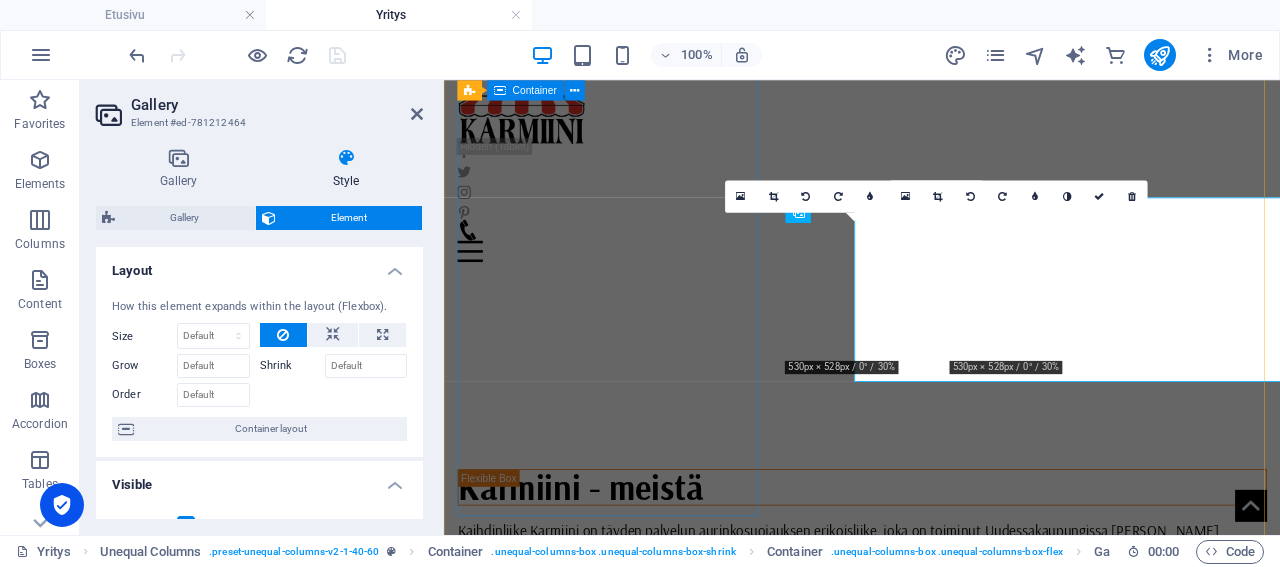 scroll, scrollTop: 815, scrollLeft: 0, axis: vertical 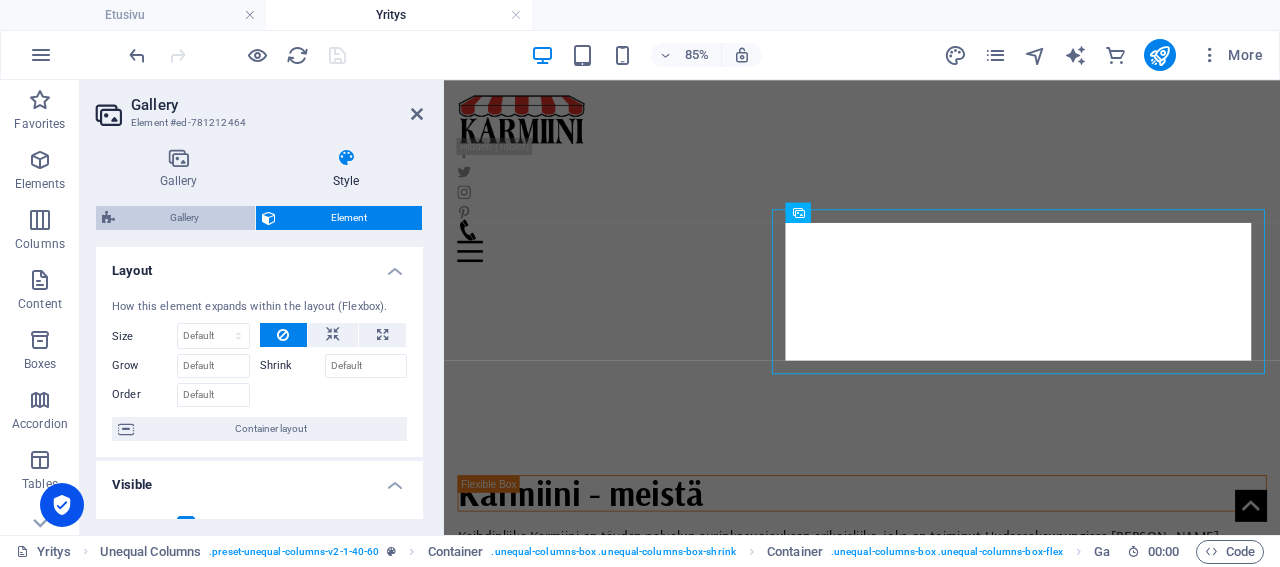 click on "Gallery" at bounding box center [185, 218] 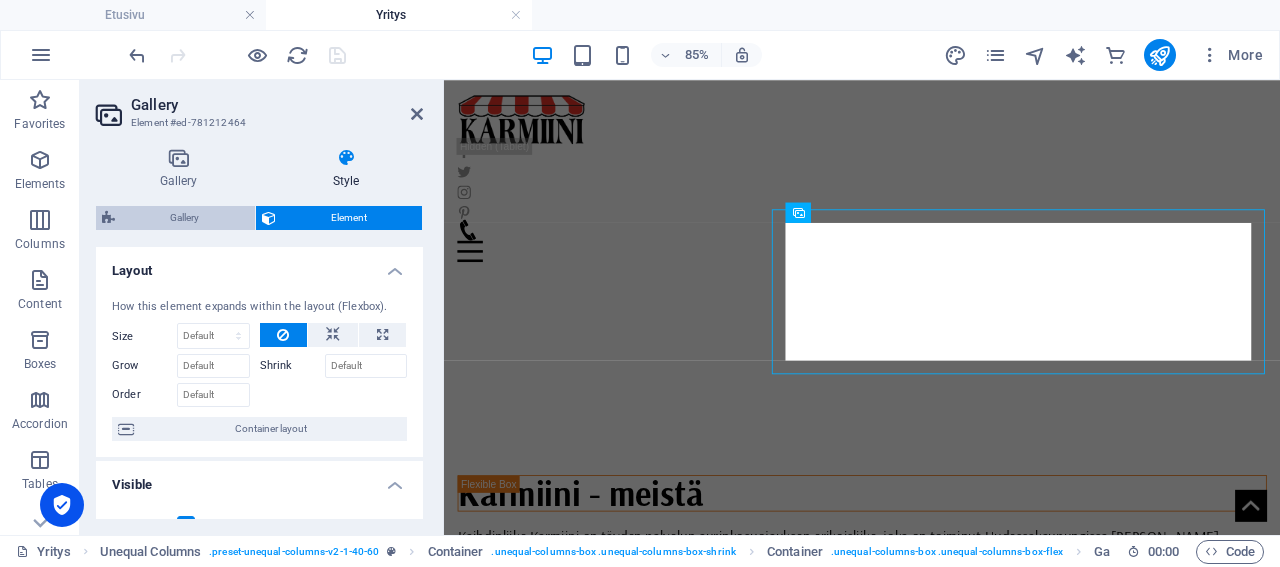 select on "px" 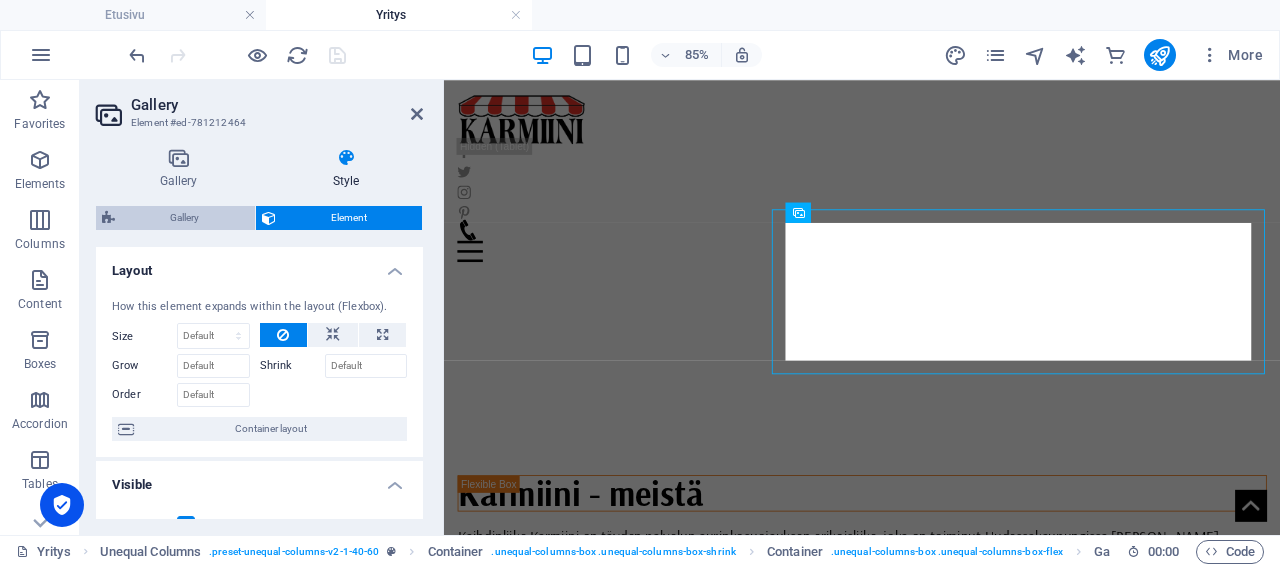select on "px" 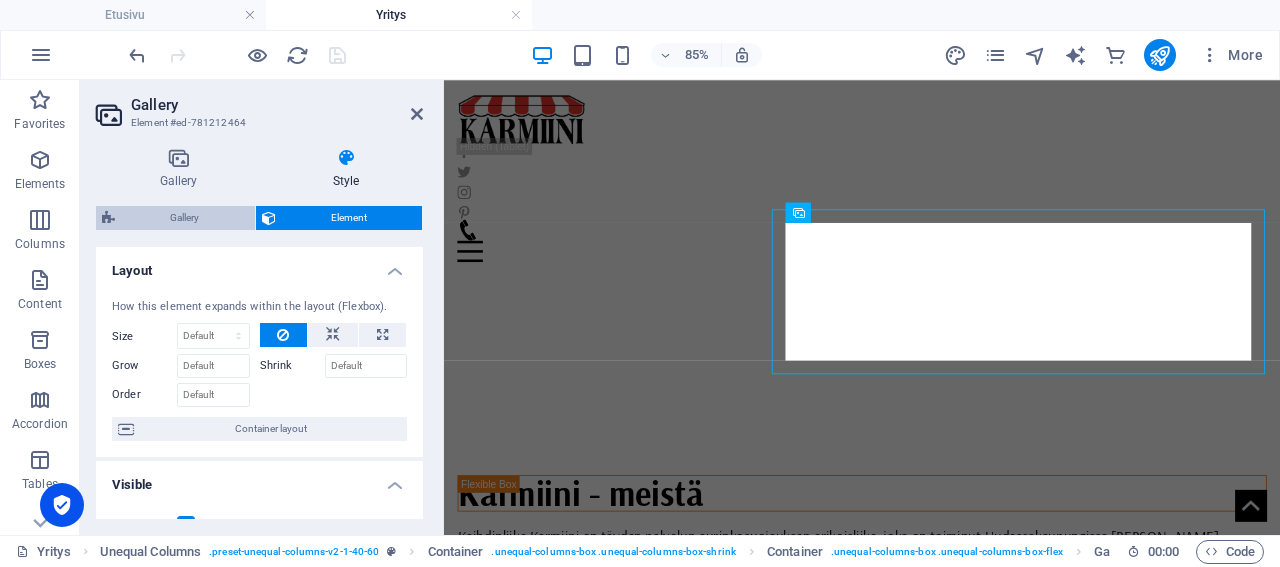 select on "px" 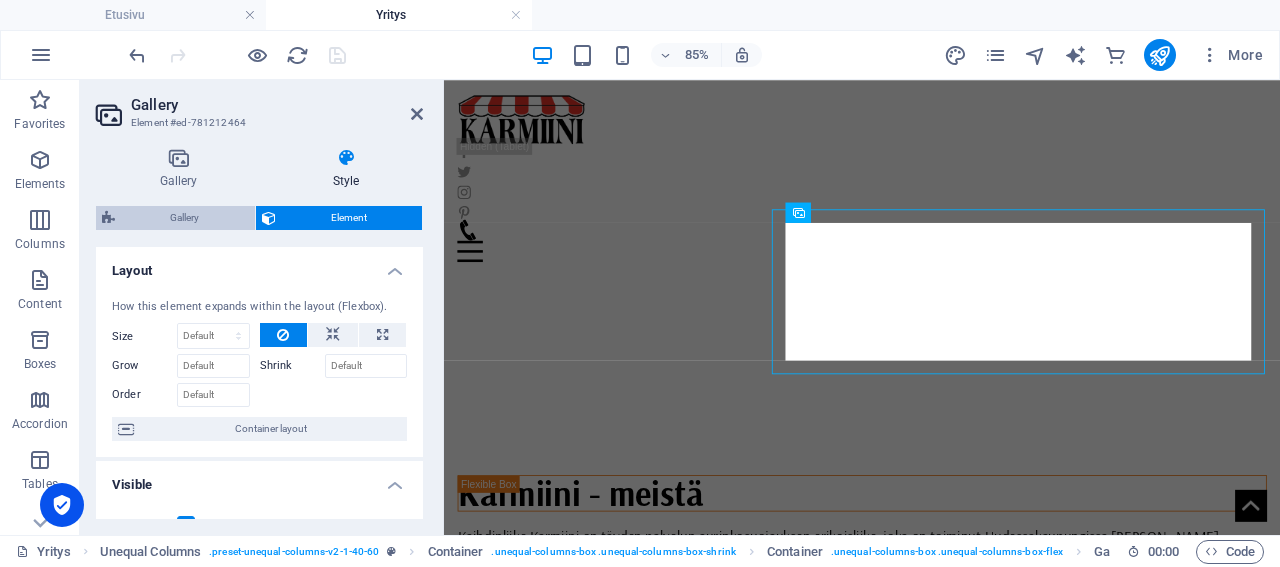 select on "px" 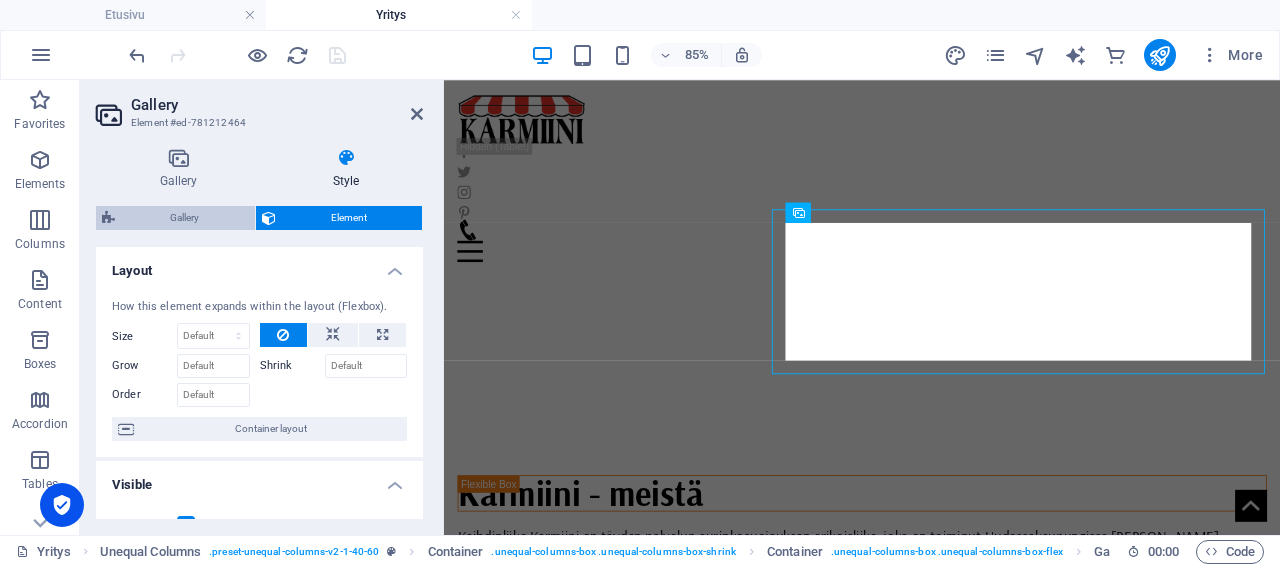select on "preset-gallery-v3-captions" 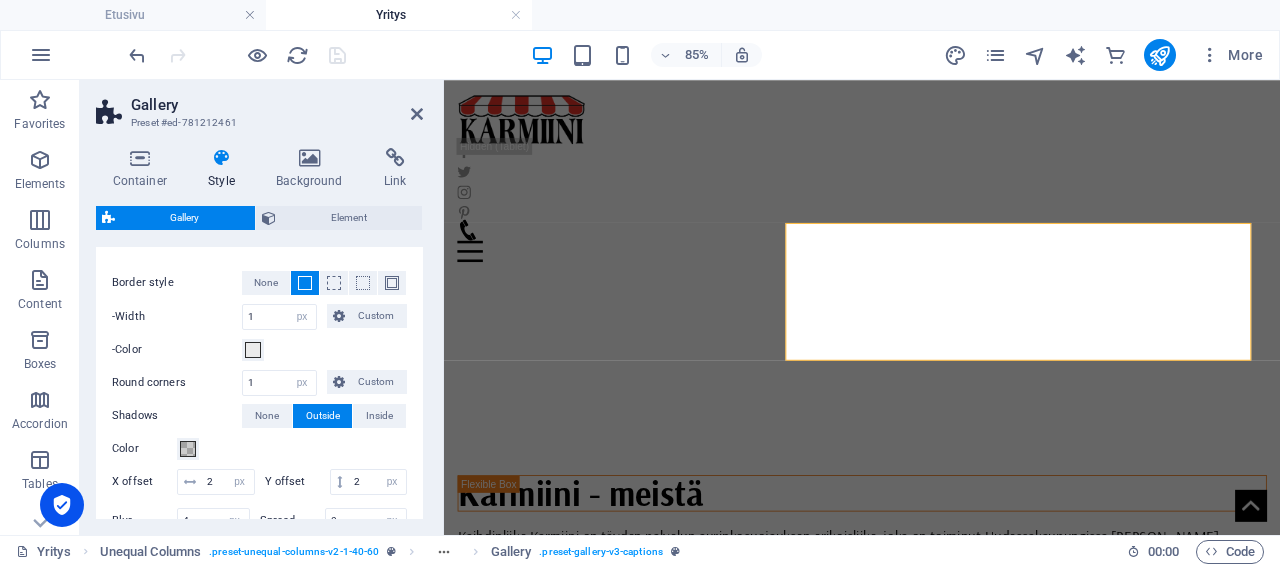 scroll, scrollTop: 864, scrollLeft: 0, axis: vertical 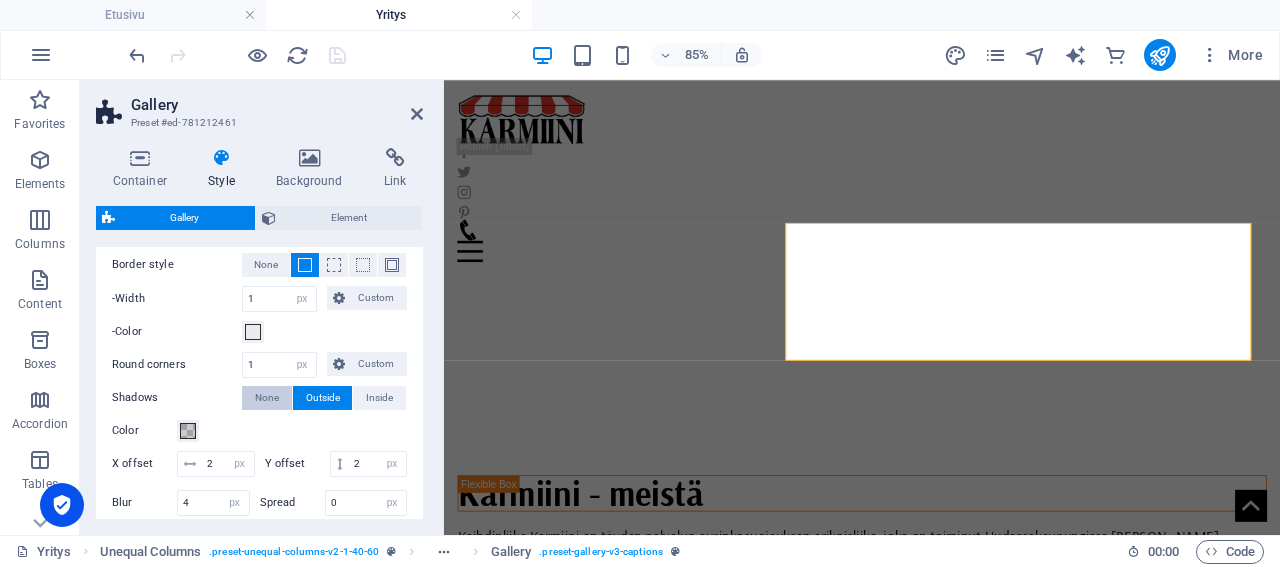click on "None" at bounding box center [267, 398] 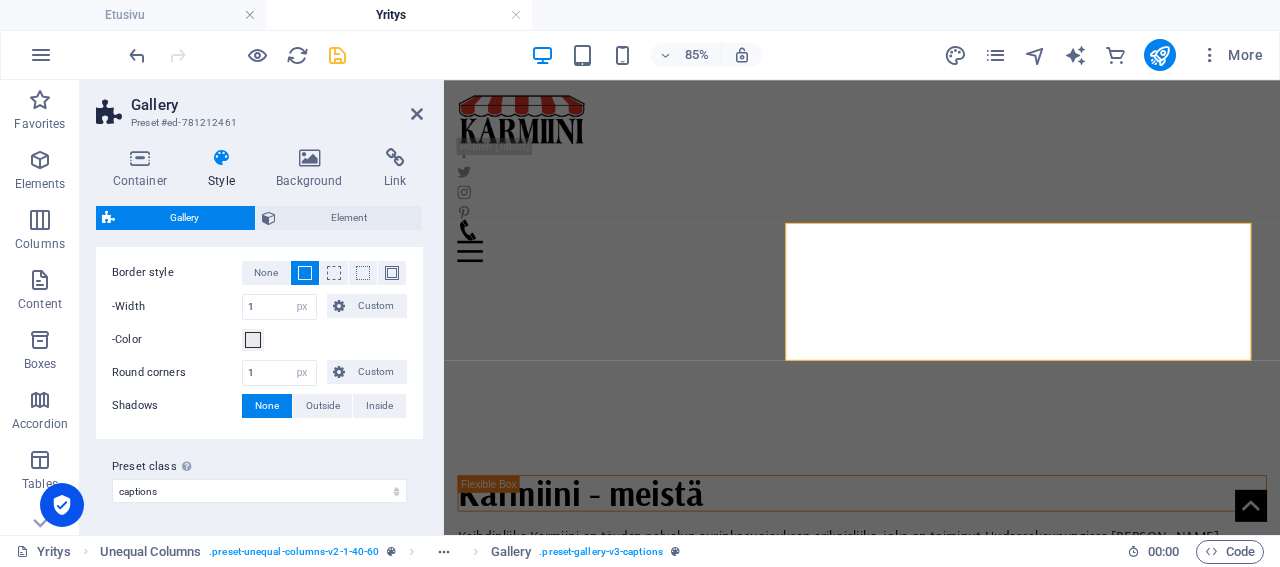 scroll, scrollTop: 852, scrollLeft: 0, axis: vertical 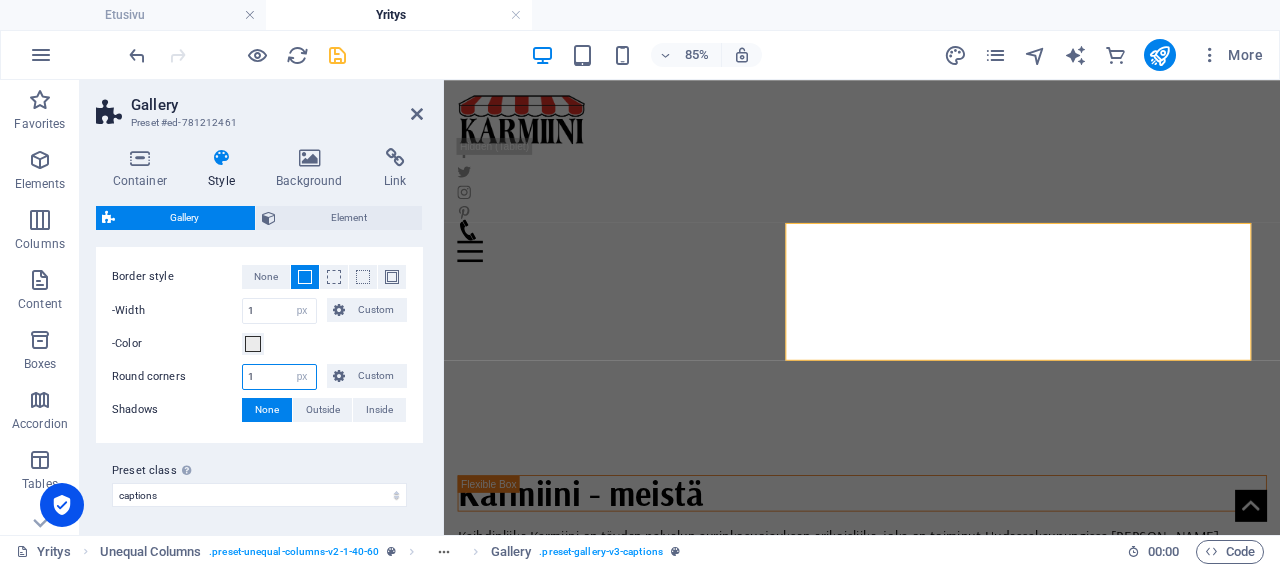 drag, startPoint x: 267, startPoint y: 372, endPoint x: 25, endPoint y: 49, distance: 403.60004 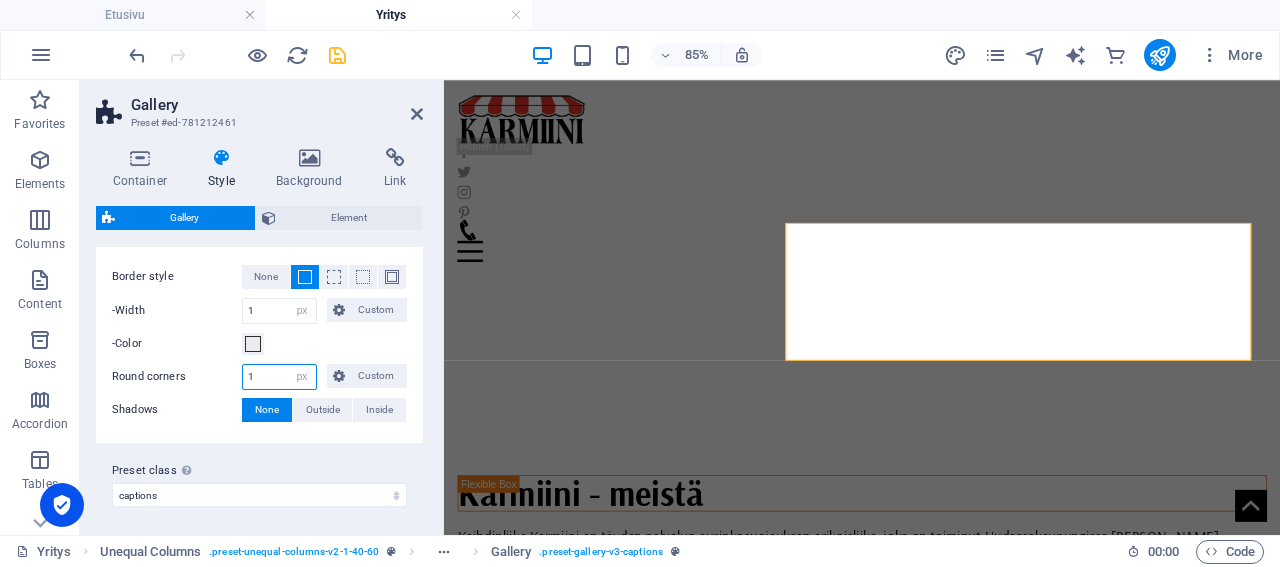click on "1" at bounding box center (279, 377) 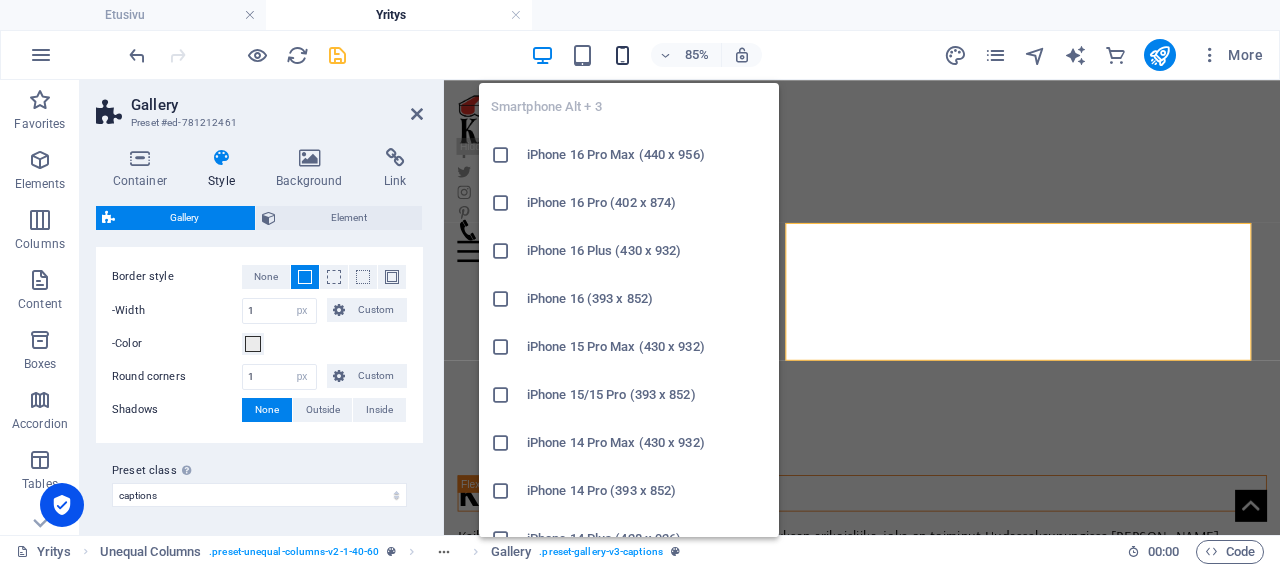 click at bounding box center (622, 55) 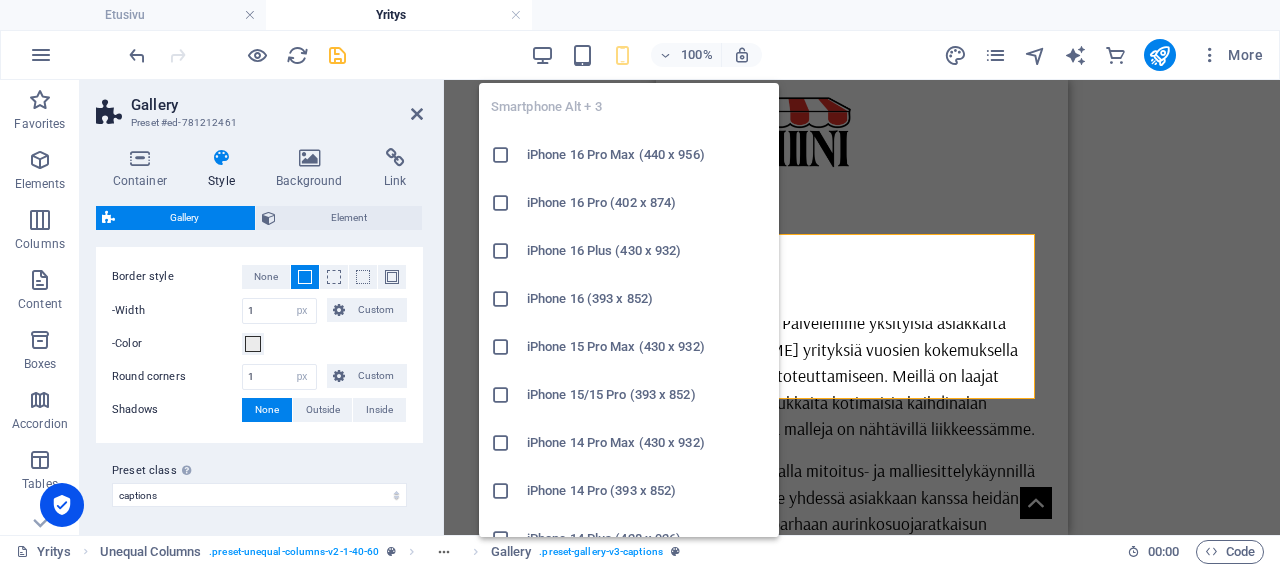 scroll, scrollTop: 826, scrollLeft: 0, axis: vertical 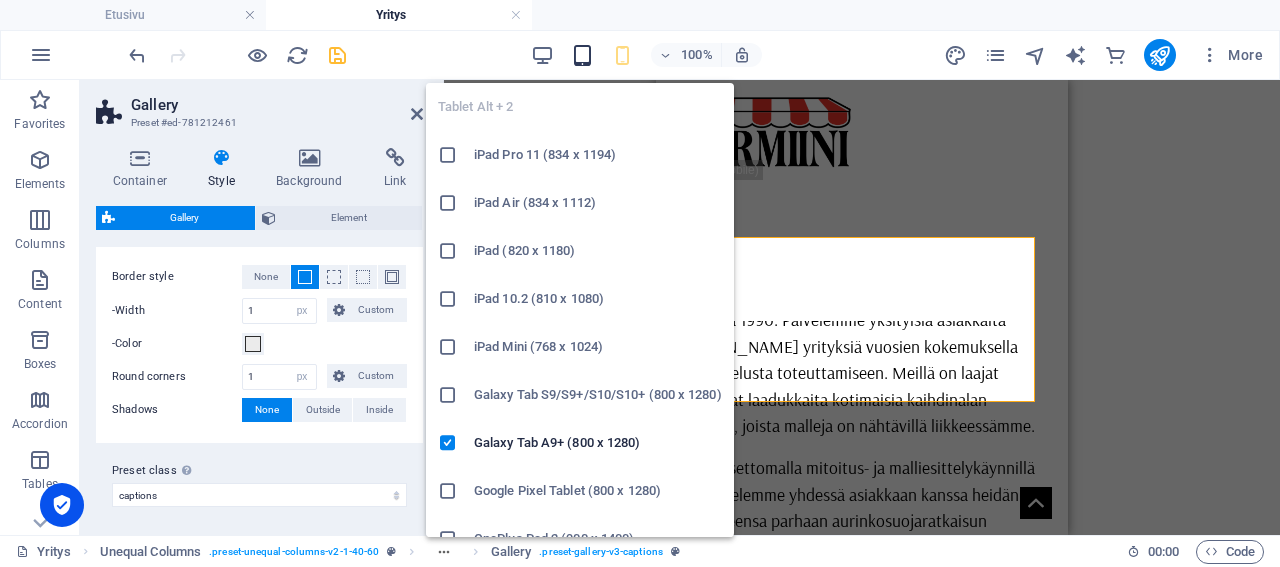 click at bounding box center (582, 55) 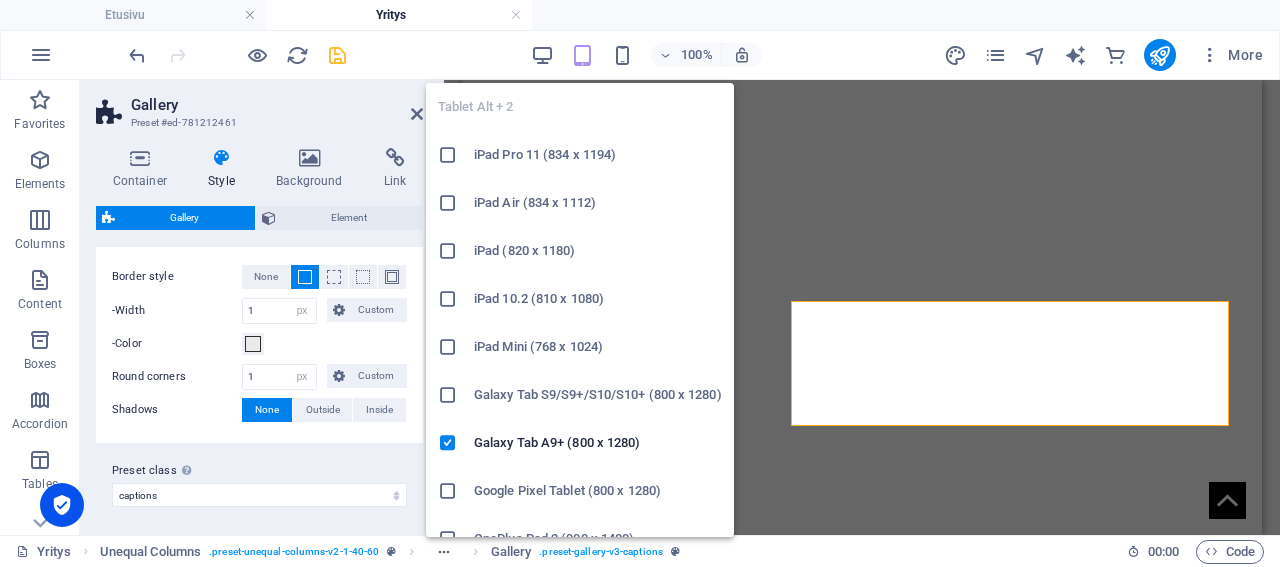 scroll, scrollTop: 815, scrollLeft: 0, axis: vertical 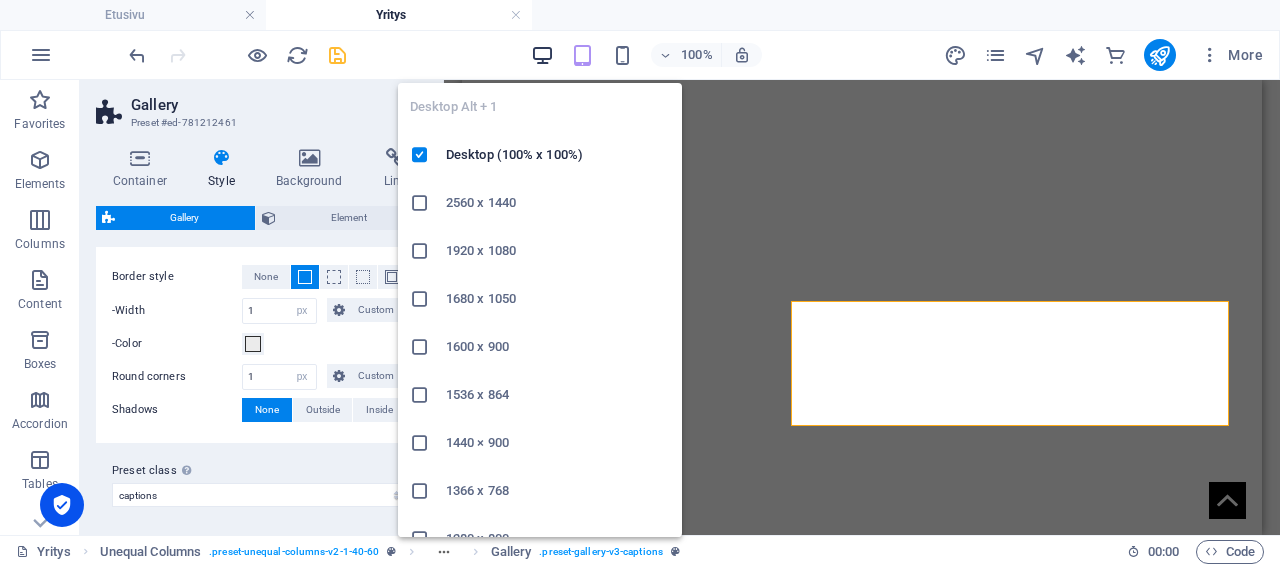 click at bounding box center [542, 55] 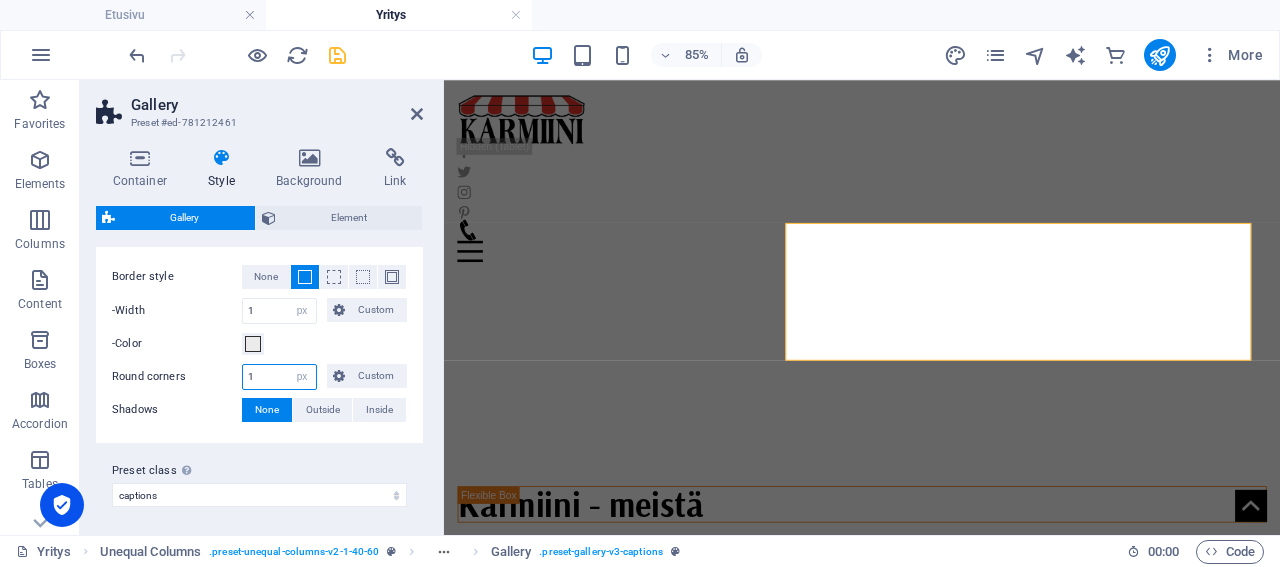 drag, startPoint x: 262, startPoint y: 374, endPoint x: 181, endPoint y: 365, distance: 81.49847 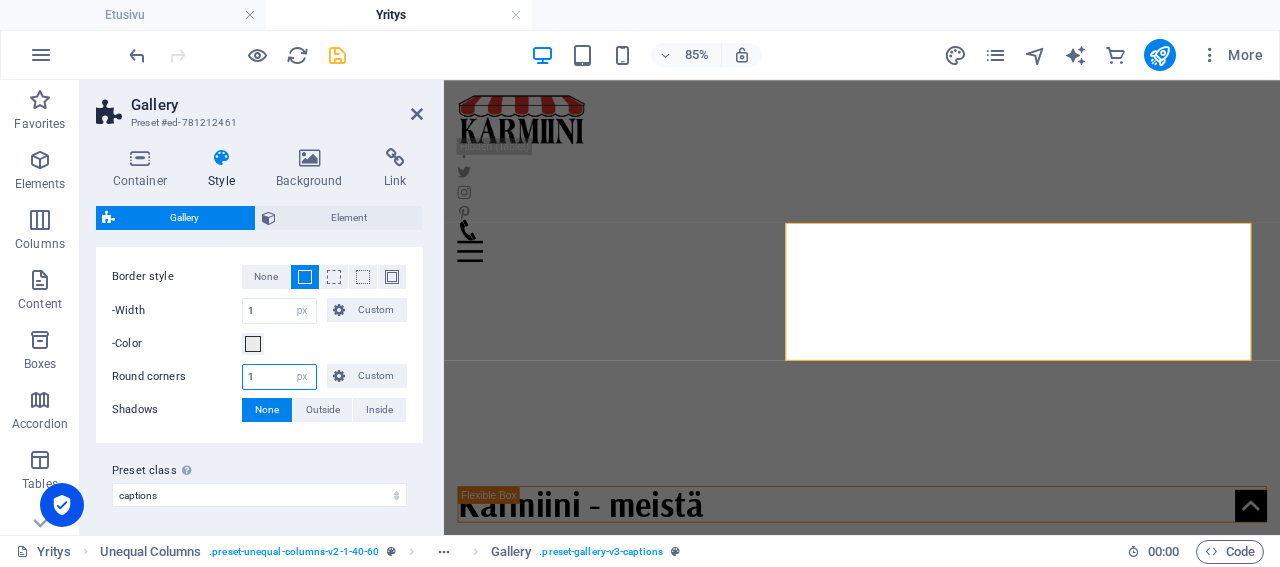click on "1" at bounding box center [279, 377] 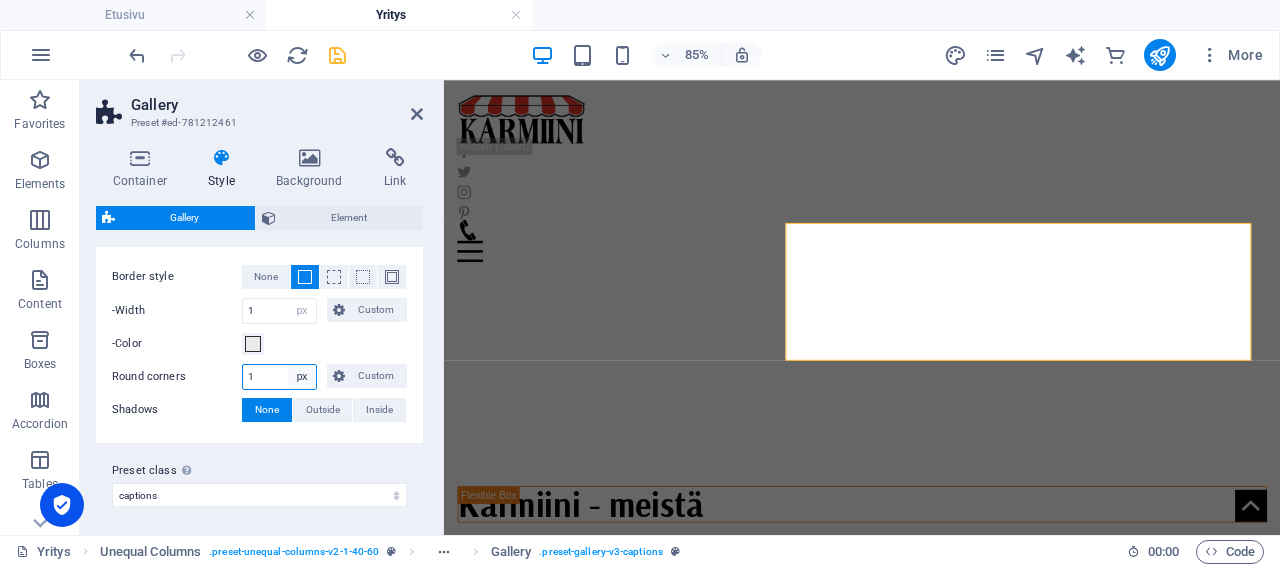 click on "px rem % vh vw Custom" at bounding box center (302, 377) 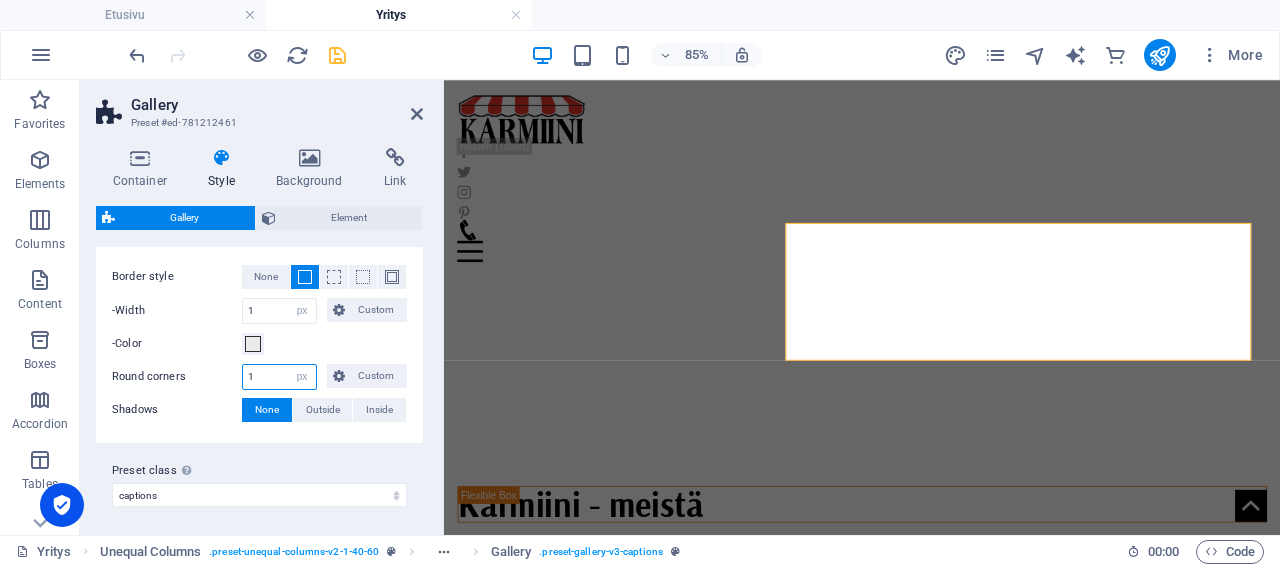 drag, startPoint x: 261, startPoint y: 371, endPoint x: 223, endPoint y: 368, distance: 38.118237 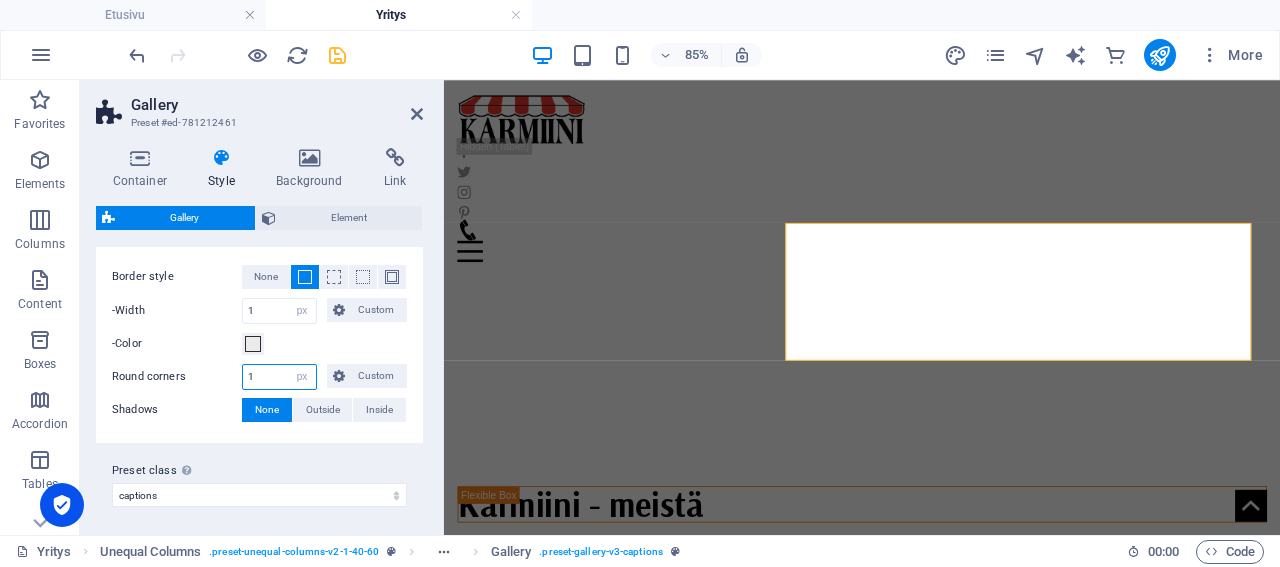 click on "1" at bounding box center (279, 377) 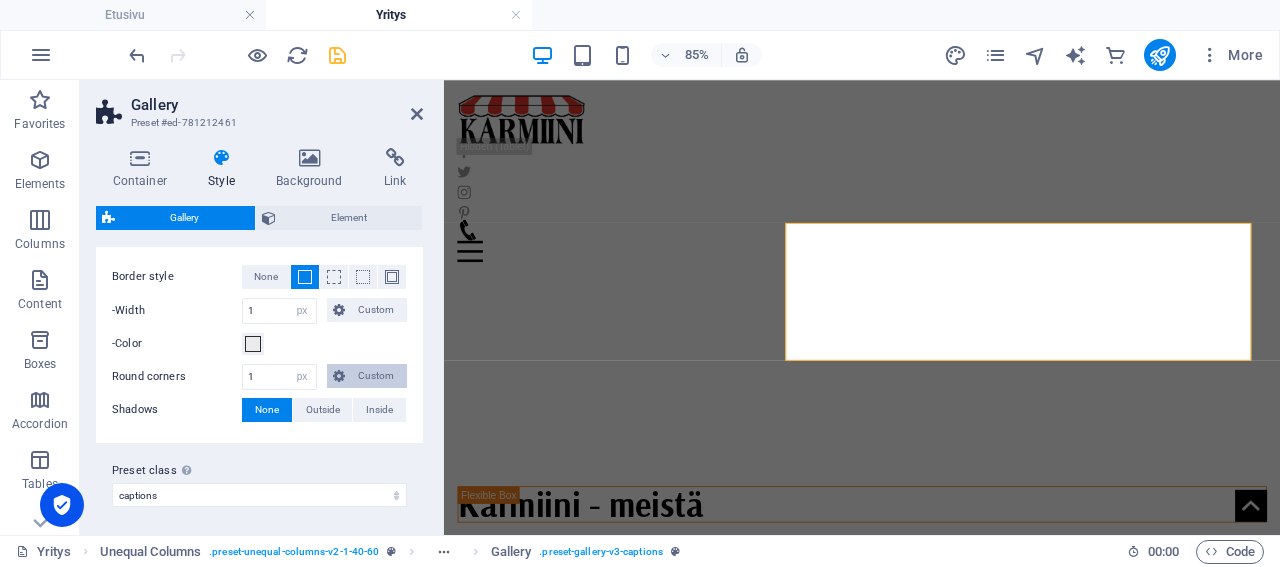 click on "Custom" at bounding box center [376, 376] 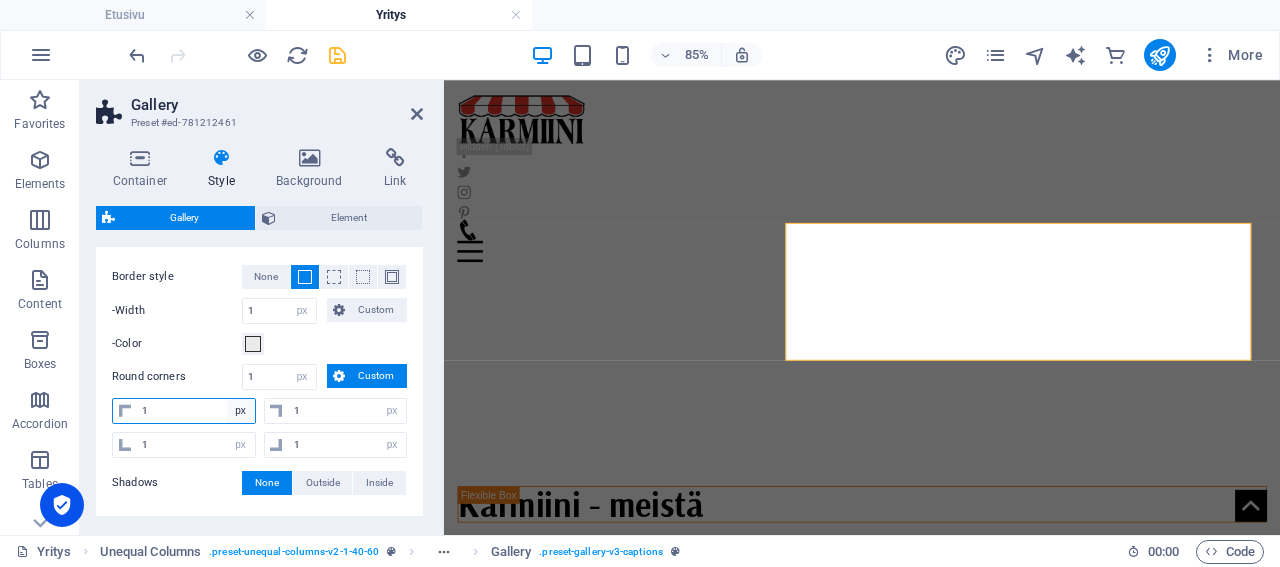 click on "px rem % vh vw" at bounding box center [241, 411] 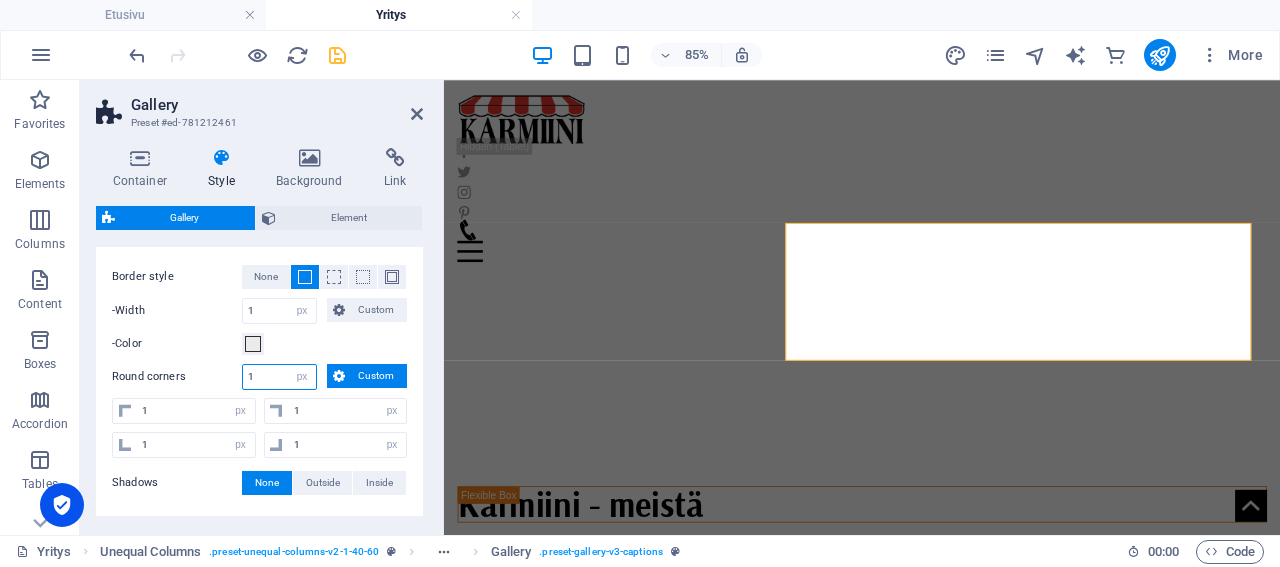 drag, startPoint x: 264, startPoint y: 369, endPoint x: 223, endPoint y: 371, distance: 41.04875 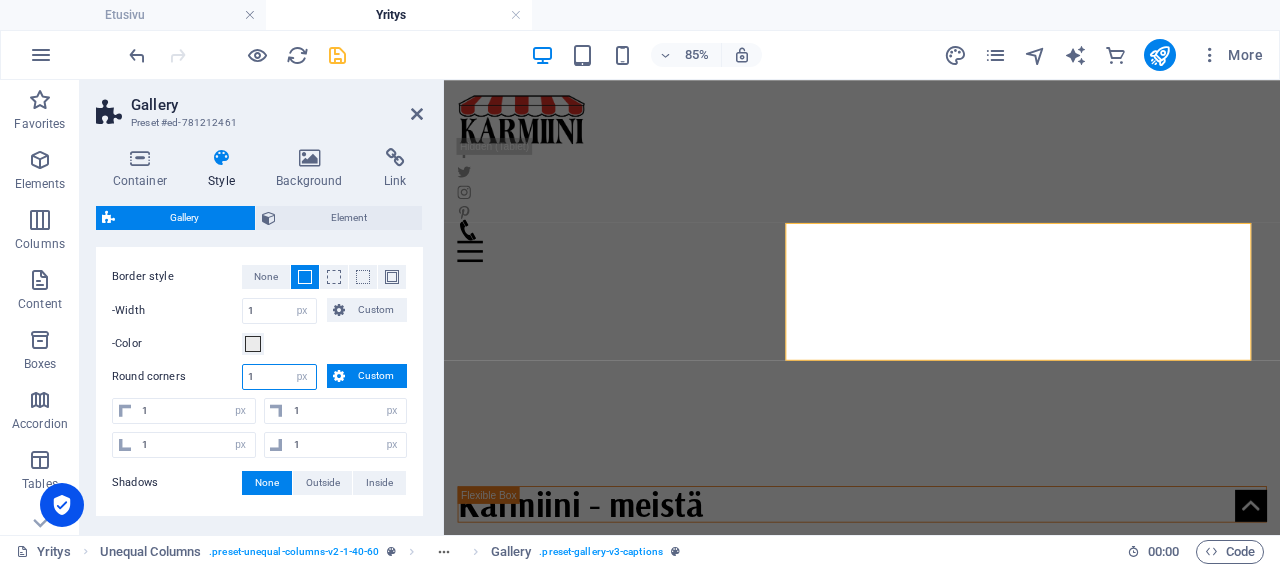 click on "1" at bounding box center (279, 377) 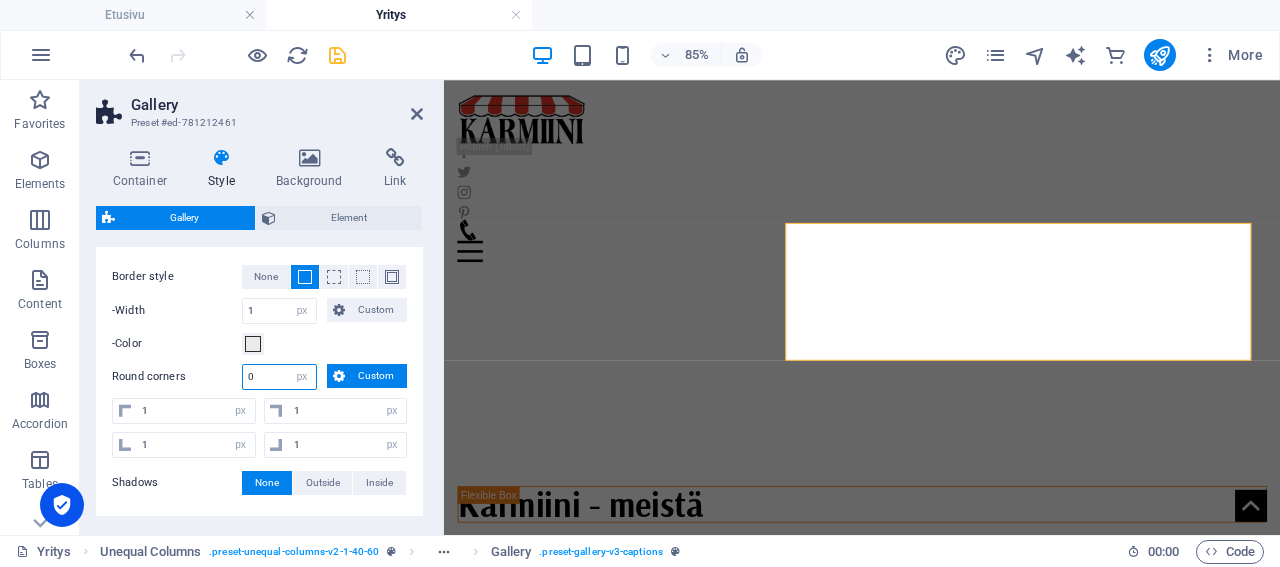 type on "0" 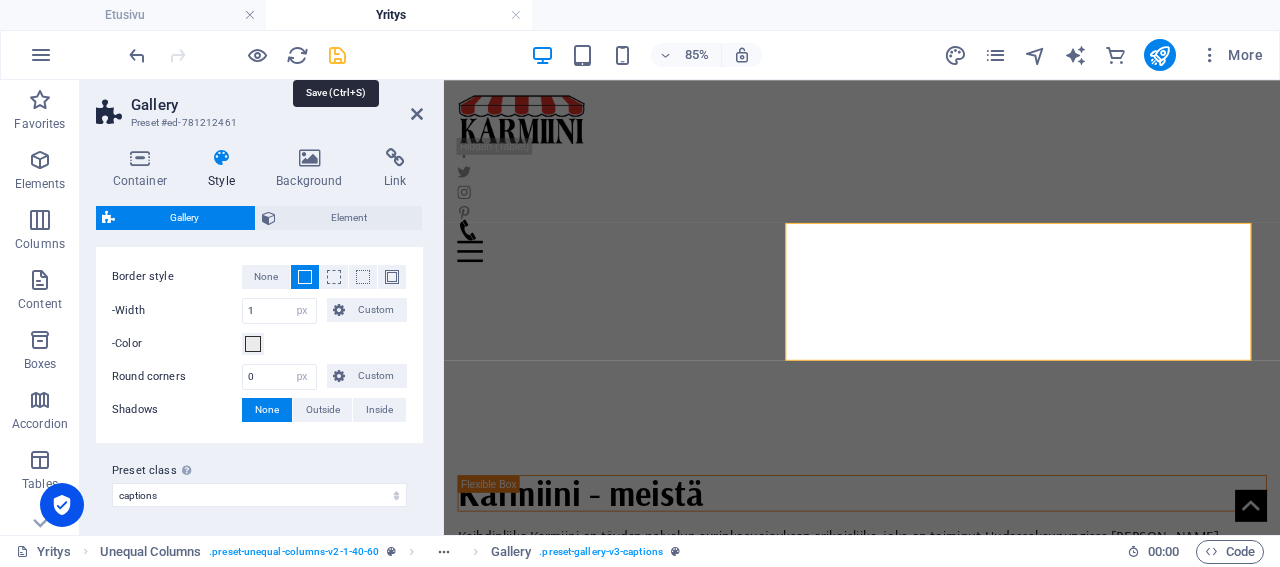 click at bounding box center [337, 55] 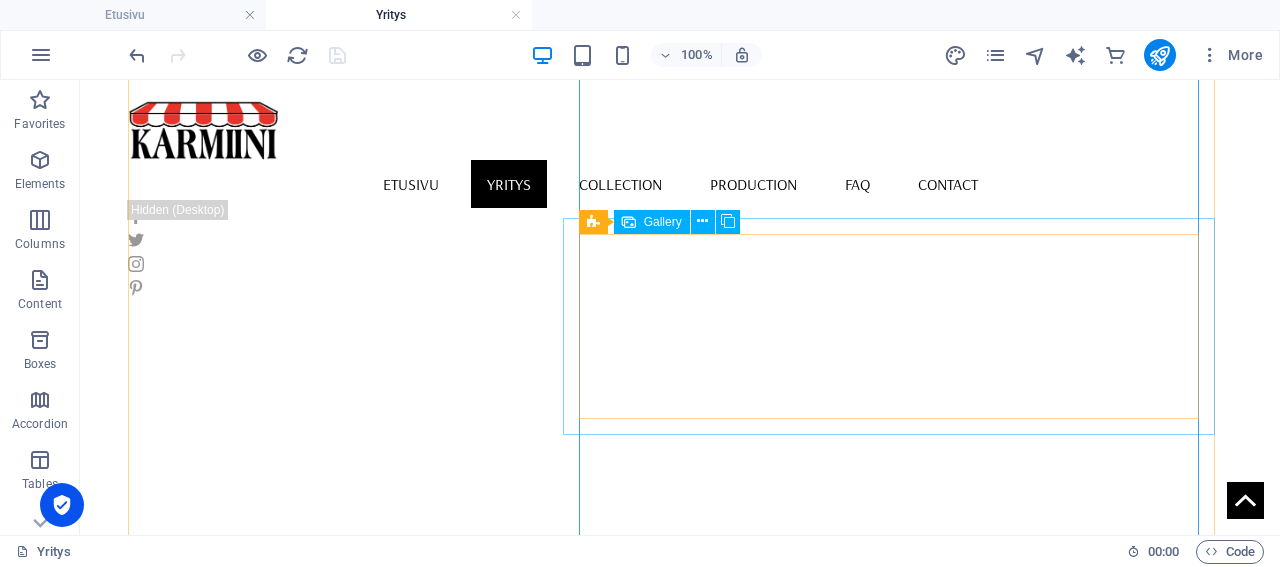 click on "Gallery" at bounding box center (663, 222) 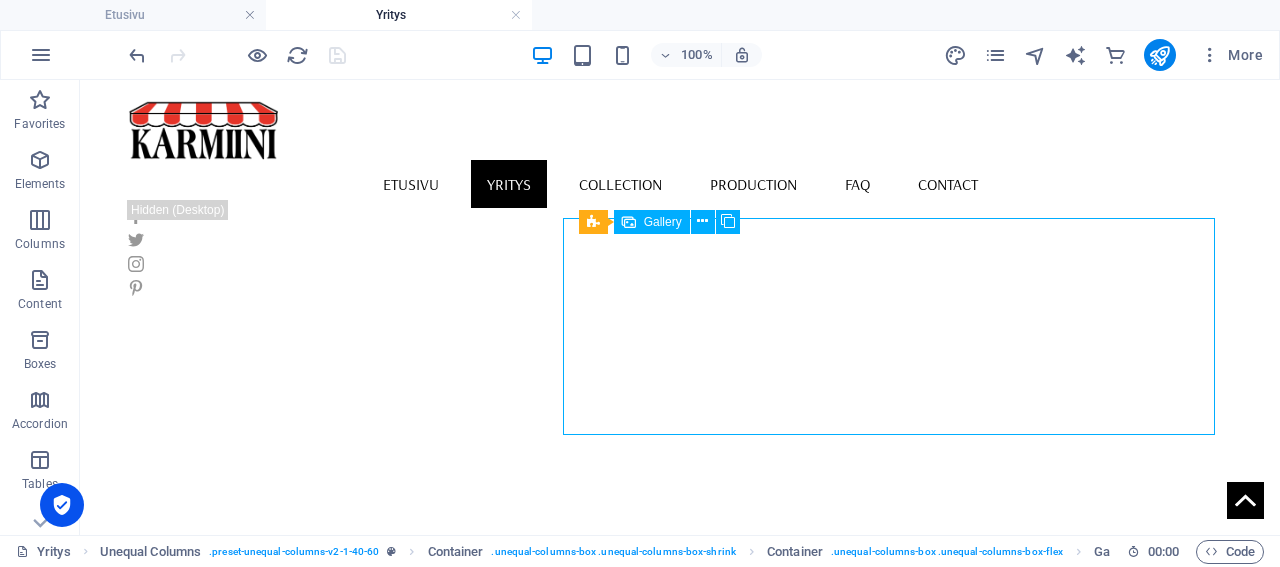 click on "Gallery" at bounding box center (663, 222) 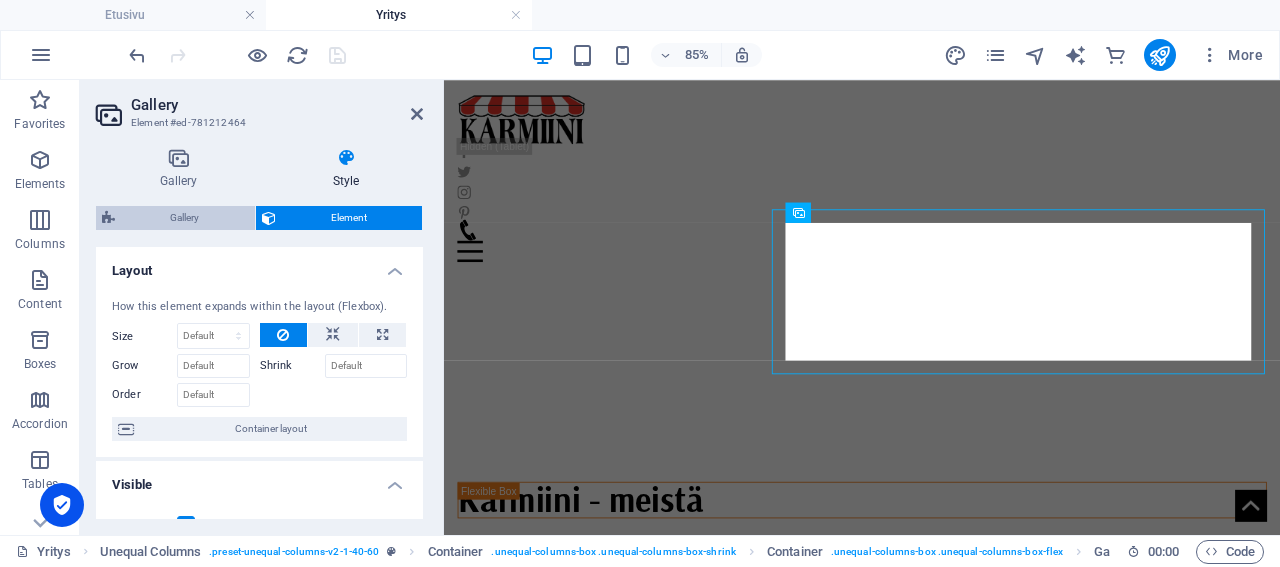 click on "Gallery" at bounding box center [185, 218] 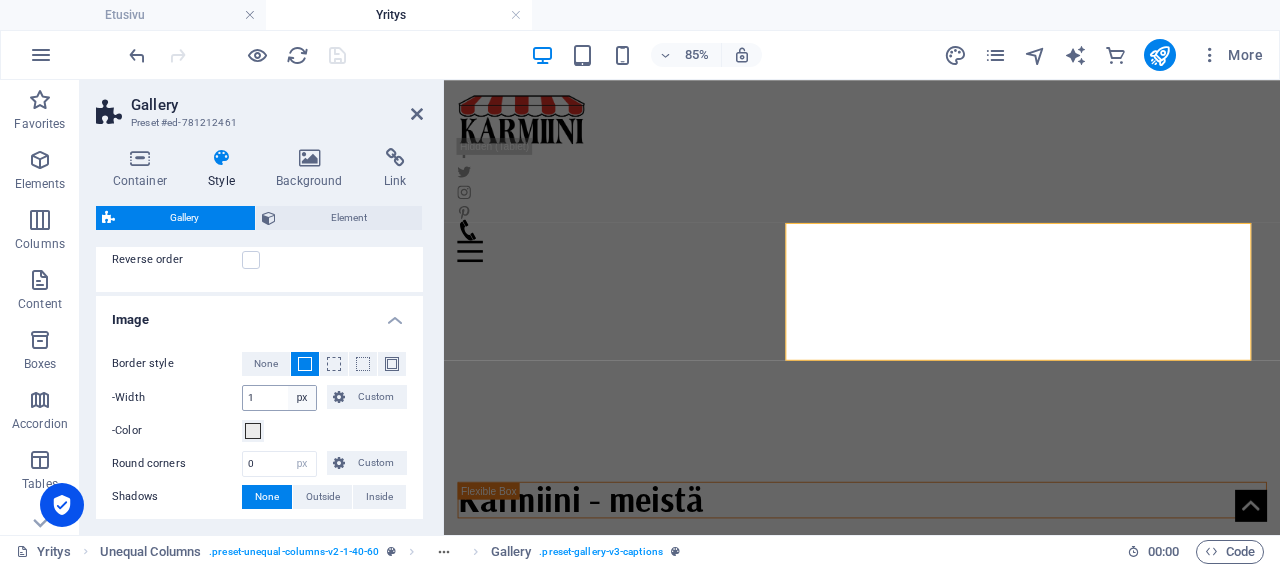 scroll, scrollTop: 768, scrollLeft: 0, axis: vertical 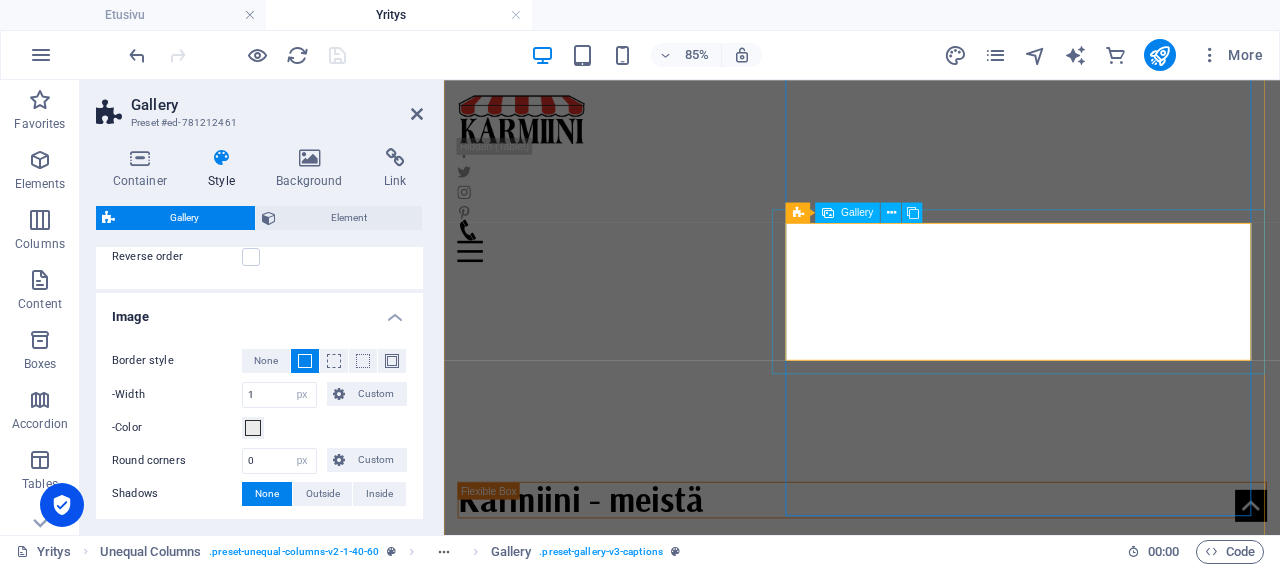 click at bounding box center [936, 958] 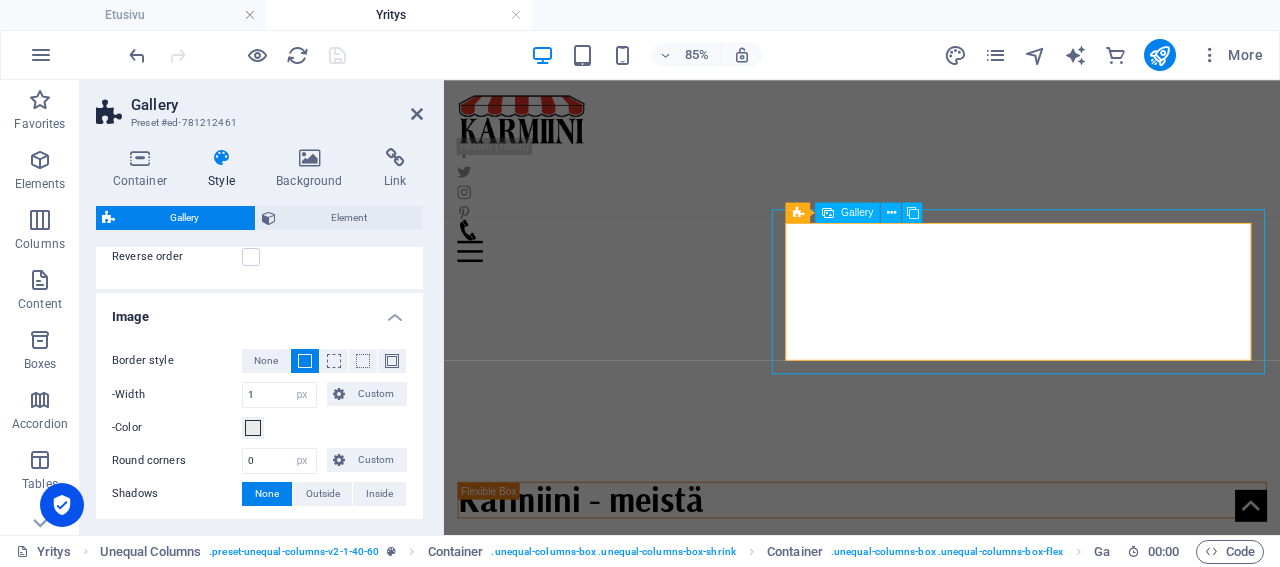 click at bounding box center (936, 958) 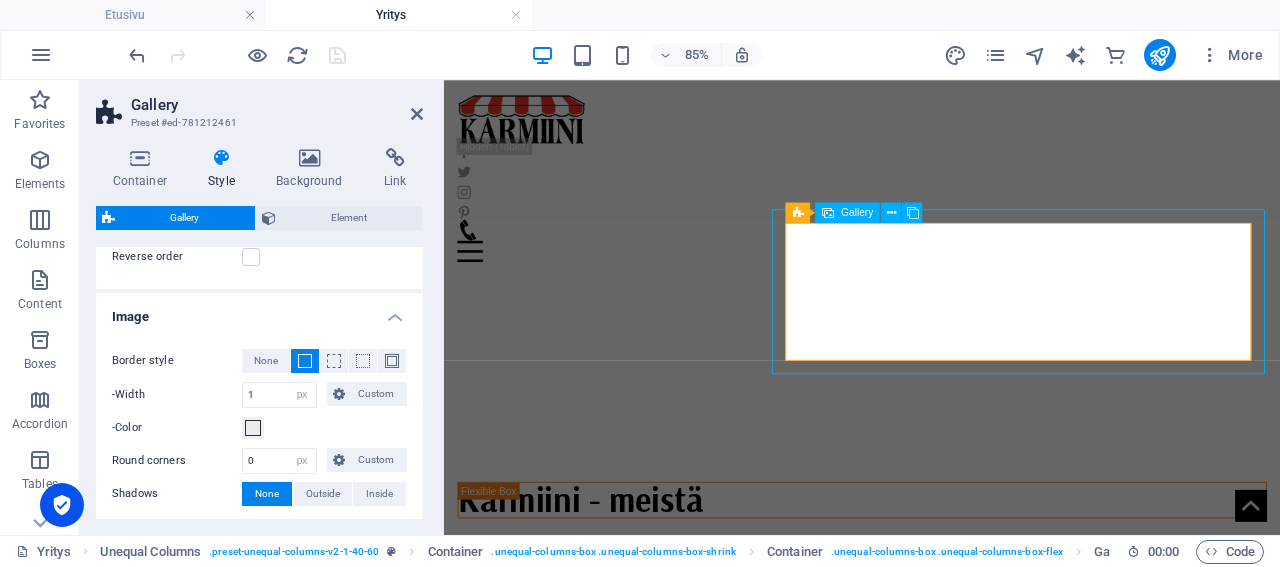 click at bounding box center (936, 958) 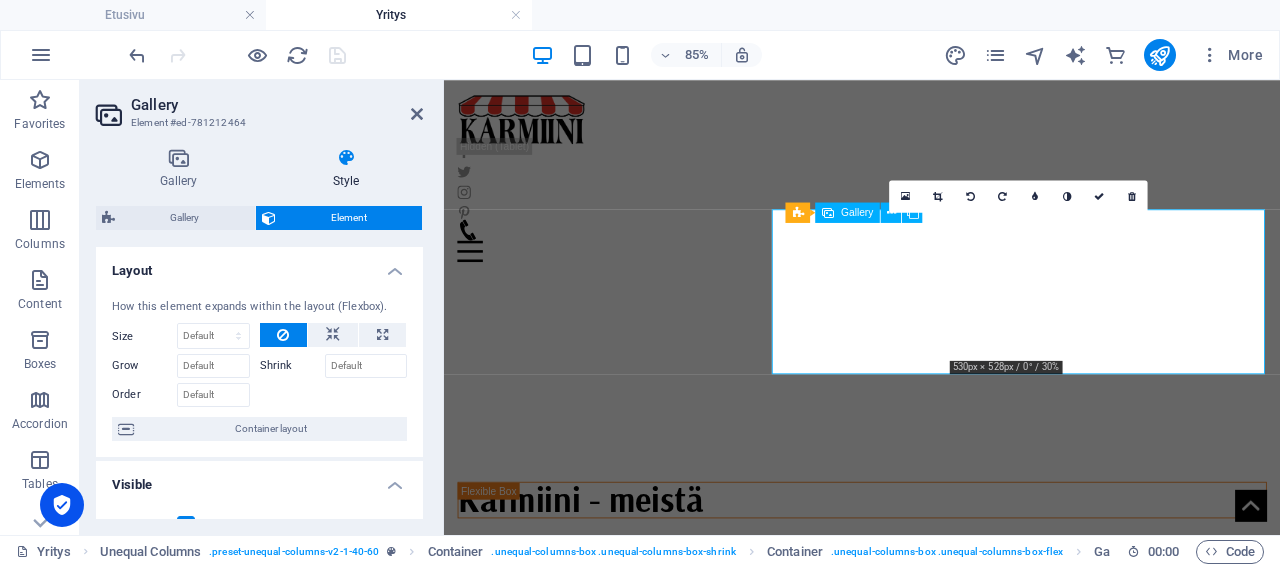 click at bounding box center [936, 958] 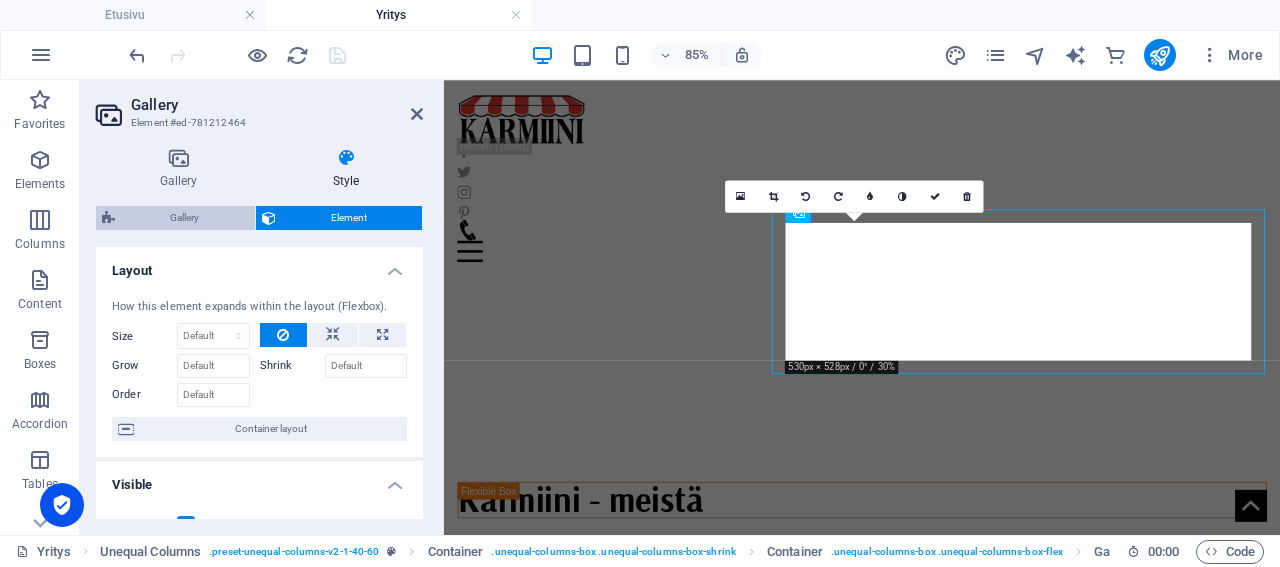 click on "Gallery" at bounding box center [185, 218] 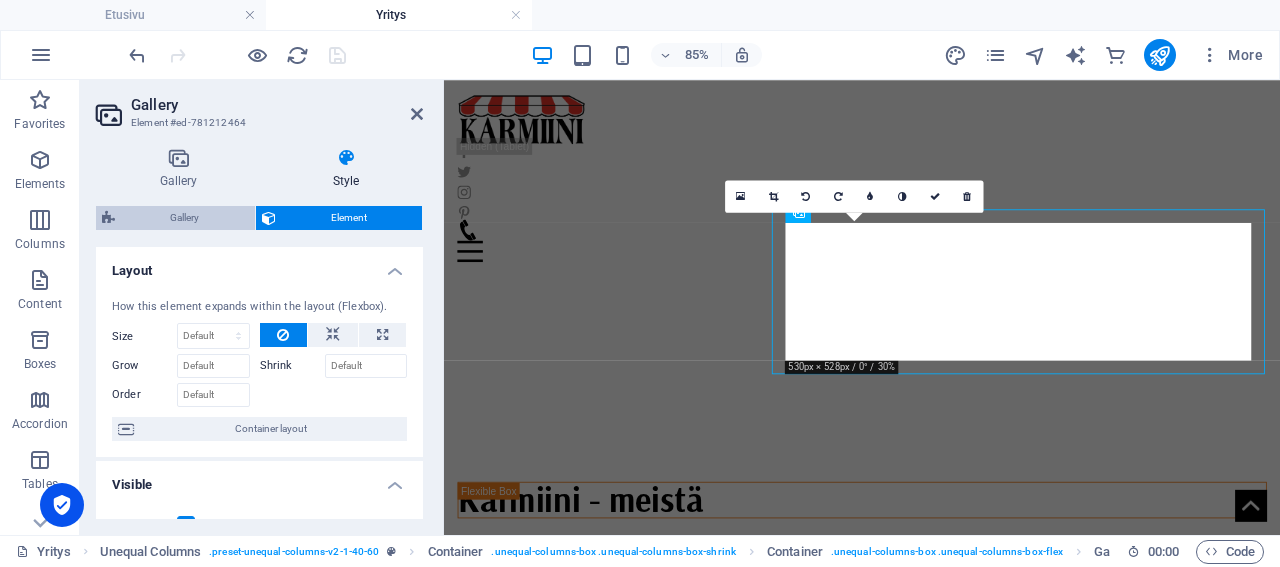select on "fade" 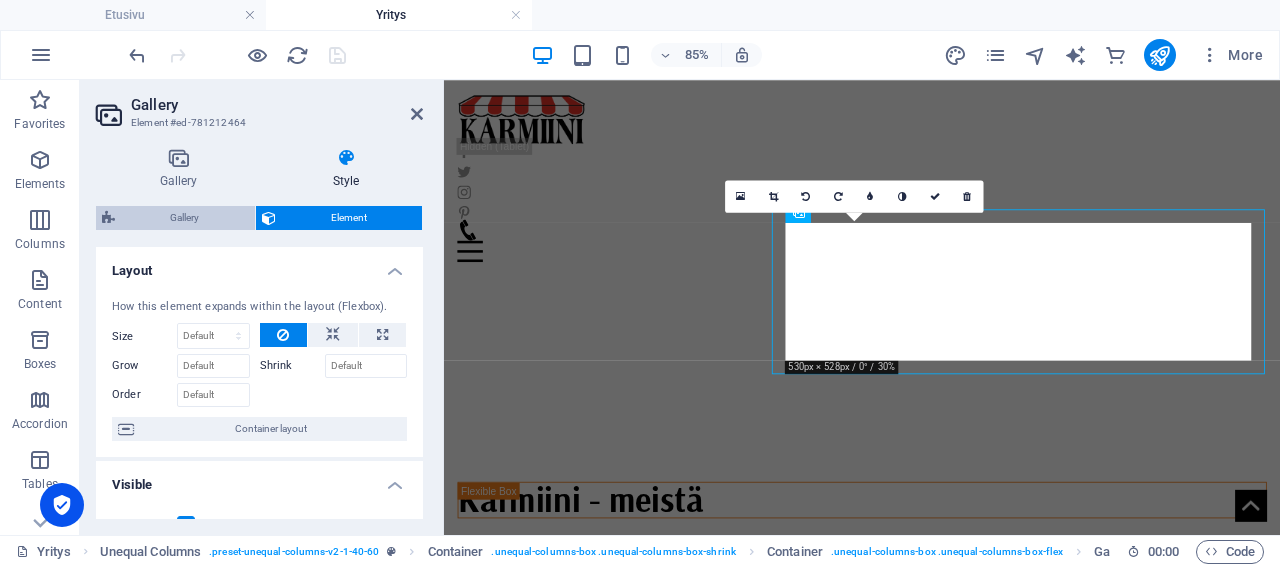 select on "px" 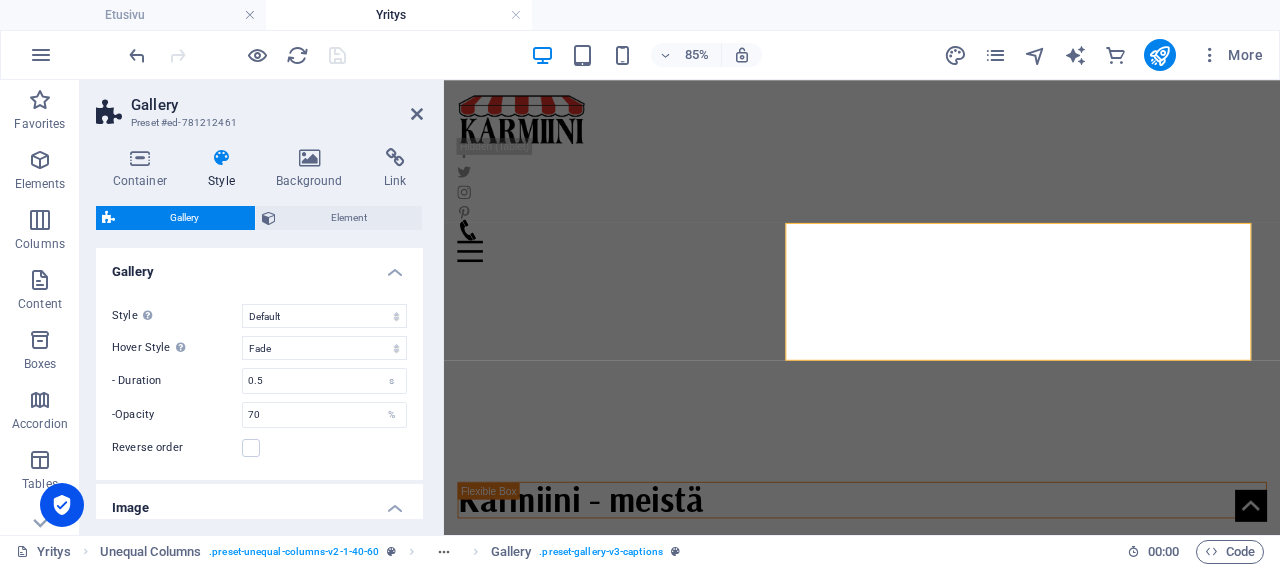 scroll, scrollTop: 672, scrollLeft: 0, axis: vertical 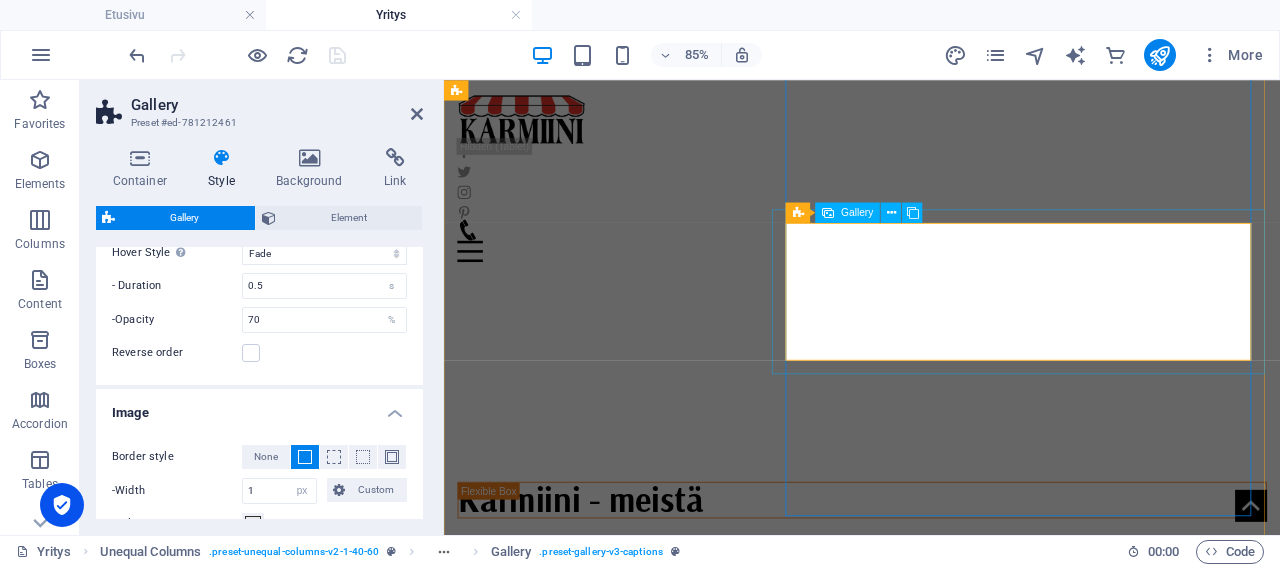 click on "Gallery" at bounding box center (857, 213) 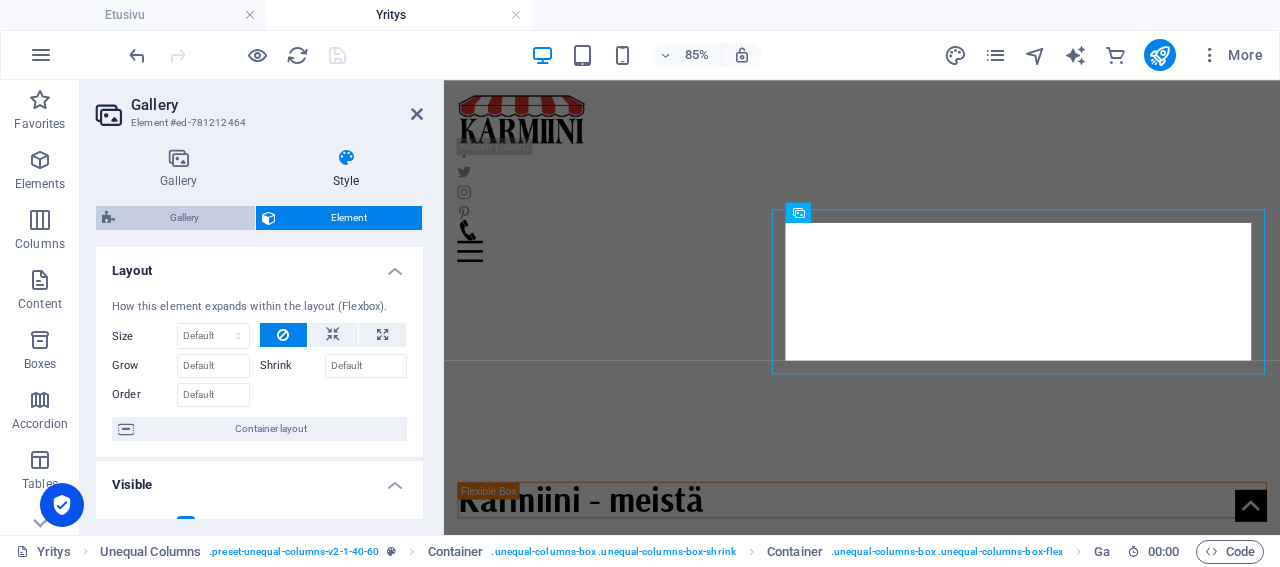 click on "Gallery" at bounding box center (185, 218) 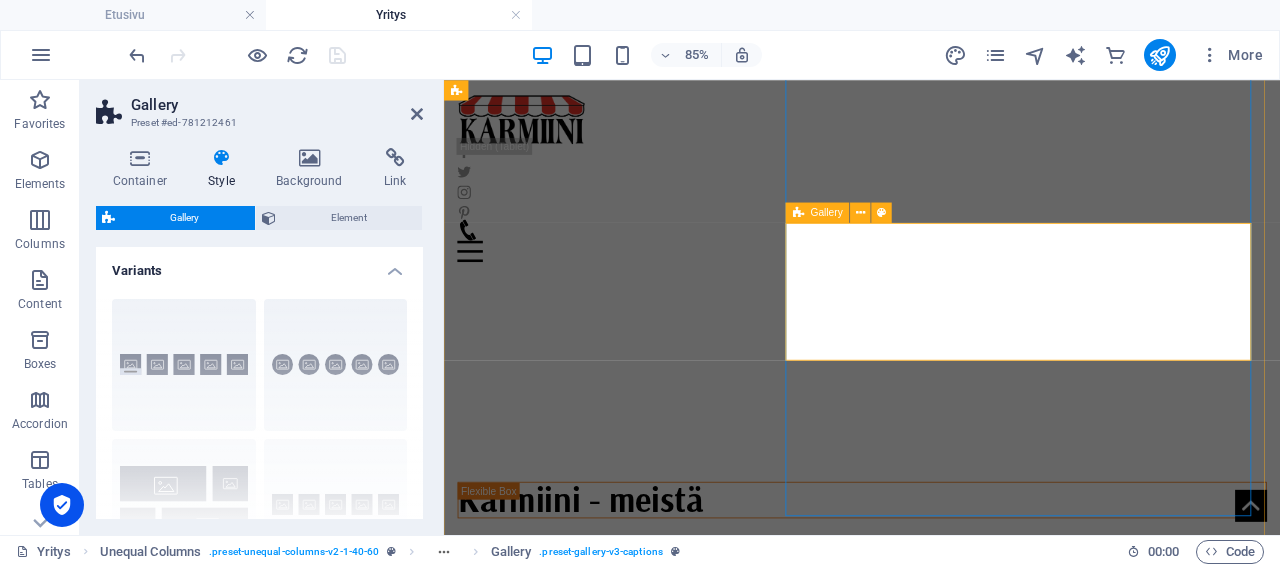 click on "Gallery" at bounding box center (818, 213) 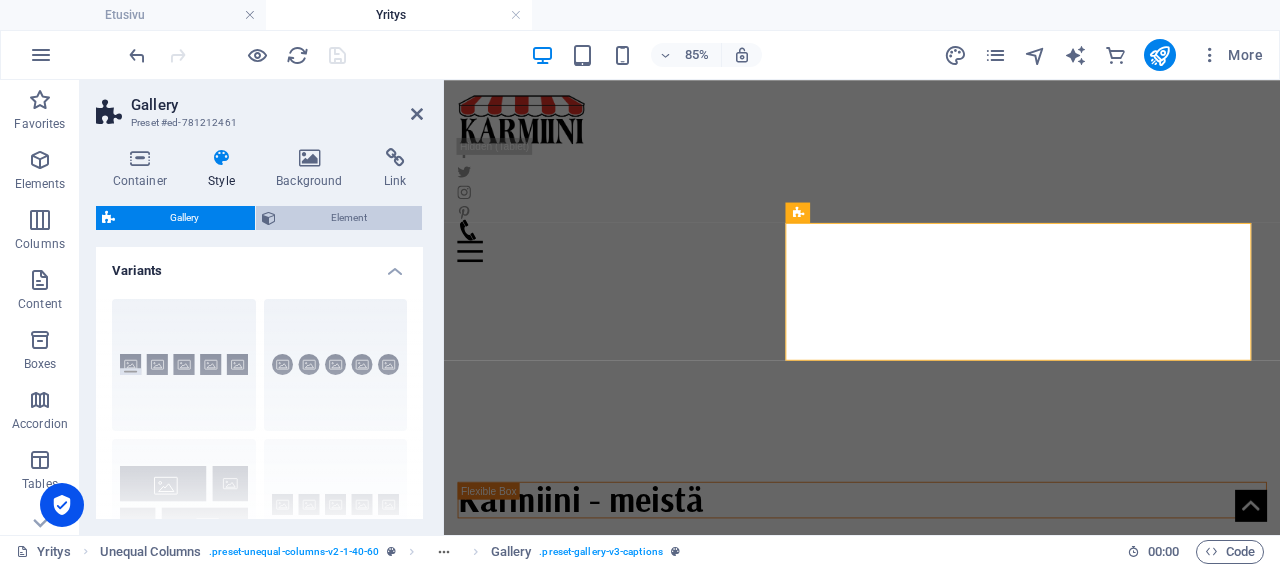 click on "Element" at bounding box center (349, 218) 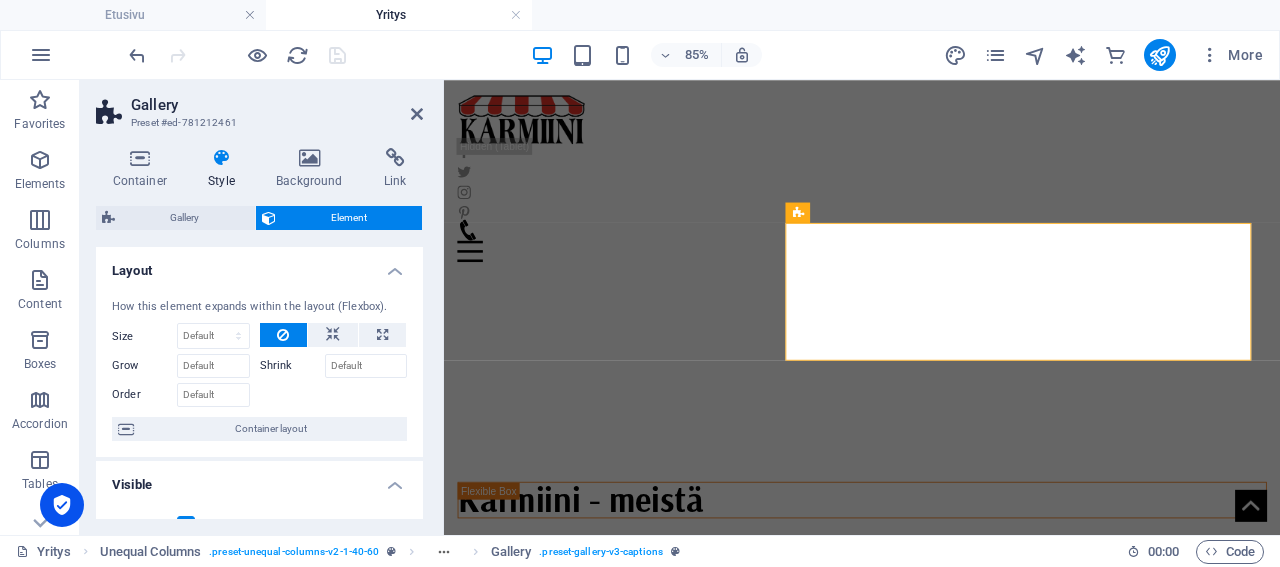 scroll, scrollTop: 288, scrollLeft: 0, axis: vertical 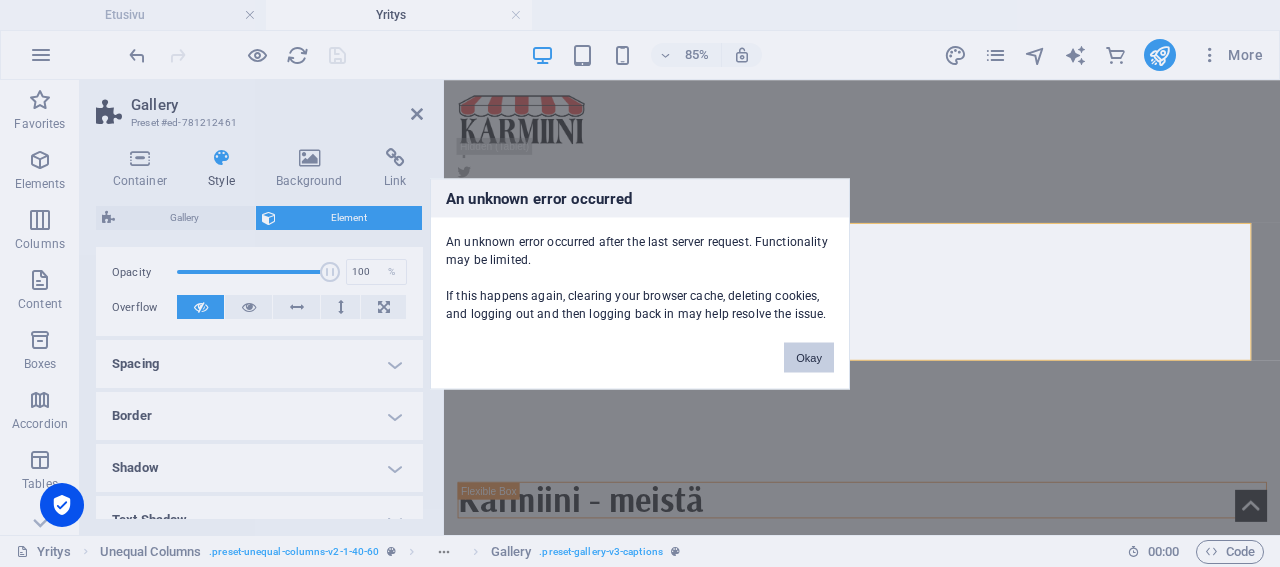 click on "Okay" at bounding box center (809, 357) 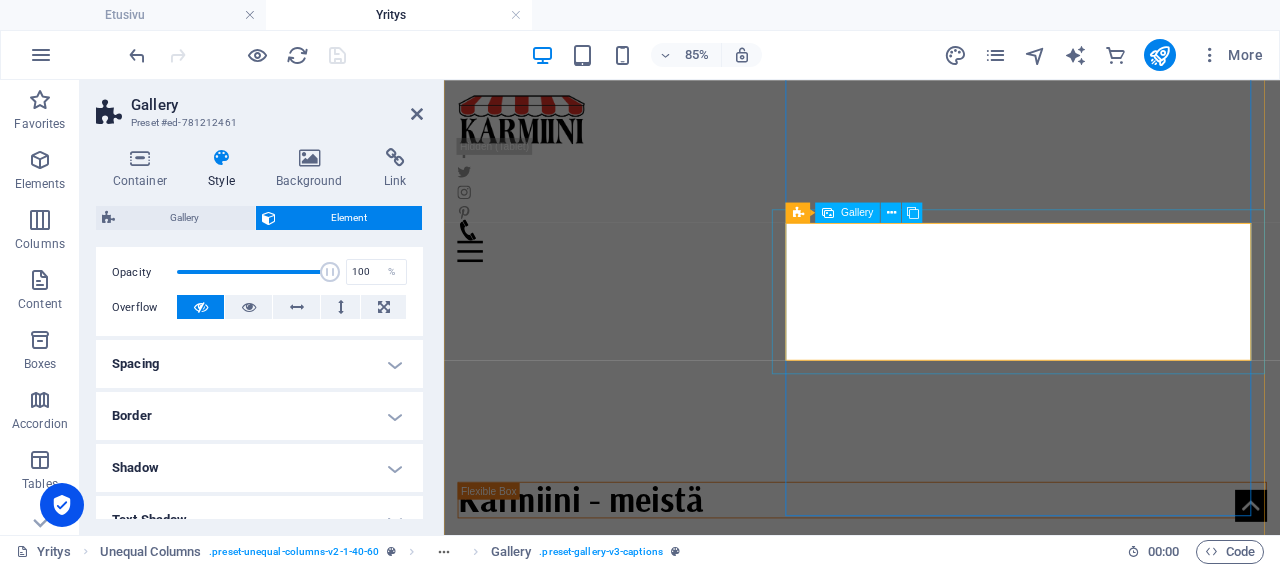 click on "Gallery" at bounding box center (857, 213) 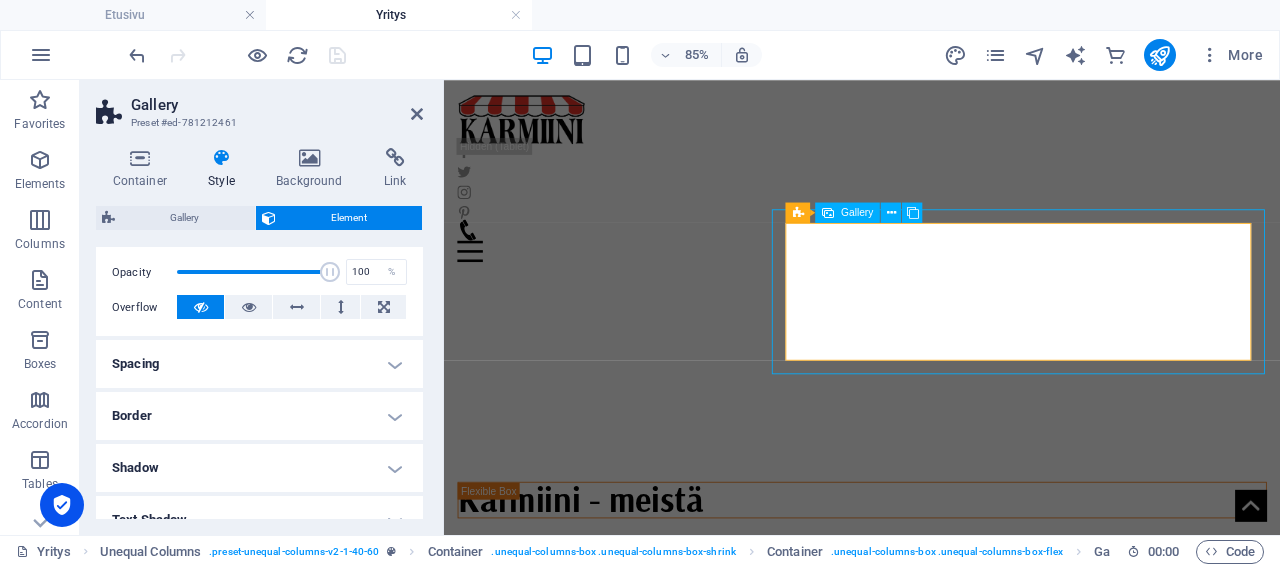 click on "Gallery" at bounding box center (857, 213) 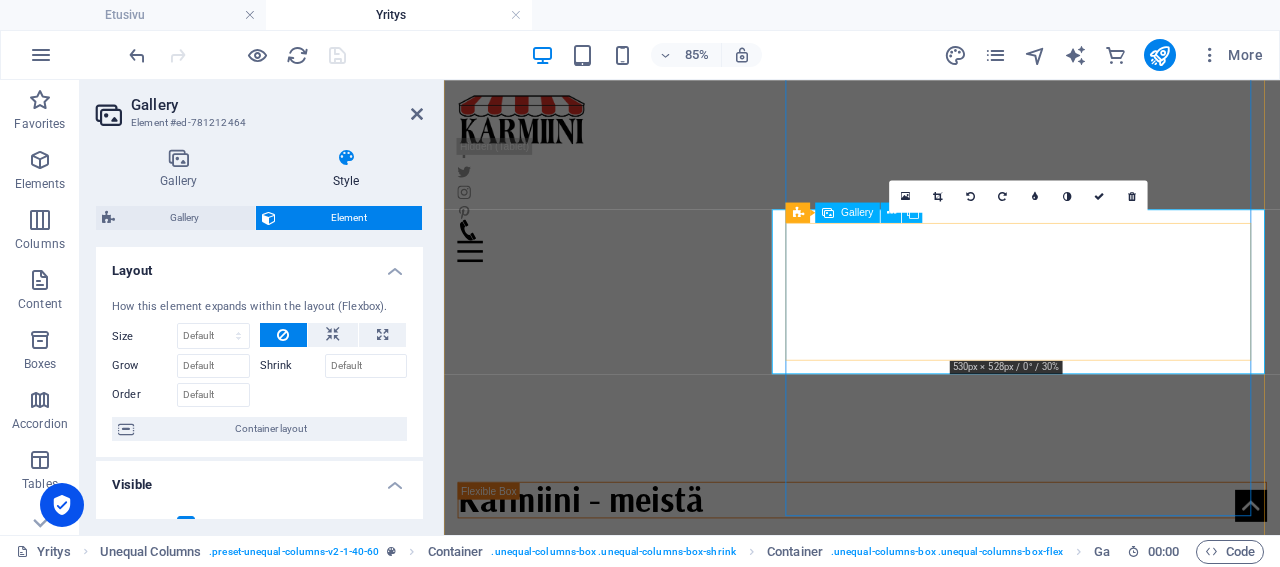 click at bounding box center (936, 958) 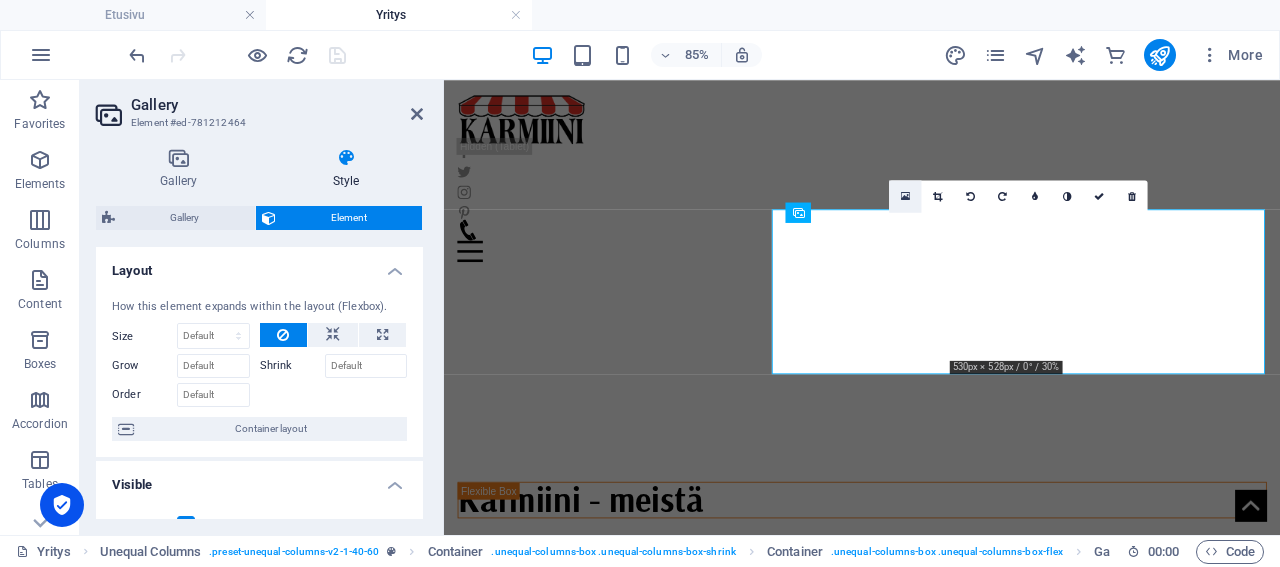 click at bounding box center [905, 197] 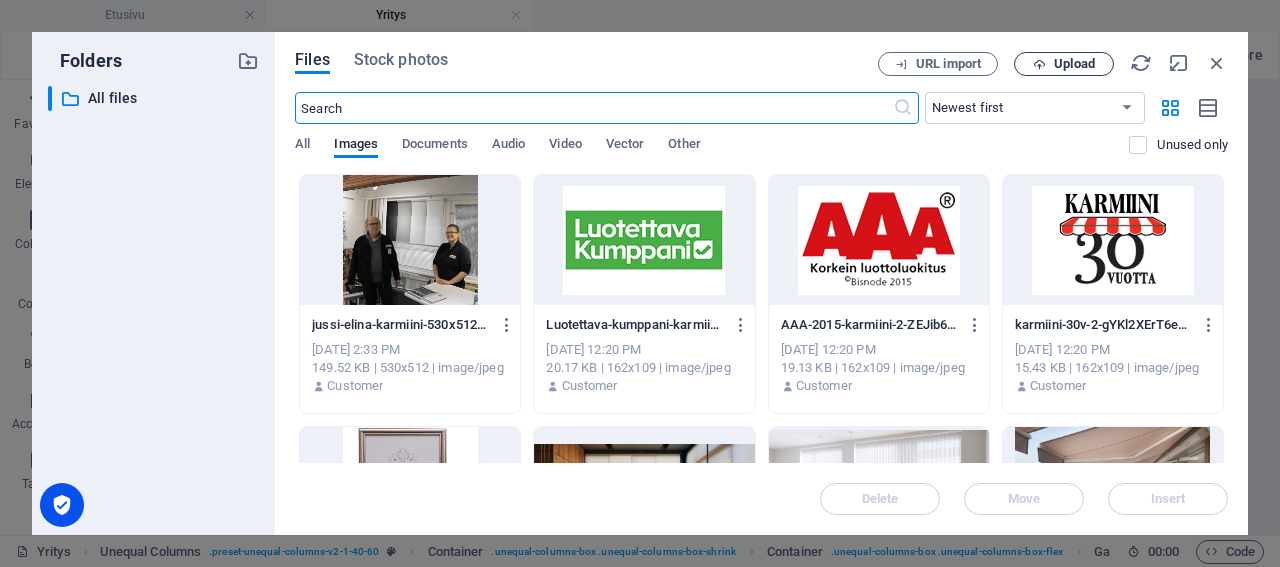 click on "Upload" at bounding box center [1074, 64] 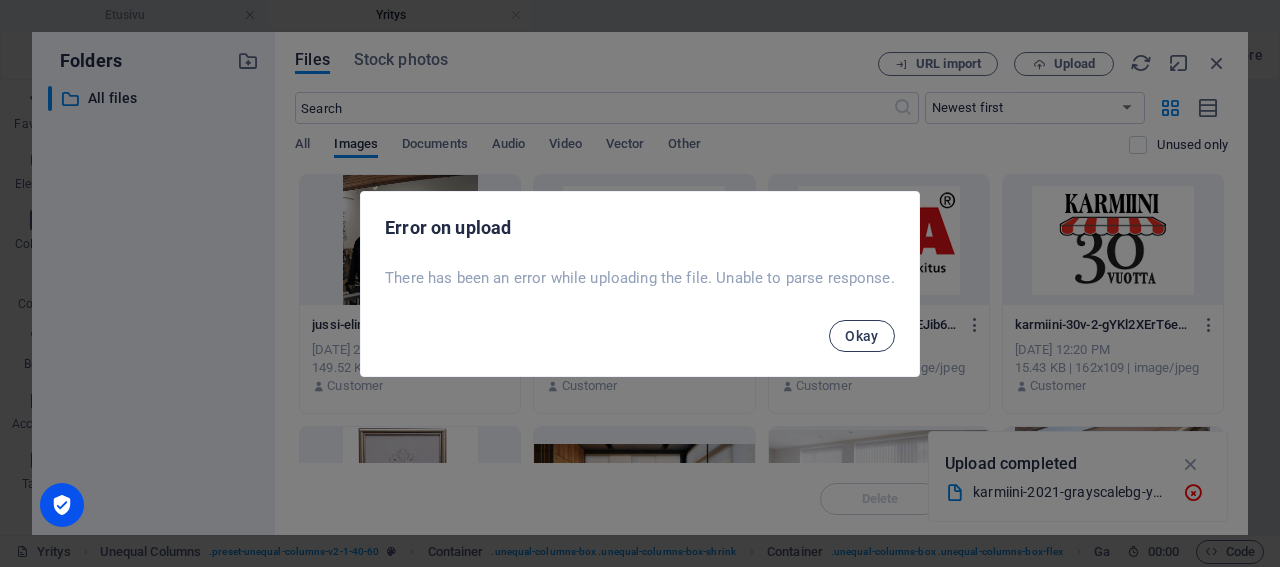 click on "Okay" at bounding box center (862, 336) 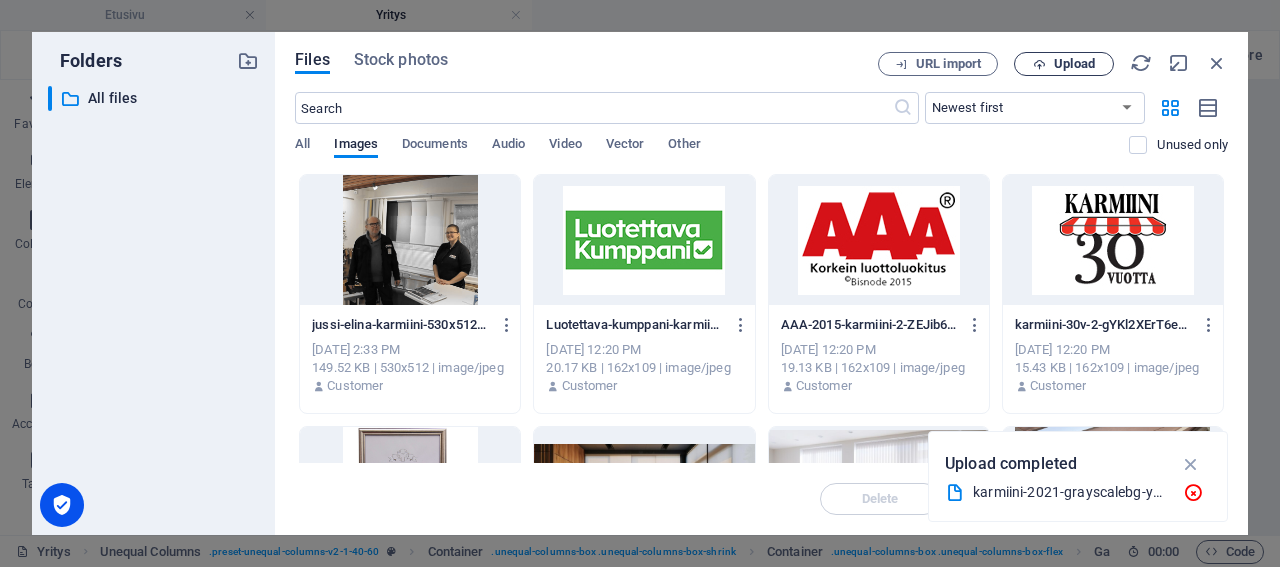 click on "Upload" at bounding box center (1074, 64) 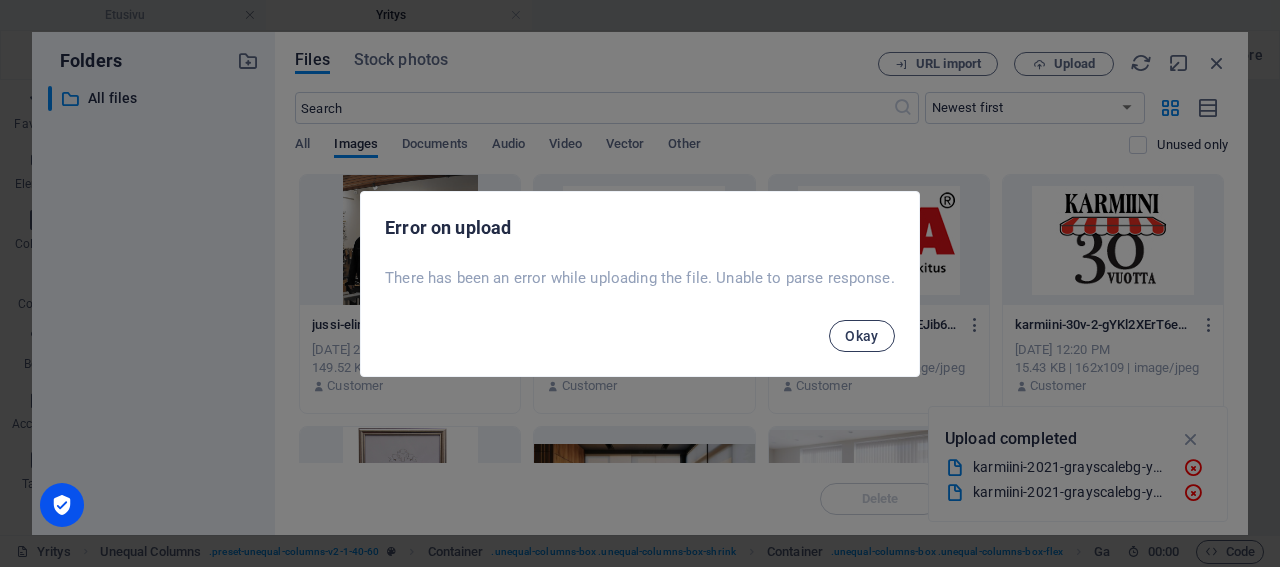 click on "Okay" at bounding box center (862, 336) 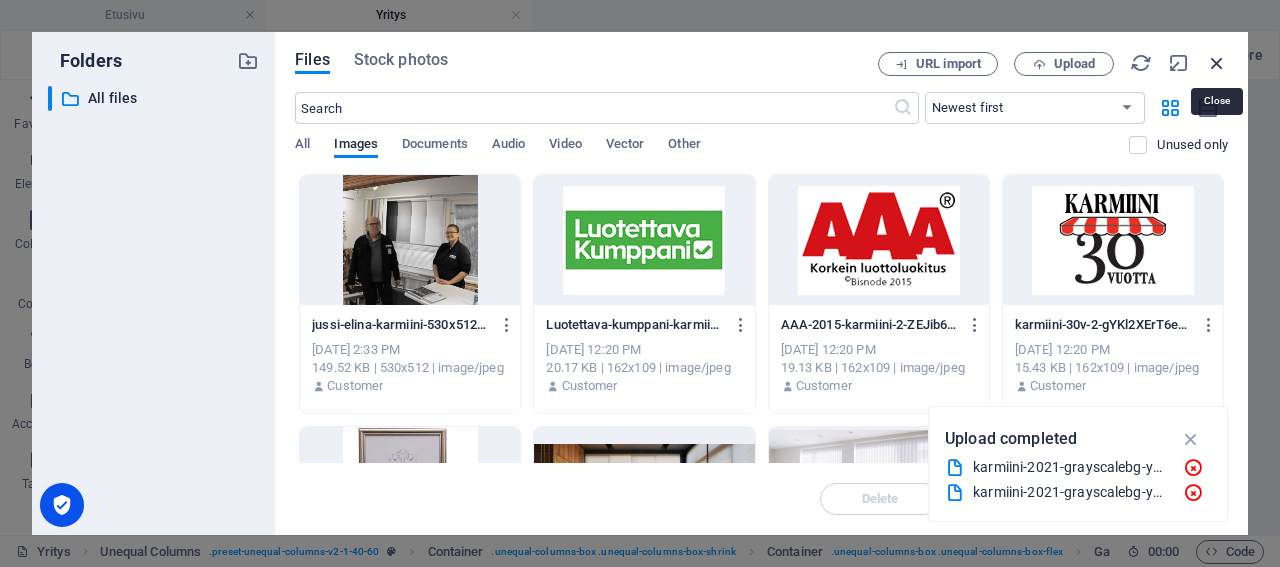 click at bounding box center (1217, 63) 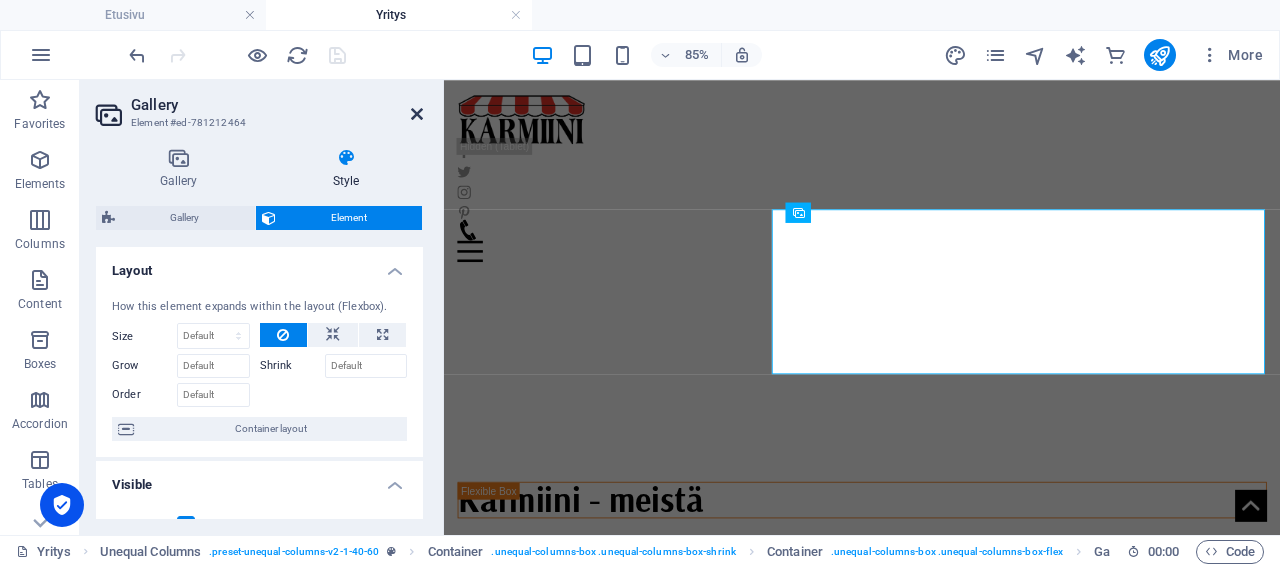 click at bounding box center (417, 114) 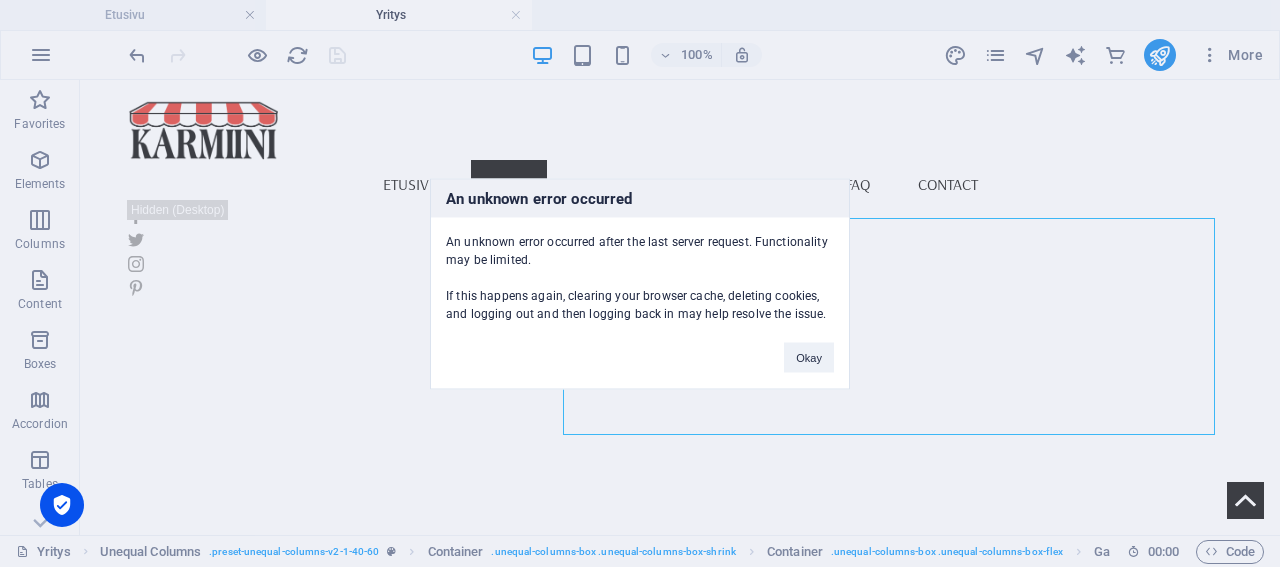 click on "An unknown error occurred An unknown error occurred after the last server request. Functionality may be limited.  If this happens again, clearing your browser cache, deleting cookies, and logging out and then logging back in may help resolve the issue. Okay" at bounding box center (640, 283) 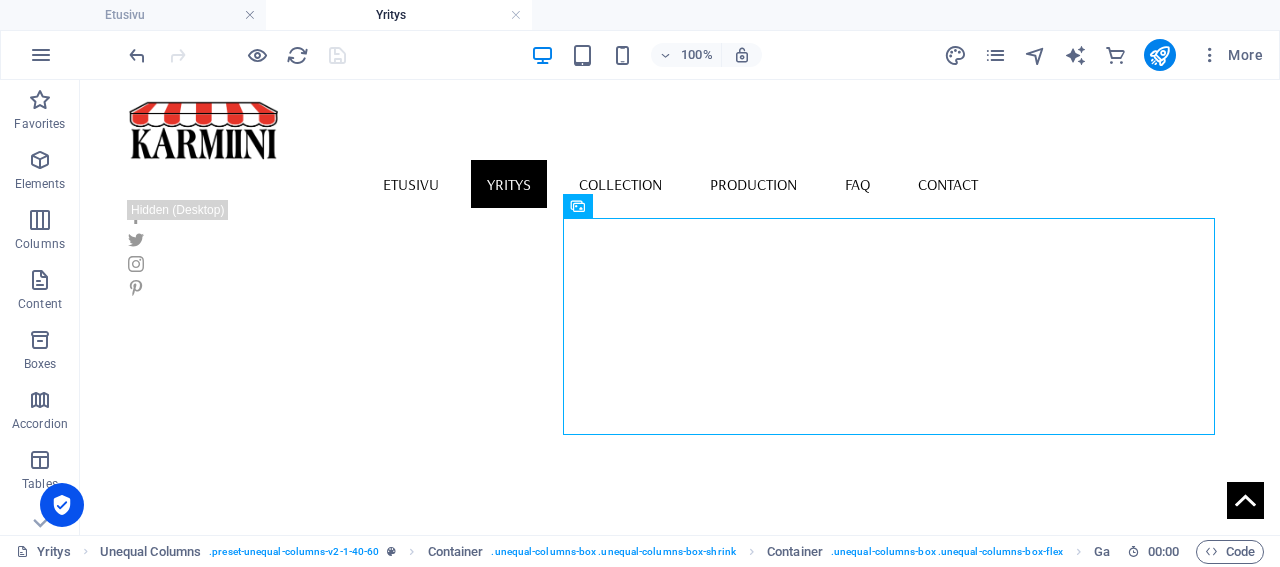 click on "Etusivu" at bounding box center (133, 15) 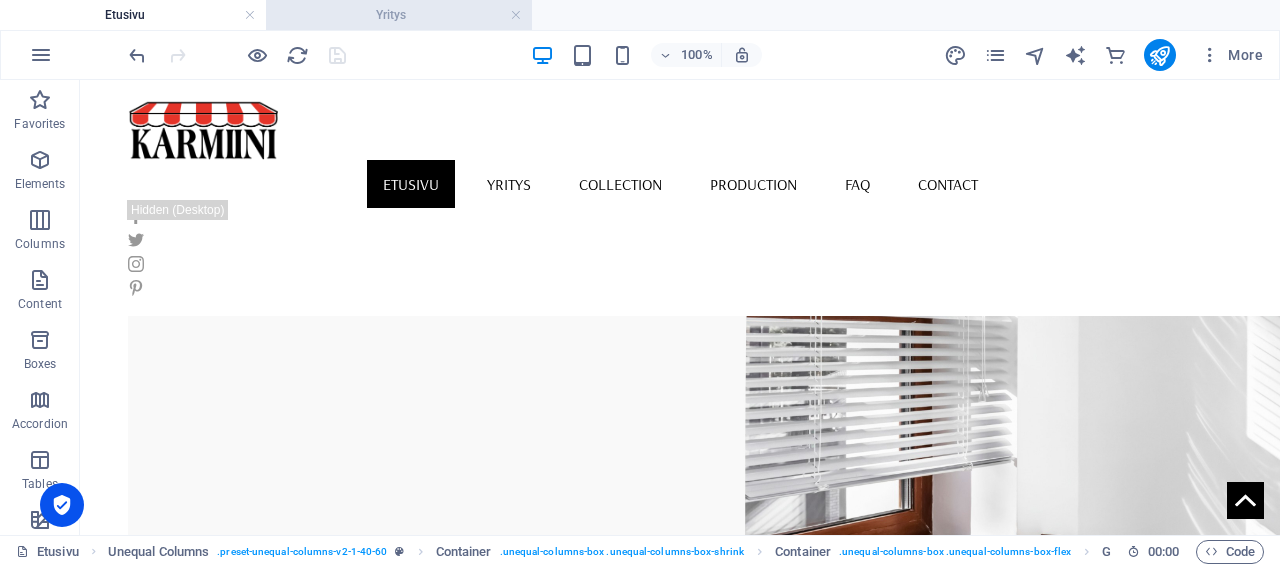 click on "Yritys" at bounding box center (399, 15) 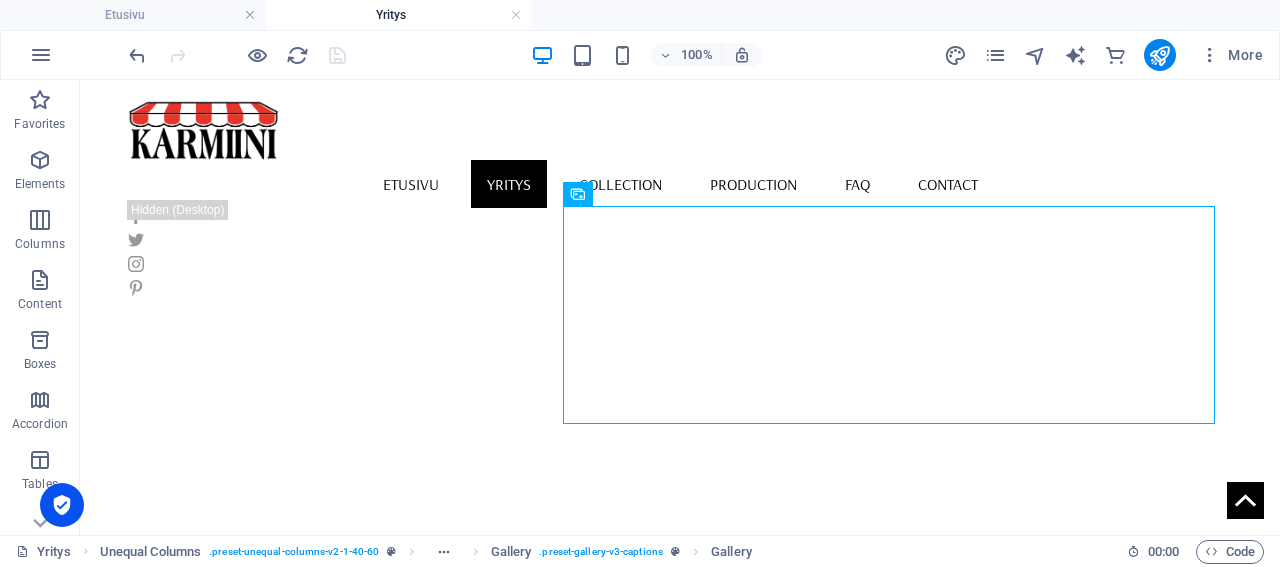 scroll, scrollTop: 816, scrollLeft: 0, axis: vertical 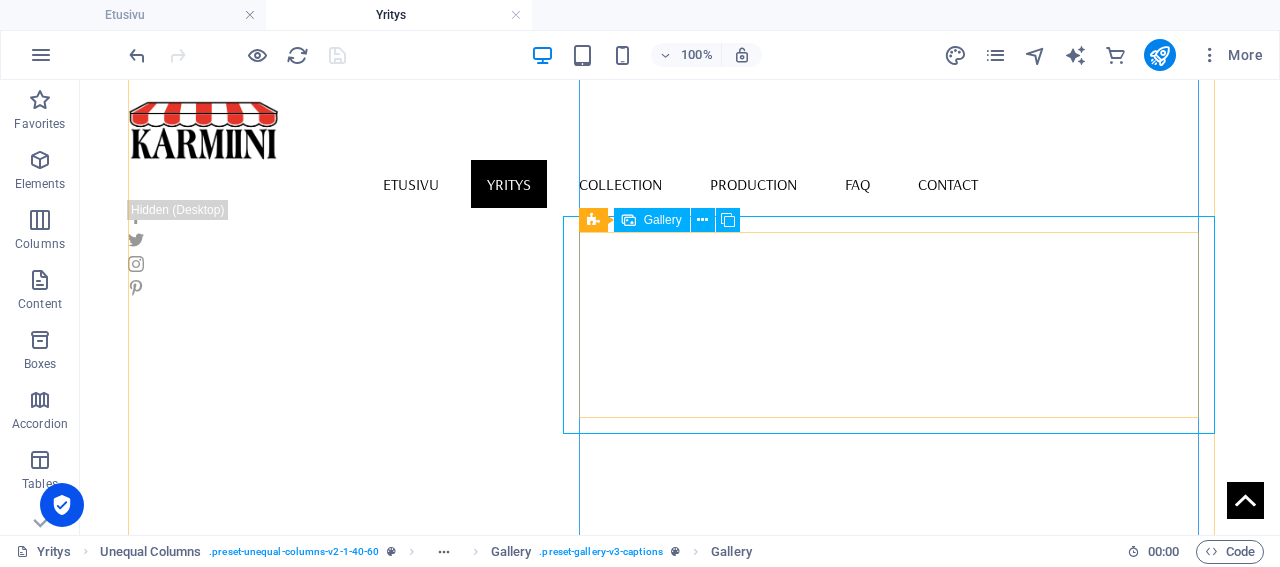 click at bounding box center (672, 1025) 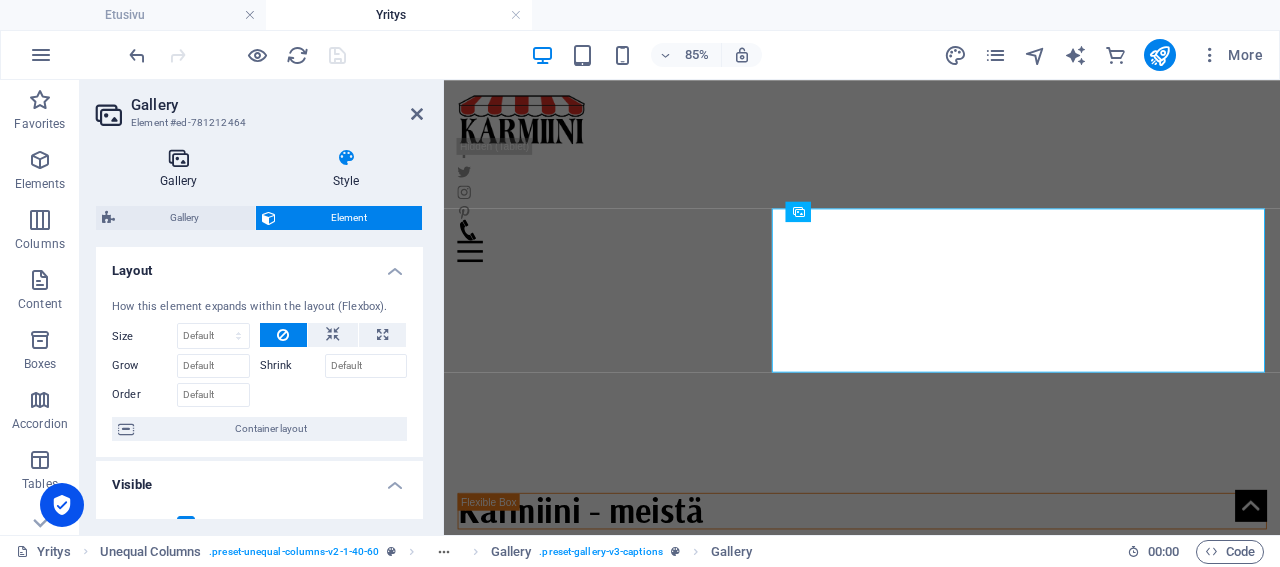 click on "Gallery" at bounding box center [182, 169] 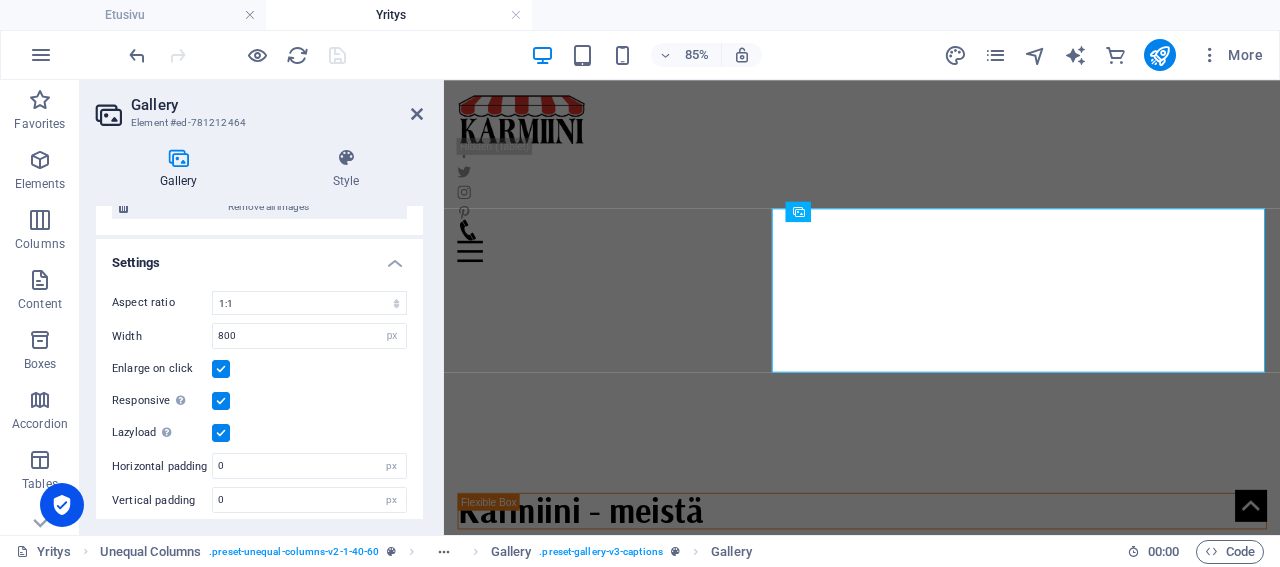 scroll, scrollTop: 0, scrollLeft: 0, axis: both 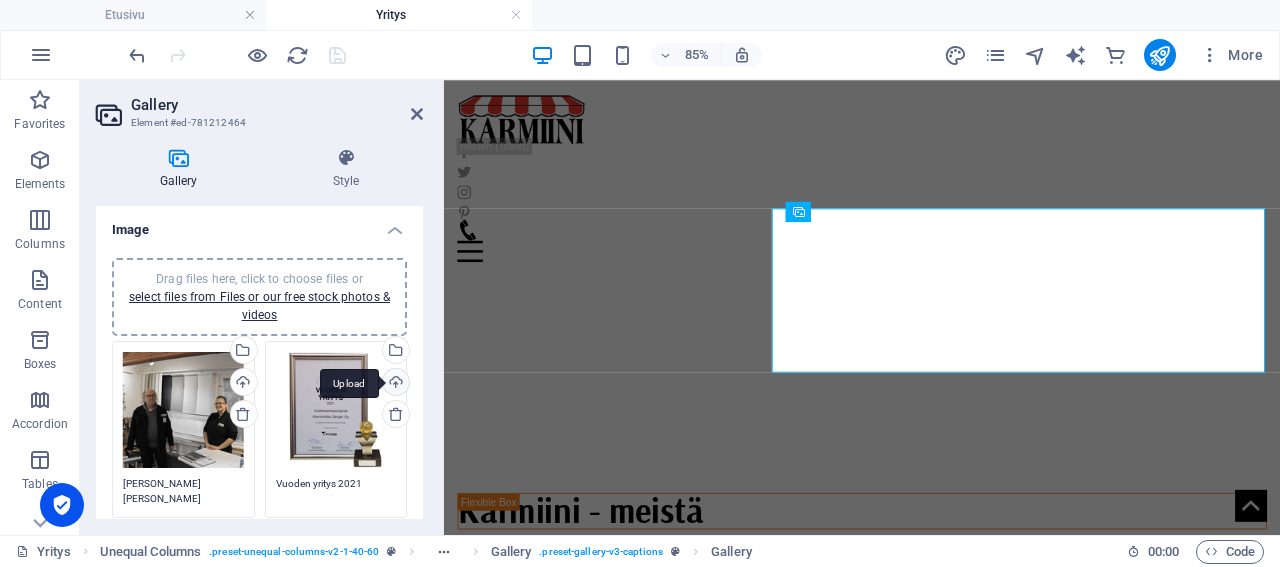 click on "Upload" at bounding box center [394, 384] 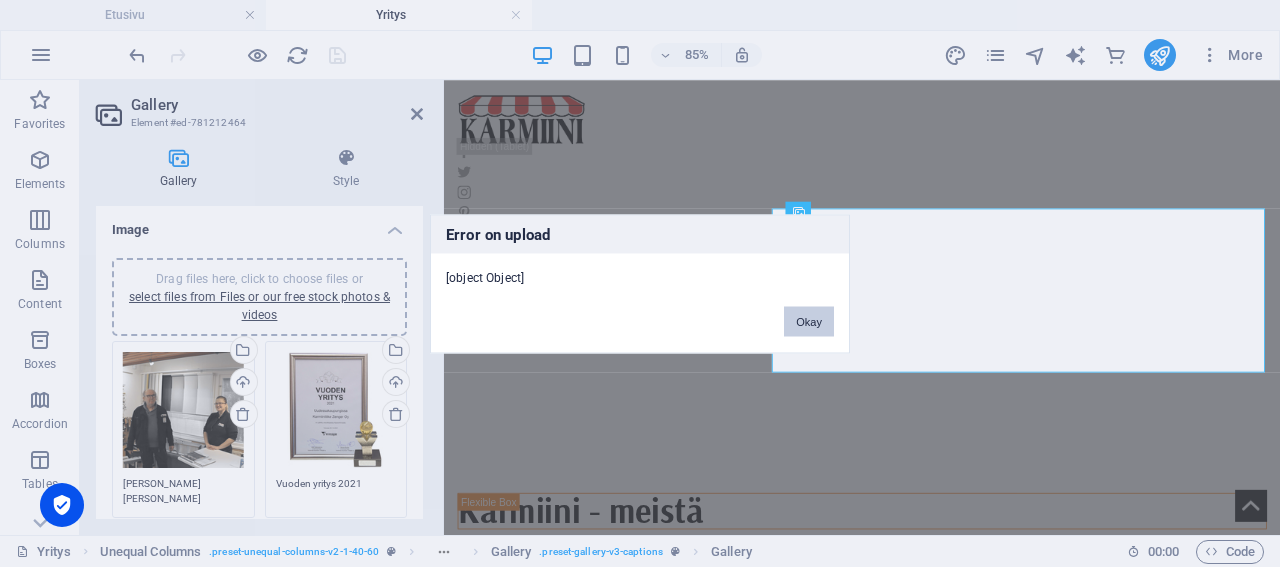 click on "Okay" at bounding box center [809, 321] 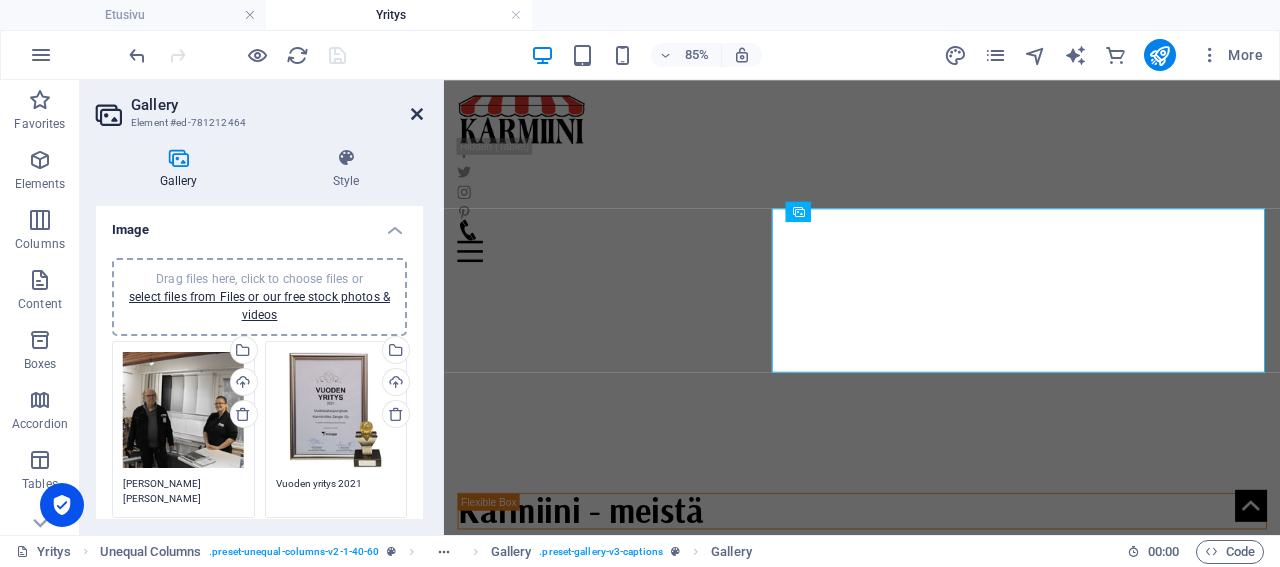 click at bounding box center (417, 114) 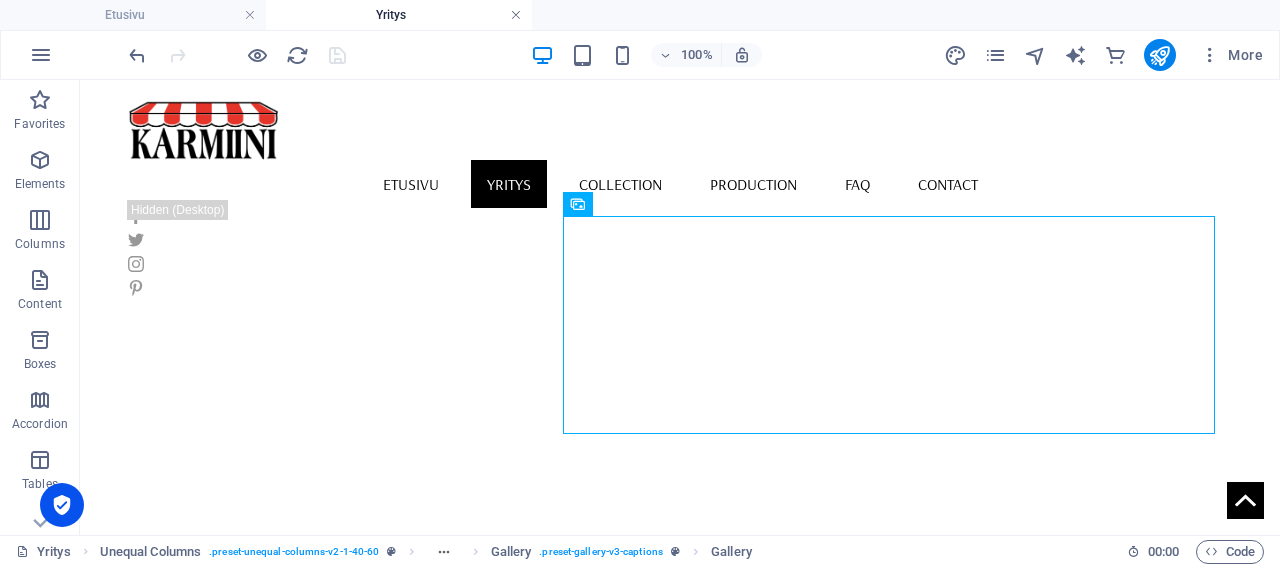 click at bounding box center (516, 15) 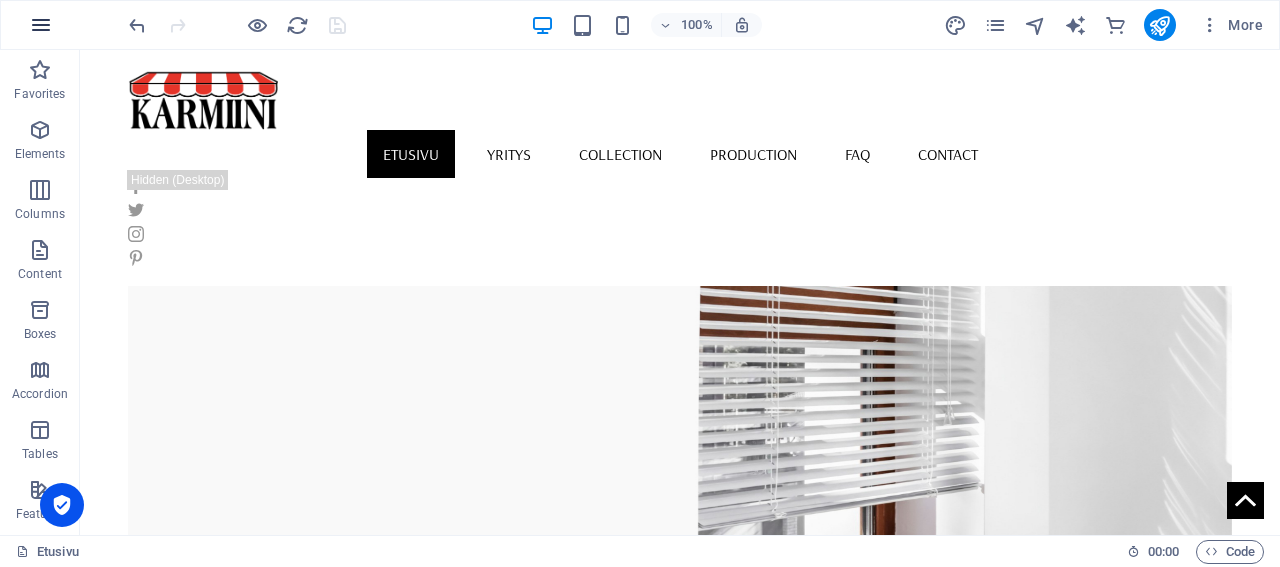 click at bounding box center [41, 25] 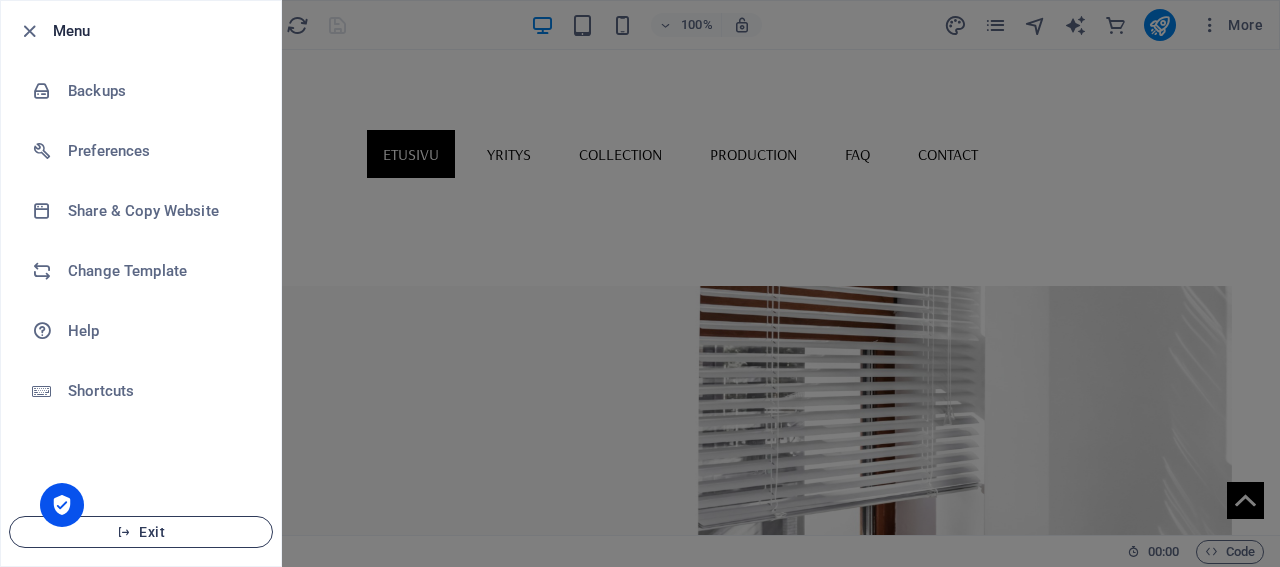 click on "Exit" at bounding box center [141, 532] 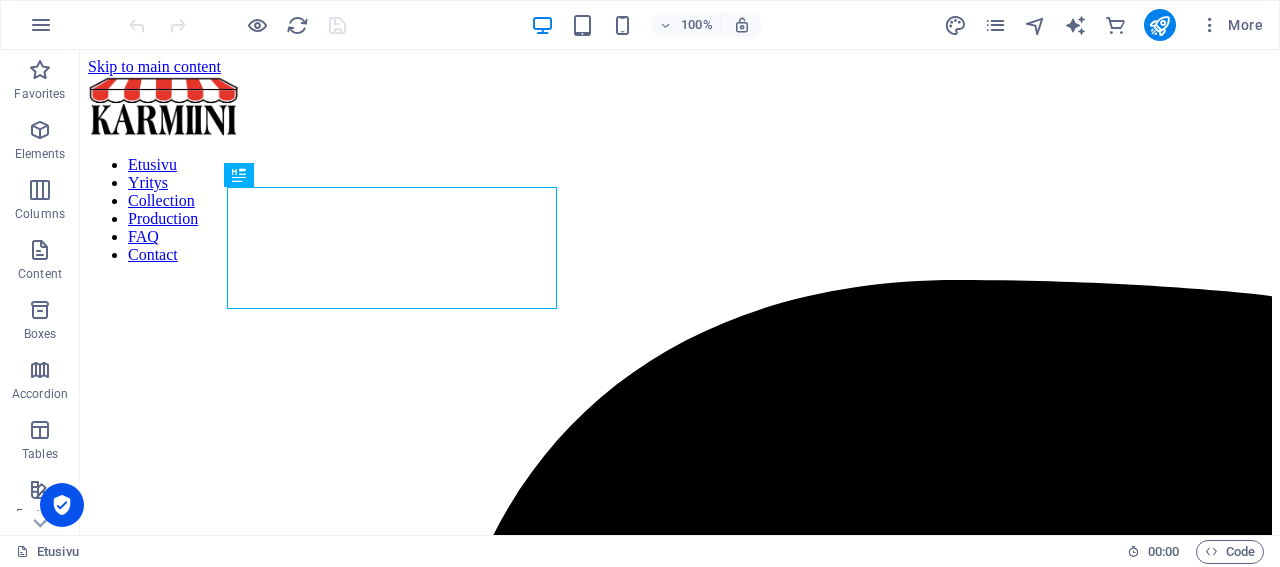 scroll, scrollTop: 0, scrollLeft: 0, axis: both 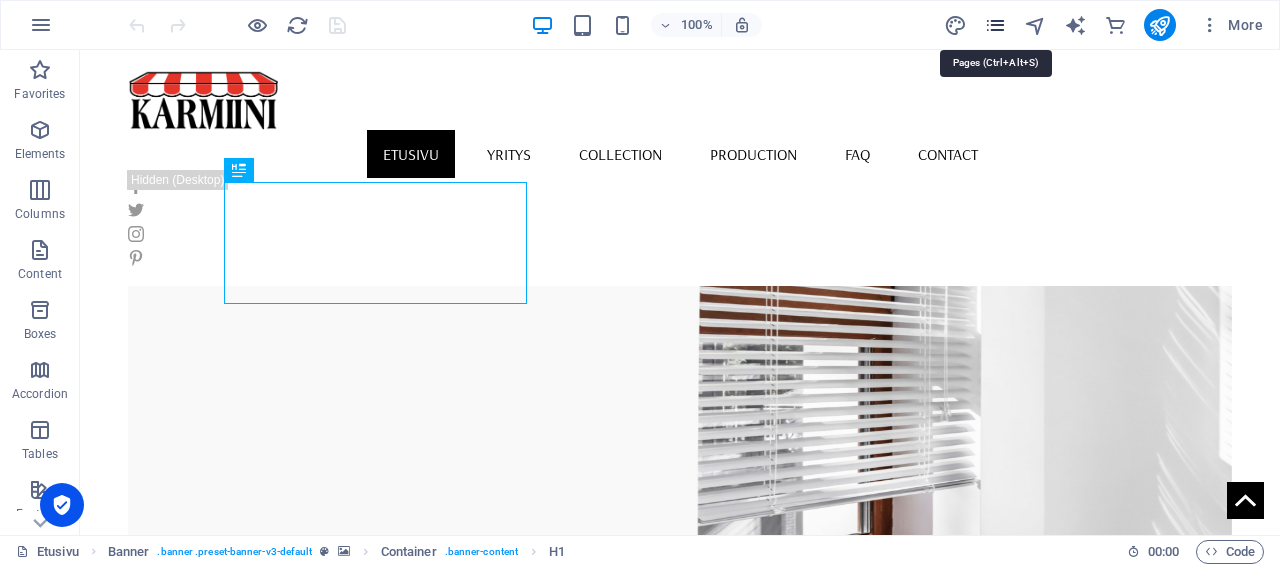 click at bounding box center [995, 25] 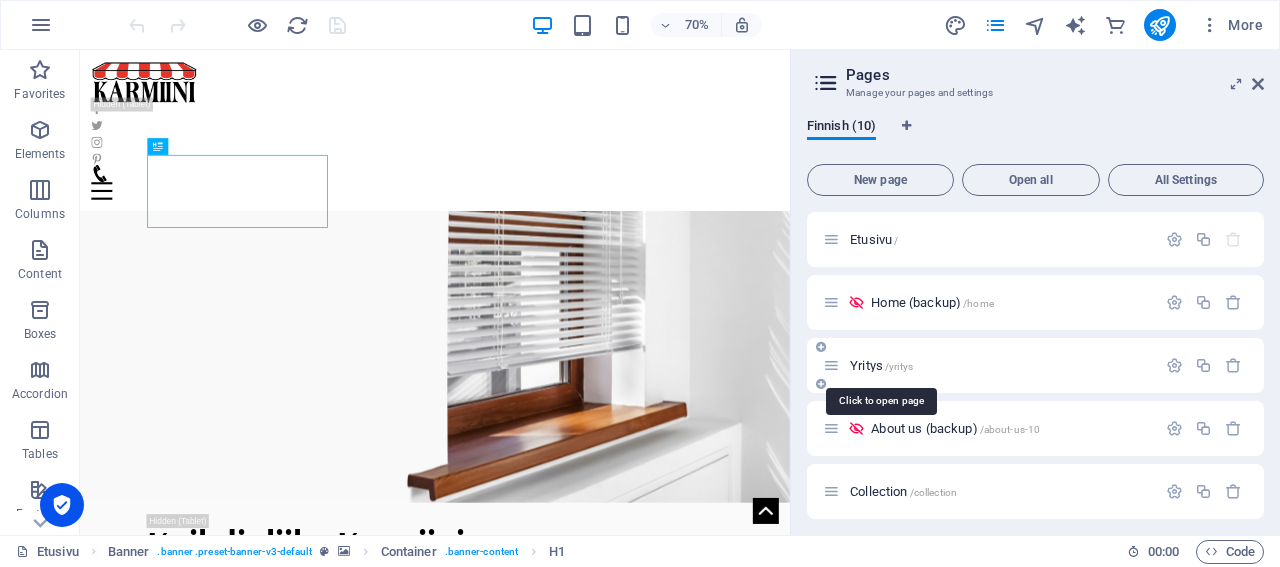 click on "Yritys /yritys" at bounding box center (881, 365) 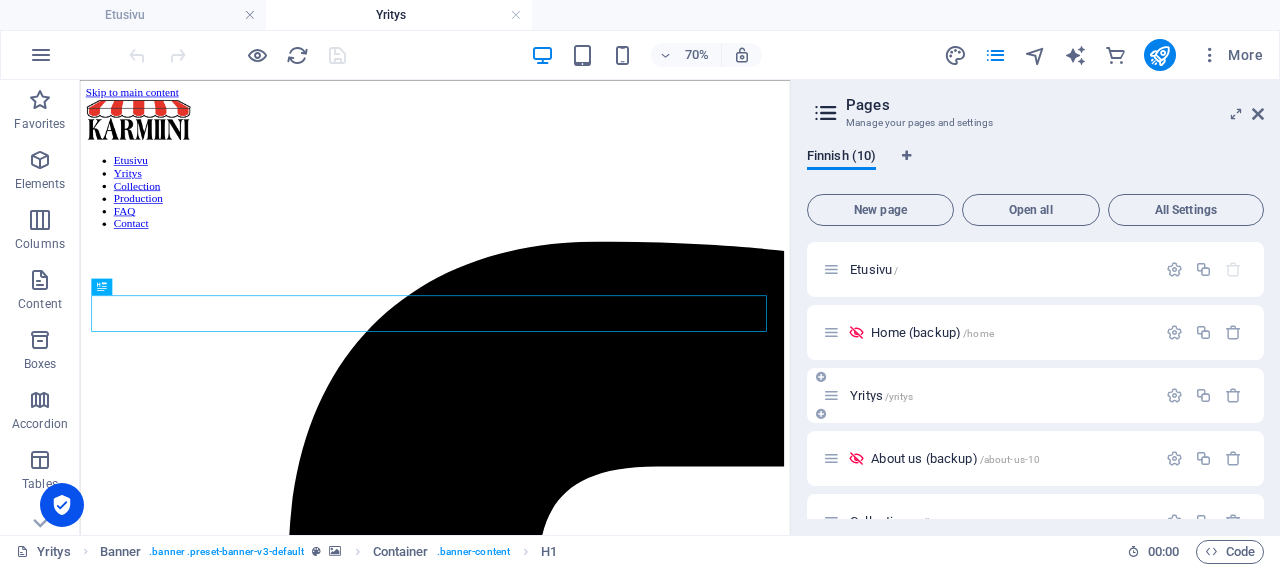 scroll, scrollTop: 0, scrollLeft: 0, axis: both 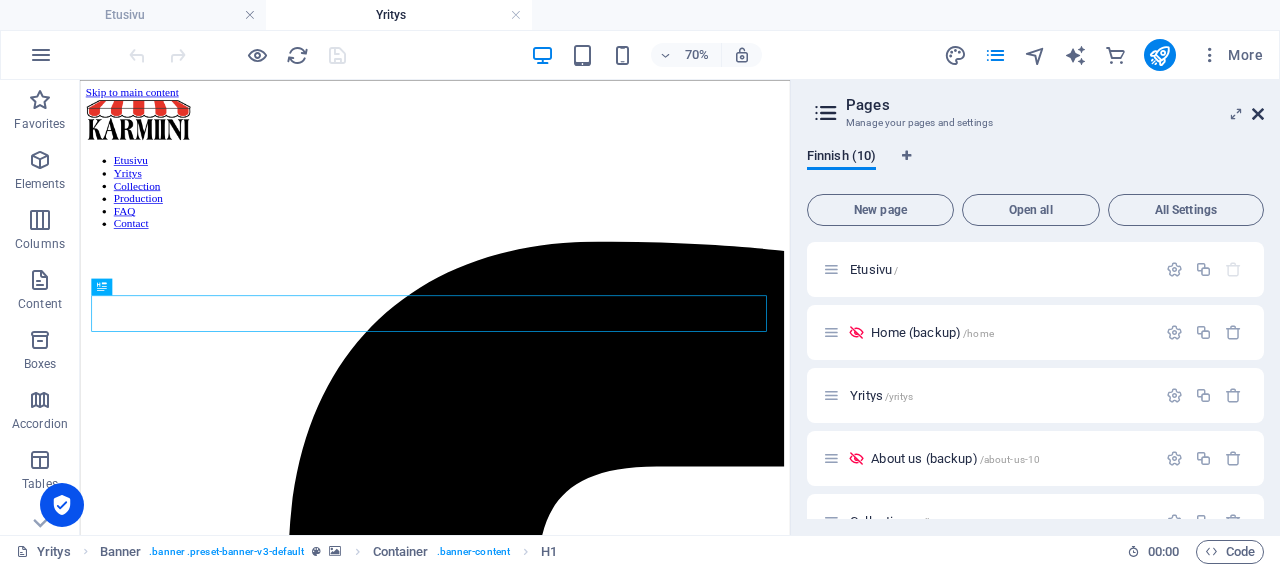 click at bounding box center (1258, 114) 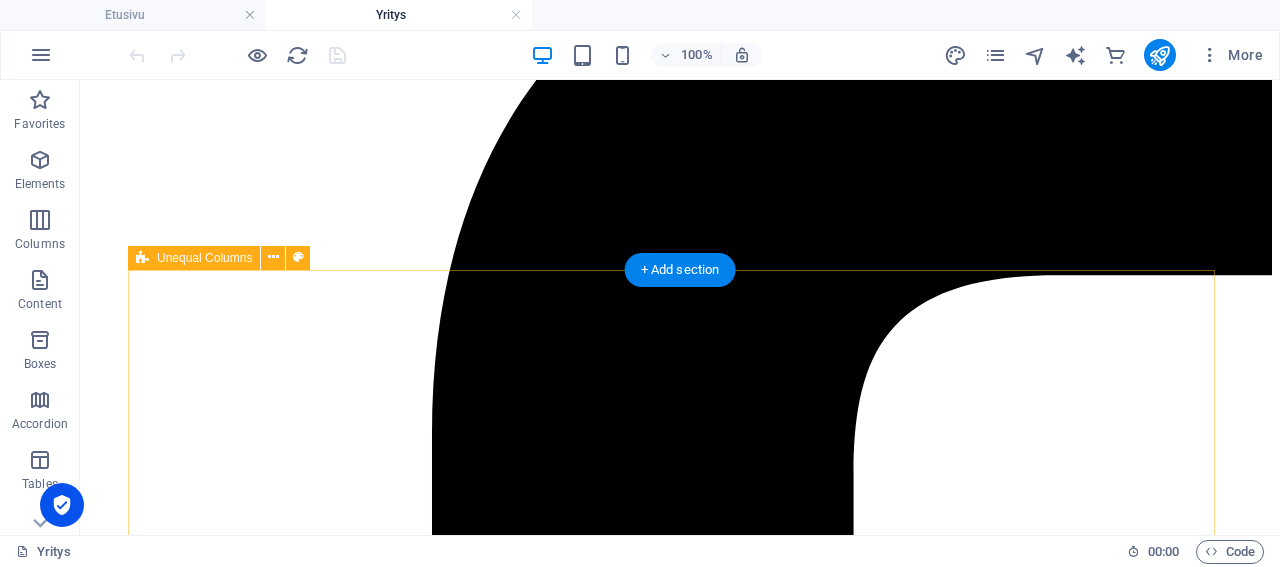 scroll, scrollTop: 520, scrollLeft: 0, axis: vertical 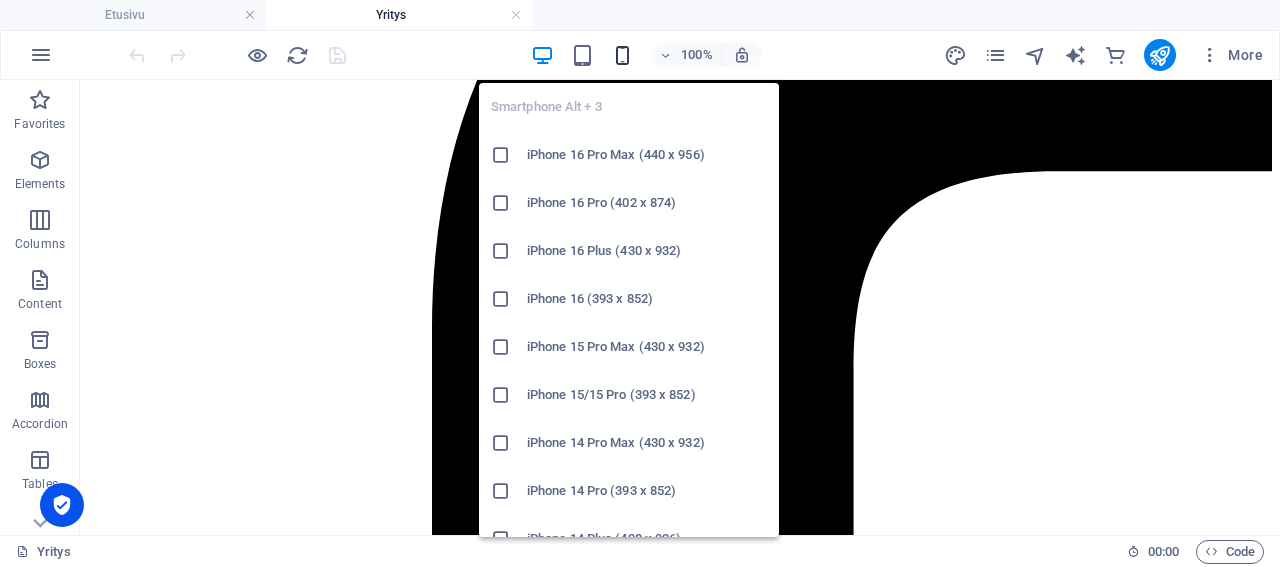 click at bounding box center [622, 55] 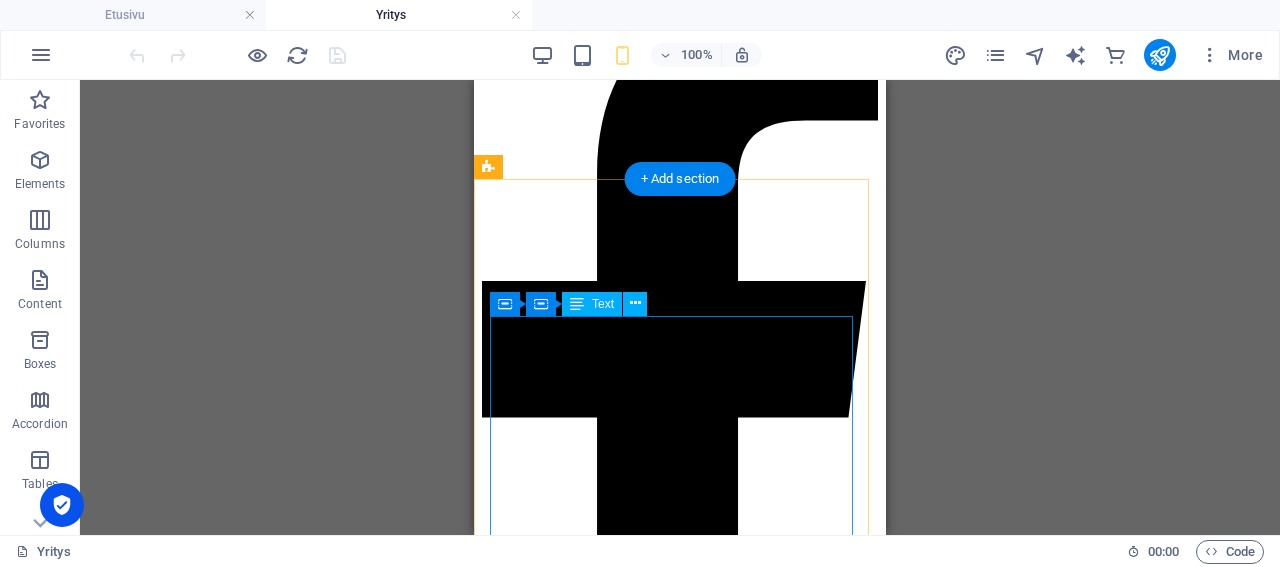 scroll, scrollTop: 312, scrollLeft: 0, axis: vertical 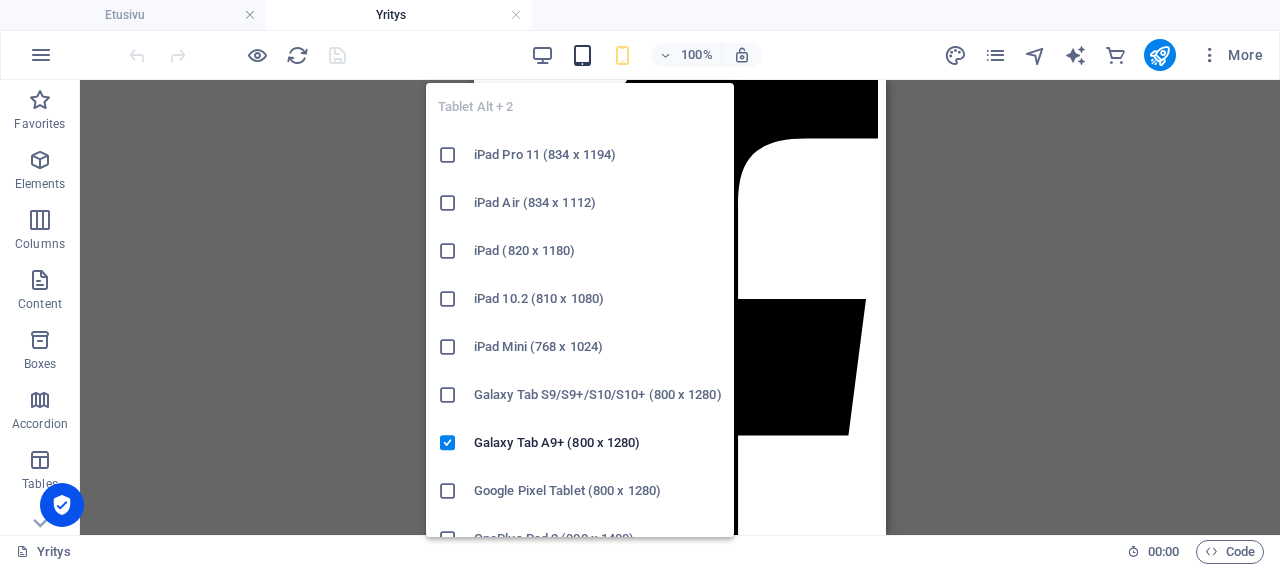 click at bounding box center (582, 55) 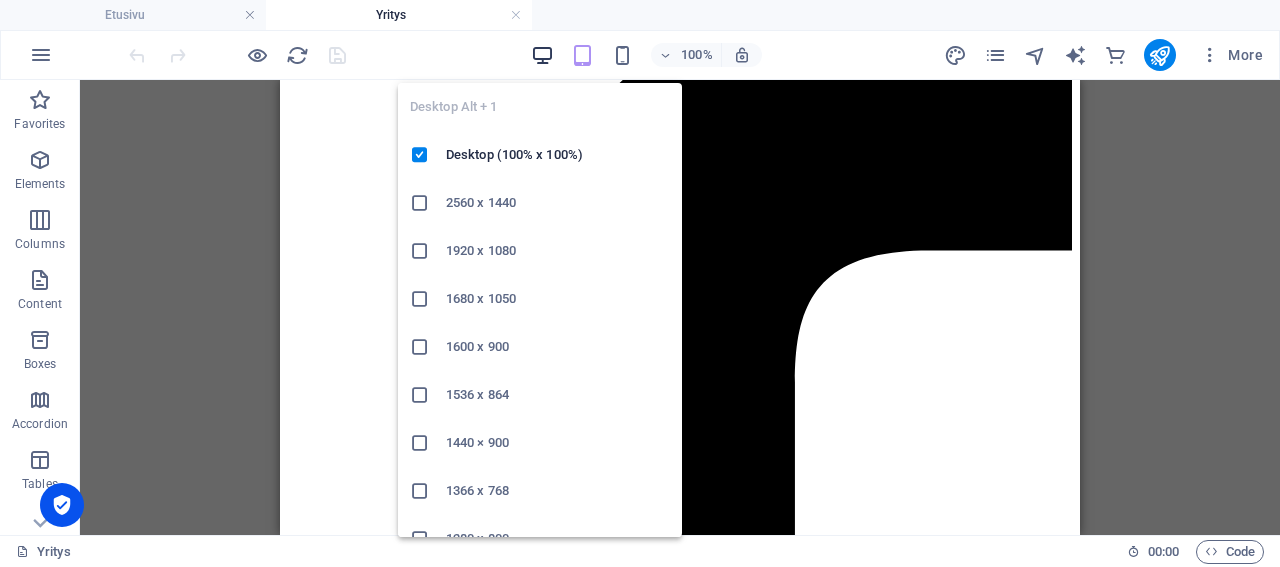click at bounding box center [542, 55] 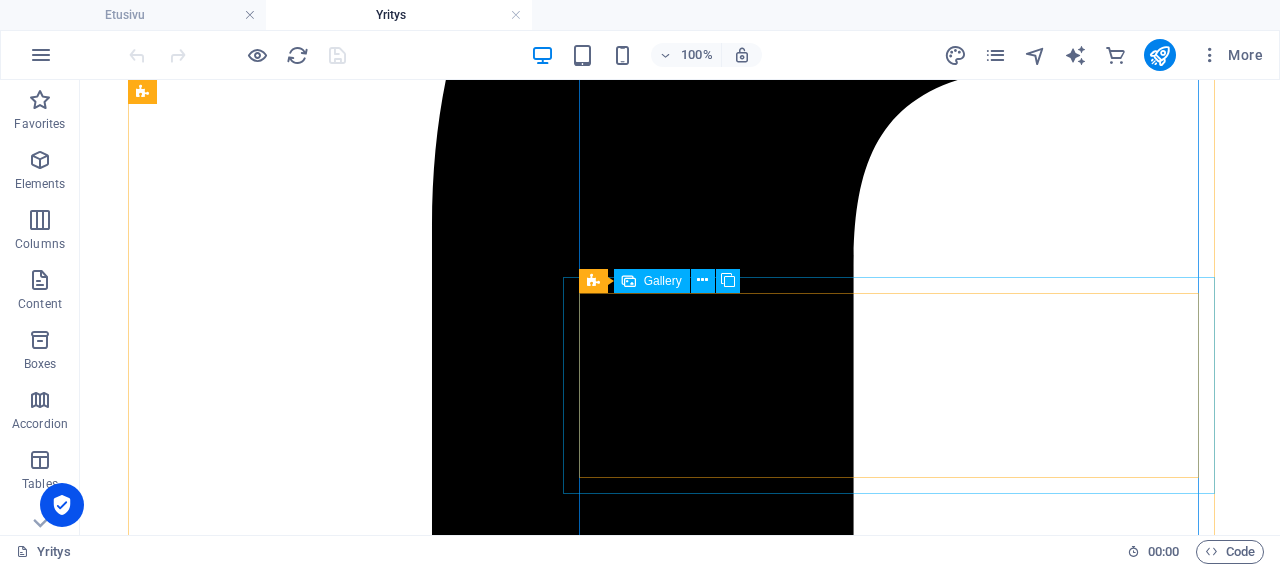 scroll, scrollTop: 832, scrollLeft: 0, axis: vertical 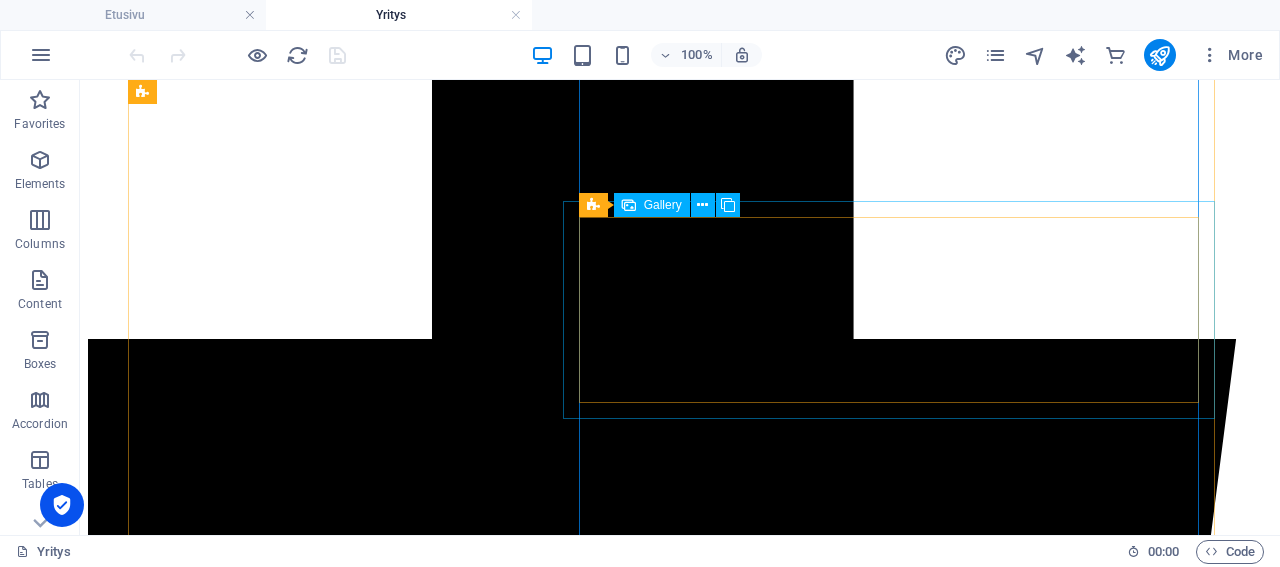 click on "Gallery" at bounding box center [663, 205] 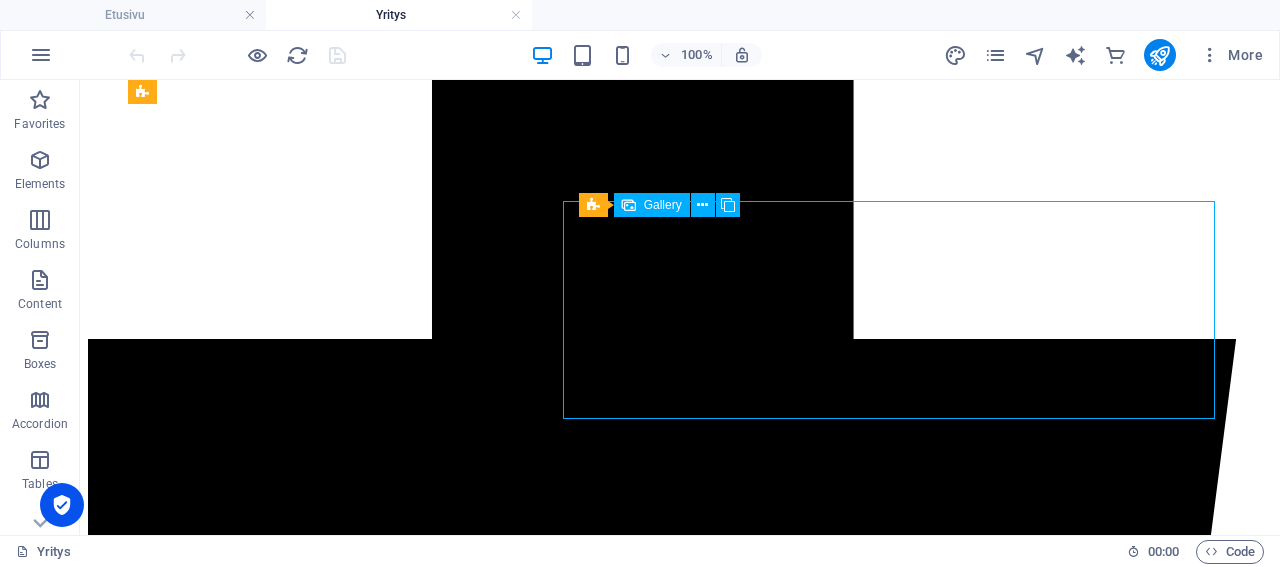 click on "Gallery" at bounding box center (663, 205) 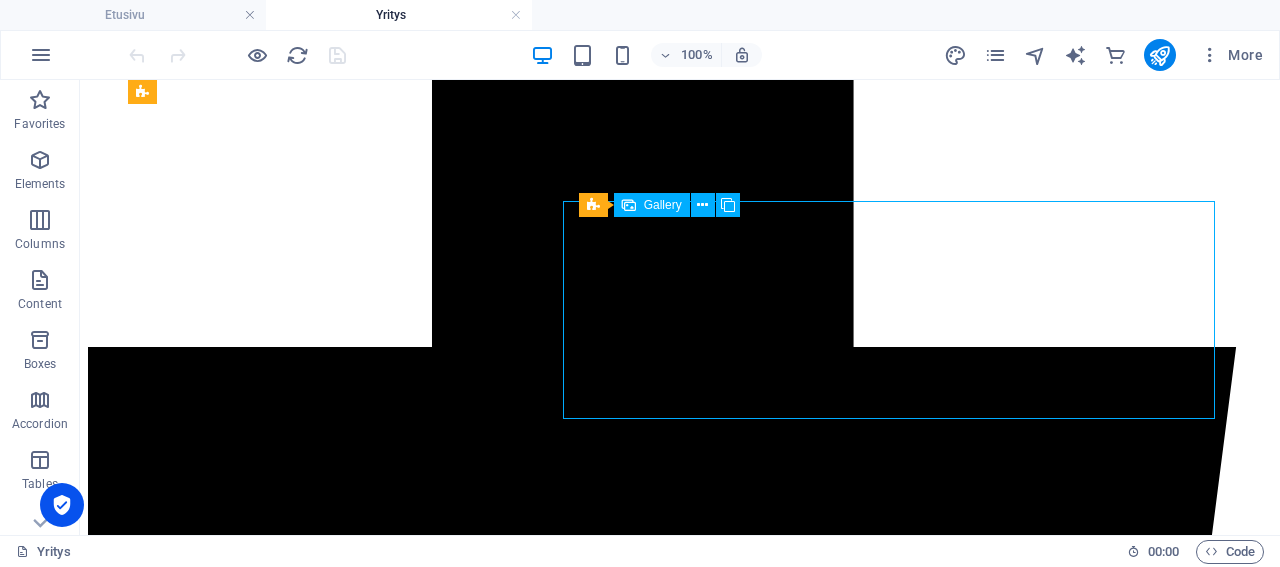 select on "4" 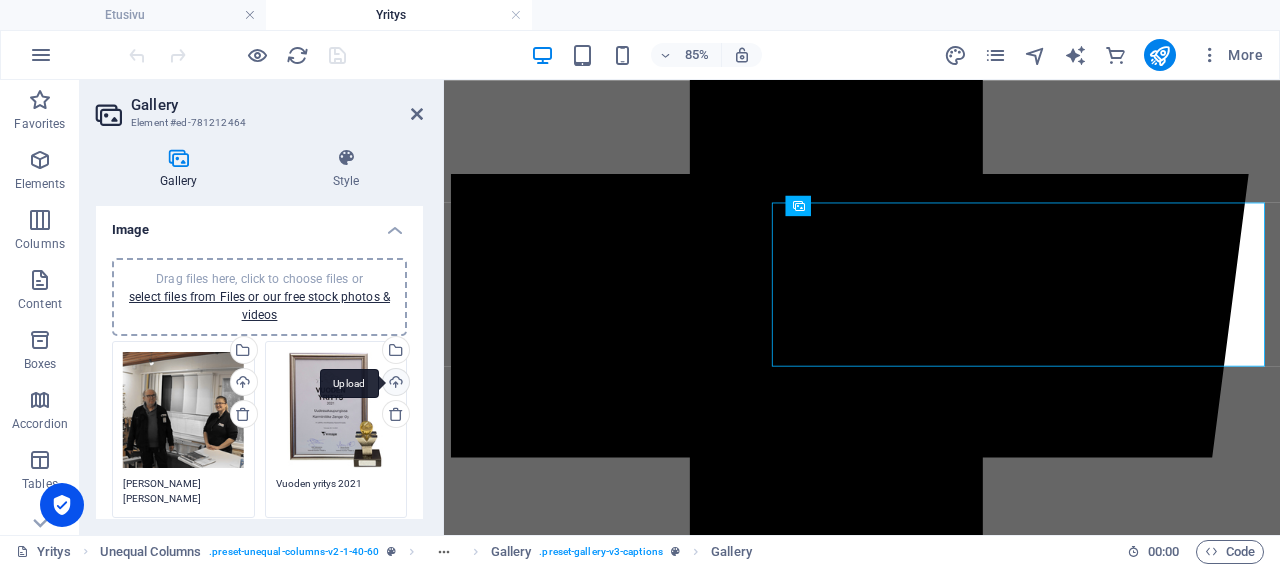 click on "Upload" at bounding box center (394, 384) 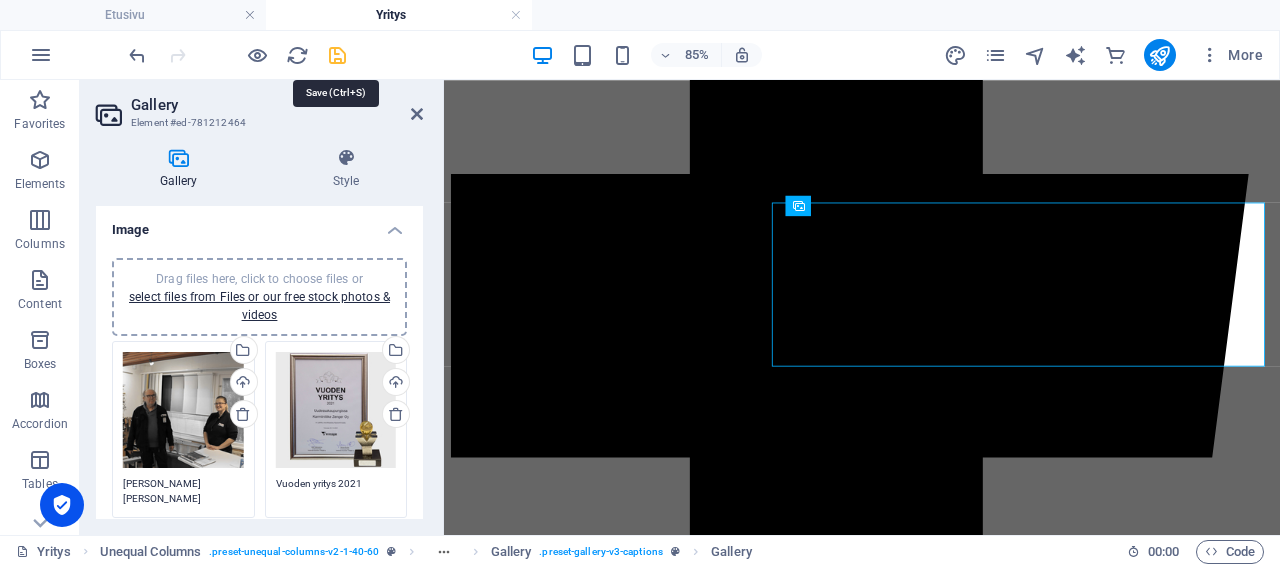 click at bounding box center (337, 55) 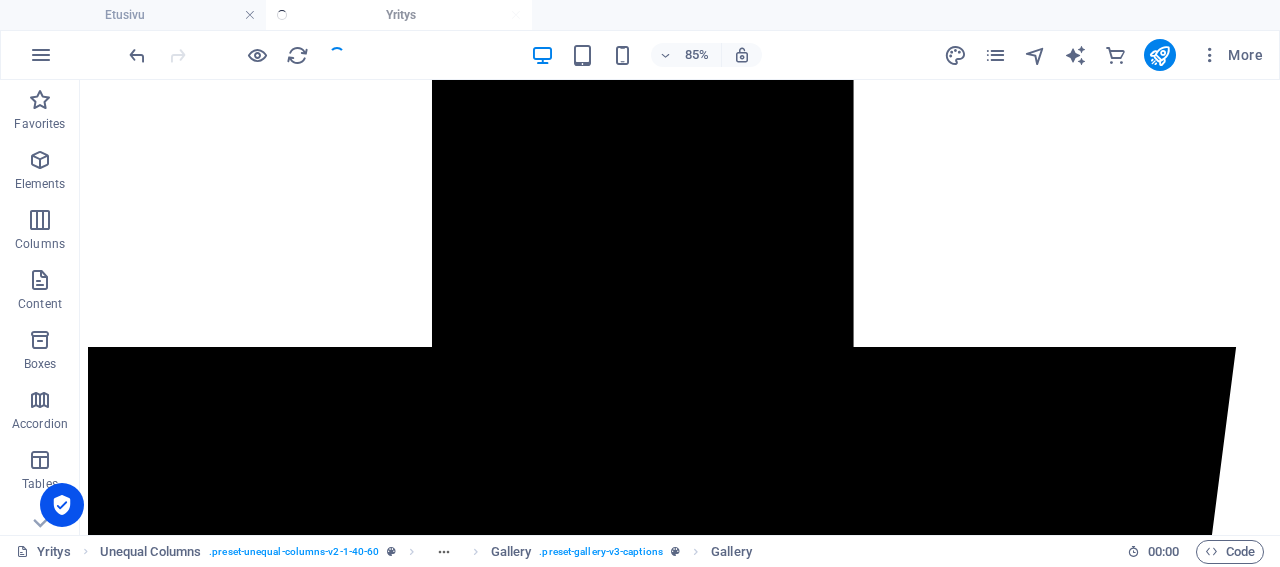 scroll, scrollTop: 832, scrollLeft: 0, axis: vertical 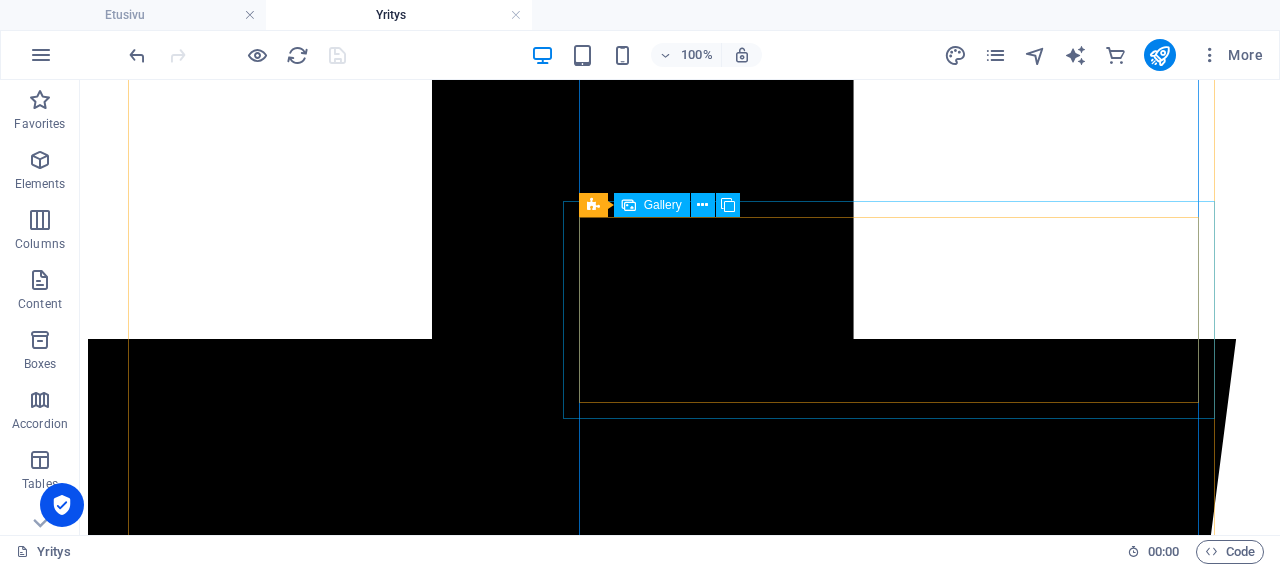 click on "Gallery" at bounding box center (663, 205) 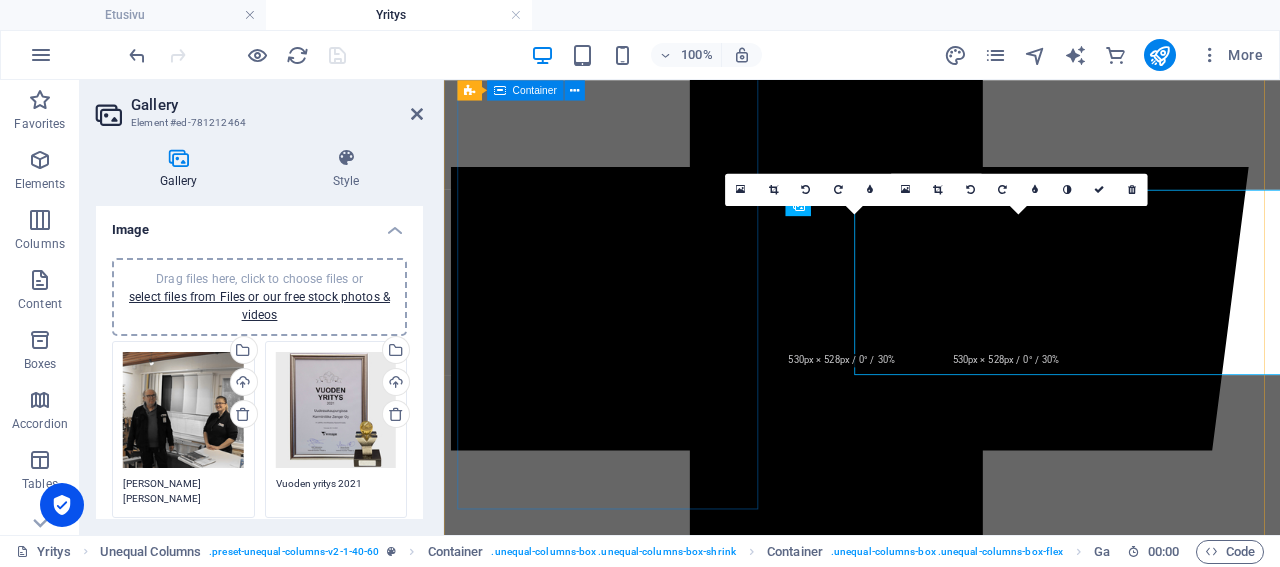 scroll, scrollTop: 824, scrollLeft: 0, axis: vertical 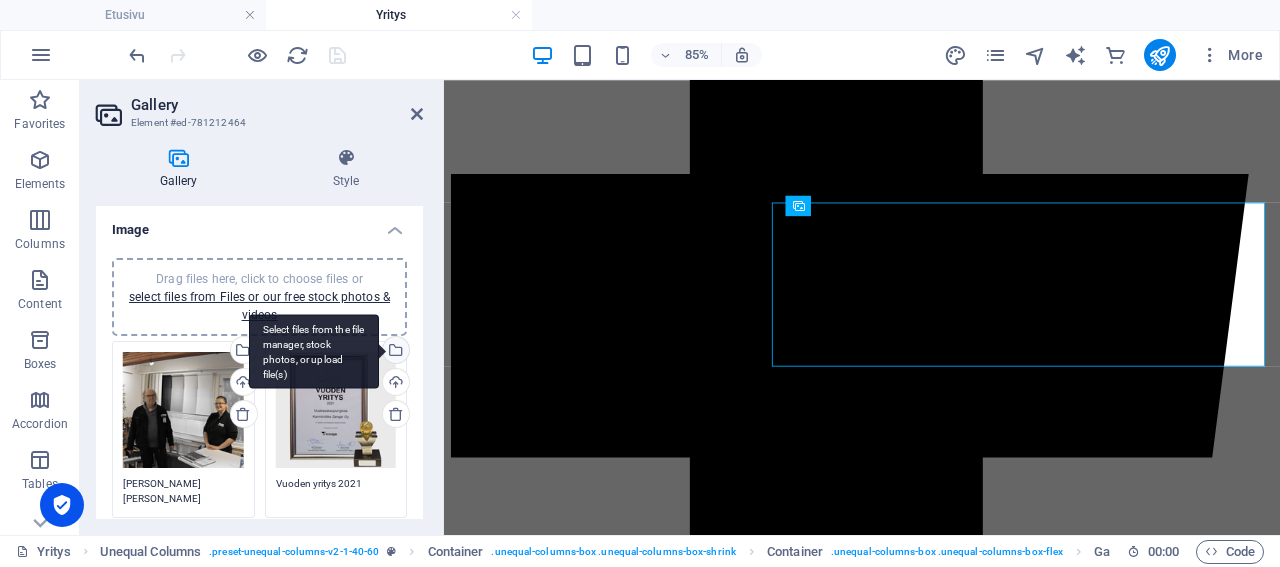 click on "Select files from the file manager, stock photos, or upload file(s)" at bounding box center [394, 352] 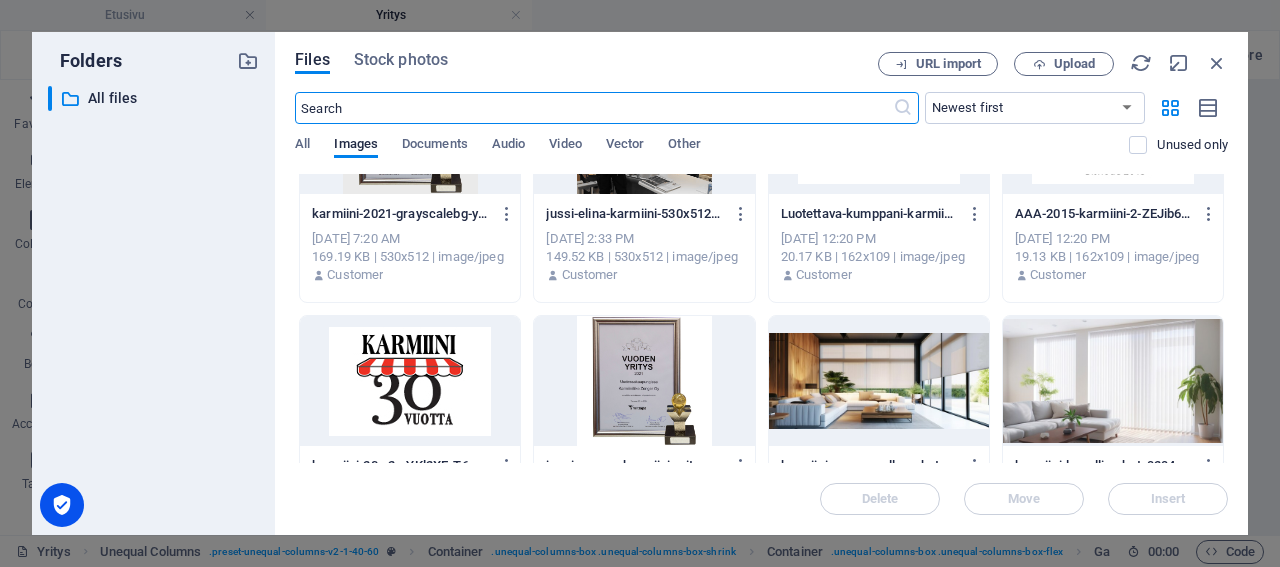 scroll, scrollTop: 192, scrollLeft: 0, axis: vertical 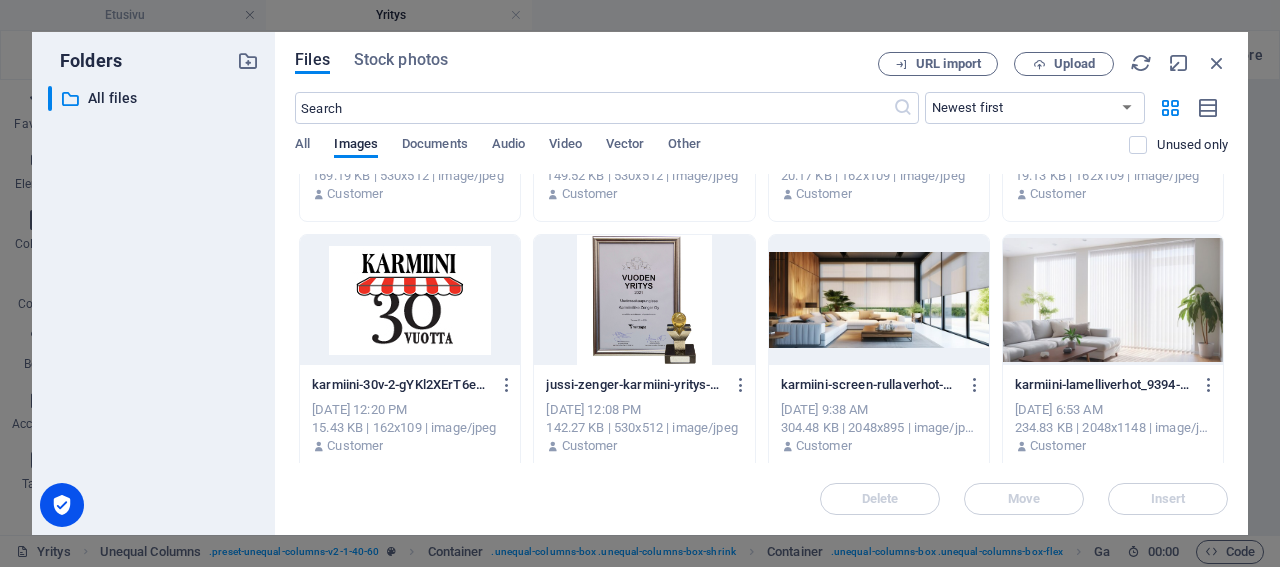 click at bounding box center [644, 300] 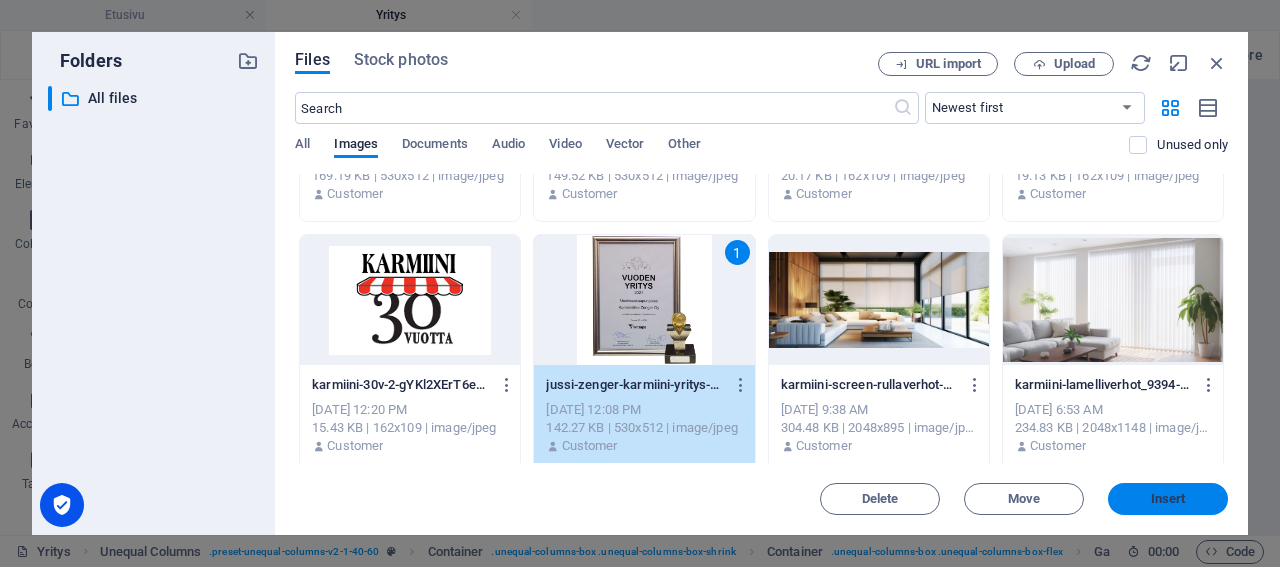 click on "Insert" at bounding box center [1168, 499] 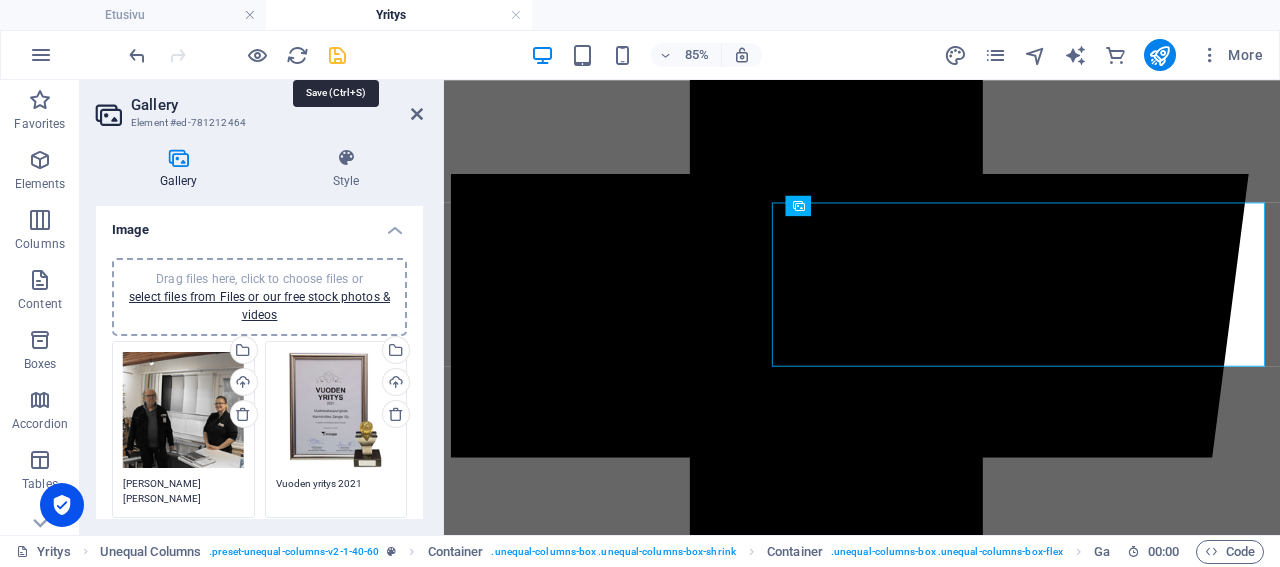 click at bounding box center (337, 55) 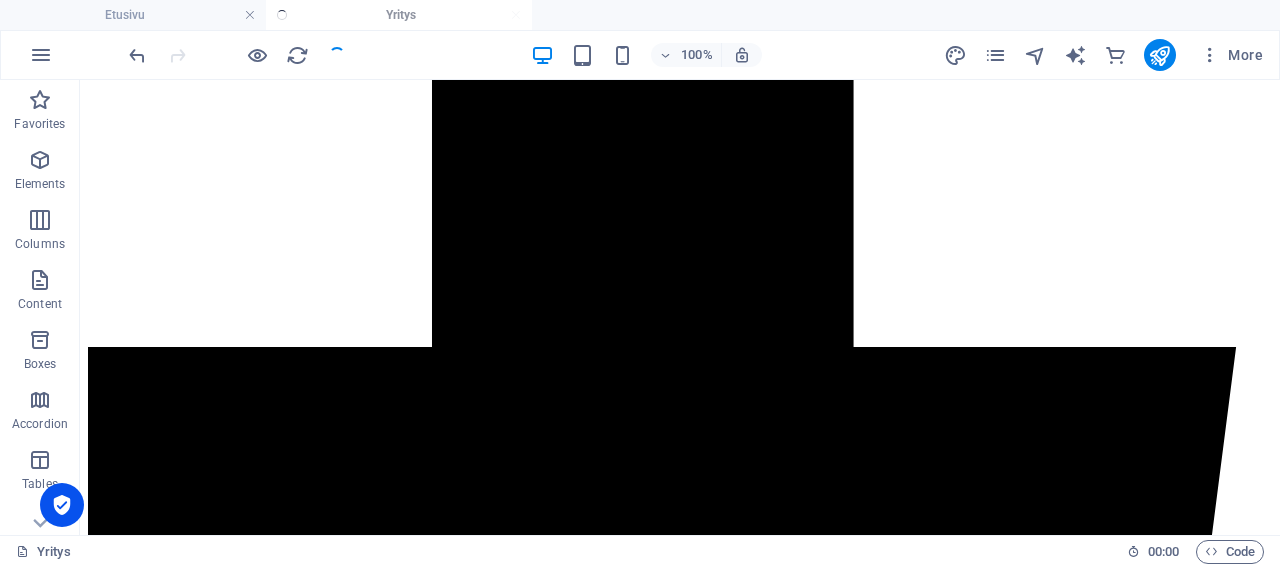 scroll, scrollTop: 832, scrollLeft: 0, axis: vertical 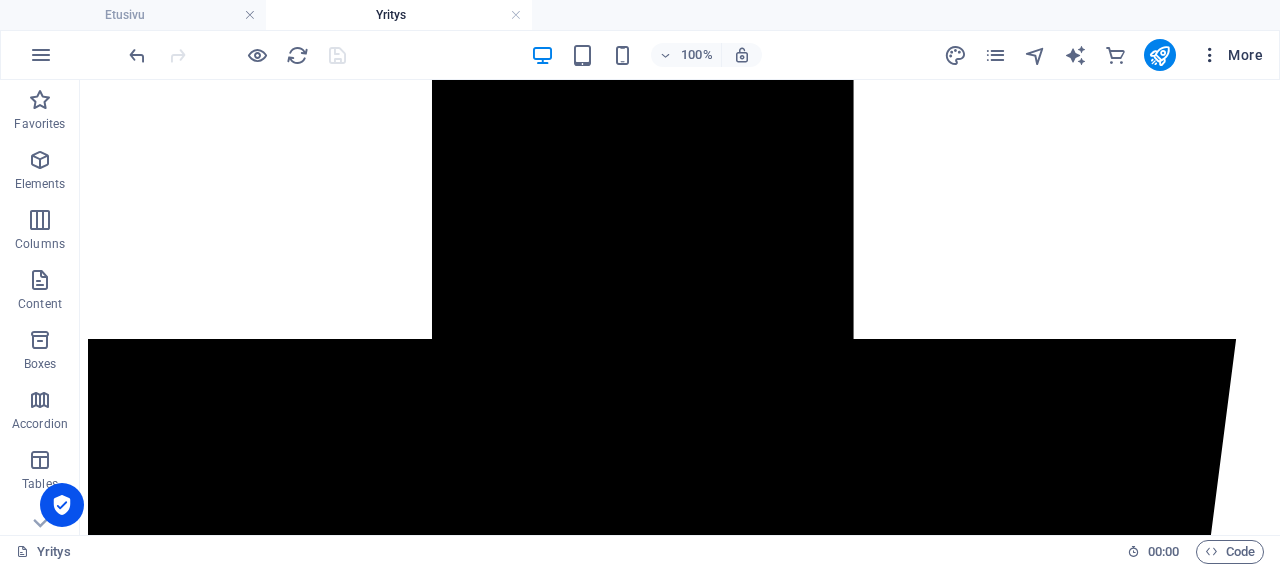 click on "More" at bounding box center [1231, 55] 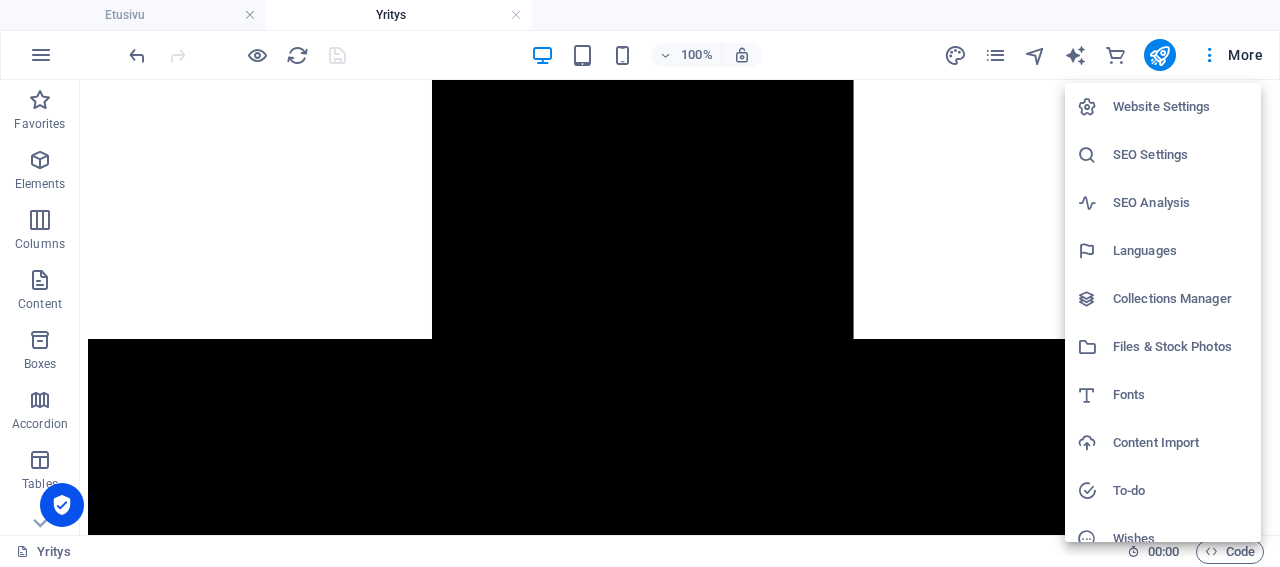 click on "Files & Stock Photos" at bounding box center [1181, 347] 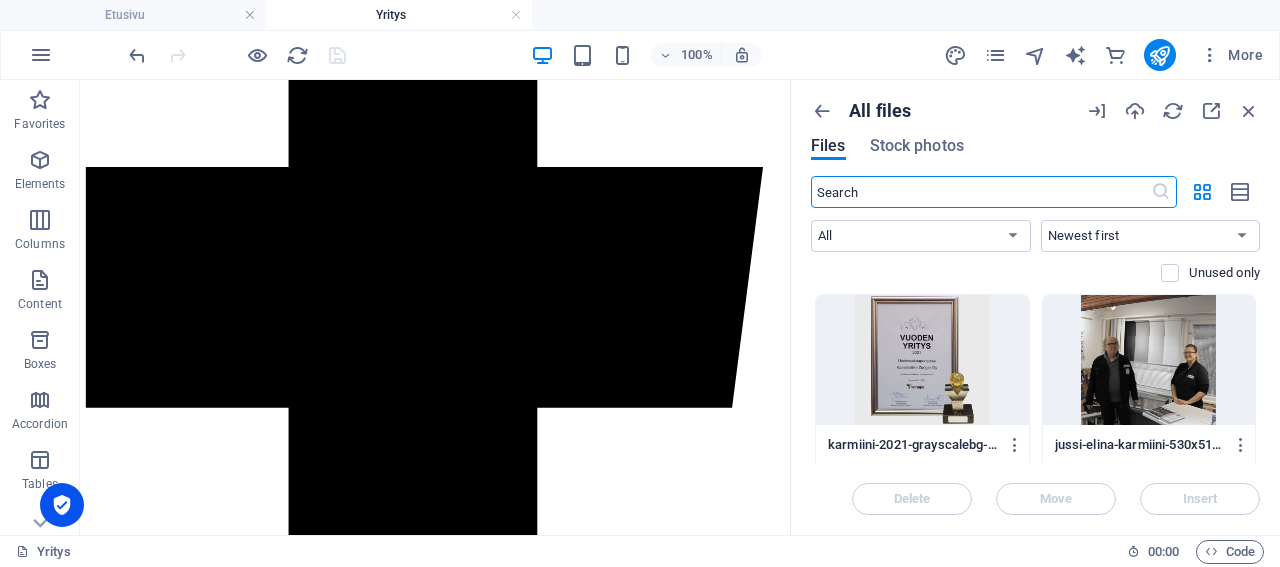 scroll, scrollTop: 824, scrollLeft: 0, axis: vertical 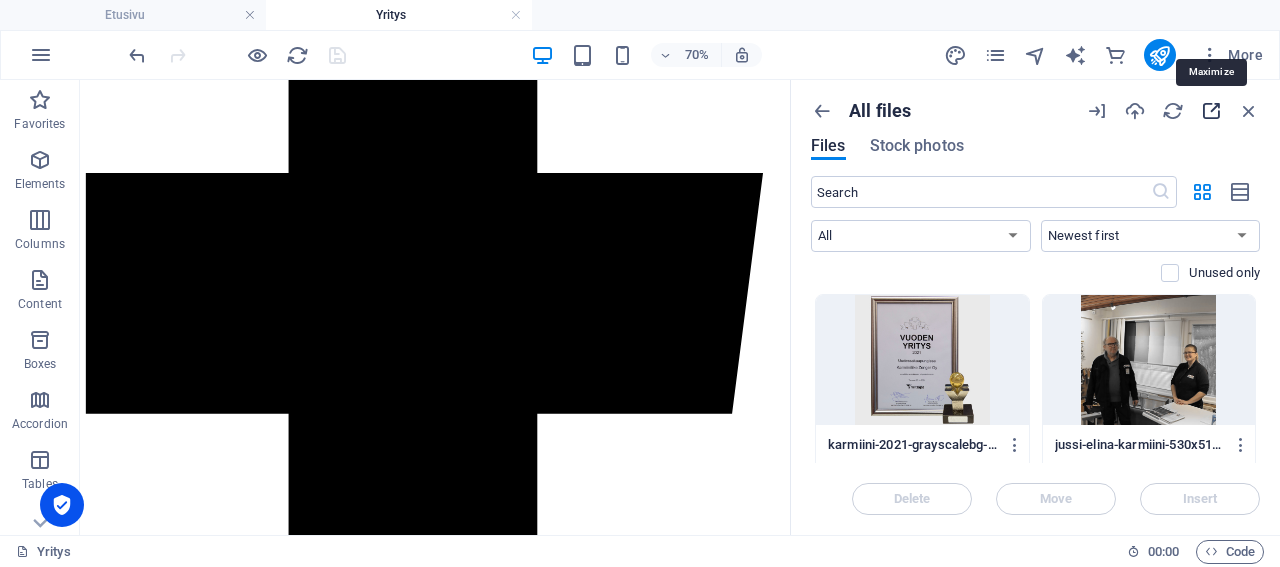 click at bounding box center (1211, 111) 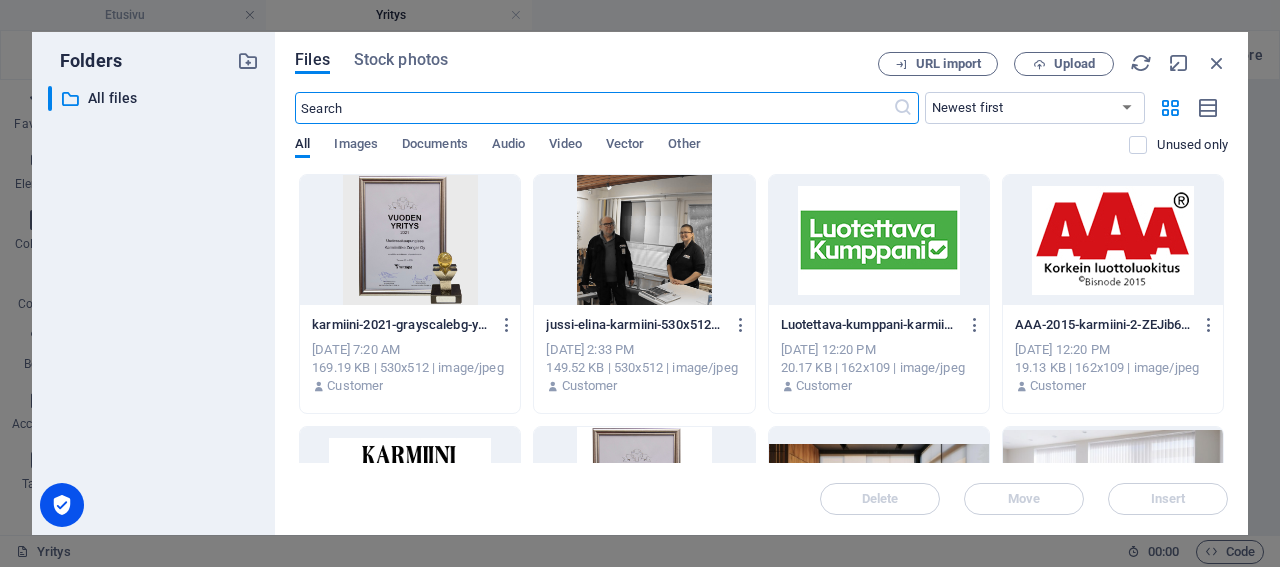 click at bounding box center [410, 240] 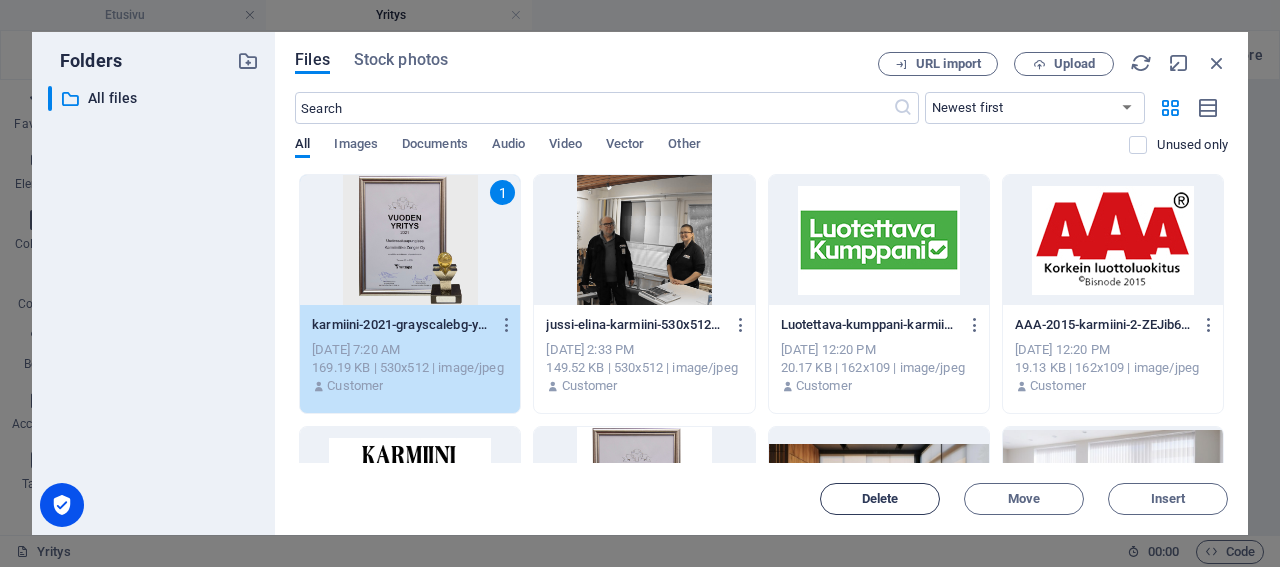 click on "Delete" at bounding box center [880, 499] 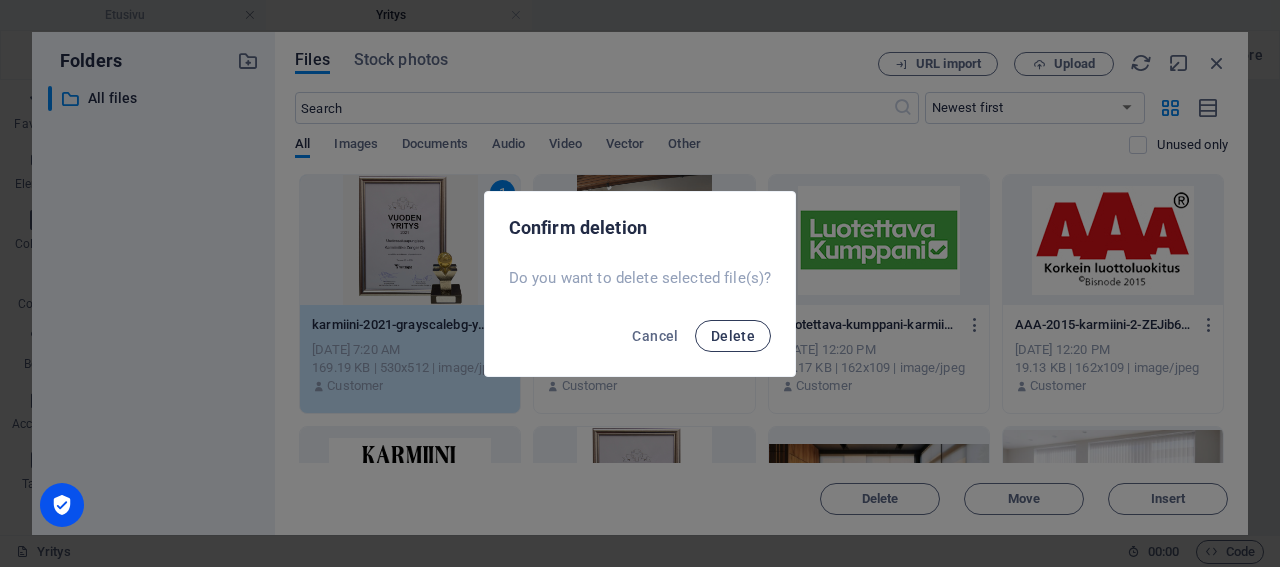 click on "Delete" at bounding box center [733, 336] 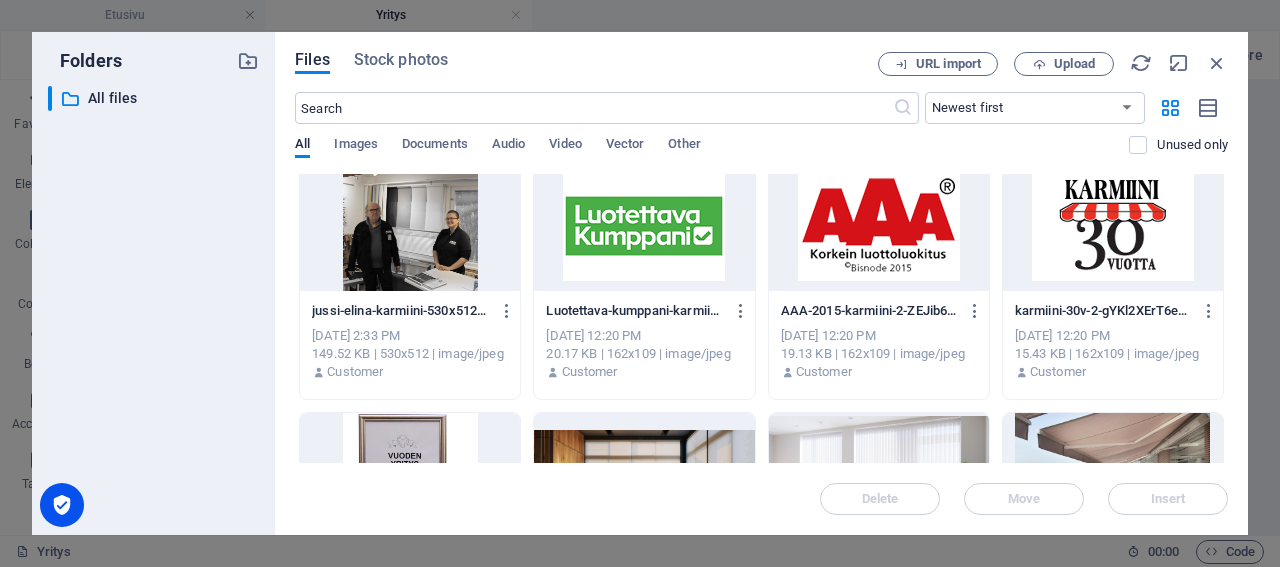 scroll, scrollTop: 0, scrollLeft: 0, axis: both 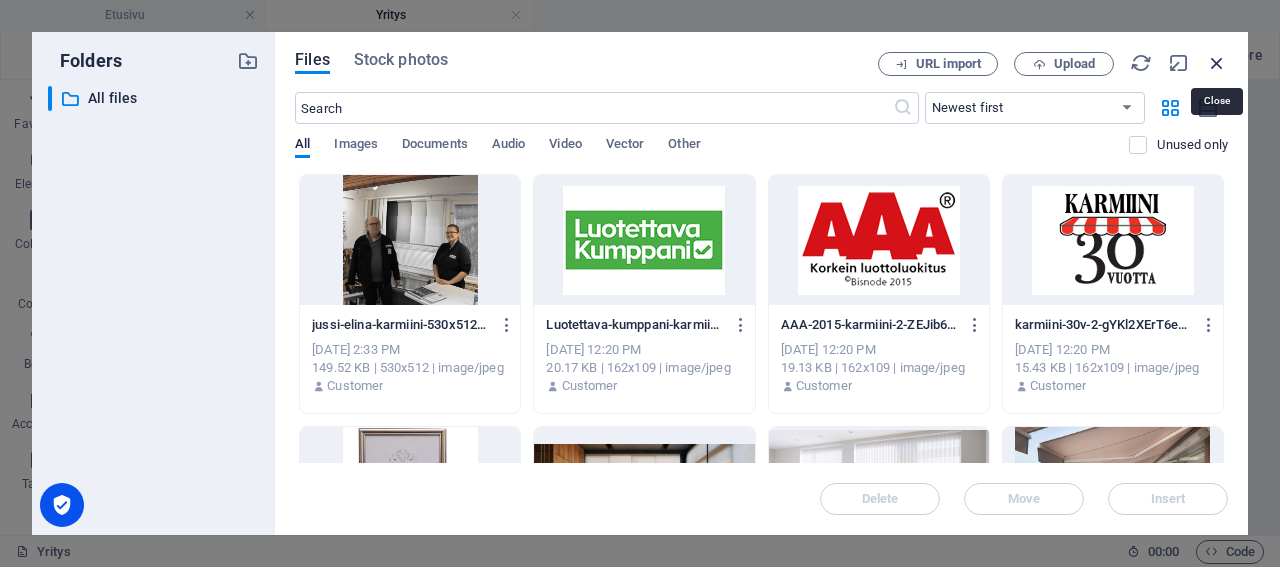 click at bounding box center (1217, 63) 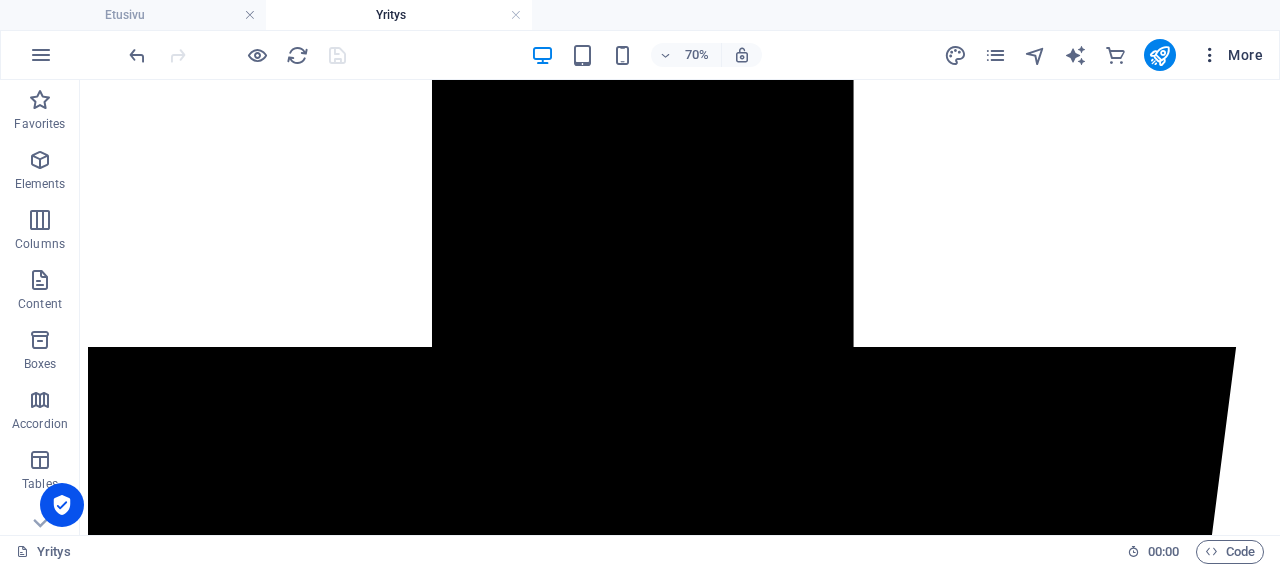 scroll, scrollTop: 832, scrollLeft: 0, axis: vertical 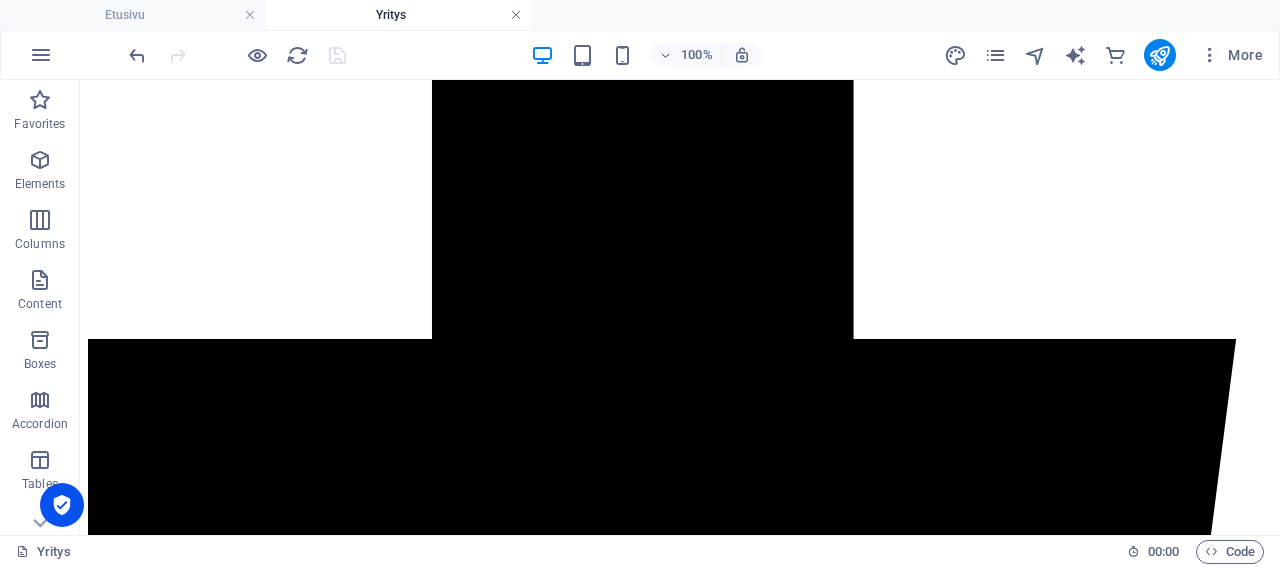 click at bounding box center [516, 15] 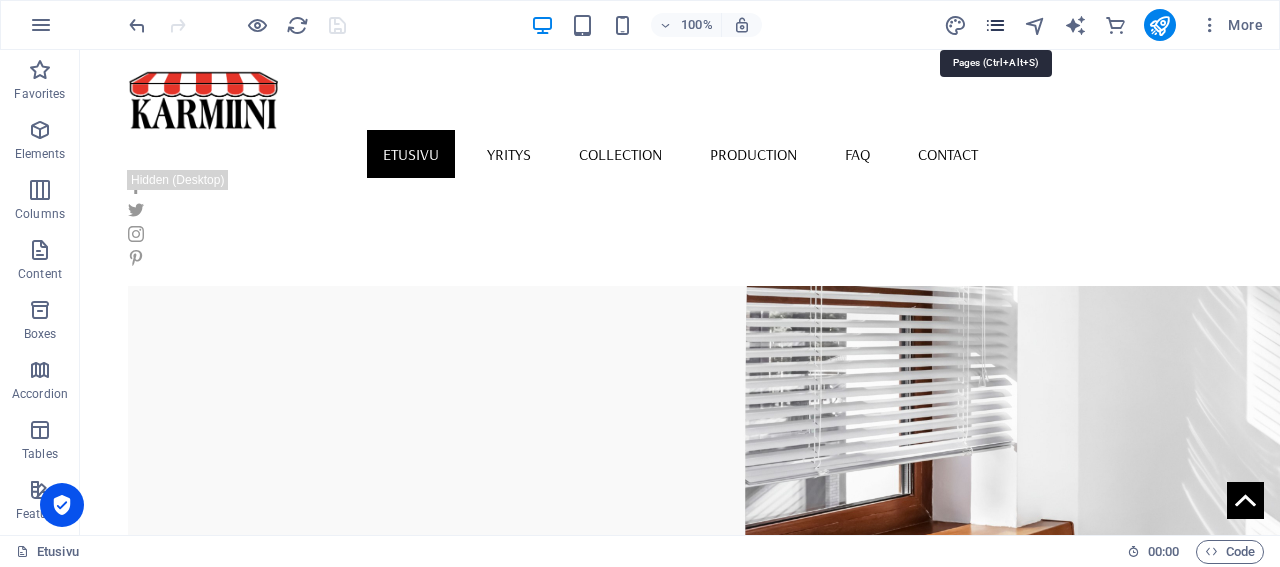 click at bounding box center [995, 25] 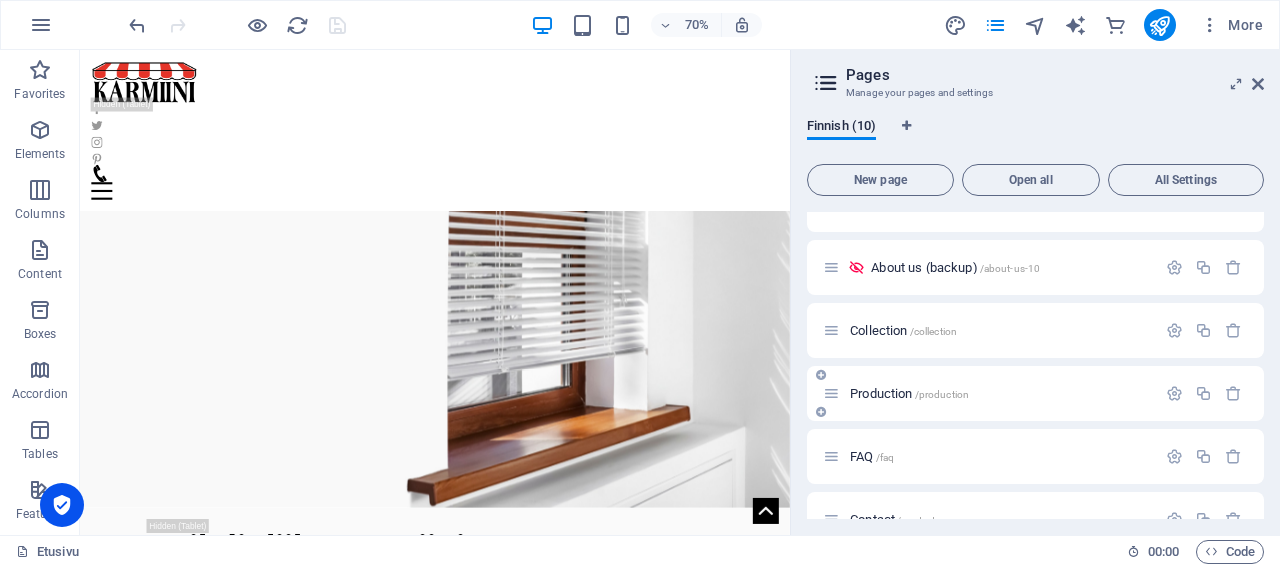 scroll, scrollTop: 192, scrollLeft: 0, axis: vertical 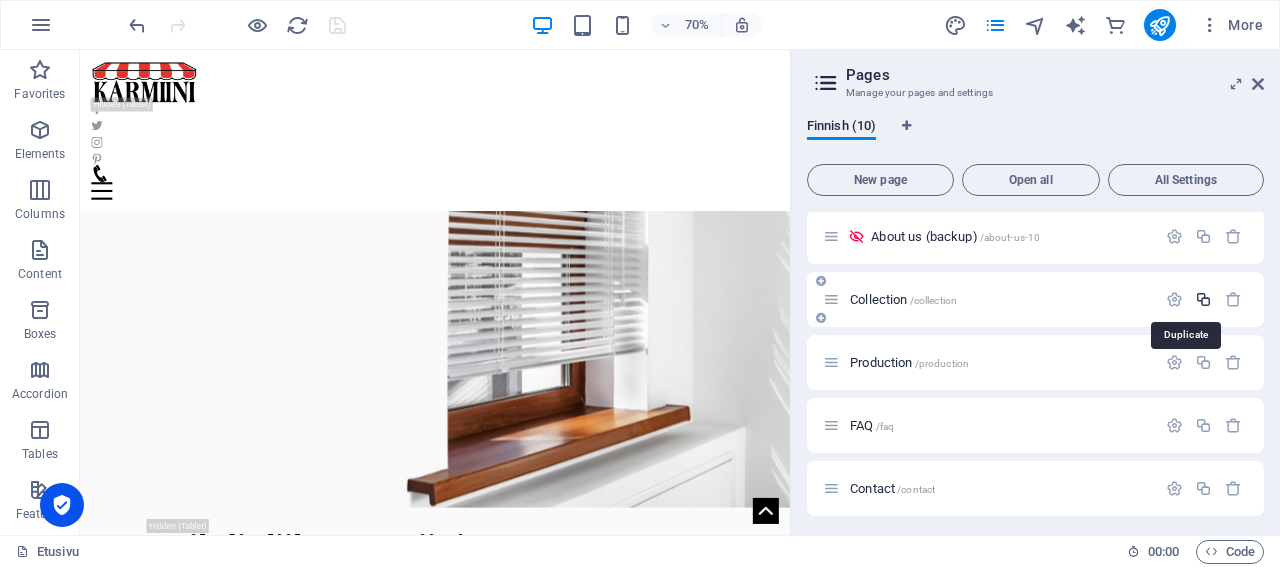 click at bounding box center [1203, 299] 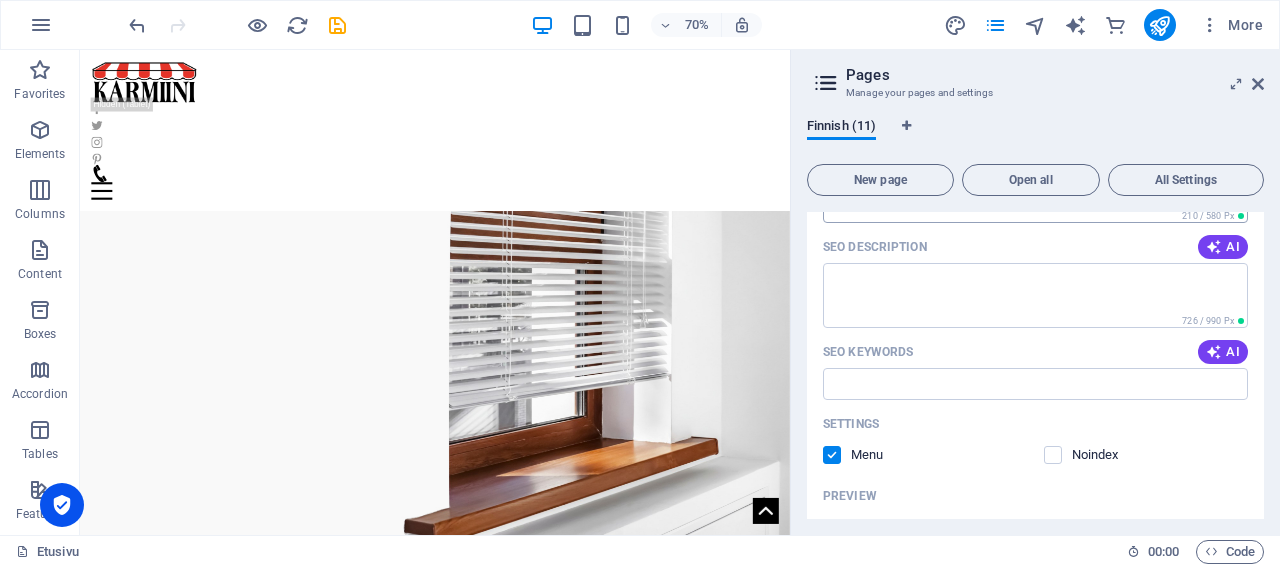 scroll, scrollTop: 576, scrollLeft: 0, axis: vertical 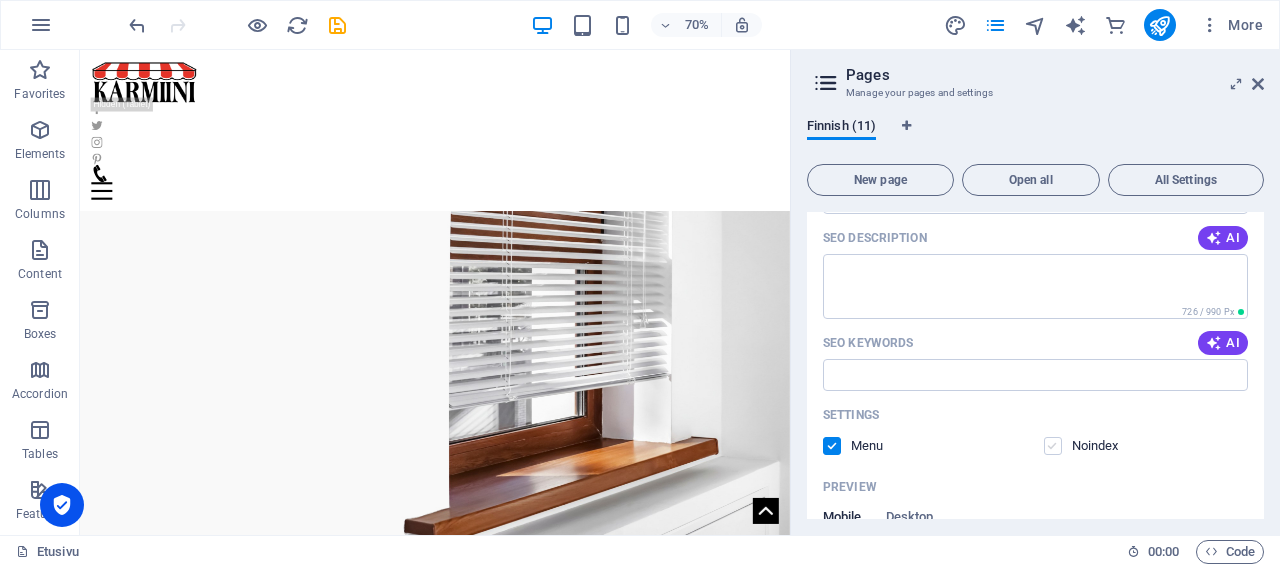 click at bounding box center (1053, 446) 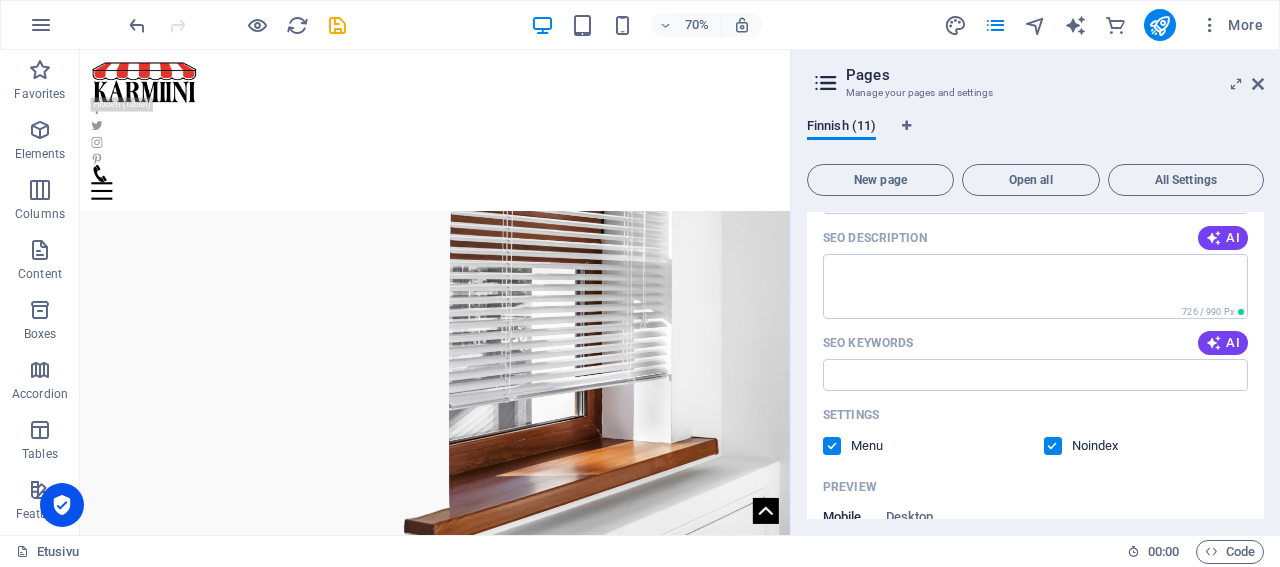 click at bounding box center [832, 446] 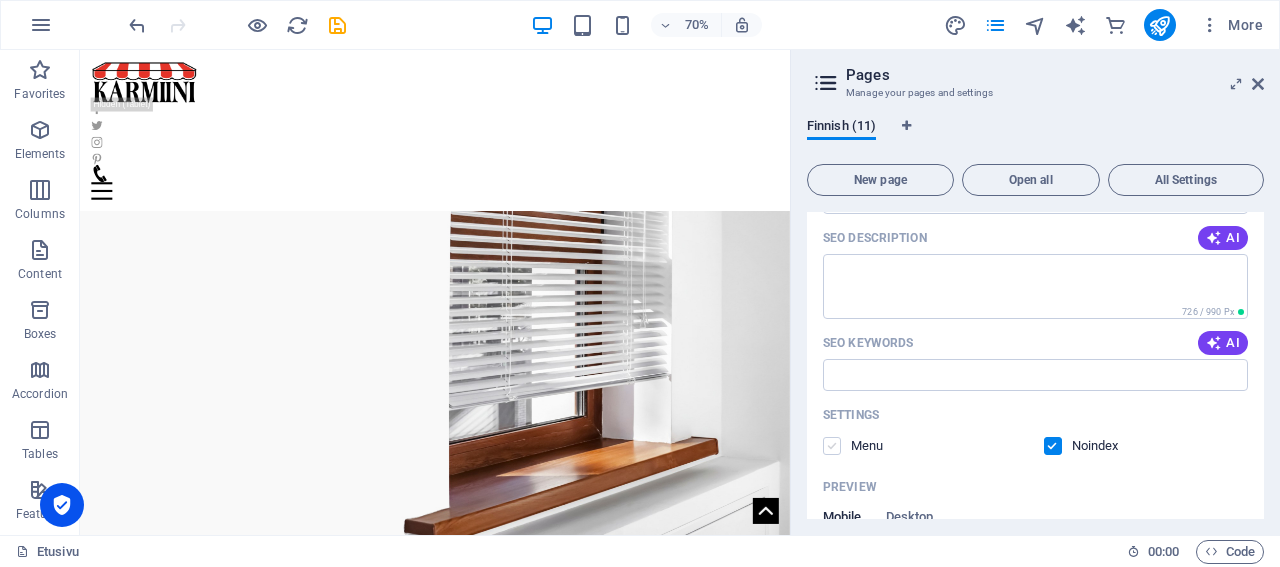 click at bounding box center [832, 446] 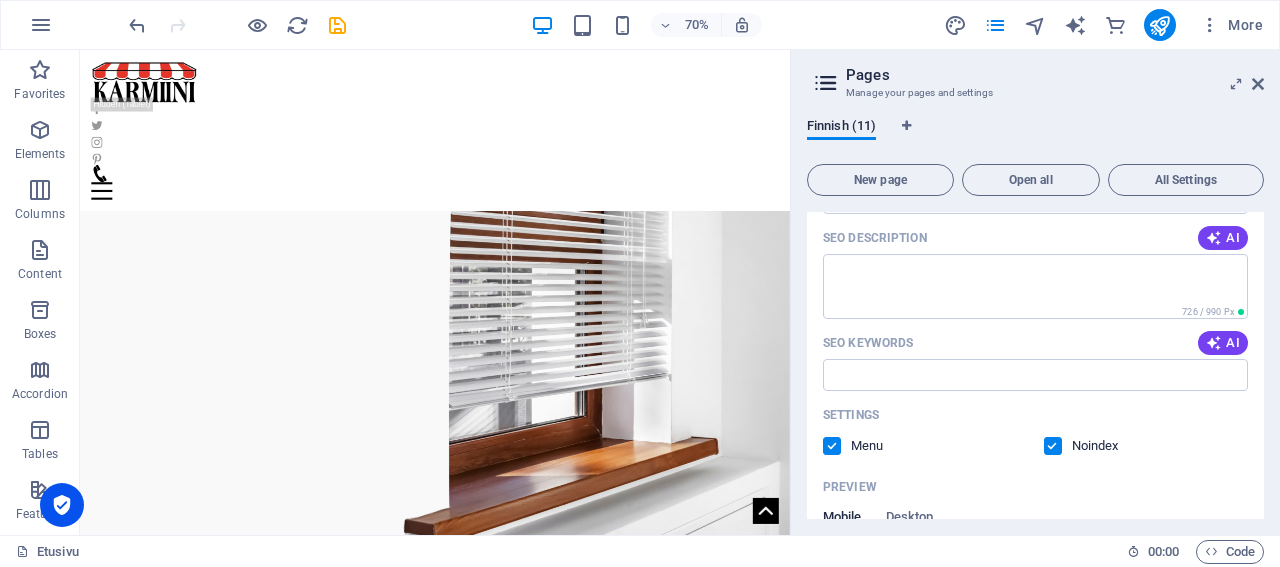 click at bounding box center [832, 446] 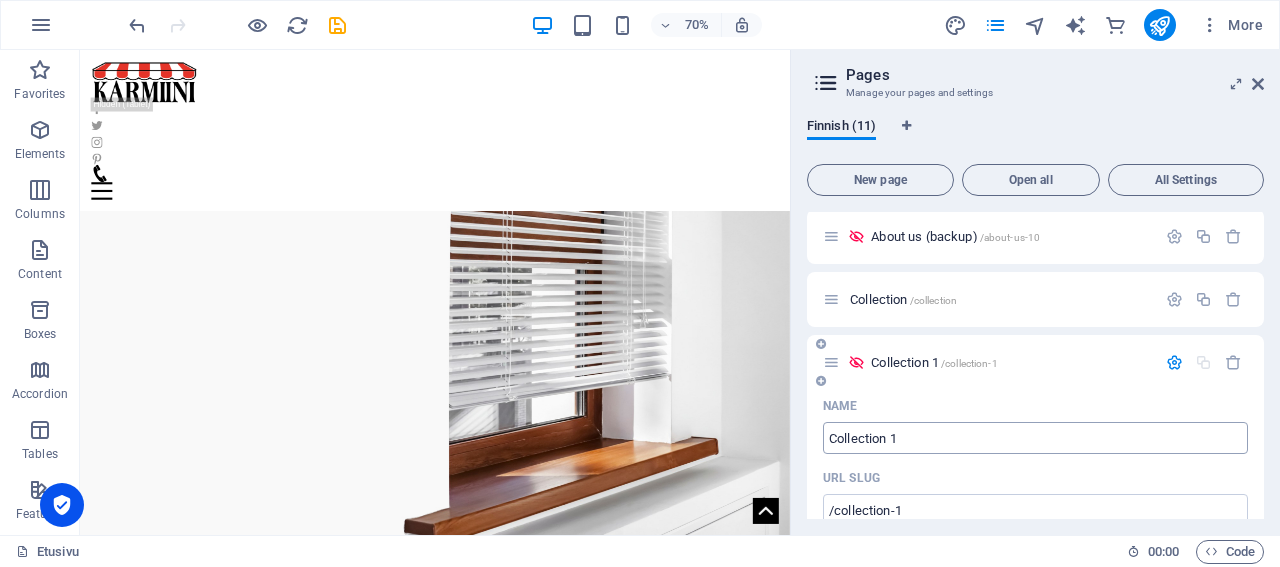 scroll, scrollTop: 288, scrollLeft: 0, axis: vertical 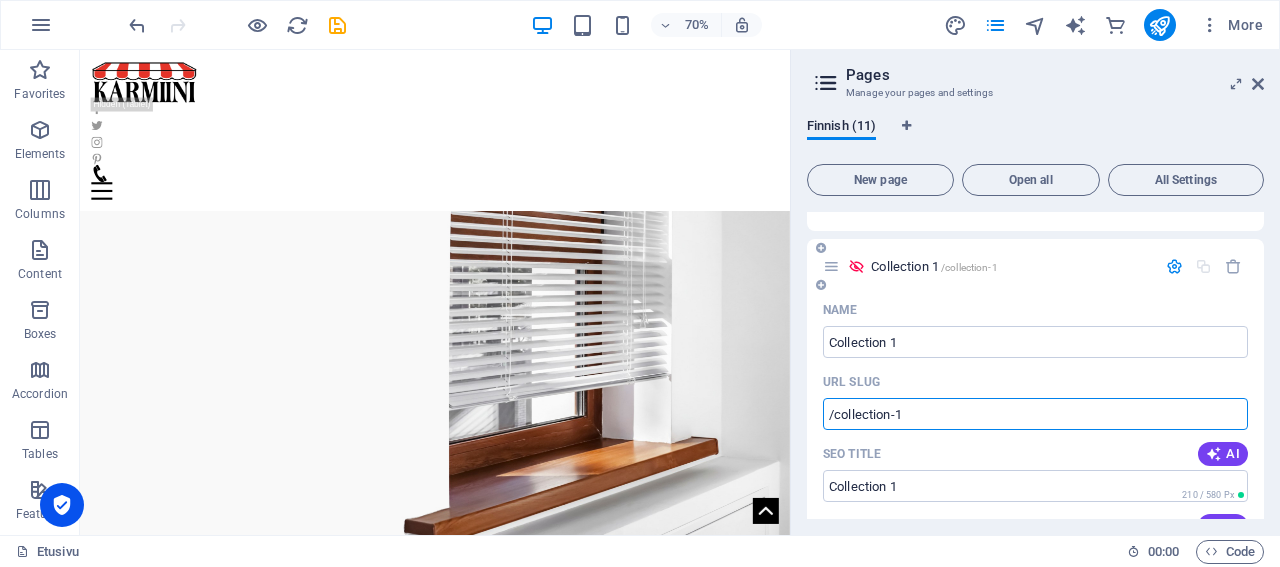 drag, startPoint x: 891, startPoint y: 409, endPoint x: 759, endPoint y: 403, distance: 132.13629 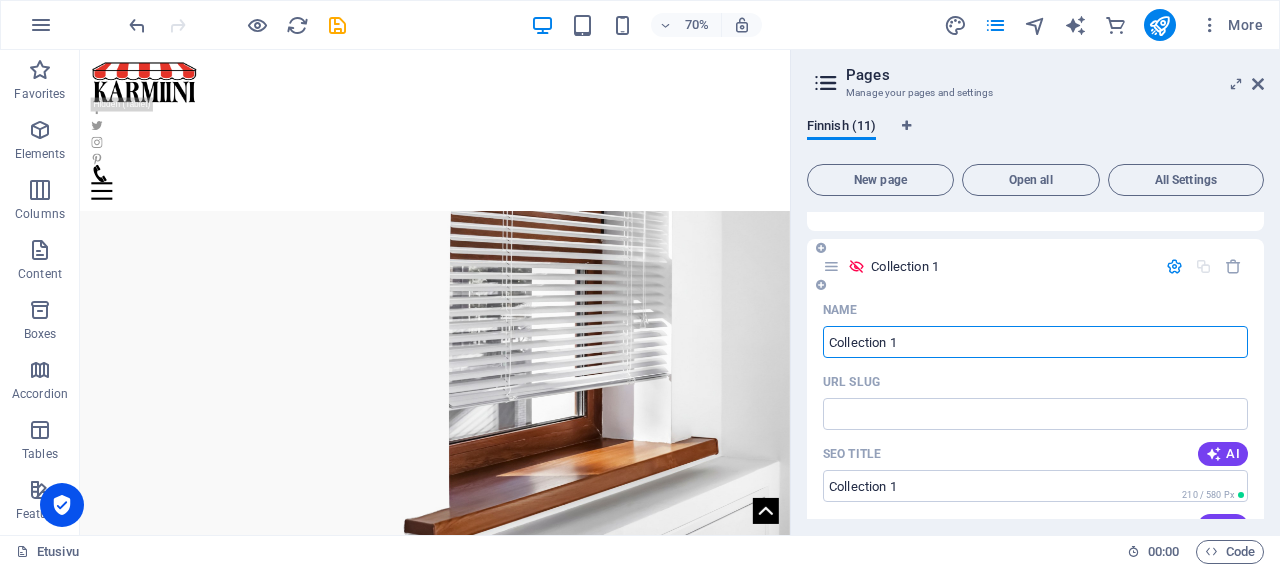type 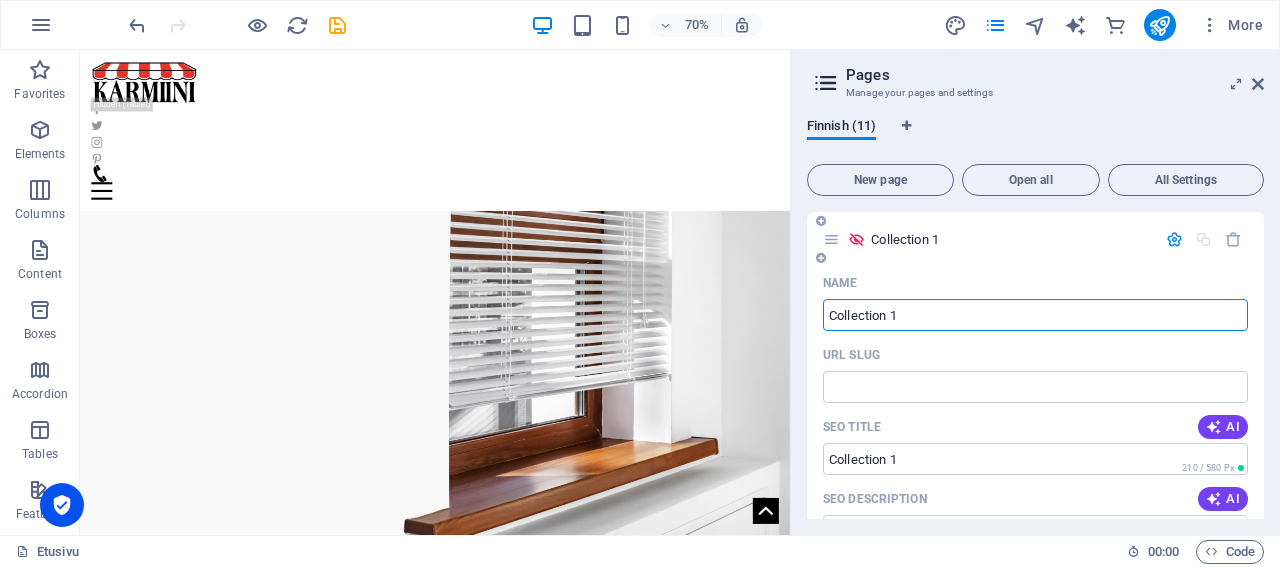 scroll, scrollTop: 288, scrollLeft: 0, axis: vertical 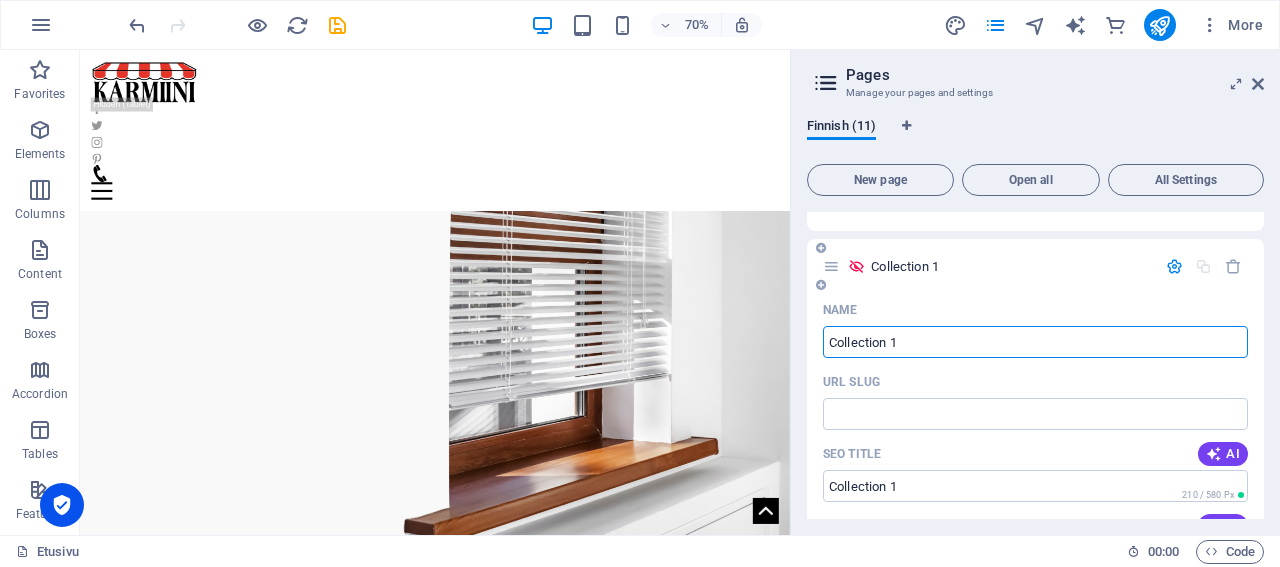 click on "Collection 1" at bounding box center (1035, 342) 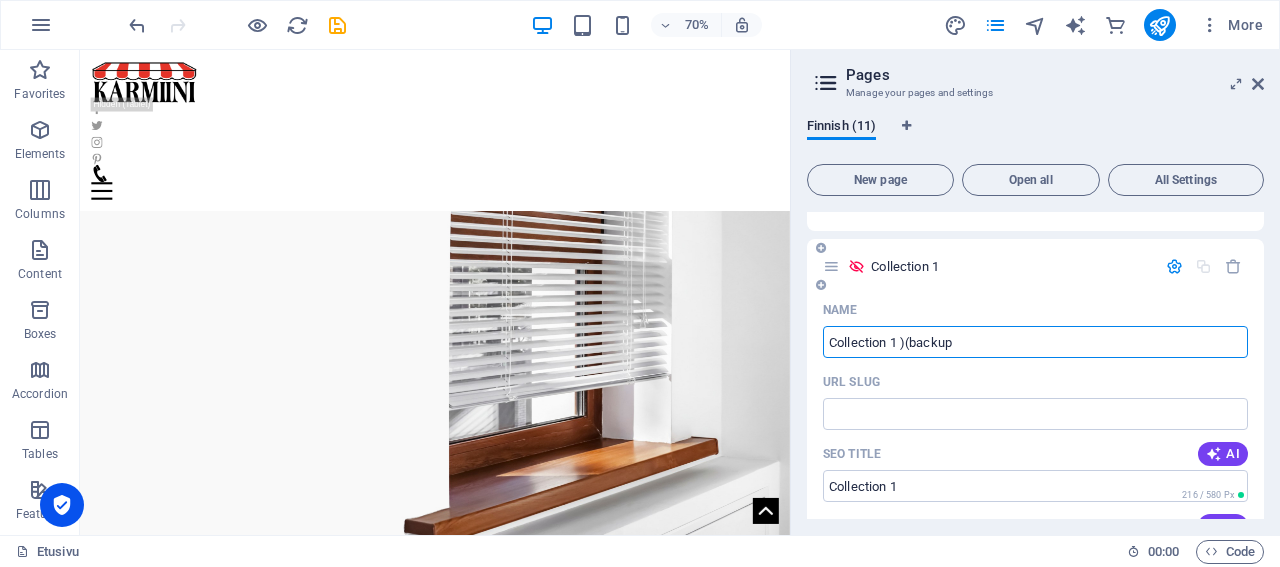 type on "Collection 1 )(backup)" 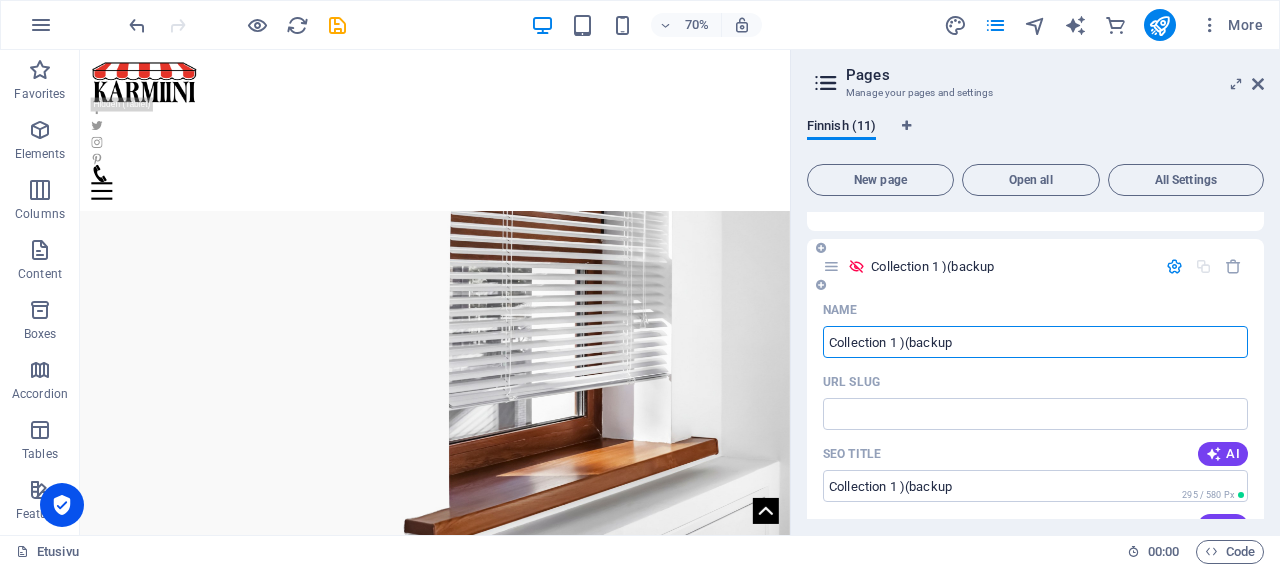 type on "Collection 1 )(backu" 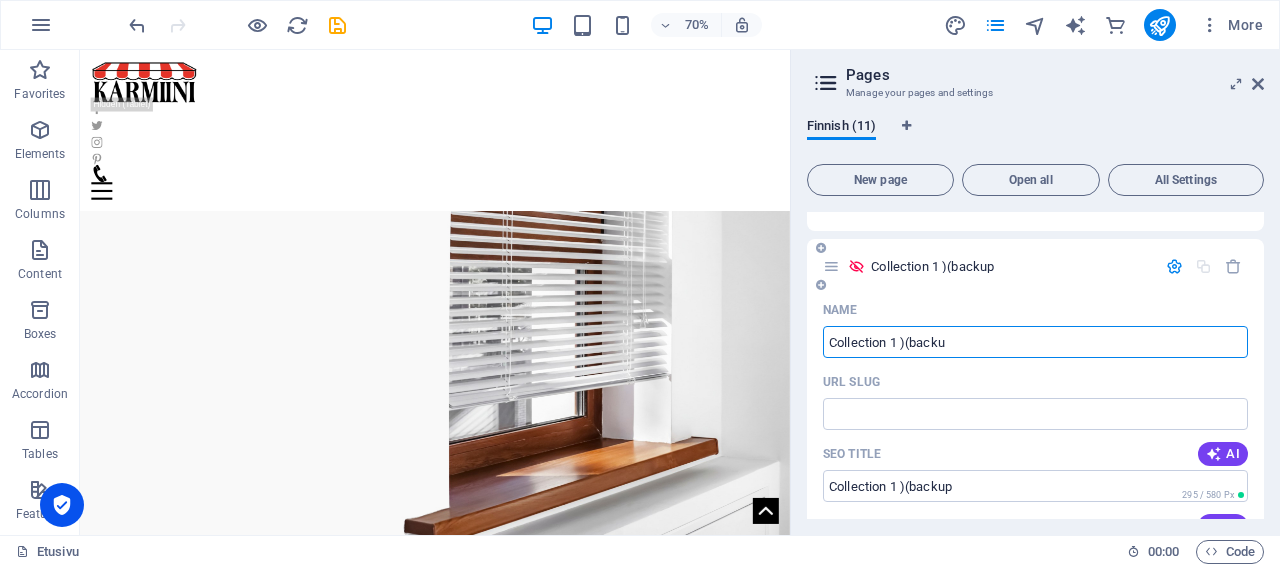 type on "Collection 1 )(backup)" 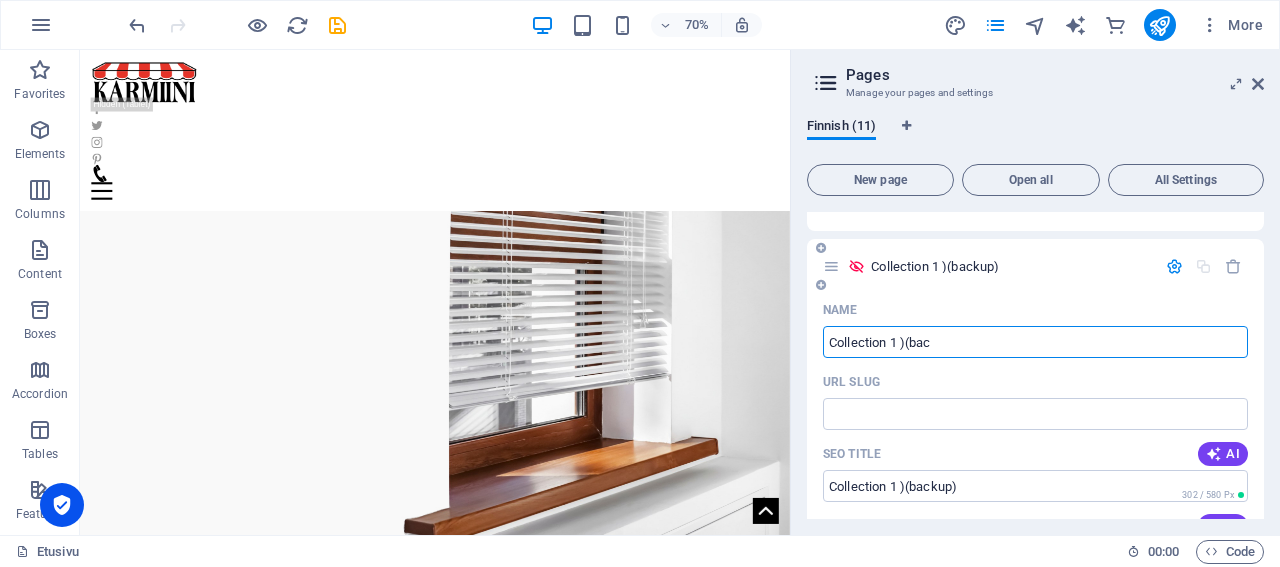 type on "Collection 1 )(ba" 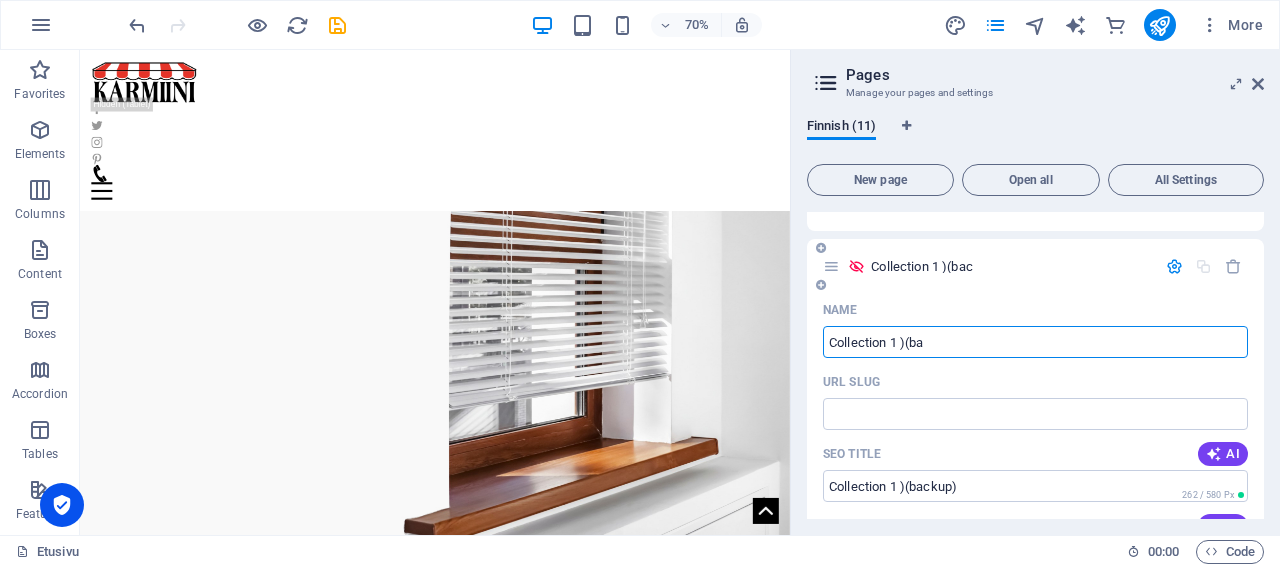 type on "Collection 1 )(bac" 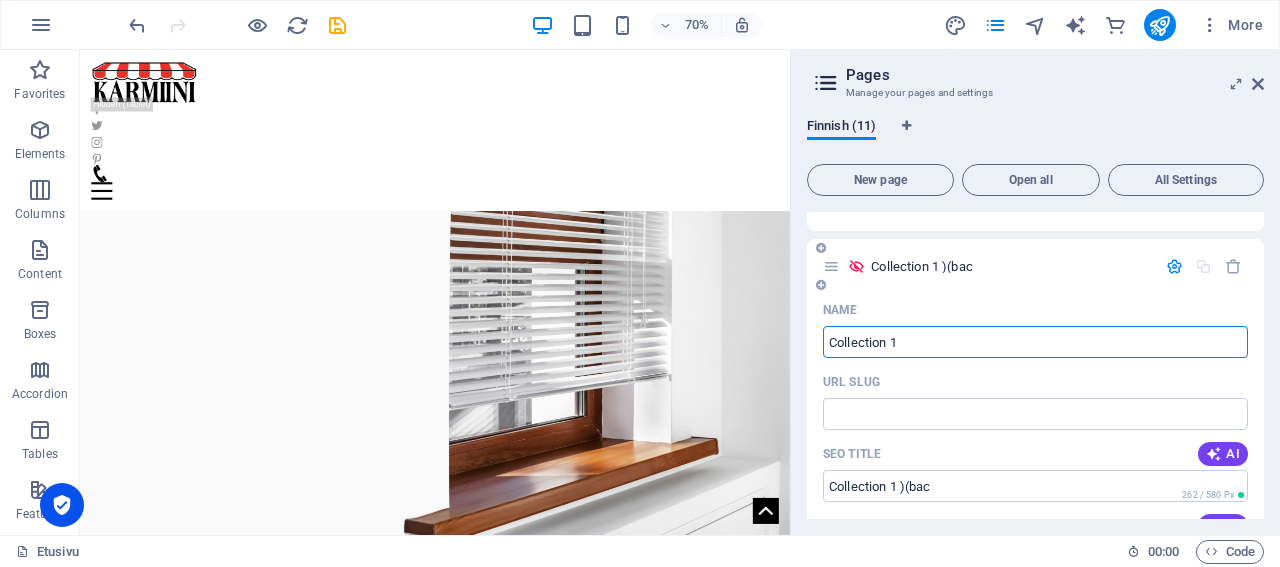 type on "Collection 1 b" 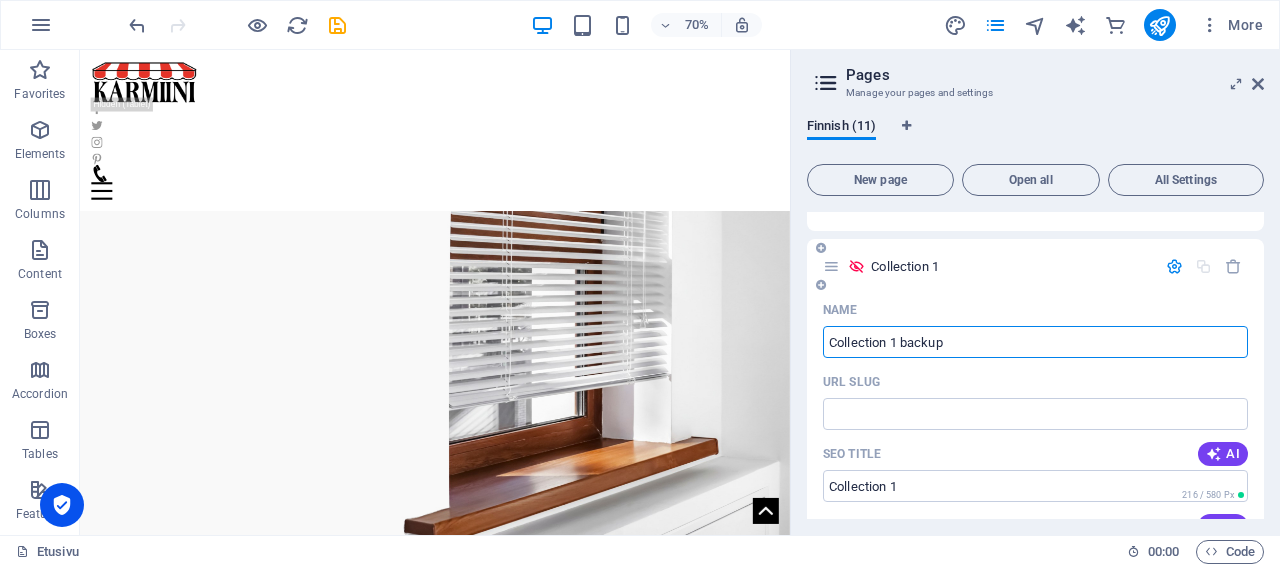 type on "Collection 1 backup" 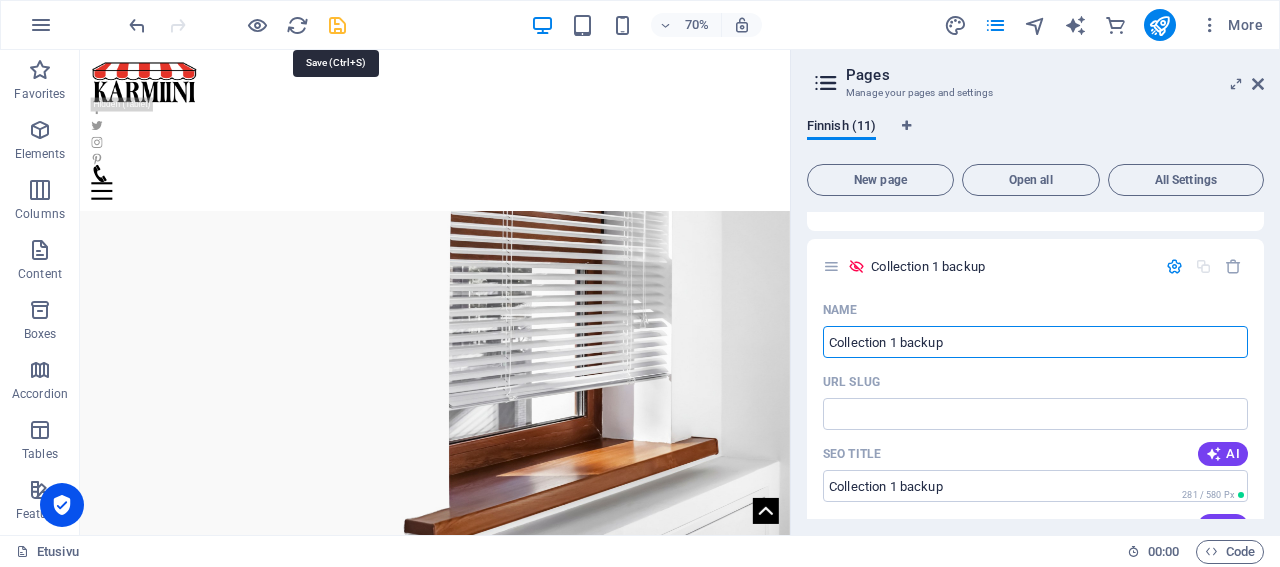 click at bounding box center [337, 25] 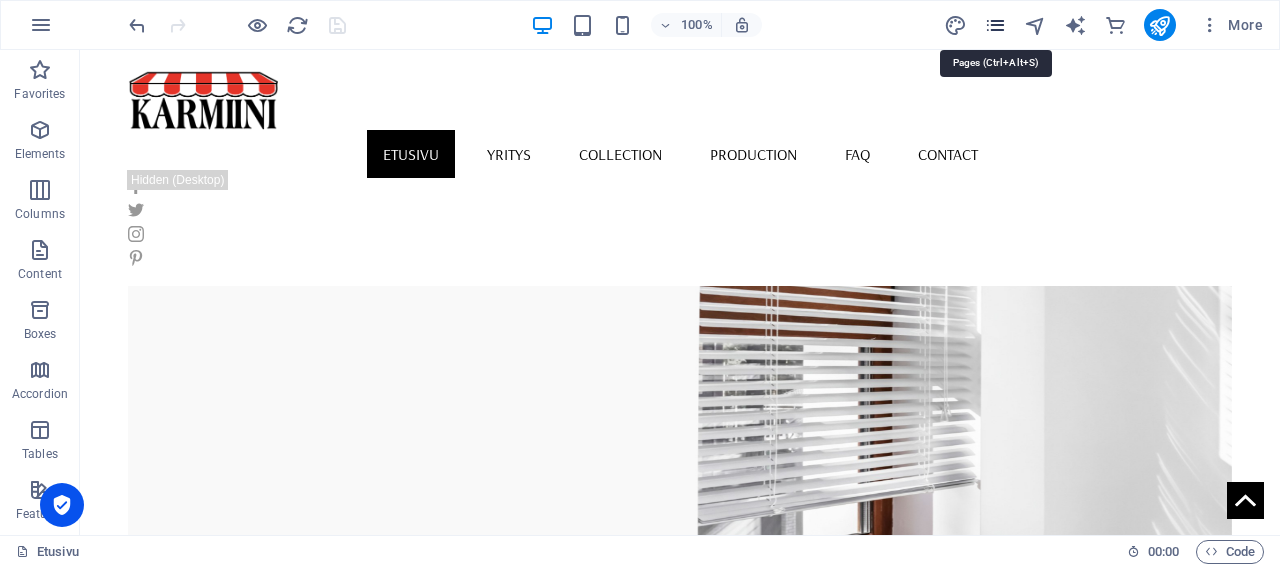 click at bounding box center (995, 25) 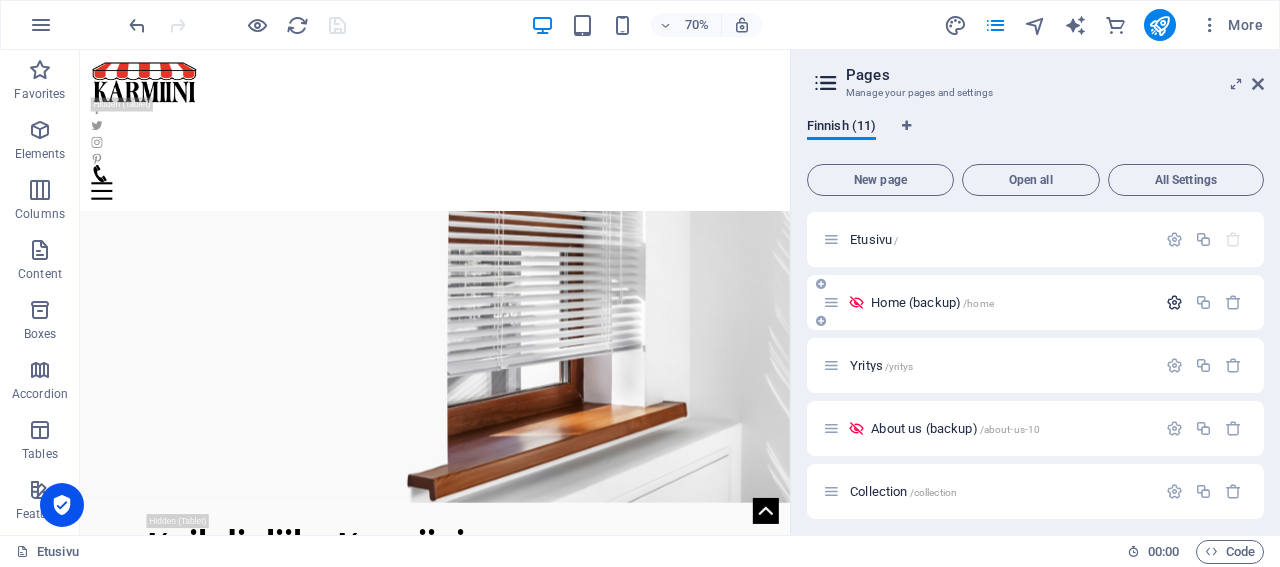 click at bounding box center (1174, 302) 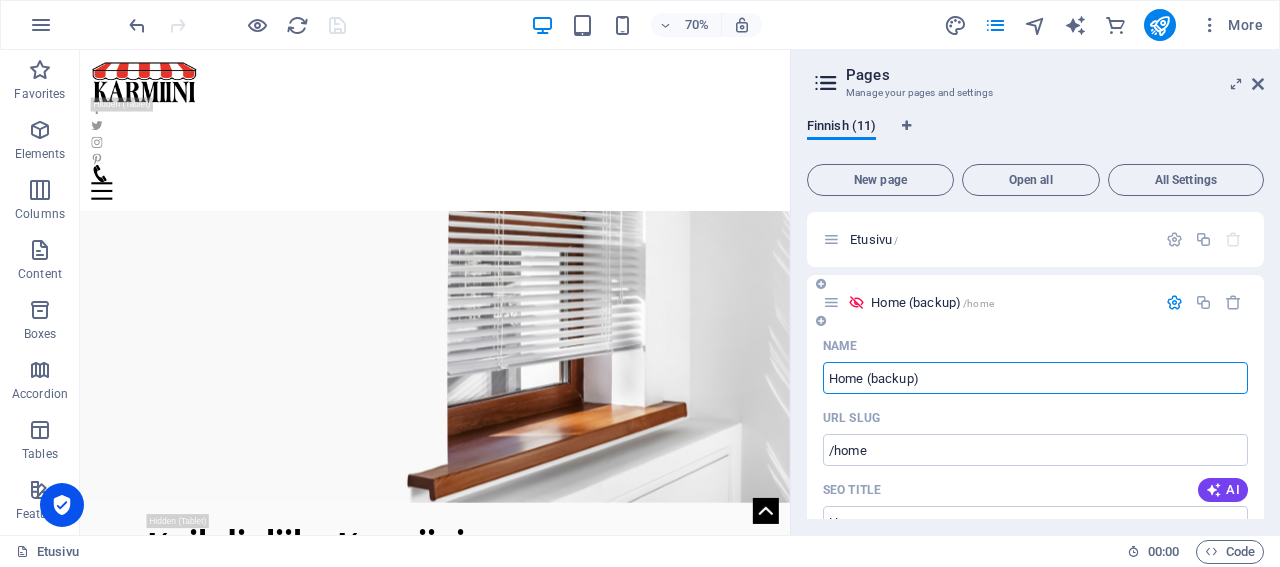 scroll, scrollTop: 96, scrollLeft: 0, axis: vertical 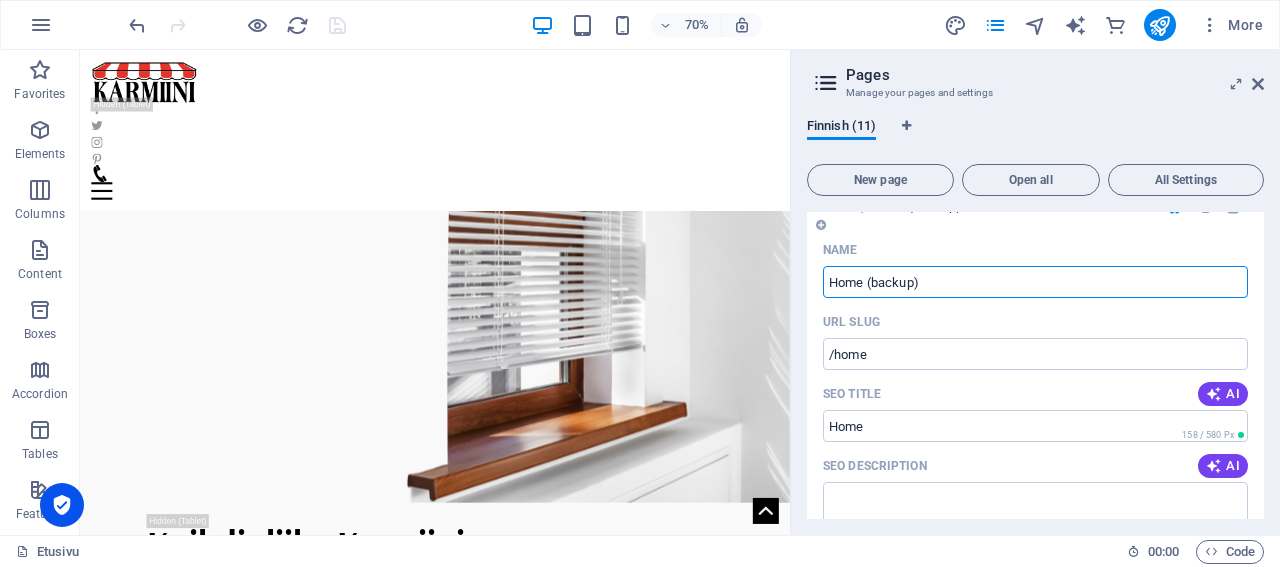 click on "Home (backup)" at bounding box center (1035, 282) 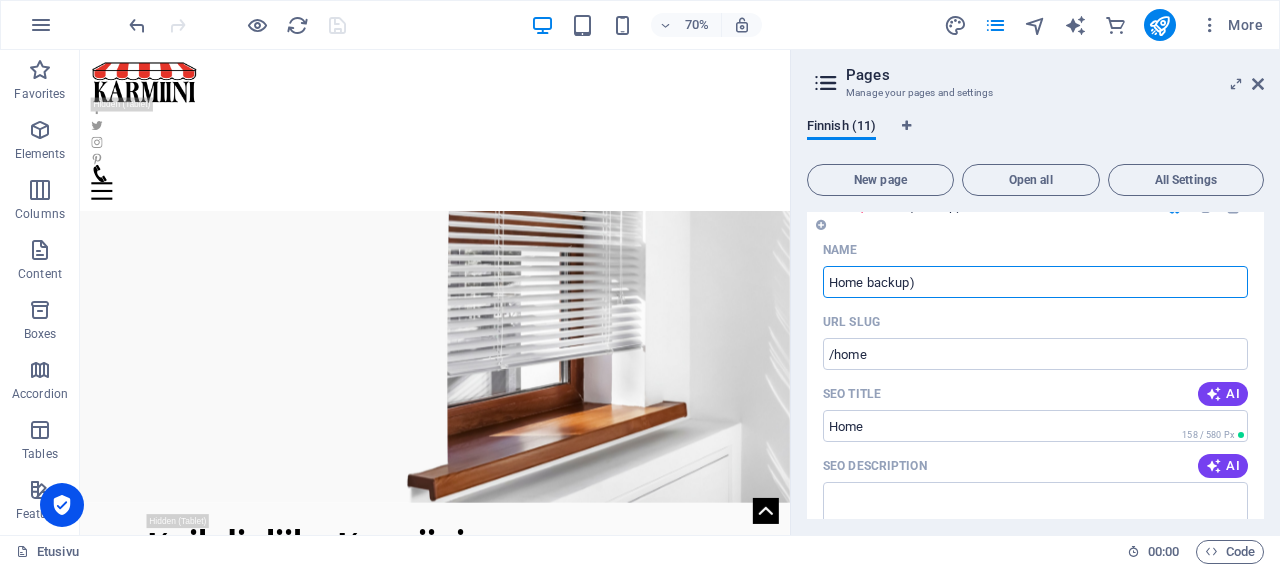 click on "Home backup)" at bounding box center (1035, 282) 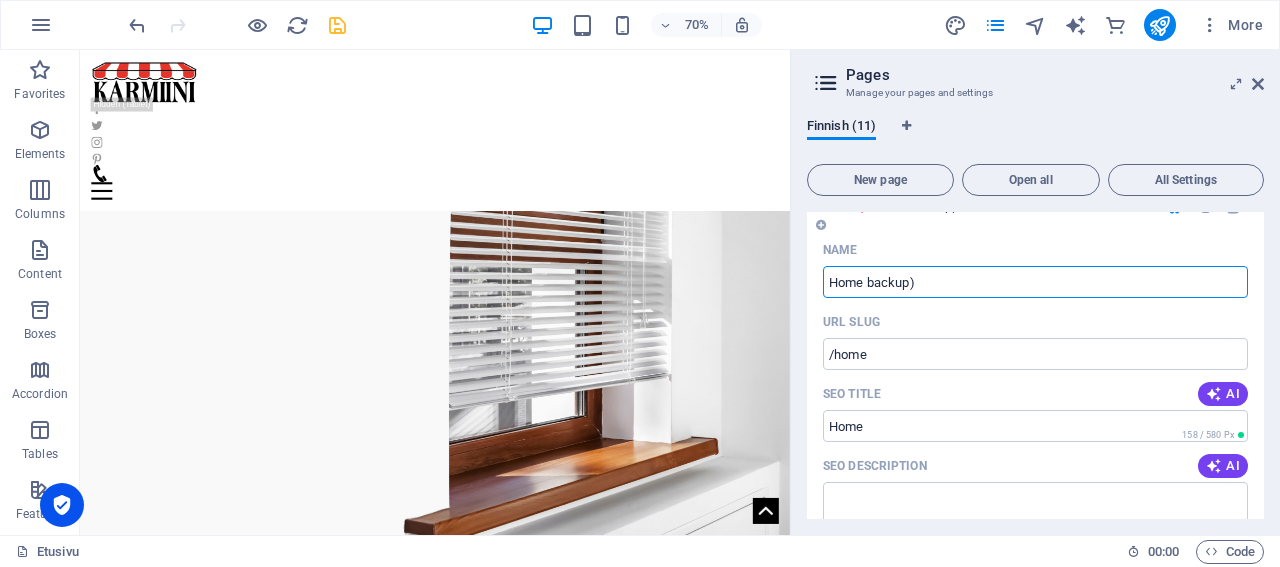 drag, startPoint x: 917, startPoint y: 283, endPoint x: 931, endPoint y: 289, distance: 15.231546 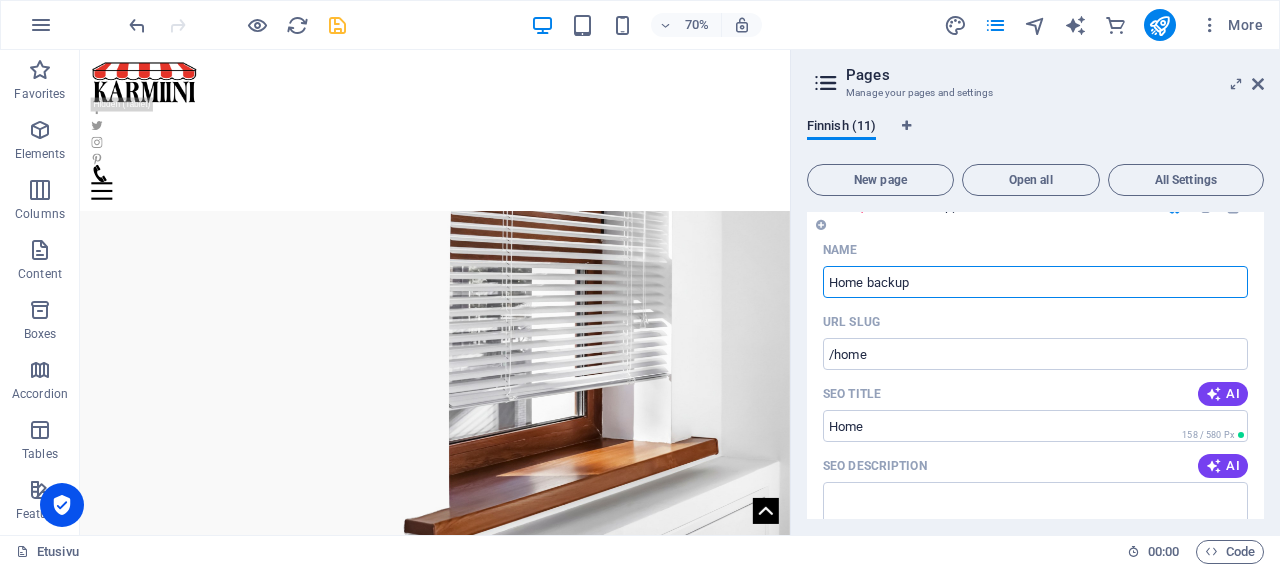 type on "Home backup" 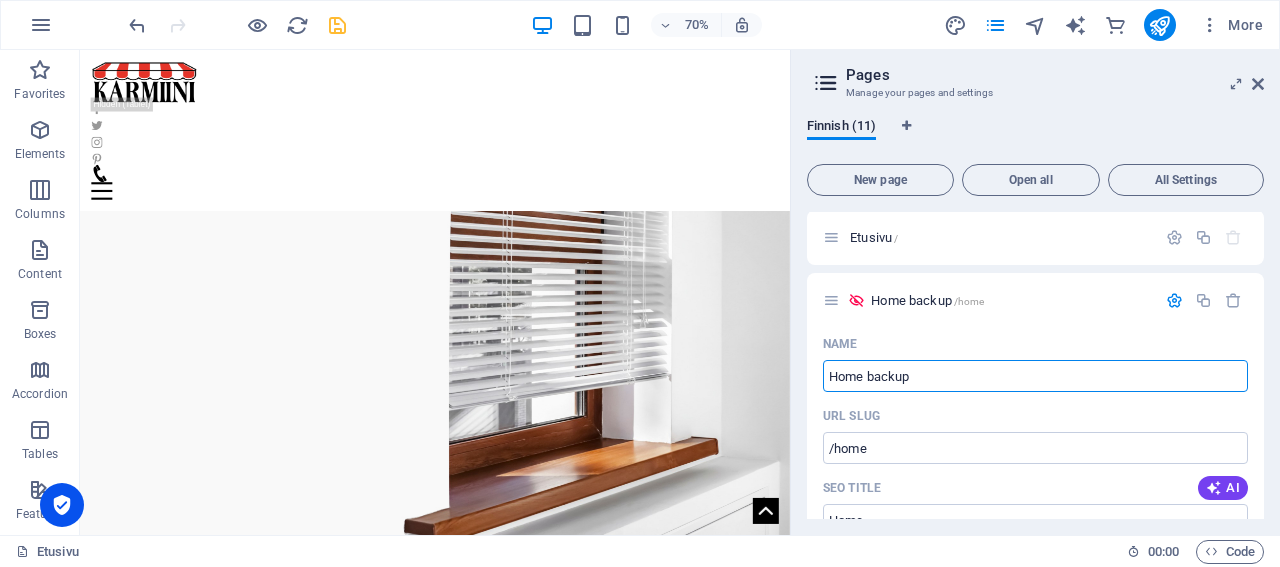 scroll, scrollTop: 0, scrollLeft: 0, axis: both 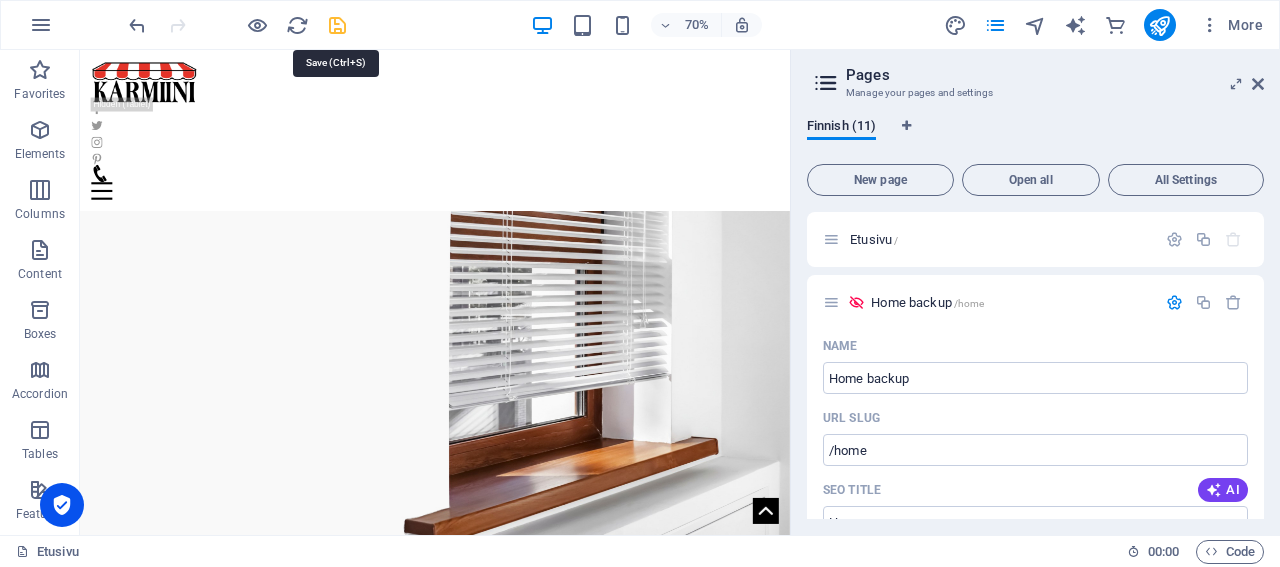 click at bounding box center [337, 25] 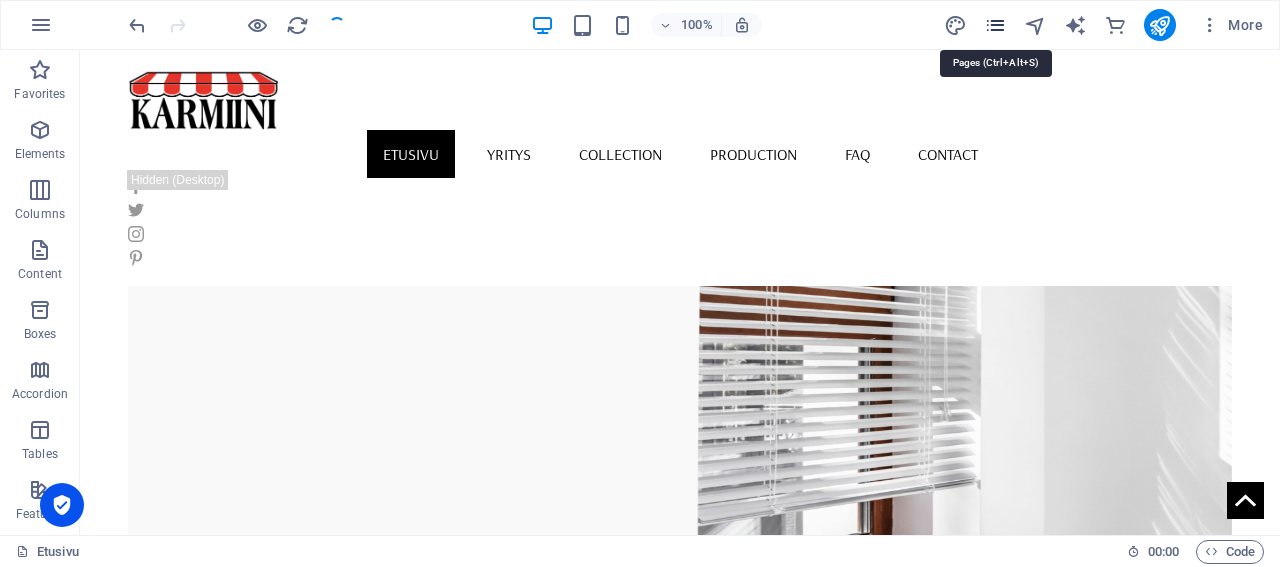 click at bounding box center [995, 25] 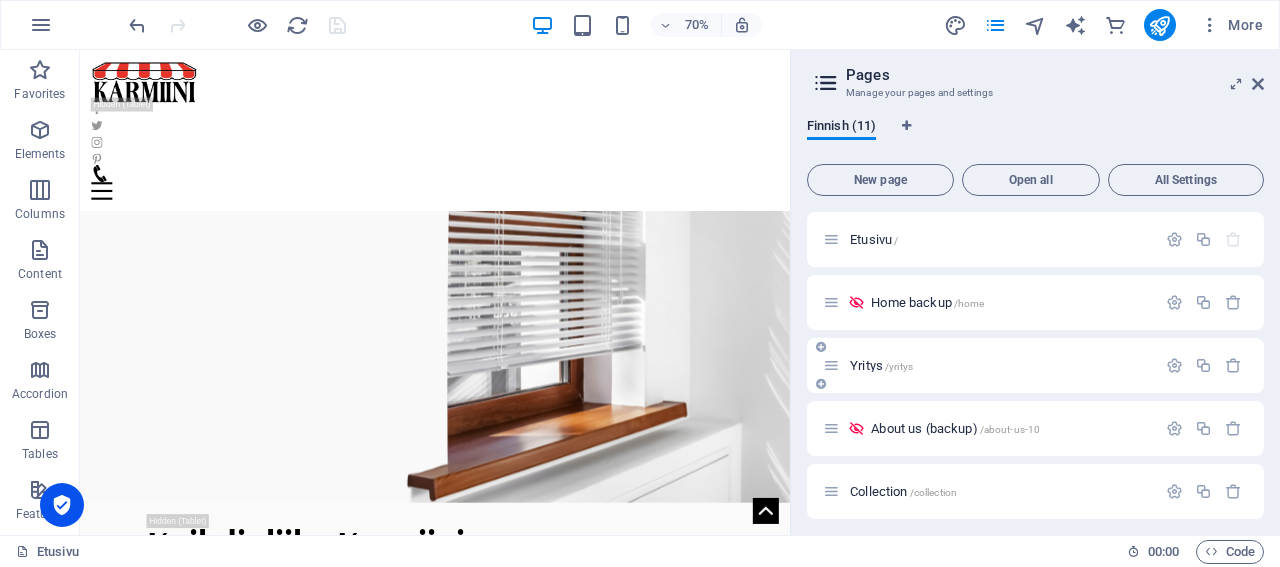 scroll, scrollTop: 96, scrollLeft: 0, axis: vertical 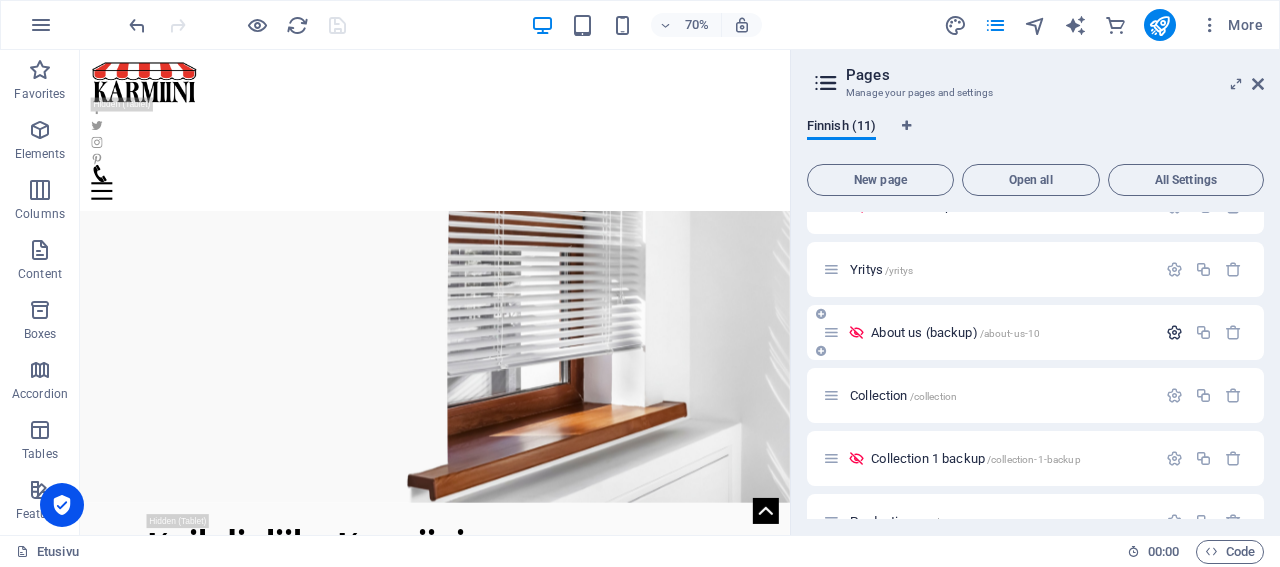 click at bounding box center (1174, 332) 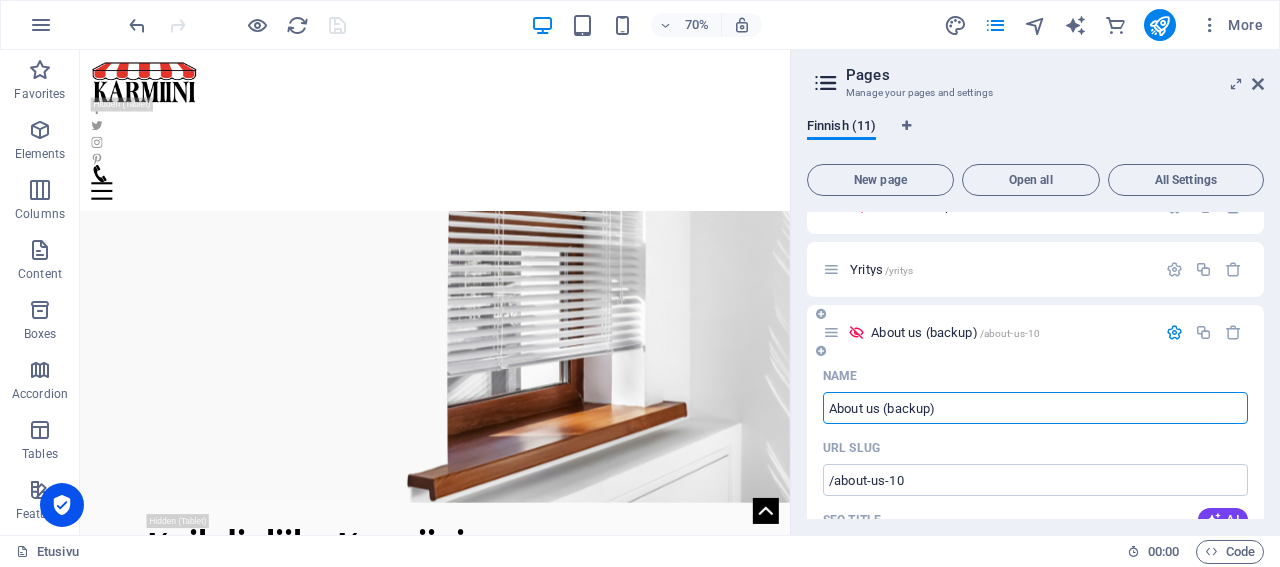 click on "About us (backup)" at bounding box center (1035, 408) 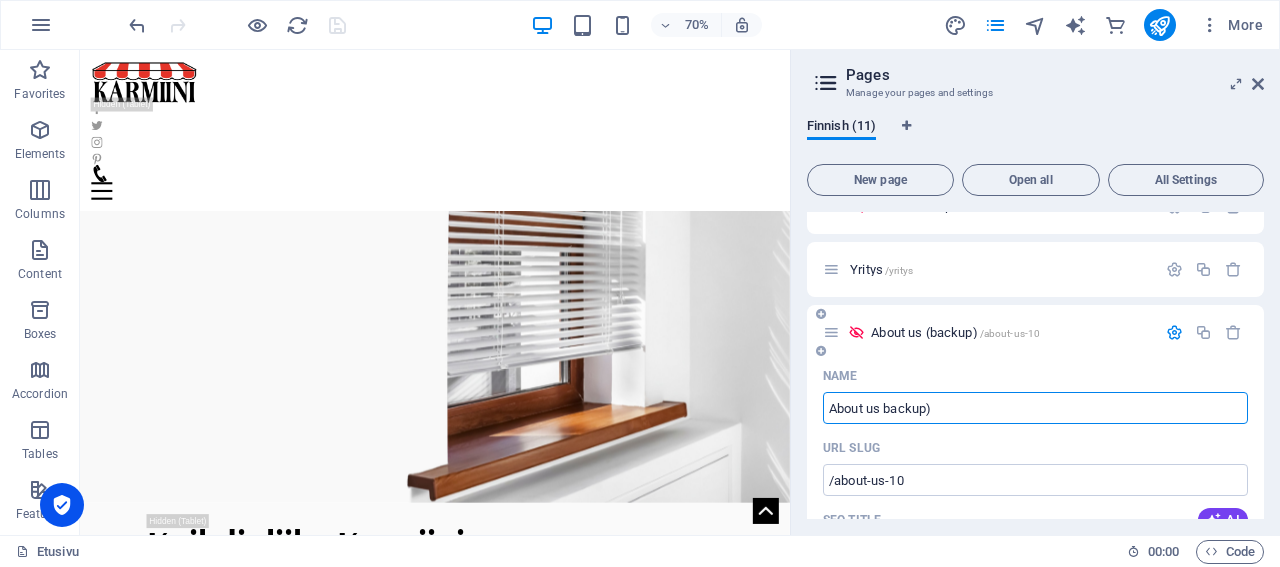 click on "About us backup)" at bounding box center [1035, 408] 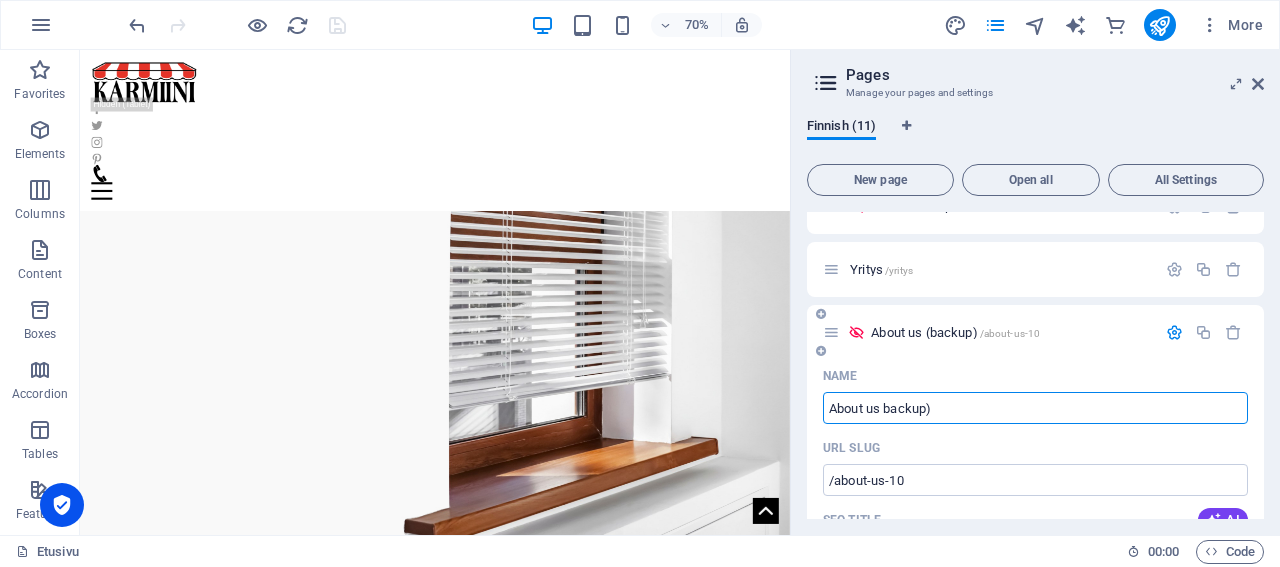 type on "About us backup)" 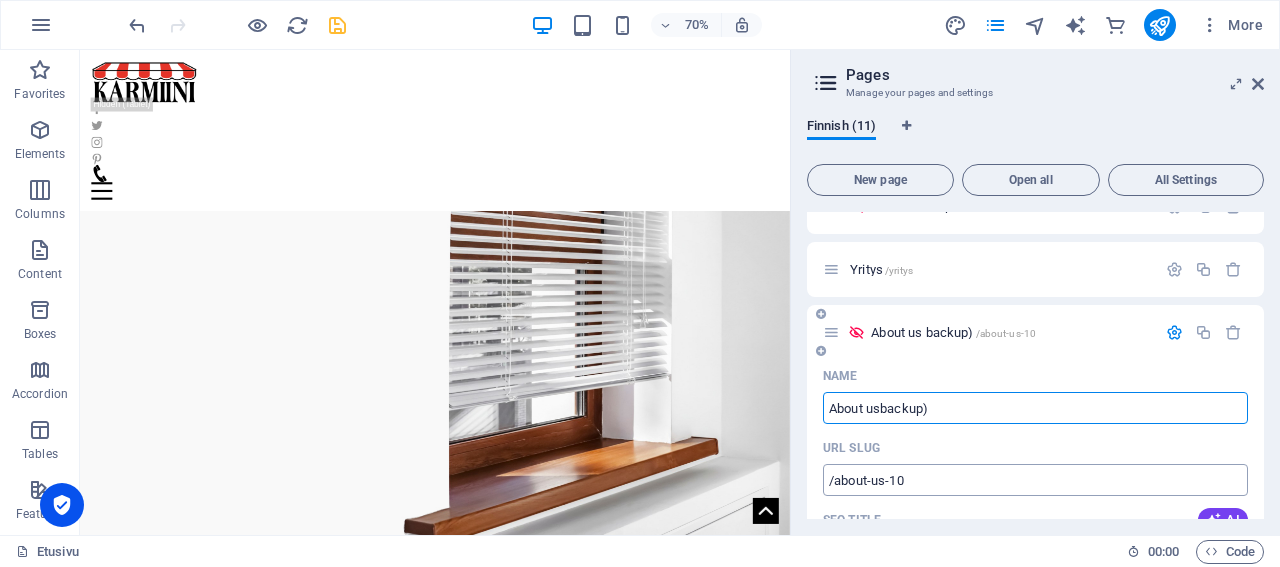 click on "/about-us-10" at bounding box center [1035, 480] 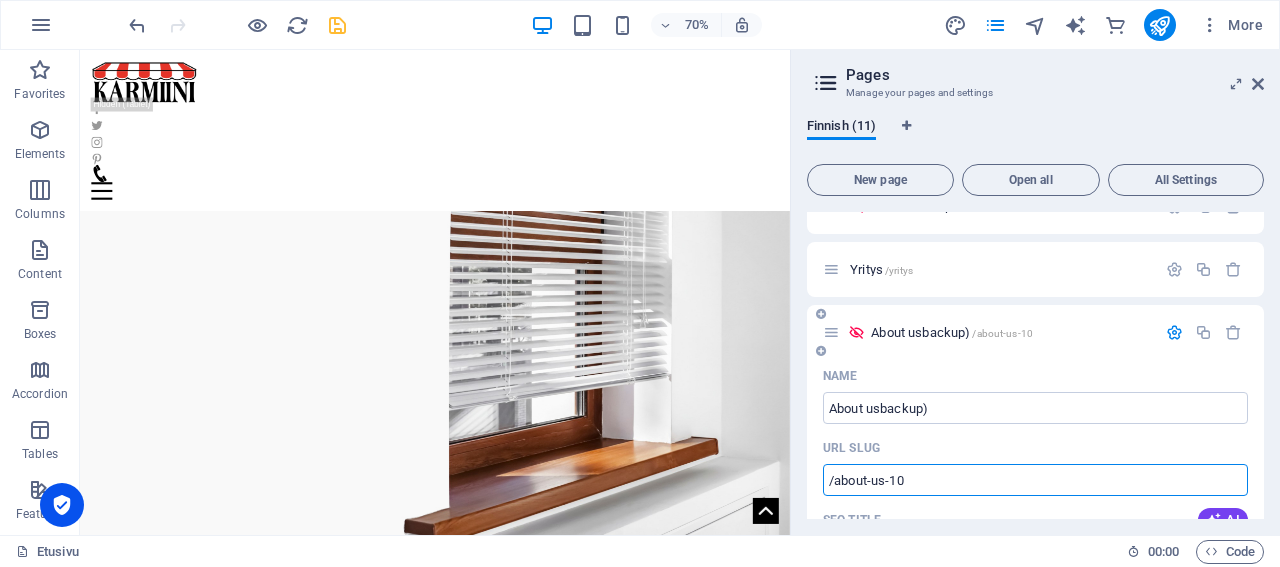 type on "About usbackup)" 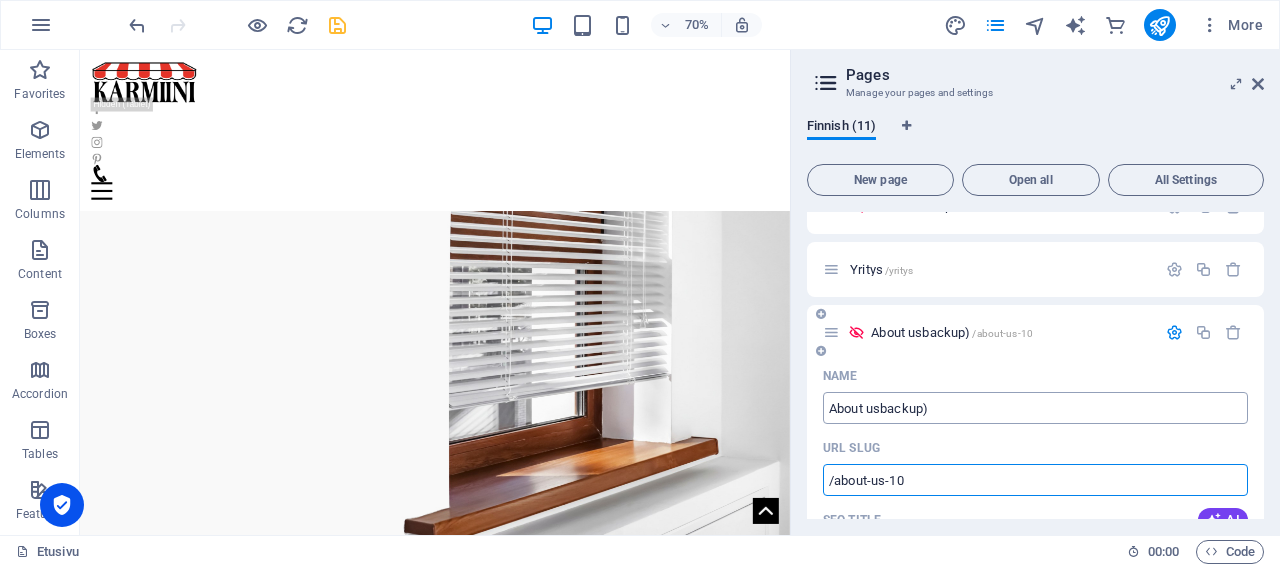 click on "About usbackup)" at bounding box center [1035, 408] 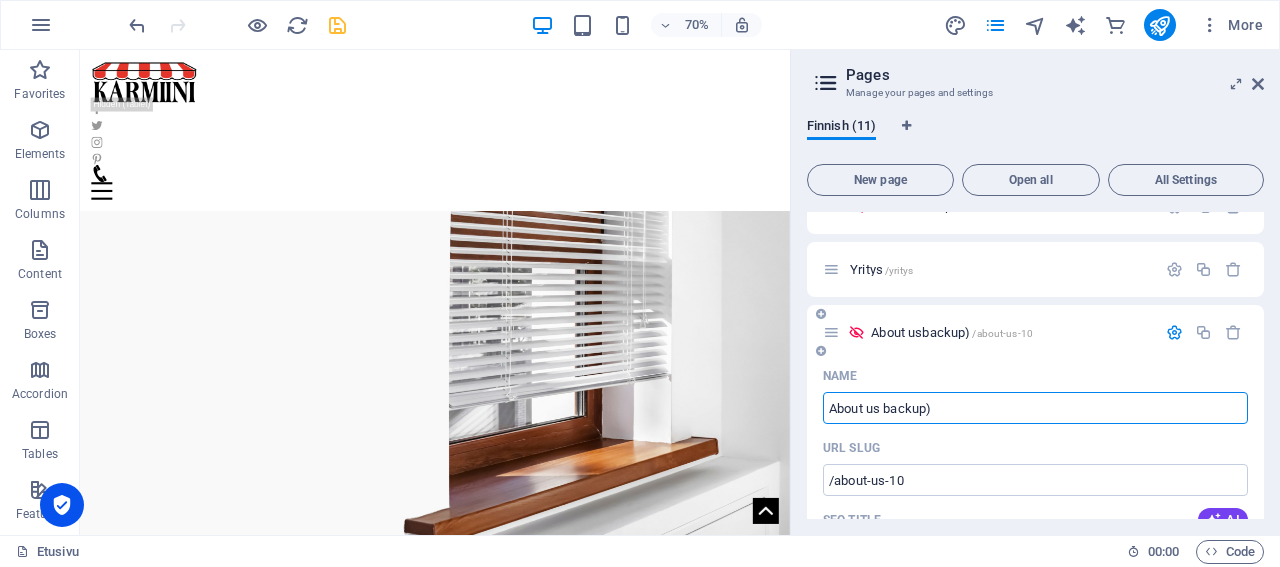 click on "About us backup)" at bounding box center [1035, 408] 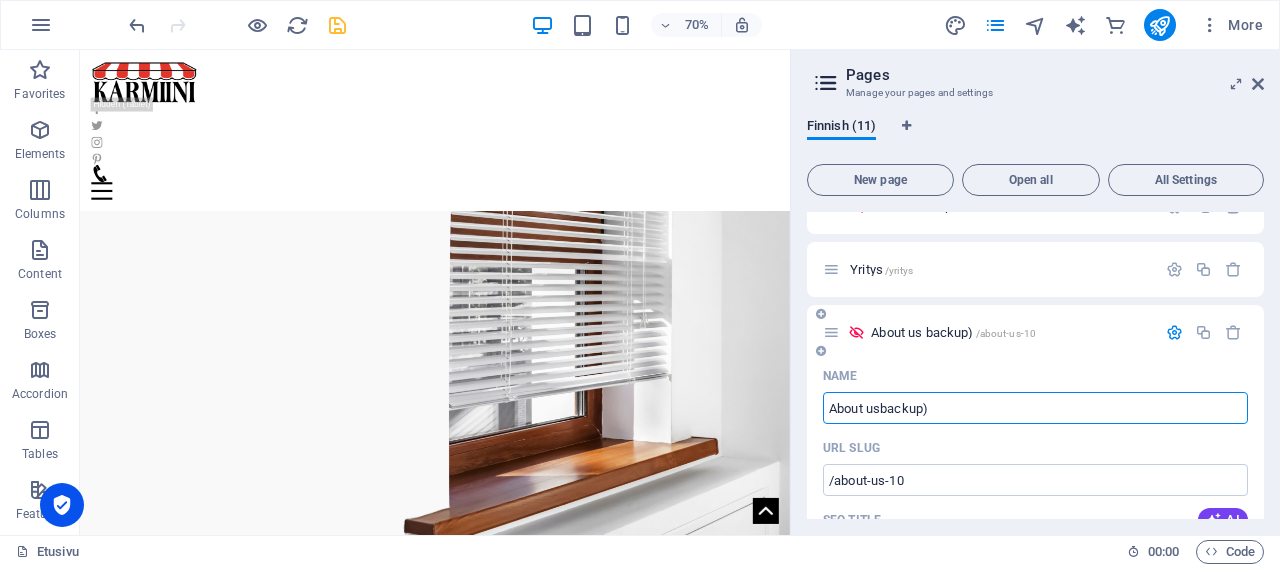 type on "About usbackup)" 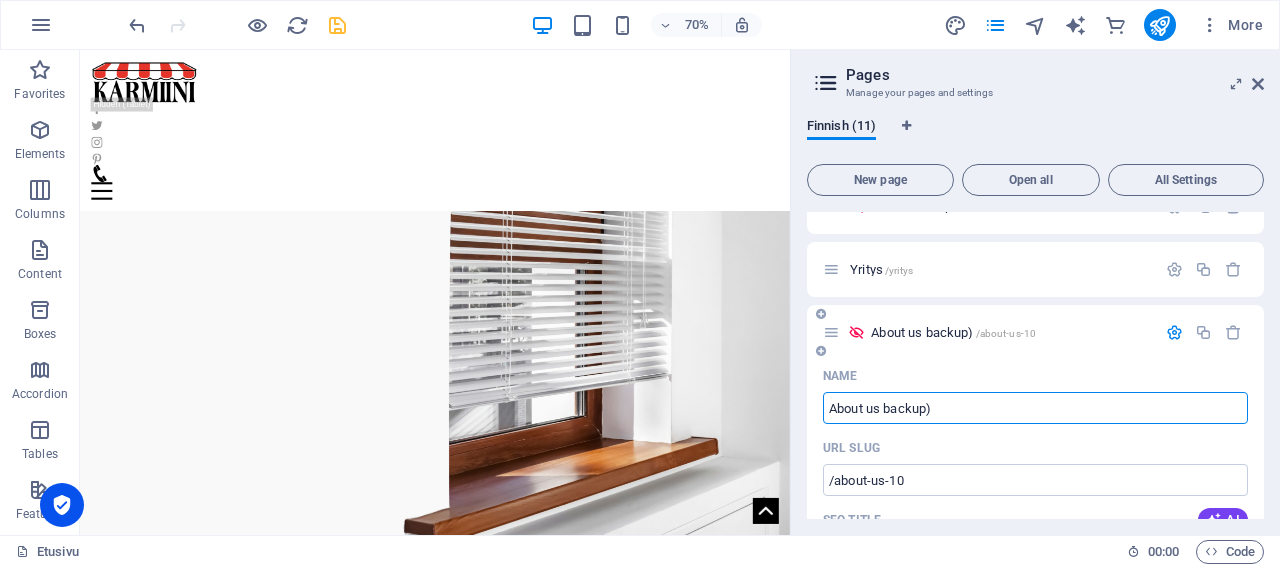 type on "About us backup)" 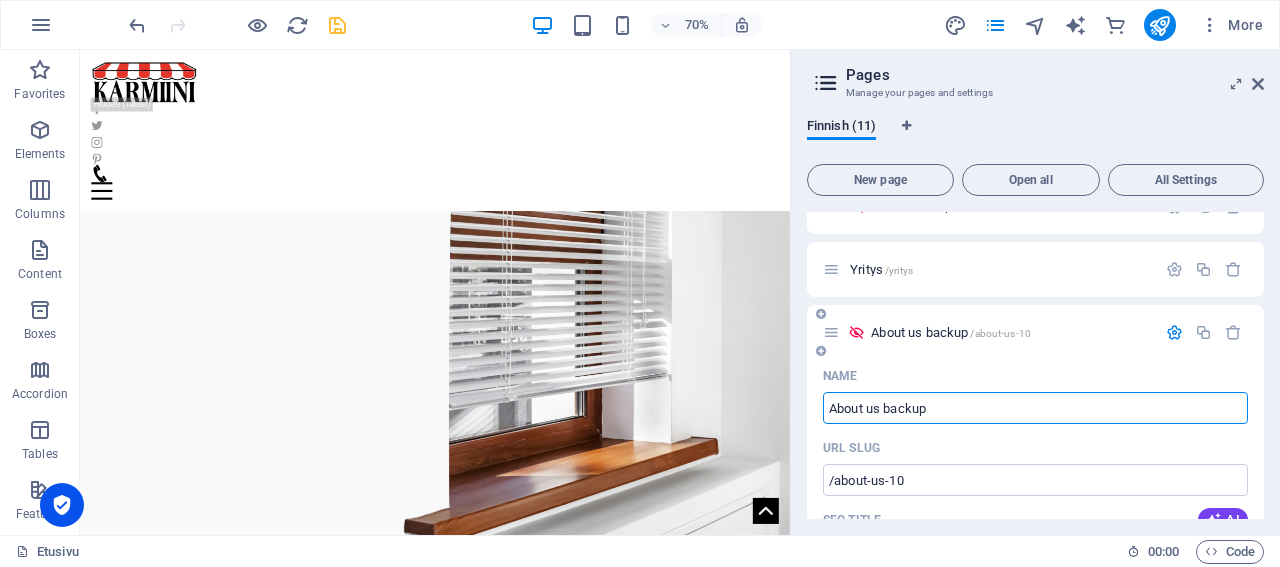 type on "About us backup" 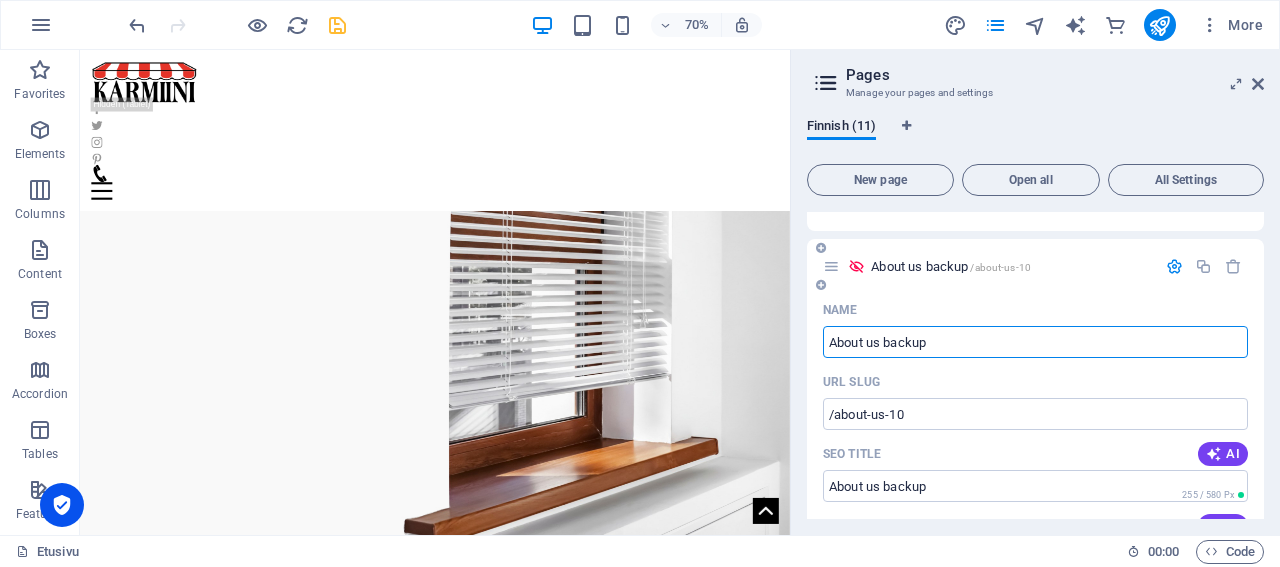 scroll, scrollTop: 192, scrollLeft: 0, axis: vertical 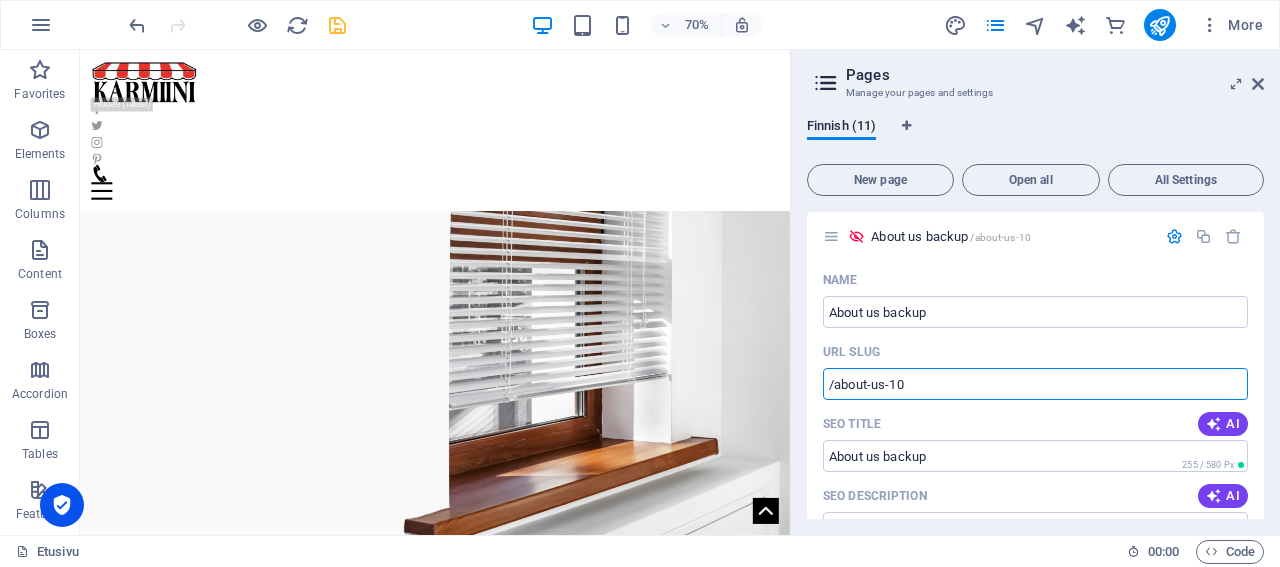 drag, startPoint x: 941, startPoint y: 381, endPoint x: 806, endPoint y: 365, distance: 135.94484 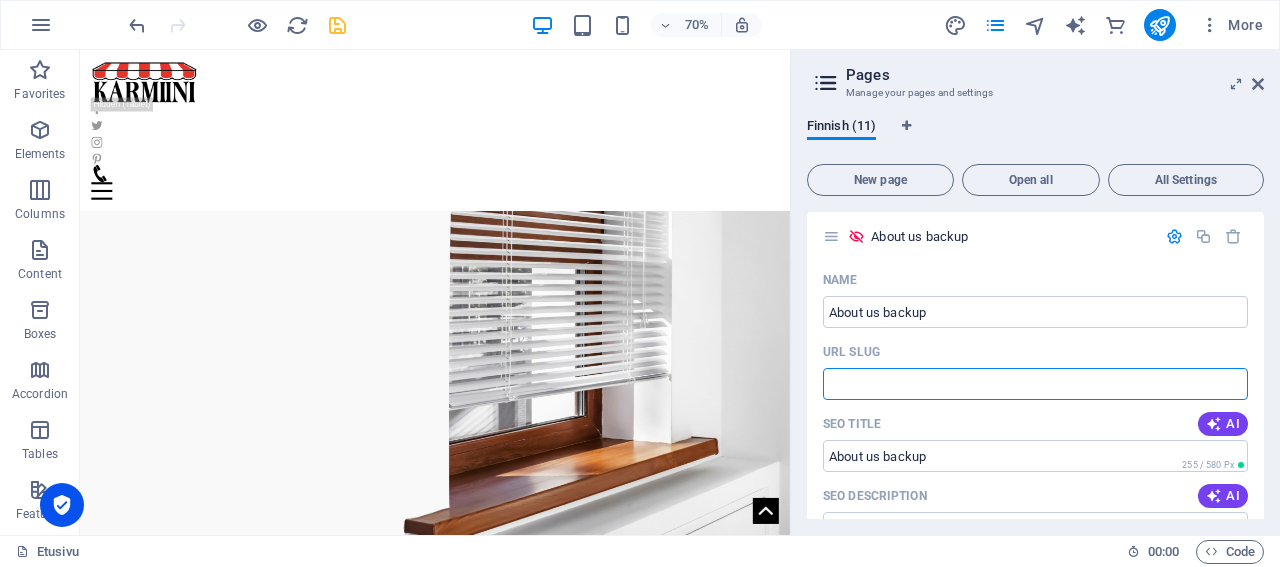 type 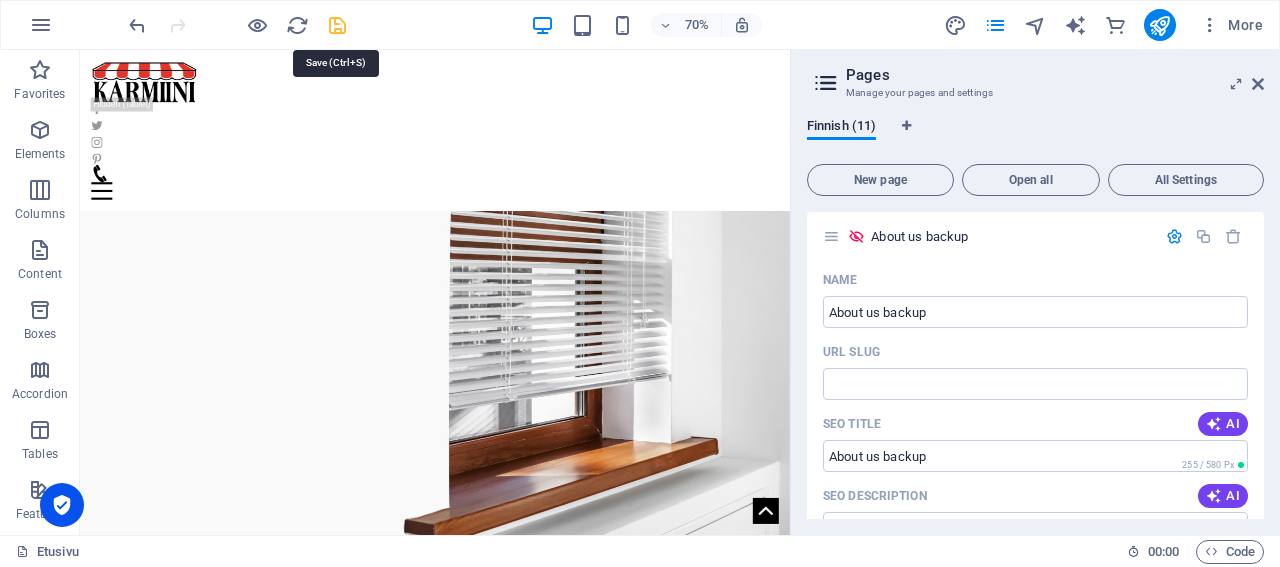 click at bounding box center [337, 25] 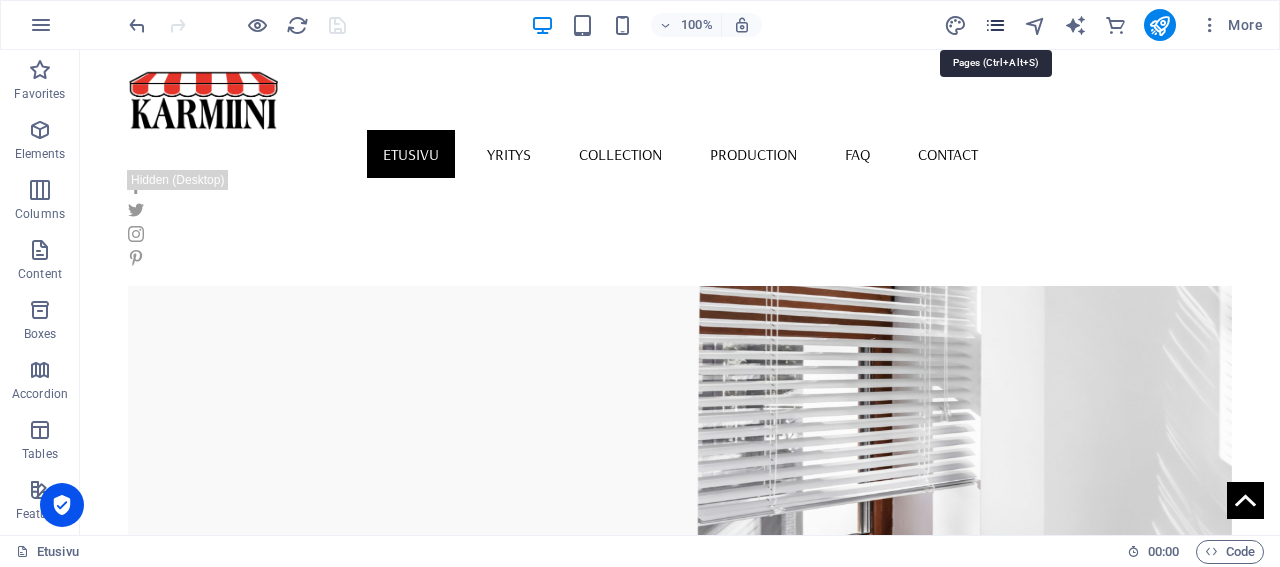click at bounding box center [995, 25] 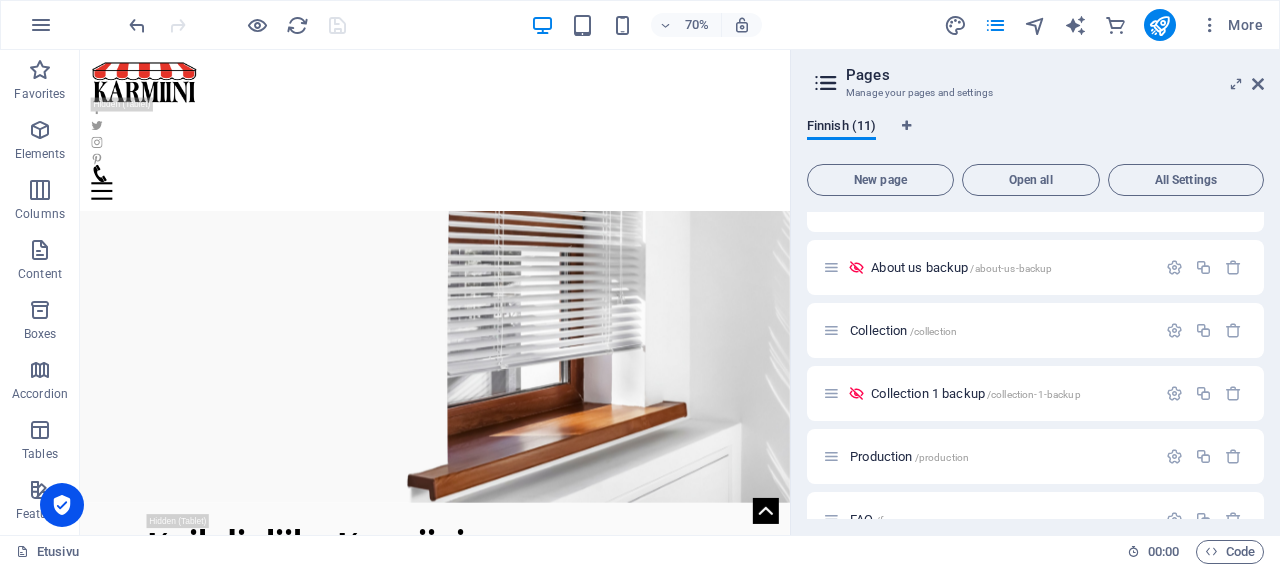 scroll, scrollTop: 192, scrollLeft: 0, axis: vertical 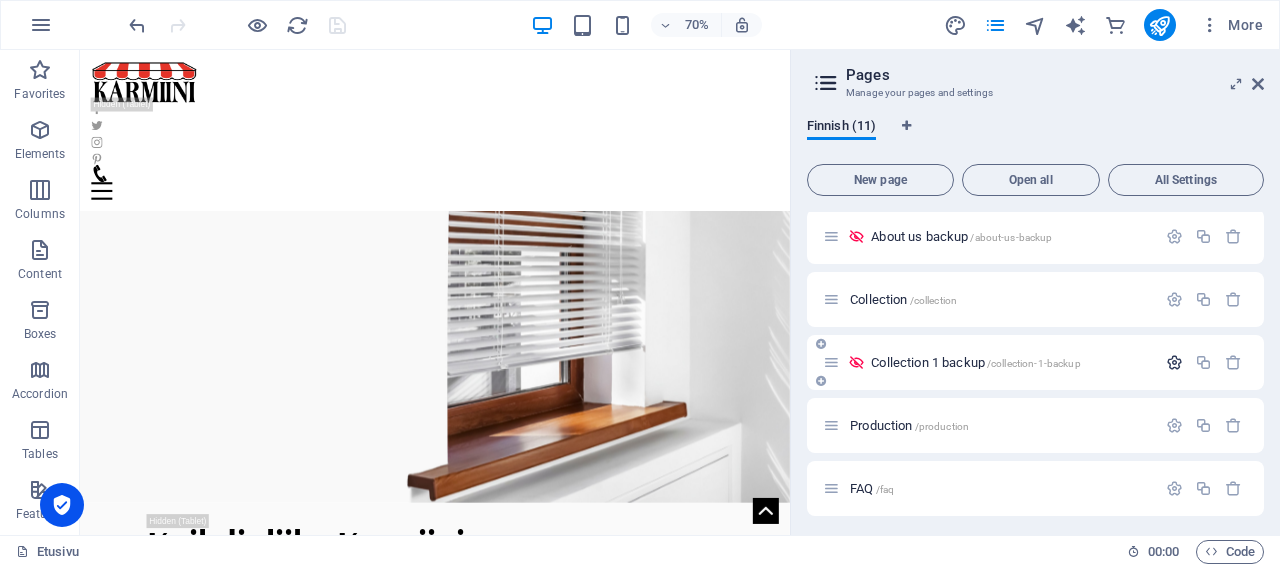 click at bounding box center (1174, 362) 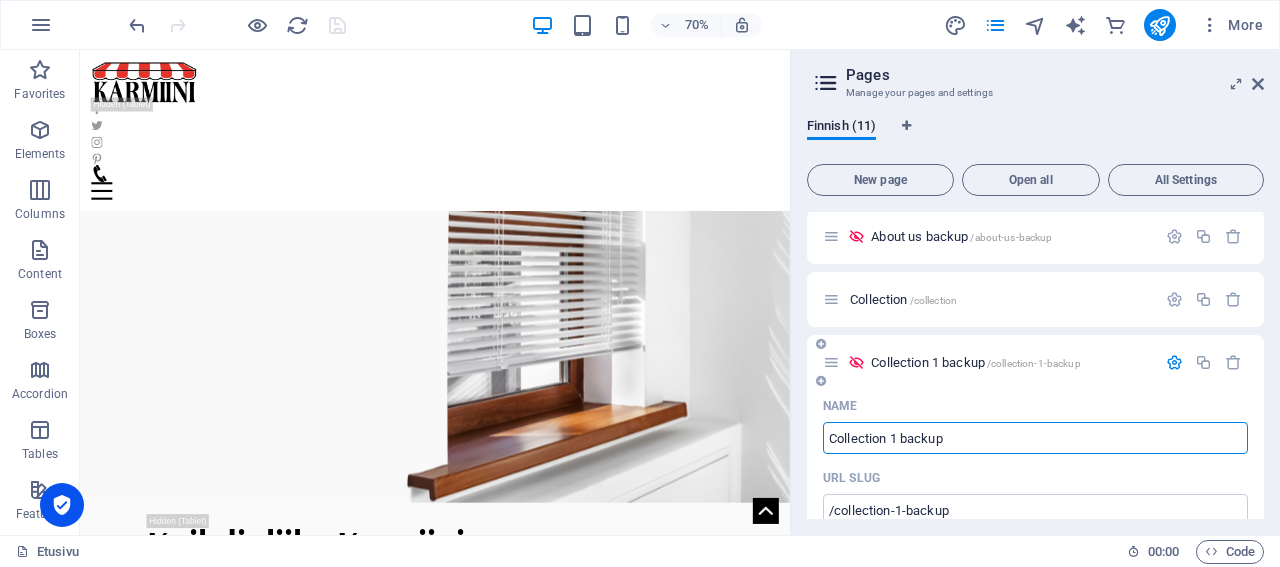 scroll, scrollTop: 288, scrollLeft: 0, axis: vertical 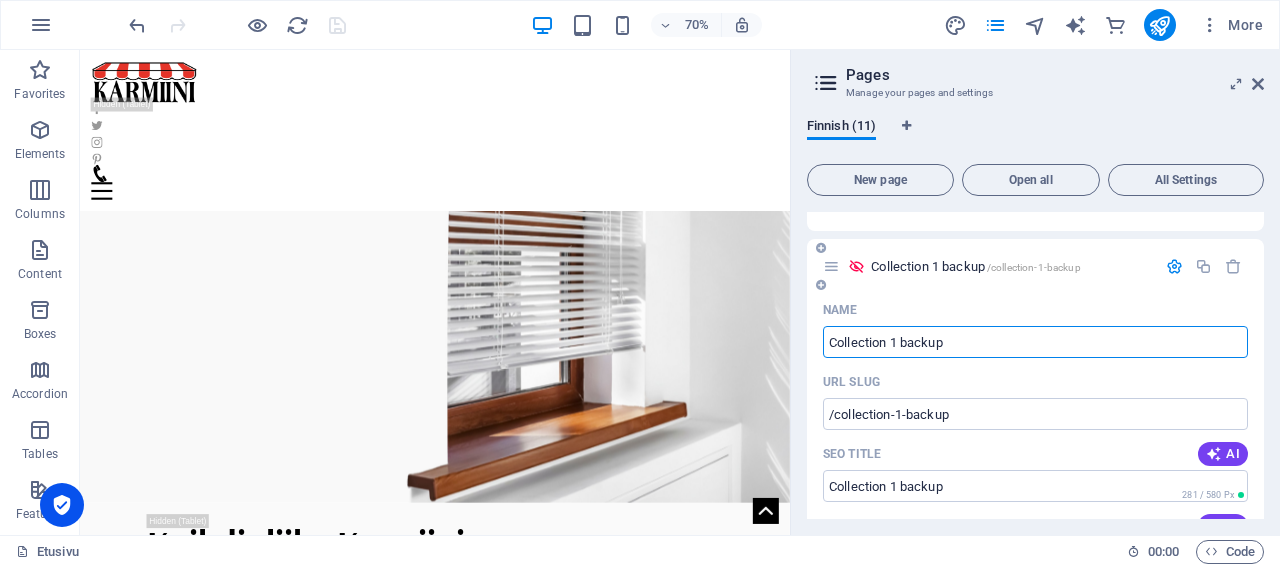 click on "Collection 1 backup" at bounding box center (1035, 342) 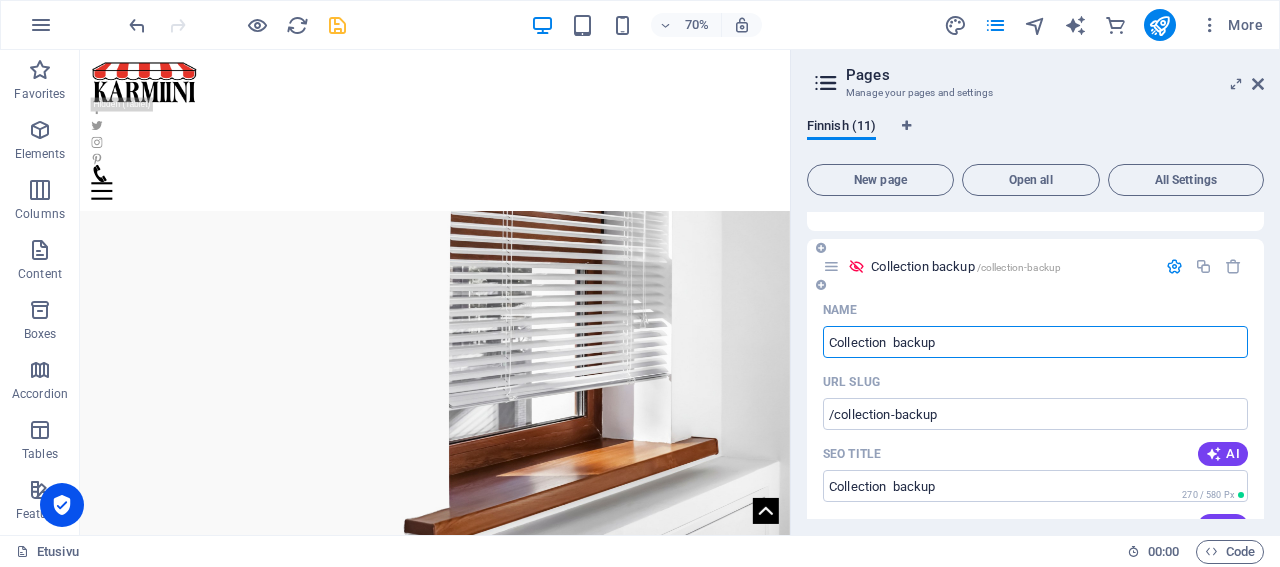 type on "Collection  backup" 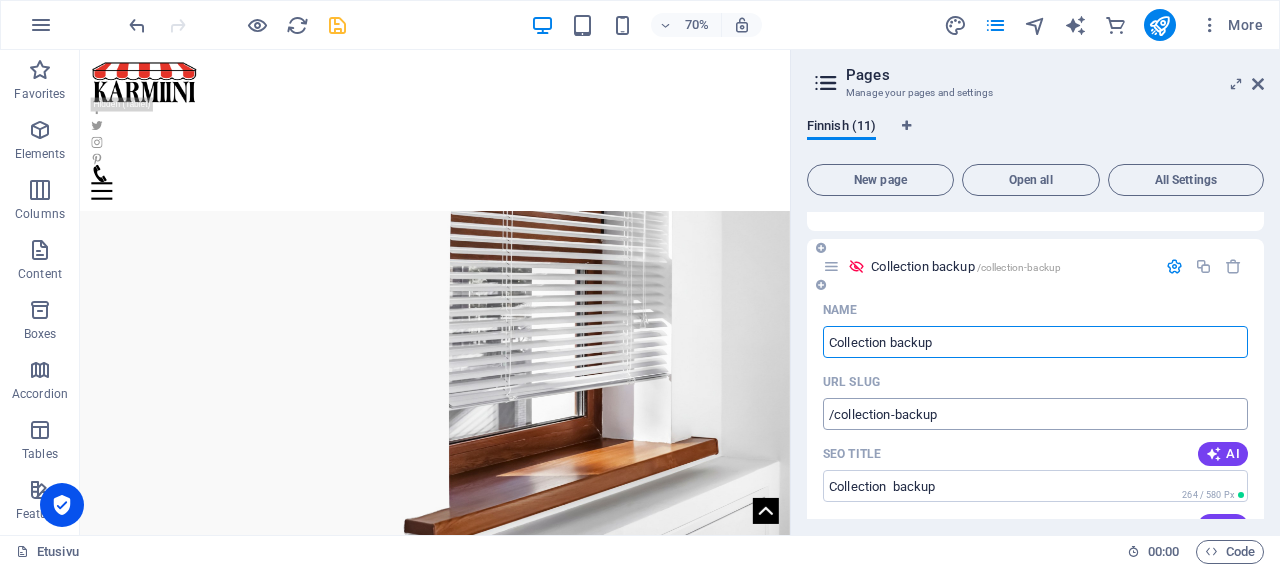 type on "Collection backup" 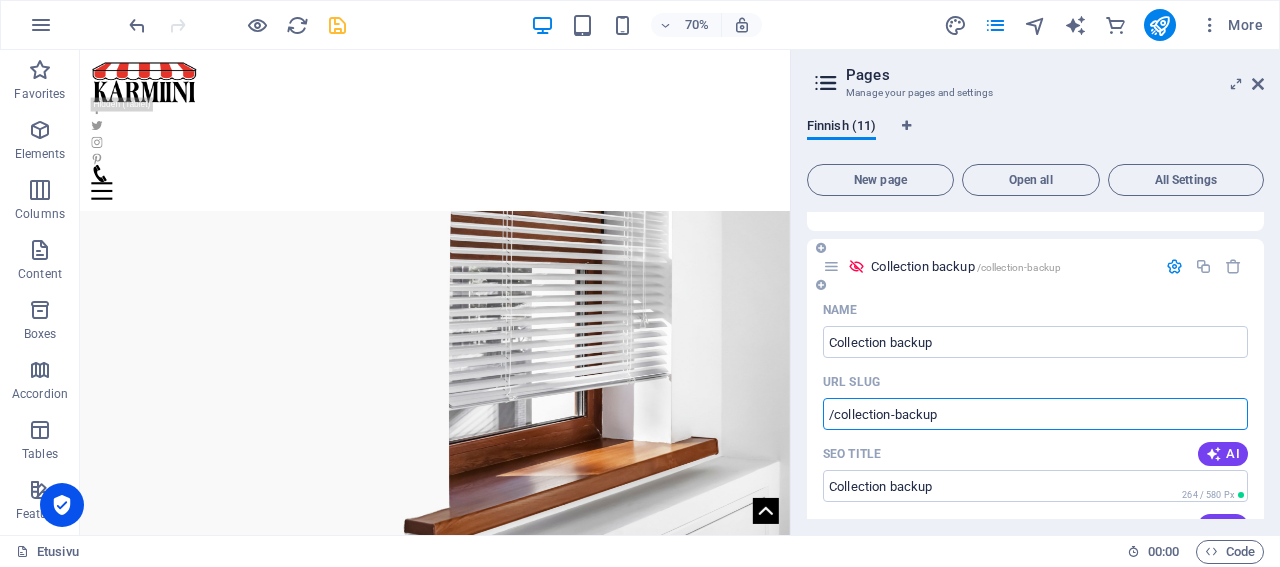 drag, startPoint x: 880, startPoint y: 419, endPoint x: 813, endPoint y: 418, distance: 67.00746 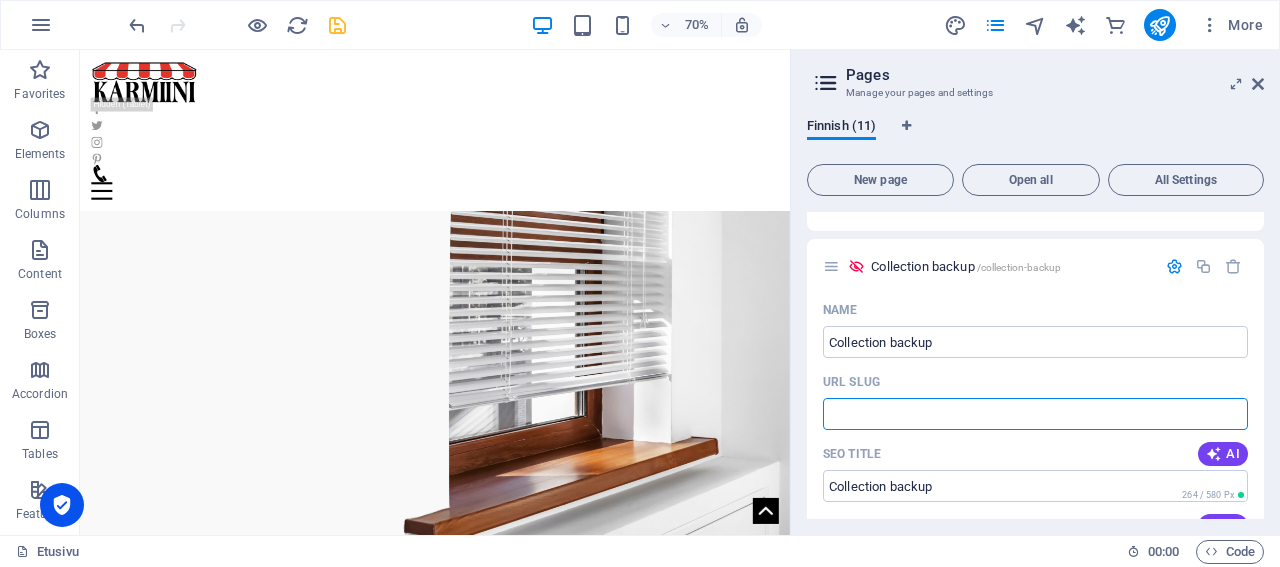 type 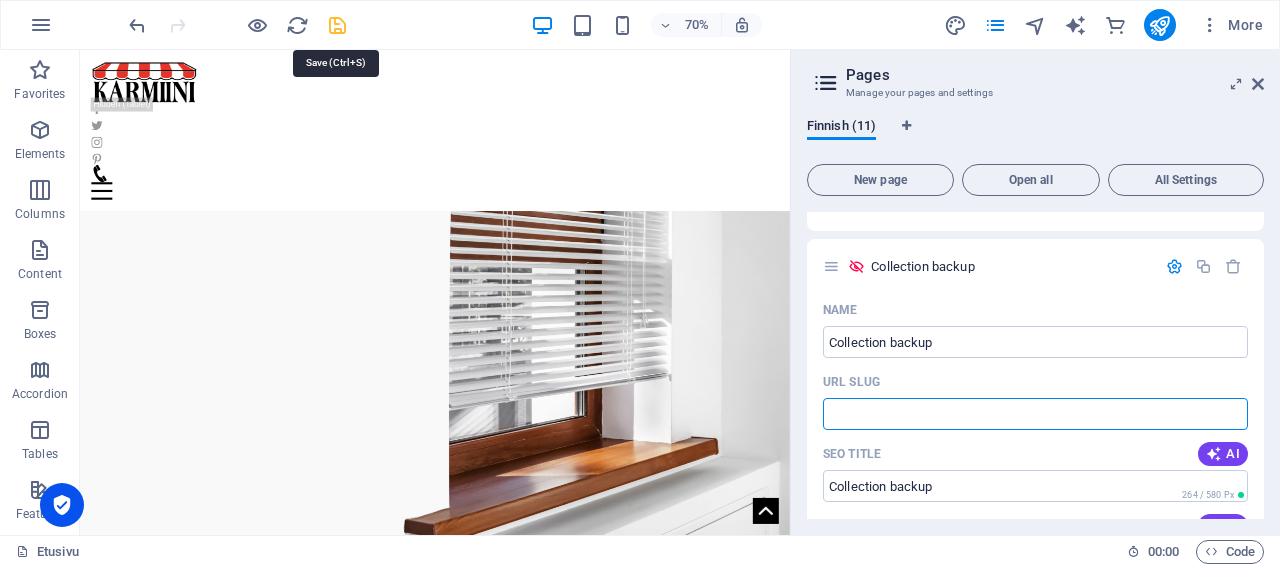 click at bounding box center (337, 25) 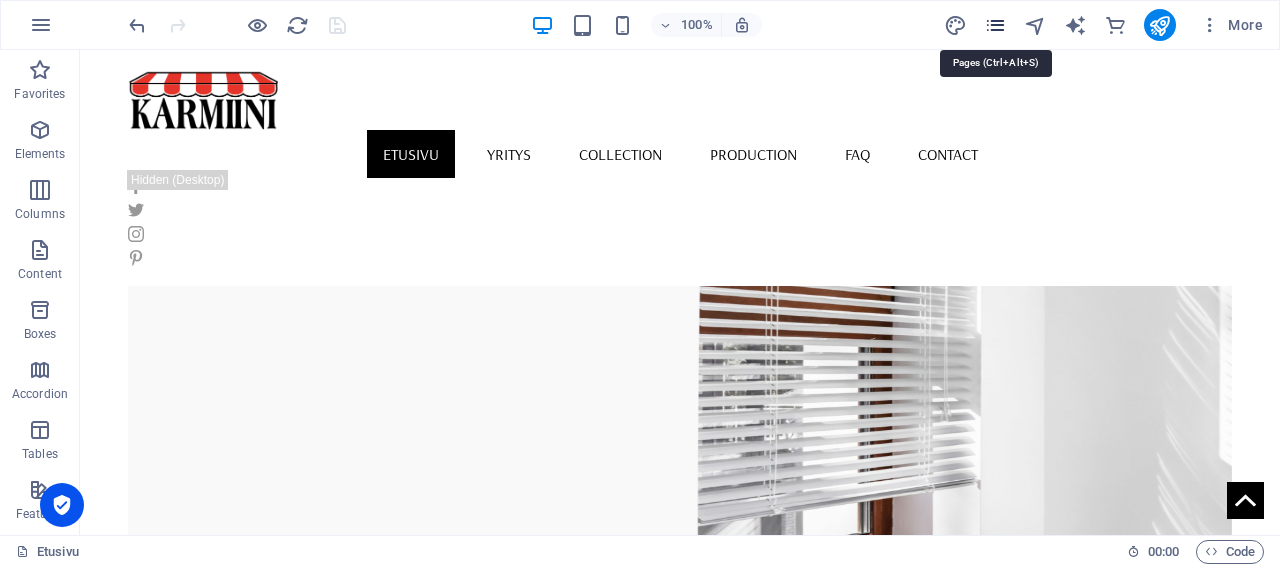 click at bounding box center (995, 25) 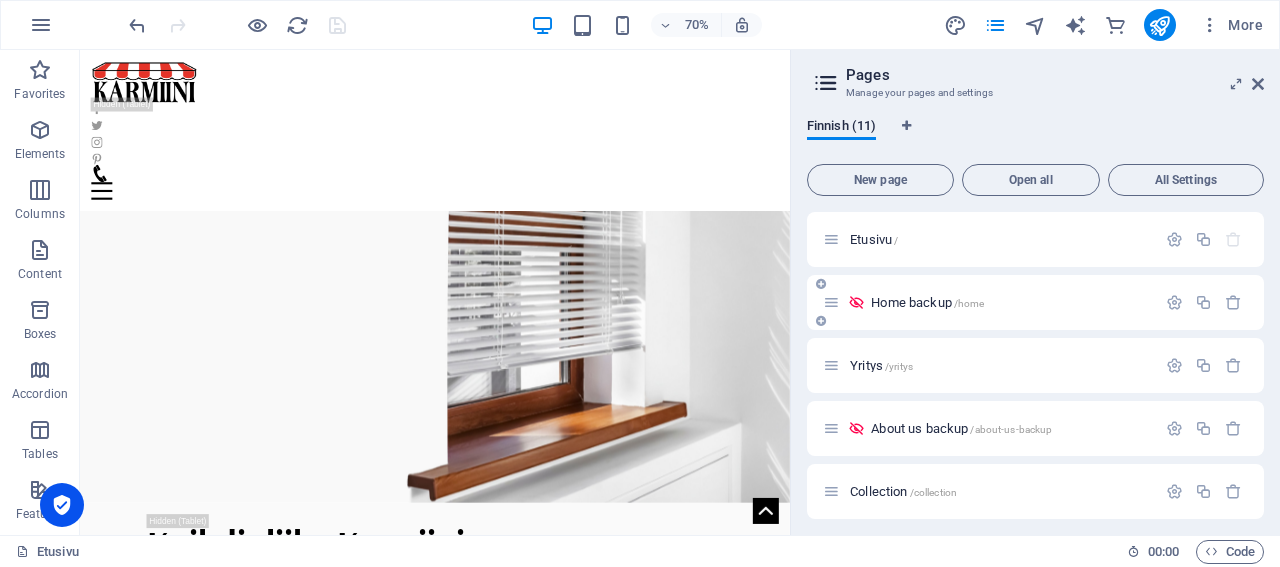 scroll, scrollTop: 96, scrollLeft: 0, axis: vertical 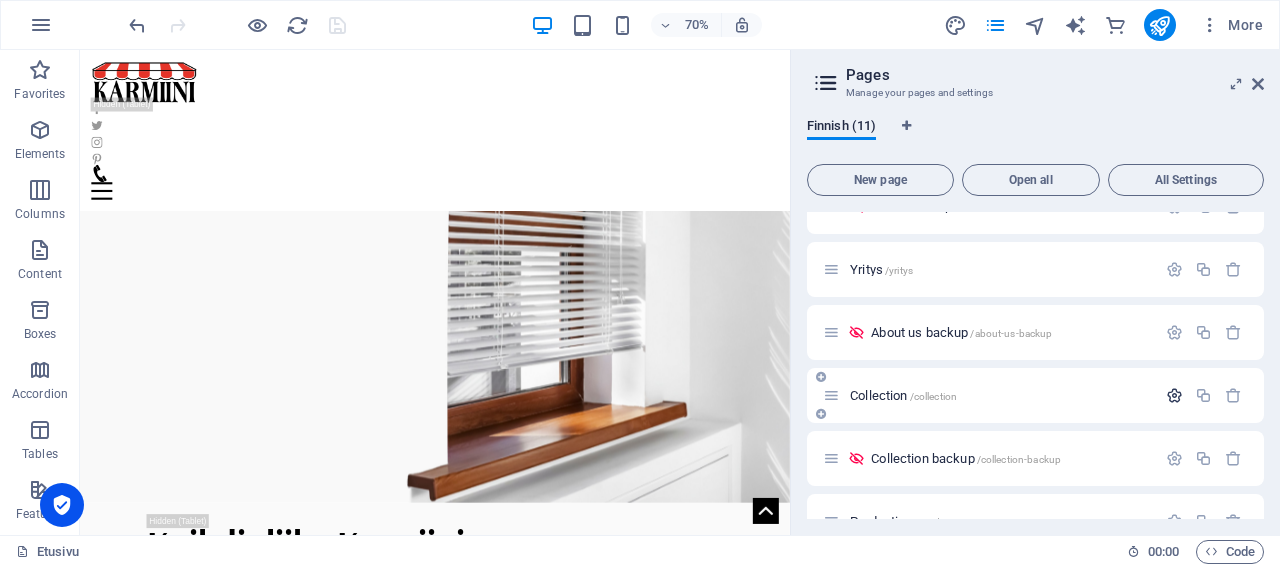 click at bounding box center (1174, 395) 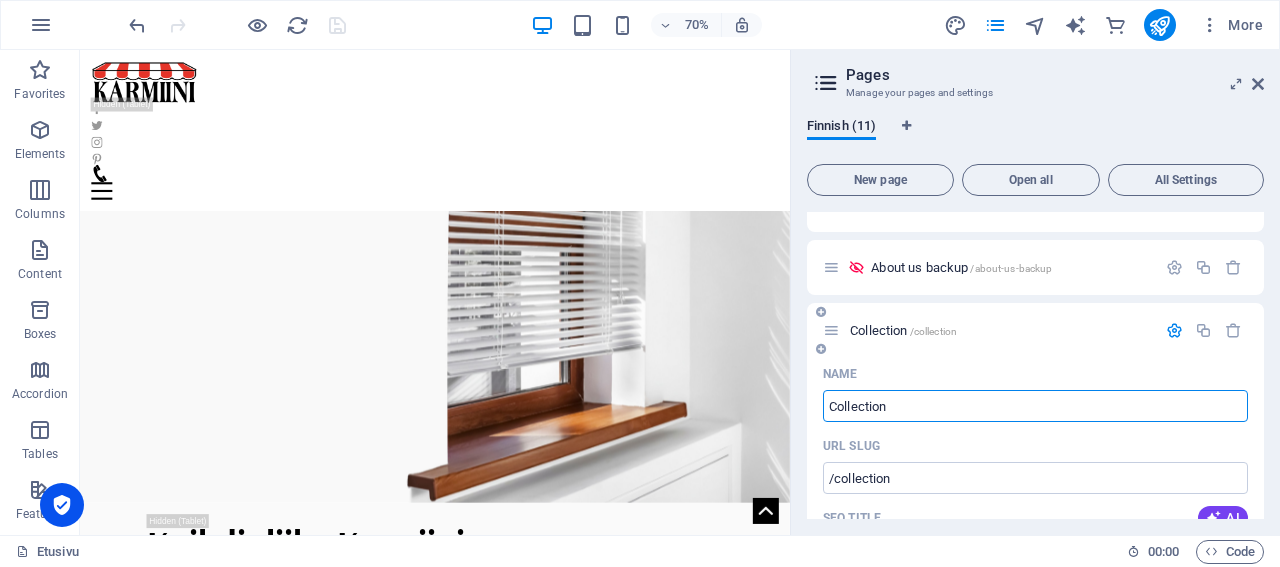scroll, scrollTop: 192, scrollLeft: 0, axis: vertical 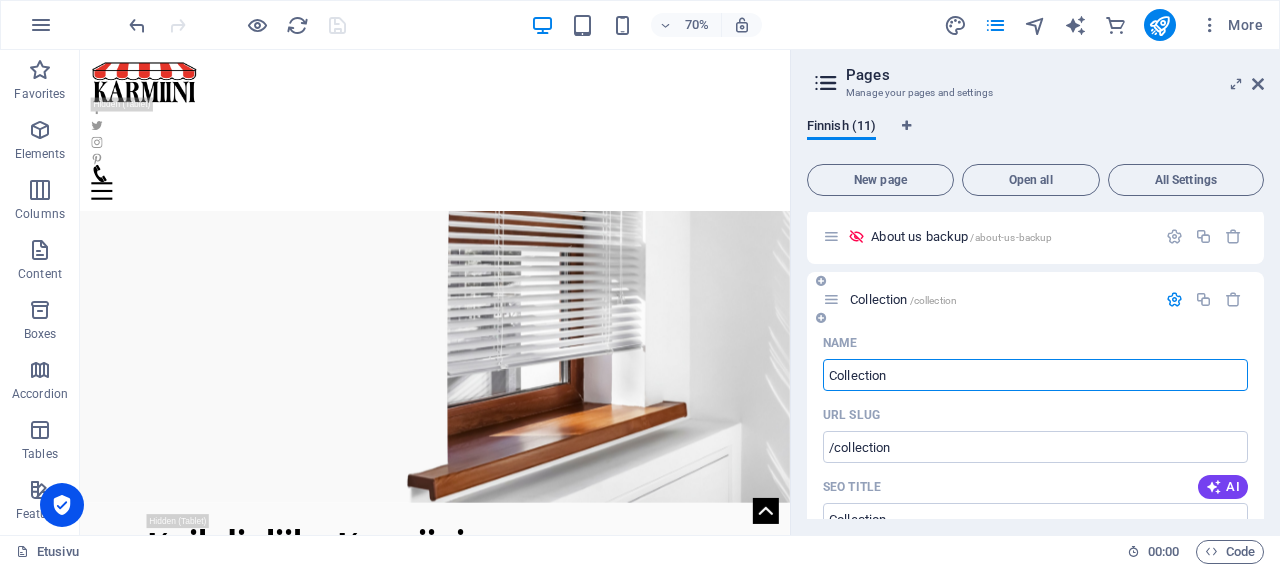 drag, startPoint x: 935, startPoint y: 377, endPoint x: 880, endPoint y: 383, distance: 55.326305 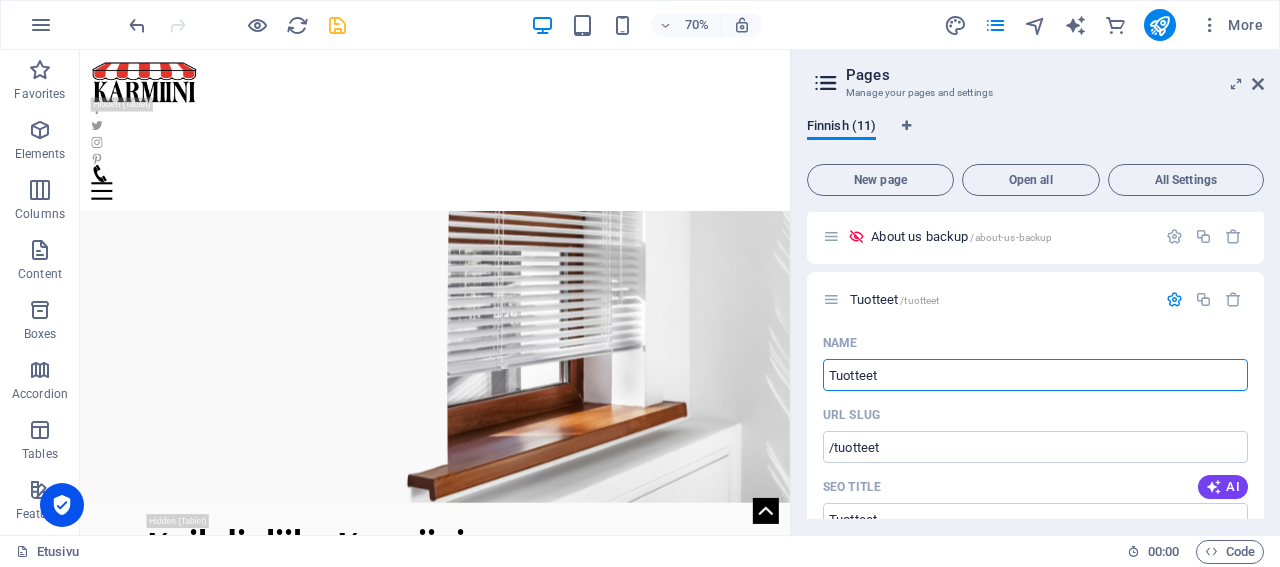 type on "Tuotteet" 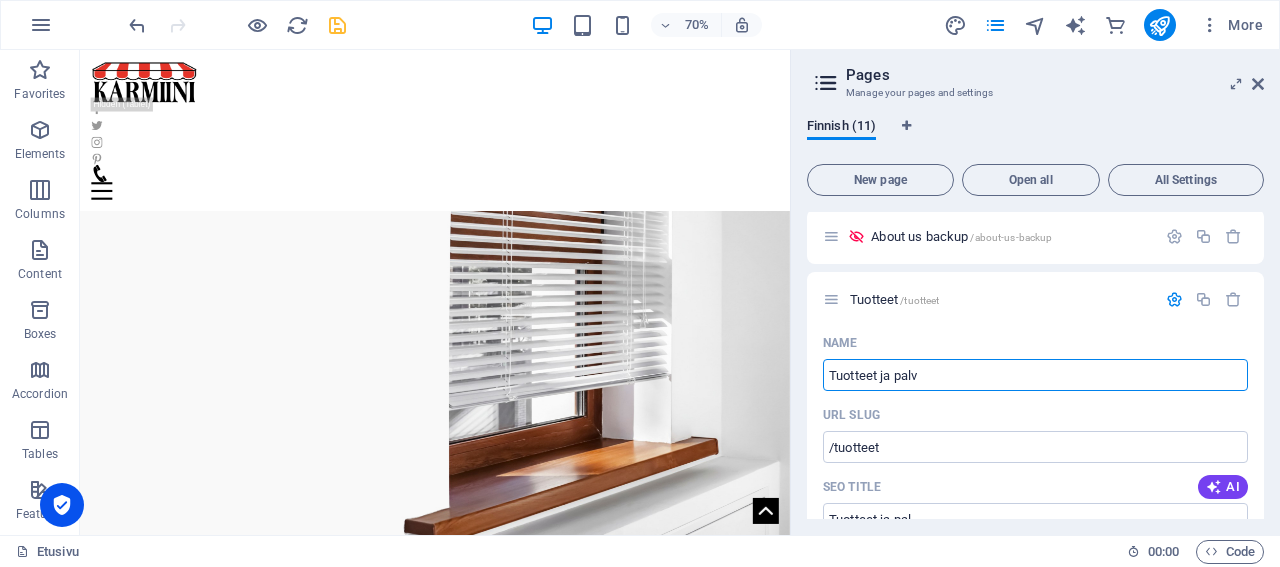 type on "Tuotteet ja palve" 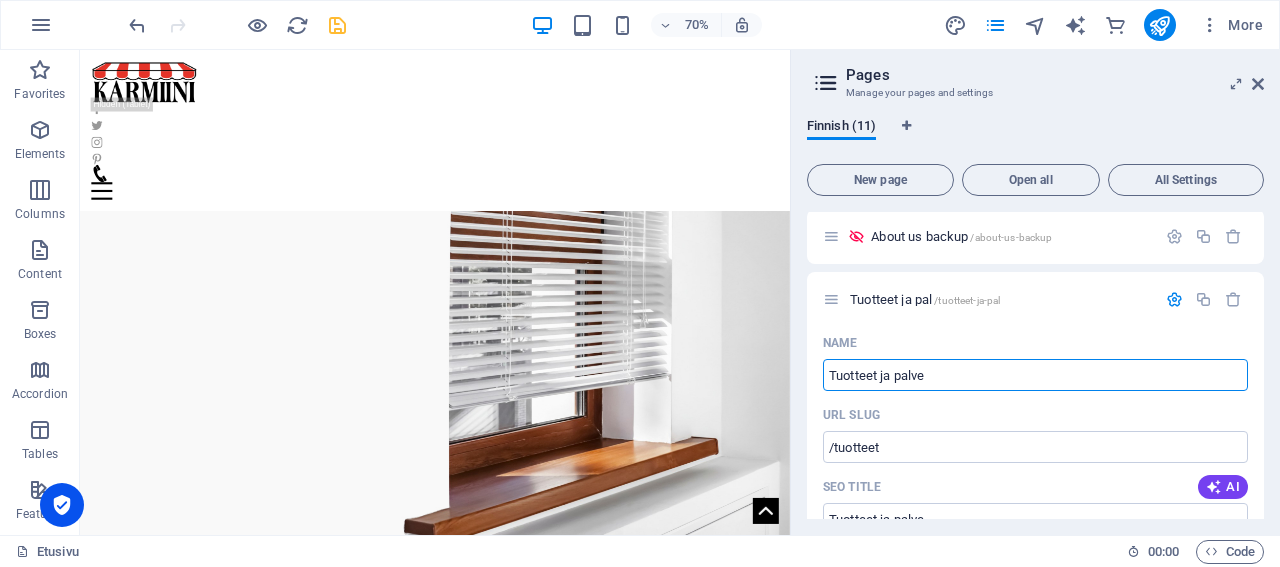 type on "/tuotteet-ja-pal" 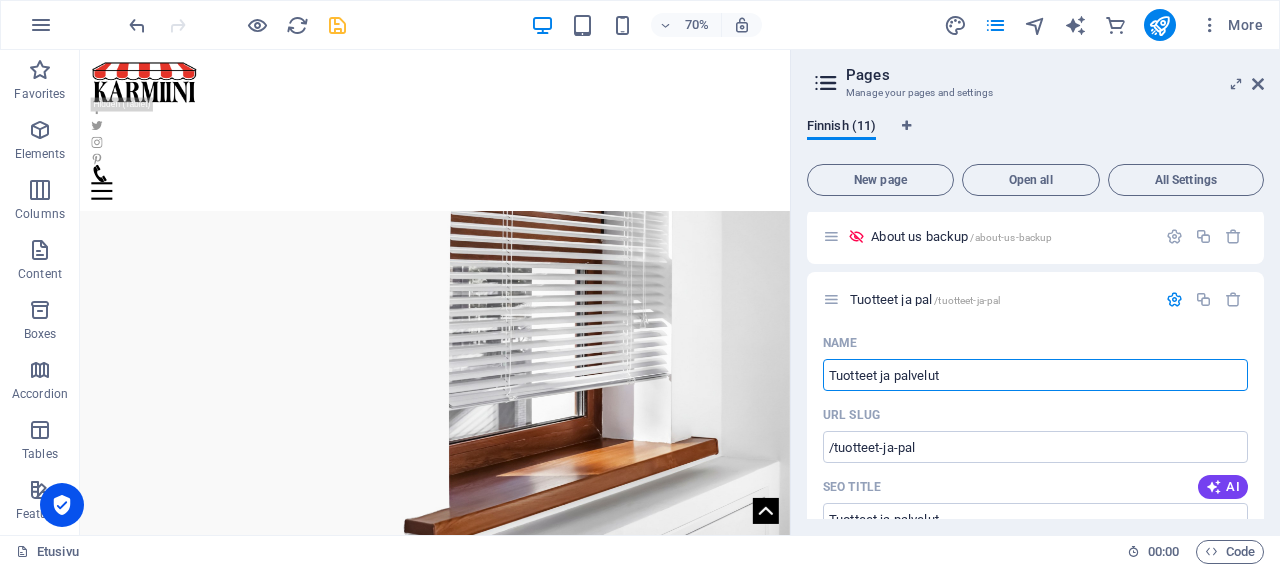 type on "Tuotteet ja palvelut" 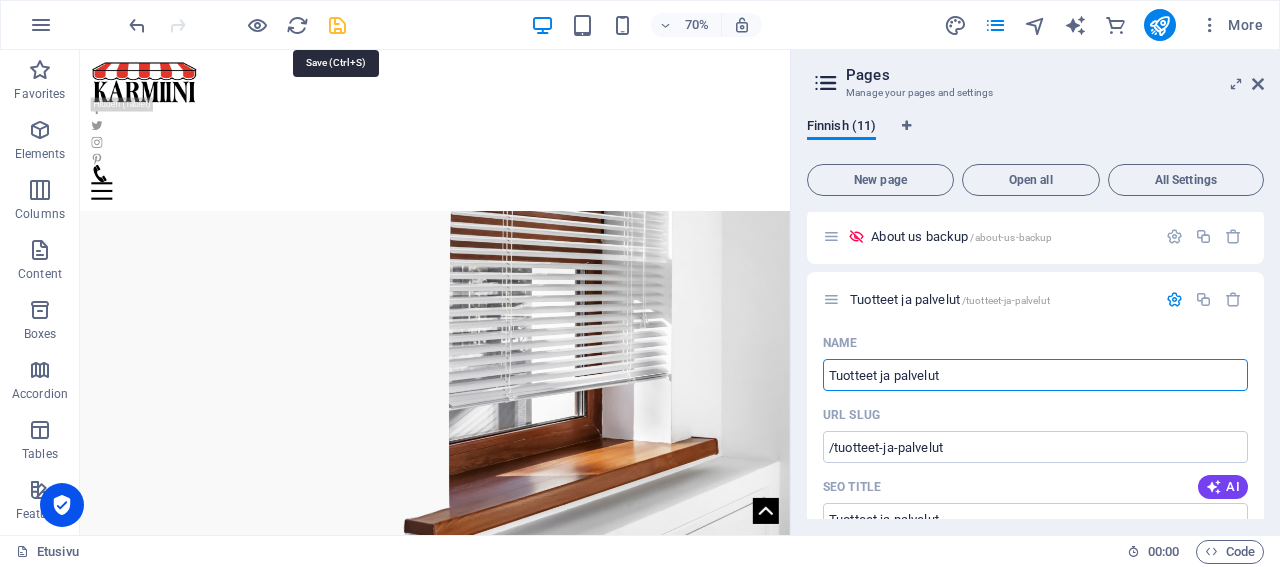 click at bounding box center (337, 25) 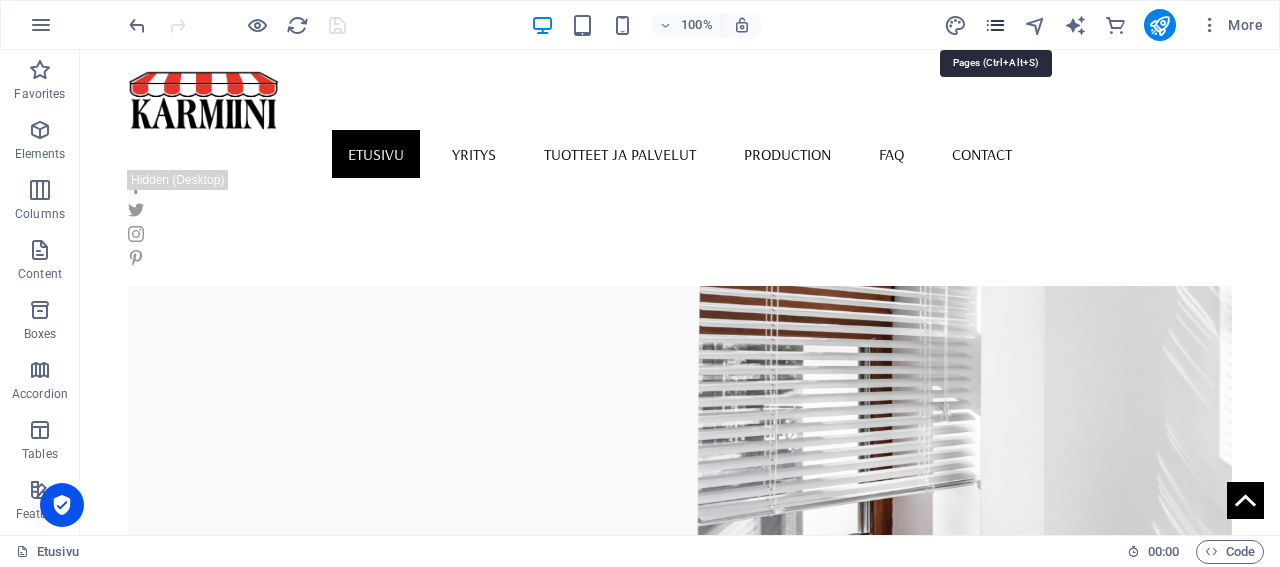 click at bounding box center [995, 25] 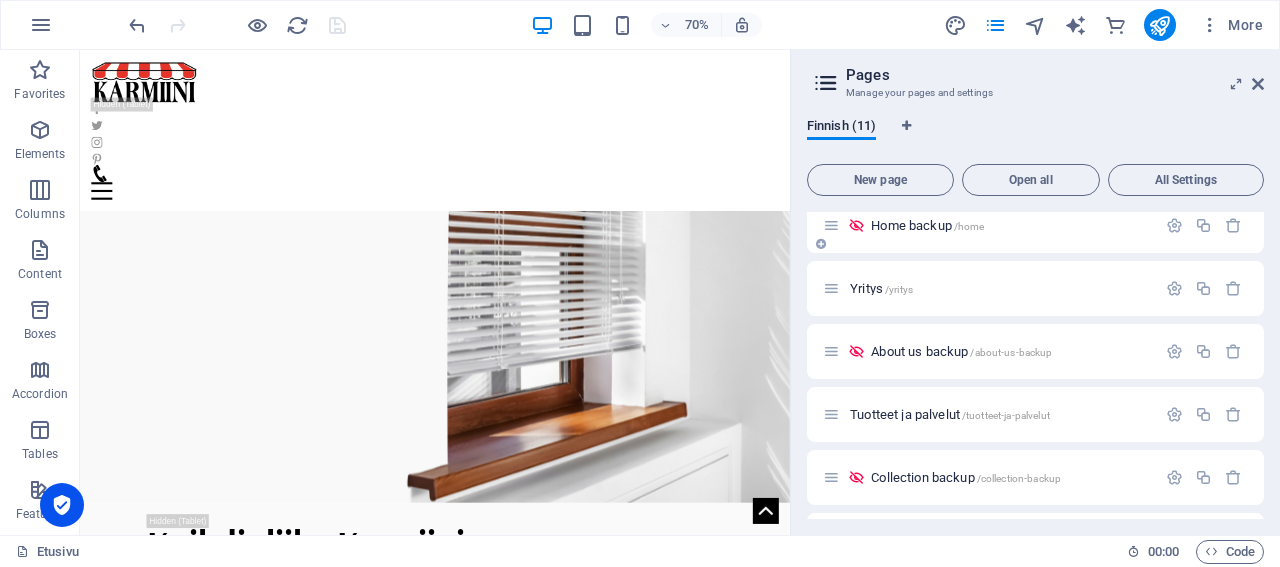 scroll, scrollTop: 192, scrollLeft: 0, axis: vertical 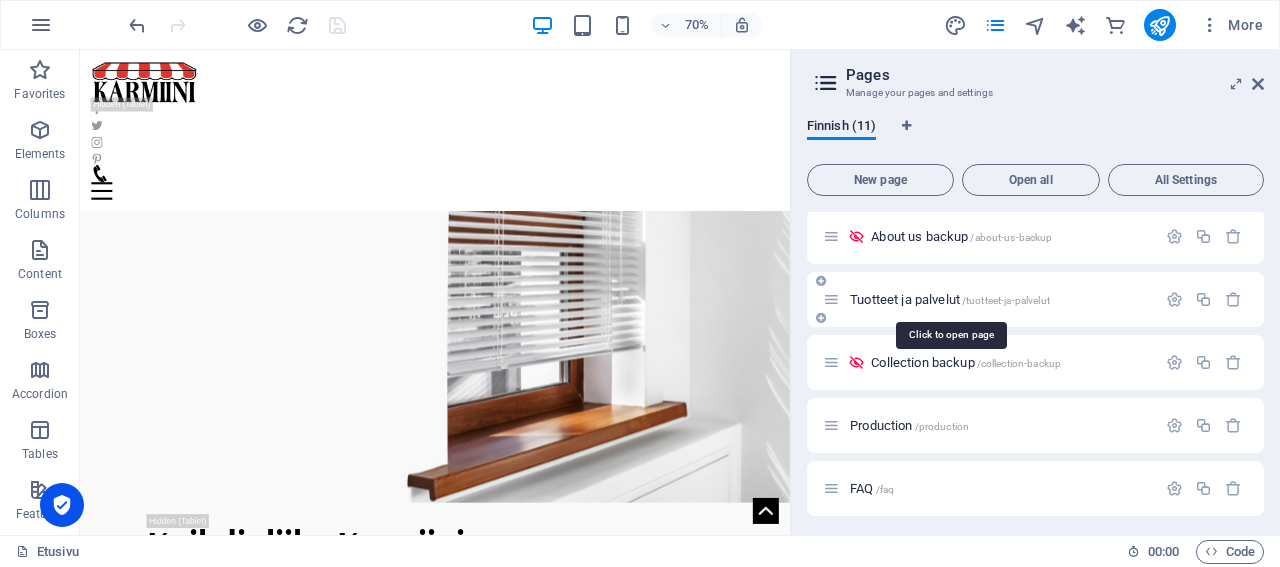 click on "Tuotteet ja palvelut /tuotteet-ja-palvelut" at bounding box center (950, 299) 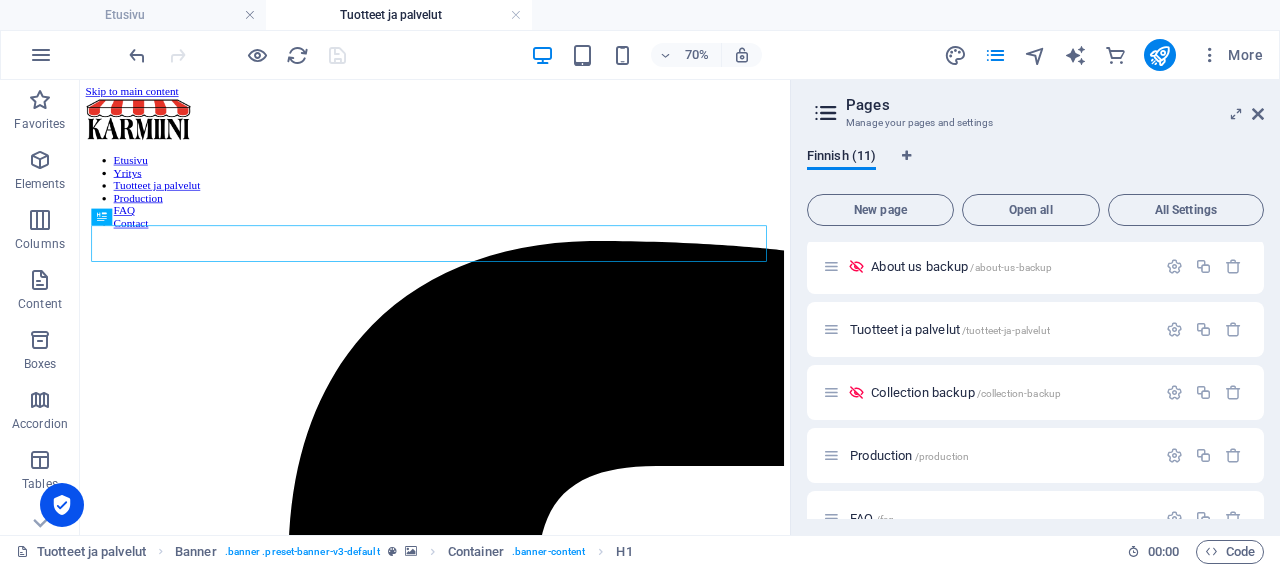 scroll, scrollTop: 0, scrollLeft: 0, axis: both 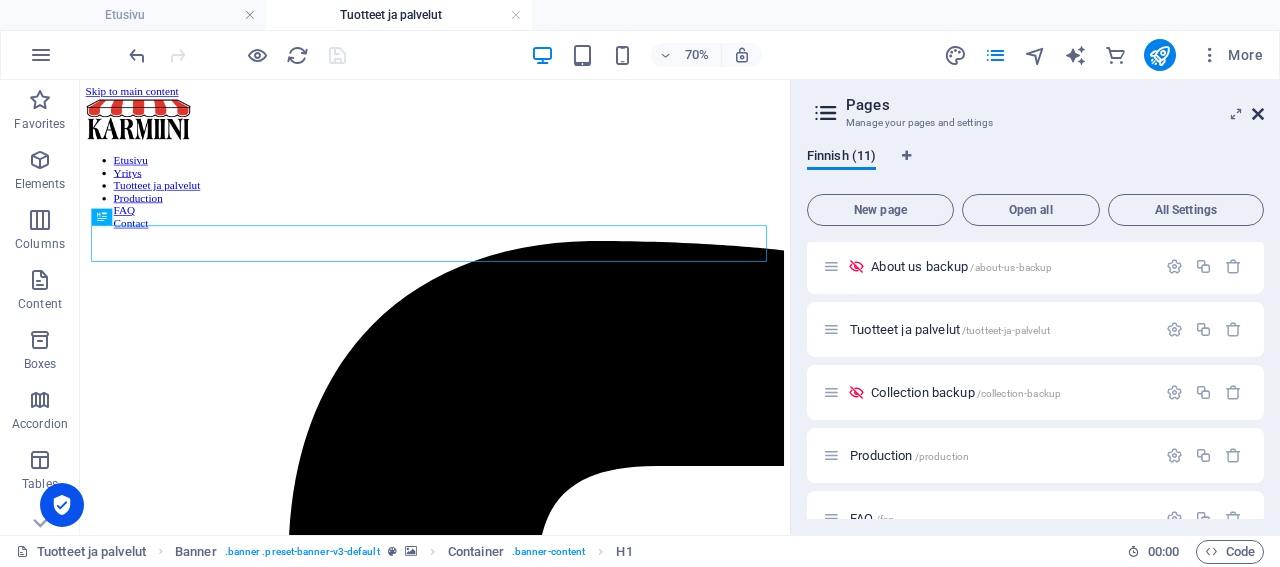 click at bounding box center (1258, 114) 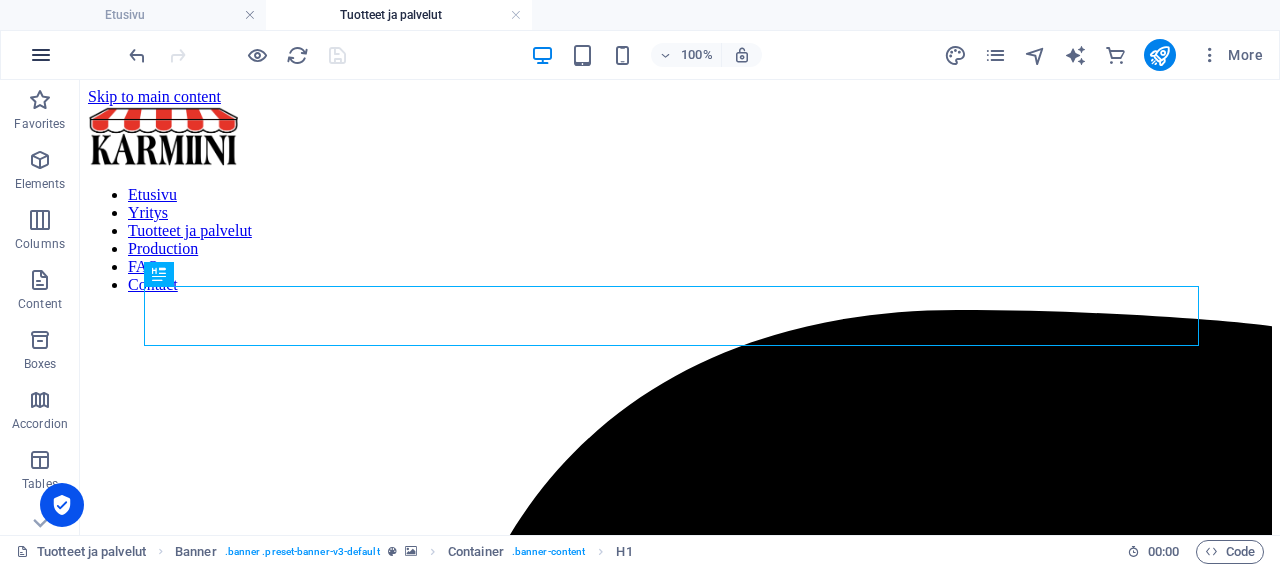 click at bounding box center (41, 55) 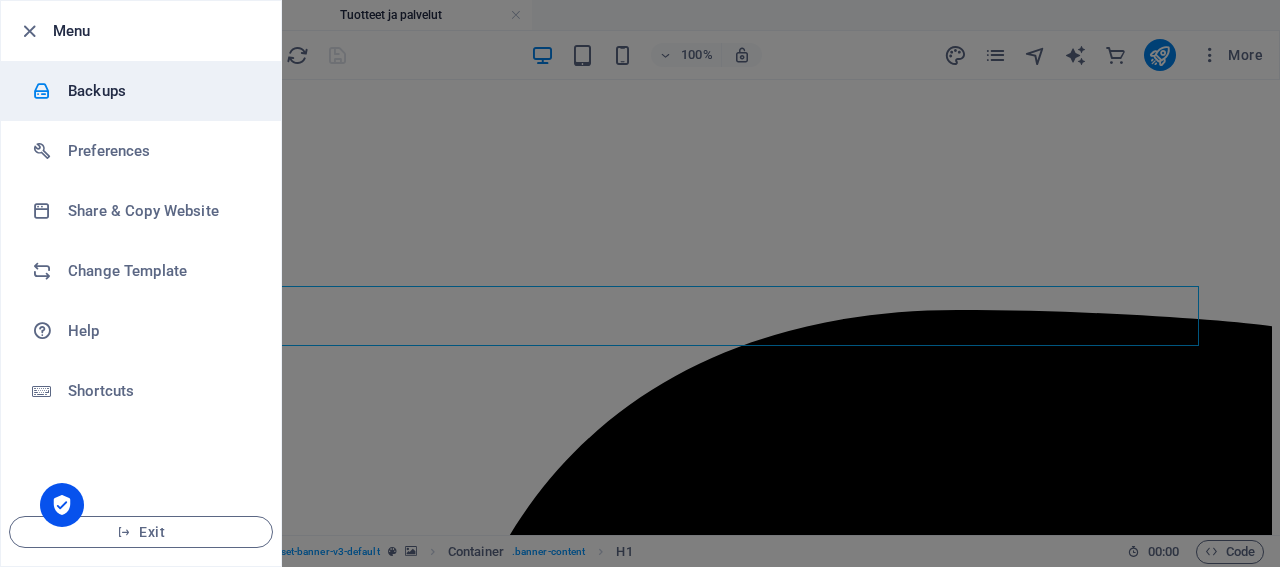 click on "Backups" at bounding box center (160, 91) 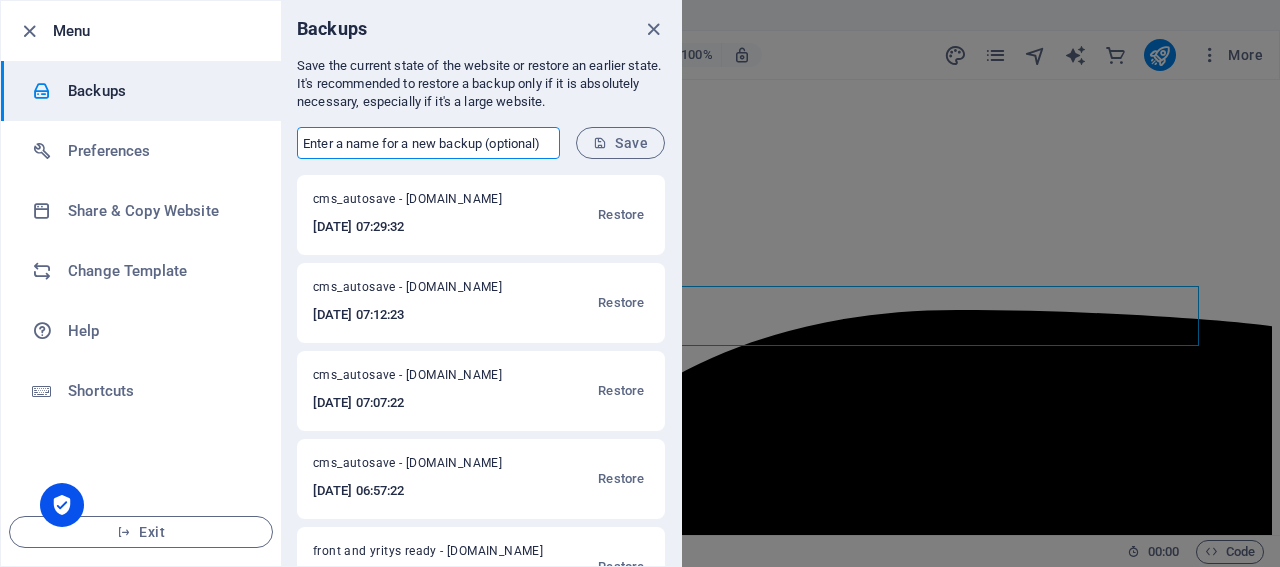 click at bounding box center (428, 143) 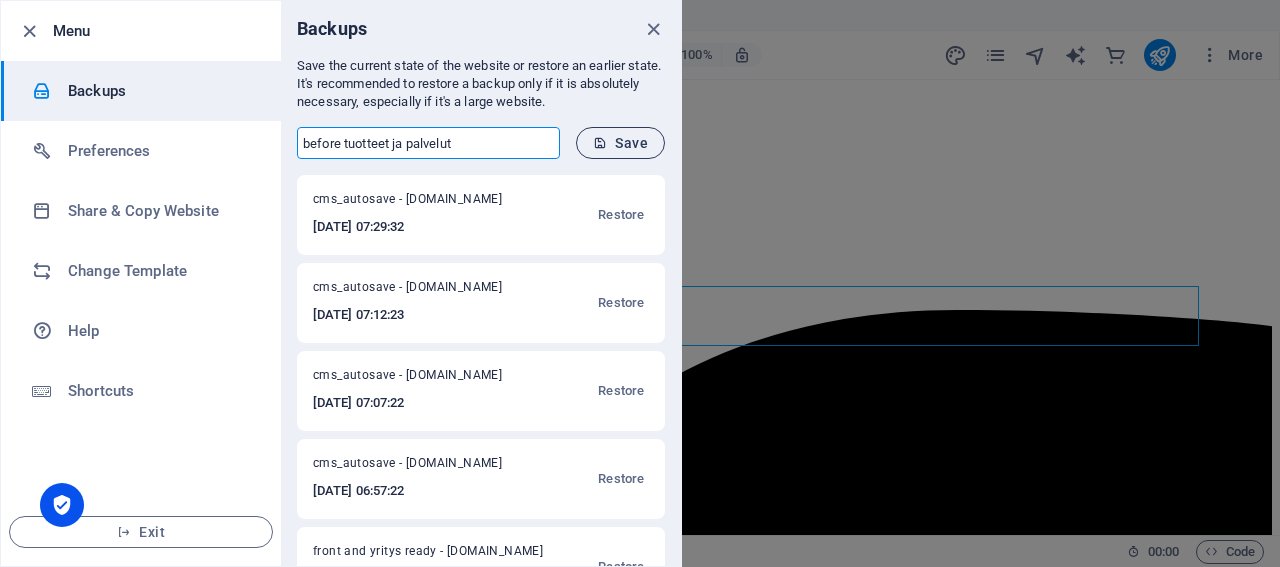 type on "before tuotteet ja palvelut" 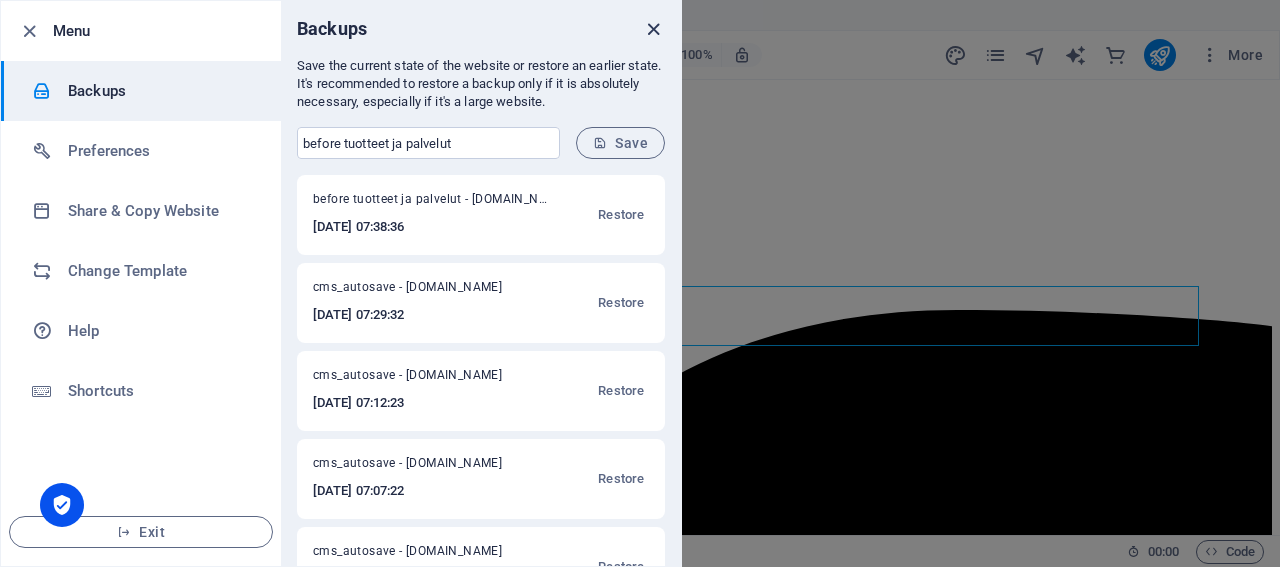 click at bounding box center (653, 29) 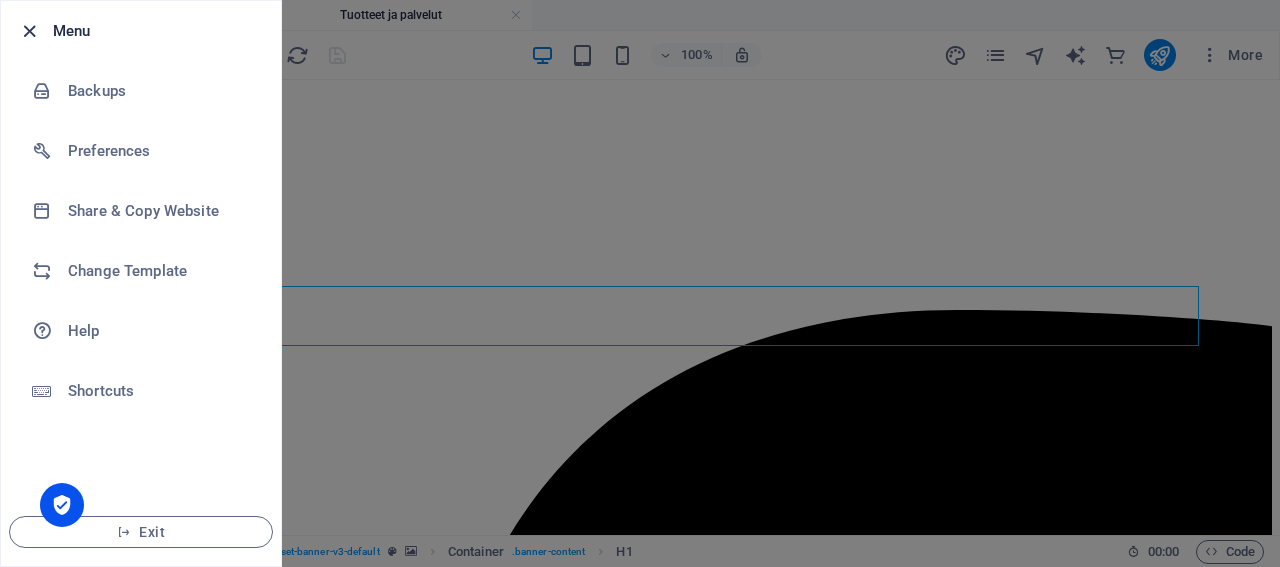 click at bounding box center (29, 31) 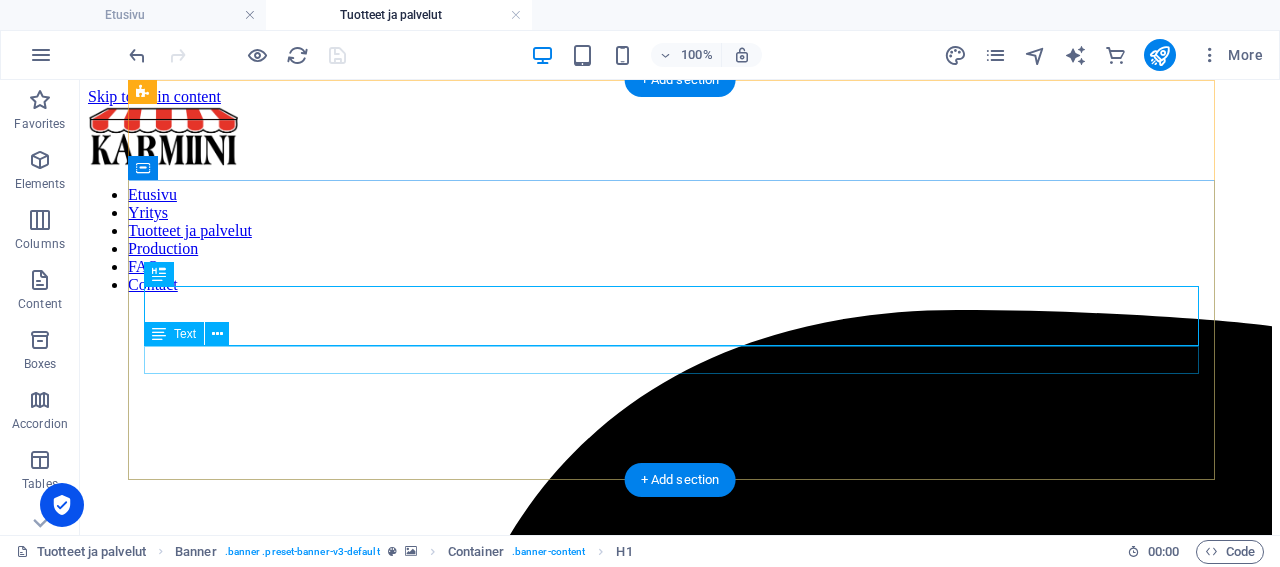 click on "Home  /  Collection" at bounding box center (680, 8361) 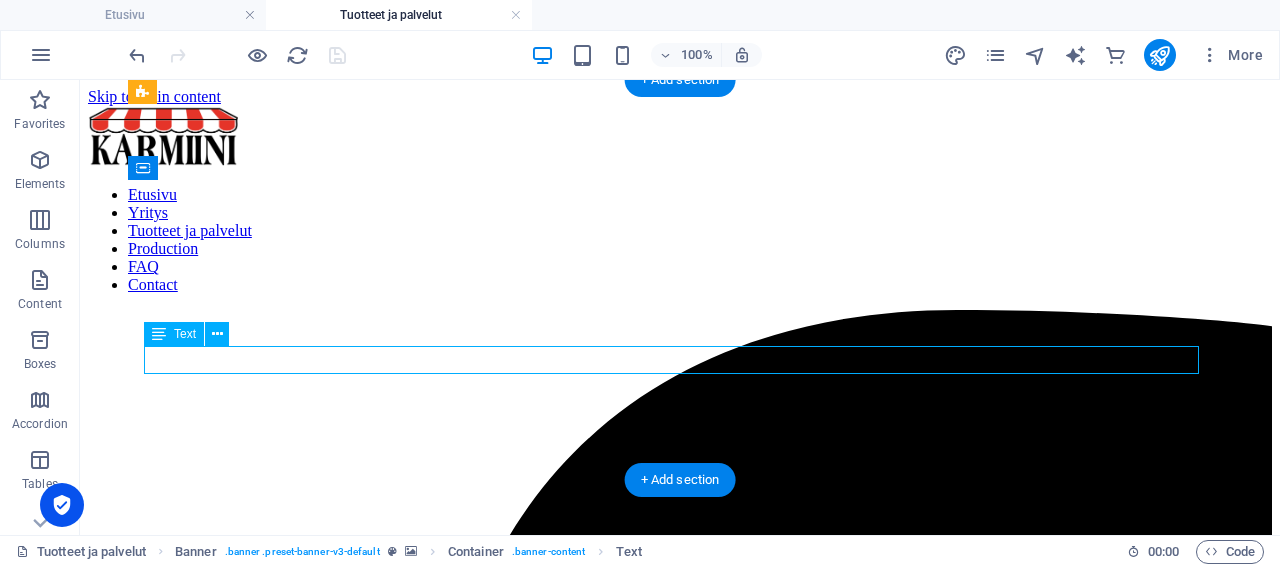 click on "Home  /  Collection" at bounding box center [680, 8361] 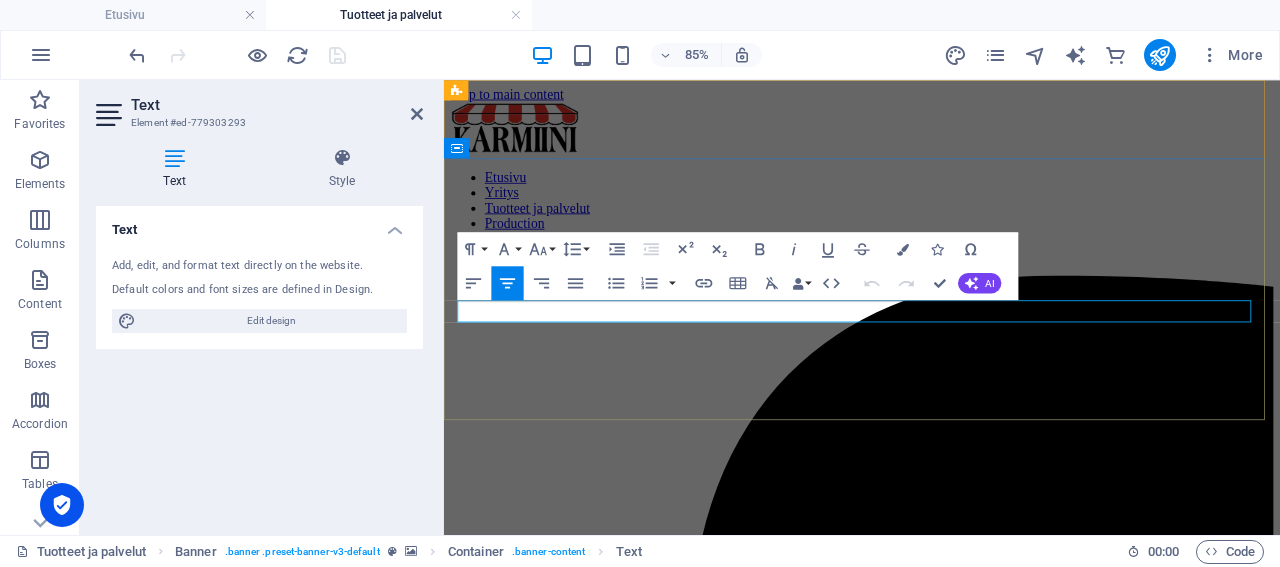 drag, startPoint x: 864, startPoint y: 354, endPoint x: 903, endPoint y: 355, distance: 39.012817 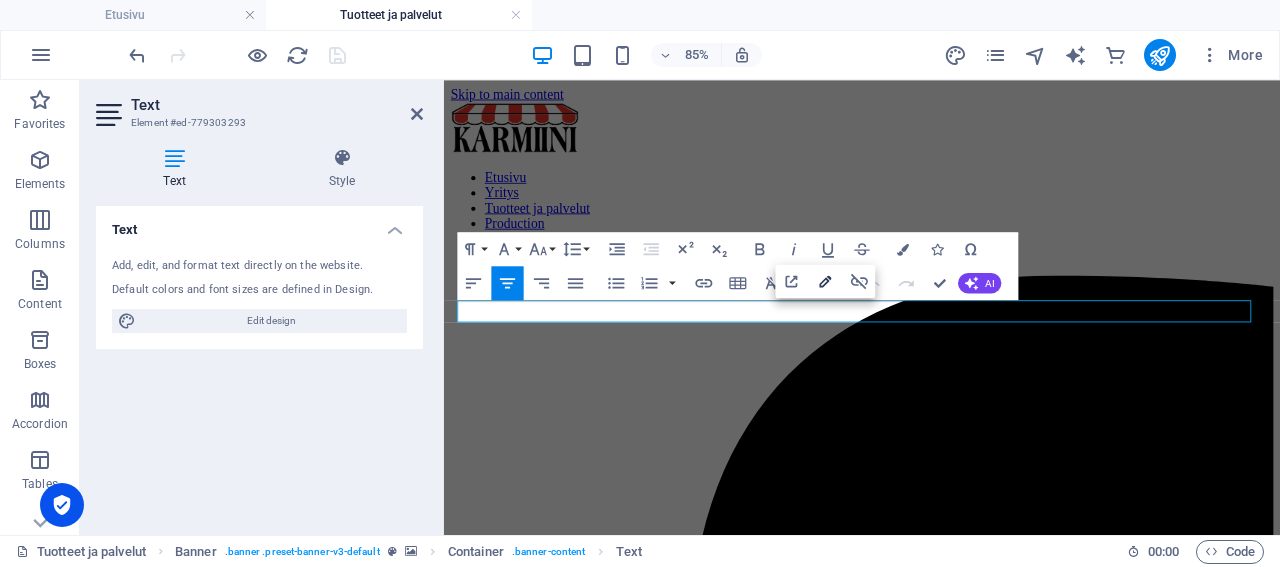 click 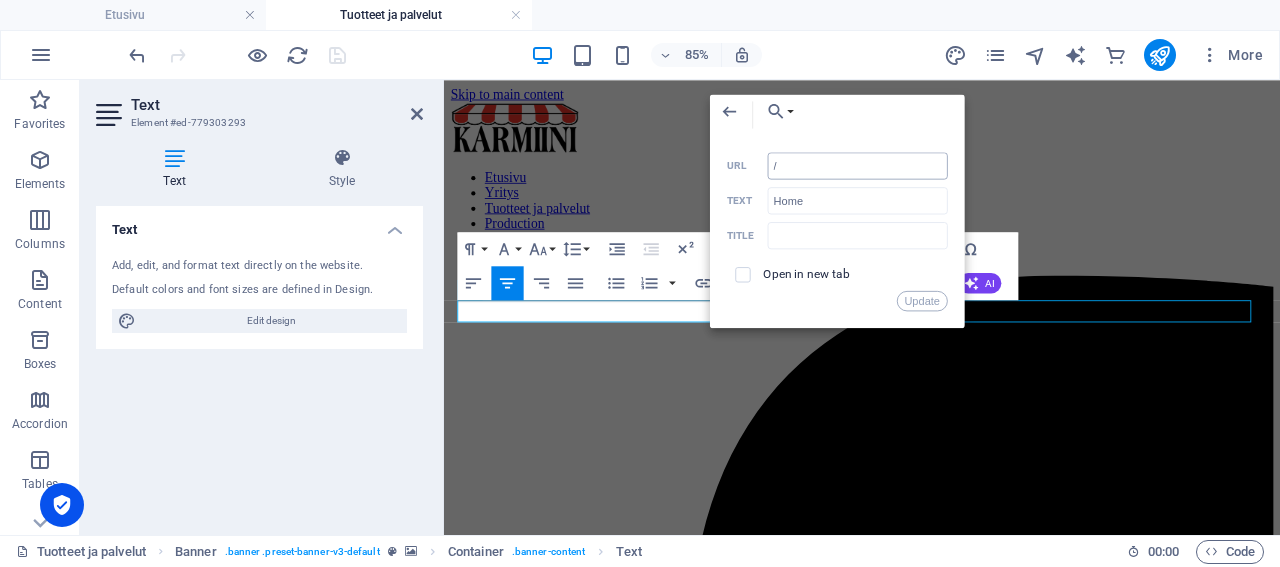 click on "/" at bounding box center [858, 165] 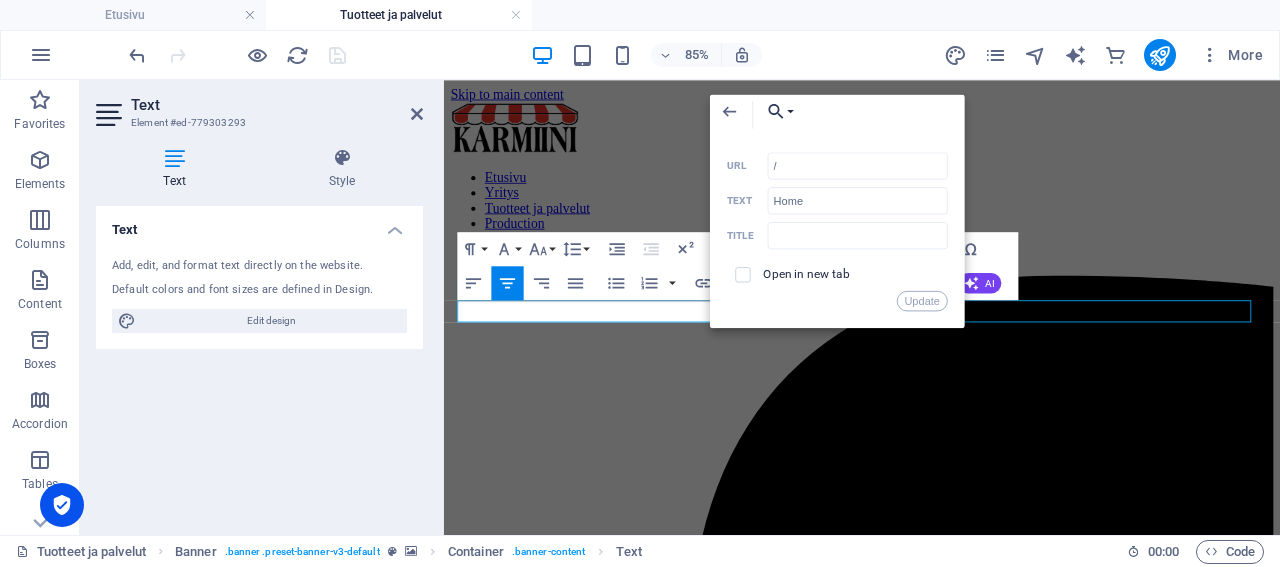 click on "Choose Link" at bounding box center [776, 112] 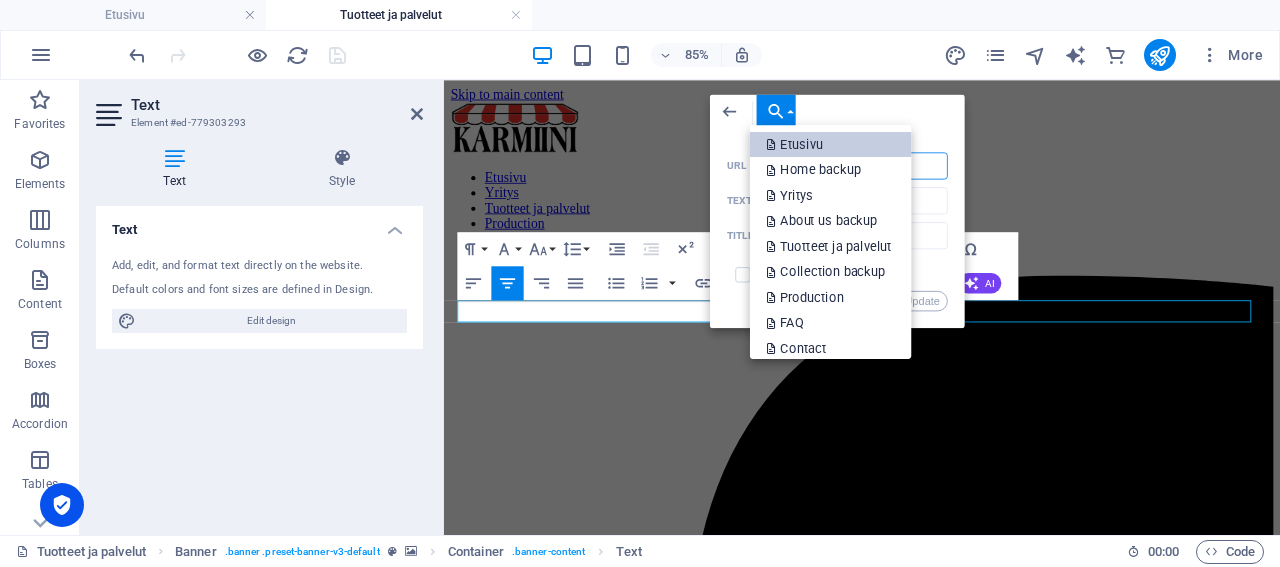 click on "Etusivu" at bounding box center (796, 145) 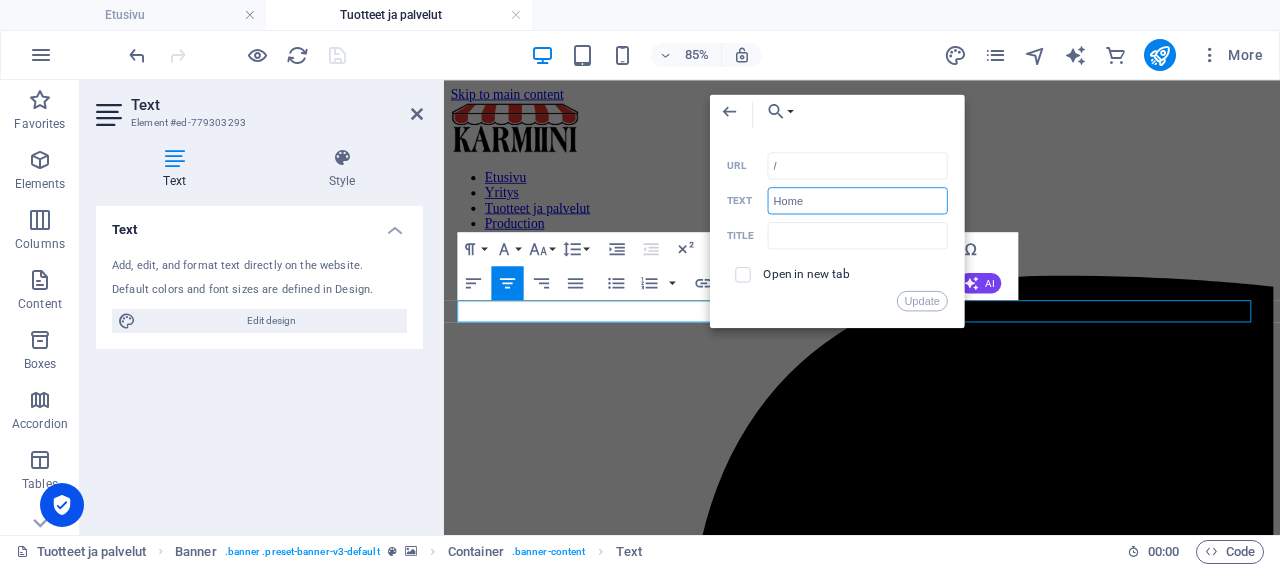 drag, startPoint x: 831, startPoint y: 201, endPoint x: 764, endPoint y: 201, distance: 67 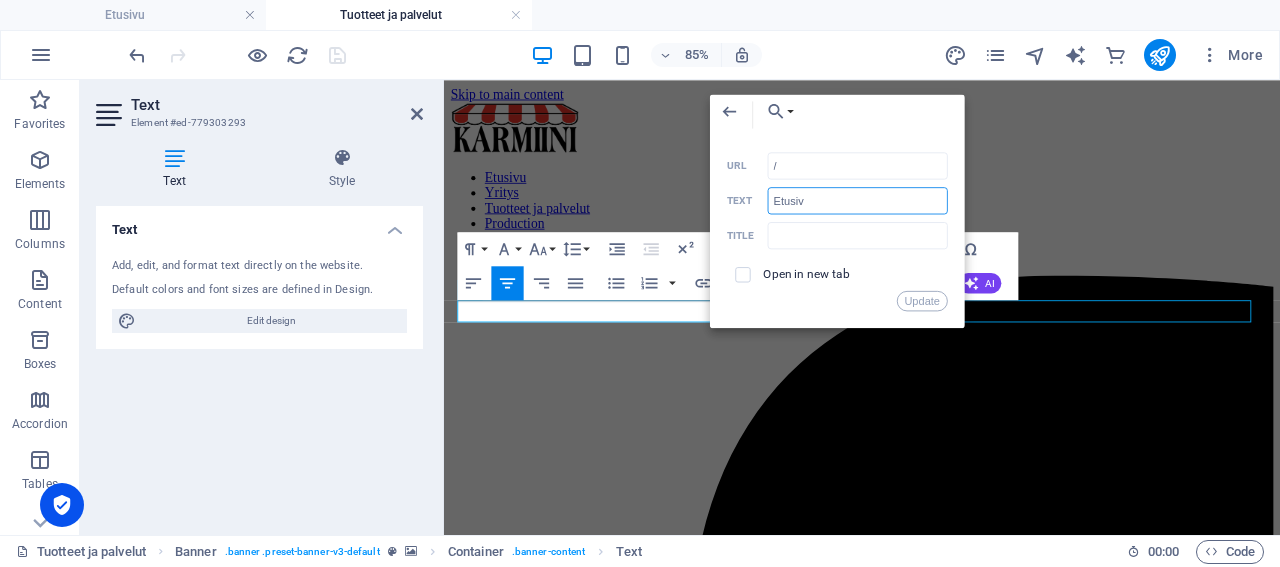 type on "Etusivu" 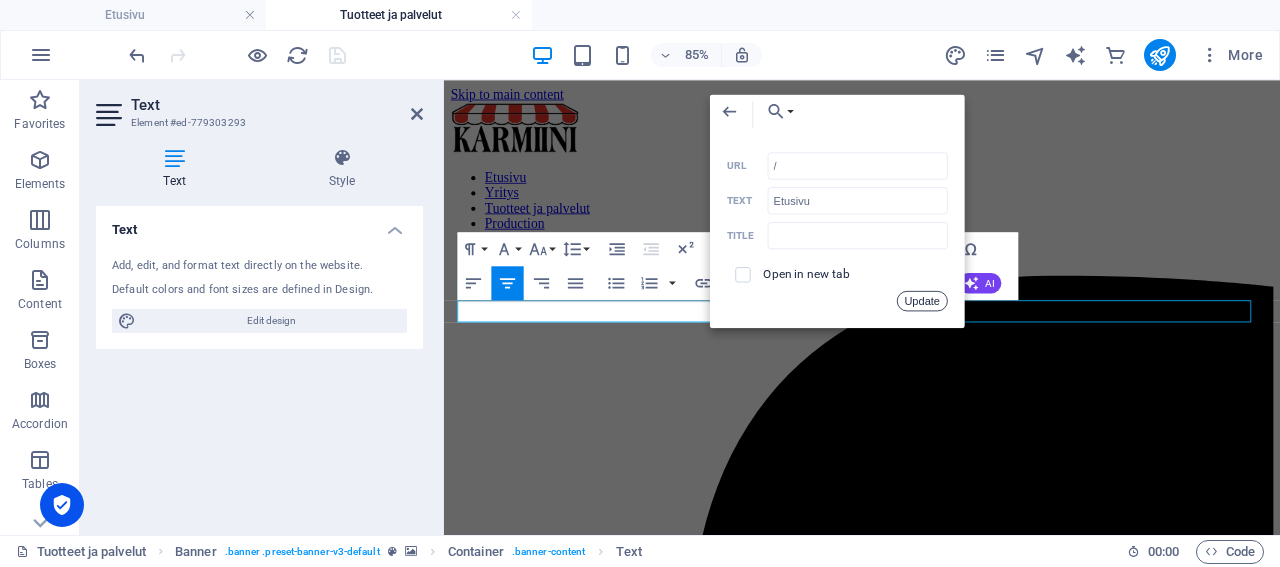 click on "Update" at bounding box center [922, 301] 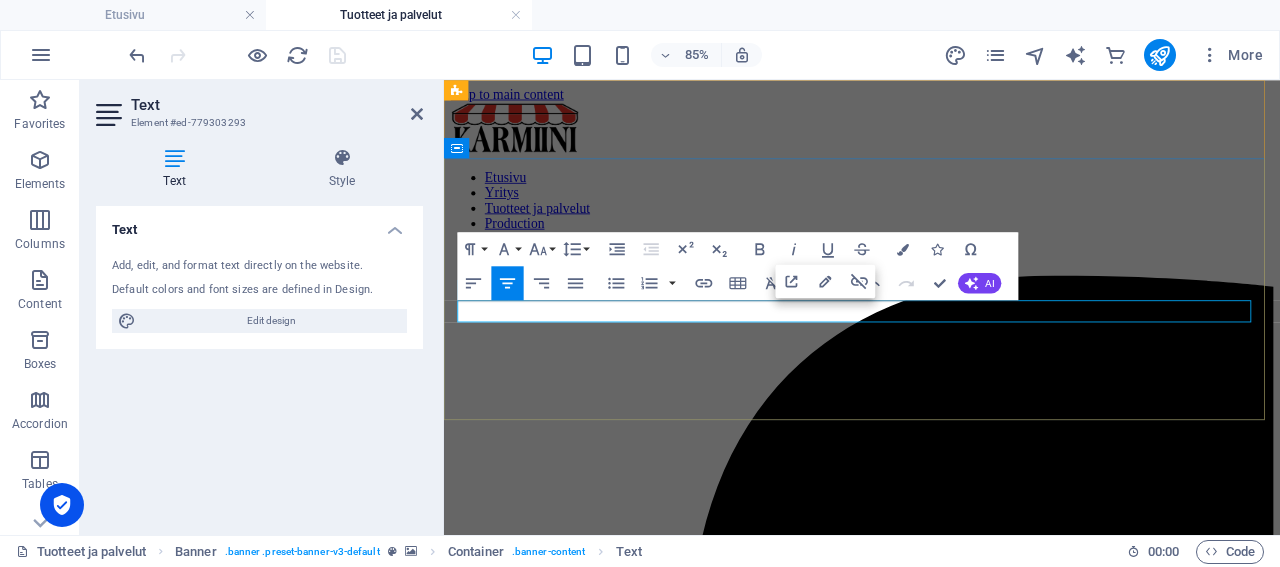 drag, startPoint x: 998, startPoint y: 352, endPoint x: 921, endPoint y: 346, distance: 77.23341 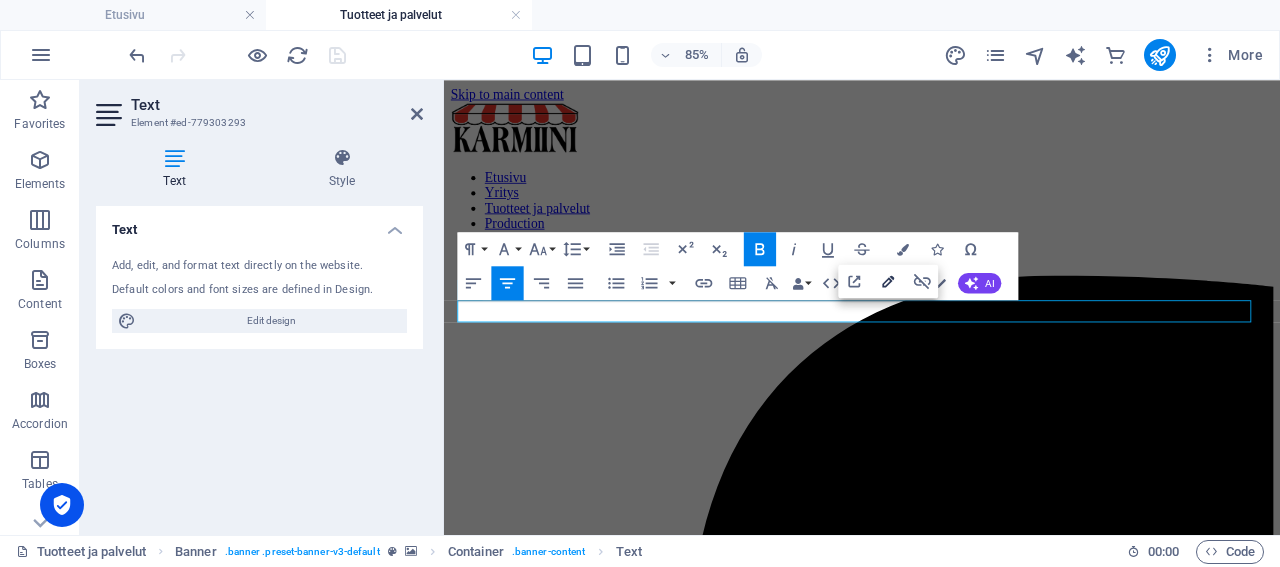 type on "#ed-779303302" 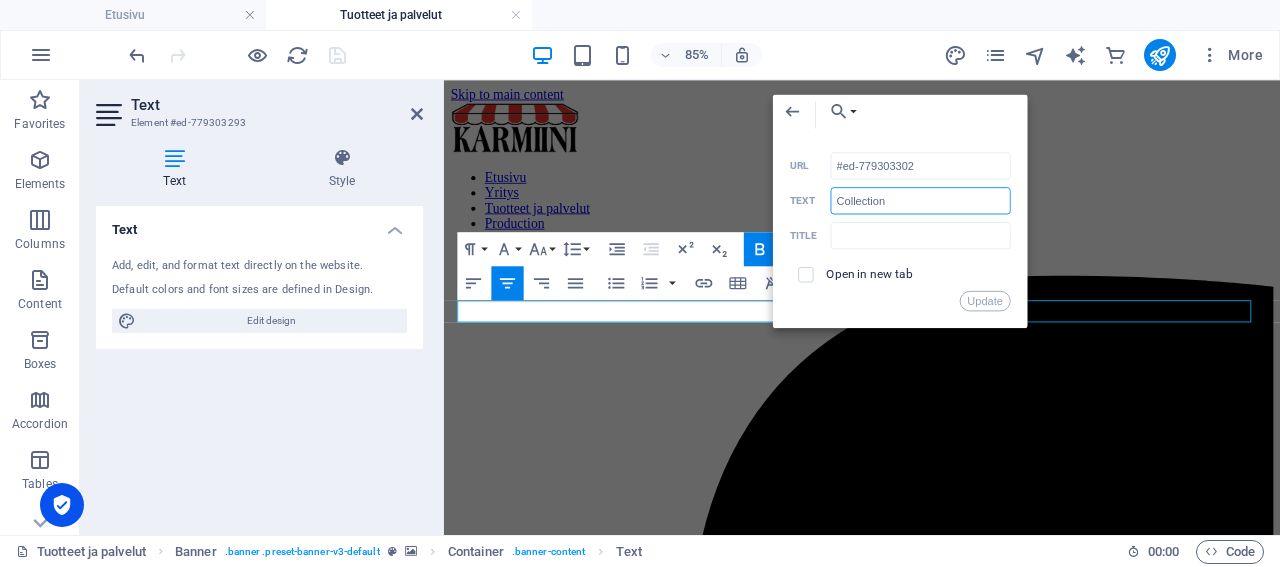drag, startPoint x: 949, startPoint y: 201, endPoint x: 831, endPoint y: 198, distance: 118.03813 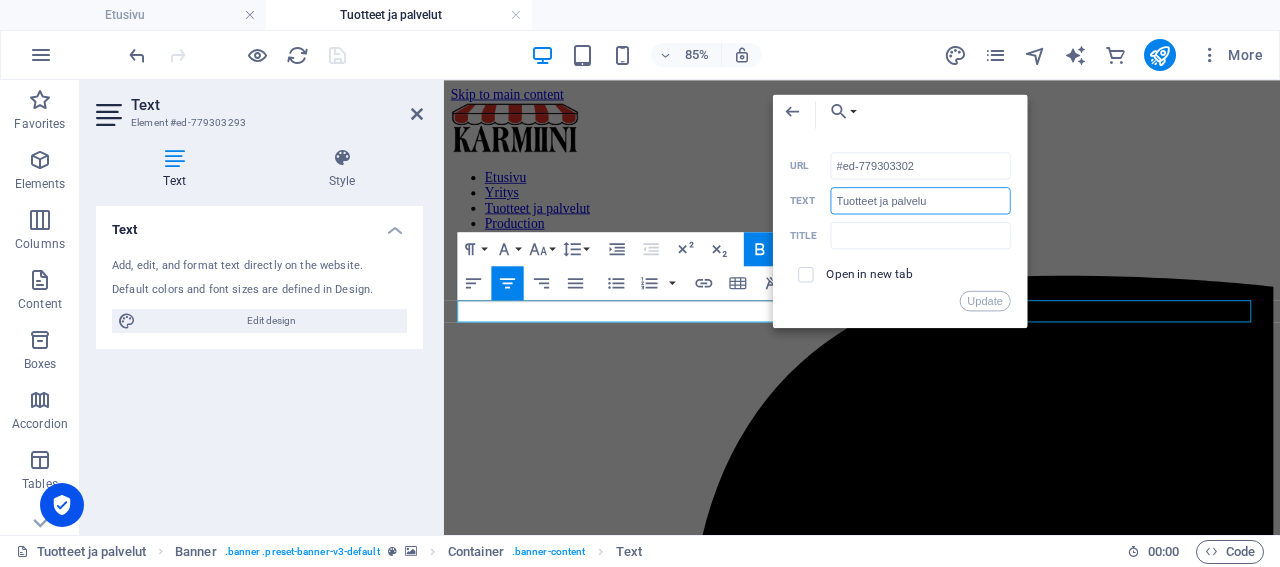 type on "Tuotteet ja palvelut" 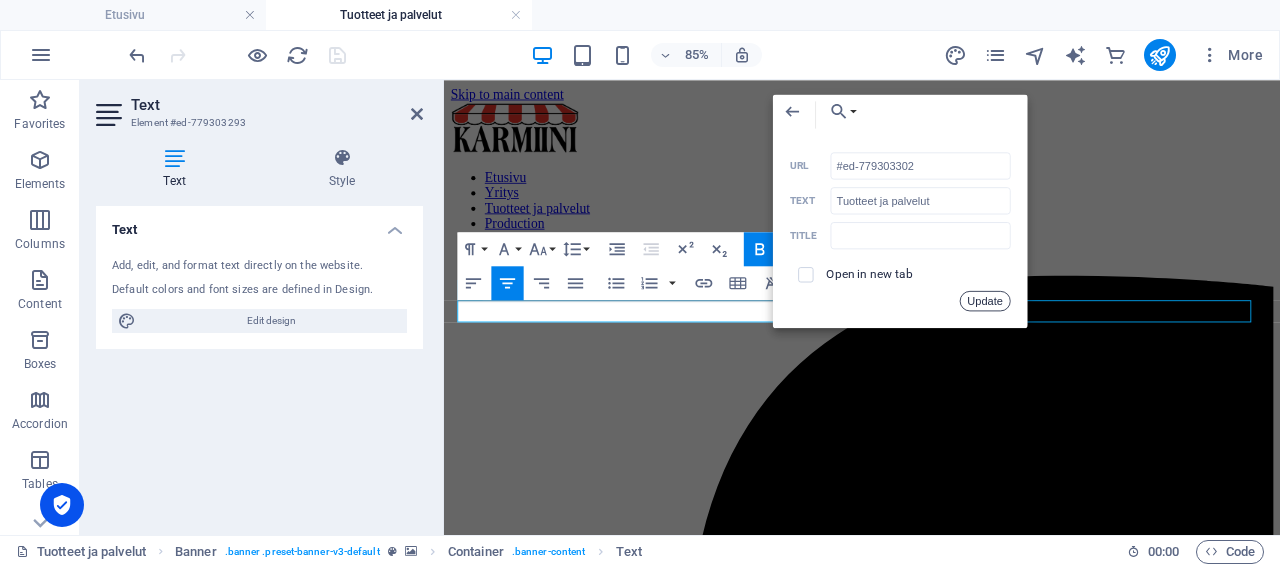 click on "Update" at bounding box center [985, 301] 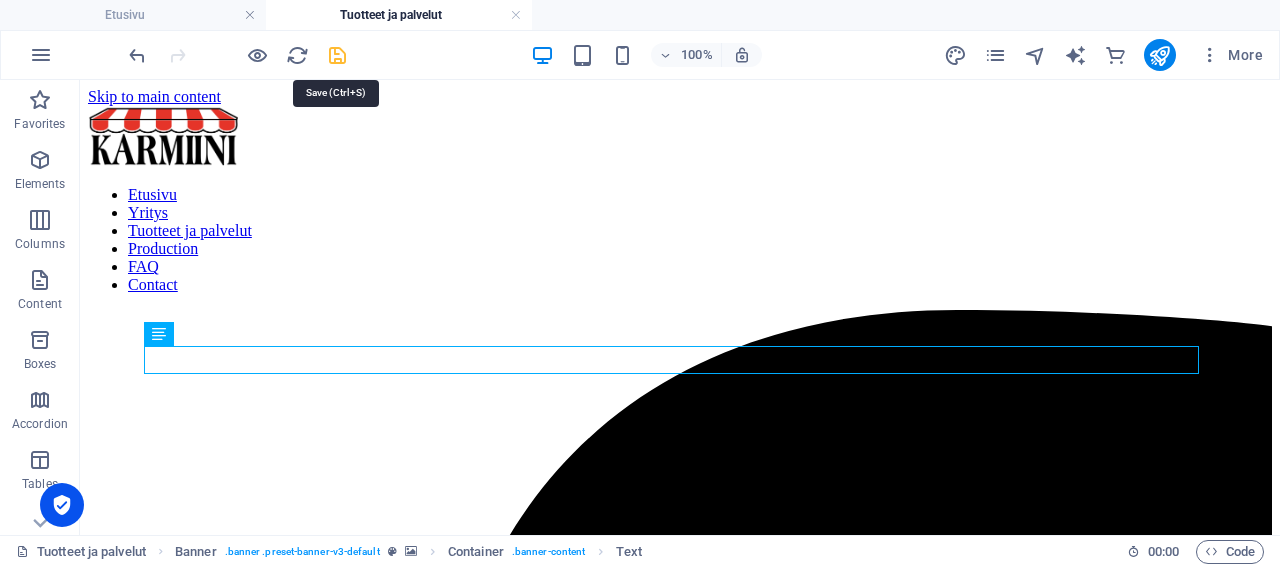click at bounding box center [337, 55] 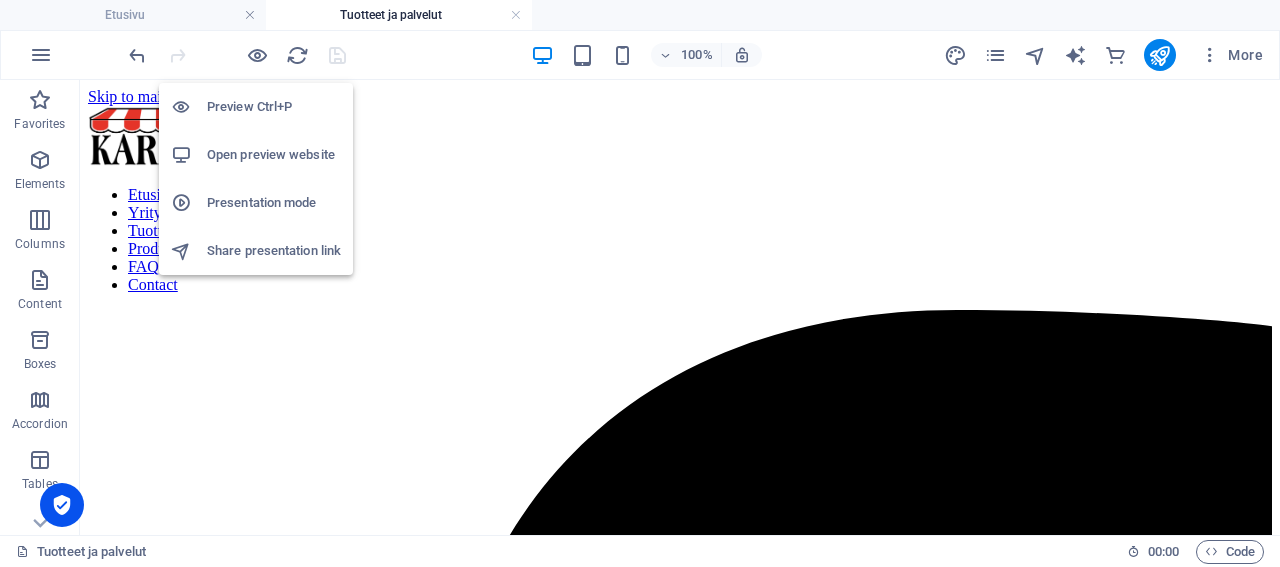 click on "Open preview website" at bounding box center (274, 155) 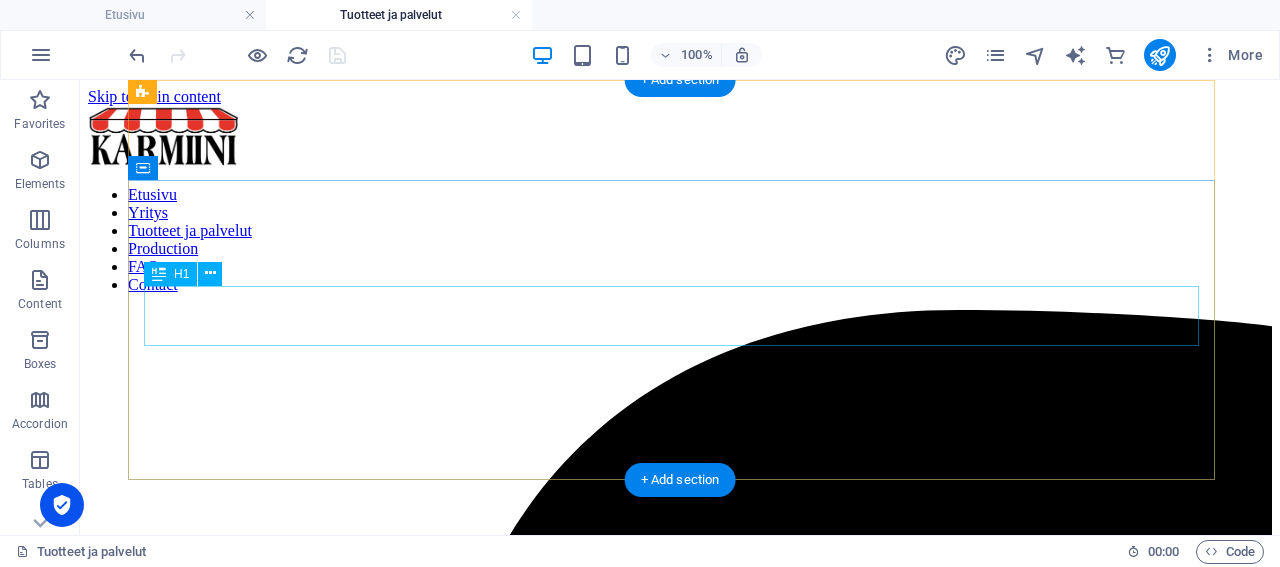 click on "Our Collection" at bounding box center (680, 8311) 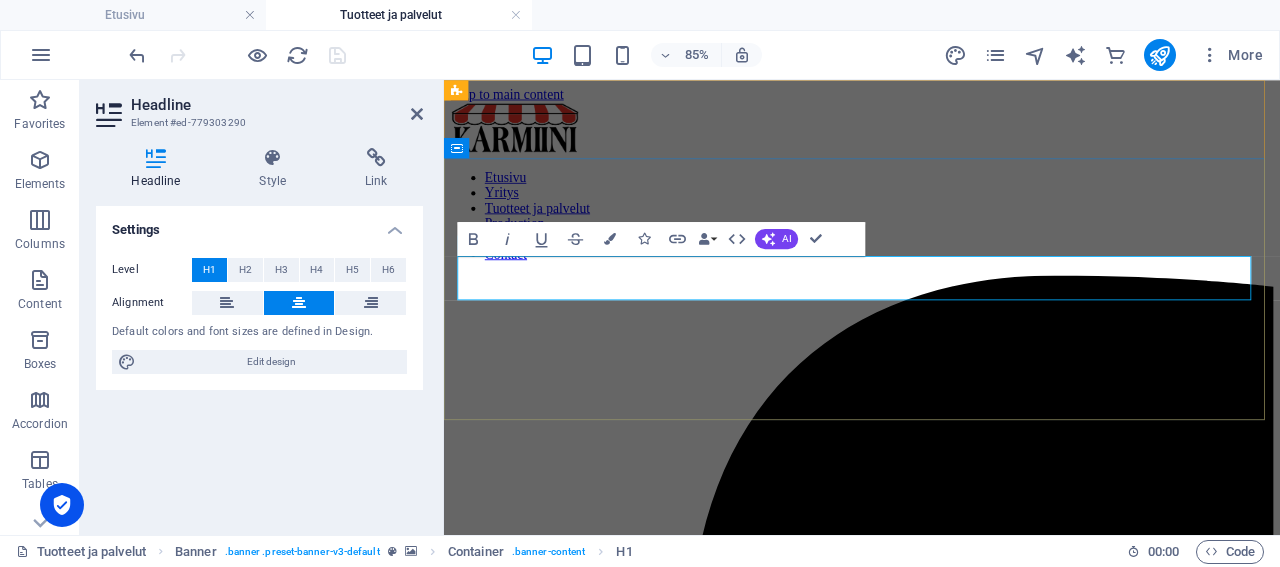 click on "Our Collection" at bounding box center [936, 6935] 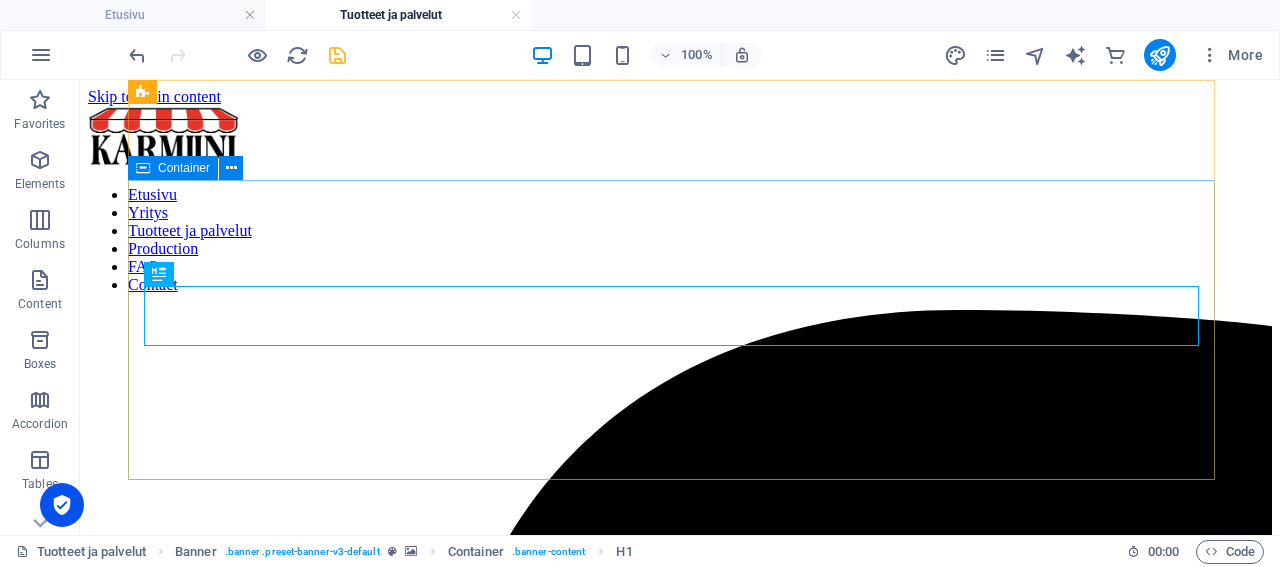 click on "Container" at bounding box center (184, 168) 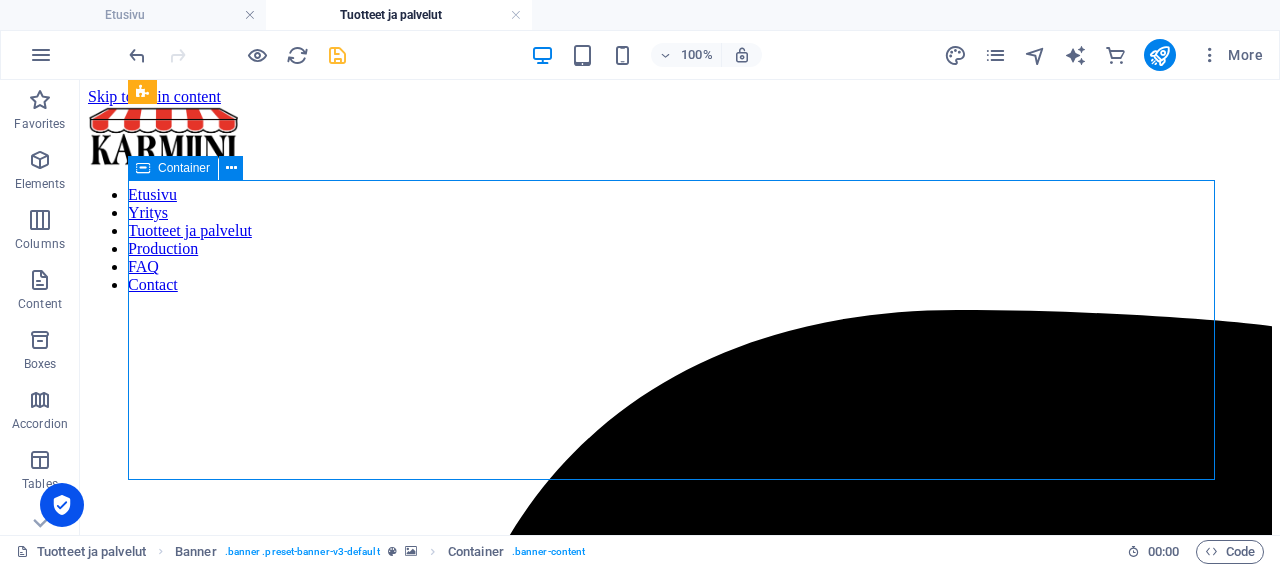 click on "Container" at bounding box center [184, 168] 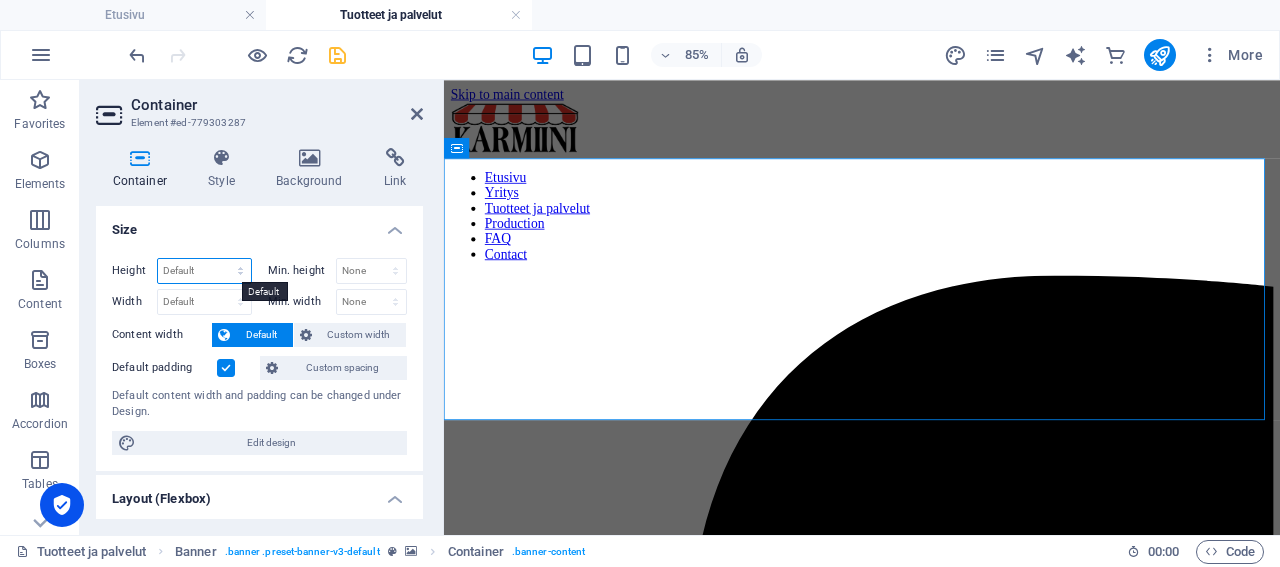 select on "px" 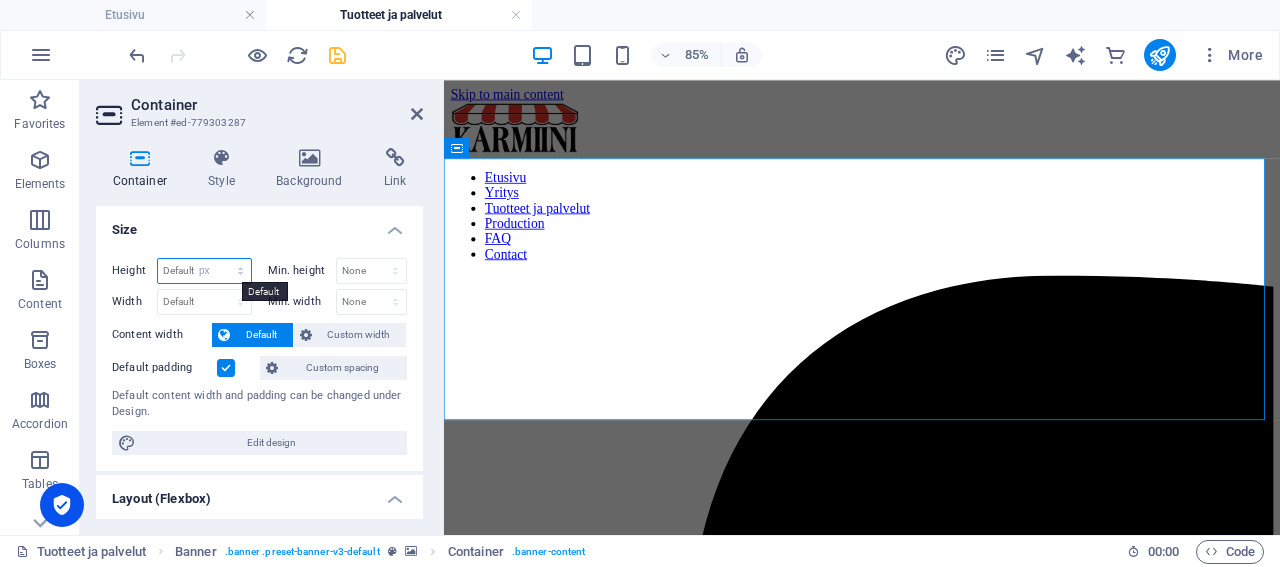 click on "px" at bounding box center [0, 0] 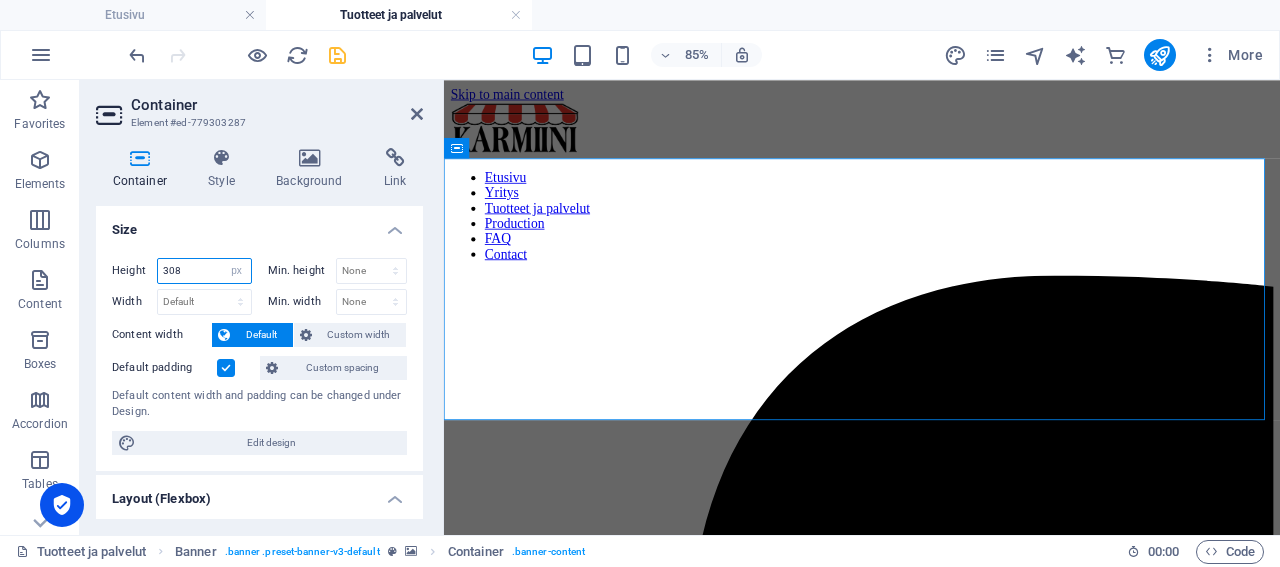 click on "308" at bounding box center [204, 271] 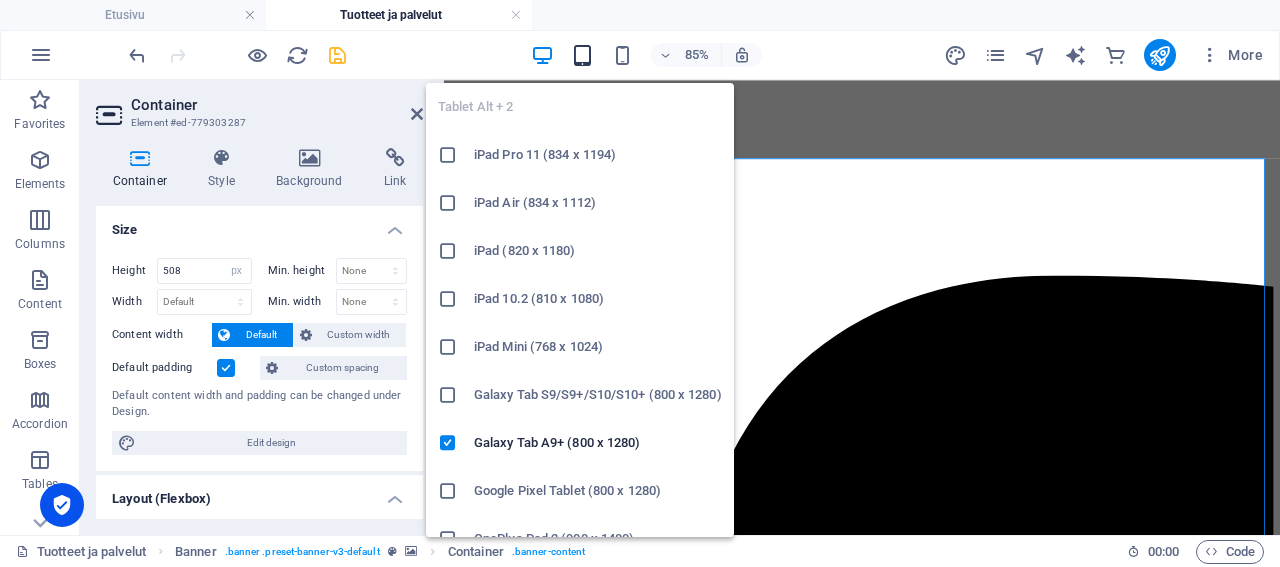 click at bounding box center (582, 55) 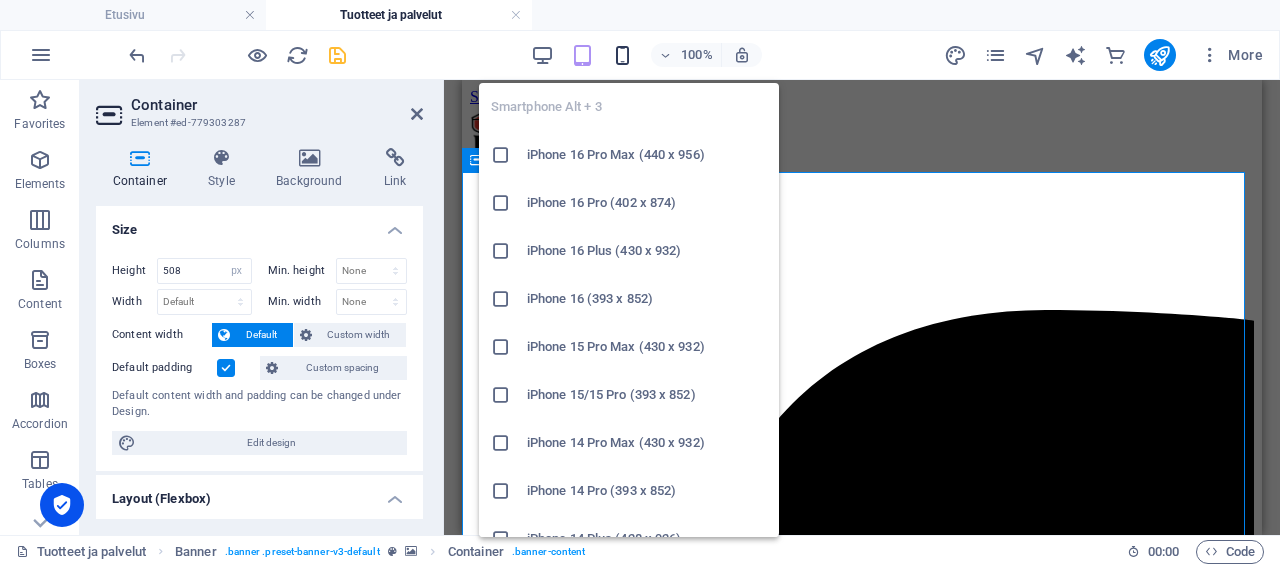 click at bounding box center (622, 55) 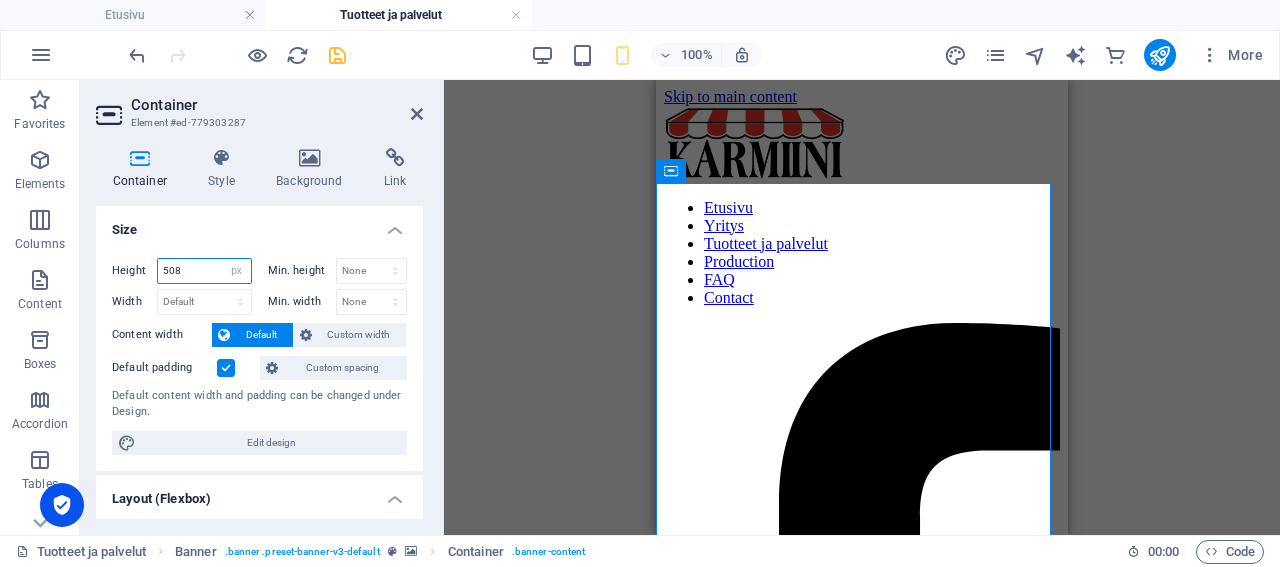 click on "508" at bounding box center (204, 271) 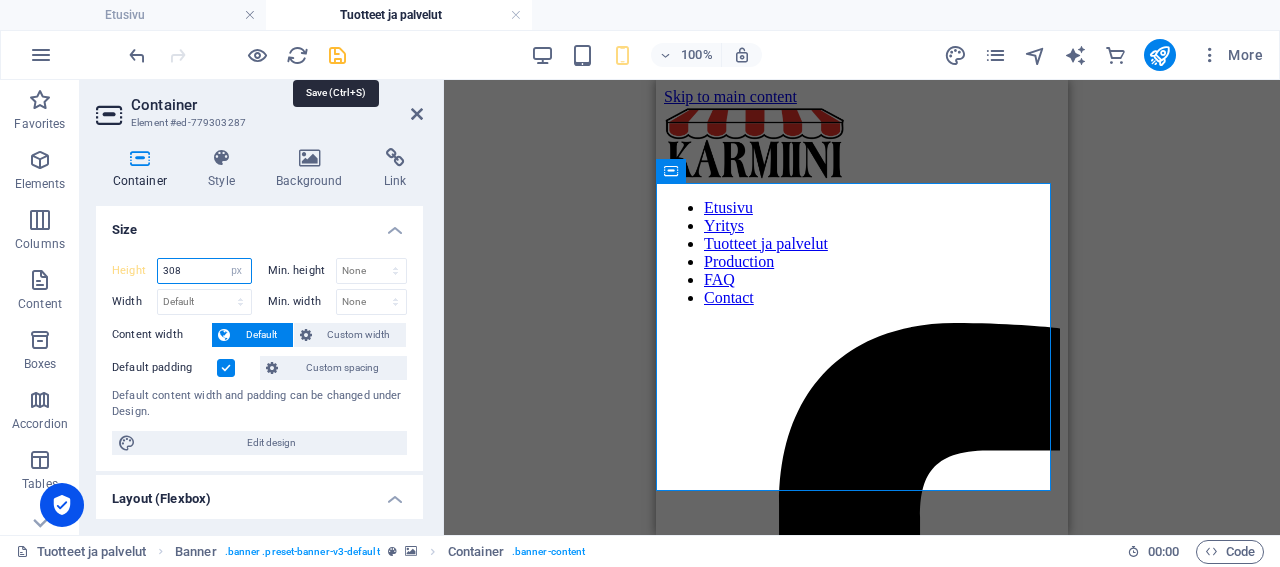 type on "308" 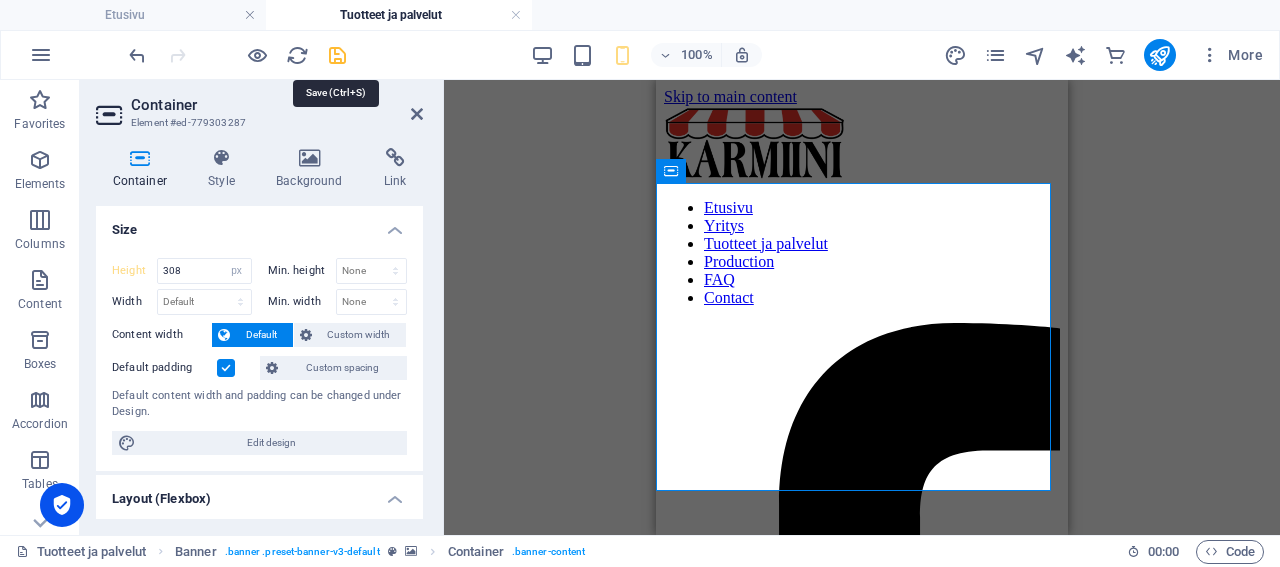 click at bounding box center [337, 55] 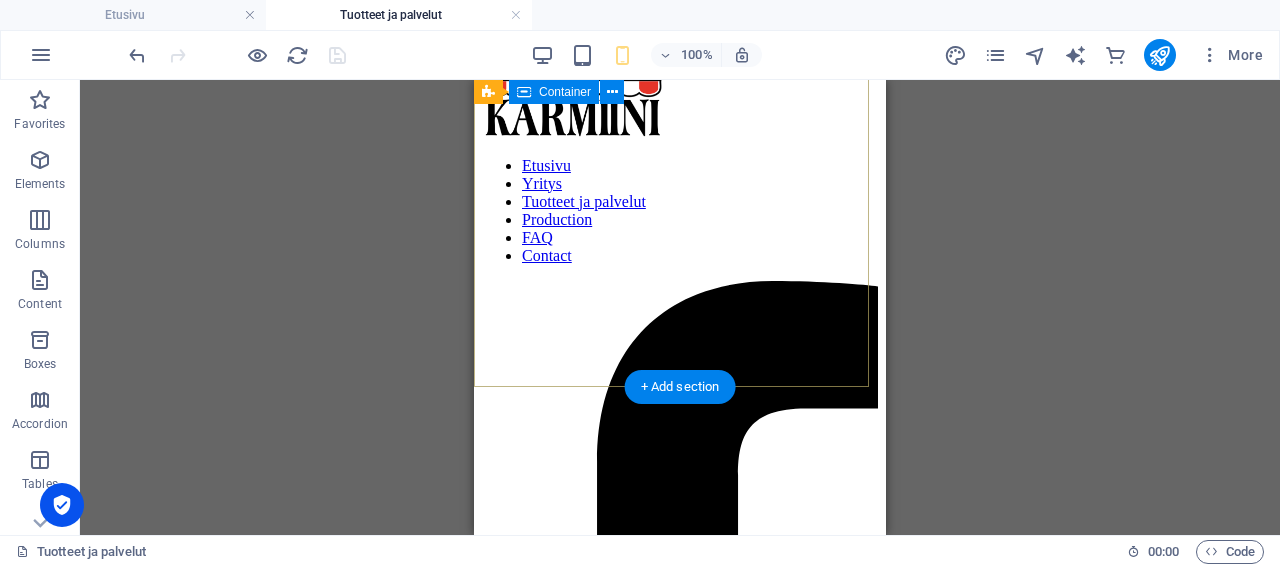 scroll, scrollTop: 0, scrollLeft: 0, axis: both 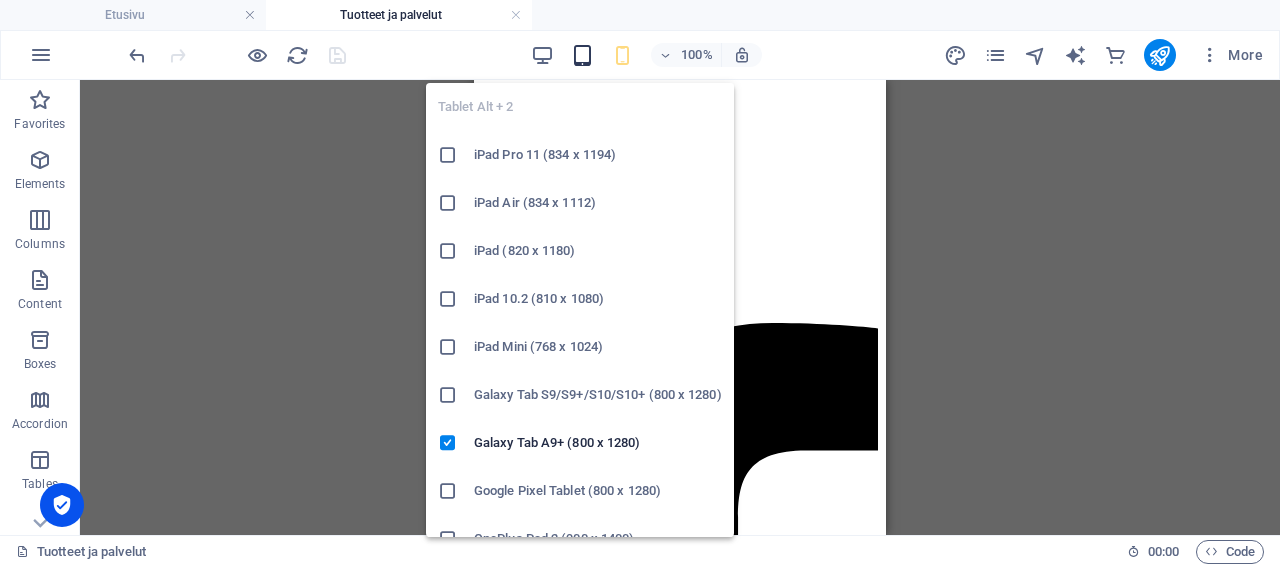 click at bounding box center (582, 55) 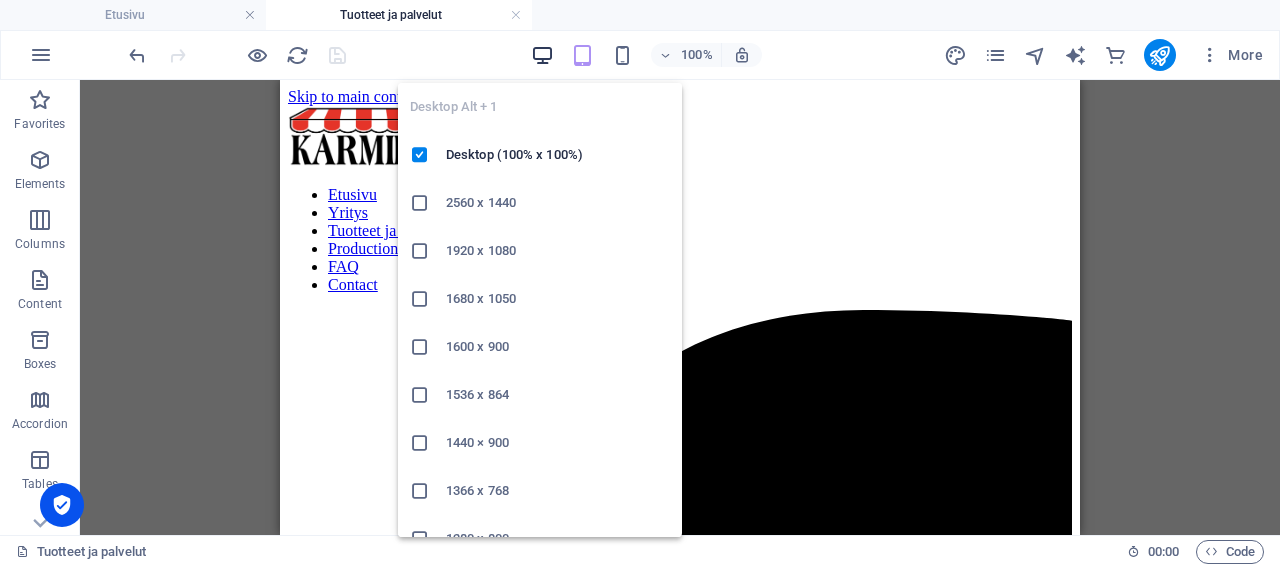 click at bounding box center [542, 55] 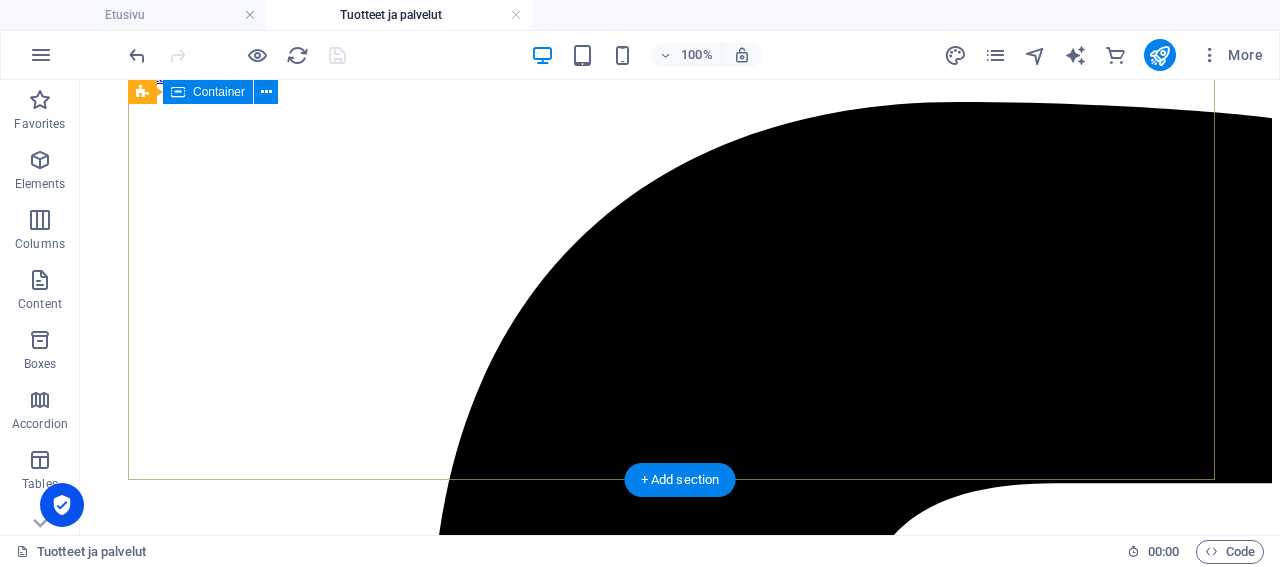 scroll, scrollTop: 0, scrollLeft: 0, axis: both 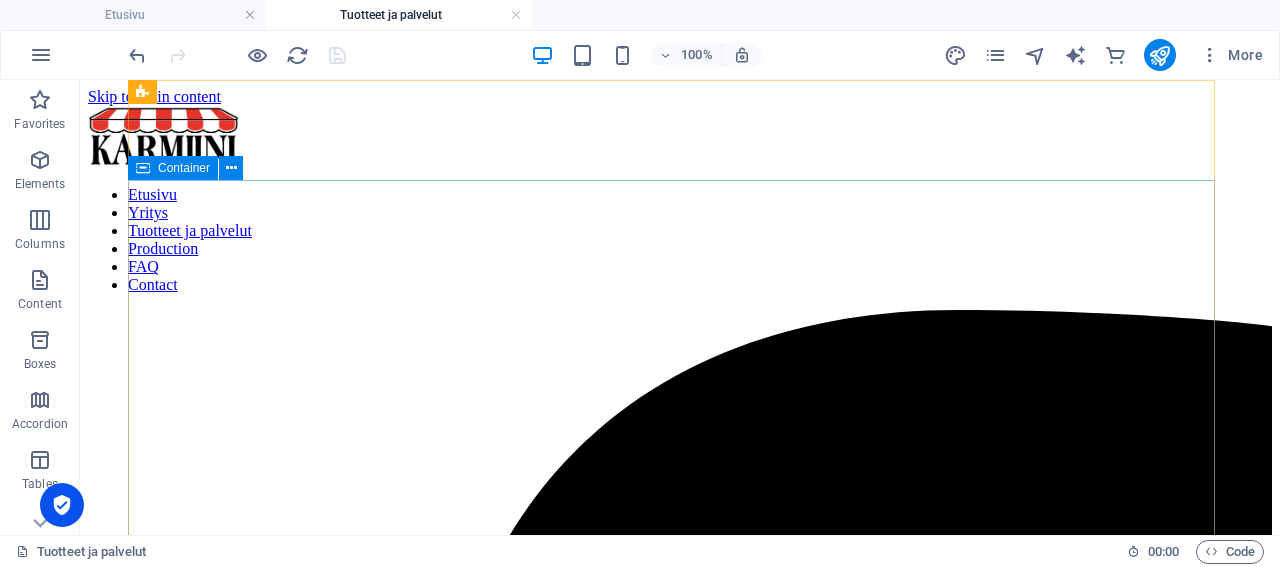 click on "Container" at bounding box center [184, 168] 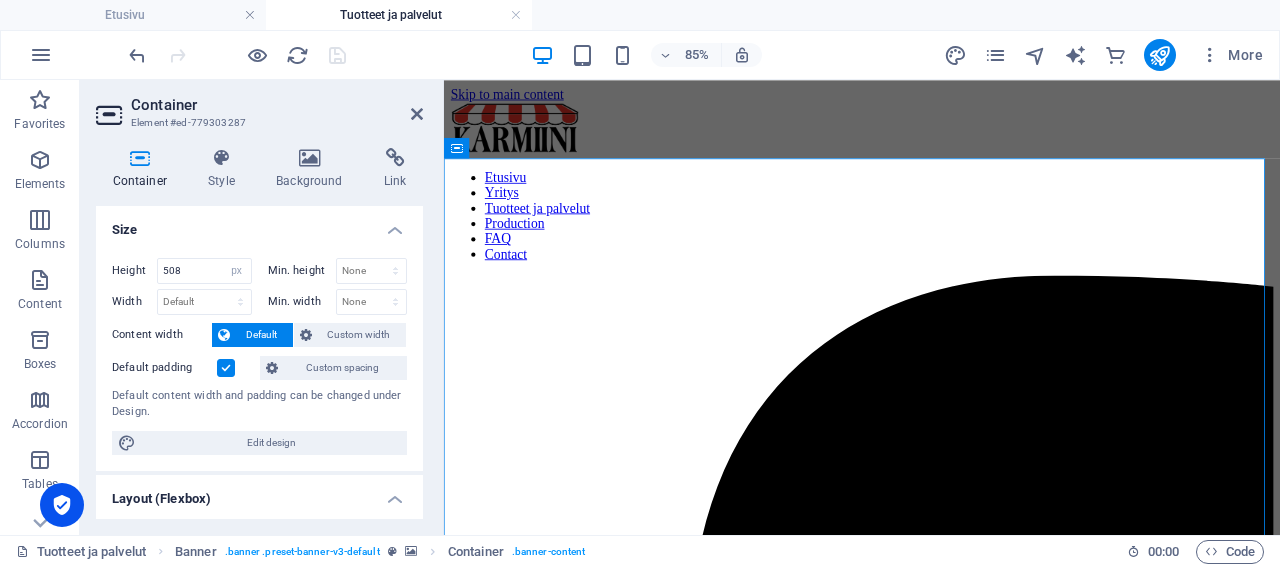 type on "508" 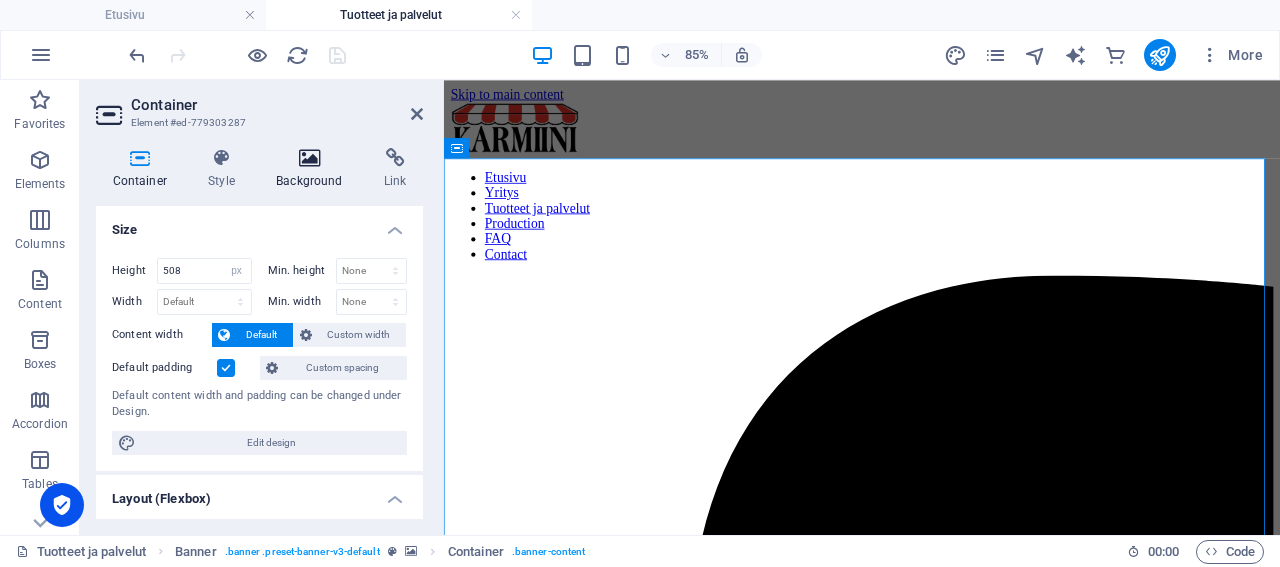 click on "Background" at bounding box center [314, 169] 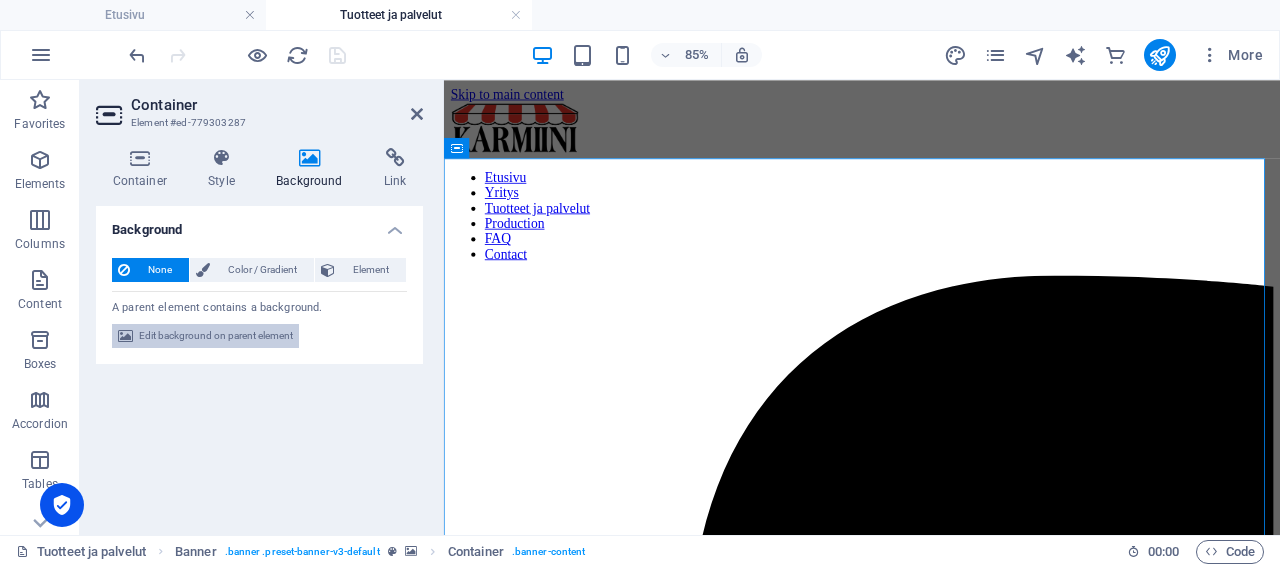click on "Edit background on parent element" at bounding box center (216, 336) 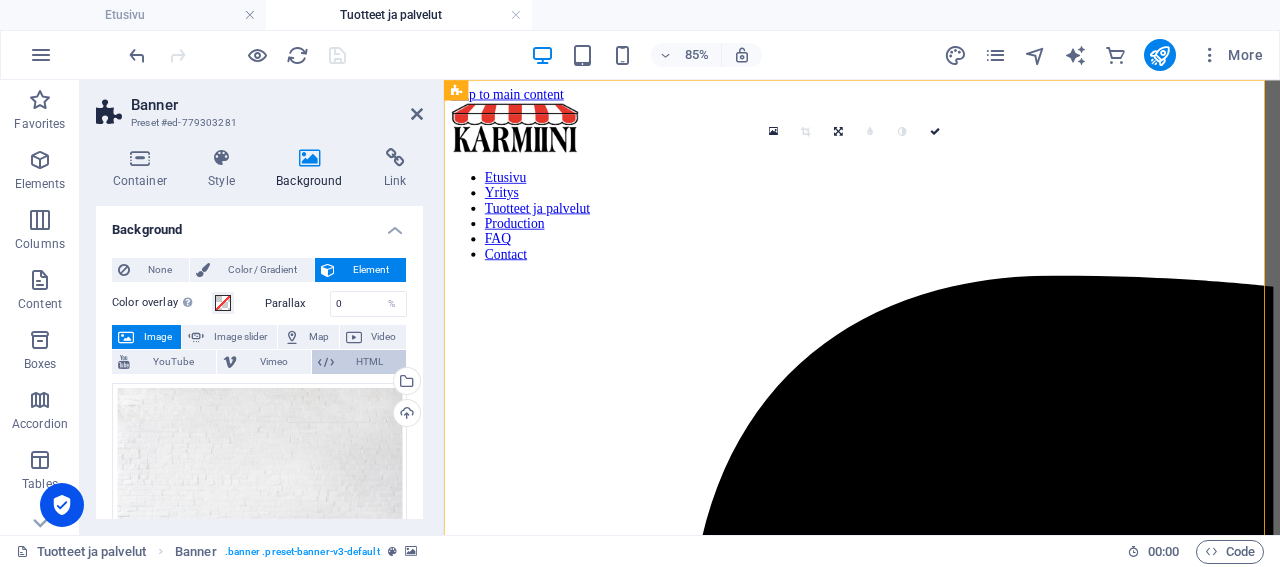 scroll, scrollTop: 96, scrollLeft: 0, axis: vertical 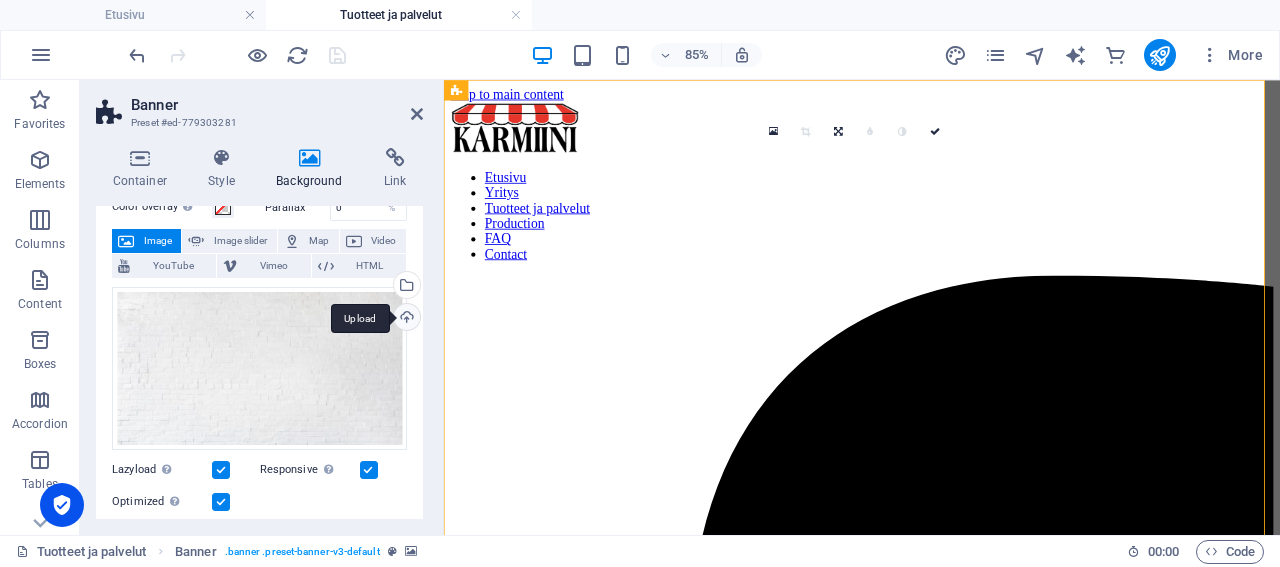 click on "Upload" at bounding box center [405, 319] 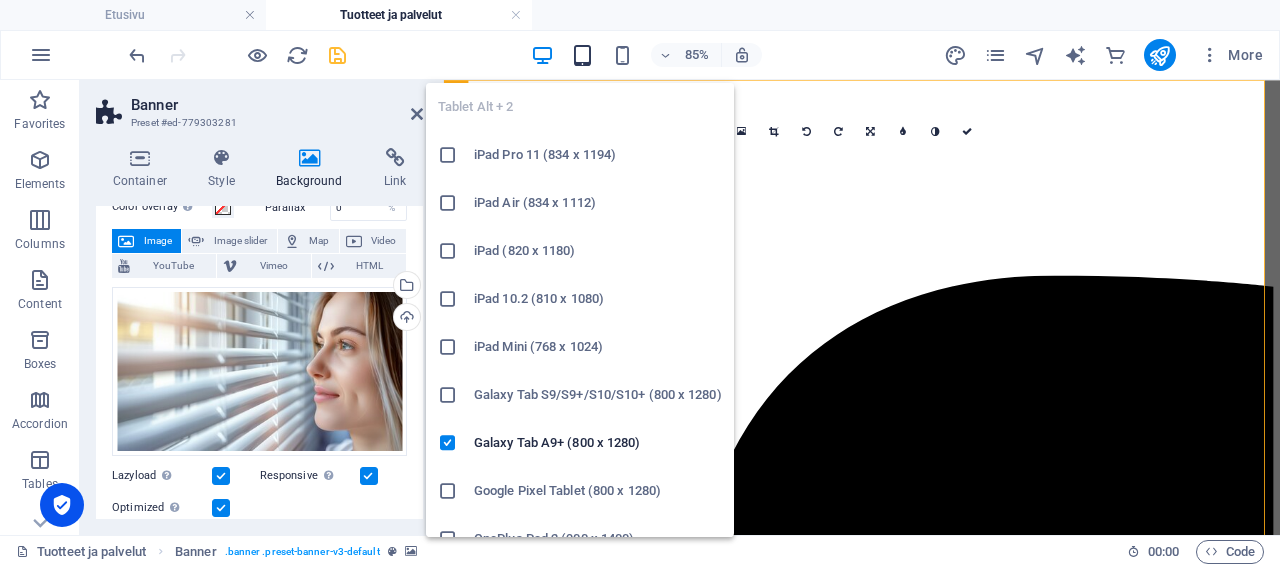 click at bounding box center [582, 55] 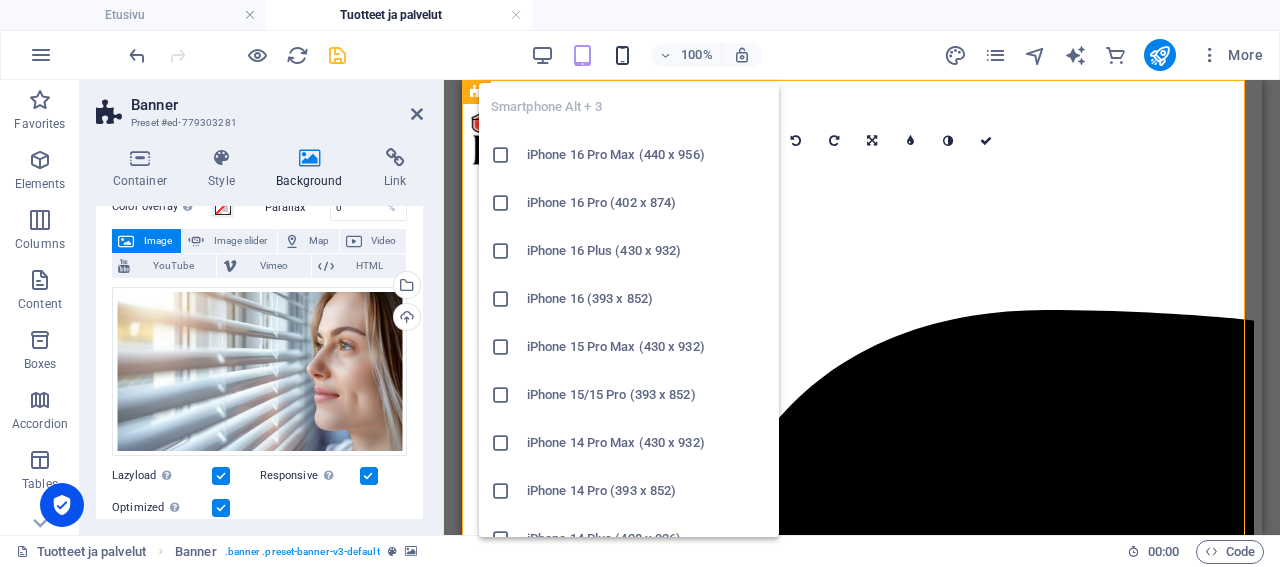 click at bounding box center (622, 55) 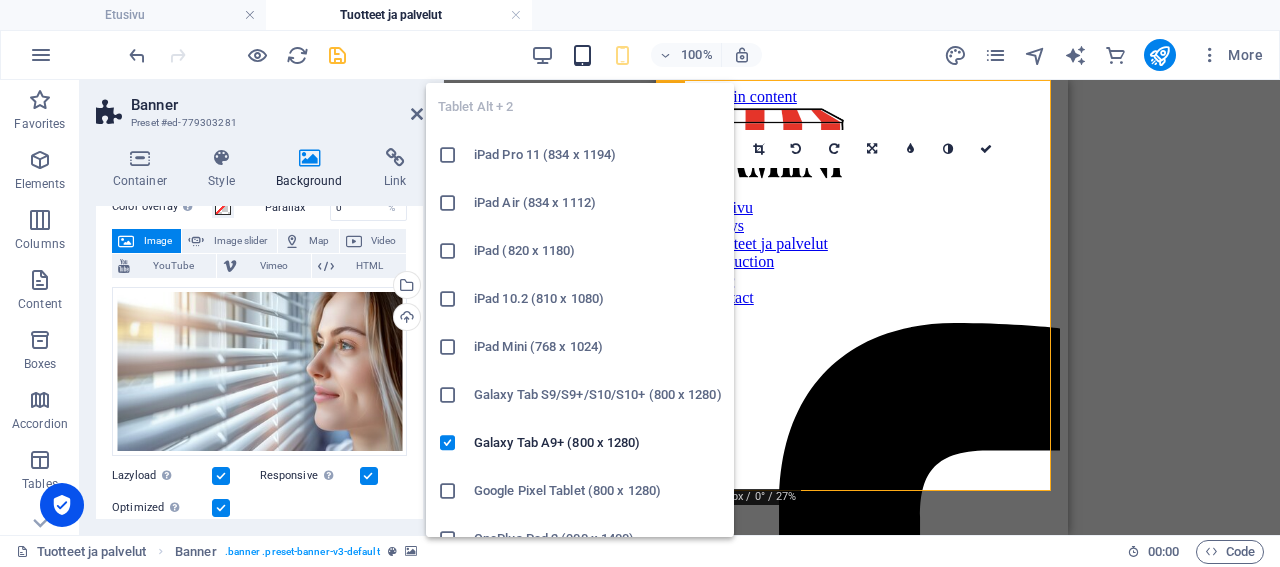 click at bounding box center (582, 55) 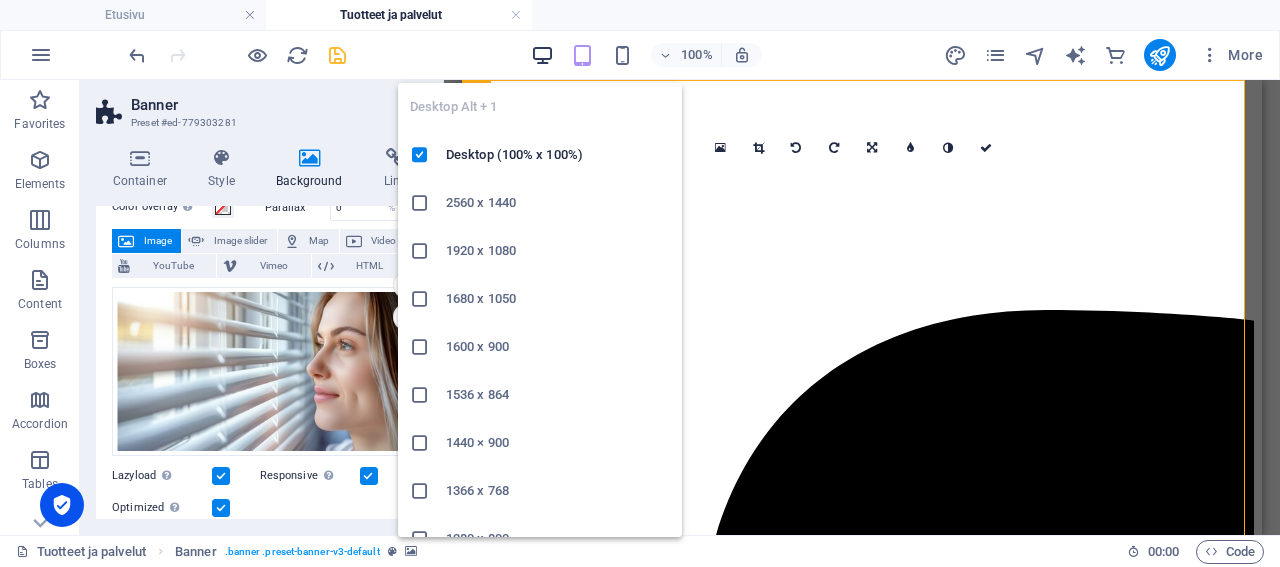 click at bounding box center (542, 55) 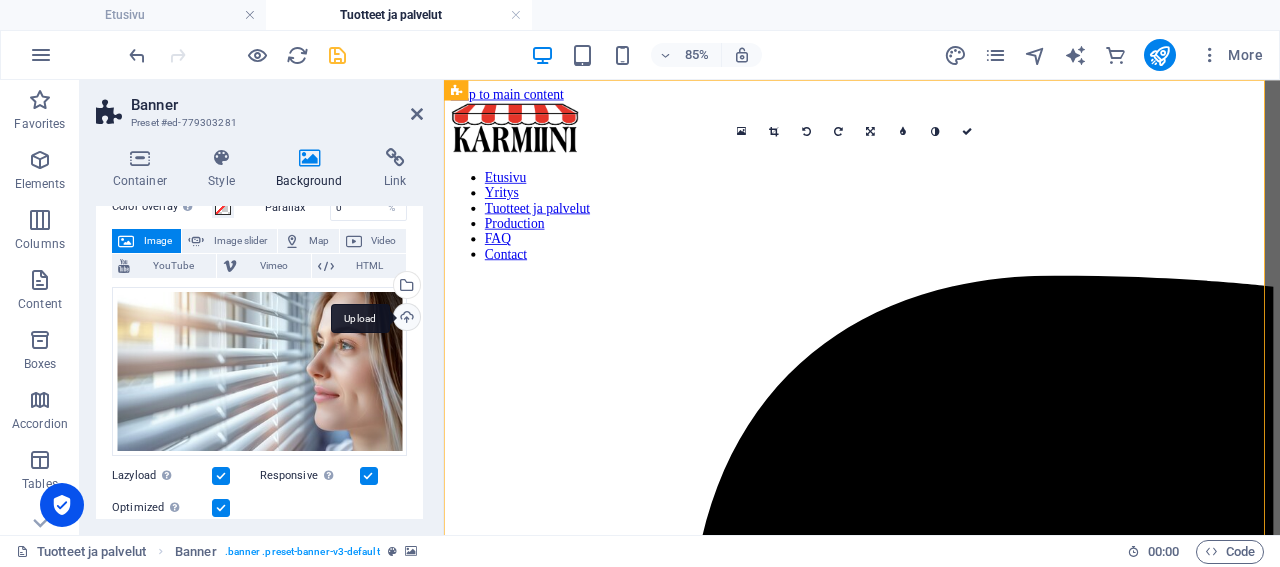 click on "Upload" at bounding box center (405, 319) 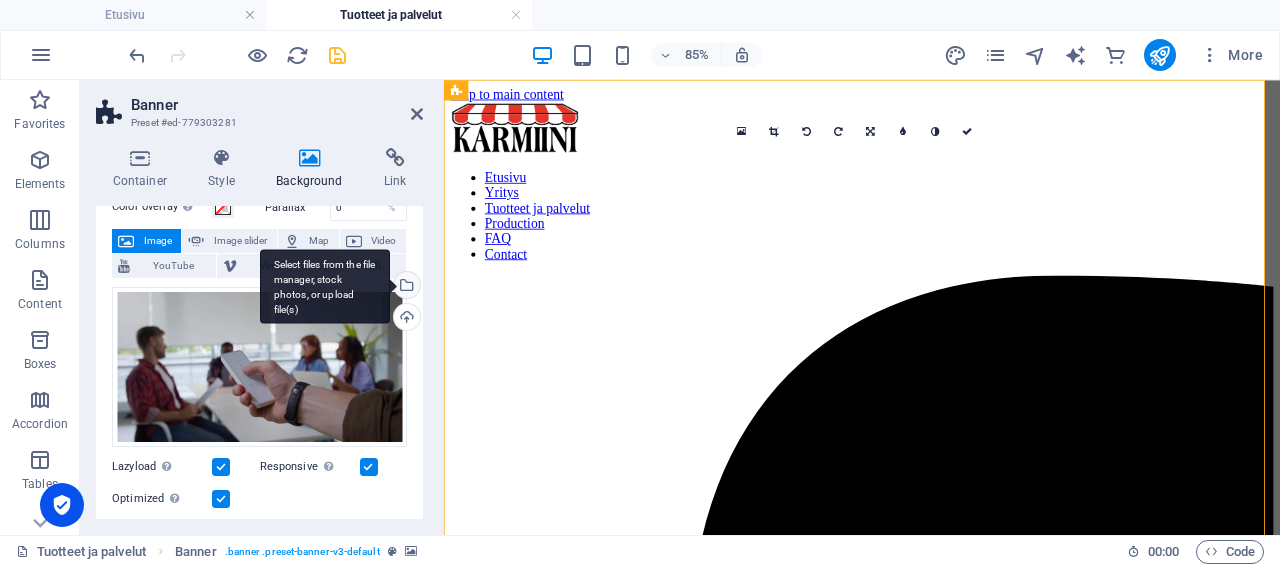 click on "Select files from the file manager, stock photos, or upload file(s)" at bounding box center [405, 287] 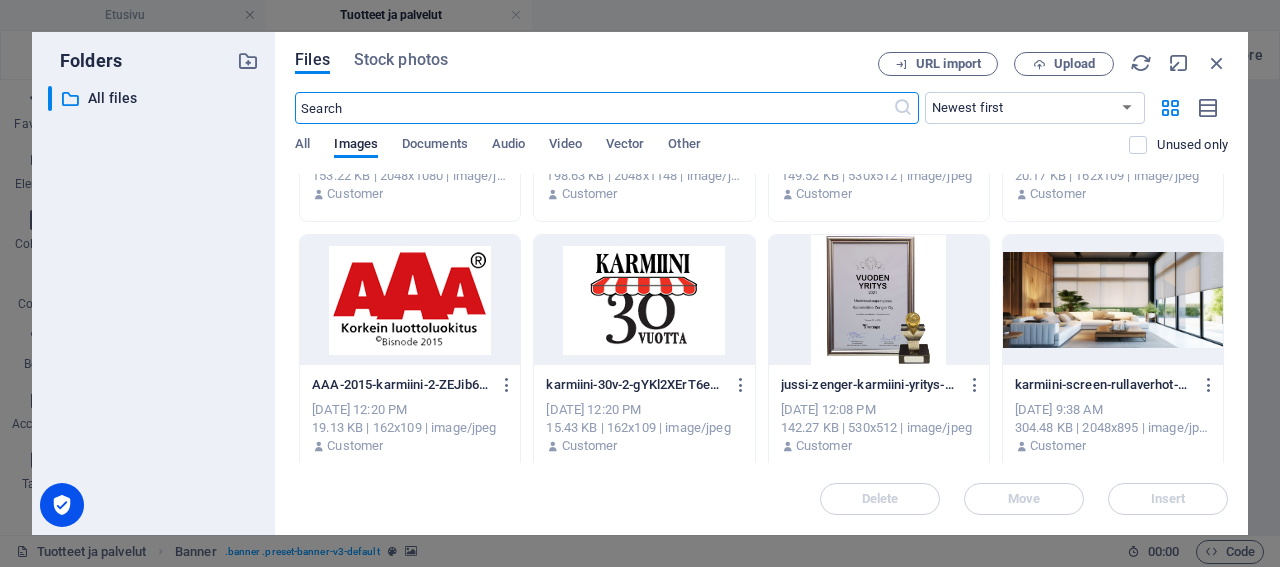 scroll, scrollTop: 384, scrollLeft: 0, axis: vertical 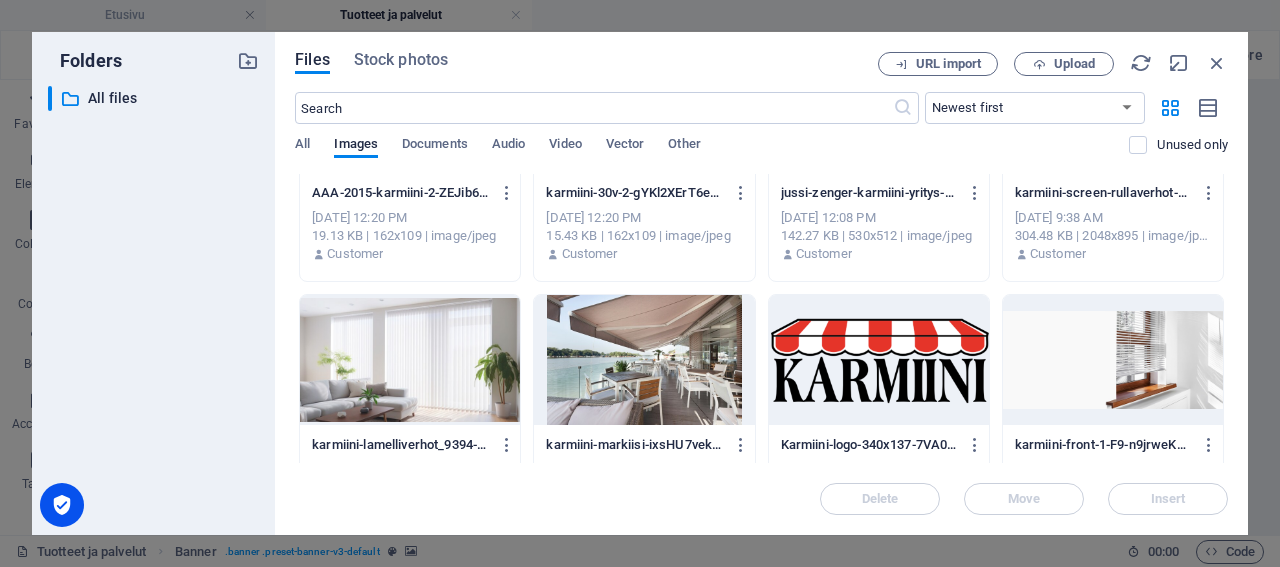 click at bounding box center (410, 360) 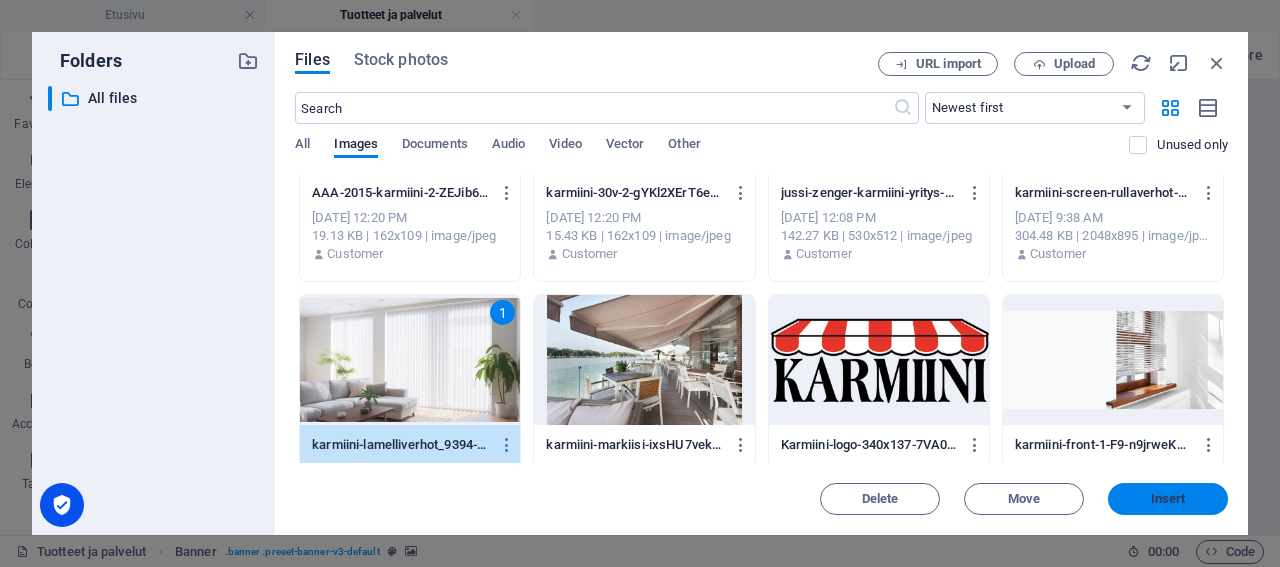 click on "Insert" at bounding box center [1168, 499] 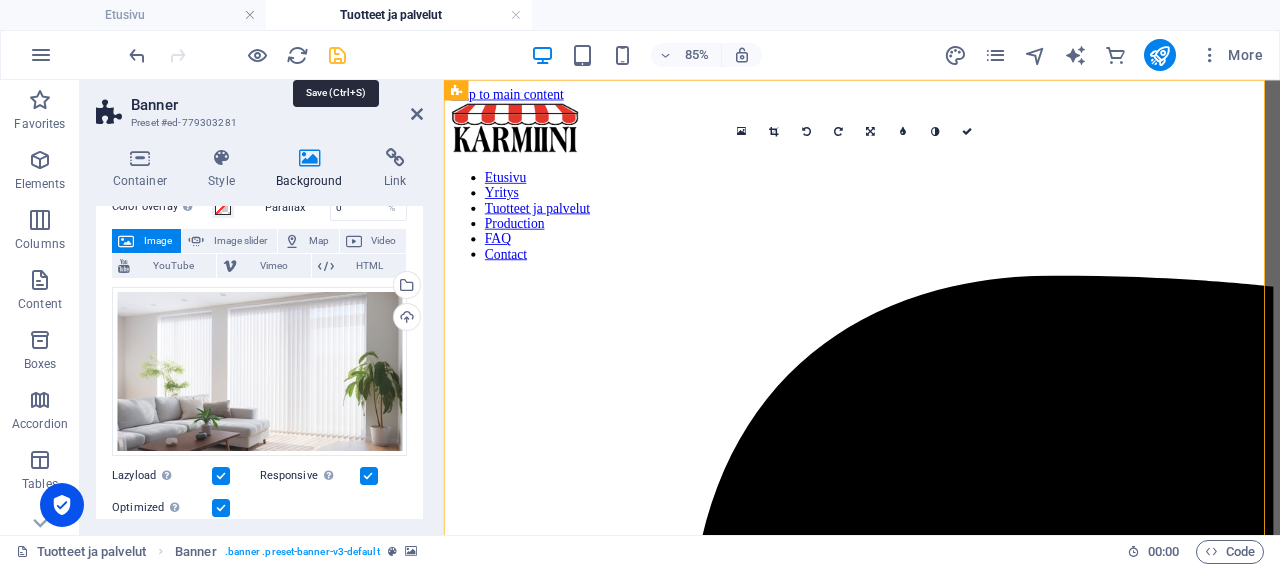 click at bounding box center (337, 55) 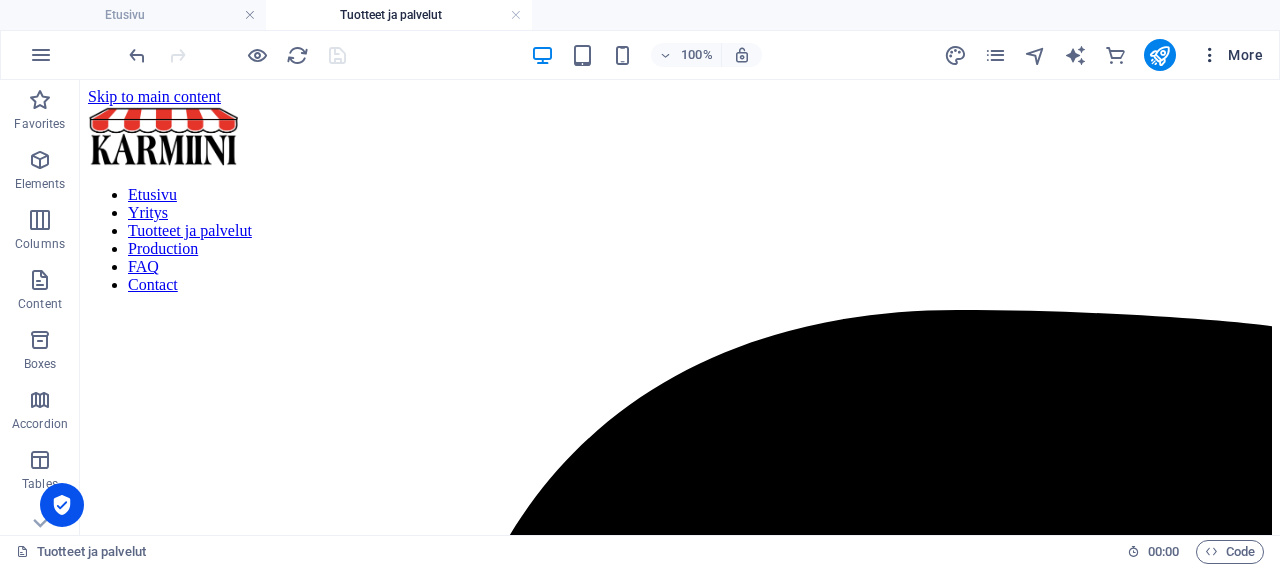 click on "More" at bounding box center (1231, 55) 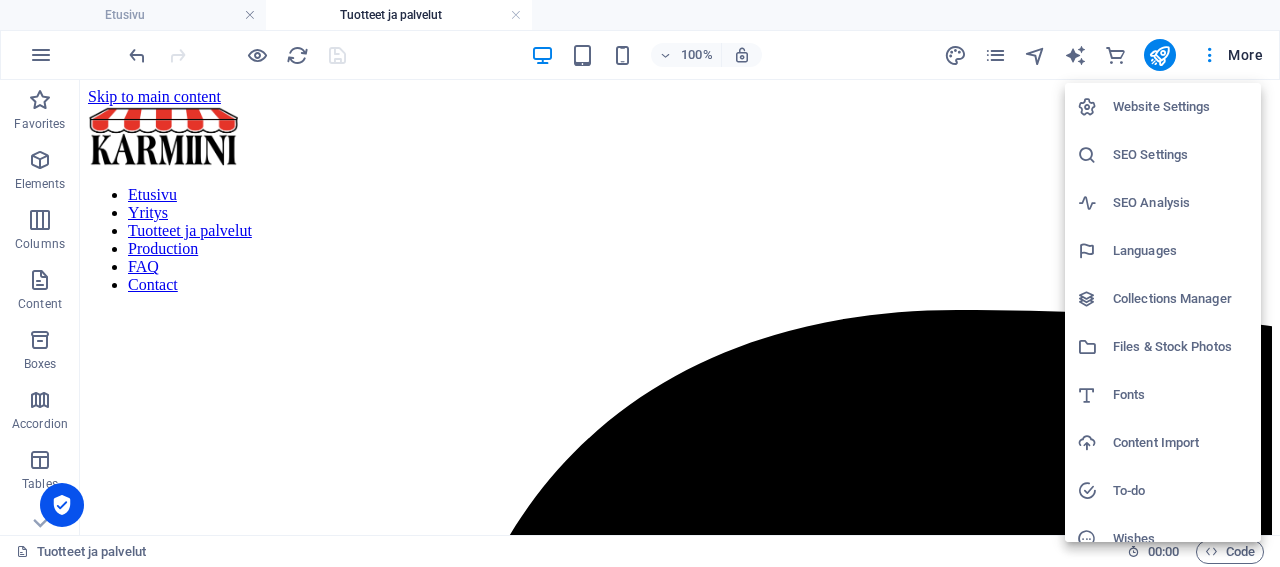 click on "Files & Stock Photos" at bounding box center (1181, 347) 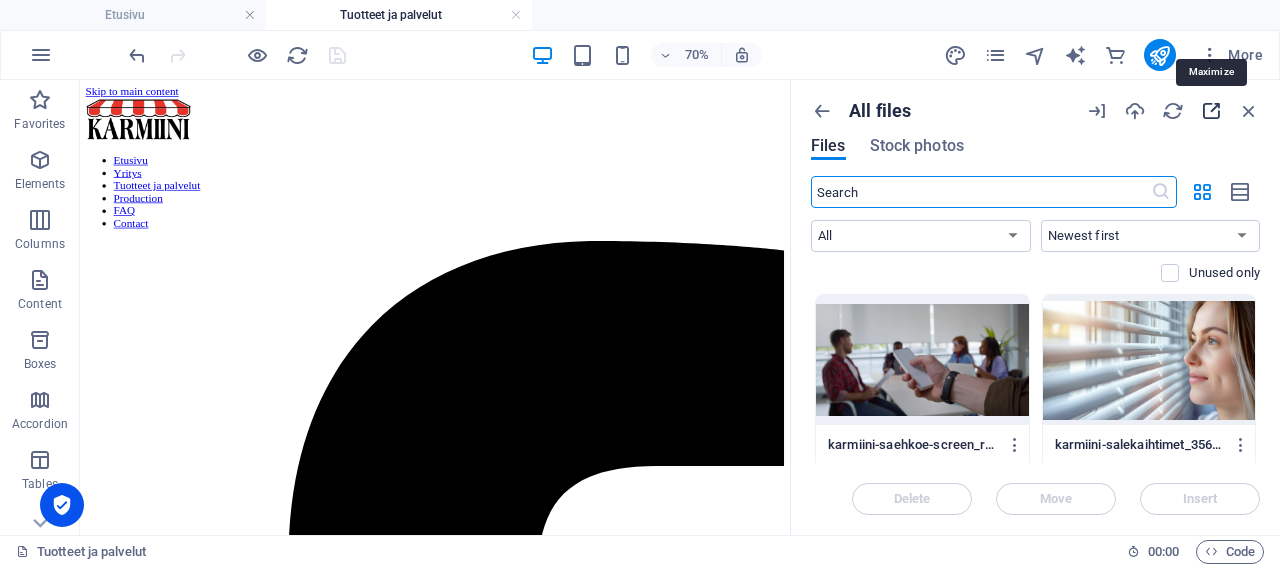 click at bounding box center [1211, 111] 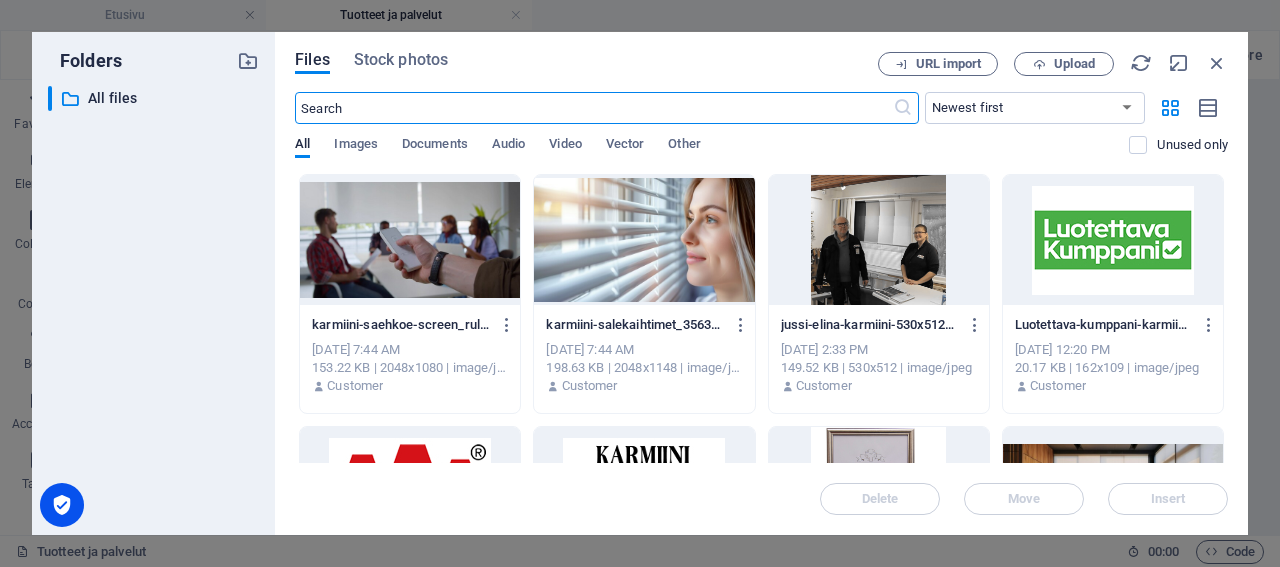 click at bounding box center (644, 240) 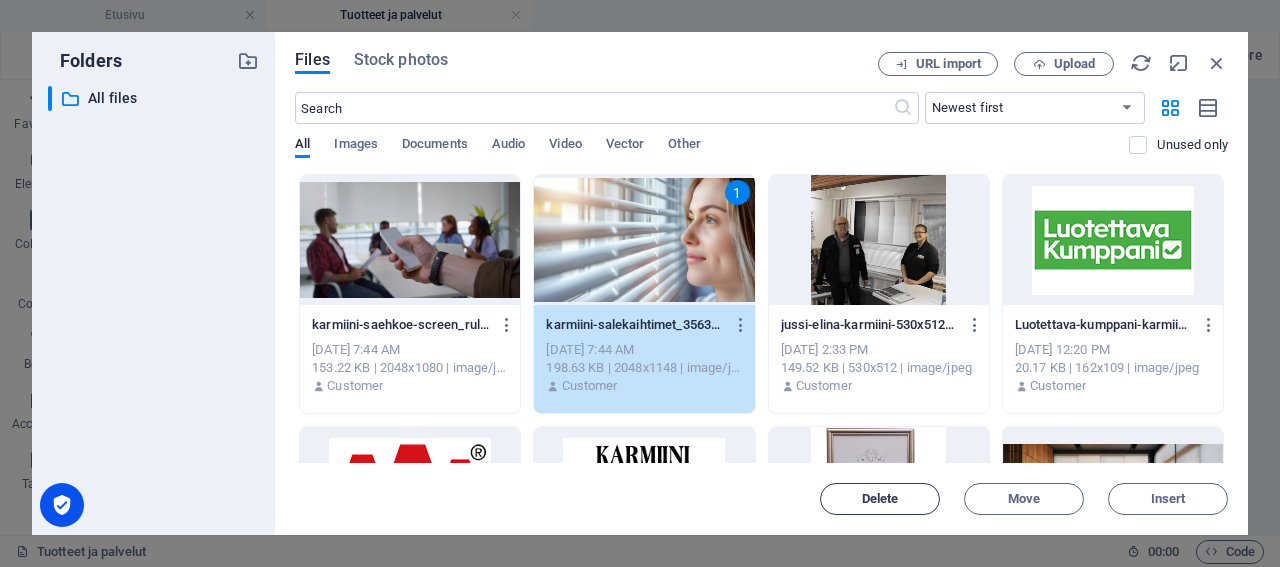 click on "Delete" at bounding box center [880, 499] 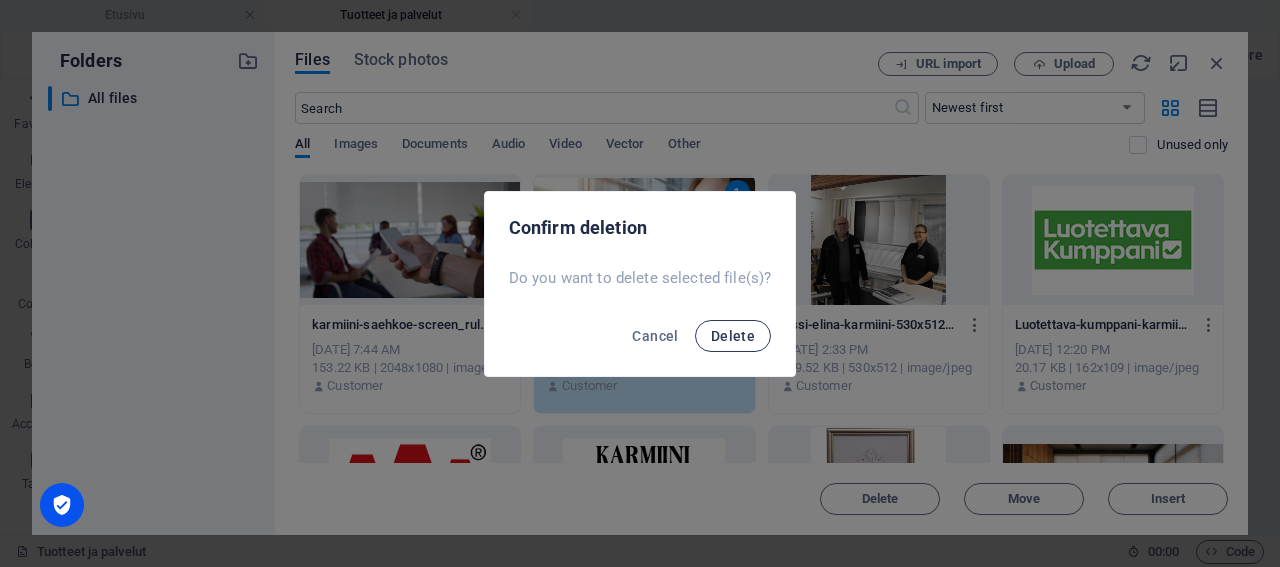 click on "Delete" at bounding box center (733, 336) 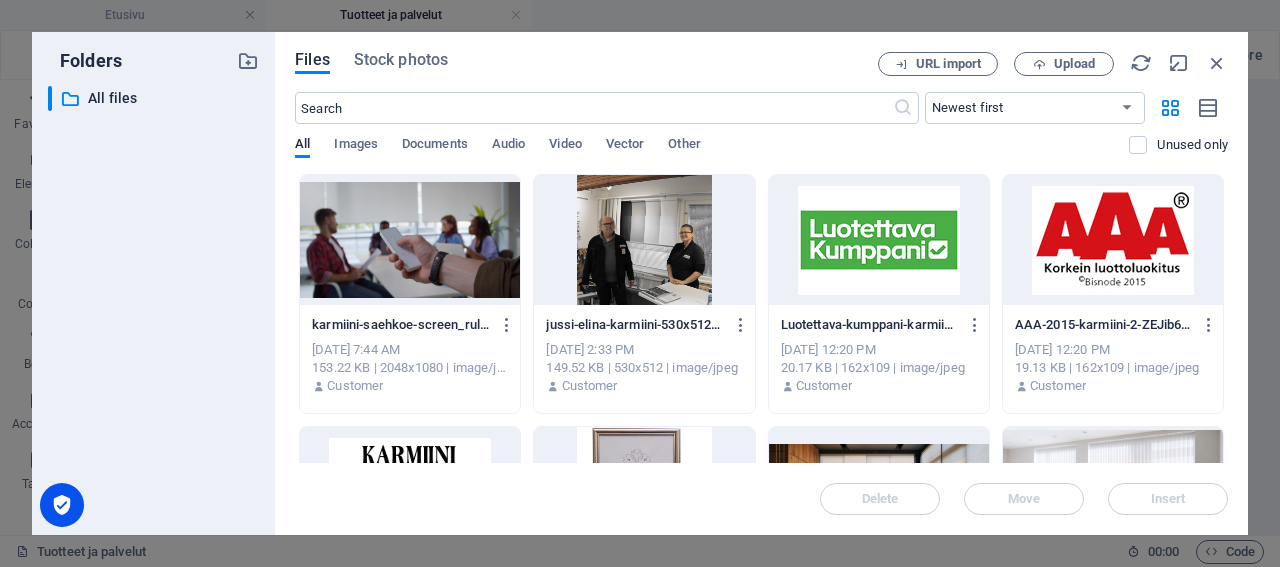 click at bounding box center [410, 240] 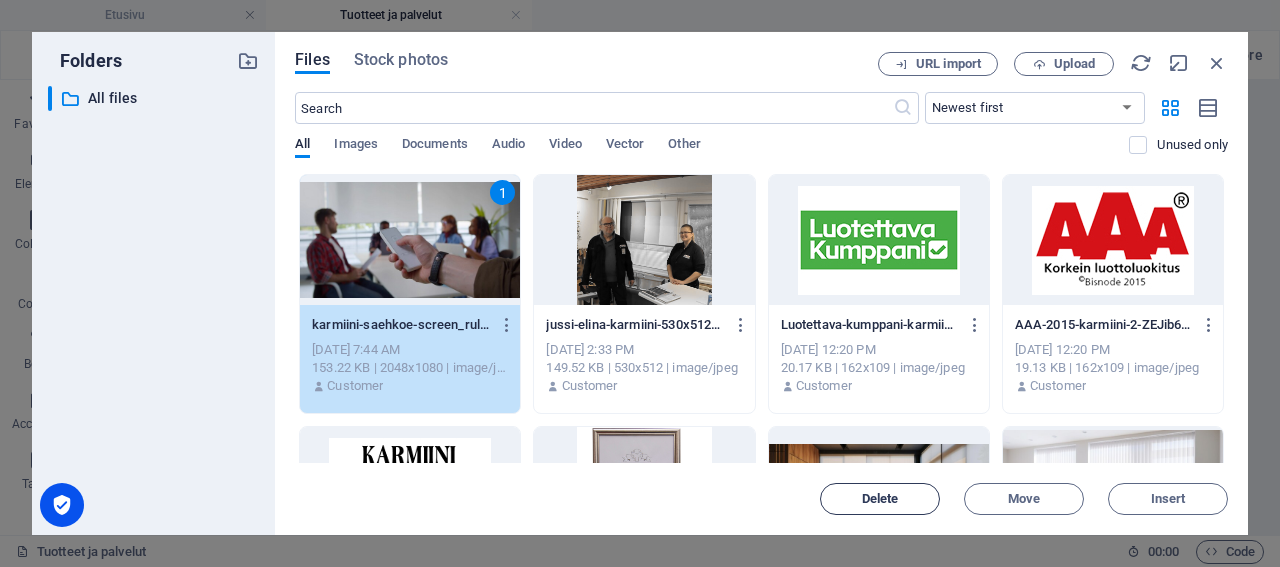 click on "Delete" at bounding box center [880, 499] 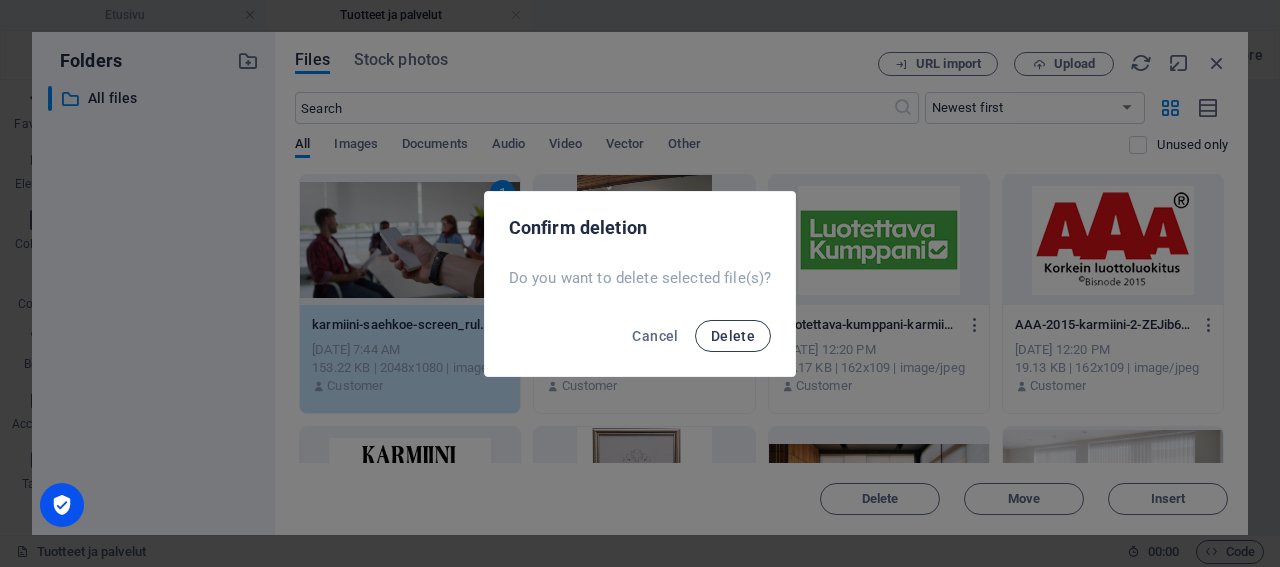 click on "Delete" at bounding box center (733, 336) 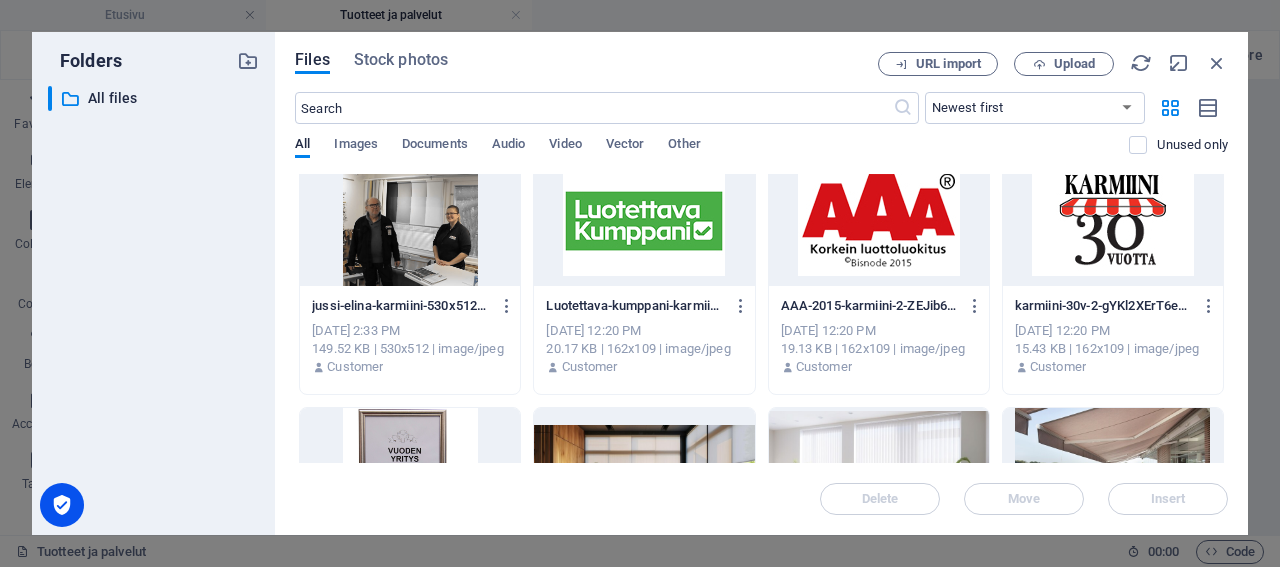 scroll, scrollTop: 0, scrollLeft: 0, axis: both 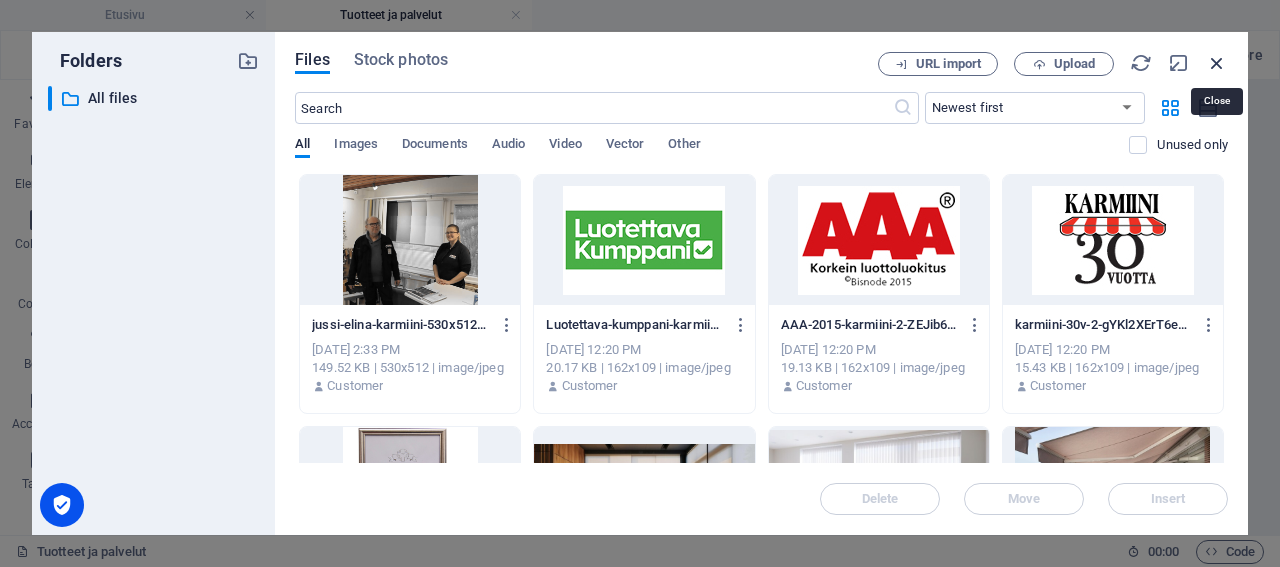 click at bounding box center [1217, 63] 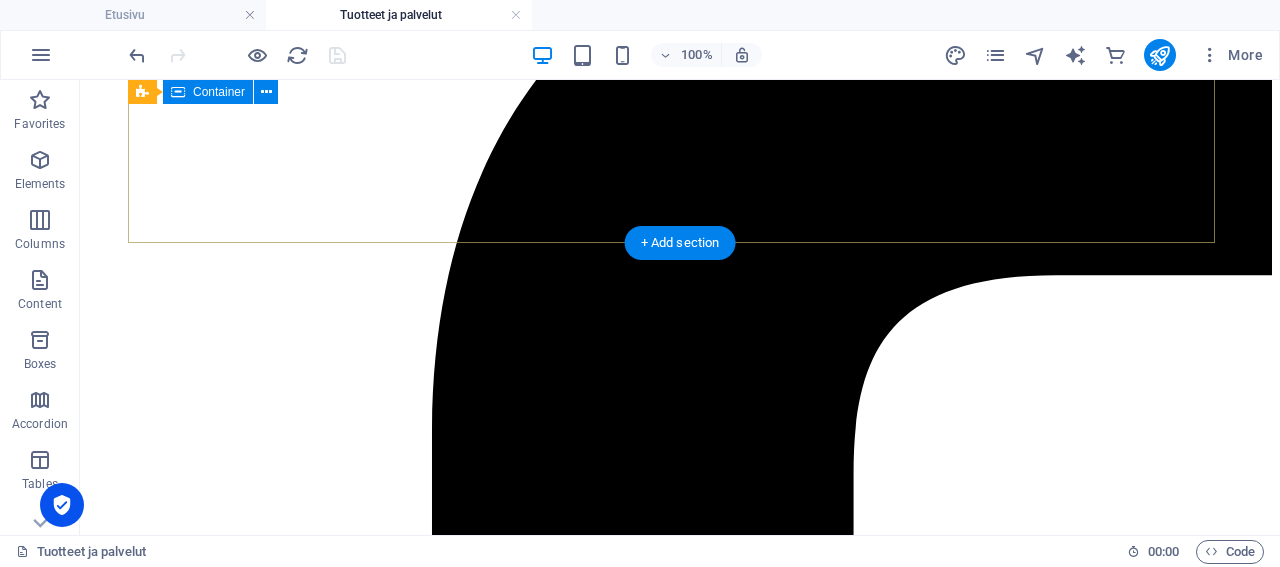scroll, scrollTop: 624, scrollLeft: 0, axis: vertical 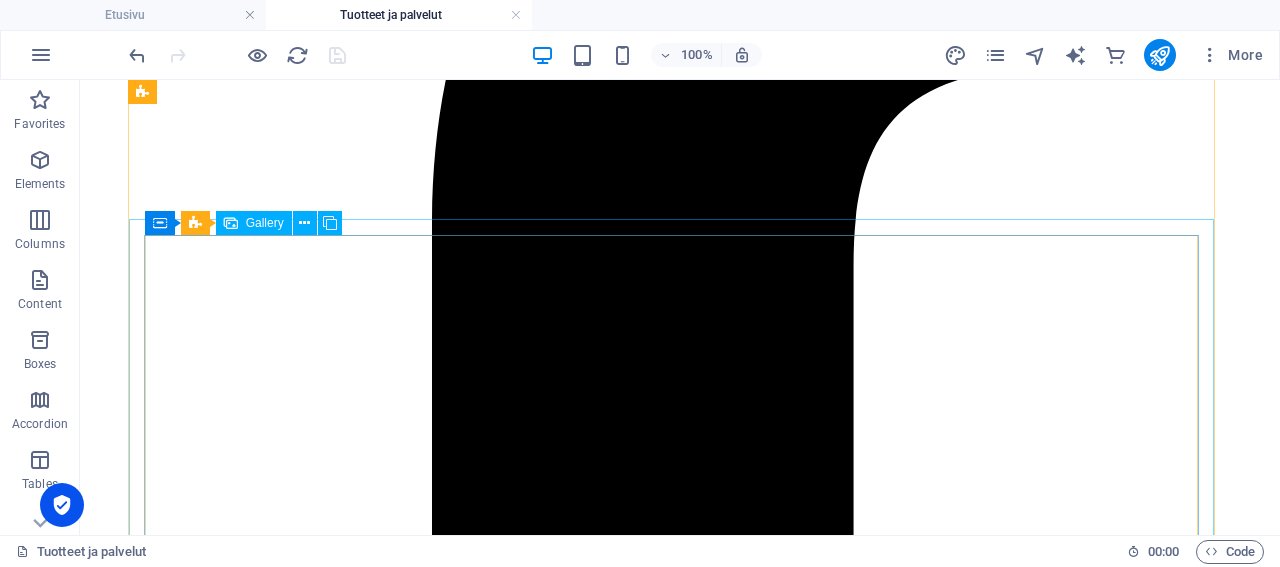 click on "Gallery" at bounding box center (265, 223) 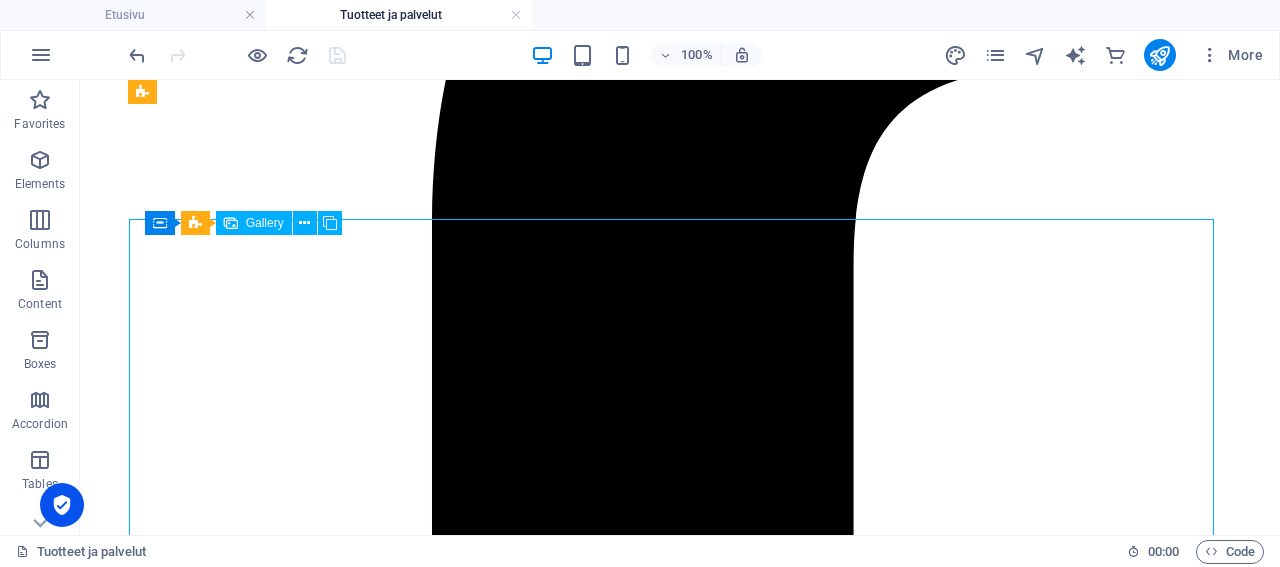 click on "Gallery" at bounding box center (265, 223) 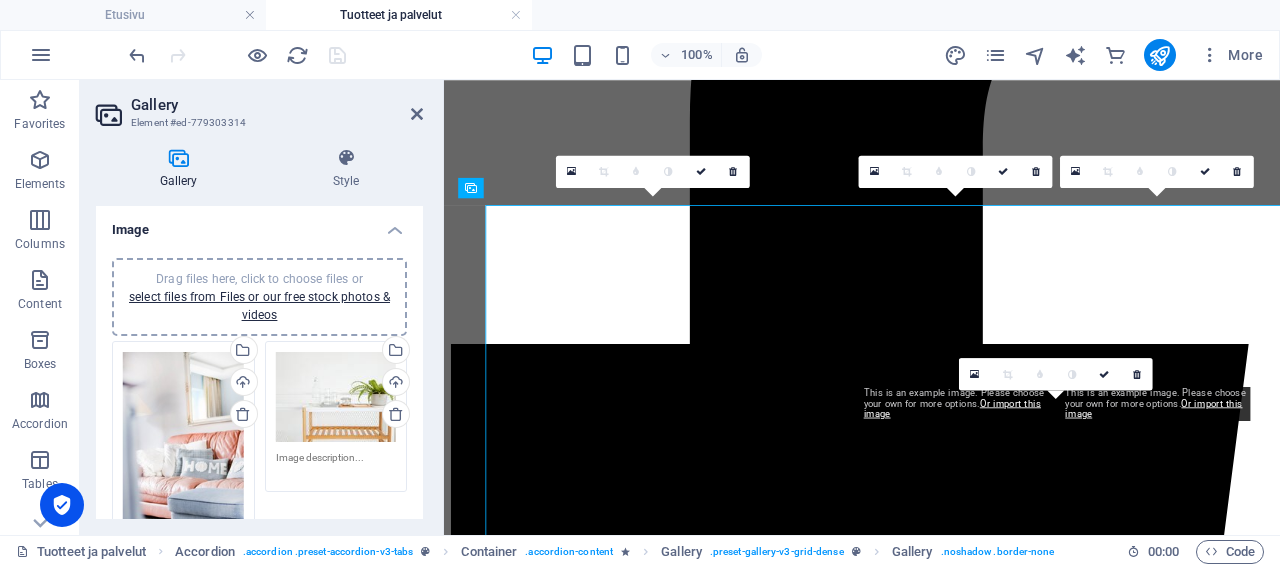 scroll, scrollTop: 616, scrollLeft: 0, axis: vertical 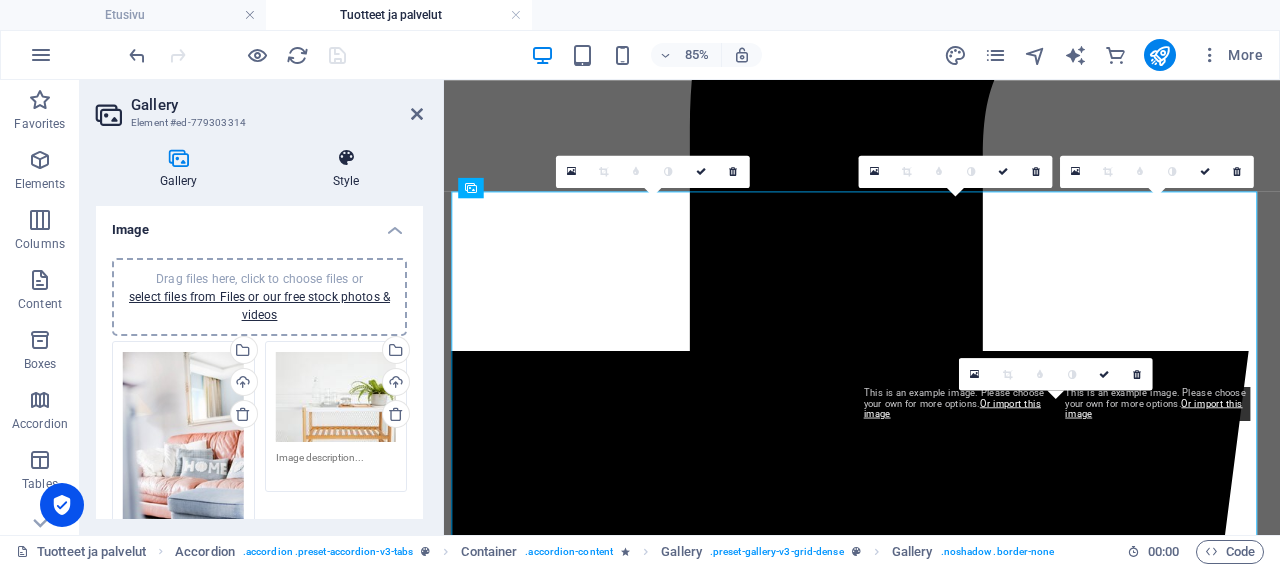 click at bounding box center [346, 158] 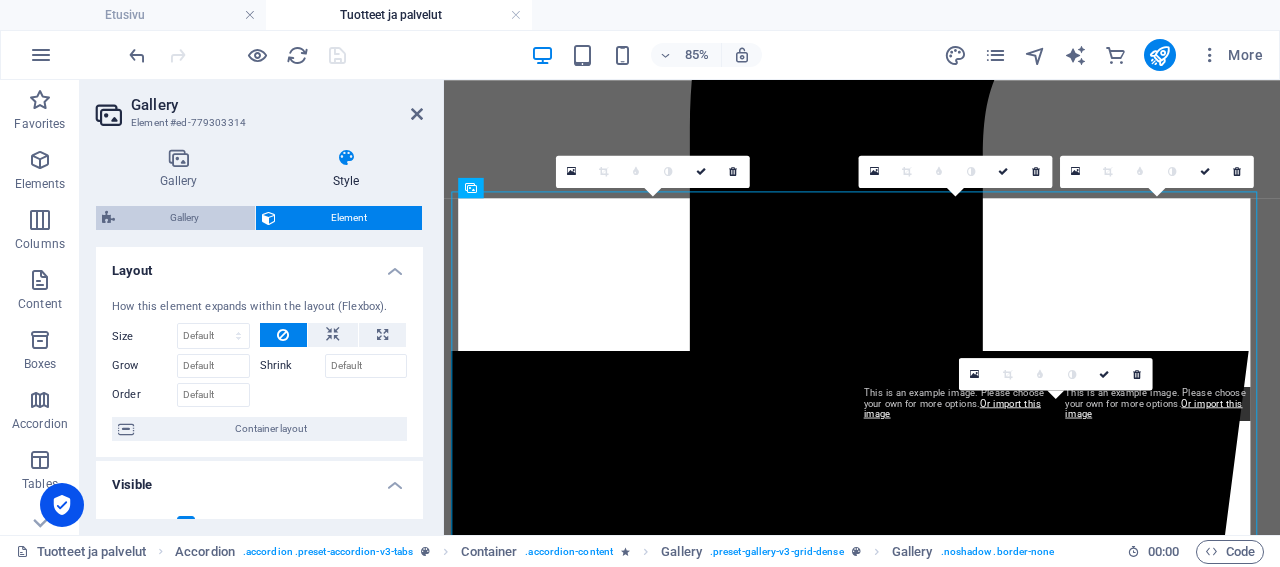 click on "Gallery" at bounding box center (185, 218) 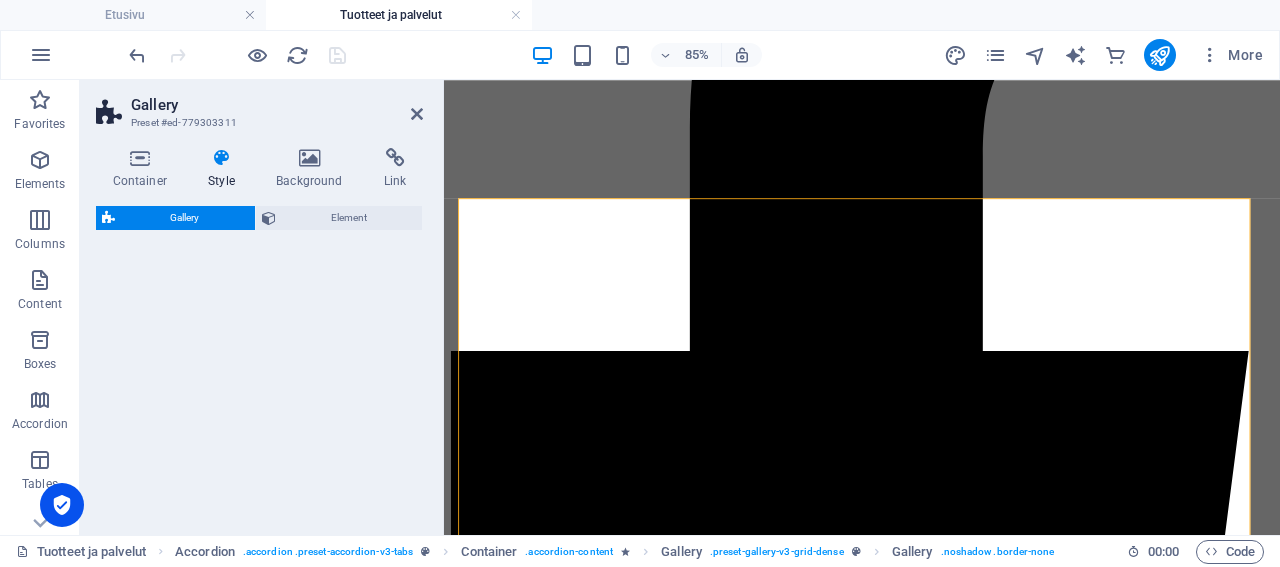 select on "rem" 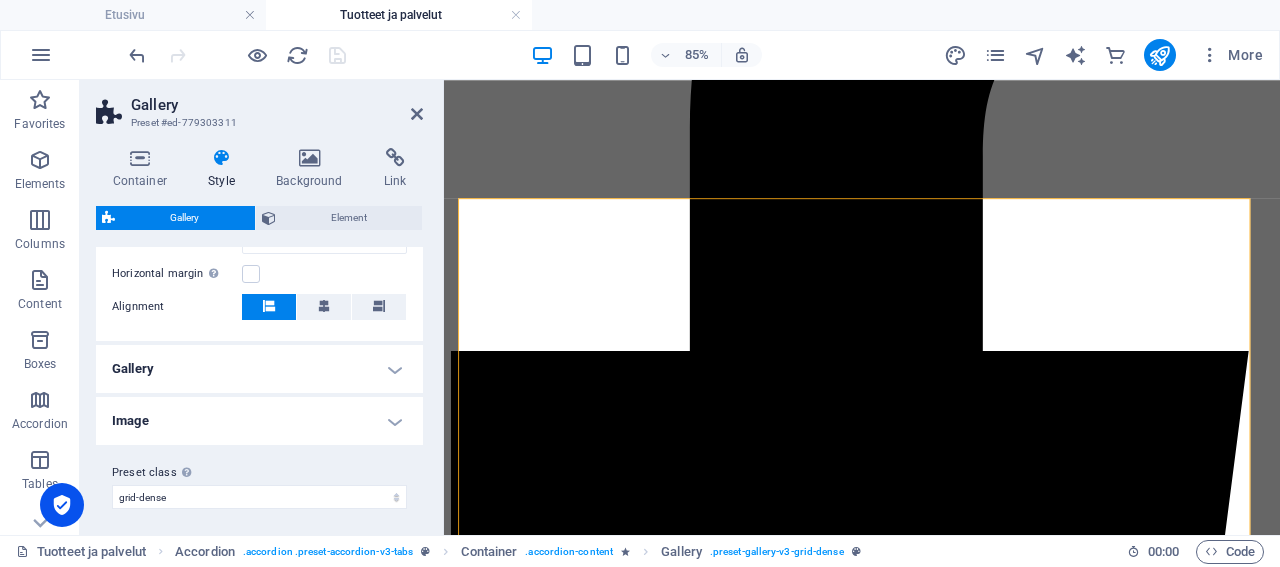 scroll, scrollTop: 485, scrollLeft: 0, axis: vertical 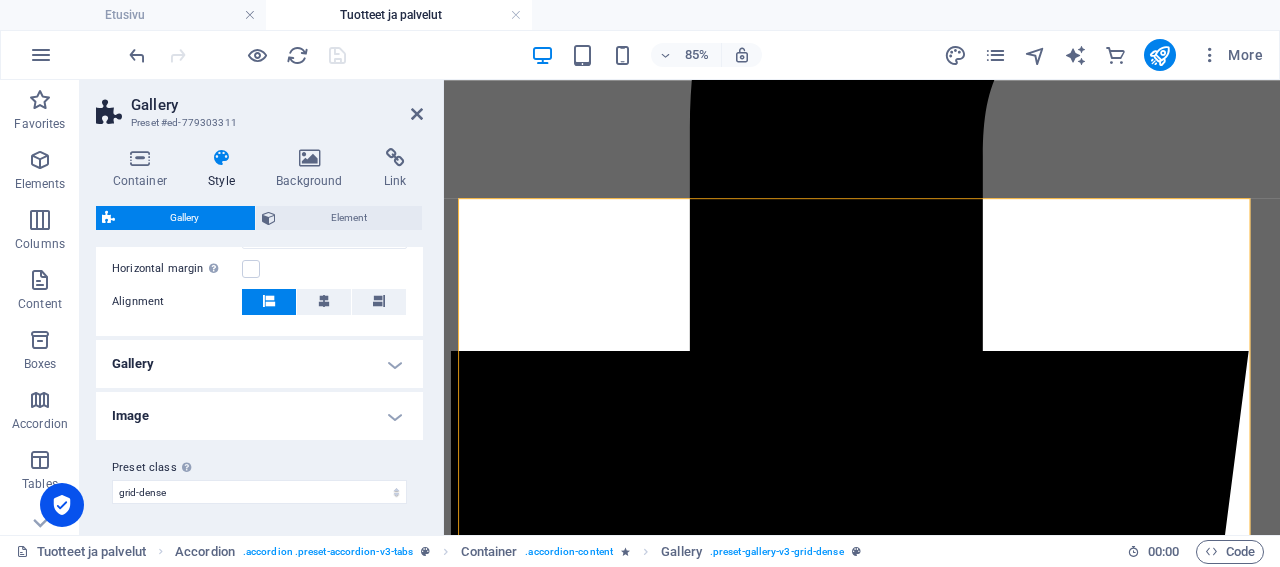 click on "Gallery" at bounding box center [259, 364] 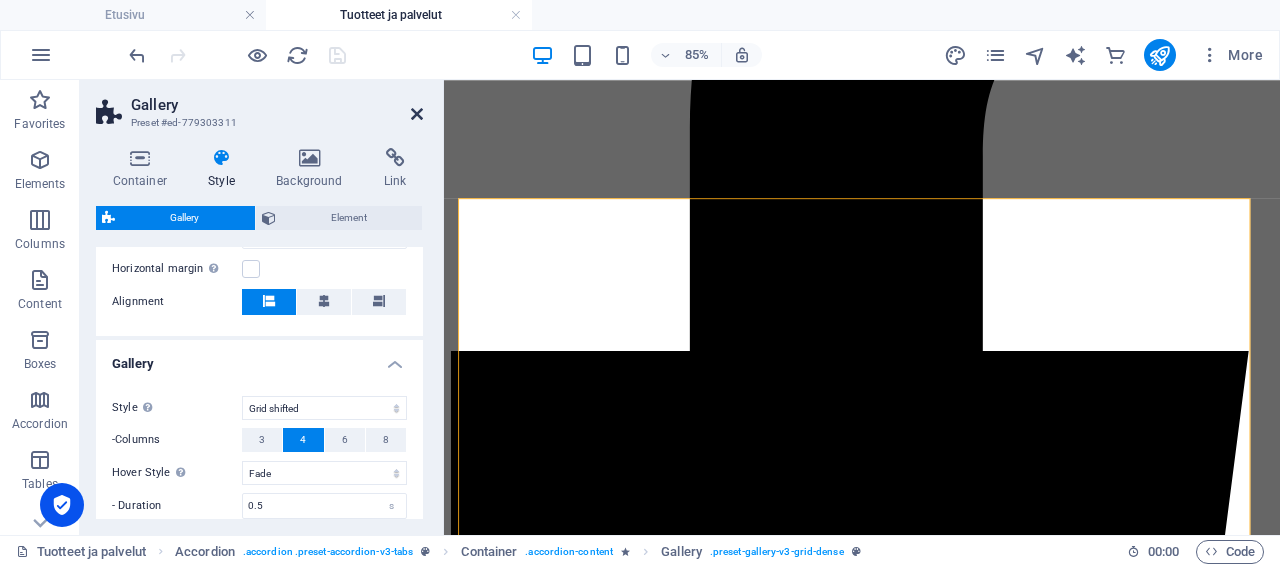 click at bounding box center [417, 114] 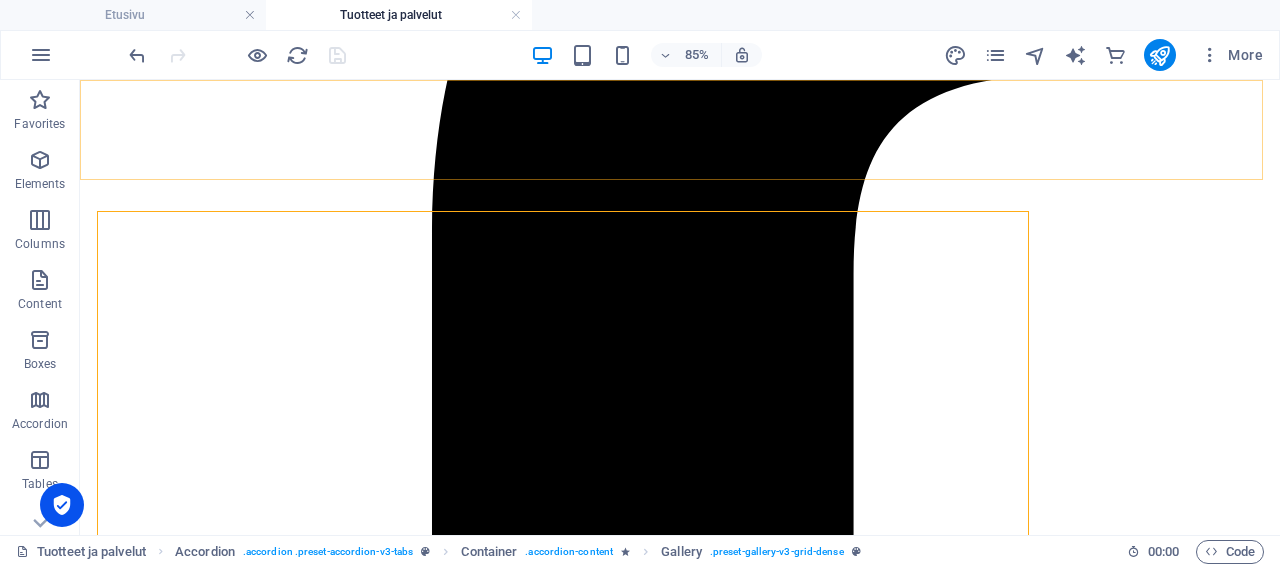scroll, scrollTop: 624, scrollLeft: 0, axis: vertical 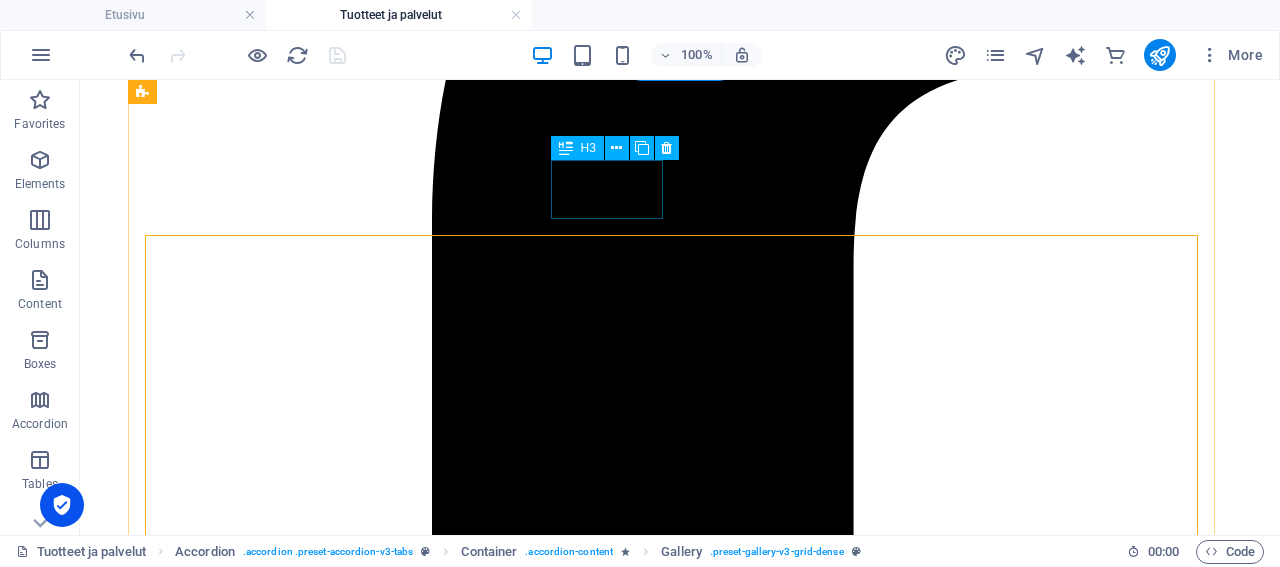 click on "Living room" at bounding box center [680, 13677] 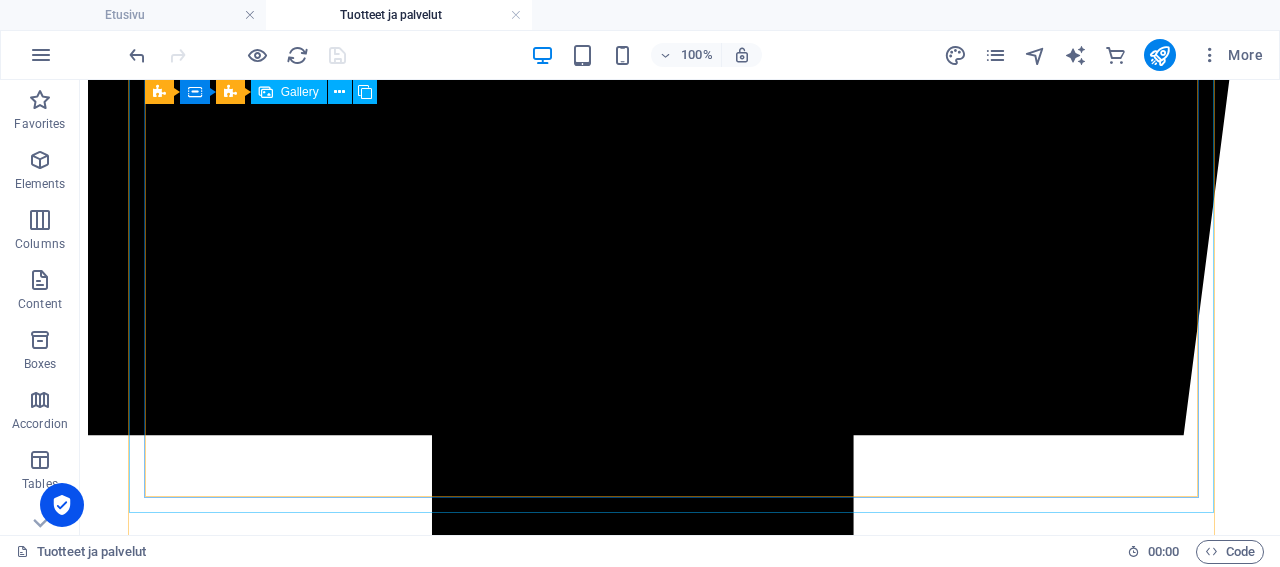 scroll, scrollTop: 1352, scrollLeft: 0, axis: vertical 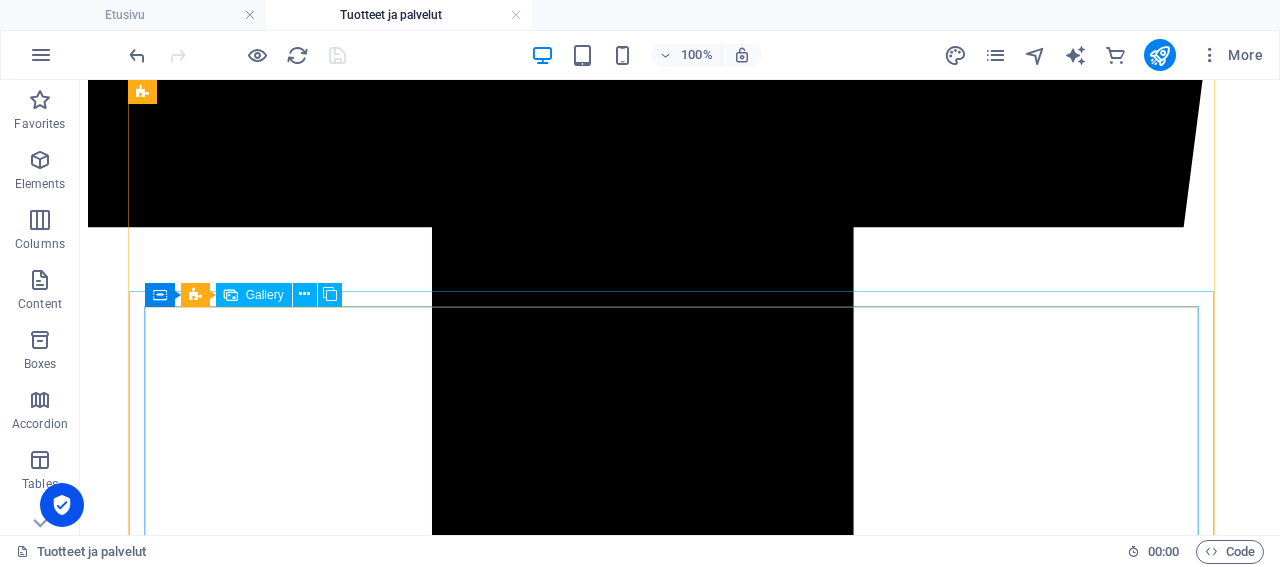 click on "Gallery" at bounding box center (265, 295) 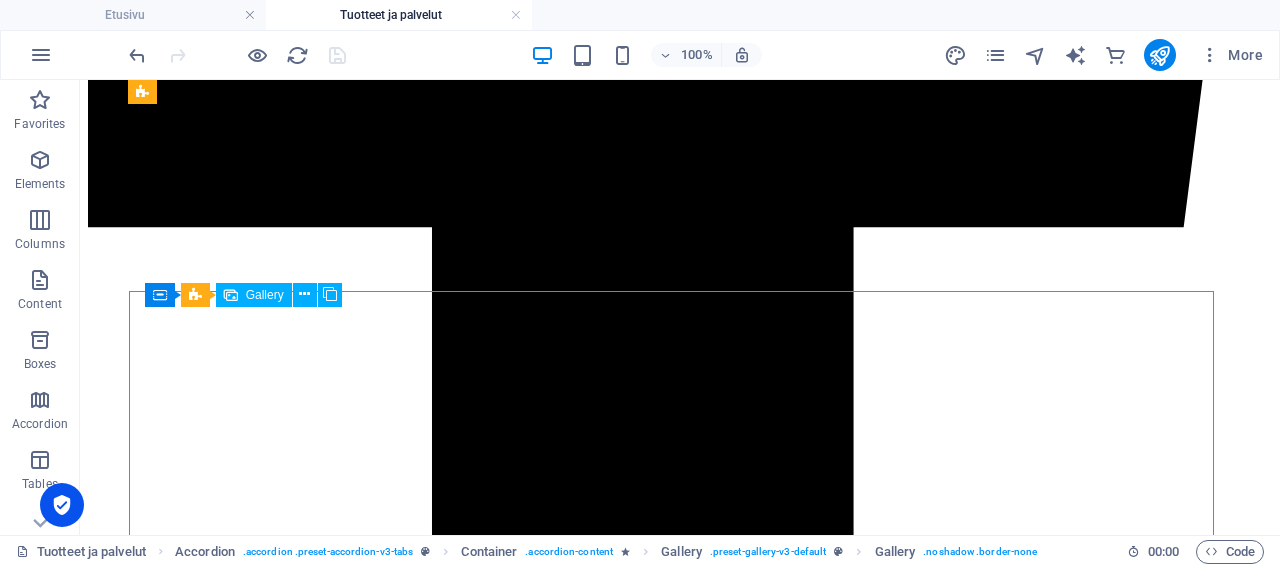click on "Gallery" at bounding box center (265, 295) 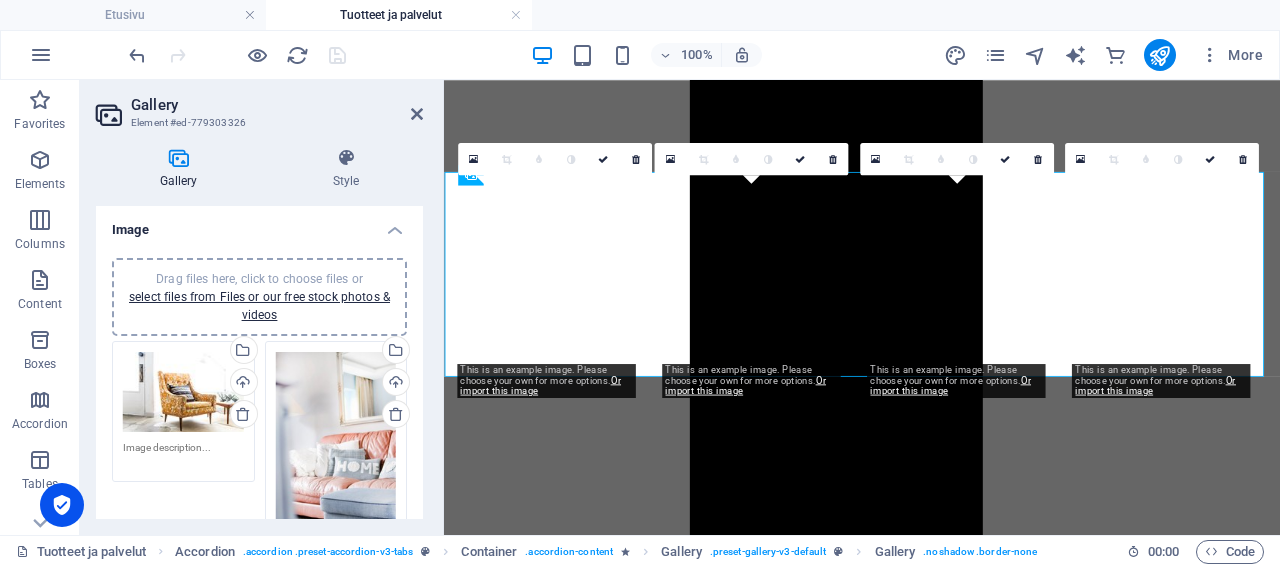 scroll, scrollTop: 1344, scrollLeft: 0, axis: vertical 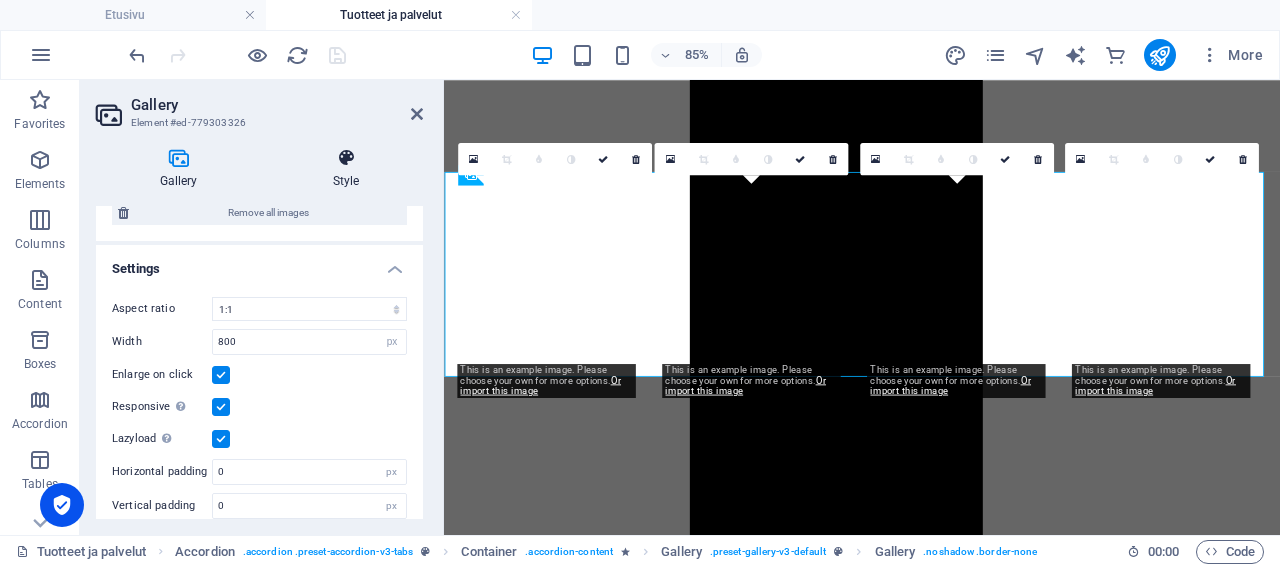 click on "Style" at bounding box center [346, 169] 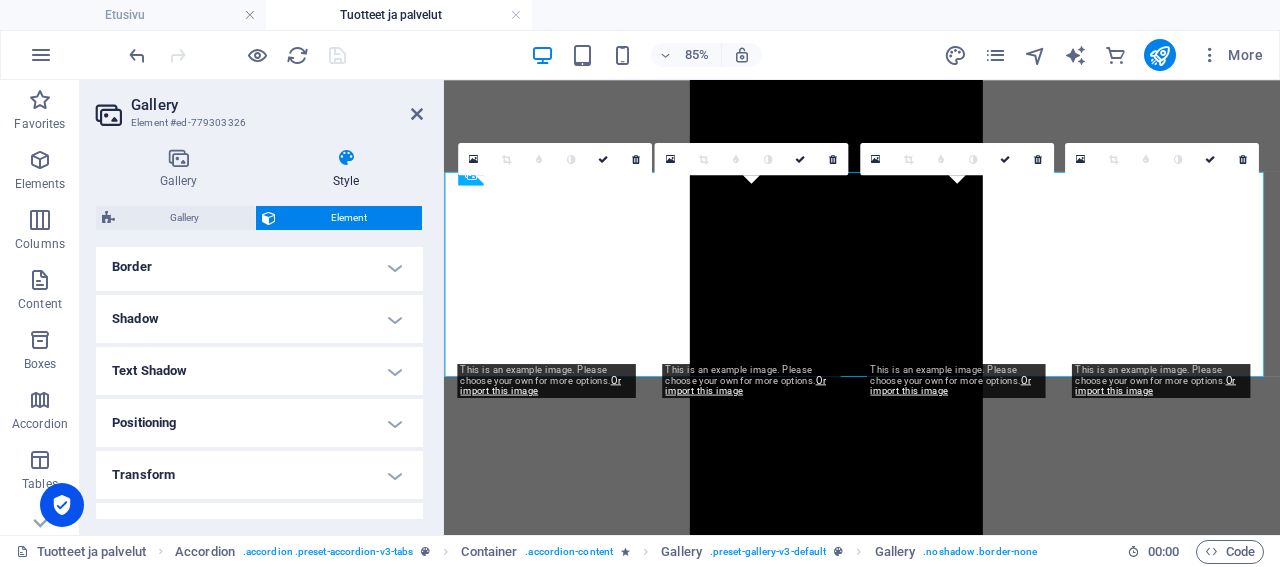 scroll, scrollTop: 188, scrollLeft: 0, axis: vertical 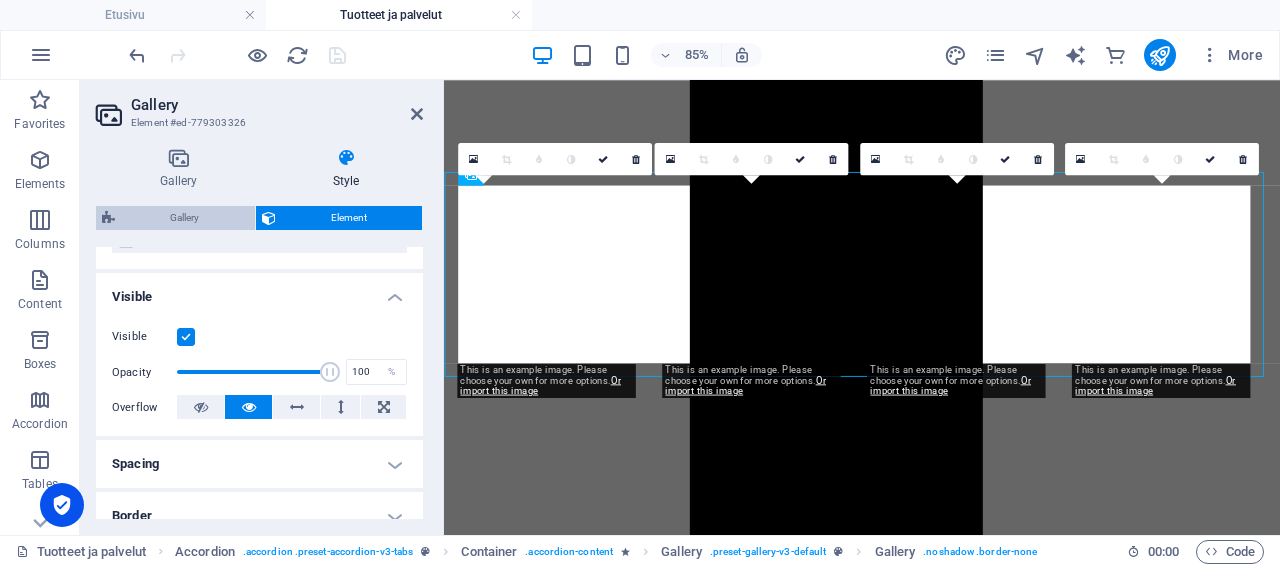 click on "Gallery" at bounding box center (185, 218) 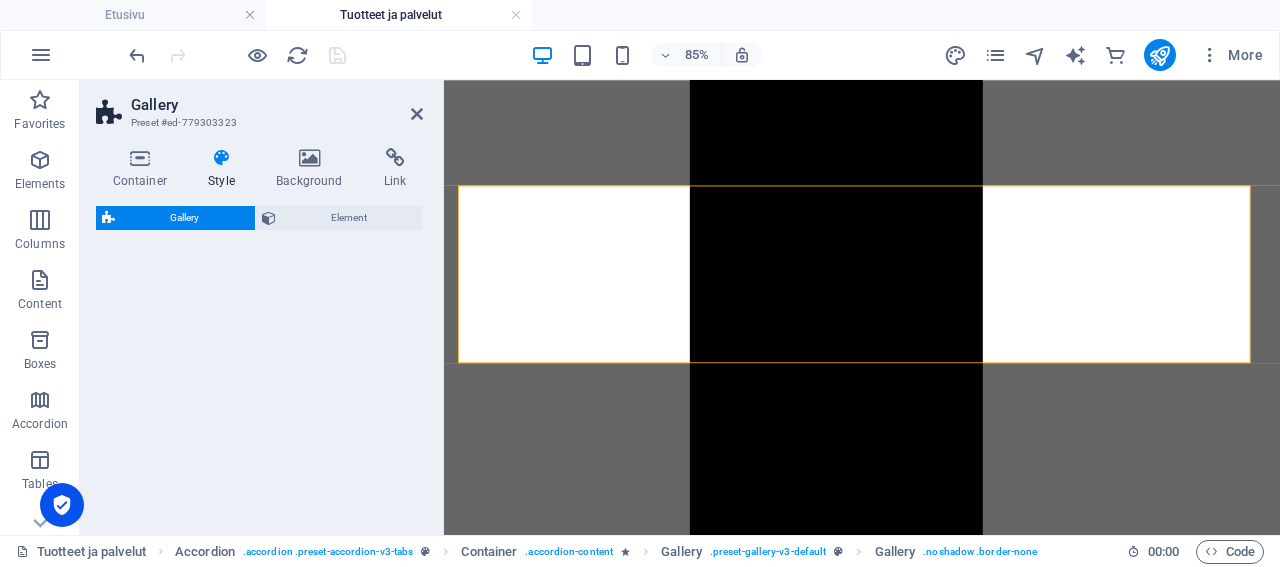 select on "rem" 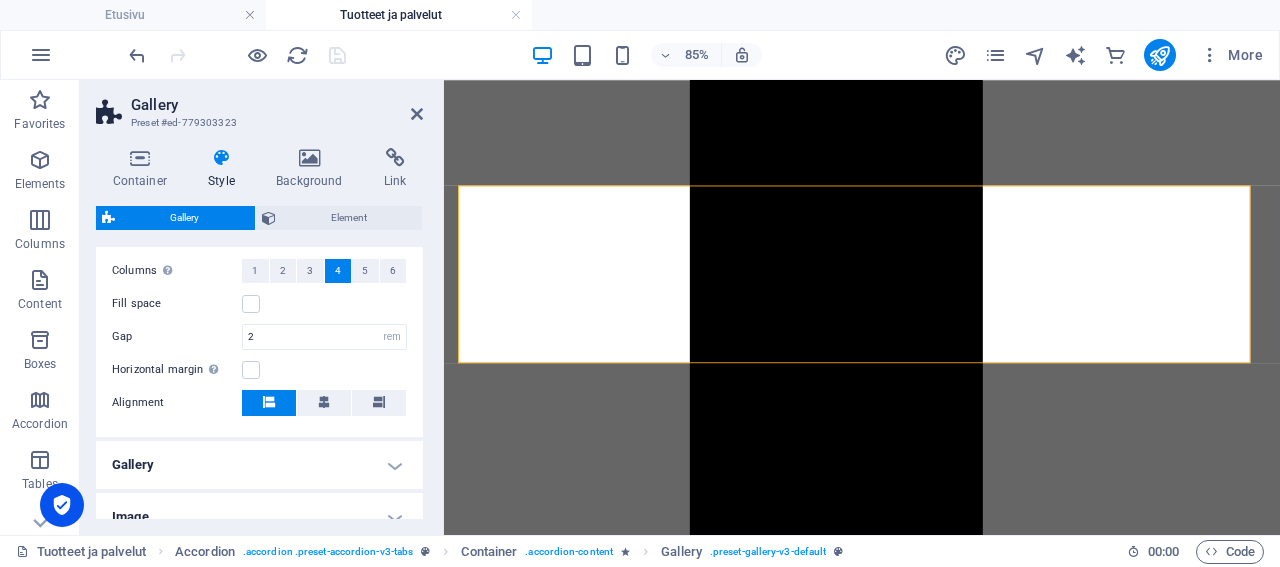 scroll, scrollTop: 480, scrollLeft: 0, axis: vertical 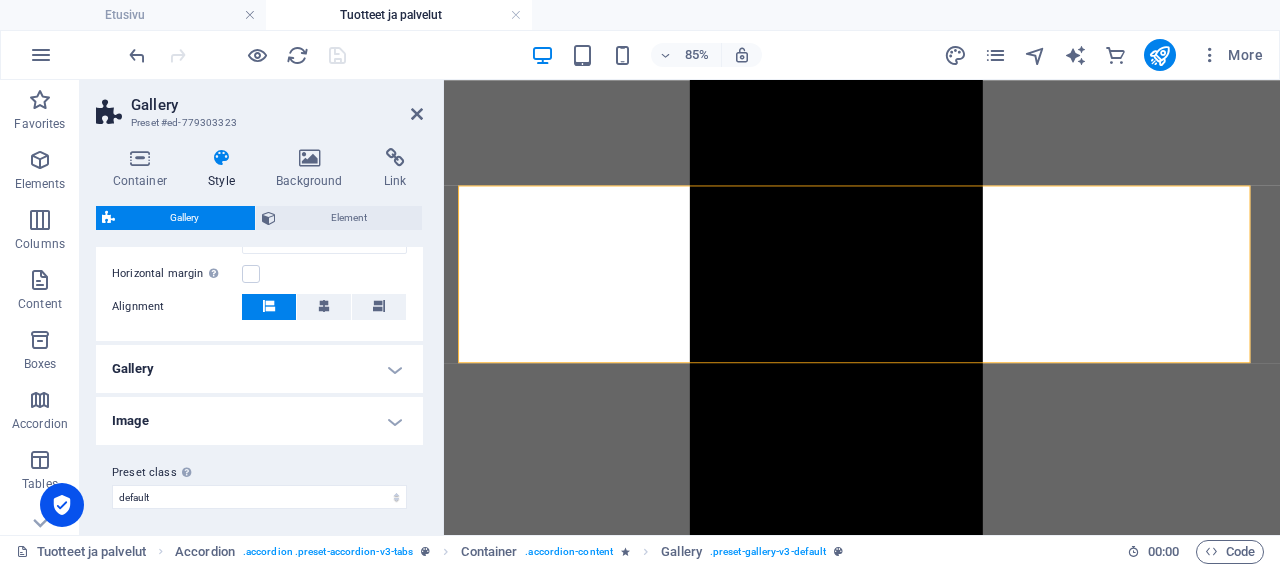 click on "Gallery" at bounding box center (259, 369) 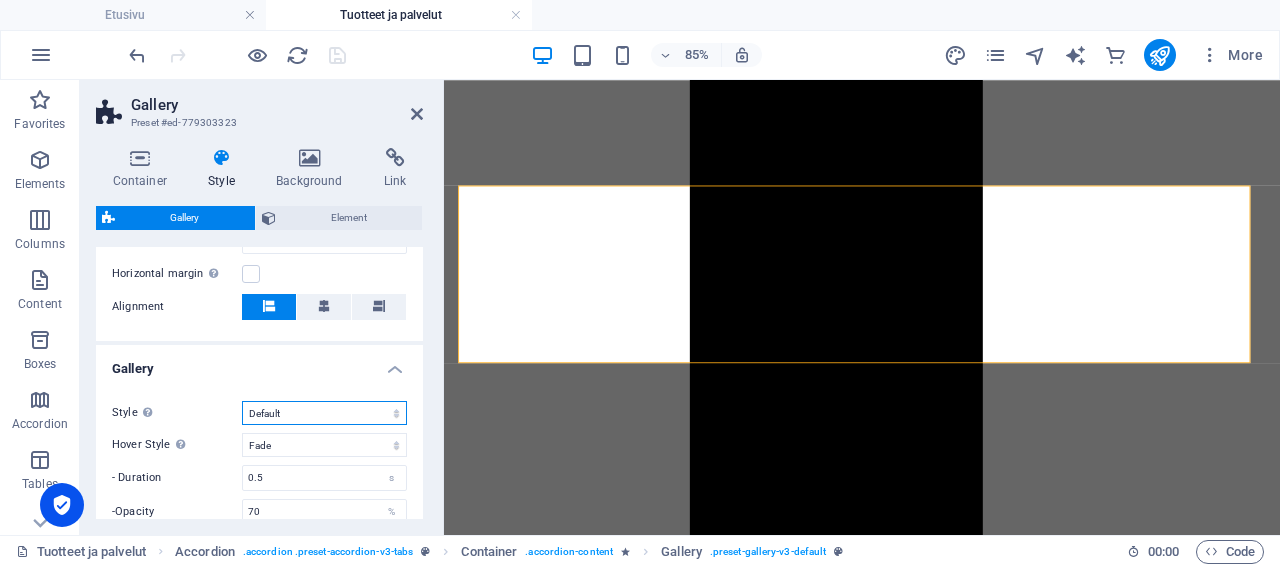 select on "grid-dense" 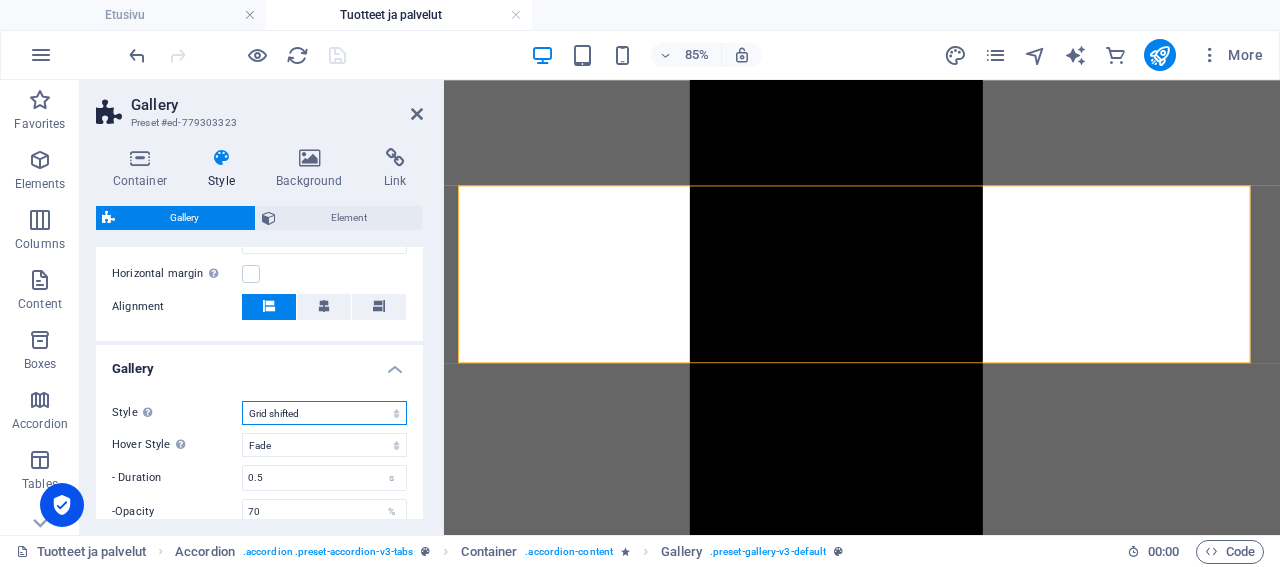 click on "Grid shifted" at bounding box center [0, 0] 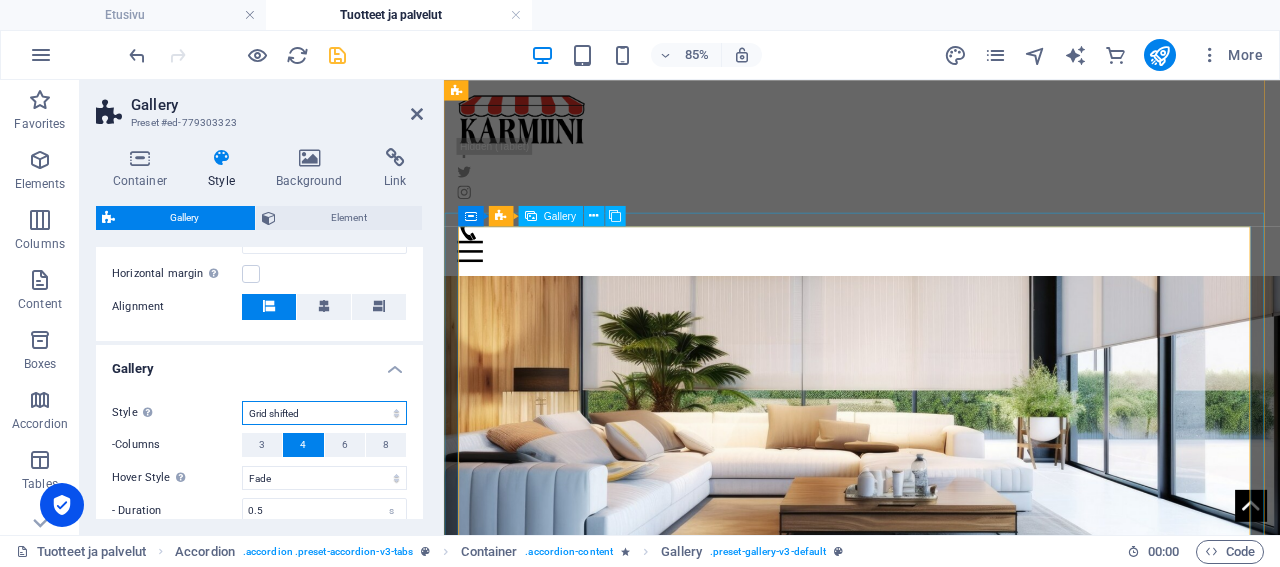 scroll, scrollTop: 1136, scrollLeft: 0, axis: vertical 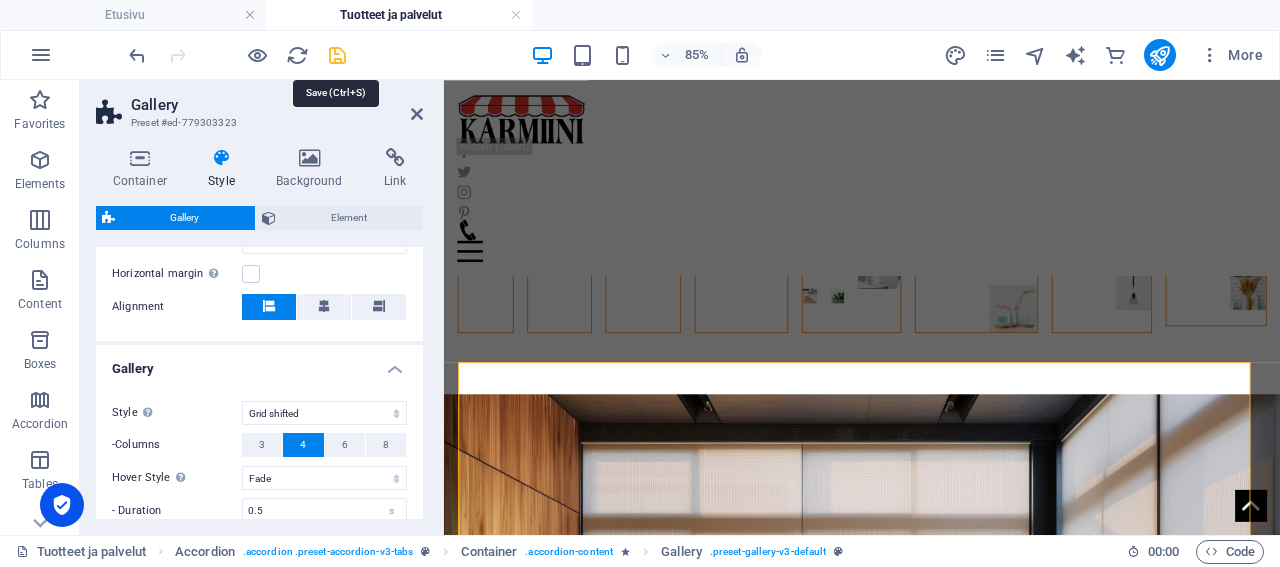 click at bounding box center [337, 55] 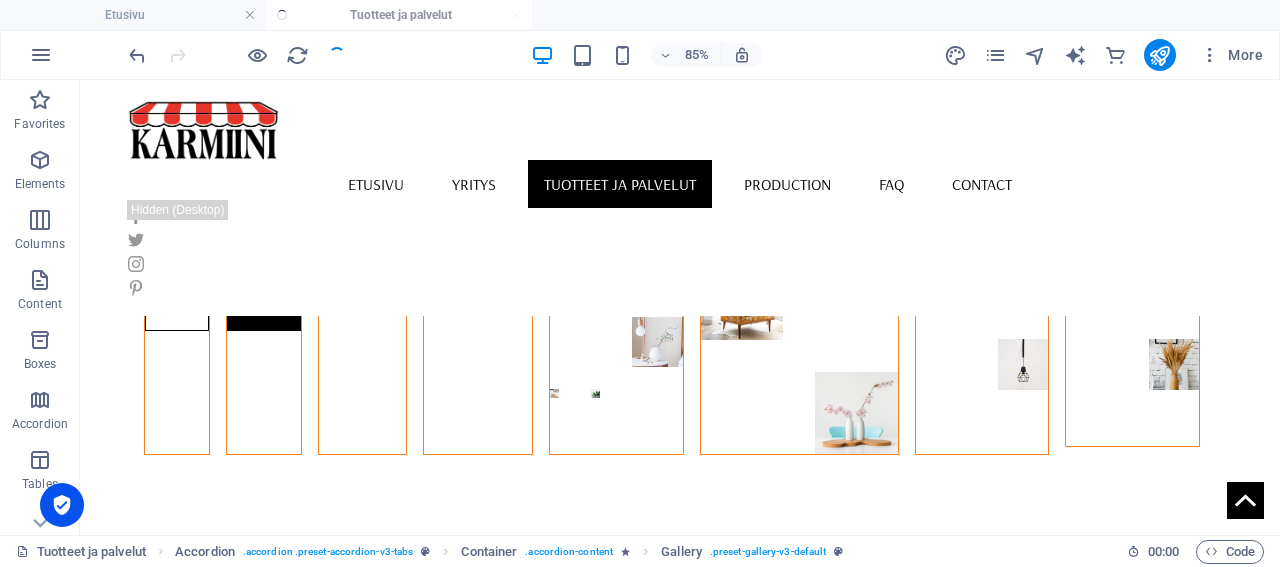 scroll, scrollTop: 1144, scrollLeft: 0, axis: vertical 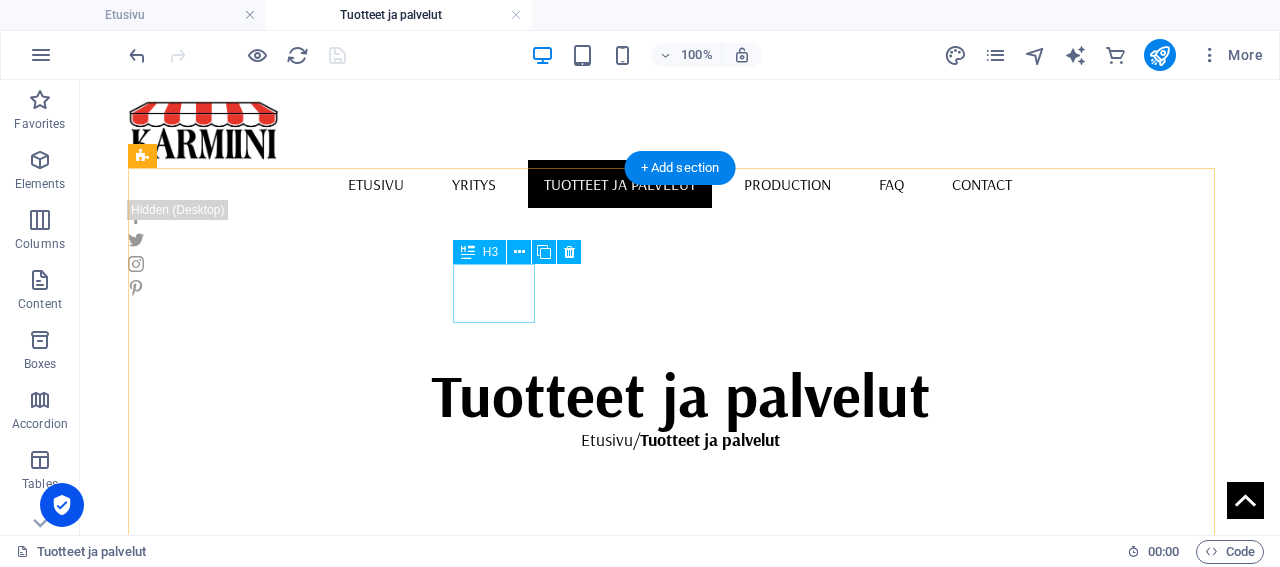 click on "Best of" at bounding box center (177, 975) 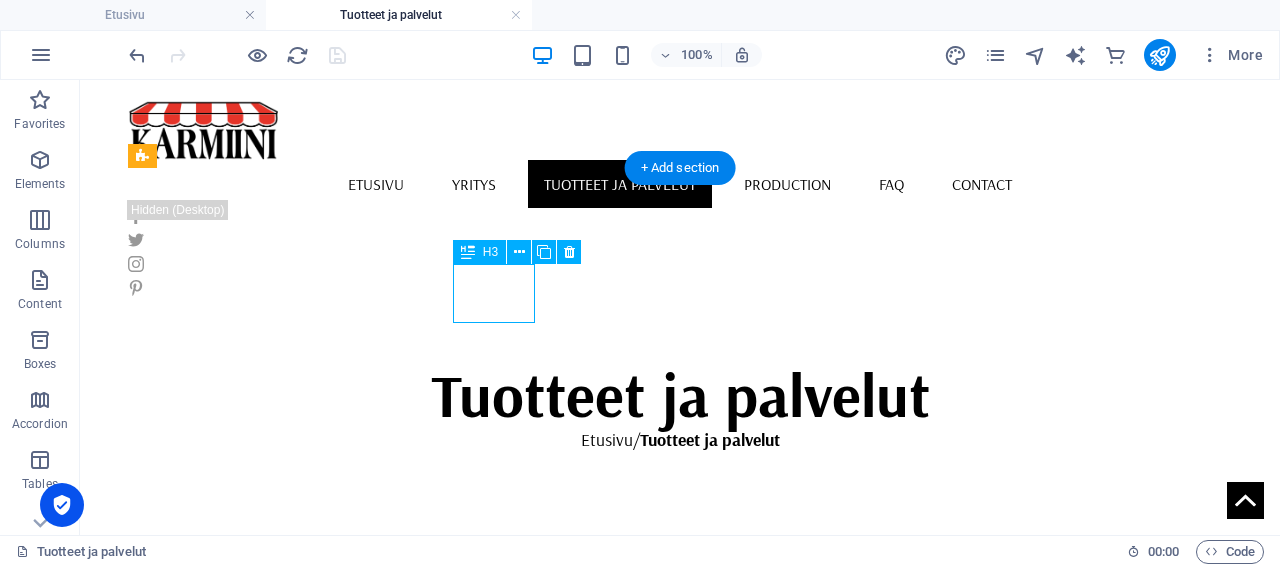 click on "Best of" at bounding box center (177, 975) 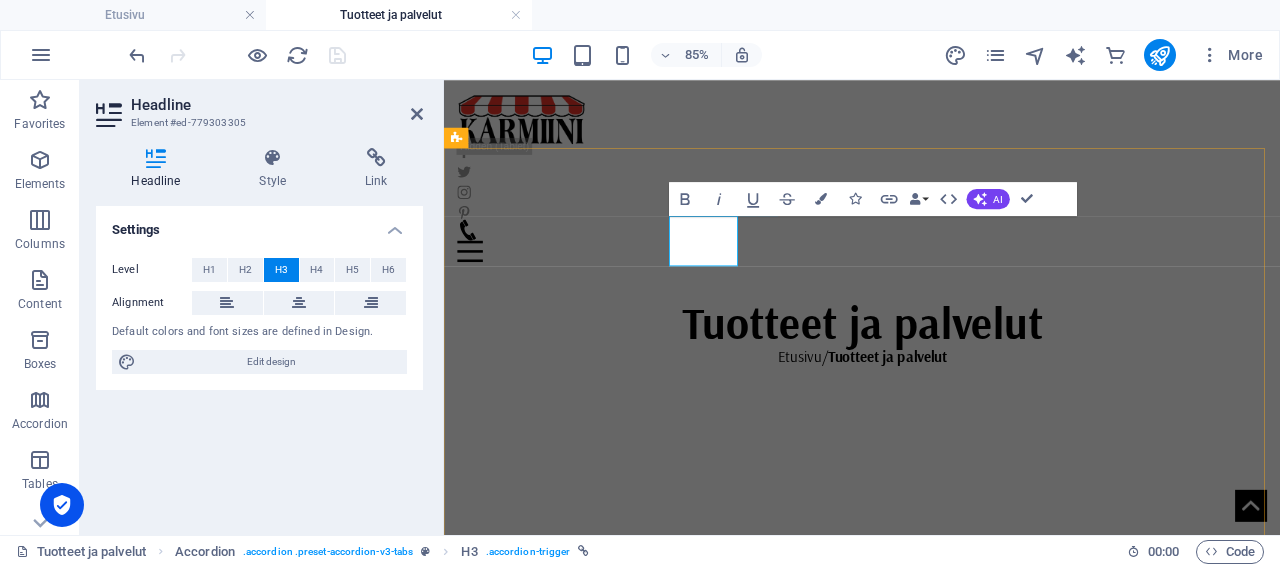 click on "Best of" at bounding box center [493, 890] 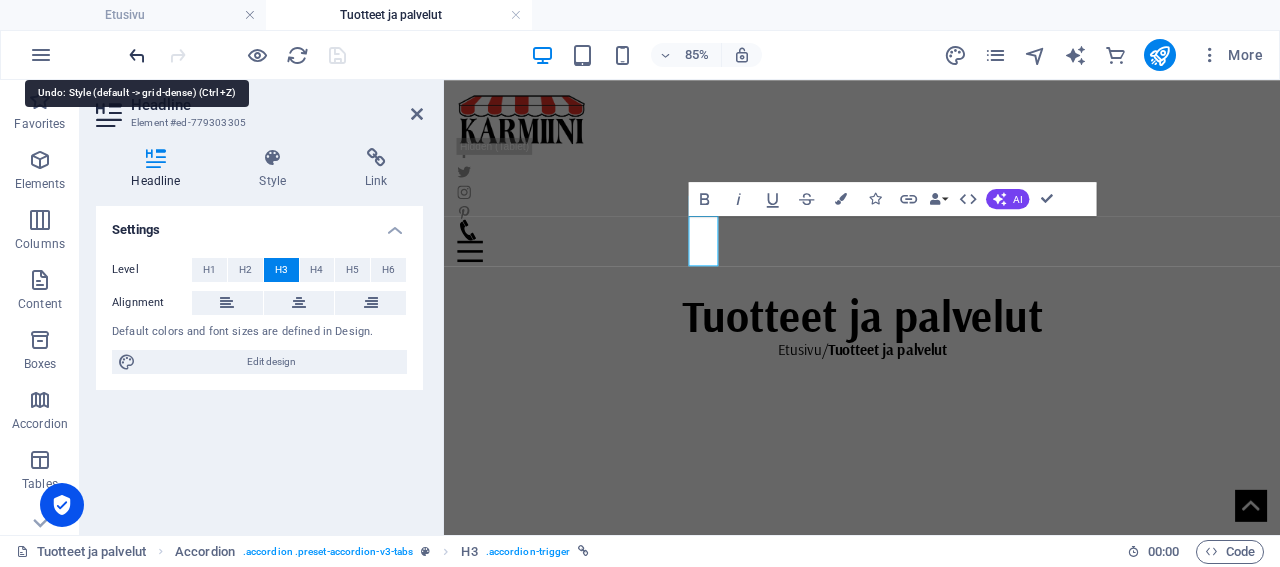 click at bounding box center [137, 55] 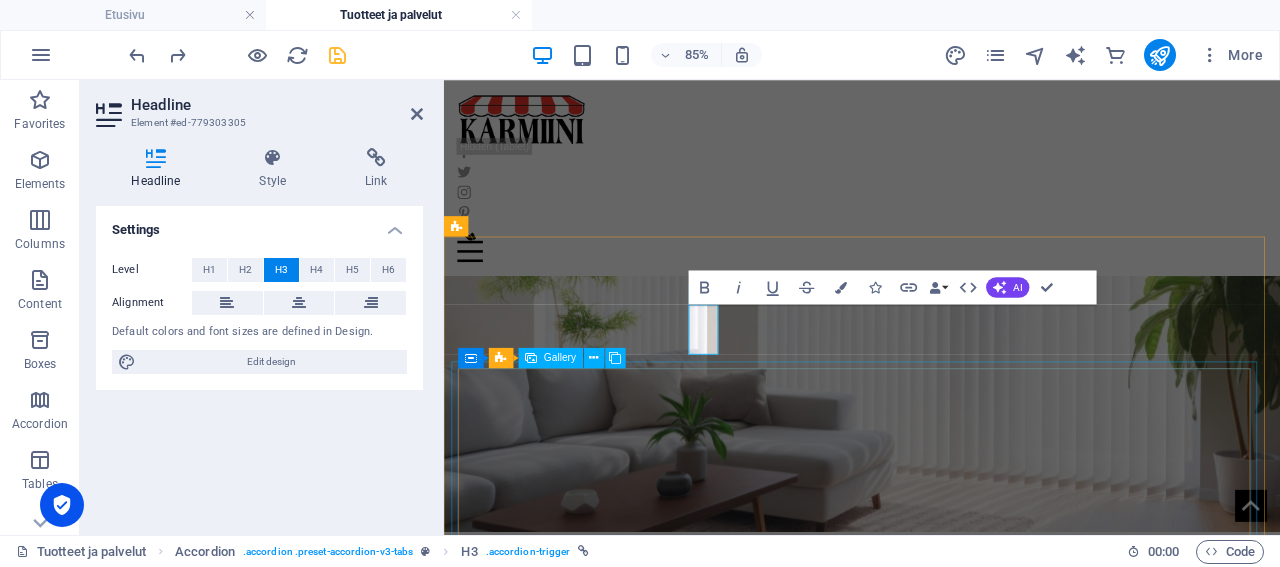 scroll, scrollTop: 415, scrollLeft: 0, axis: vertical 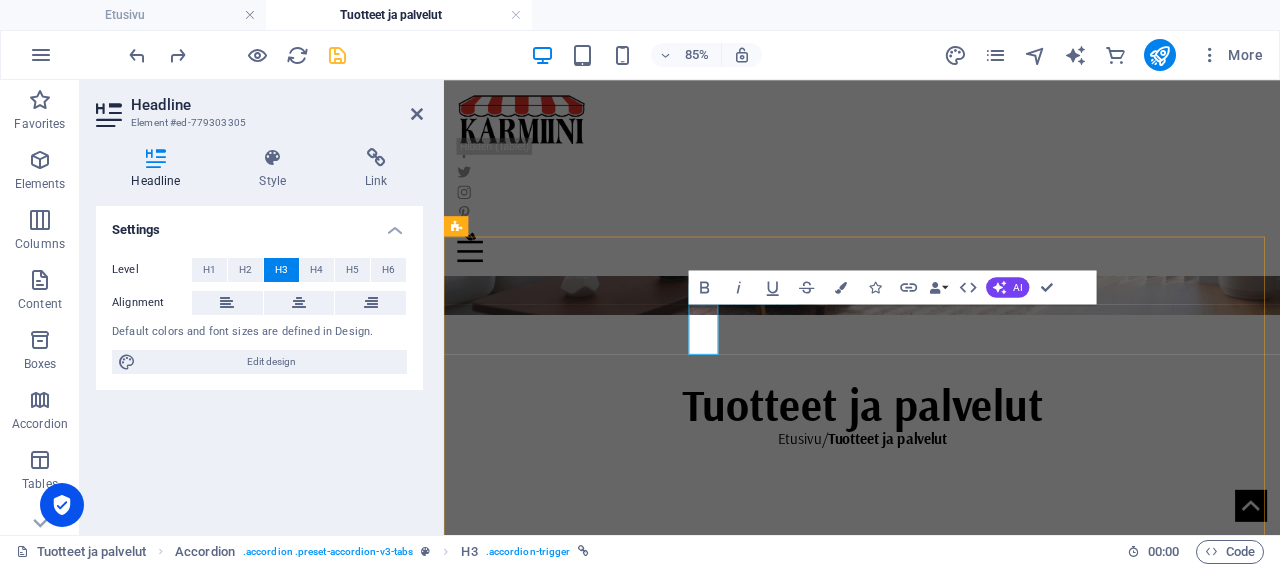 click on "​" at bounding box center [478, 975] 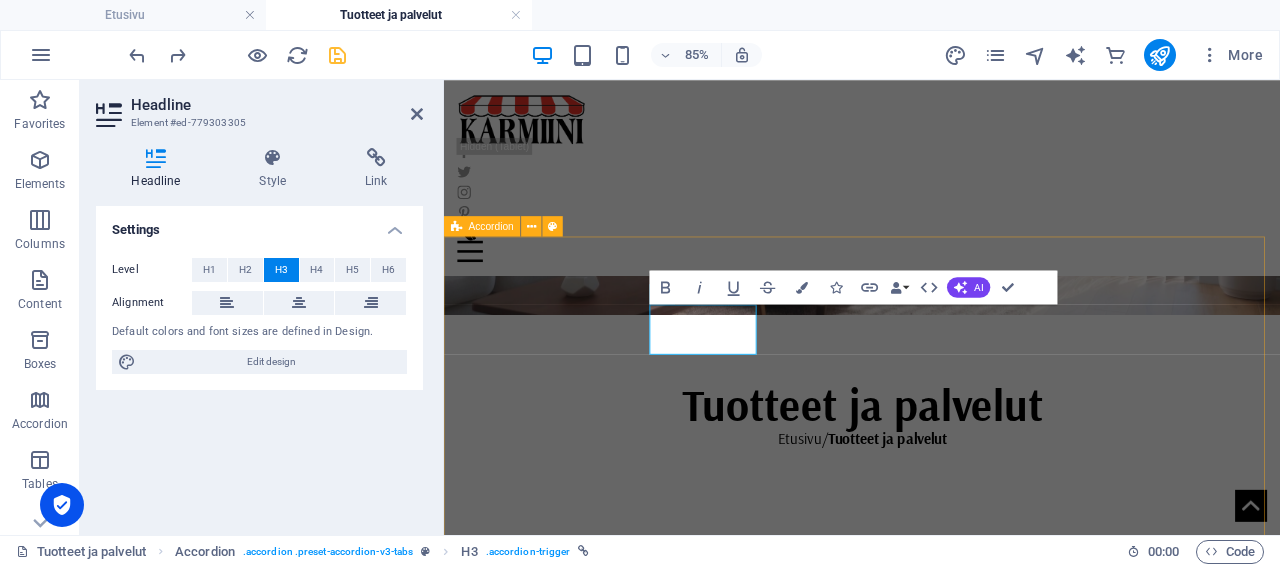 scroll, scrollTop: 0, scrollLeft: 6, axis: horizontal 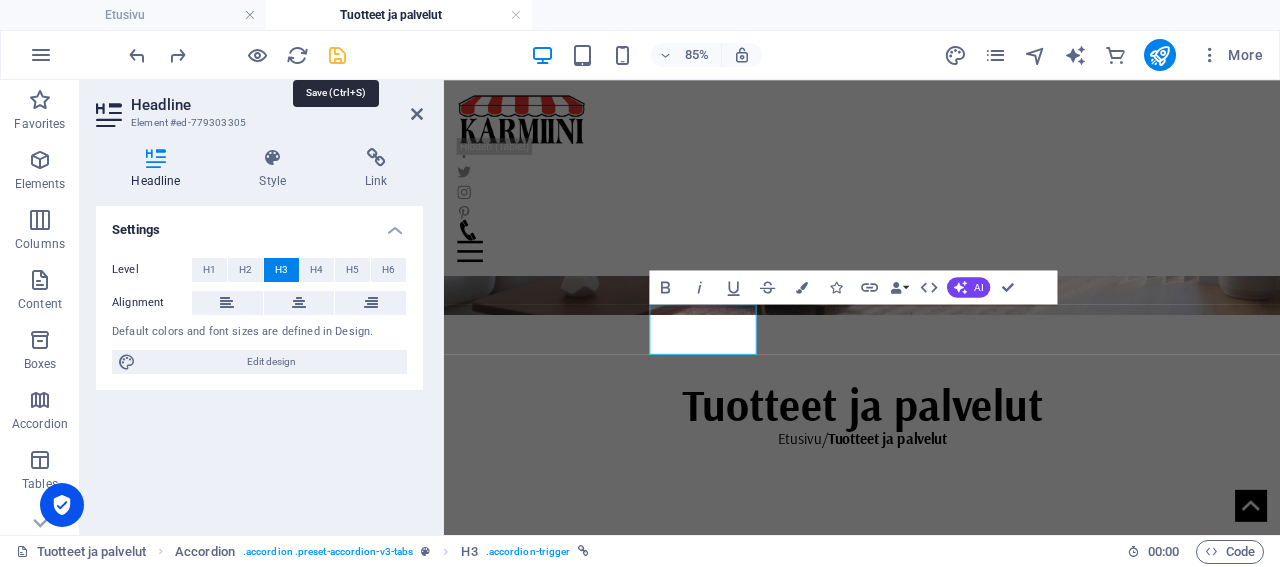 click at bounding box center [337, 55] 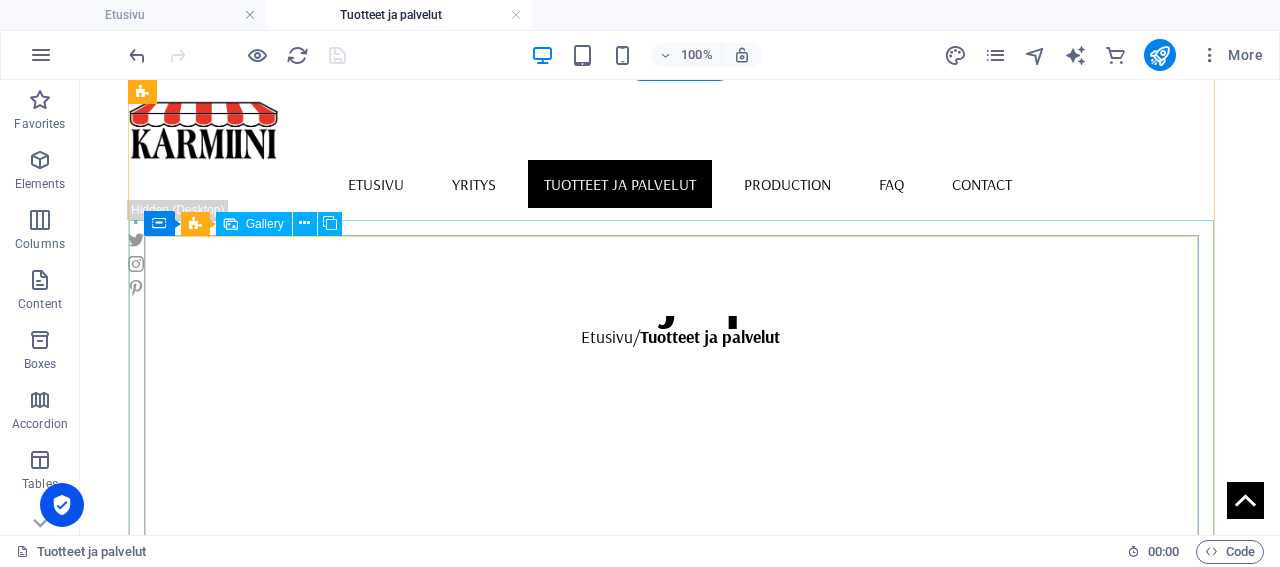 scroll, scrollTop: 519, scrollLeft: 0, axis: vertical 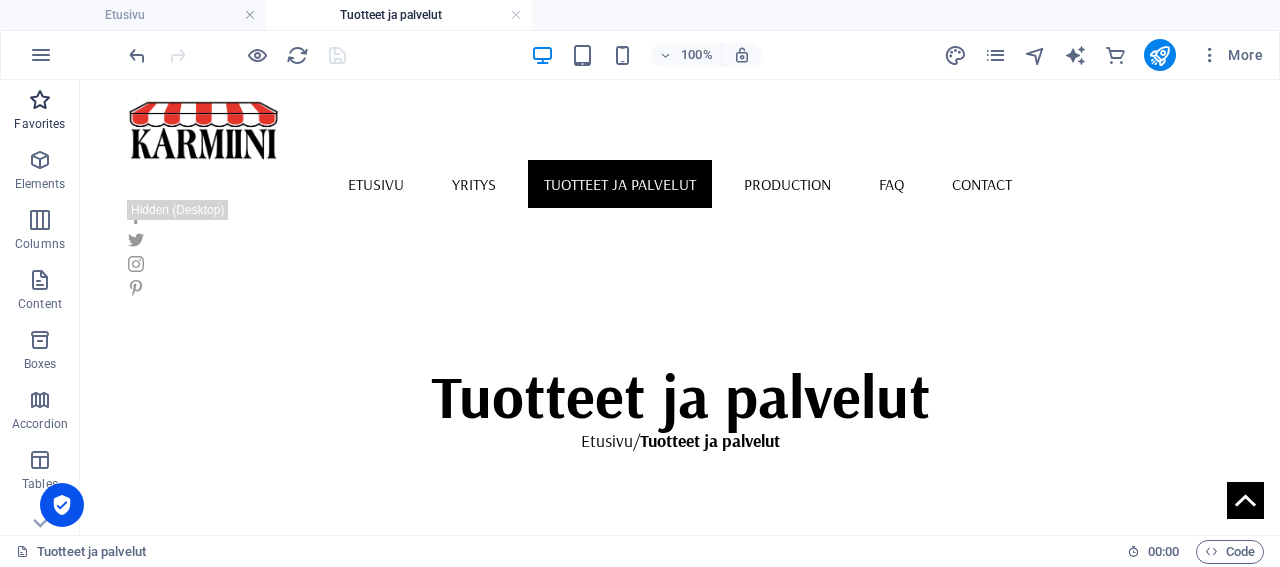 click on "Favorites" at bounding box center (39, 124) 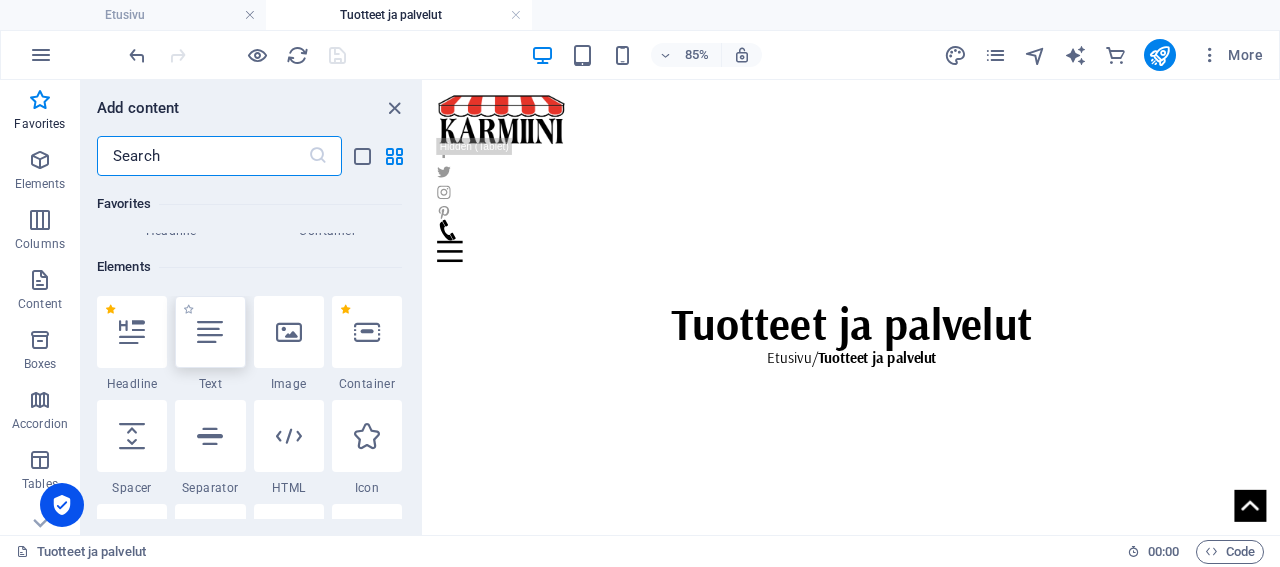 scroll, scrollTop: 192, scrollLeft: 0, axis: vertical 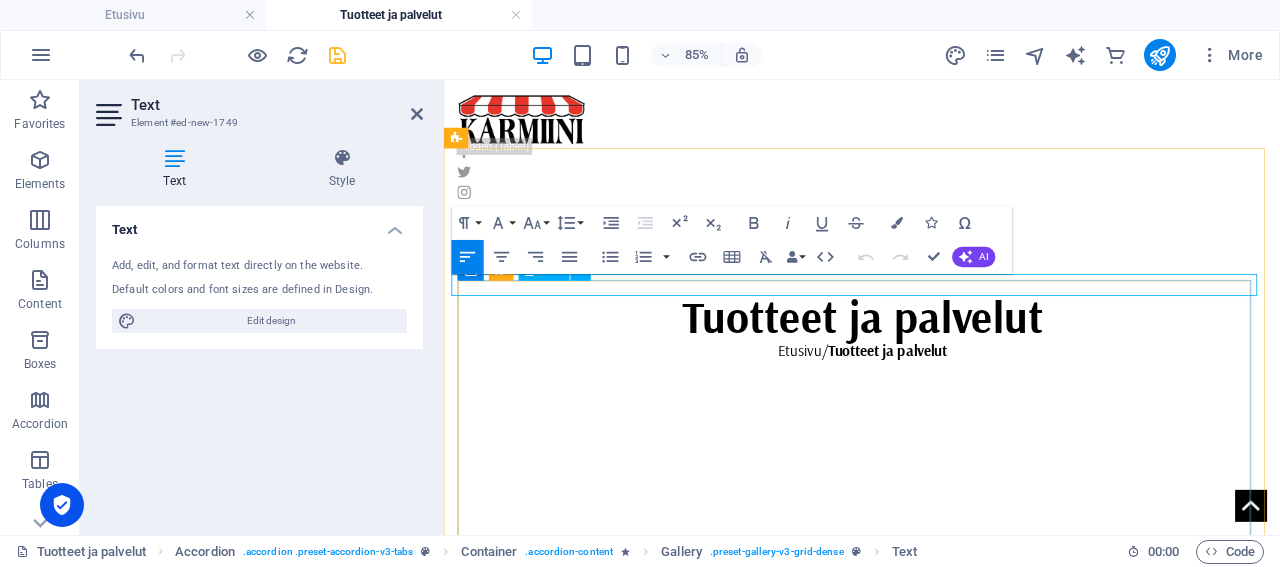 click on "New text element" at bounding box center [981, 868] 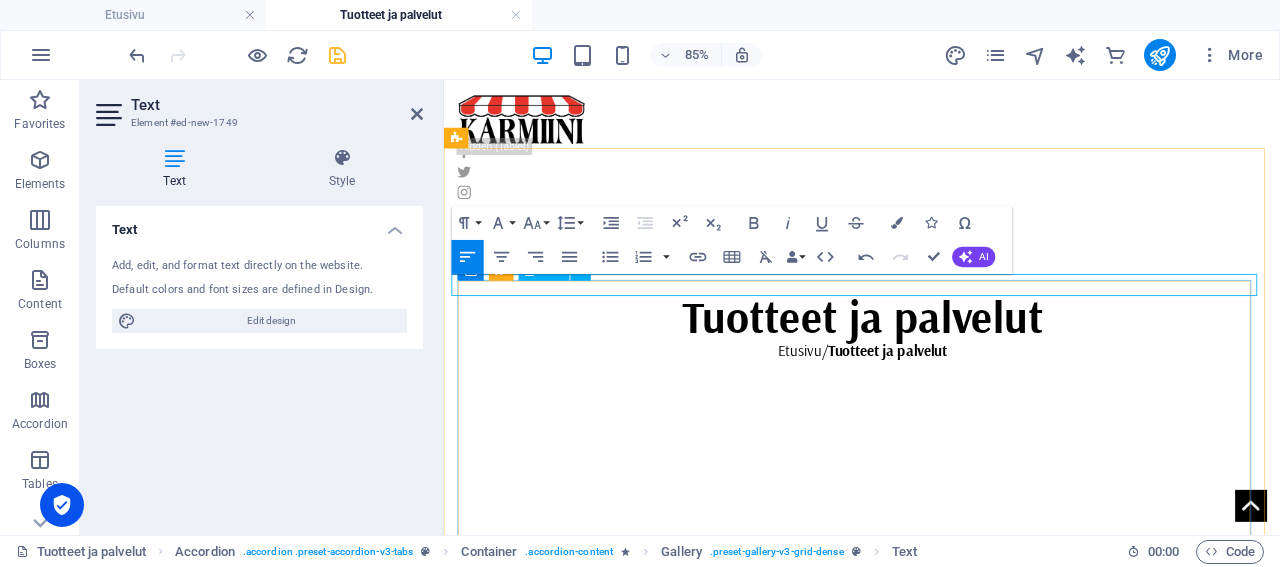 type 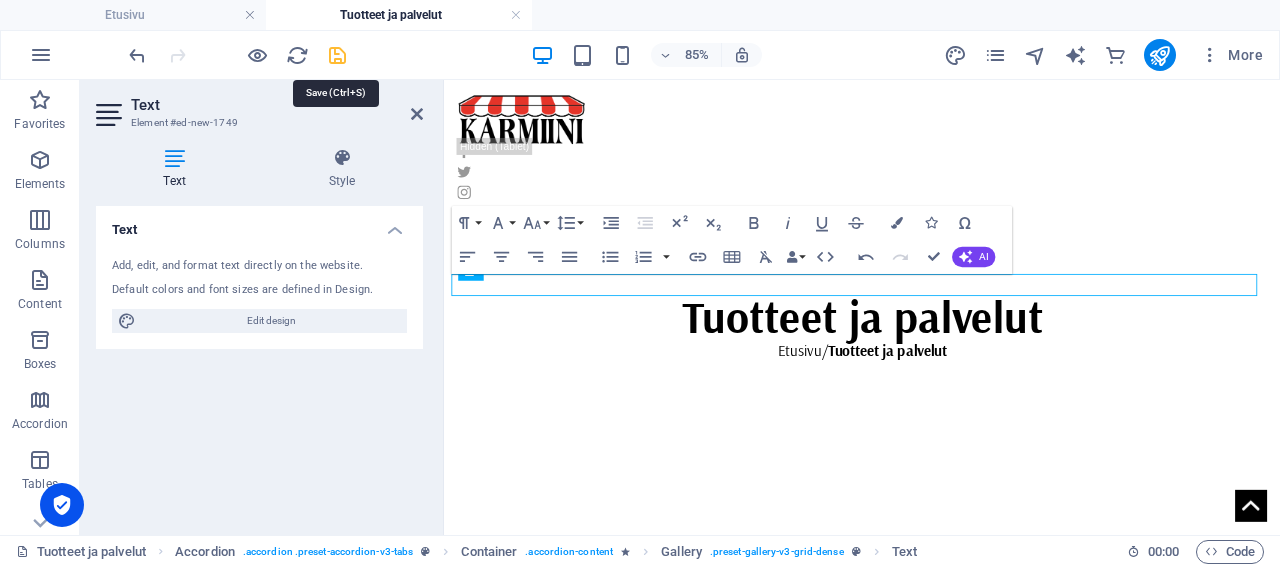 click at bounding box center (337, 55) 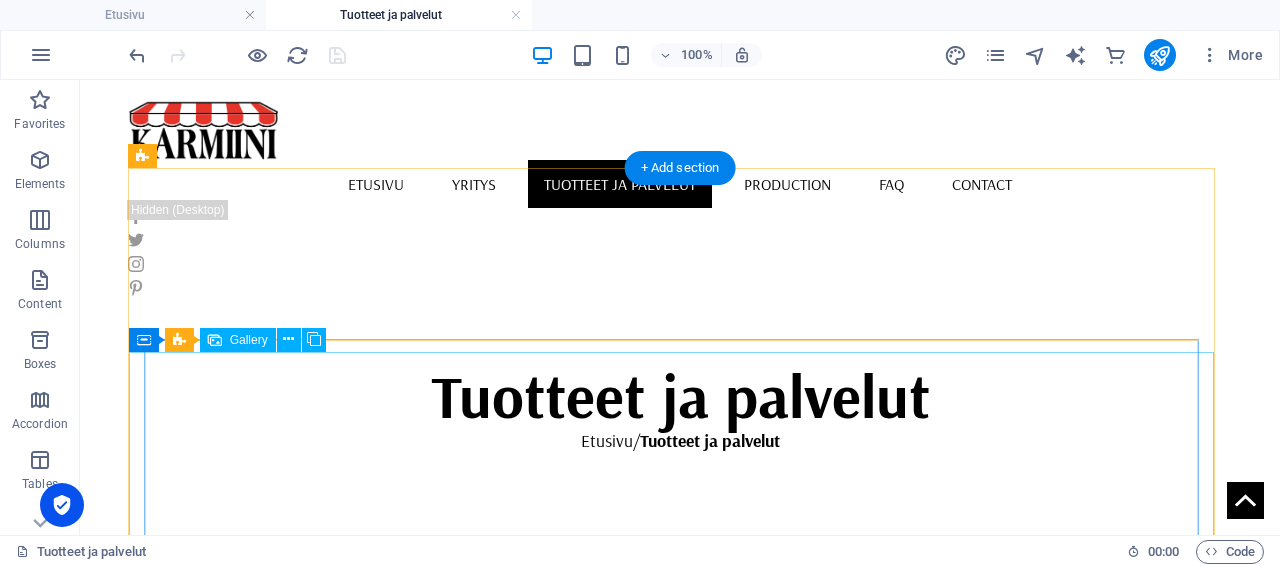 click at bounding box center [677, 984] 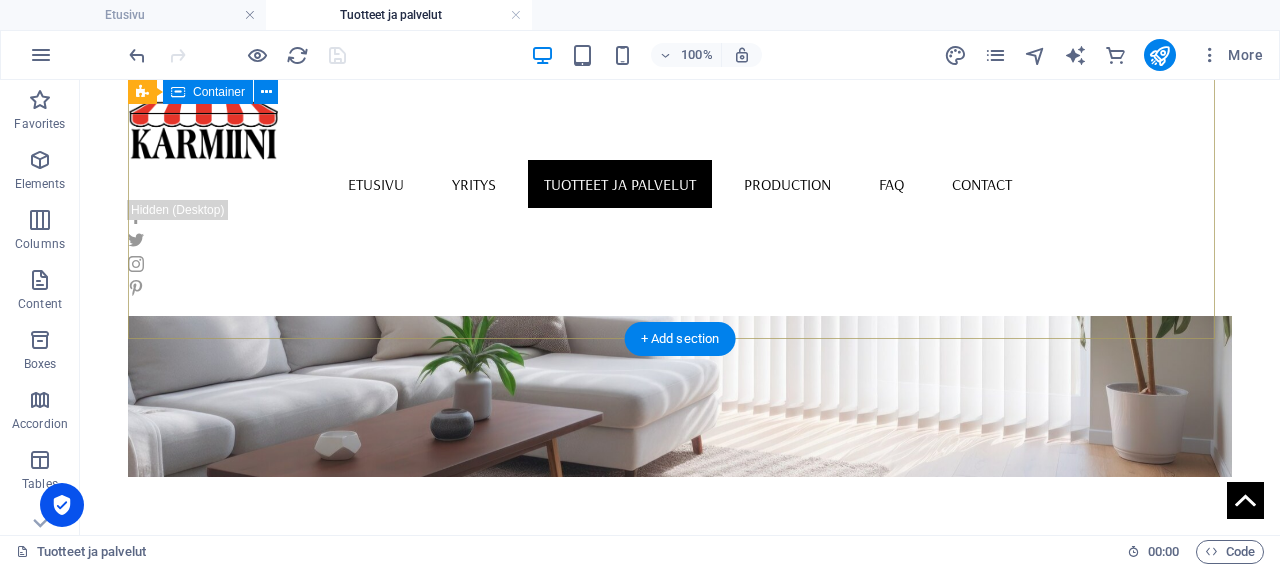 scroll, scrollTop: 519, scrollLeft: 0, axis: vertical 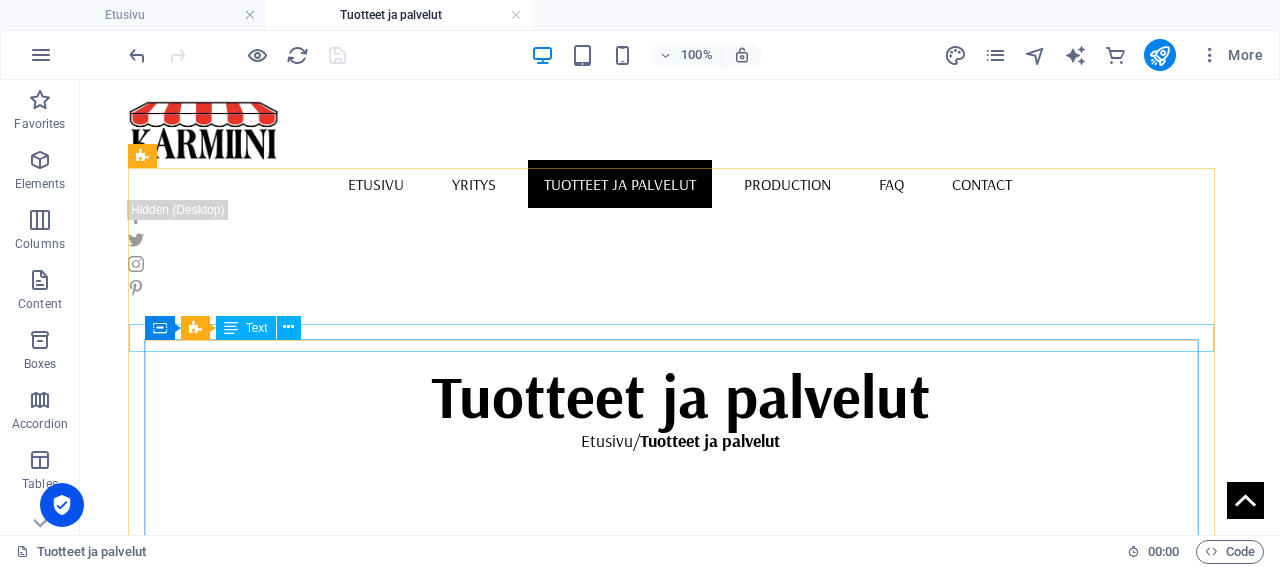 click on "Text" at bounding box center [257, 328] 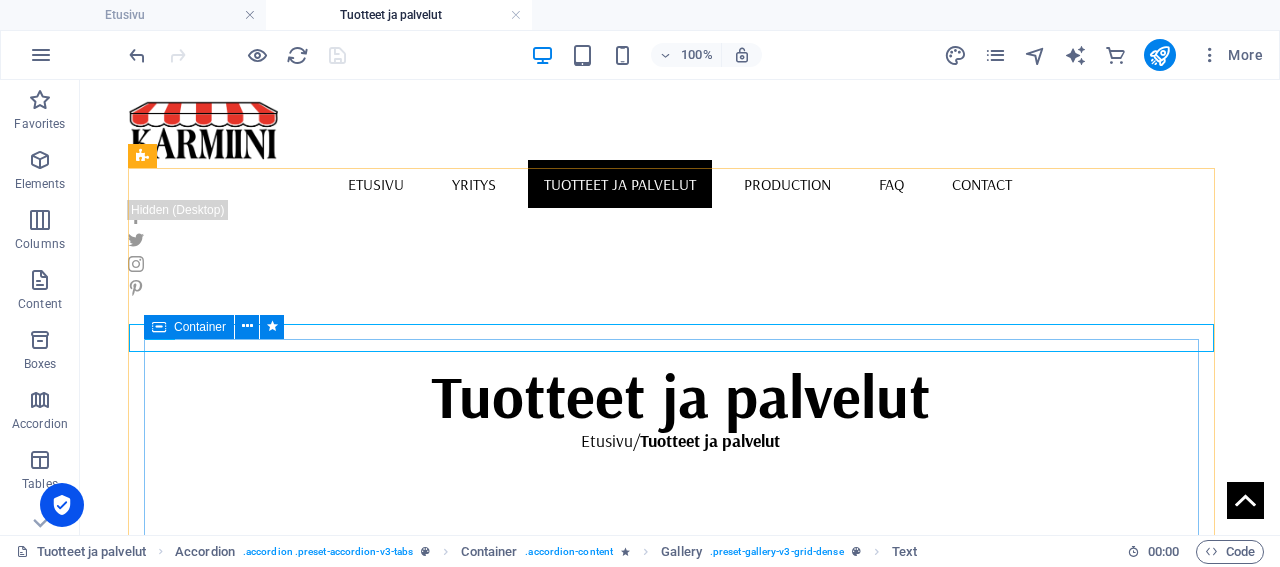 click on "Container" at bounding box center [200, 327] 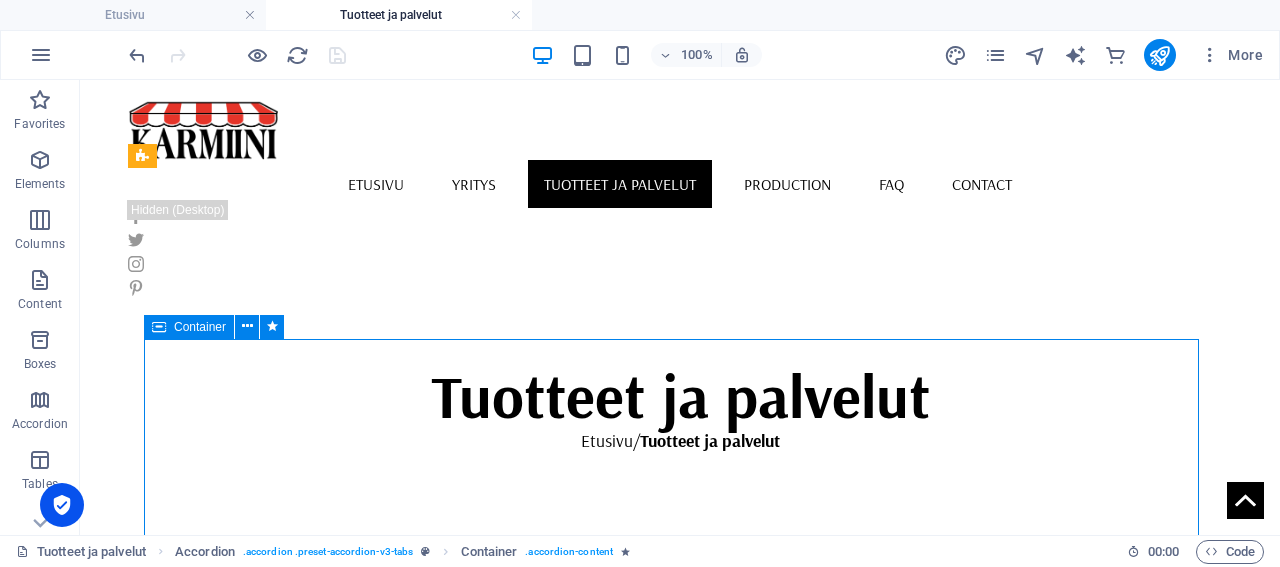 click on "Container" at bounding box center (200, 327) 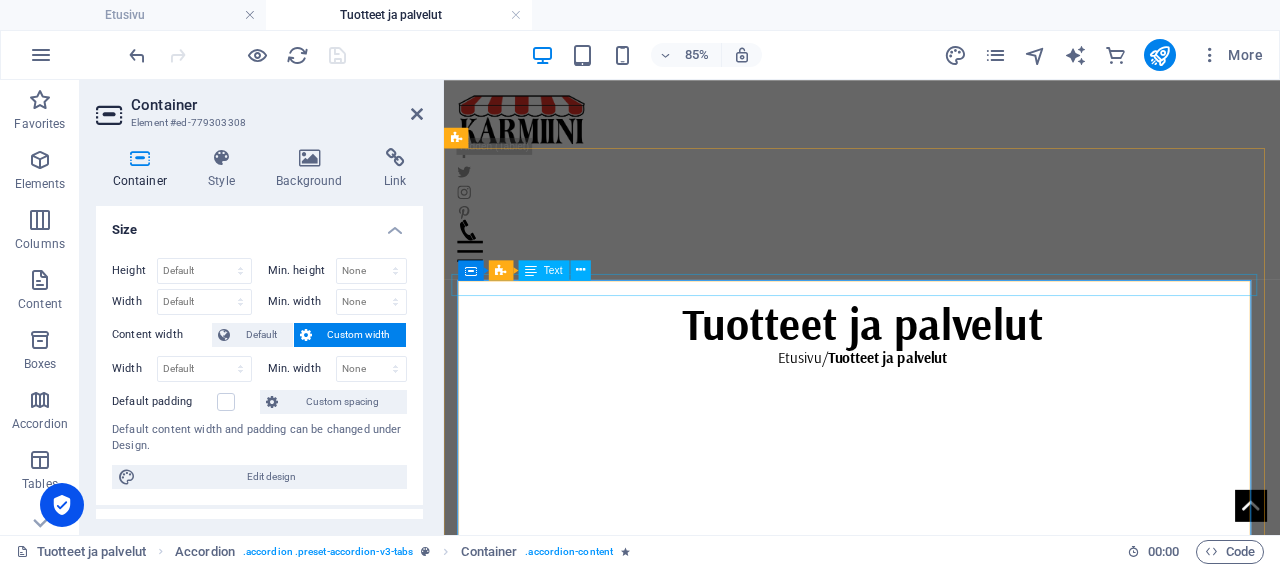click on "Text" at bounding box center (553, 270) 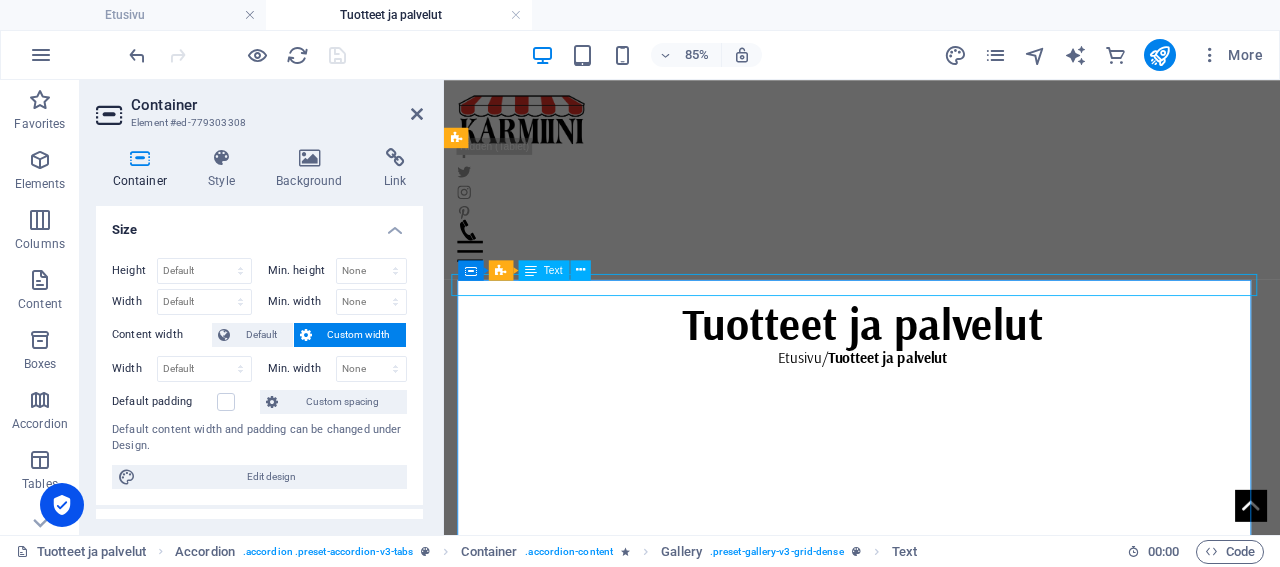 click on "Text" at bounding box center (553, 270) 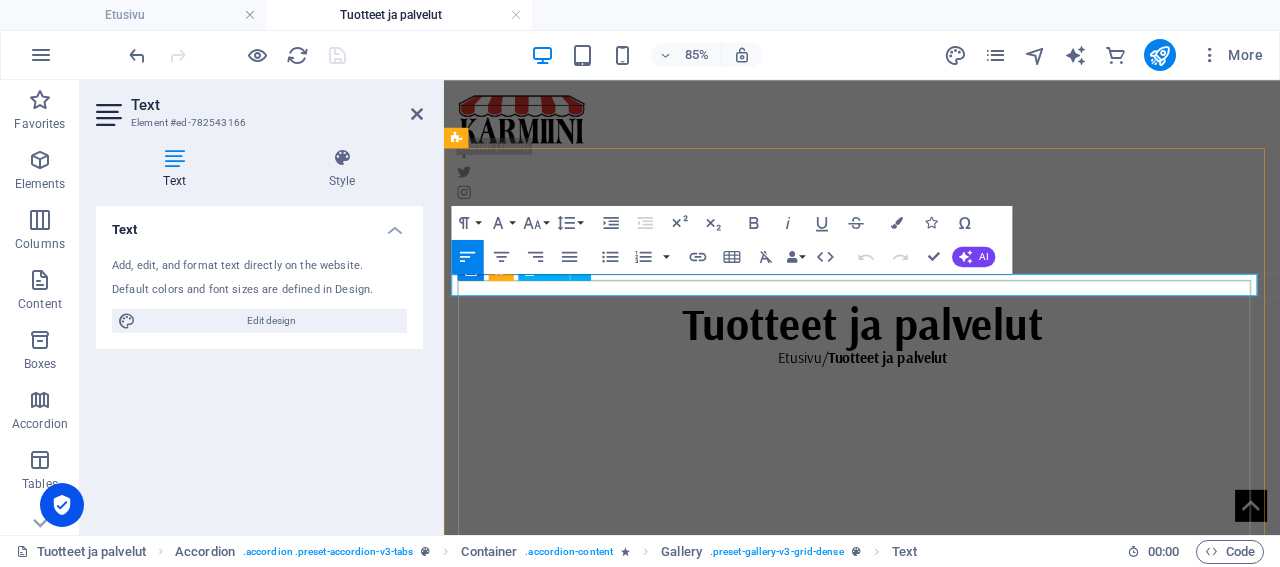 click on "Testing testing" at bounding box center (981, 863) 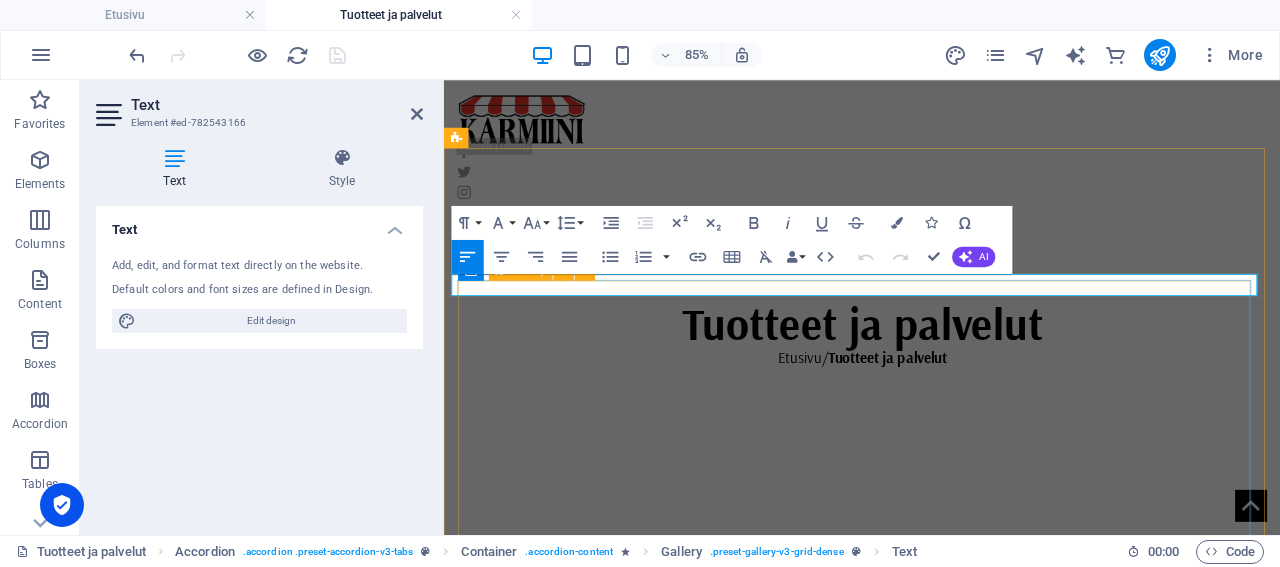 drag, startPoint x: 582, startPoint y: 321, endPoint x: 497, endPoint y: 333, distance: 85.84288 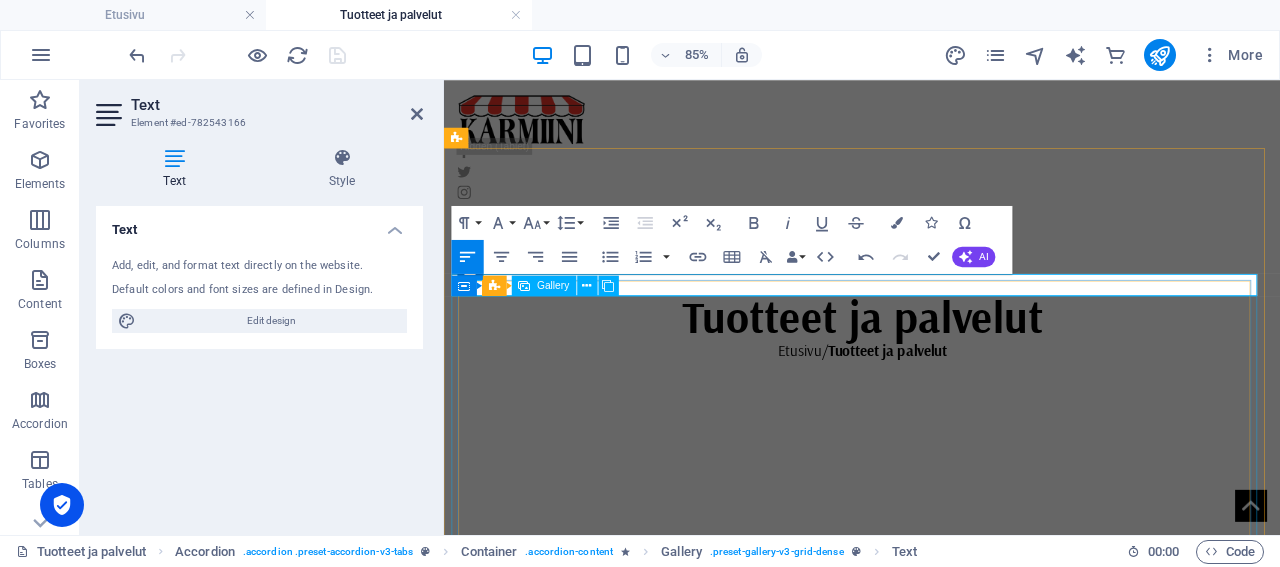 scroll, scrollTop: 0, scrollLeft: 6, axis: horizontal 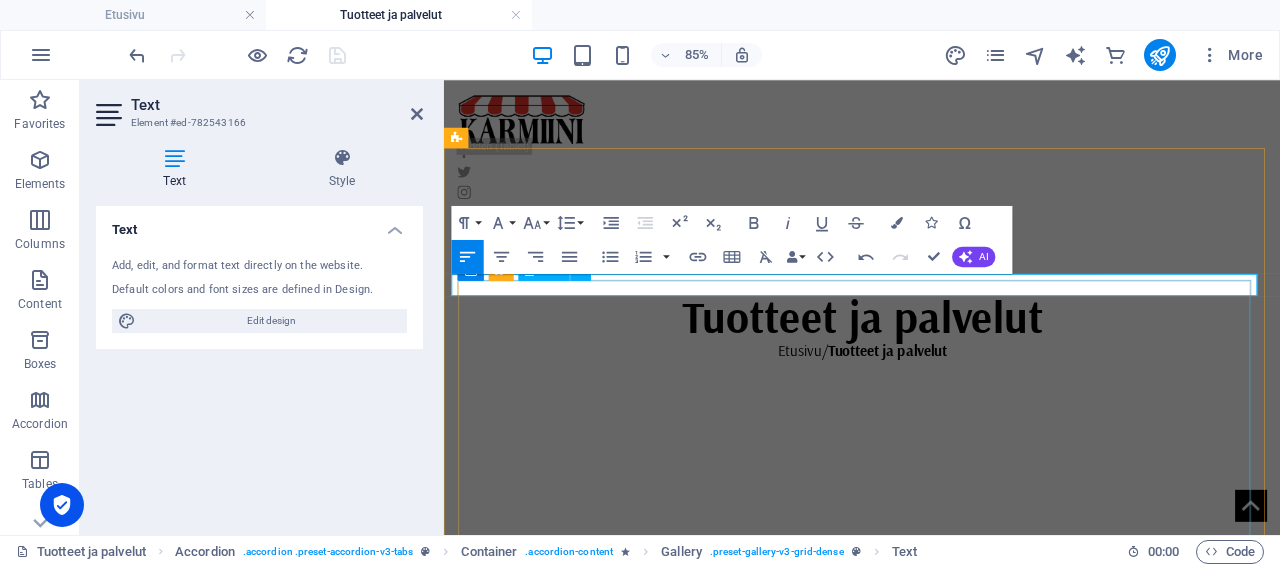 click on "Sälekaihtimet" at bounding box center [981, 855] 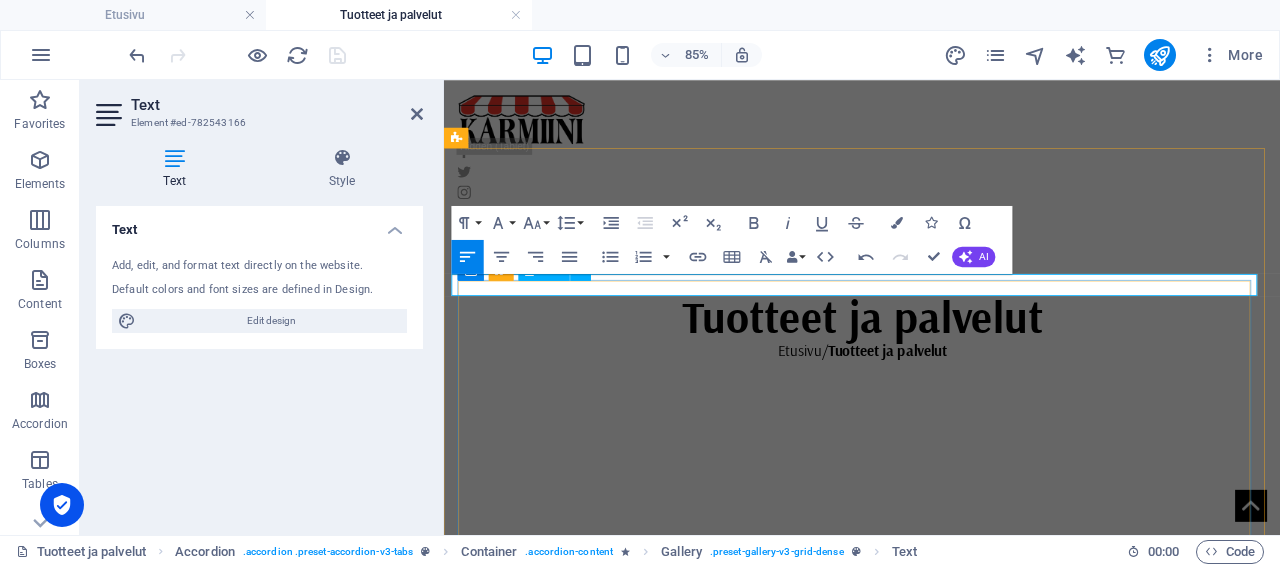 type 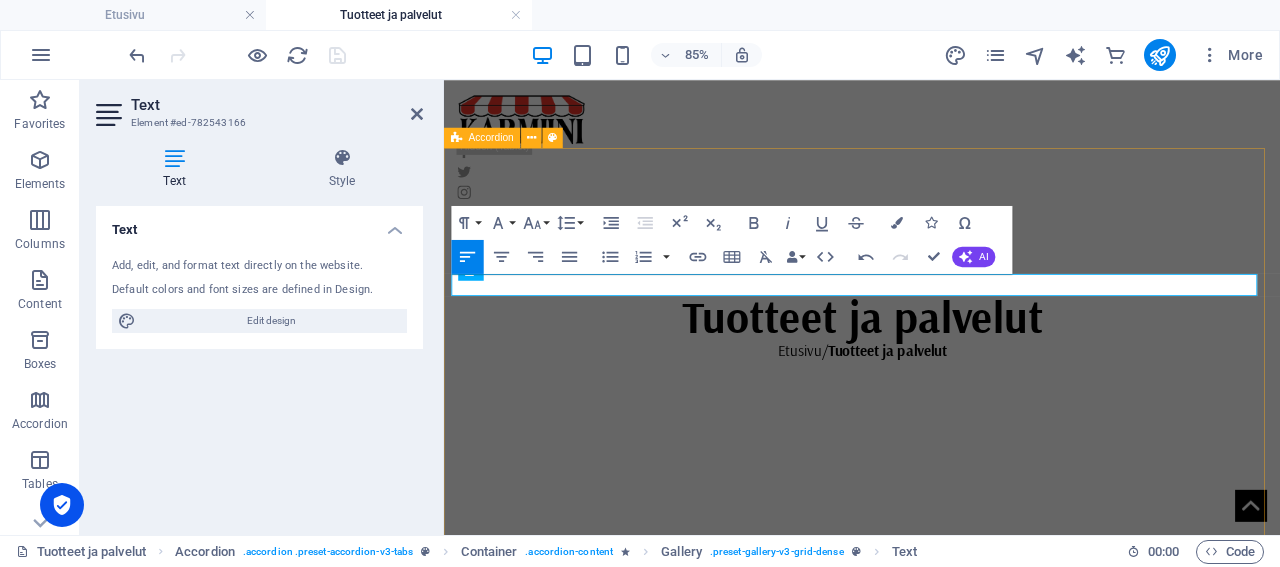 scroll, scrollTop: 0, scrollLeft: 6, axis: horizontal 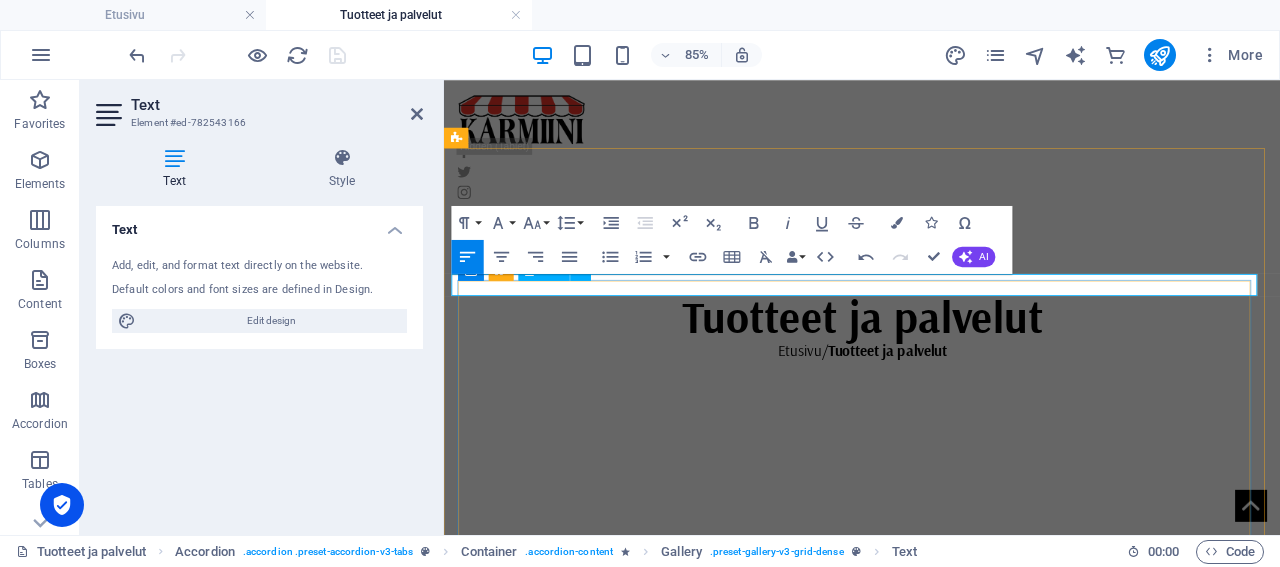 drag, startPoint x: 709, startPoint y: 325, endPoint x: 471, endPoint y: 330, distance: 238.05252 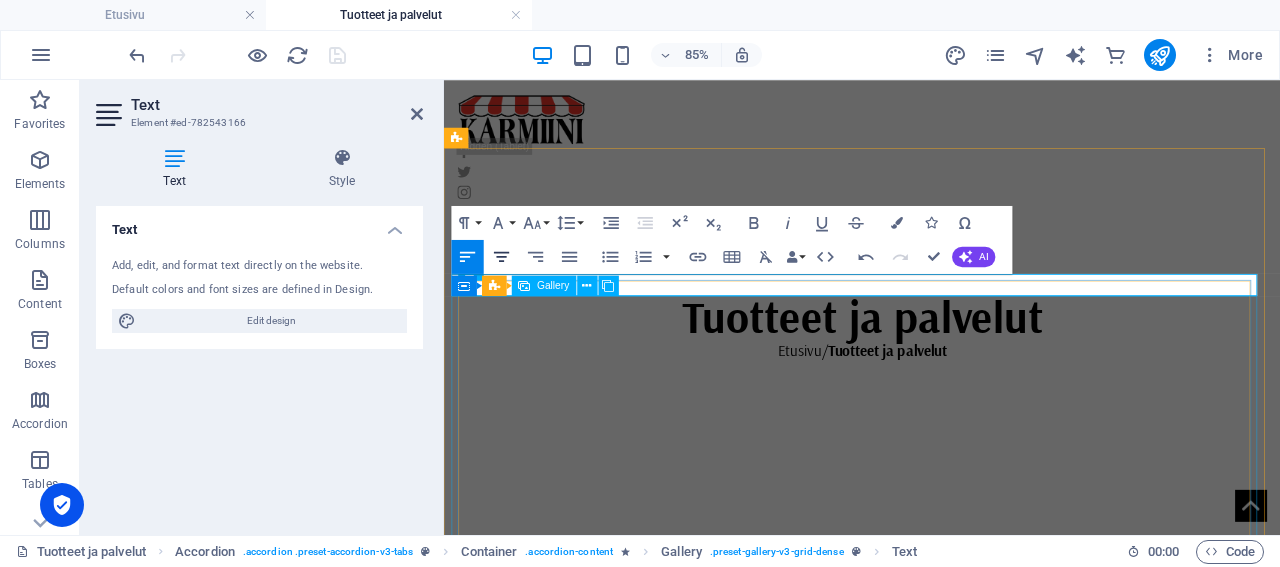 scroll, scrollTop: 0, scrollLeft: 6, axis: horizontal 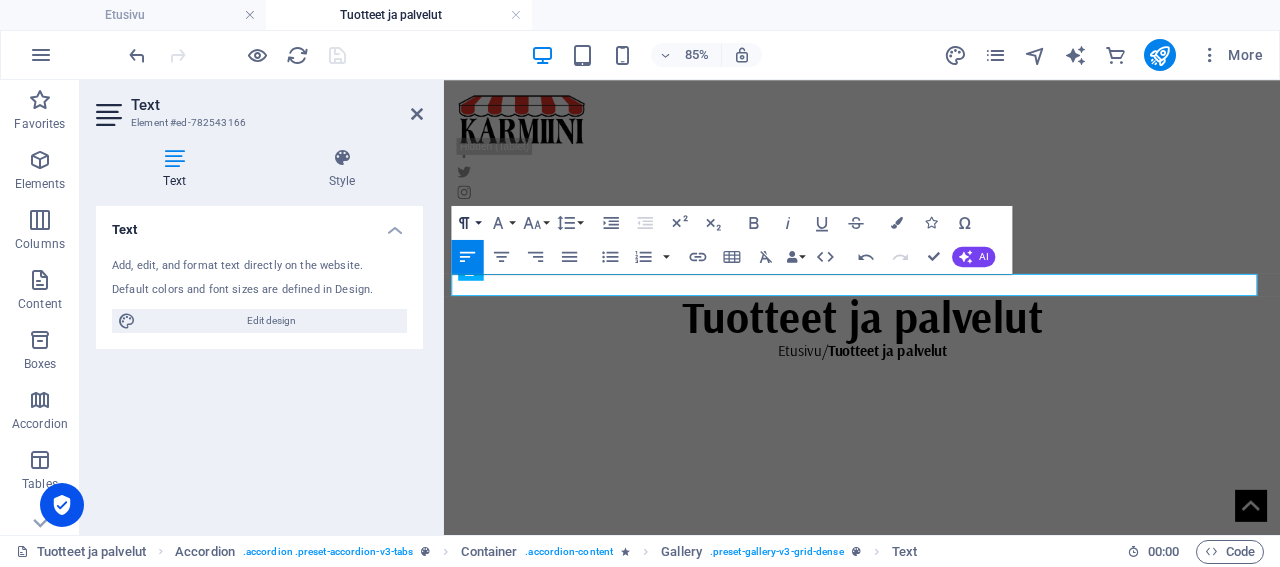 click on "Paragraph Format" at bounding box center (467, 223) 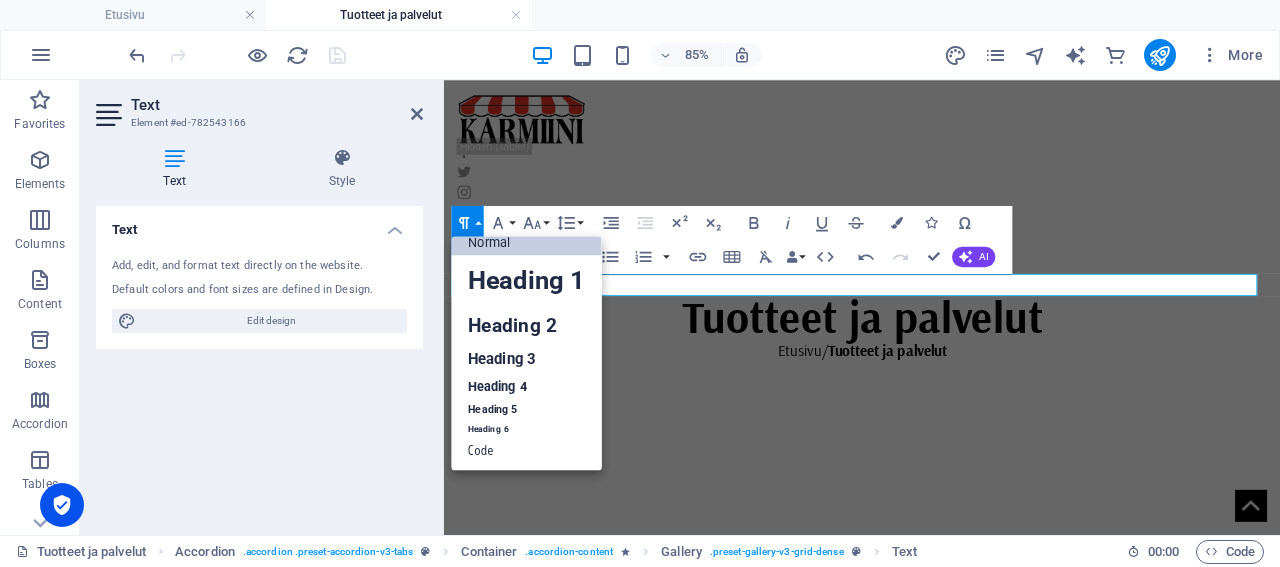 scroll, scrollTop: 16, scrollLeft: 0, axis: vertical 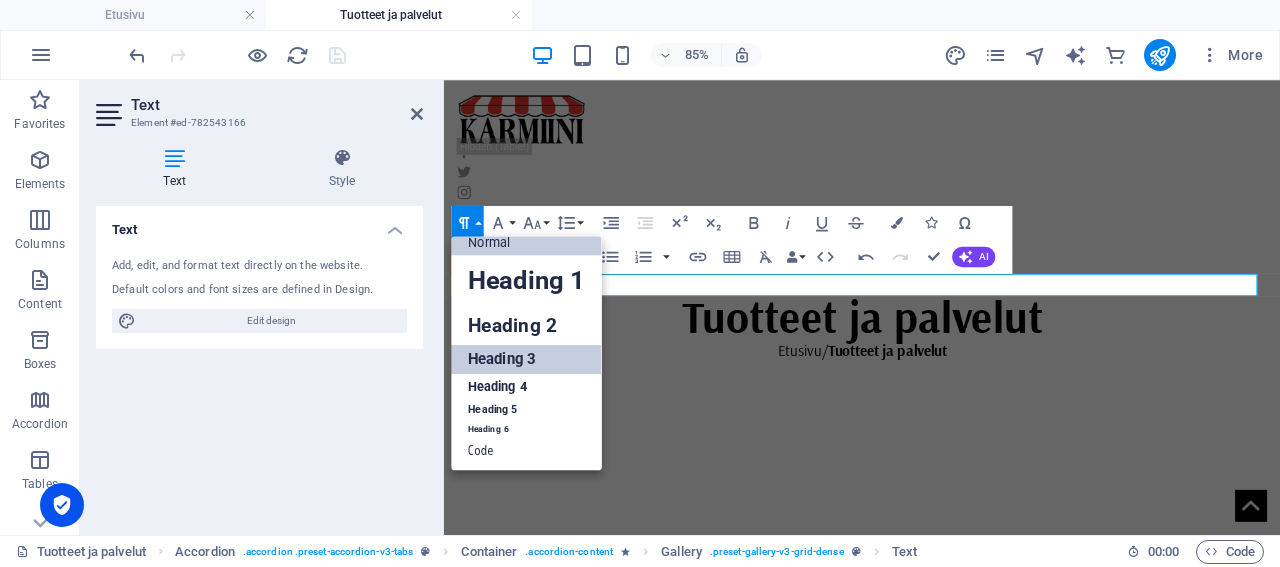 click on "Heading 3" at bounding box center (526, 359) 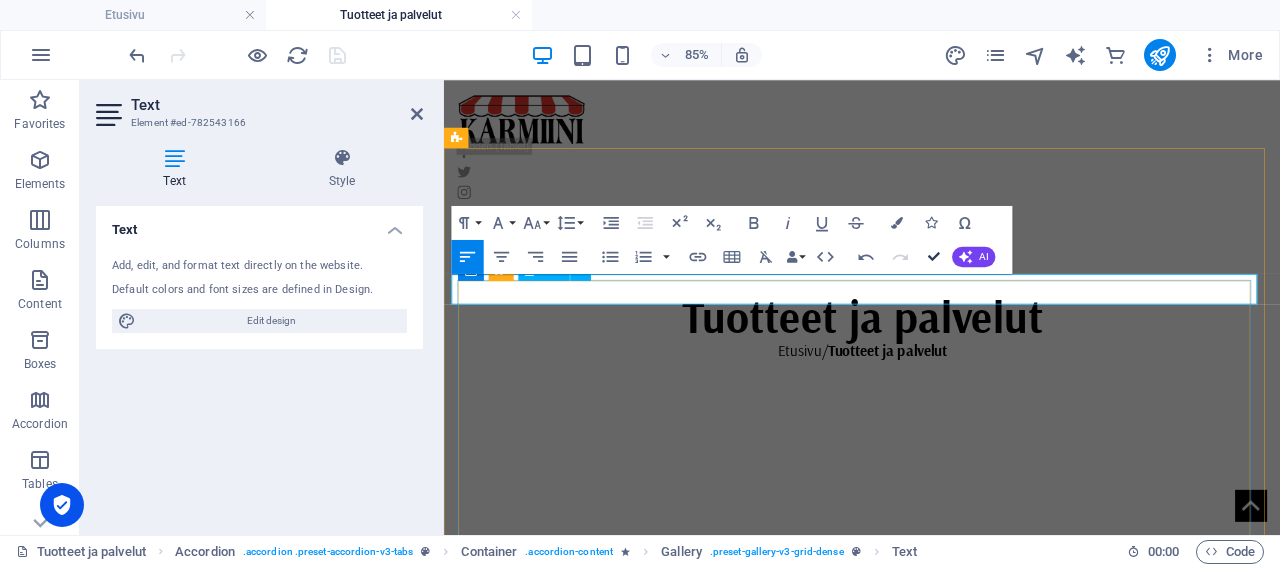 scroll, scrollTop: 0, scrollLeft: 6, axis: horizontal 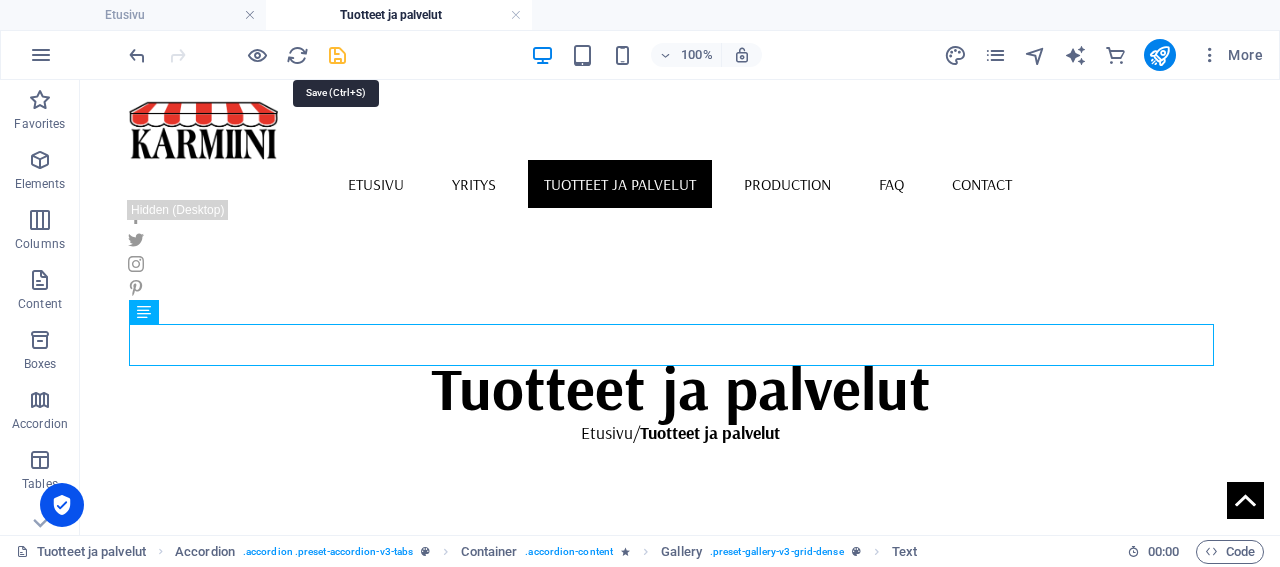 click at bounding box center [337, 55] 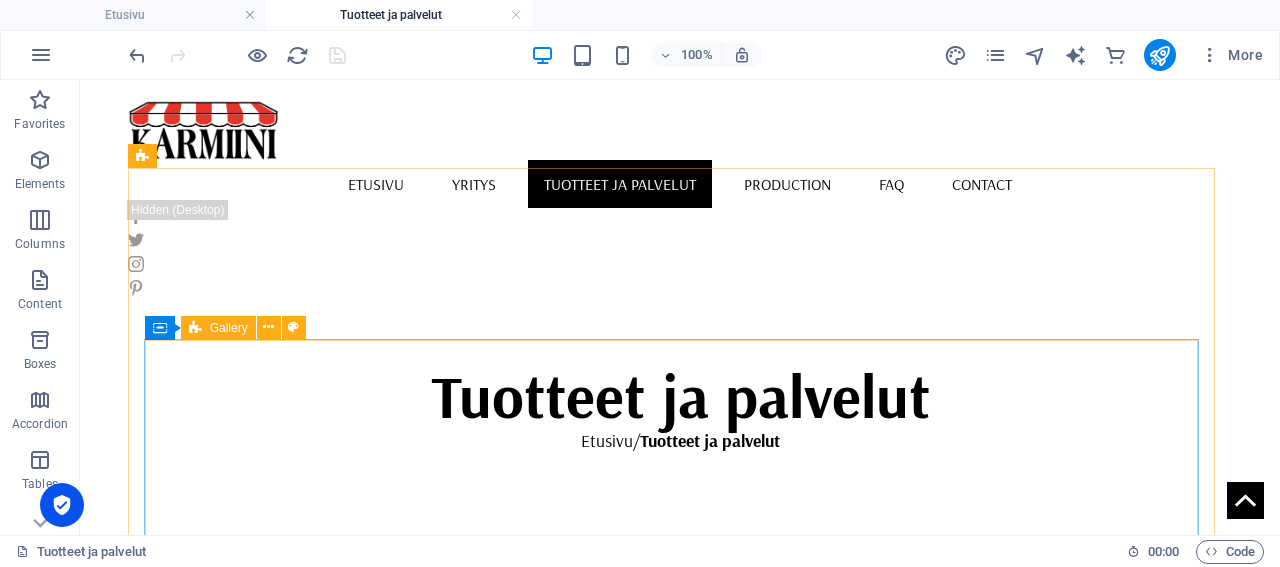click on "Gallery" at bounding box center [229, 328] 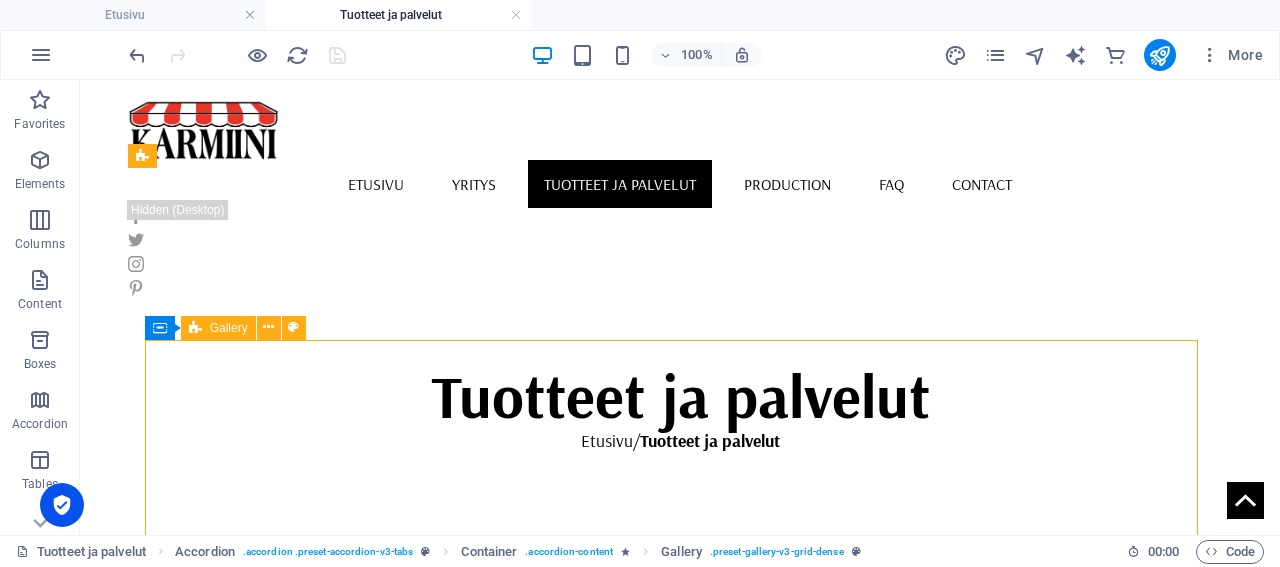 click on "Gallery" at bounding box center [229, 328] 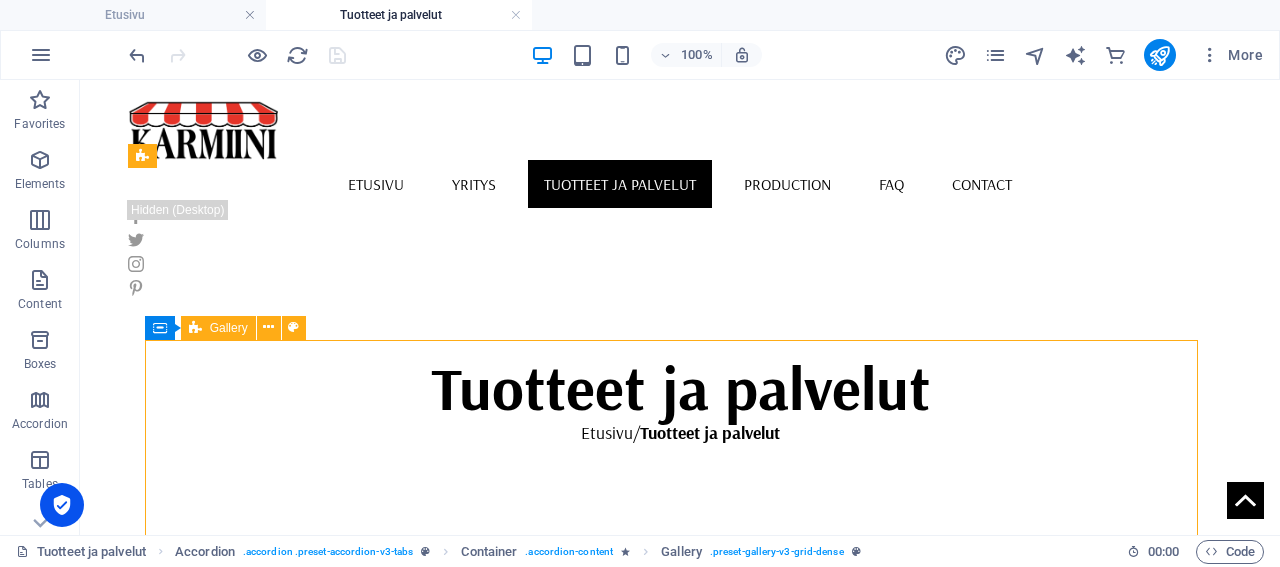select on "rem" 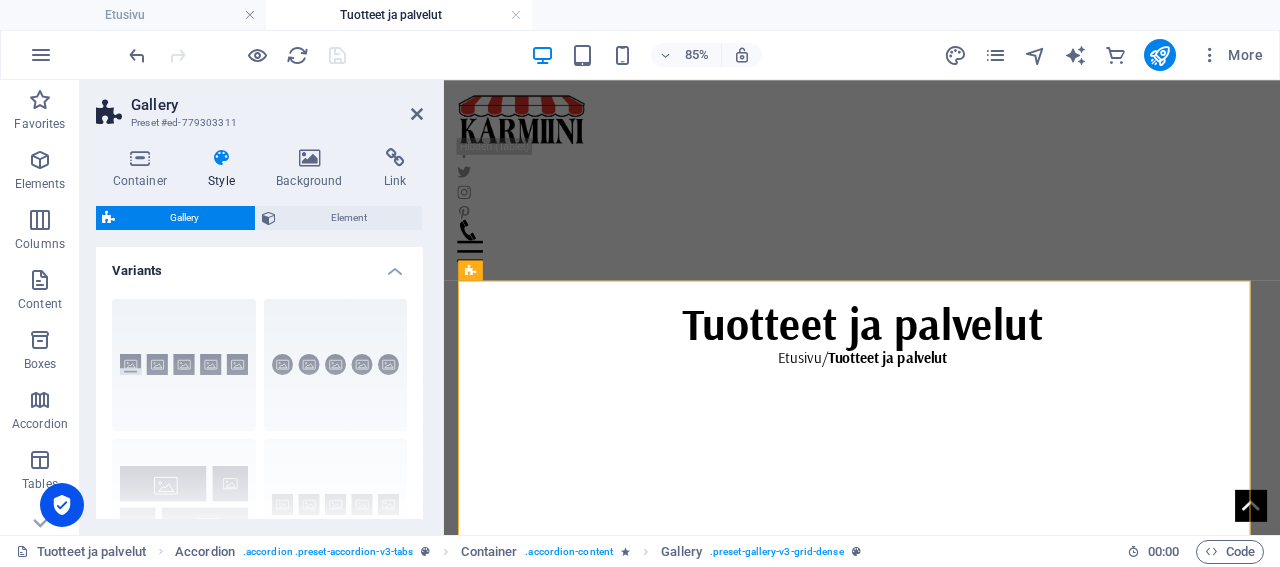 click on "Style" at bounding box center (226, 169) 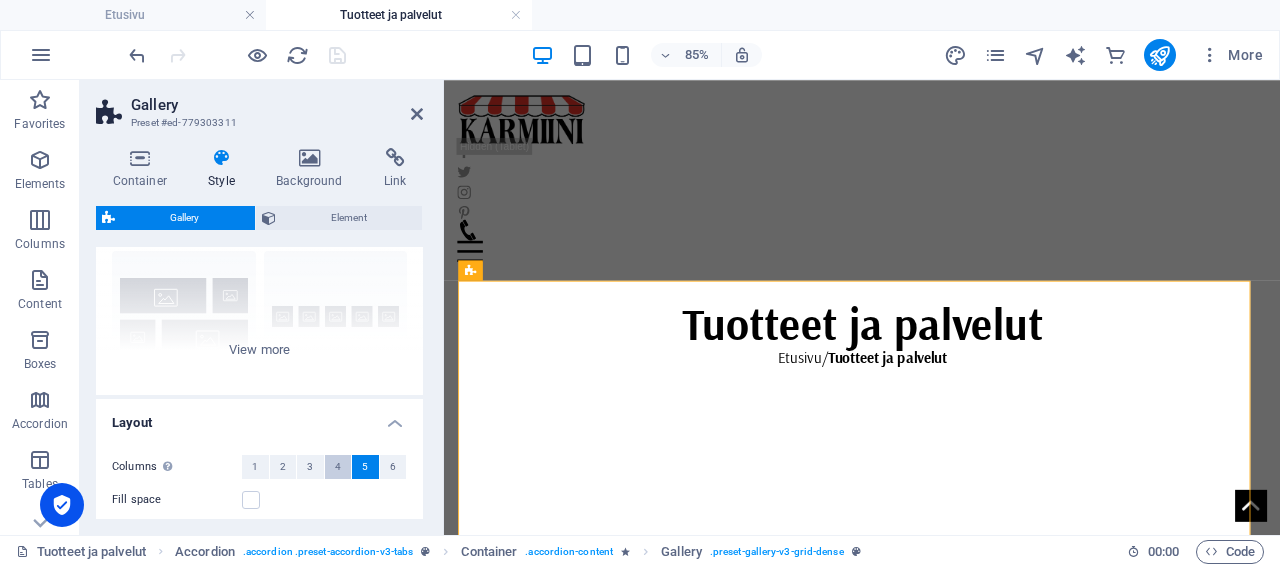 scroll, scrollTop: 0, scrollLeft: 0, axis: both 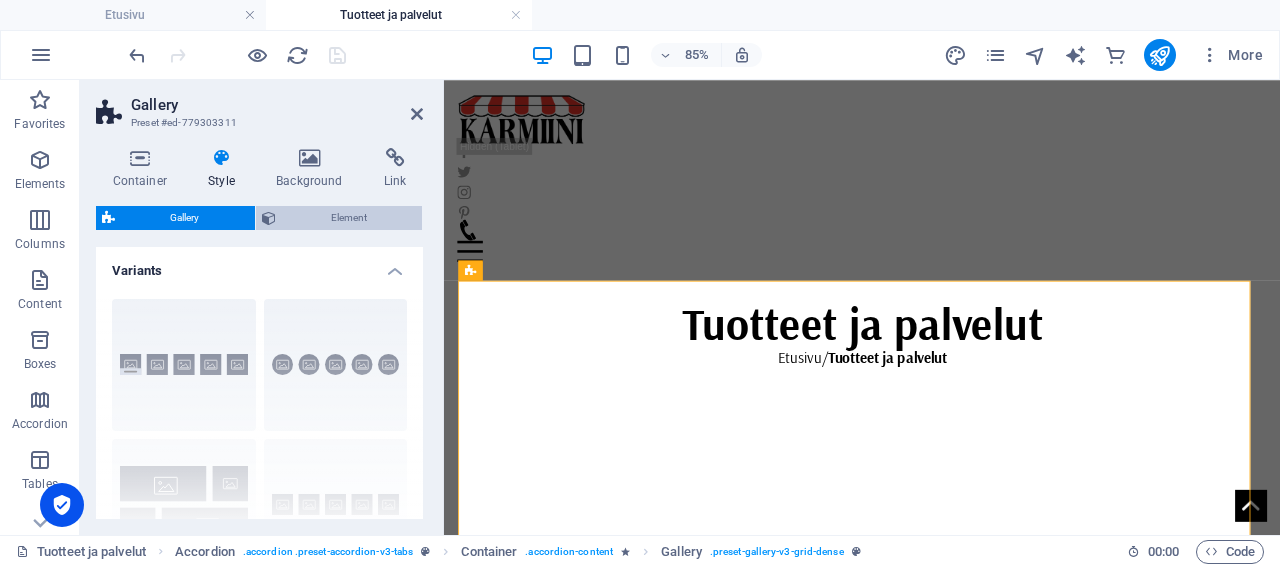 click on "Element" at bounding box center [349, 218] 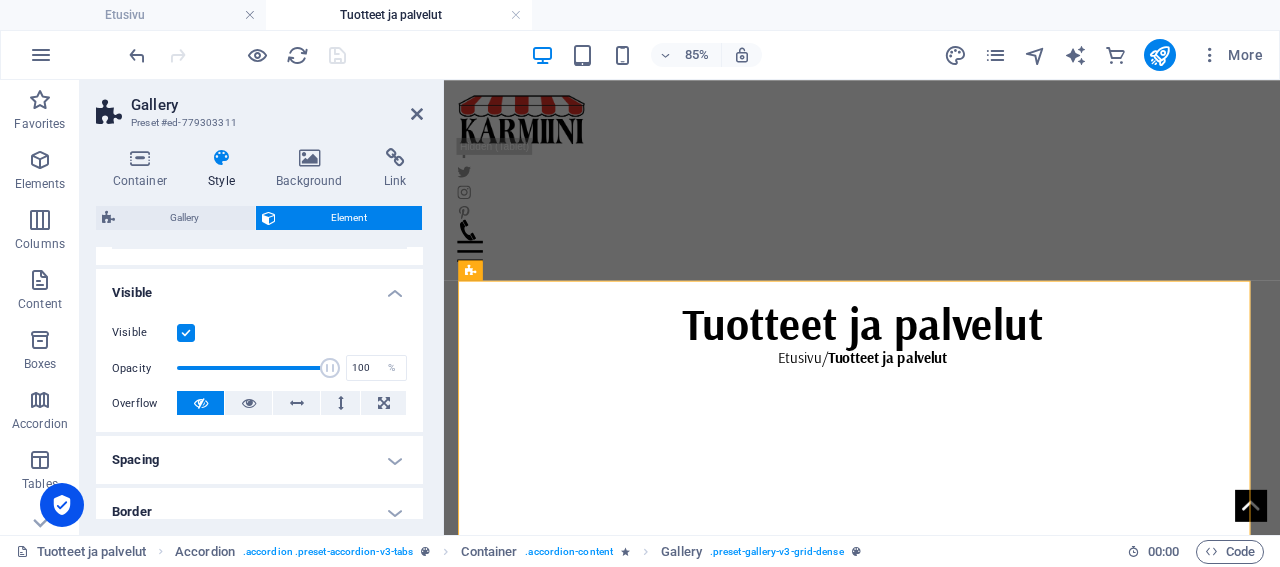 scroll, scrollTop: 384, scrollLeft: 0, axis: vertical 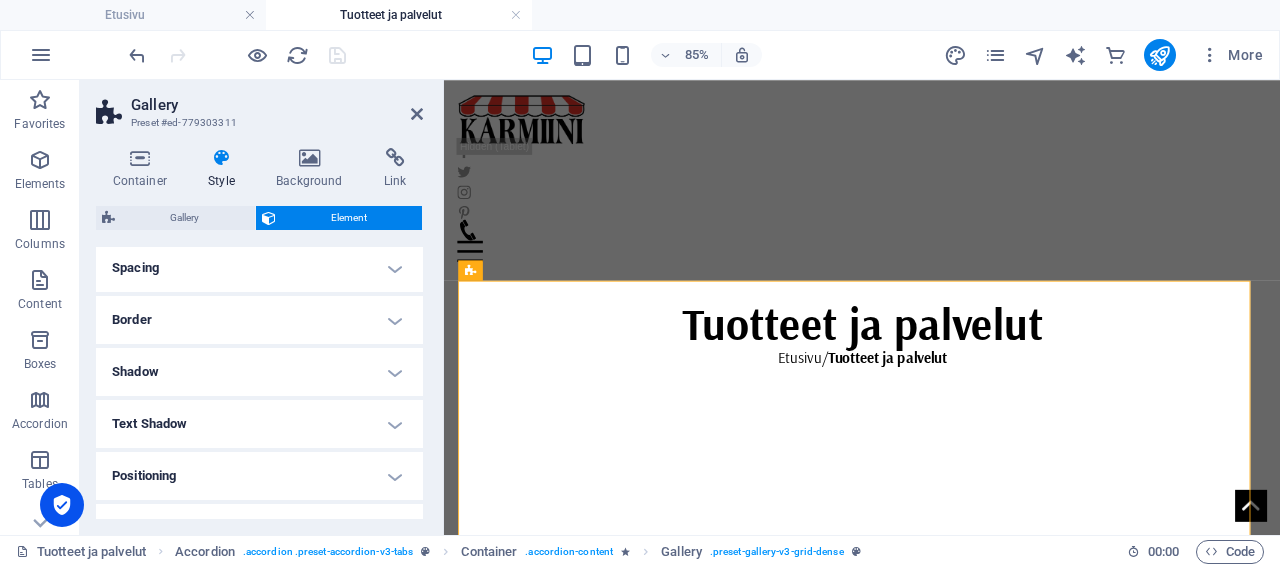 click on "Spacing" at bounding box center (259, 268) 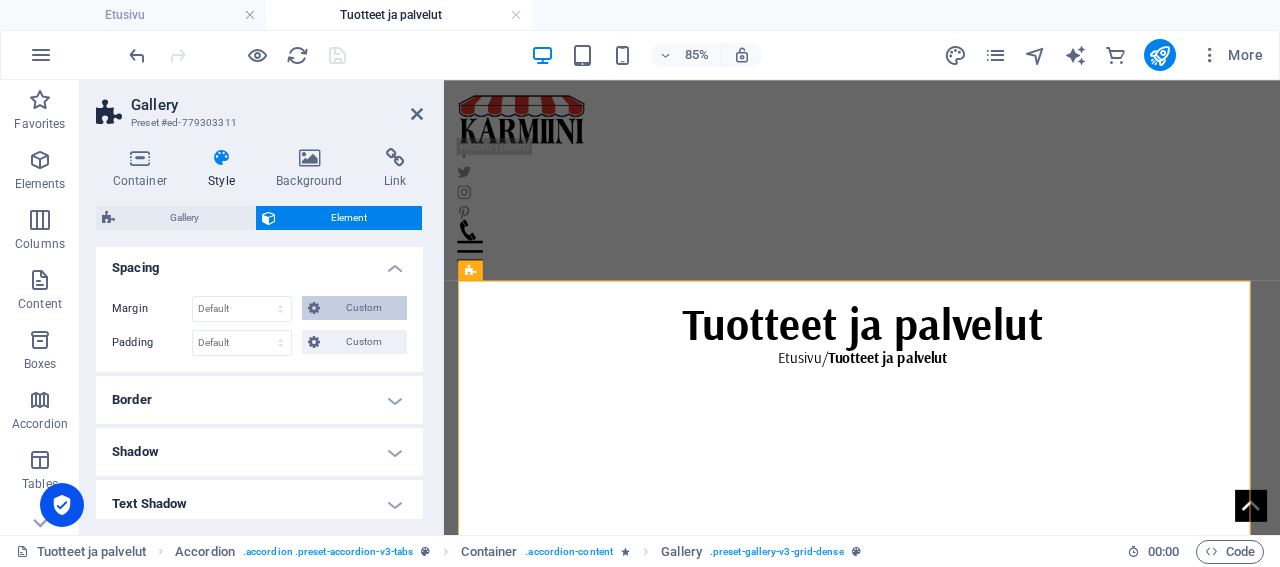 click on "Custom" at bounding box center (363, 308) 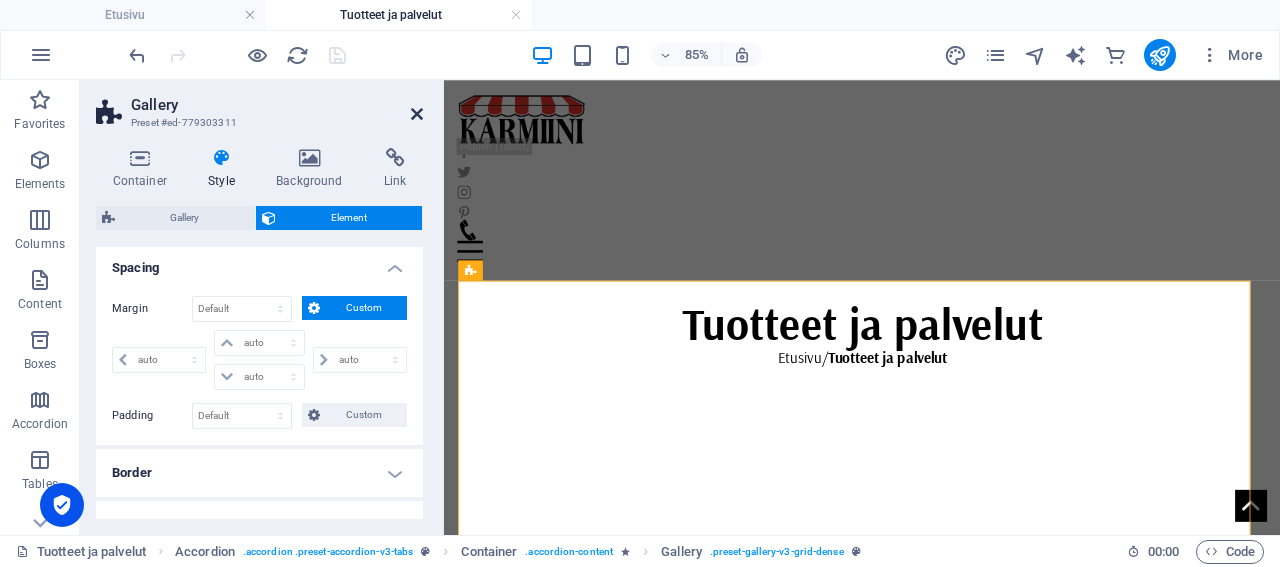 drag, startPoint x: 417, startPoint y: 116, endPoint x: 337, endPoint y: 35, distance: 113.84639 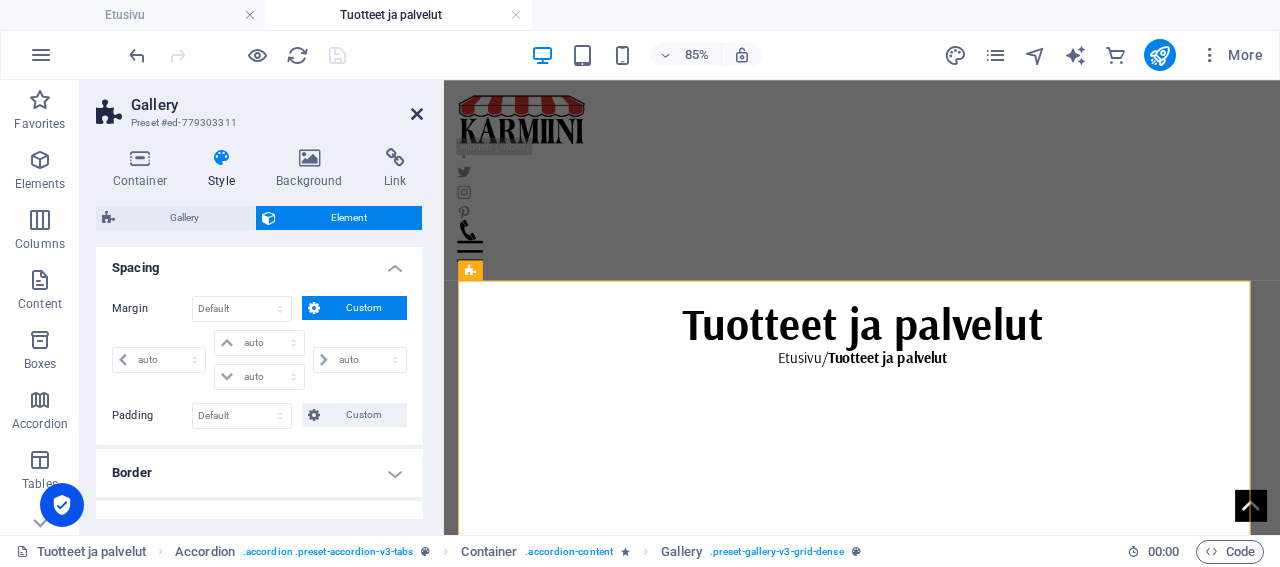 click at bounding box center [417, 114] 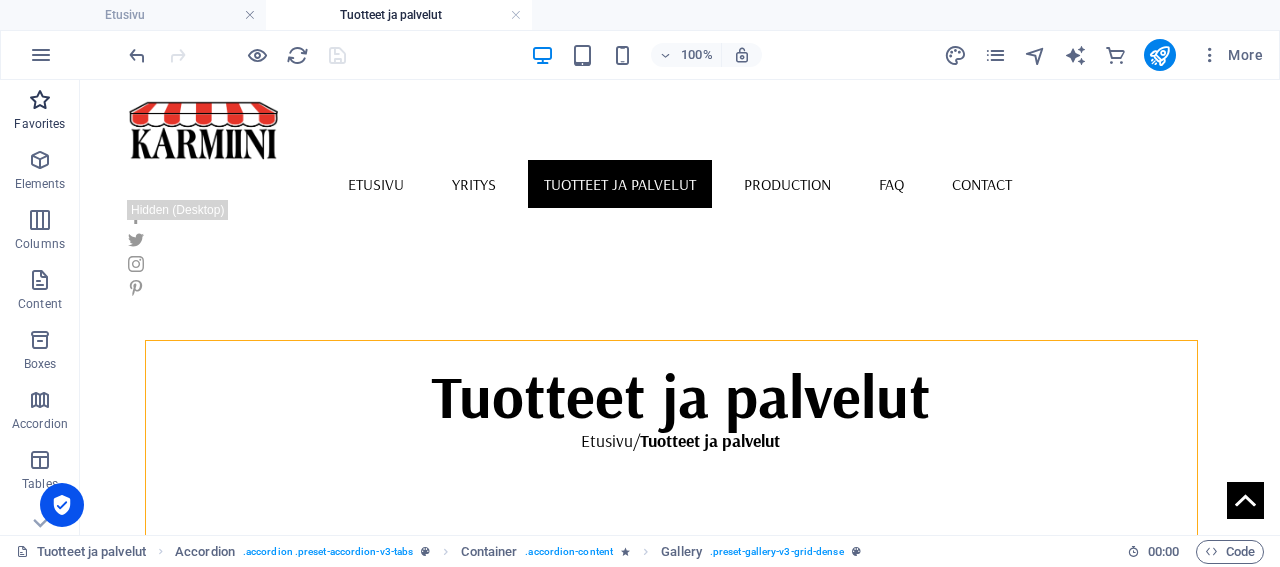 click on "Favorites" at bounding box center (40, 112) 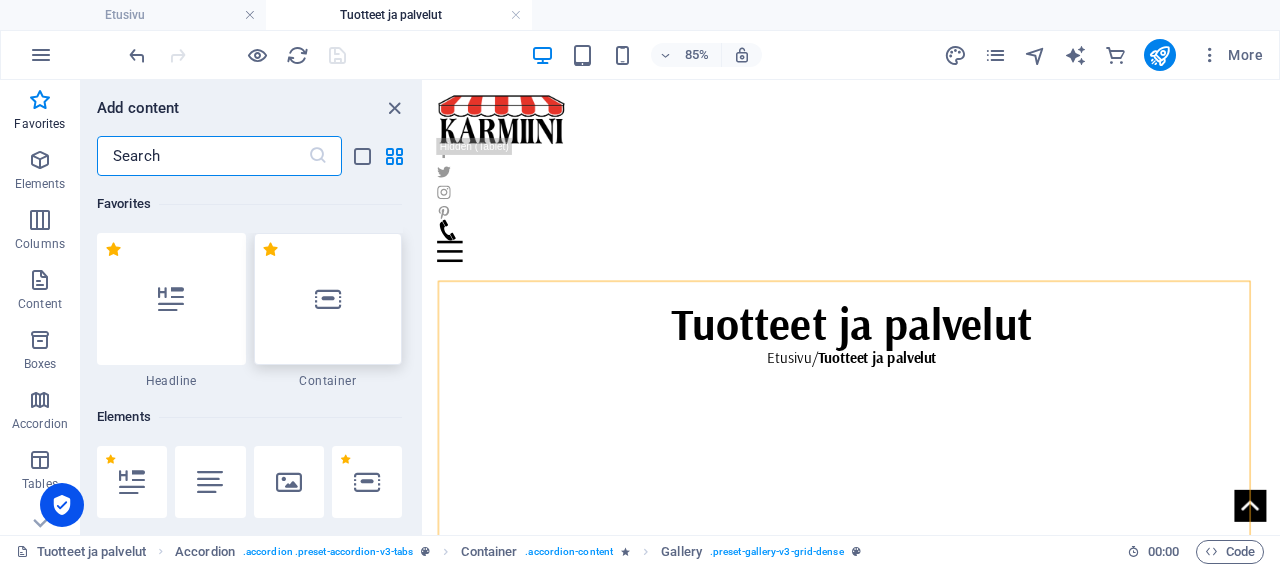 scroll, scrollTop: 192, scrollLeft: 0, axis: vertical 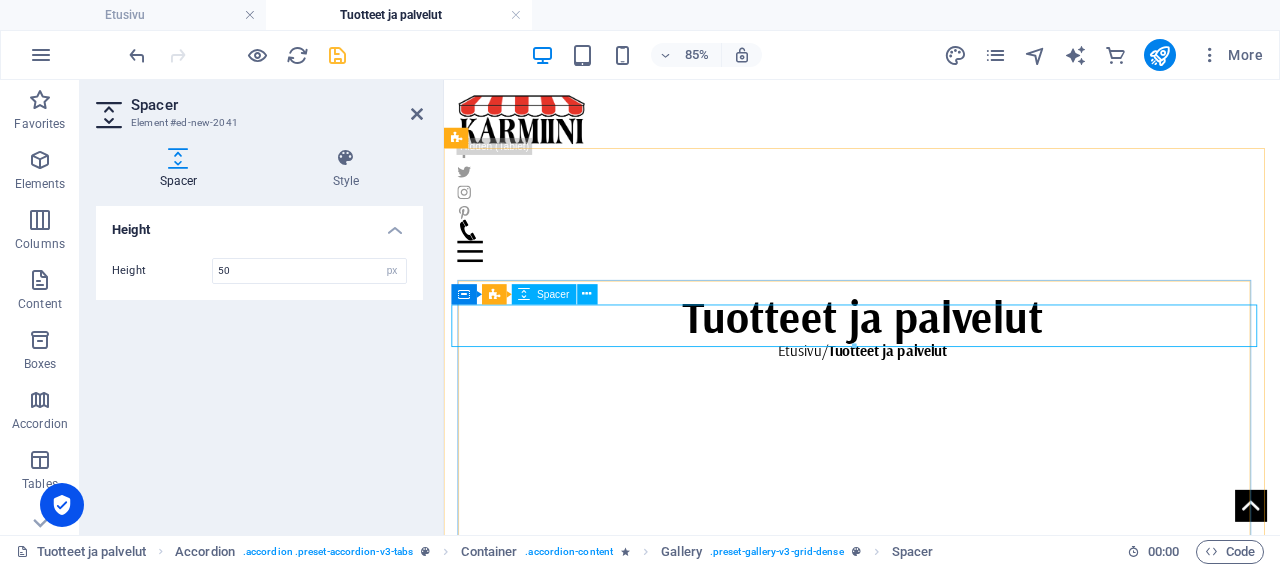 click at bounding box center [1007, 939] 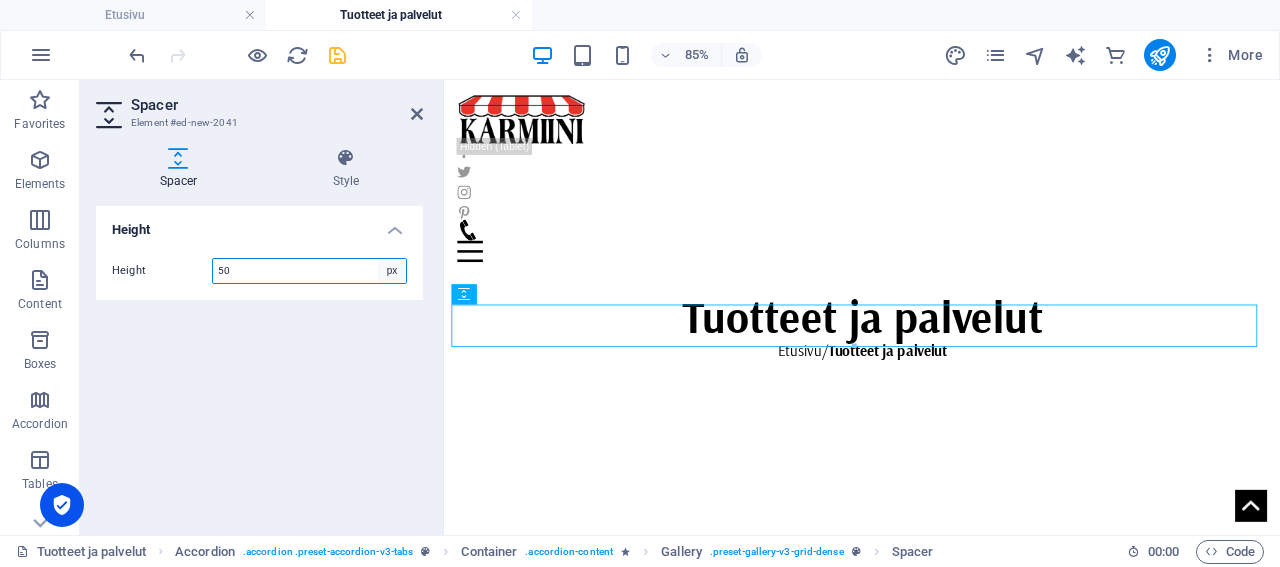 click on "px rem vh vw" at bounding box center (392, 271) 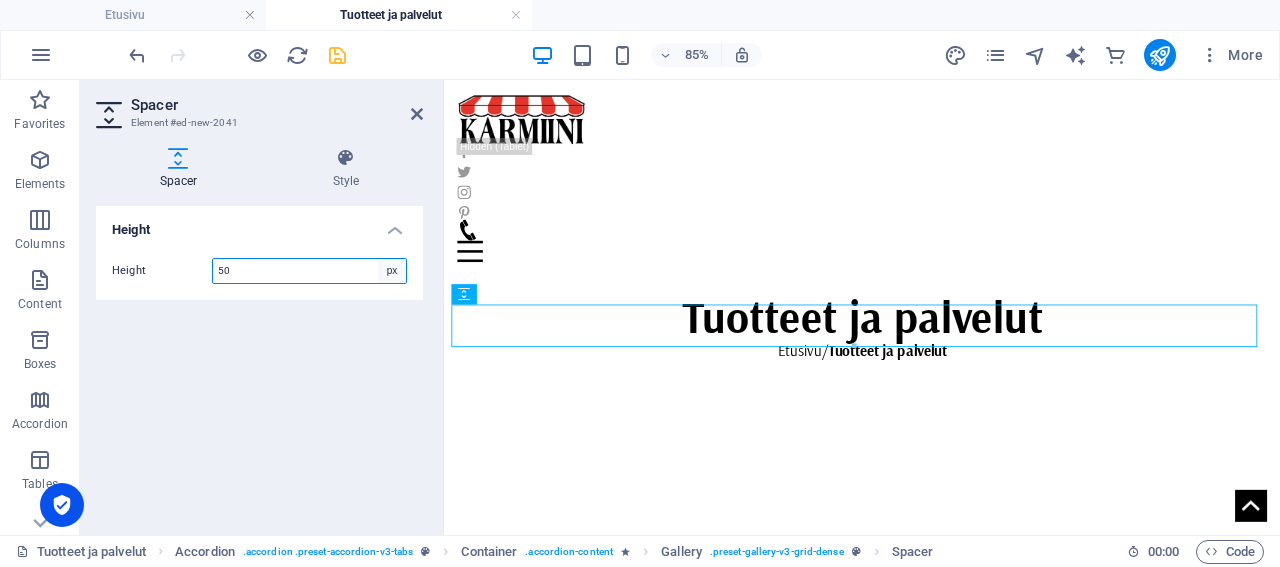 select on "rem" 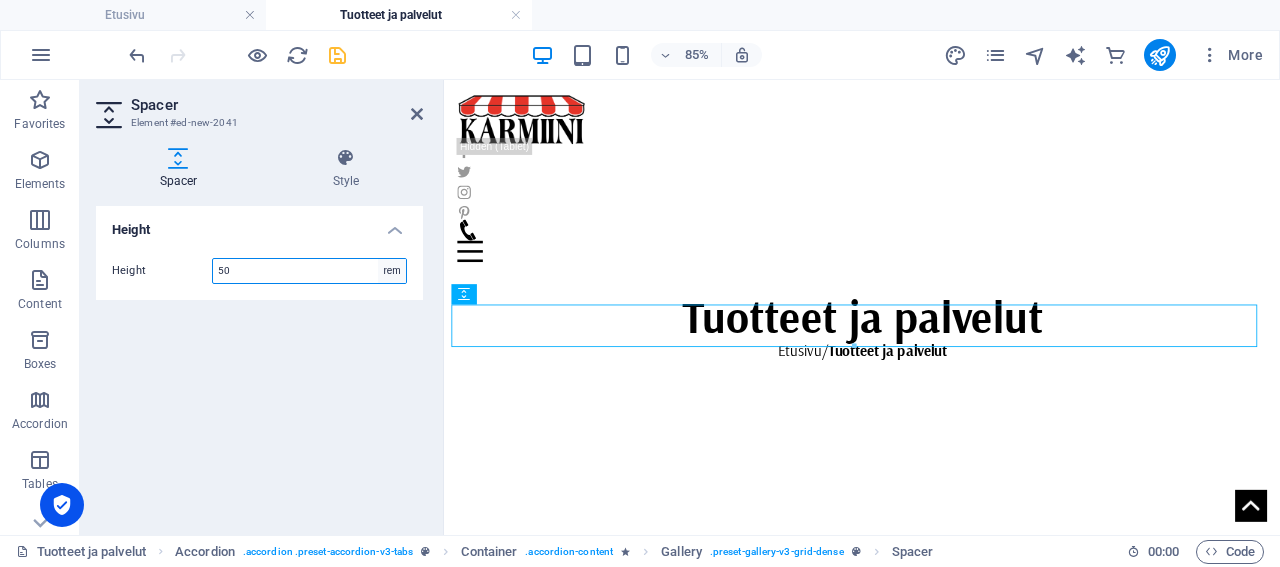 click on "rem" at bounding box center (0, 0) 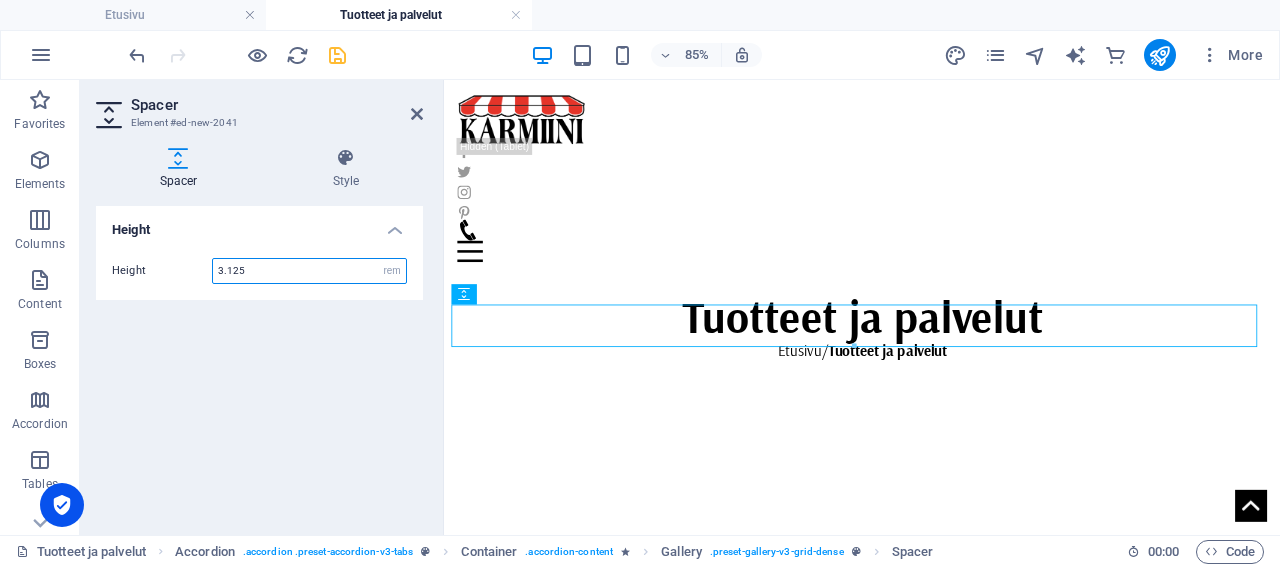 click on "3.125" at bounding box center [309, 271] 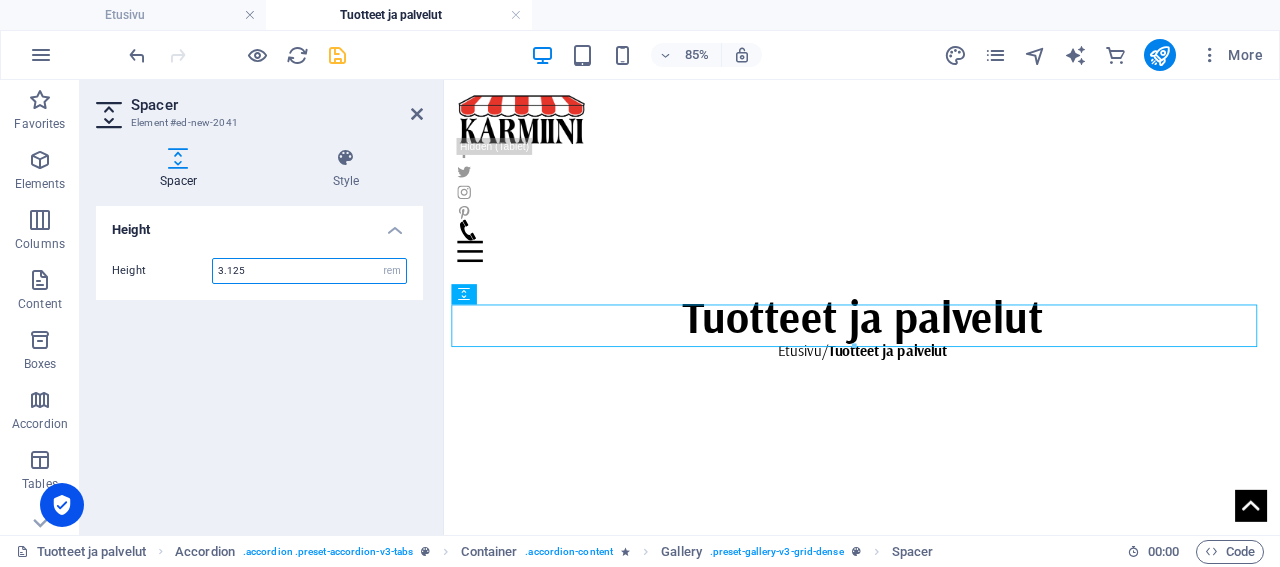 click on "3.125" at bounding box center [309, 271] 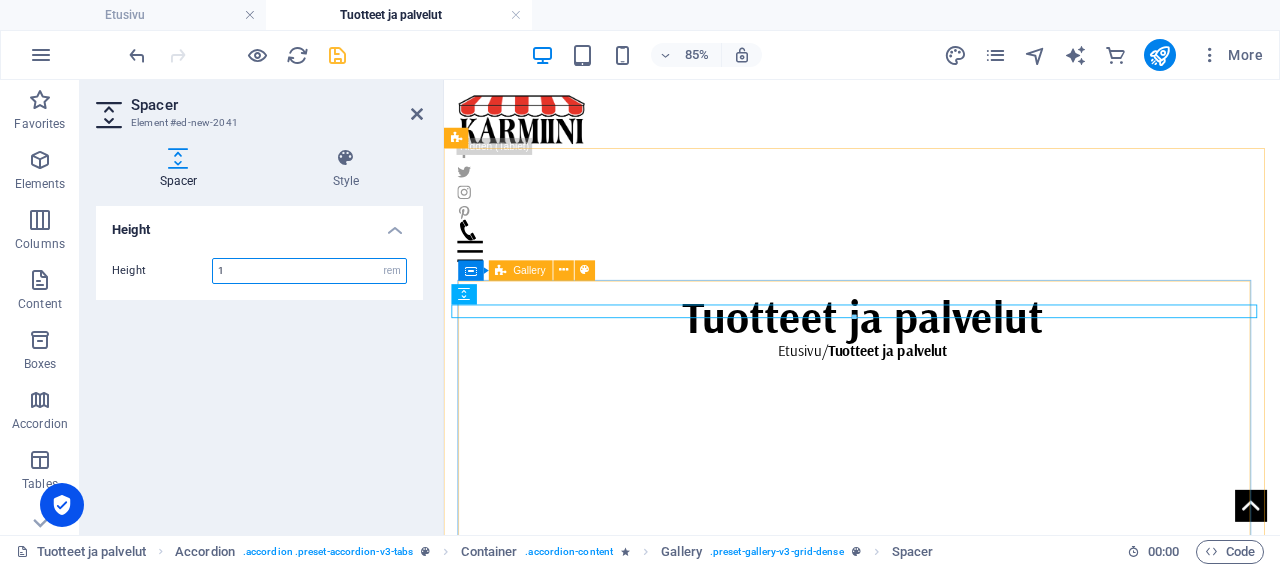 click at bounding box center [464, 294] 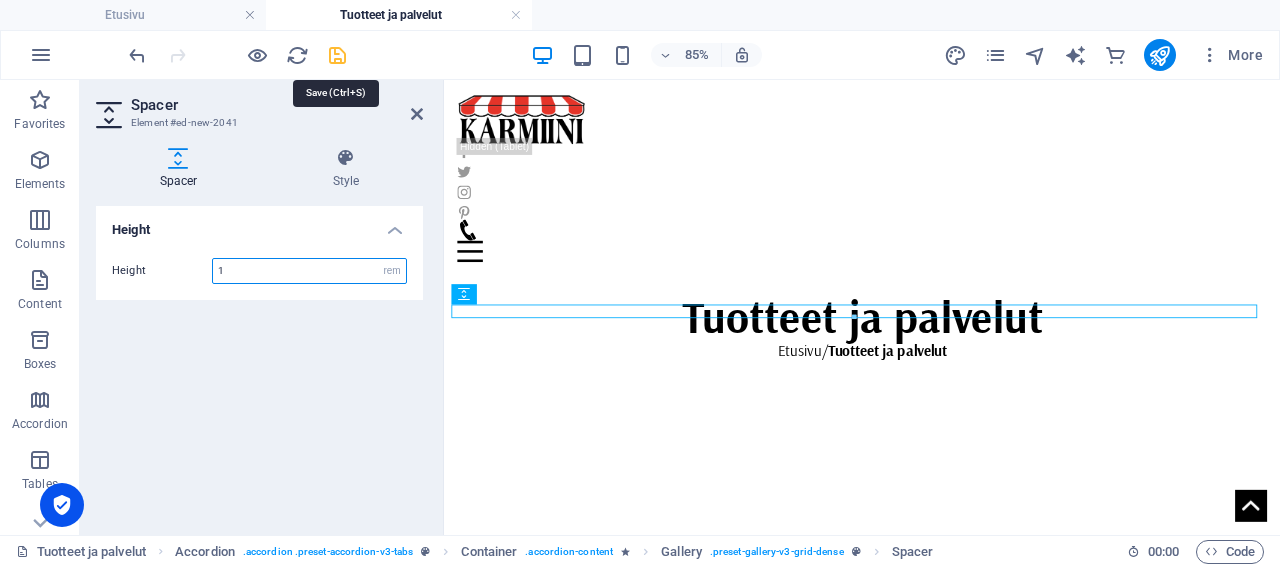 type on "1" 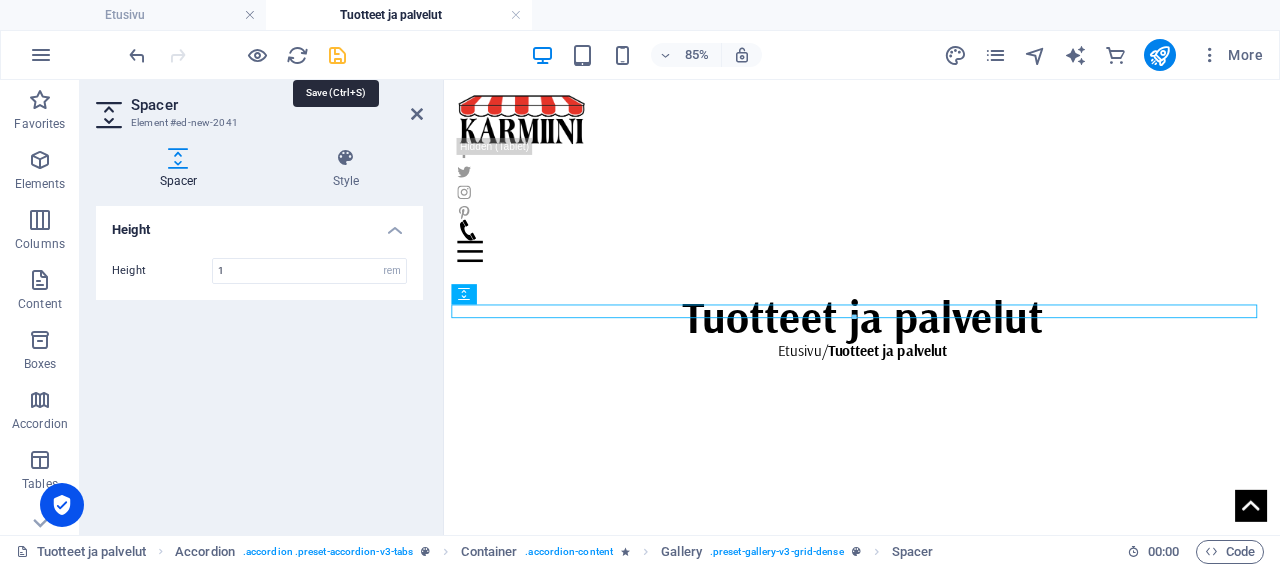click at bounding box center (337, 55) 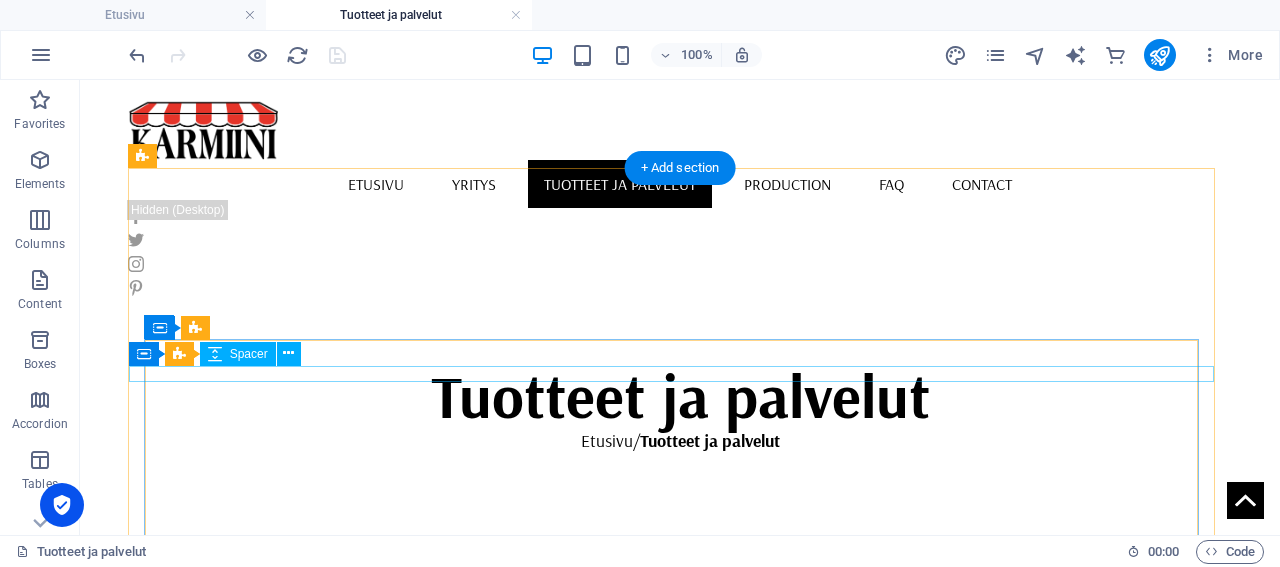 click at bounding box center (698, 958) 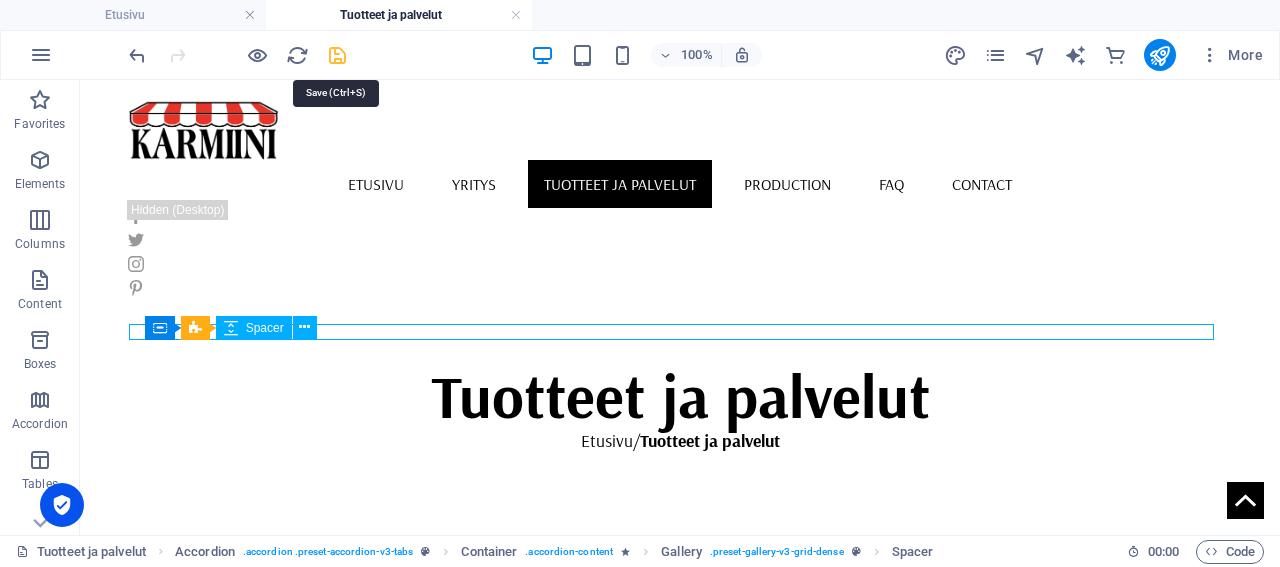 click at bounding box center (337, 55) 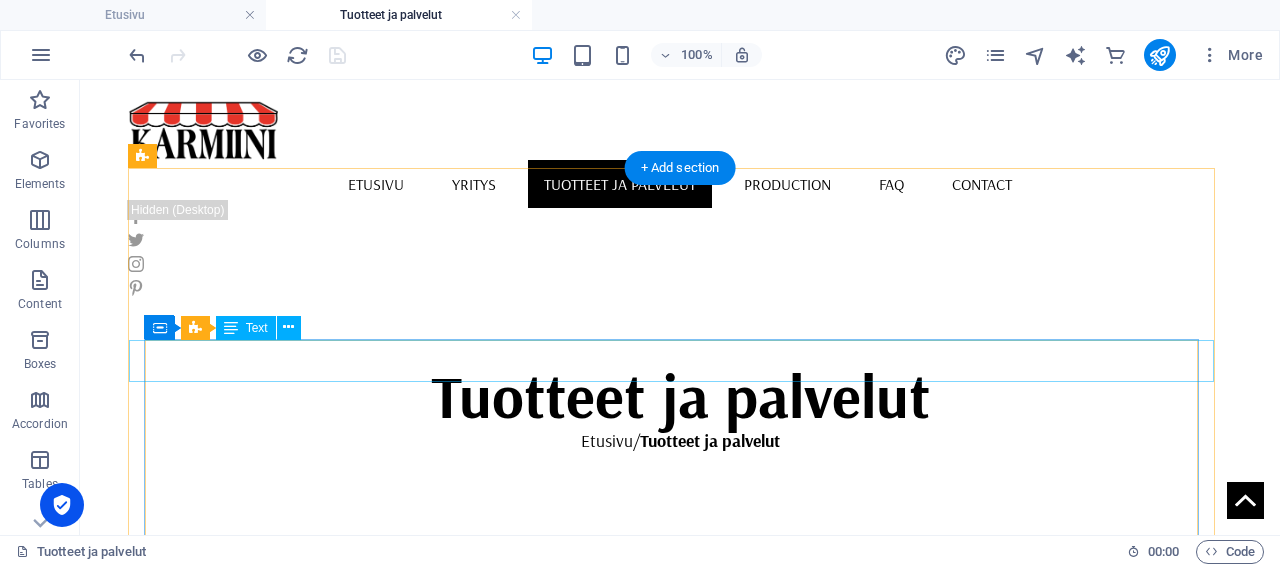 click on "SSälekaihtimet ja puusälekaihtimet" at bounding box center (698, 924) 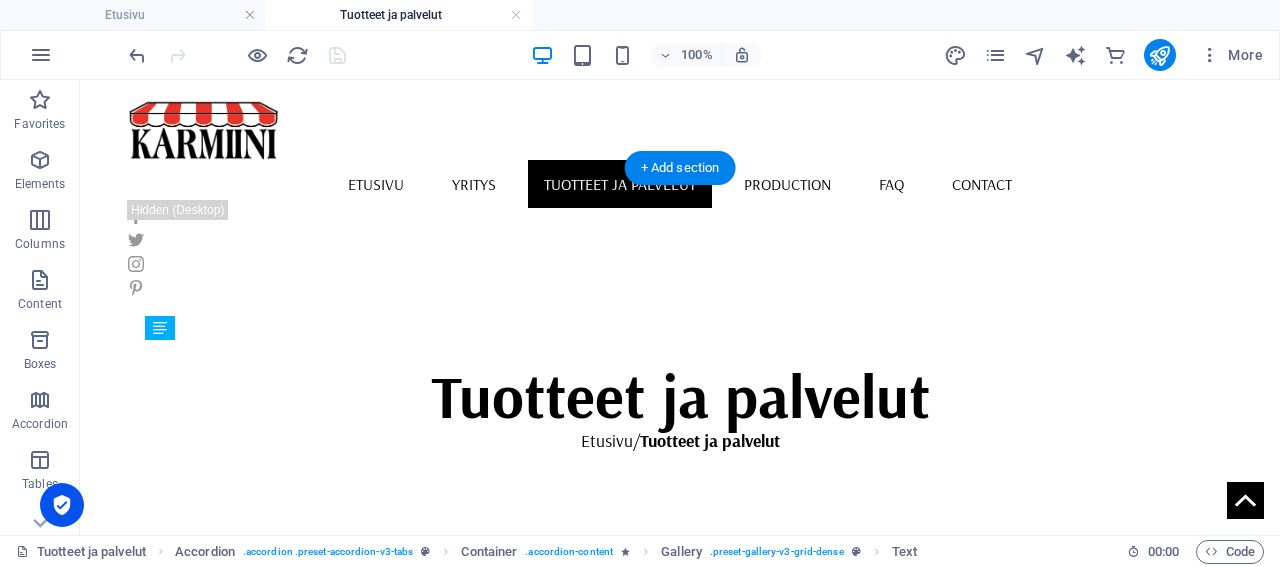 drag, startPoint x: 328, startPoint y: 408, endPoint x: 289, endPoint y: 399, distance: 40.024994 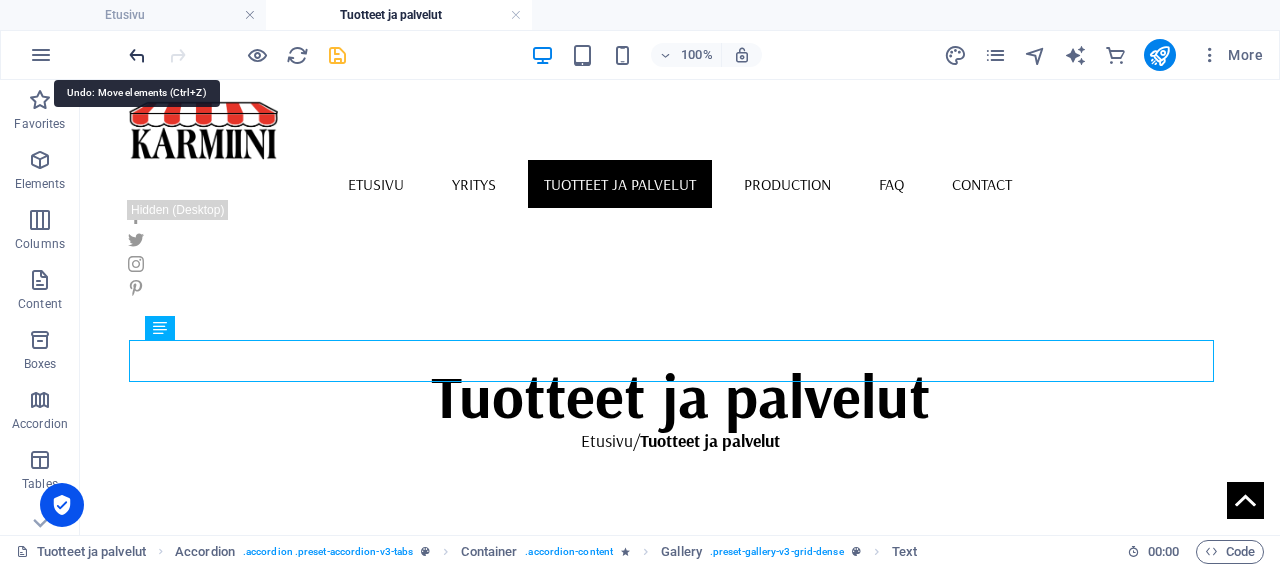 click at bounding box center [137, 55] 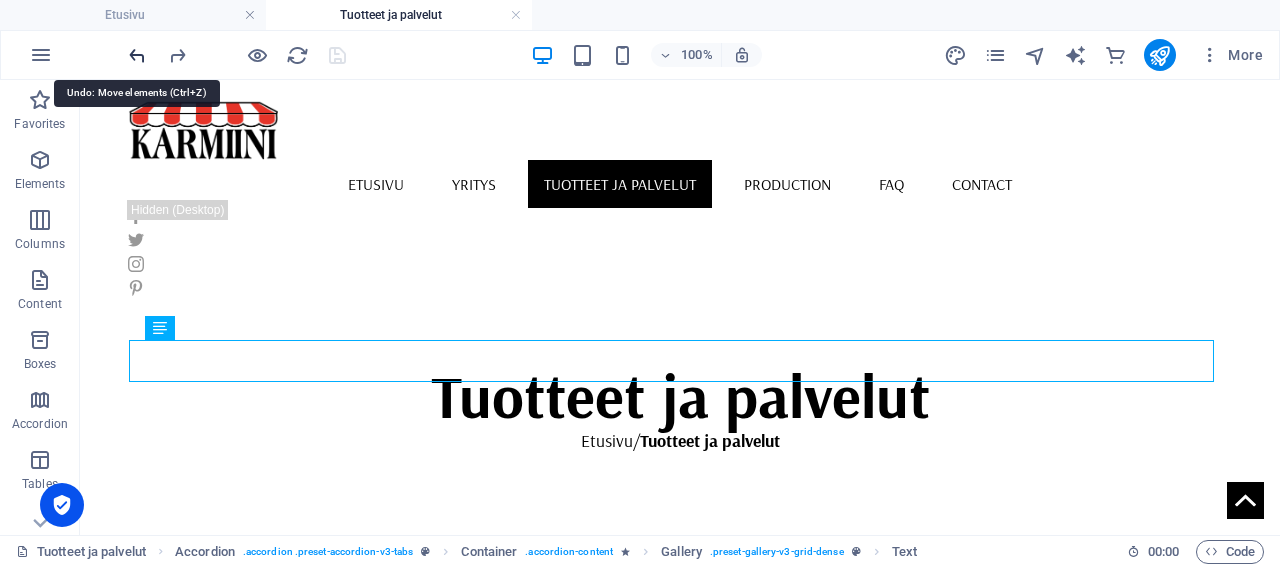 click at bounding box center (137, 55) 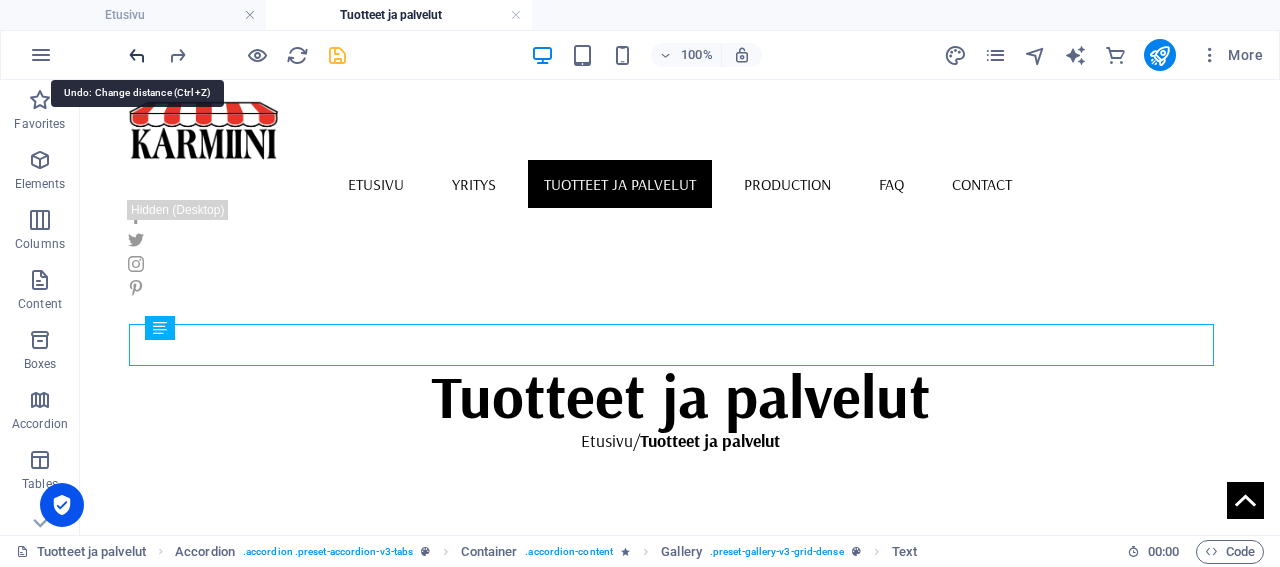 click at bounding box center [137, 55] 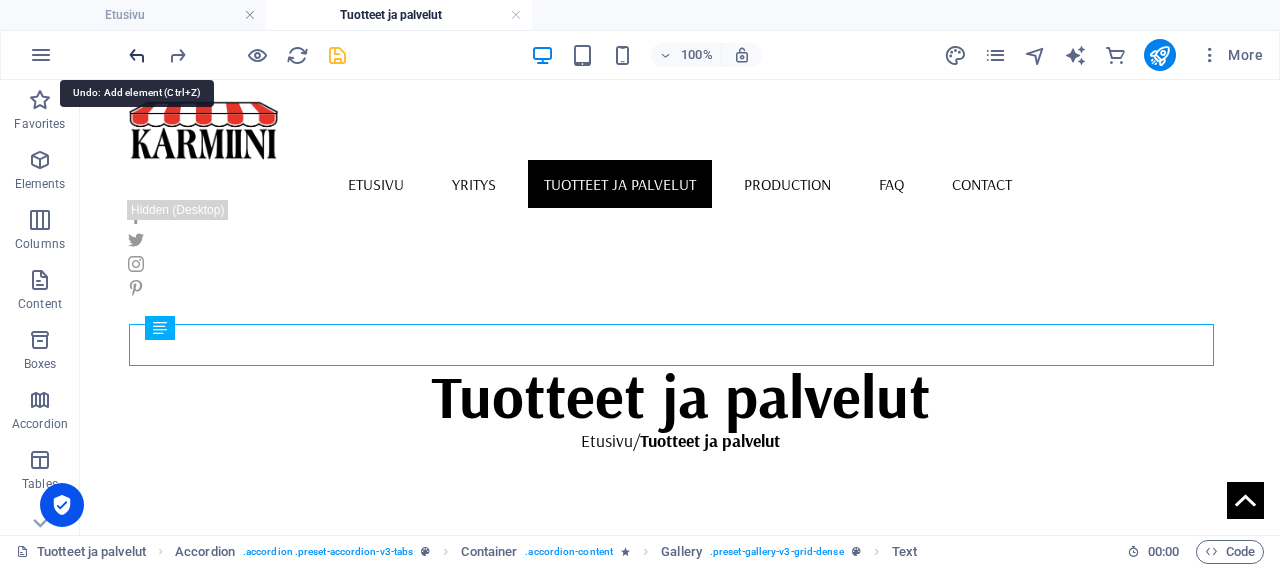 click at bounding box center [137, 55] 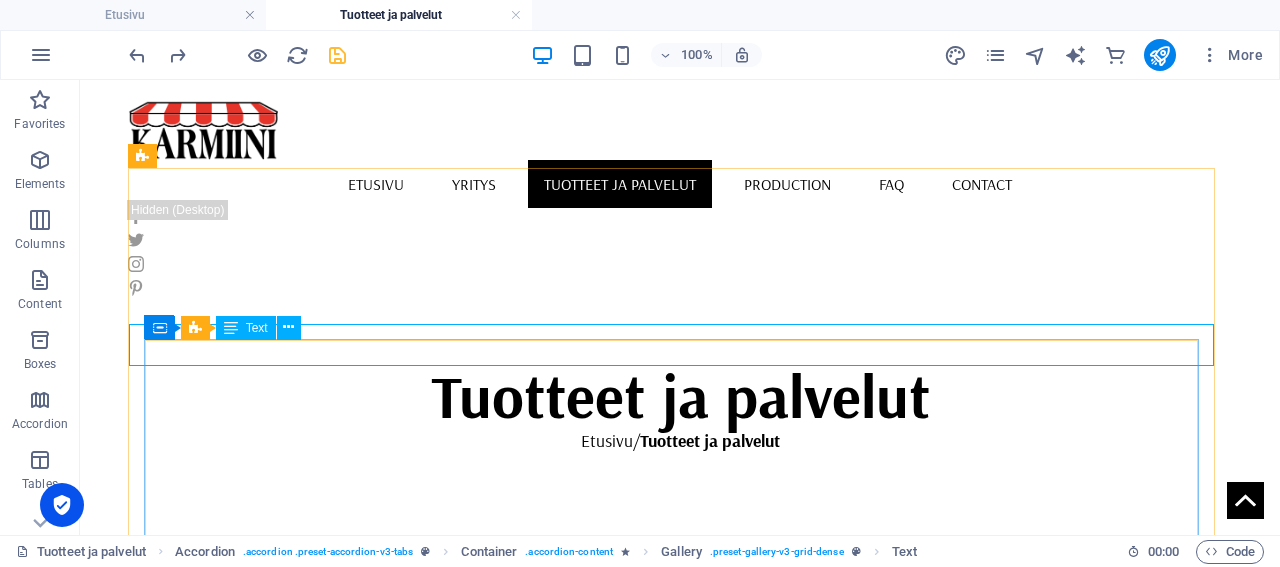 click on "Text" at bounding box center [257, 328] 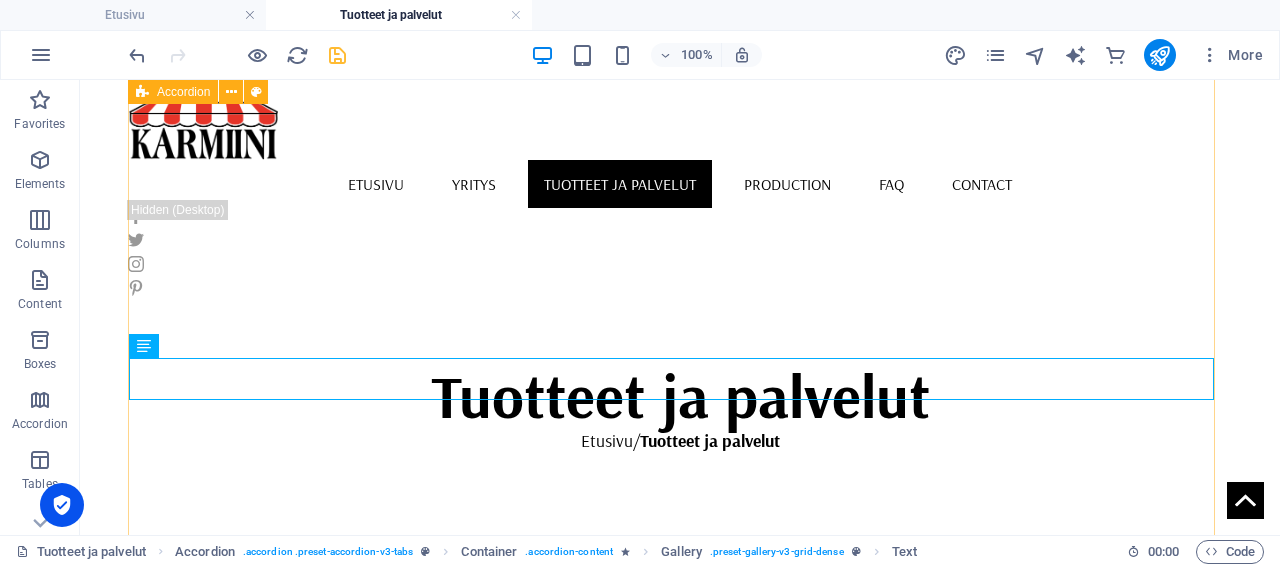 scroll, scrollTop: 1369, scrollLeft: 0, axis: vertical 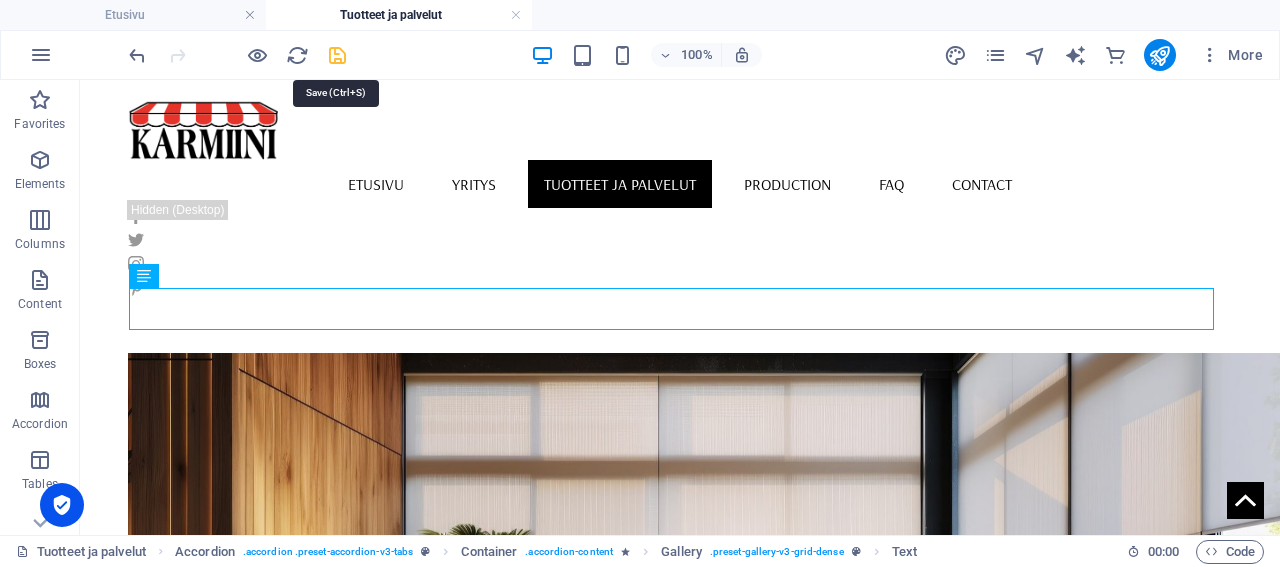click at bounding box center (337, 55) 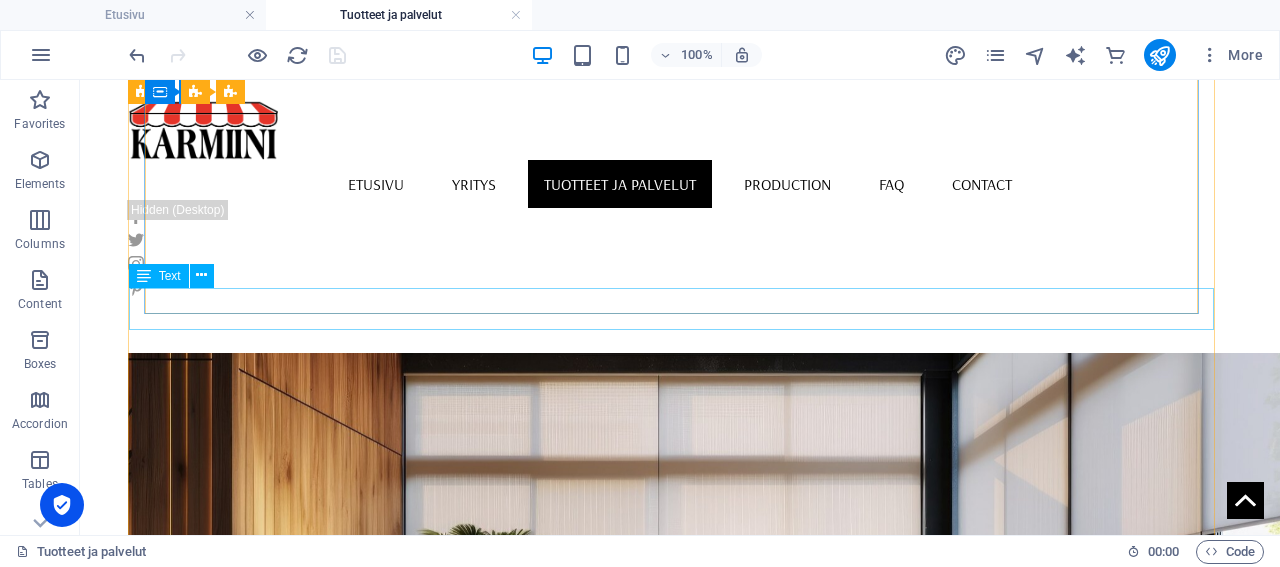 click on "SSälekaihtimet ja puusälekaihtimet" at bounding box center [698, 238] 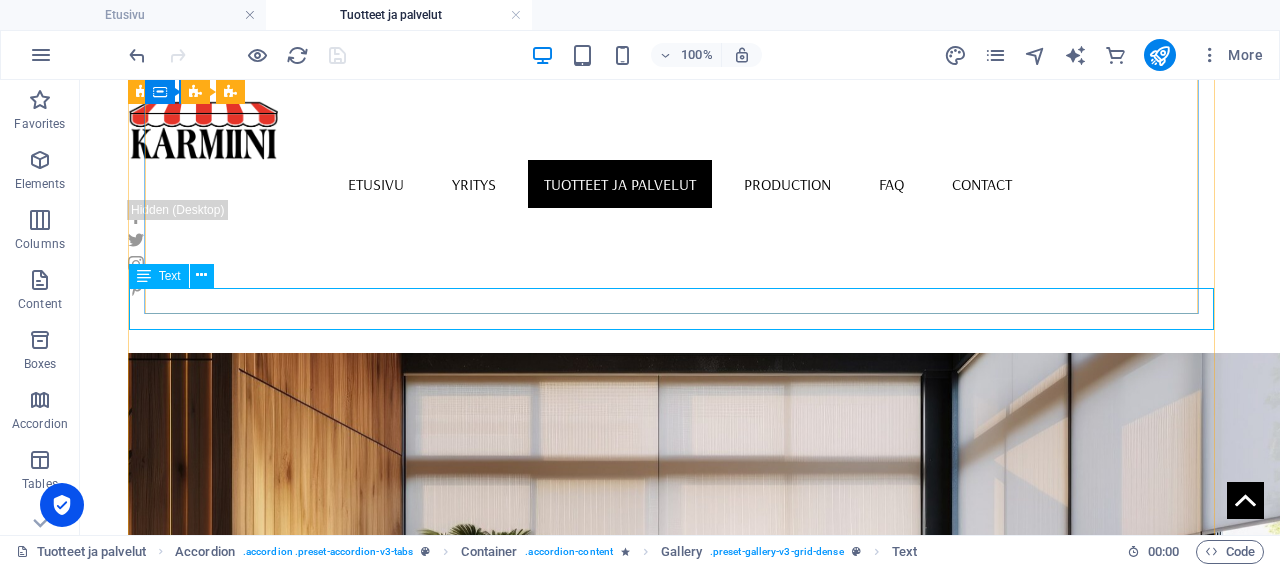 click on "Text" at bounding box center [170, 276] 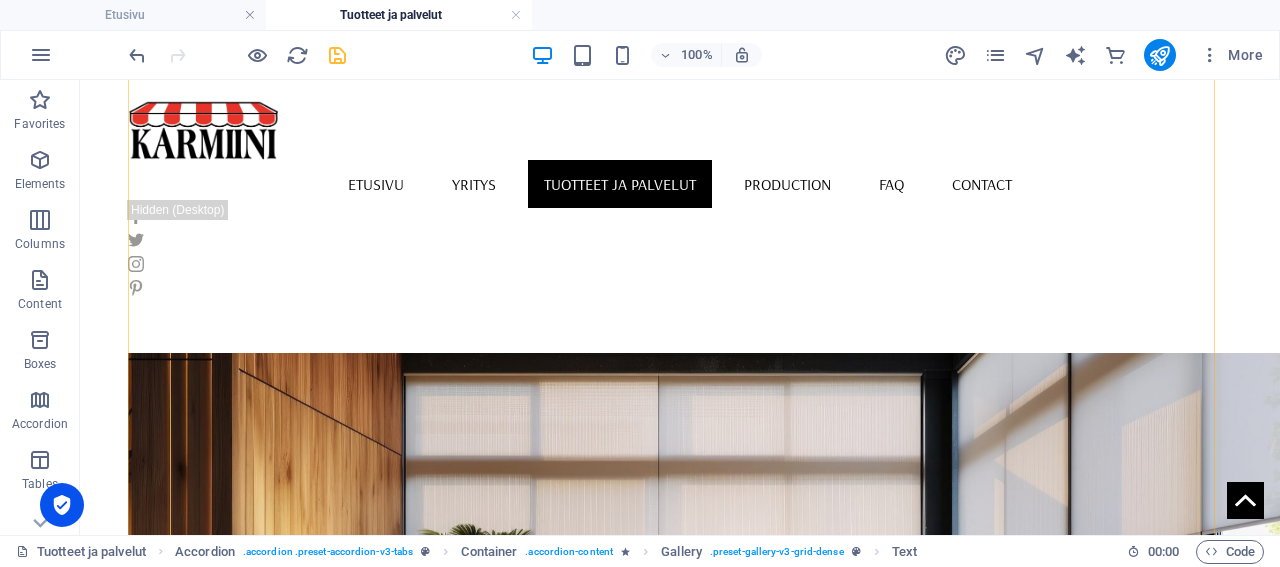 scroll, scrollTop: 555, scrollLeft: 0, axis: vertical 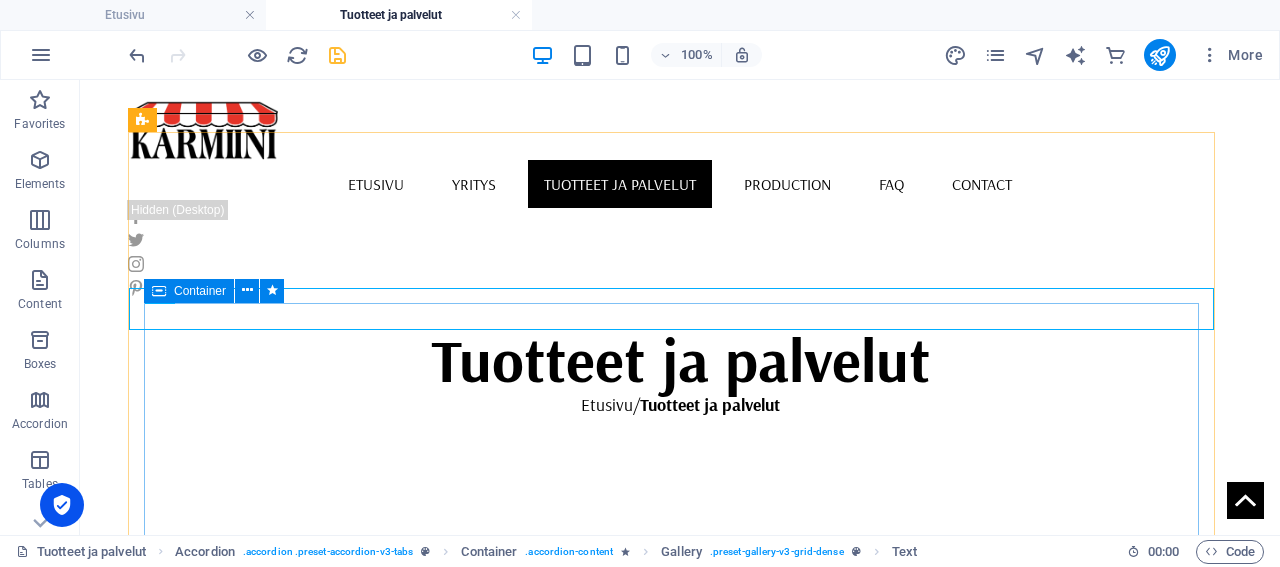 click on "Container" at bounding box center [200, 291] 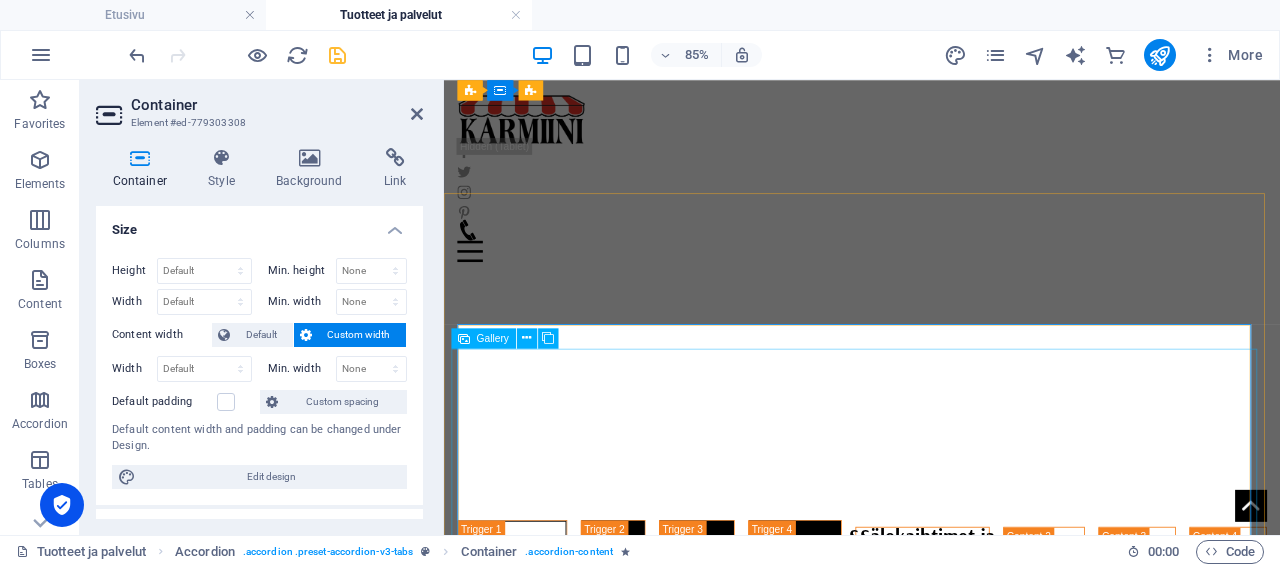scroll, scrollTop: 451, scrollLeft: 0, axis: vertical 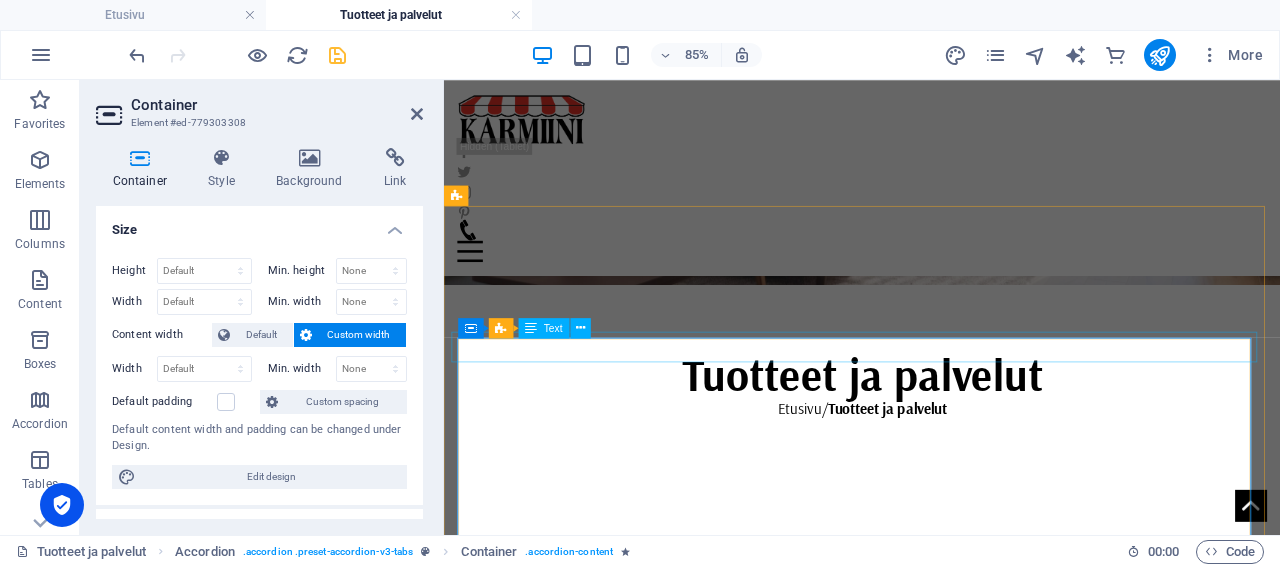 click on "Text" at bounding box center (553, 328) 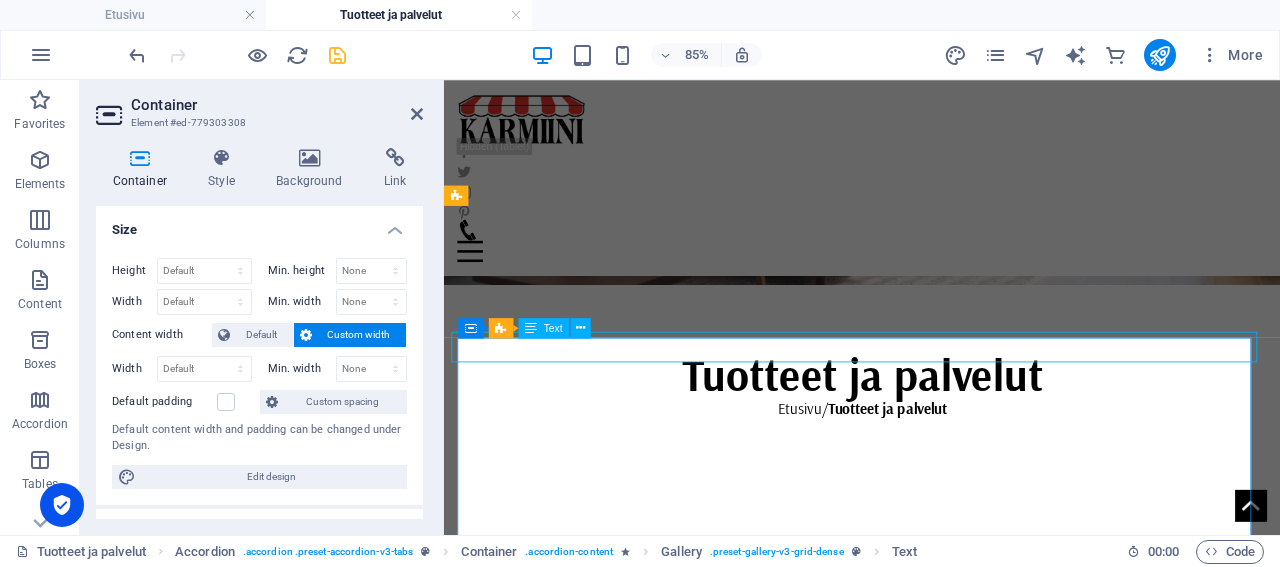 click on "Text" at bounding box center [553, 328] 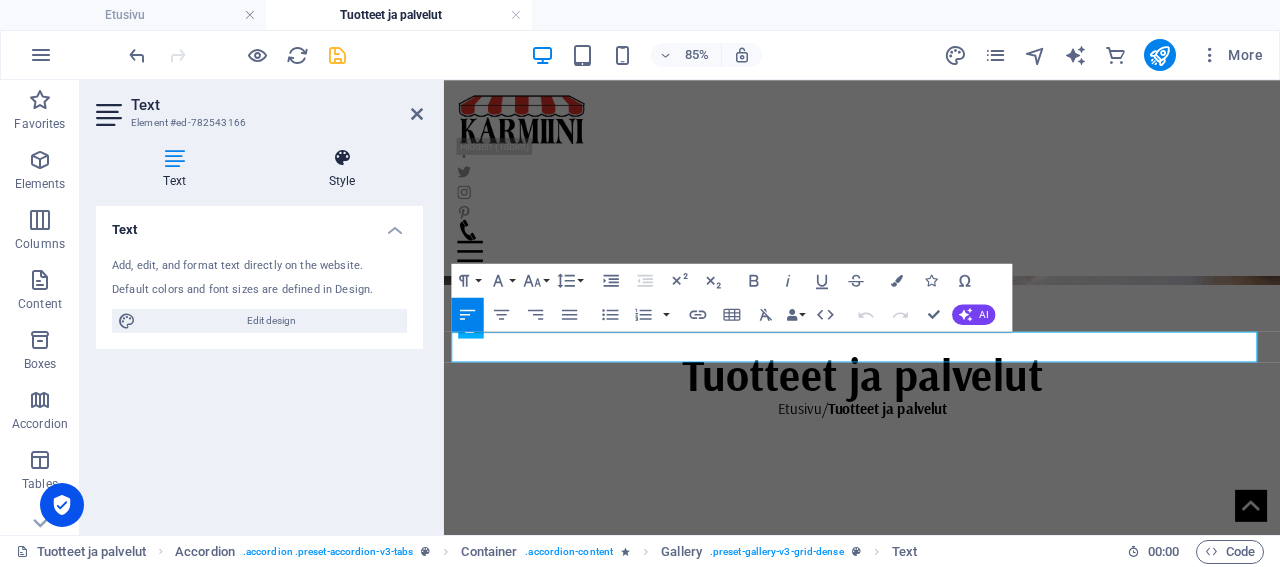 click on "Style" at bounding box center [342, 169] 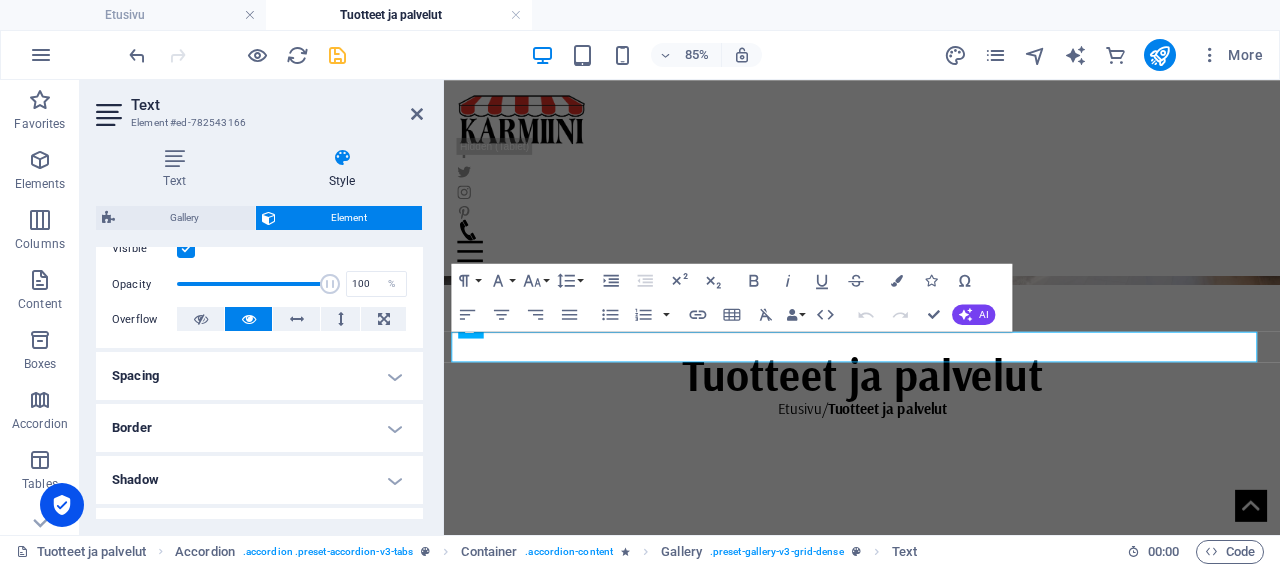 scroll, scrollTop: 288, scrollLeft: 0, axis: vertical 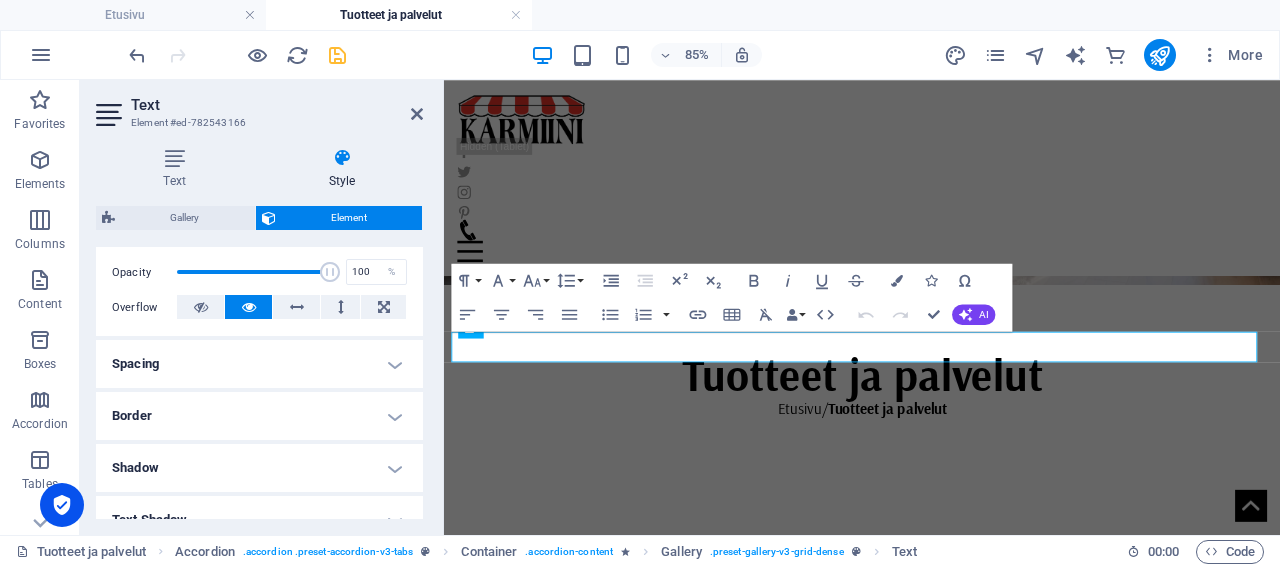 click on "Spacing" at bounding box center [259, 364] 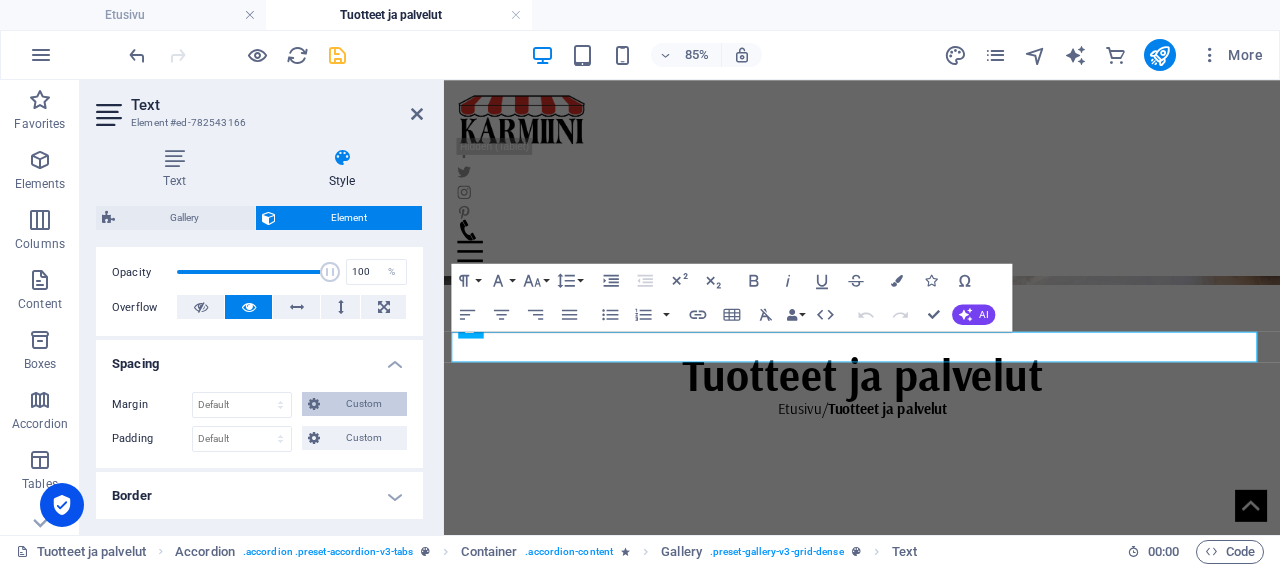 click on "Custom" at bounding box center (363, 404) 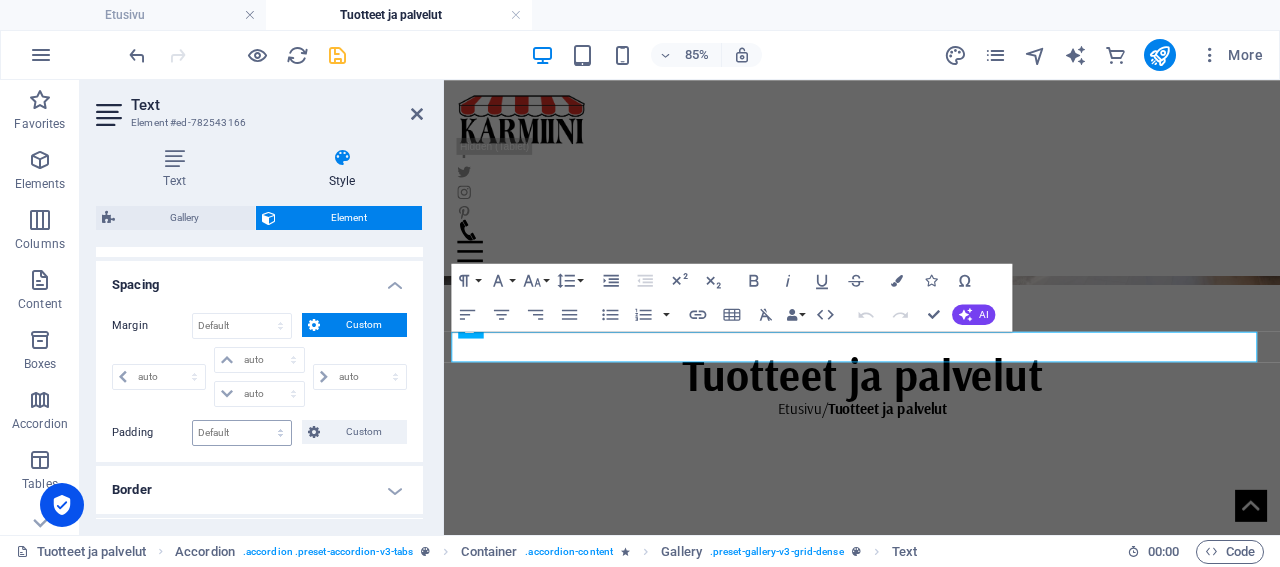 scroll, scrollTop: 384, scrollLeft: 0, axis: vertical 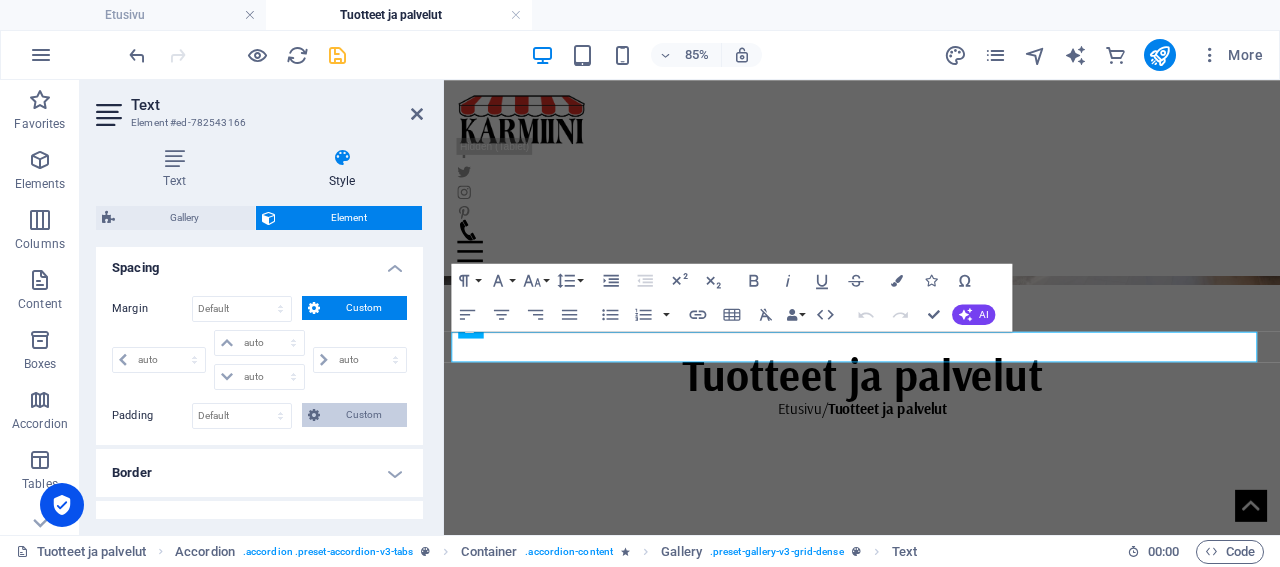 click on "Custom" at bounding box center (363, 415) 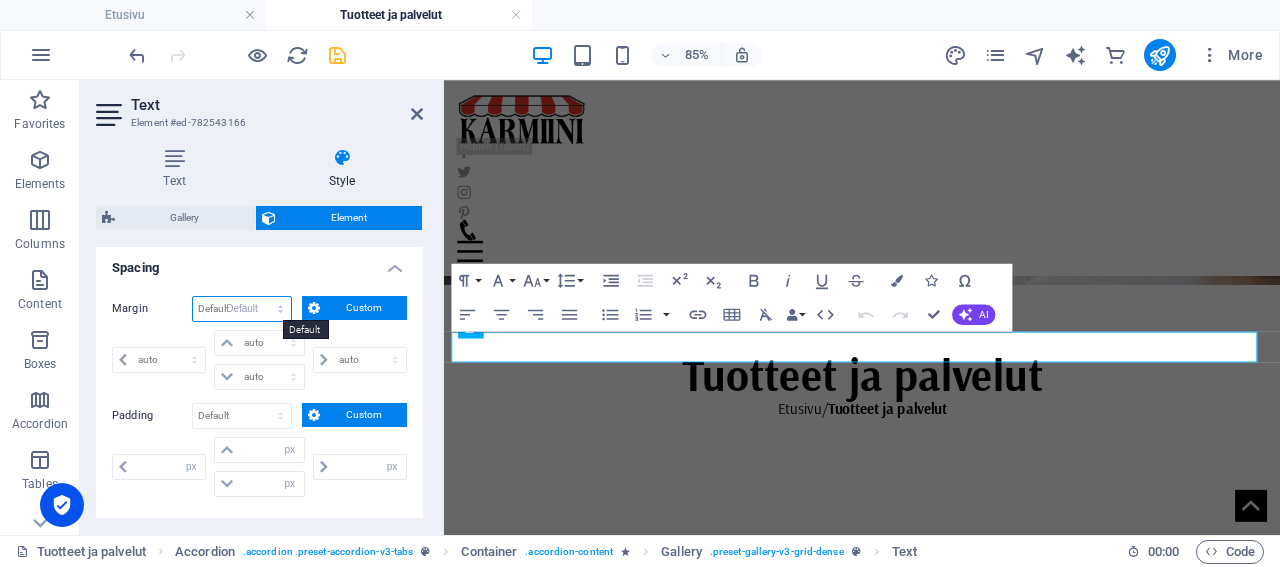 click on "Default" at bounding box center (0, 0) 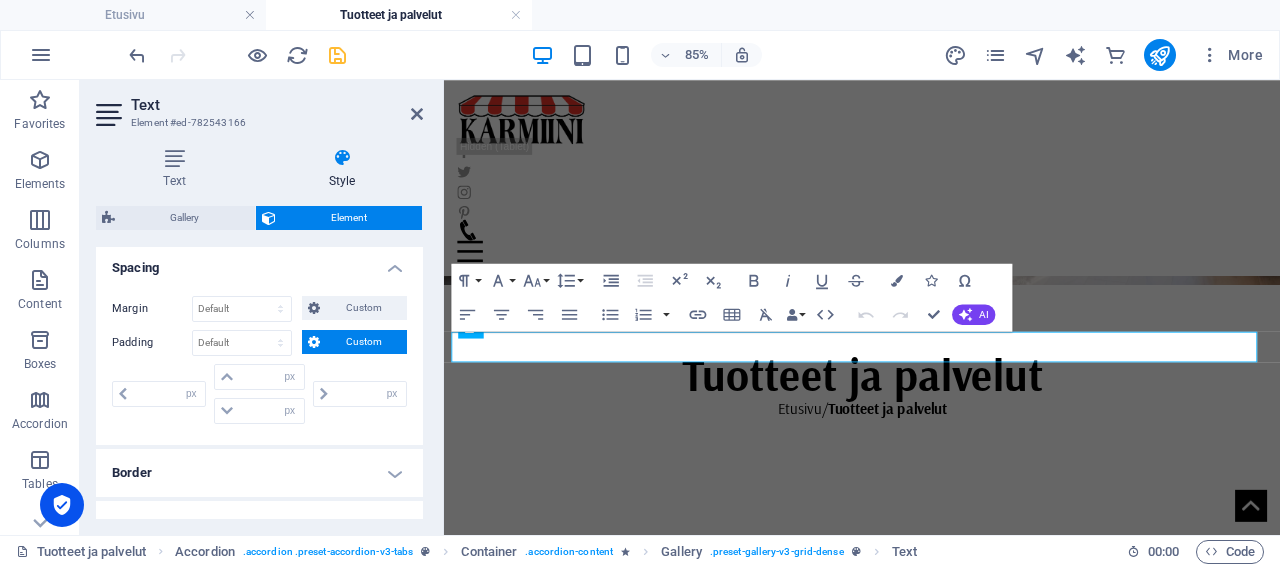 click on "Custom" at bounding box center [363, 342] 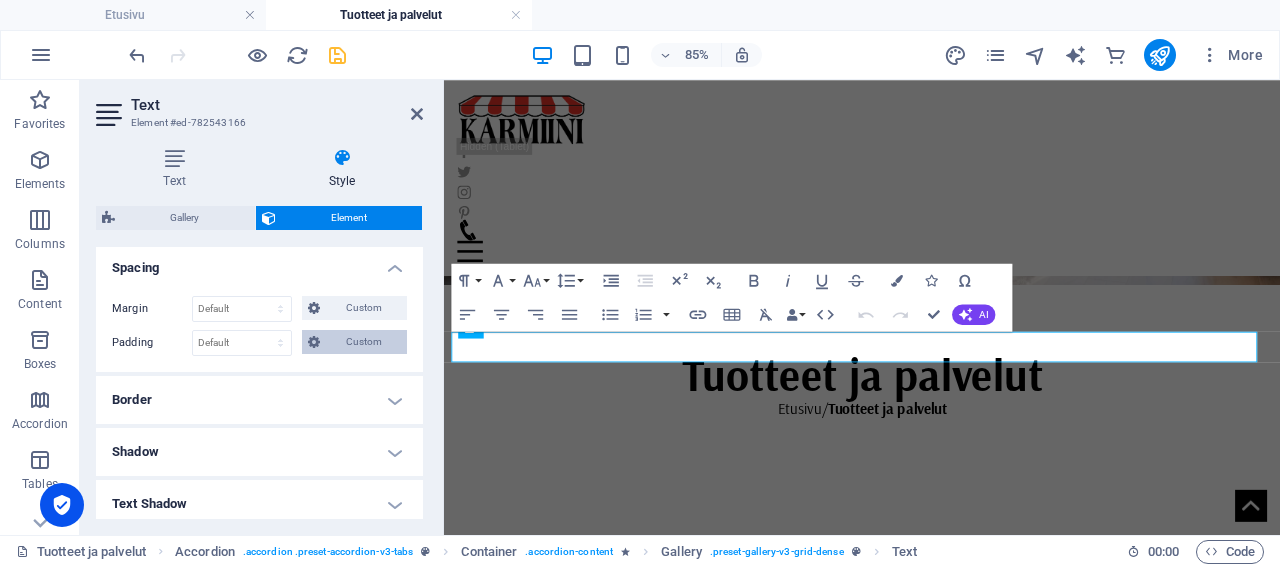 click on "Custom" at bounding box center [363, 342] 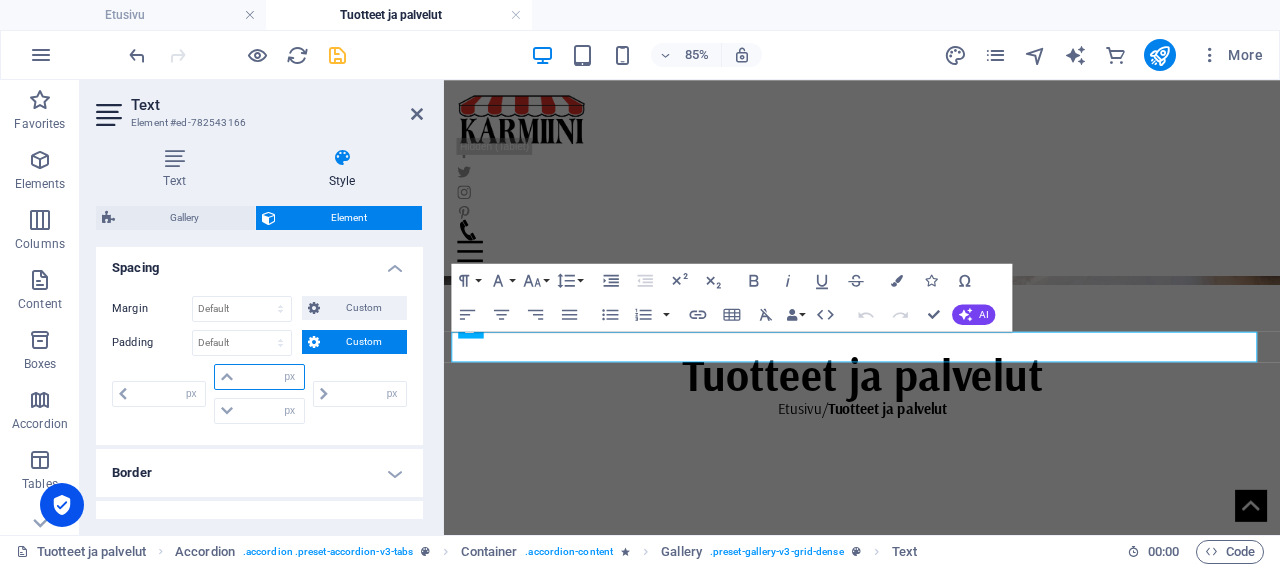 click at bounding box center (271, 377) 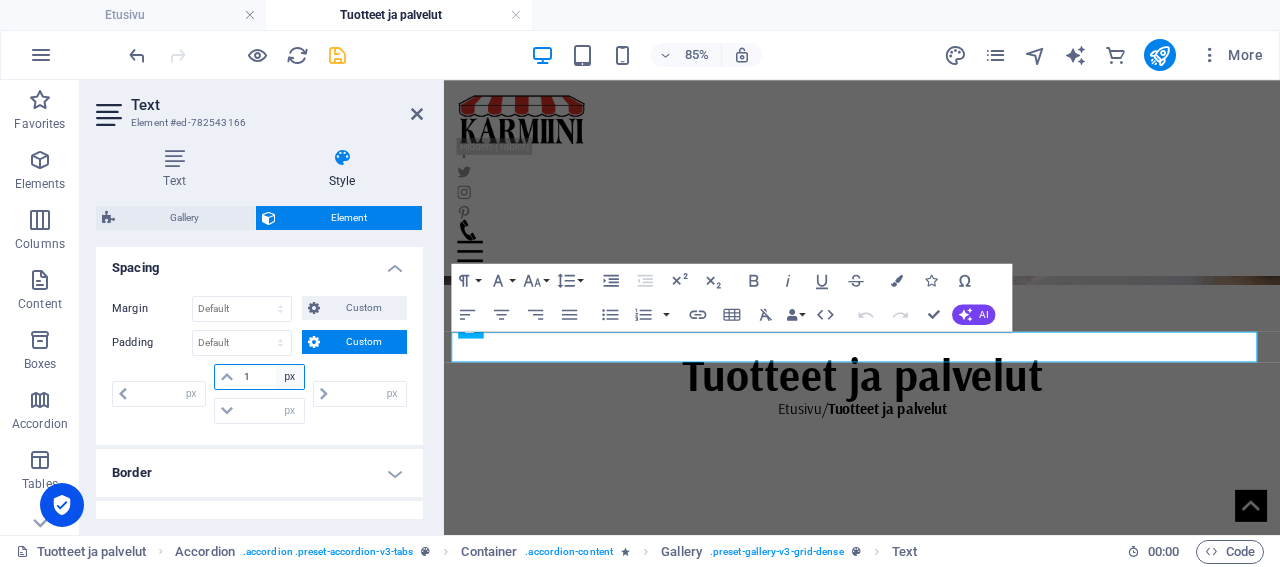 type on "10" 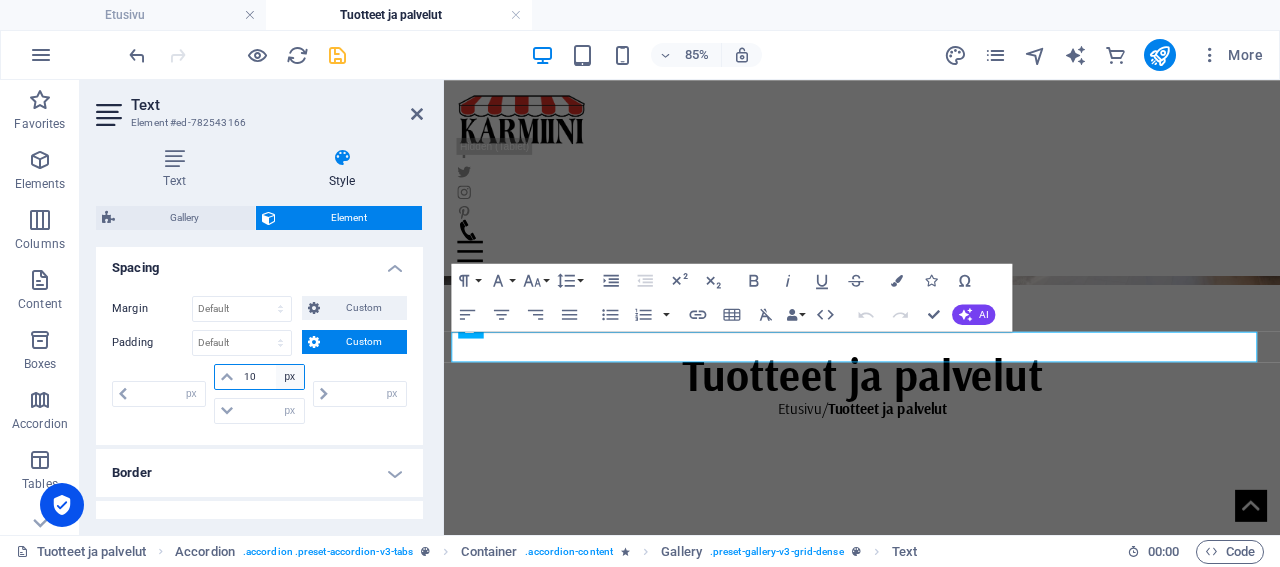 type on "0" 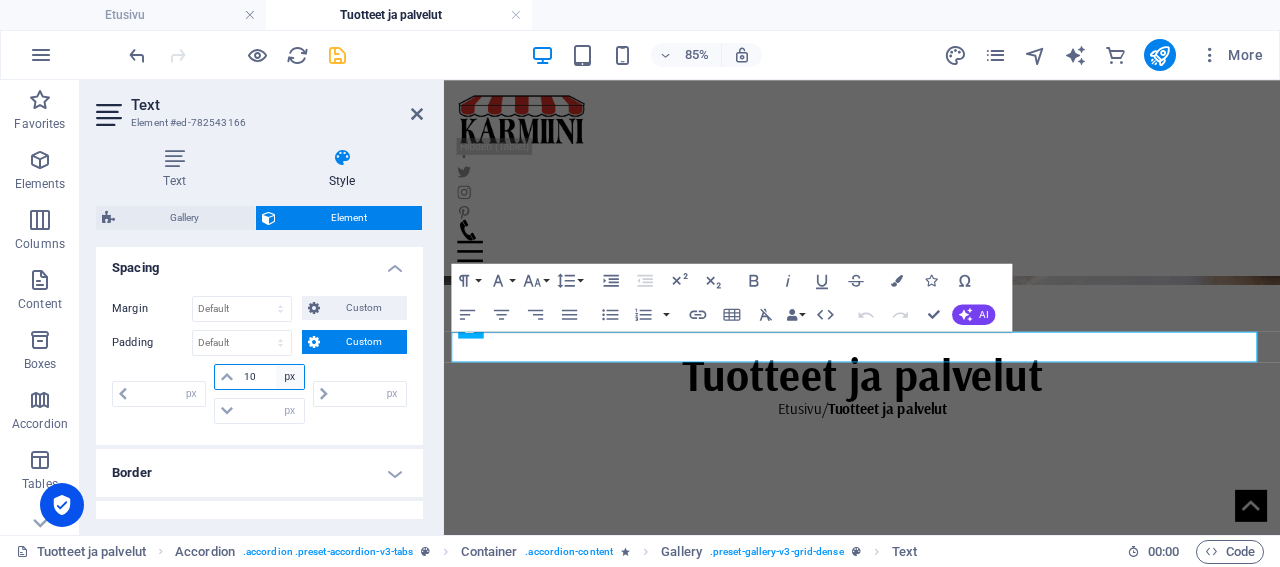 type on "0" 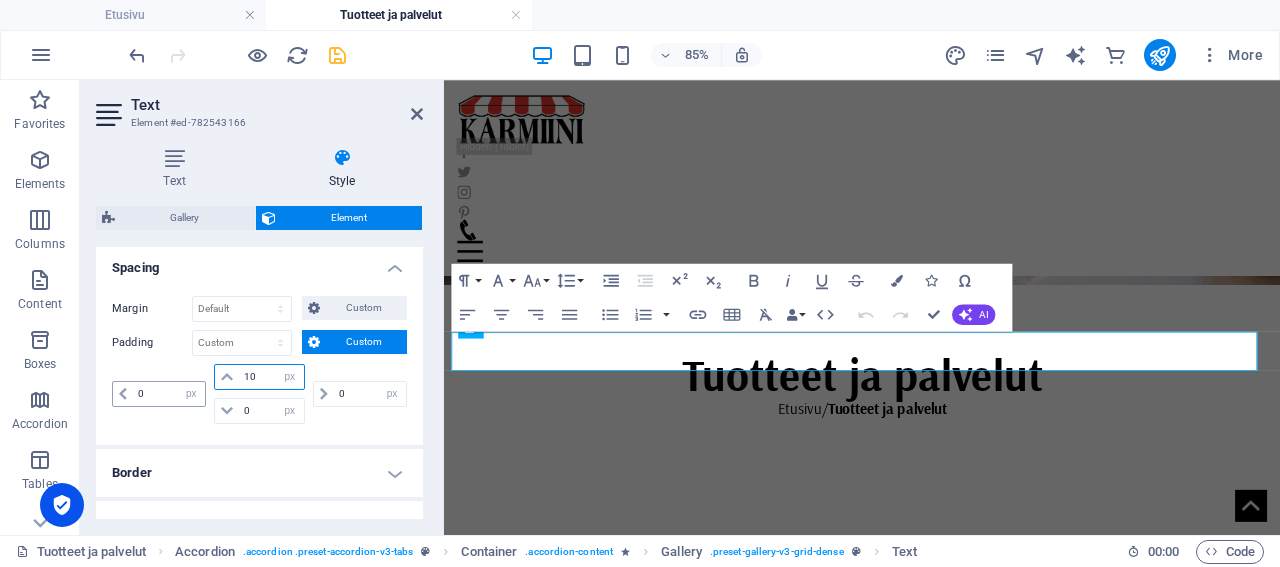 type on "10" 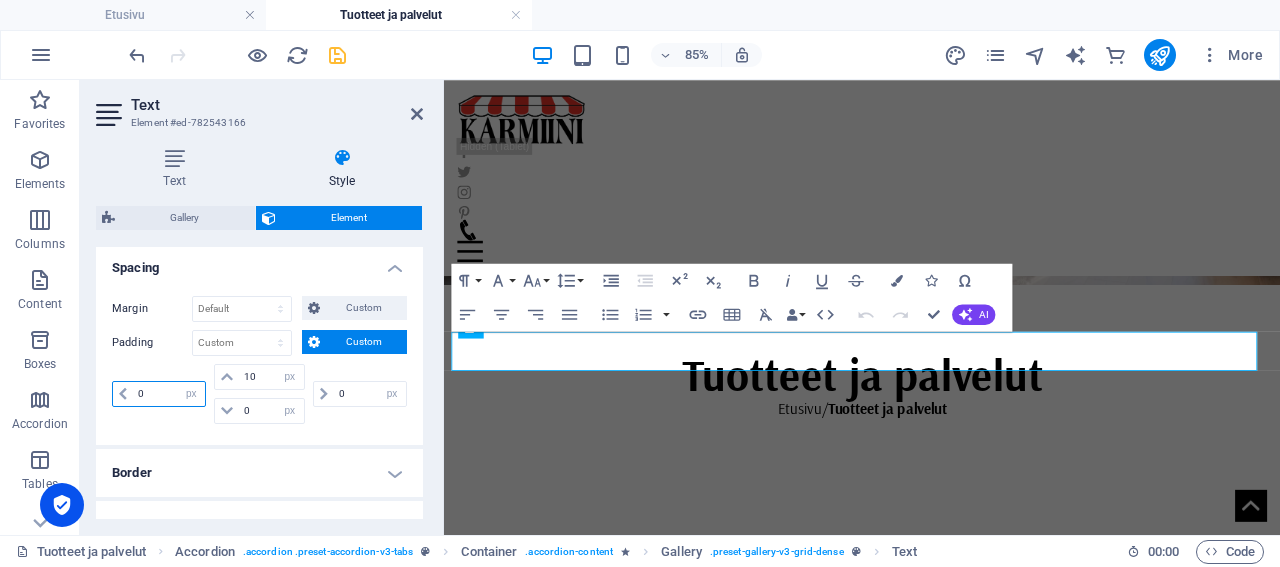 click on "0" at bounding box center [169, 394] 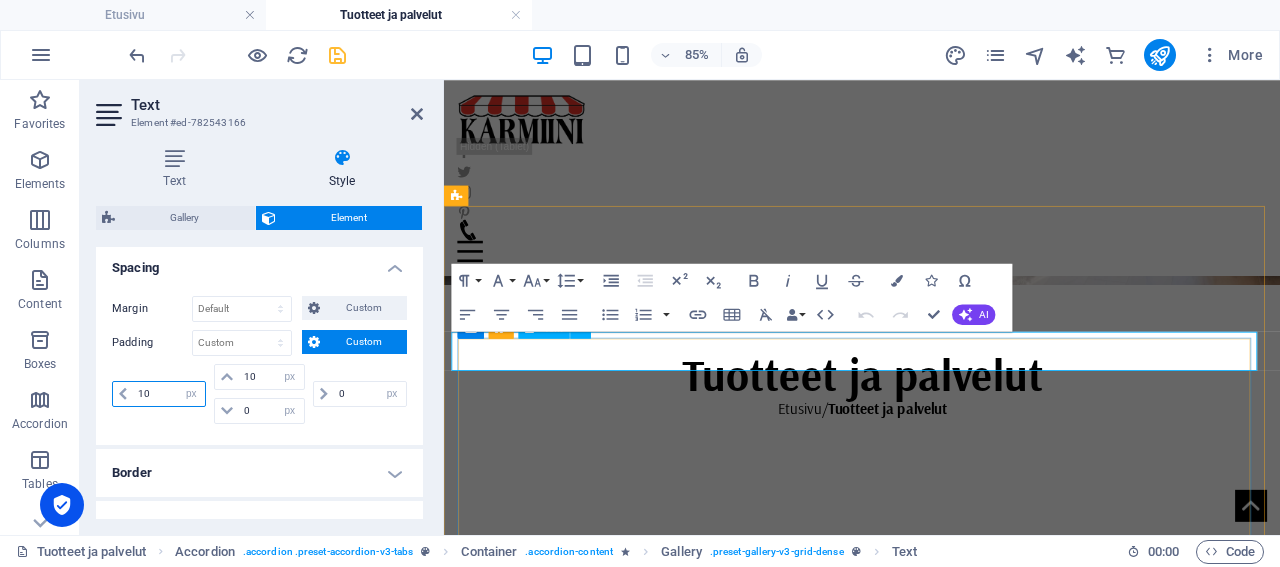 type on "10" 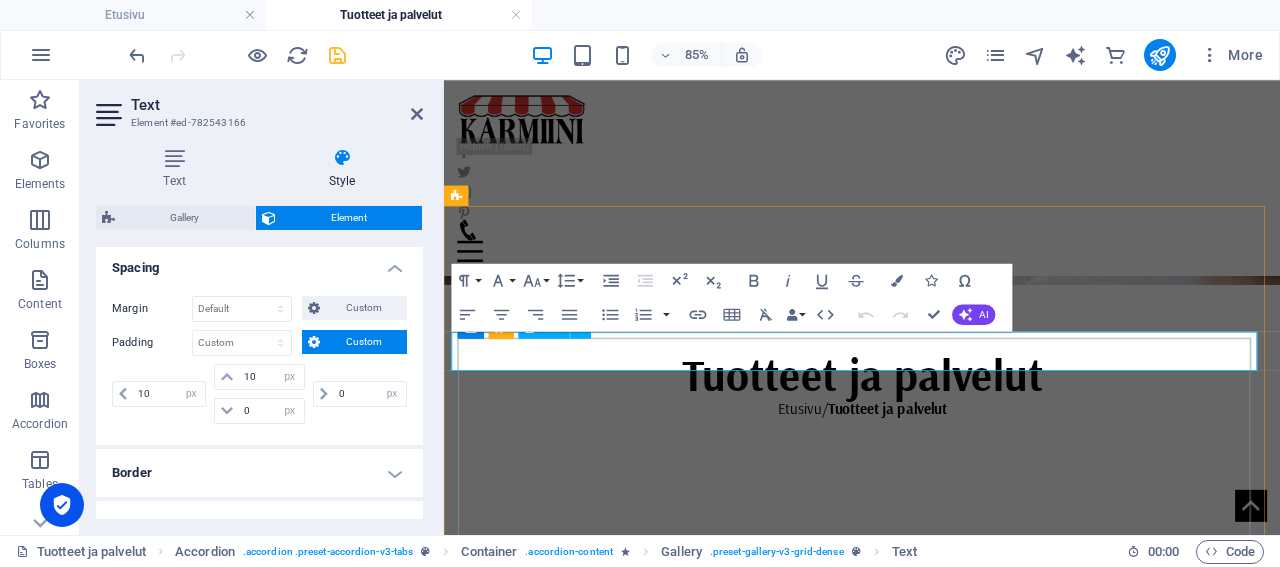 click on "SSälekaihtimet ja puusälekaihtimet" at bounding box center [1017, 956] 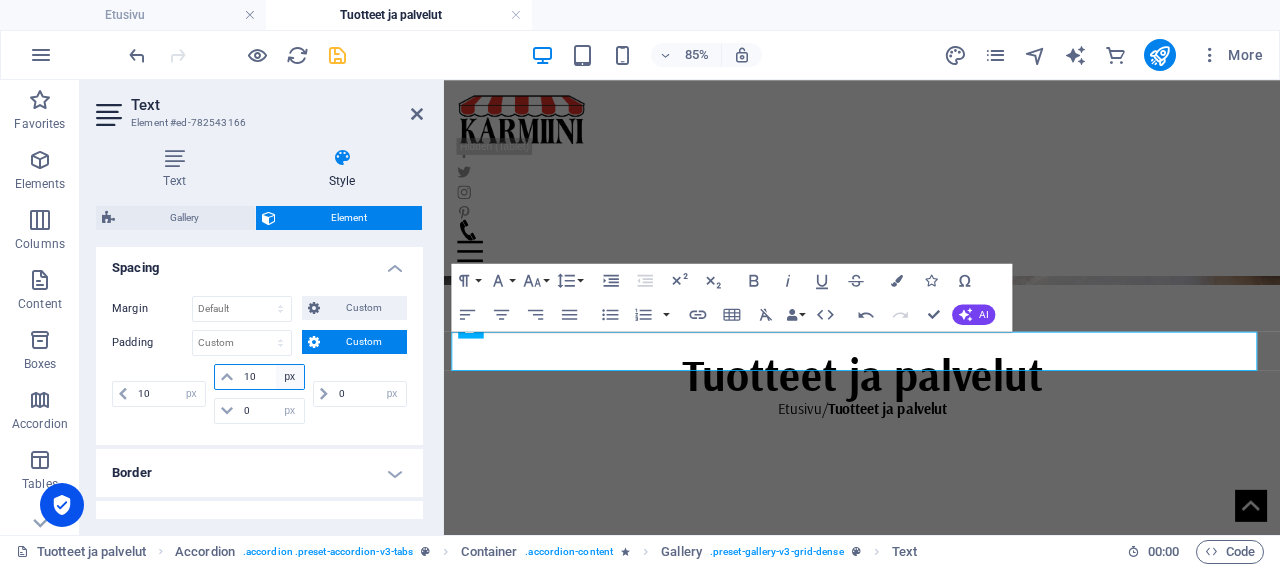 select on "rem" 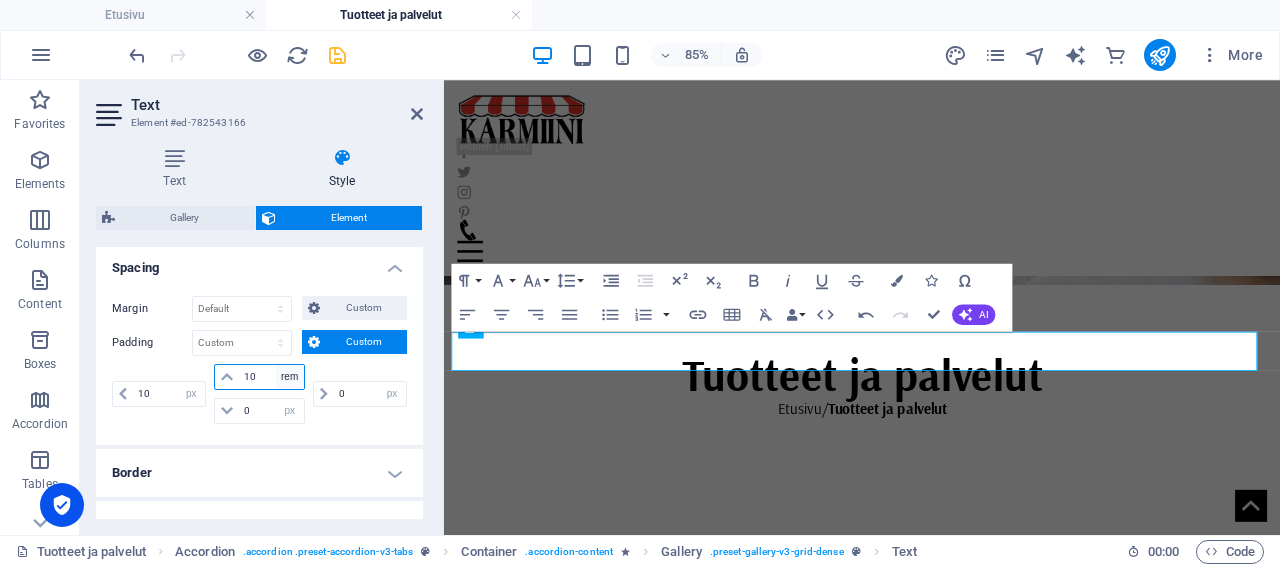 click on "rem" at bounding box center (0, 0) 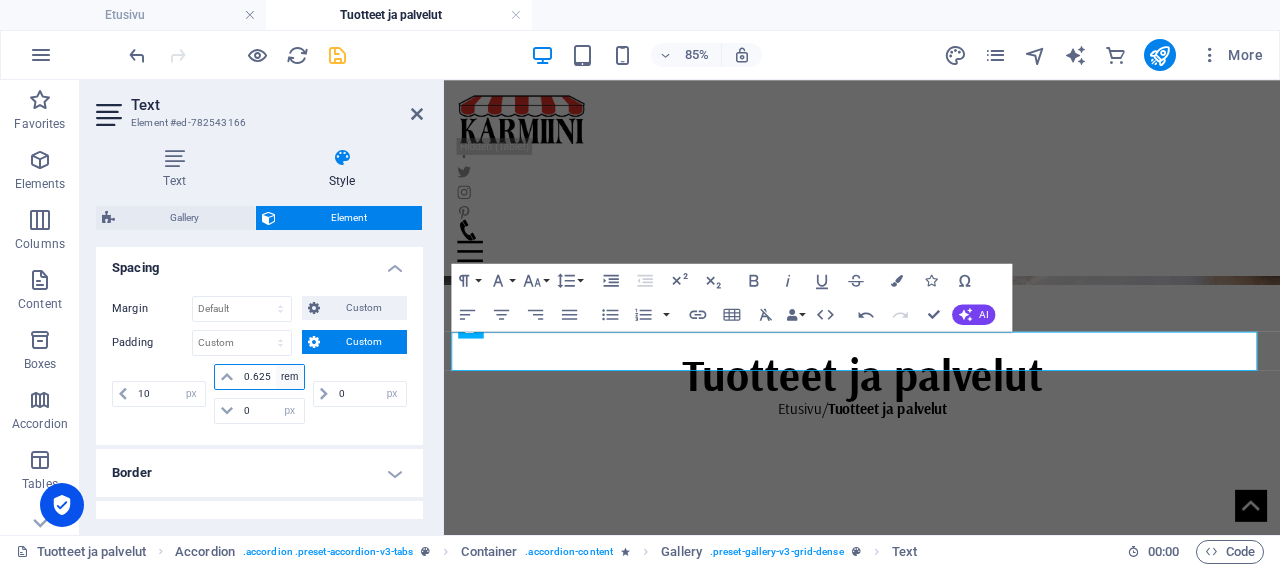 click on "0.625" at bounding box center (271, 377) 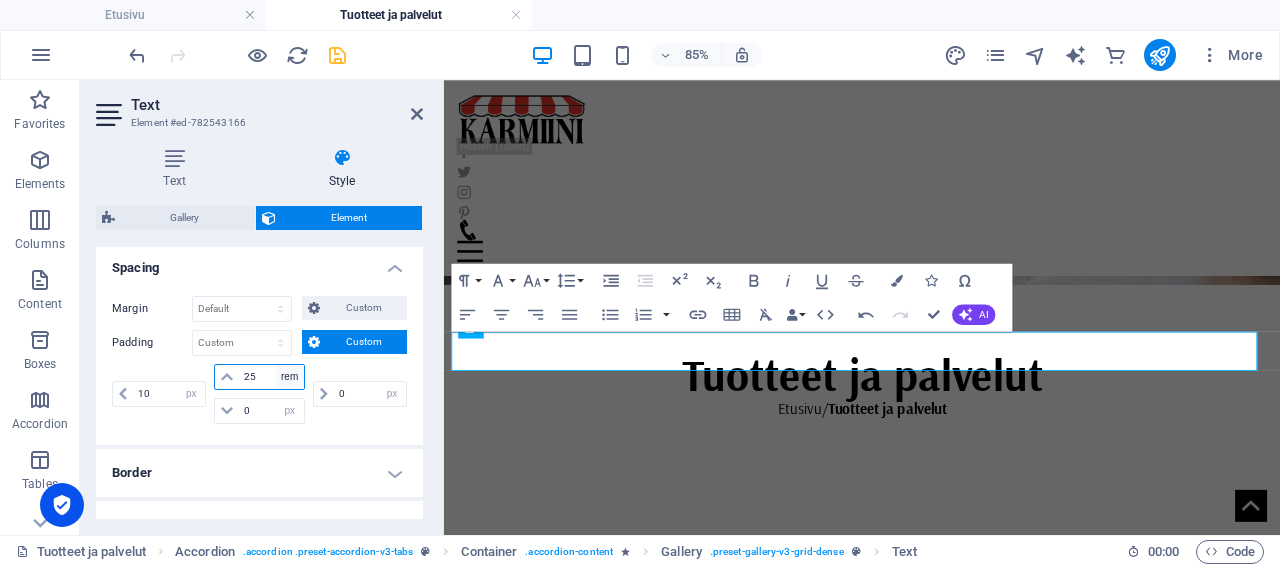 type on "5" 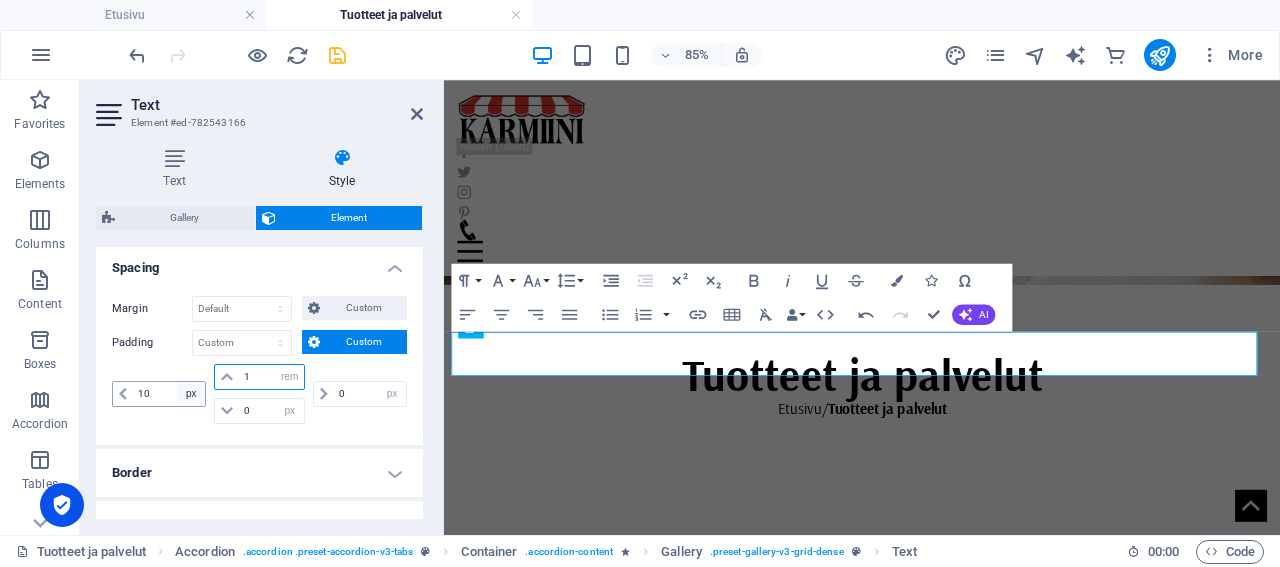 type on "1" 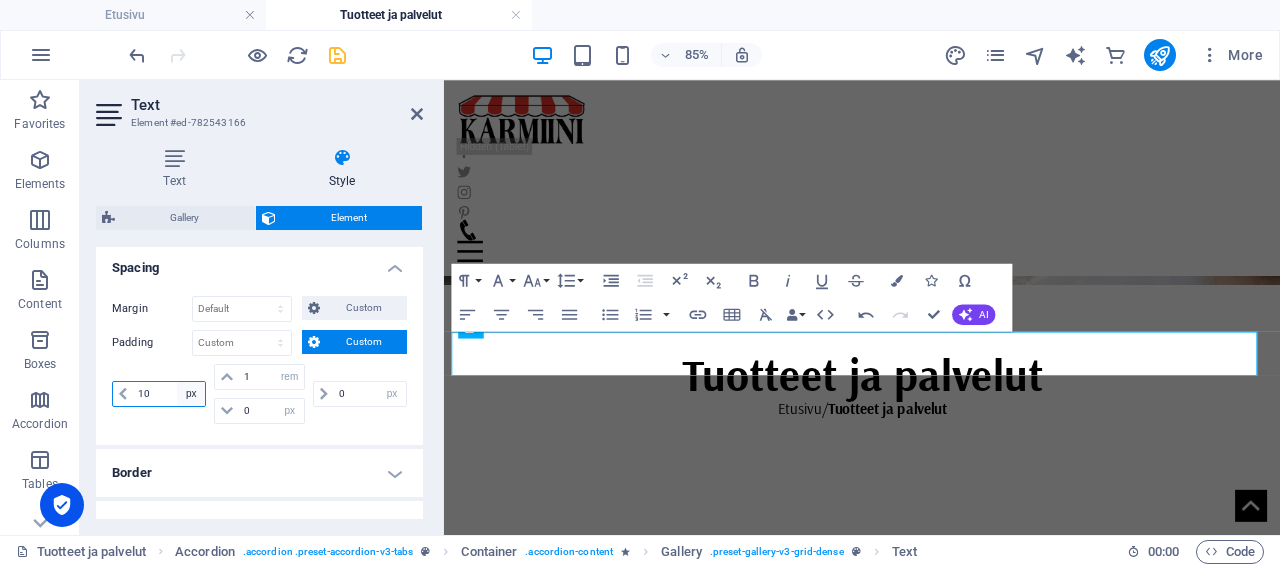 click on "px rem % vh vw" at bounding box center [191, 394] 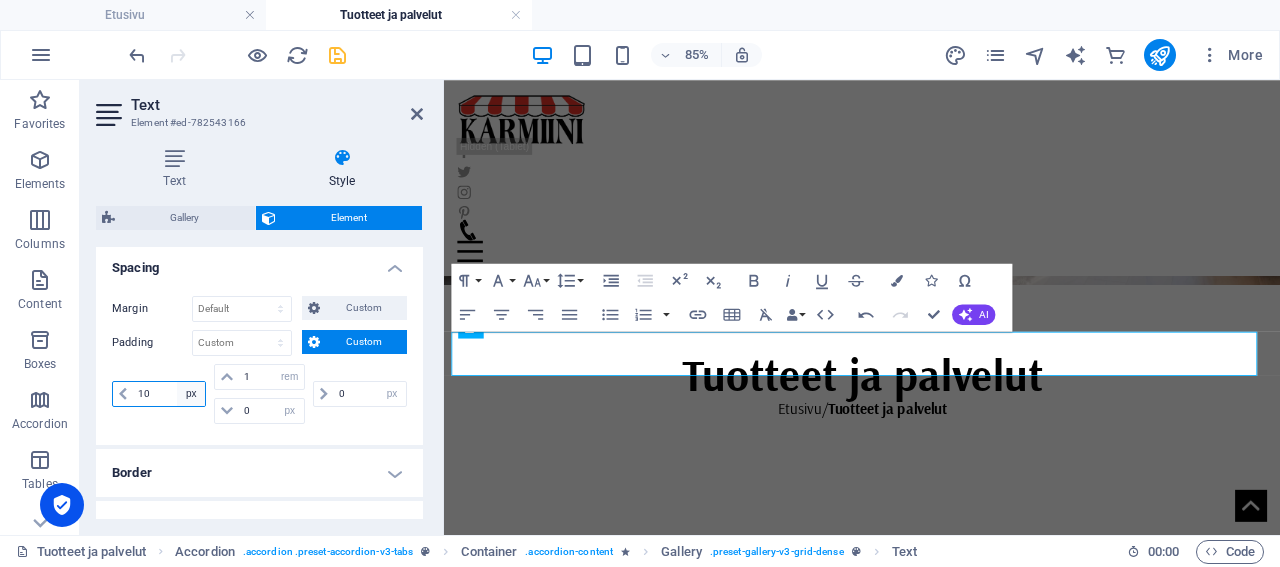 select on "rem" 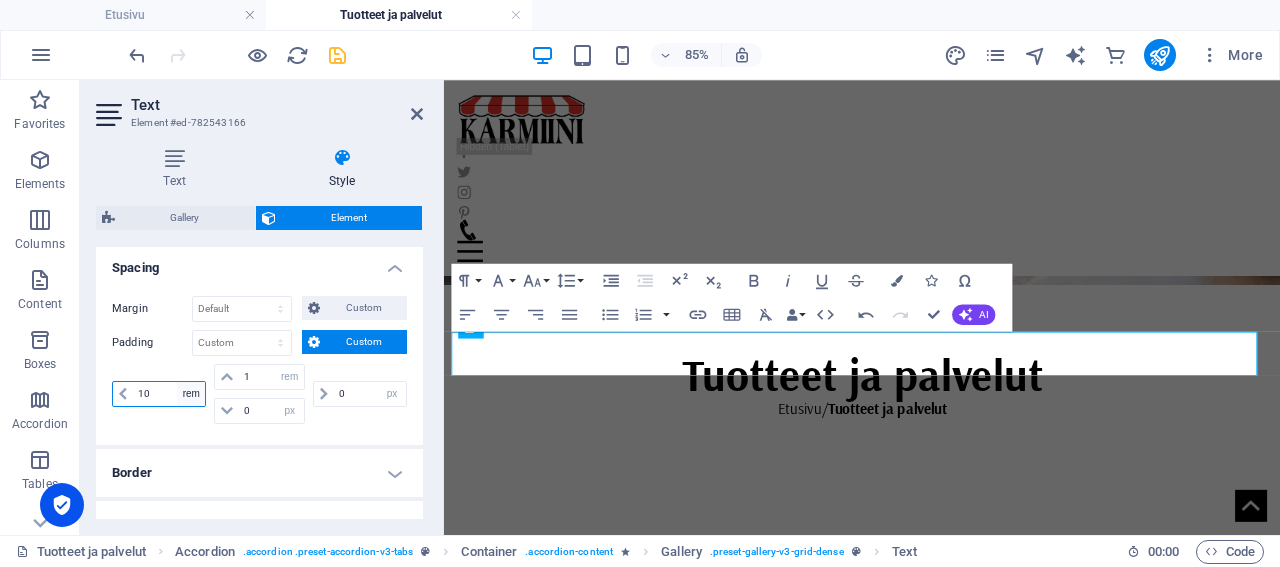 click on "rem" at bounding box center [0, 0] 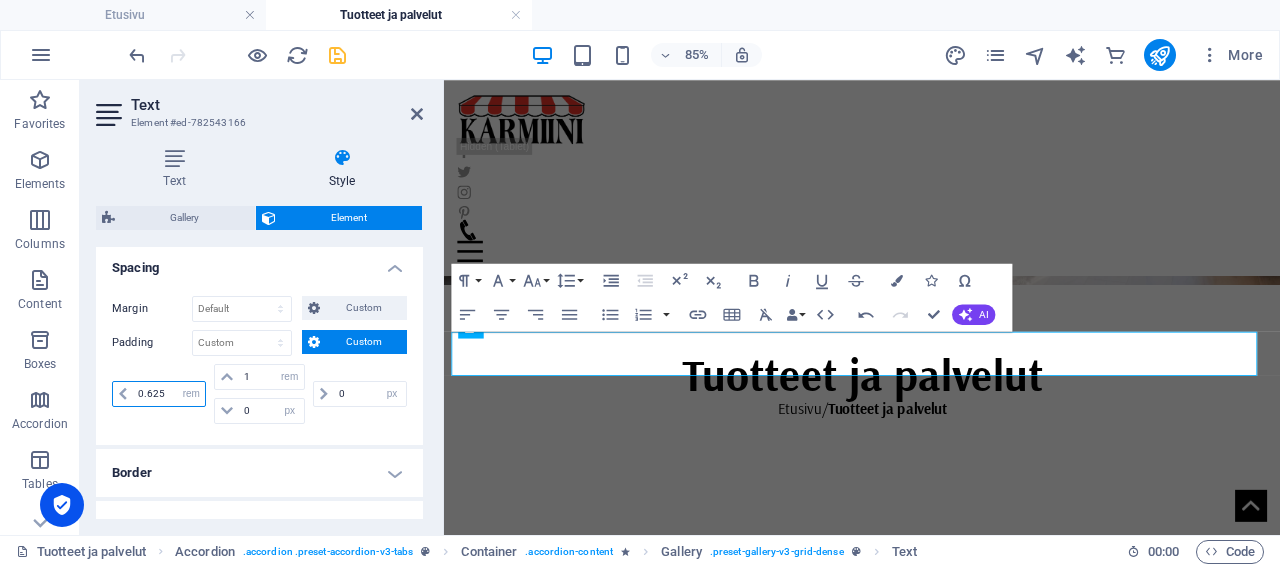 click on "0.625" at bounding box center [169, 394] 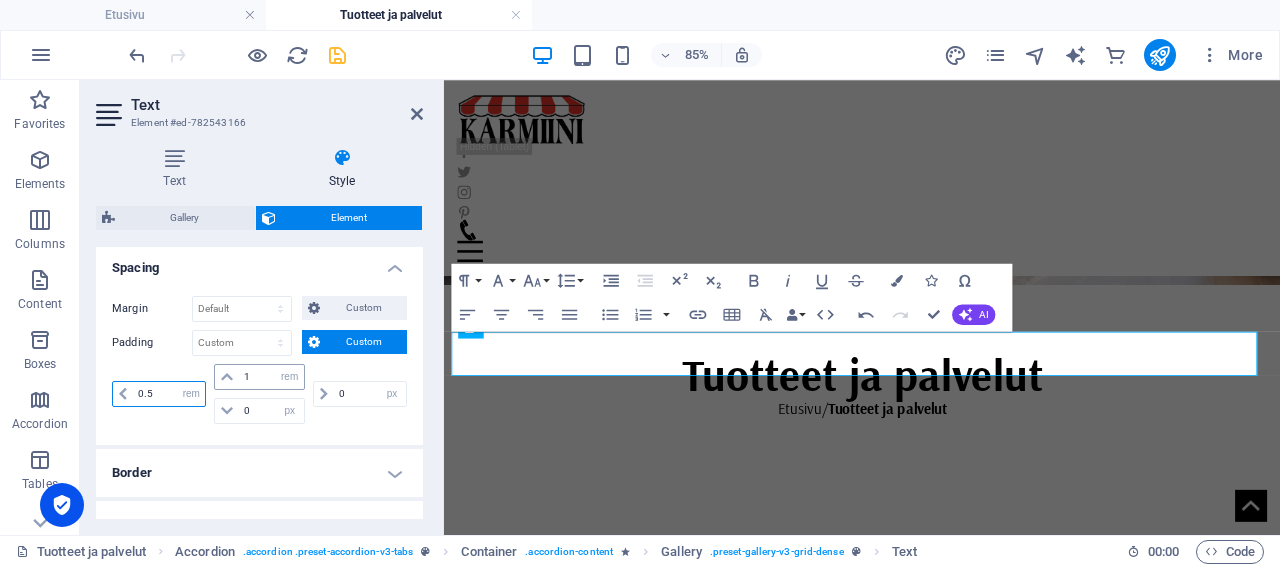 type on "0.5" 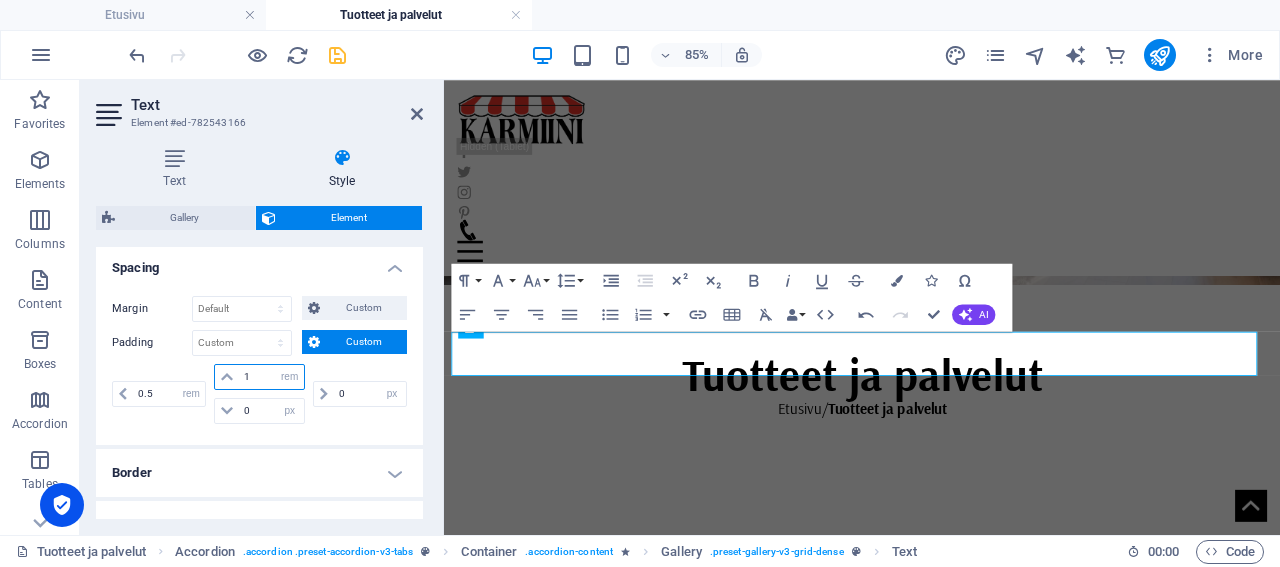 click on "1" at bounding box center (271, 377) 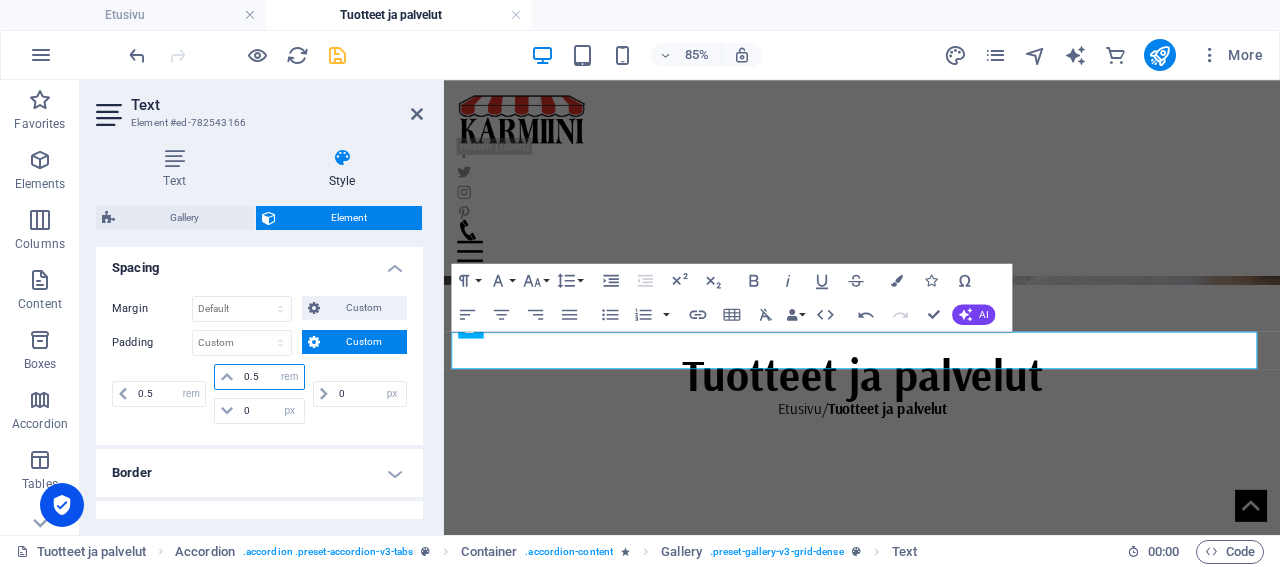 type on "0.5" 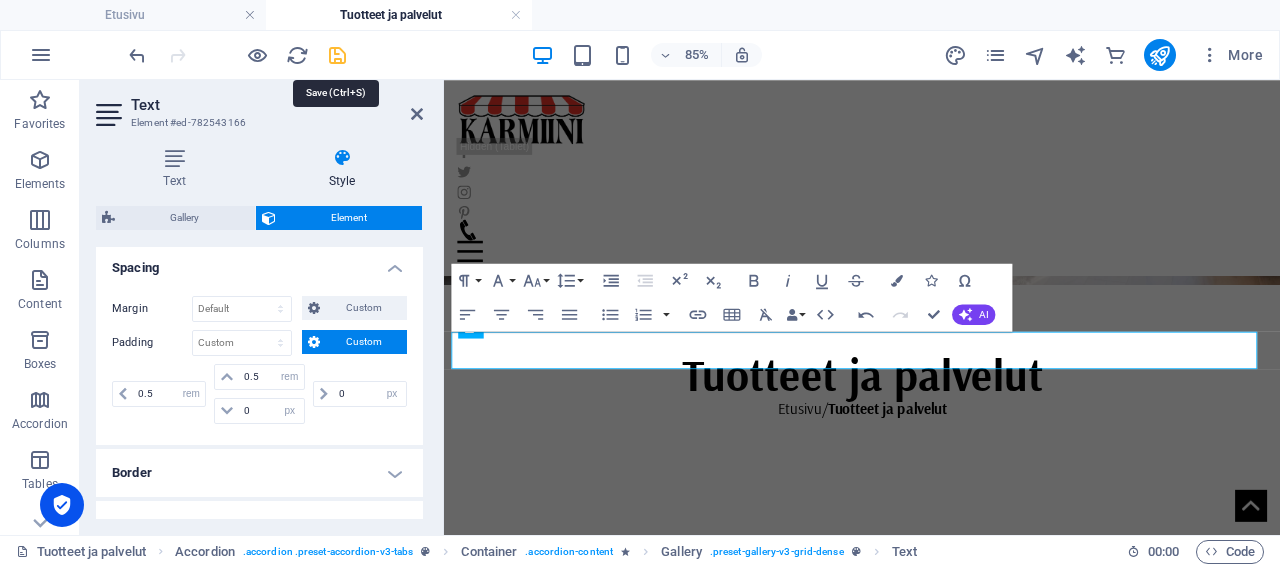 click at bounding box center [337, 55] 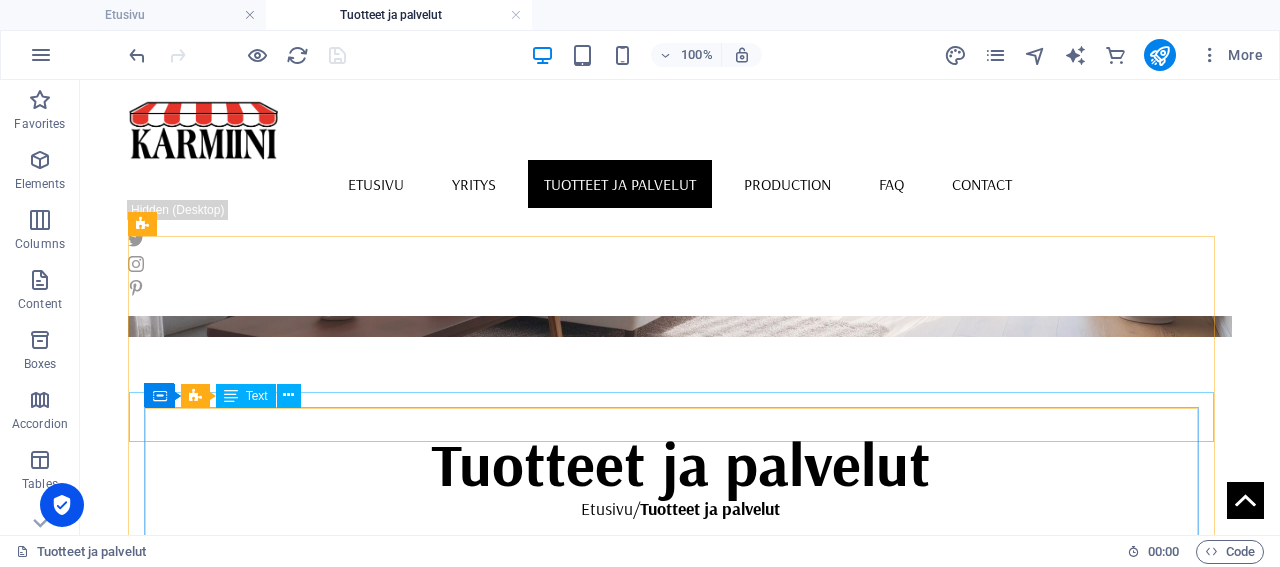 click on "Text" at bounding box center (257, 396) 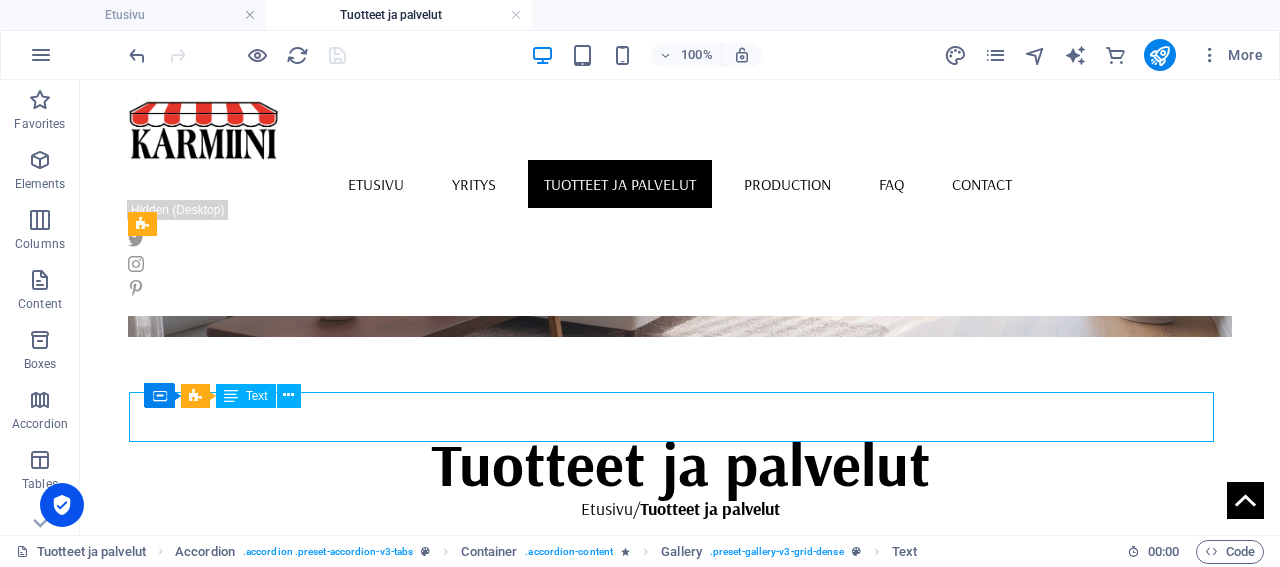 click on "Text" at bounding box center [257, 396] 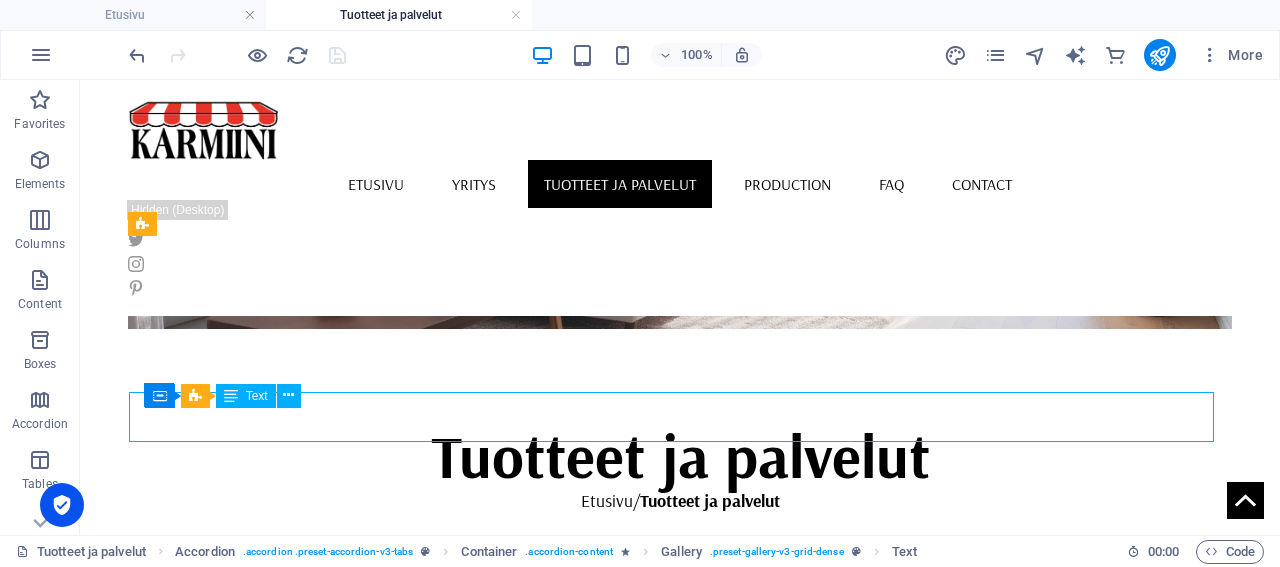 select on "rem" 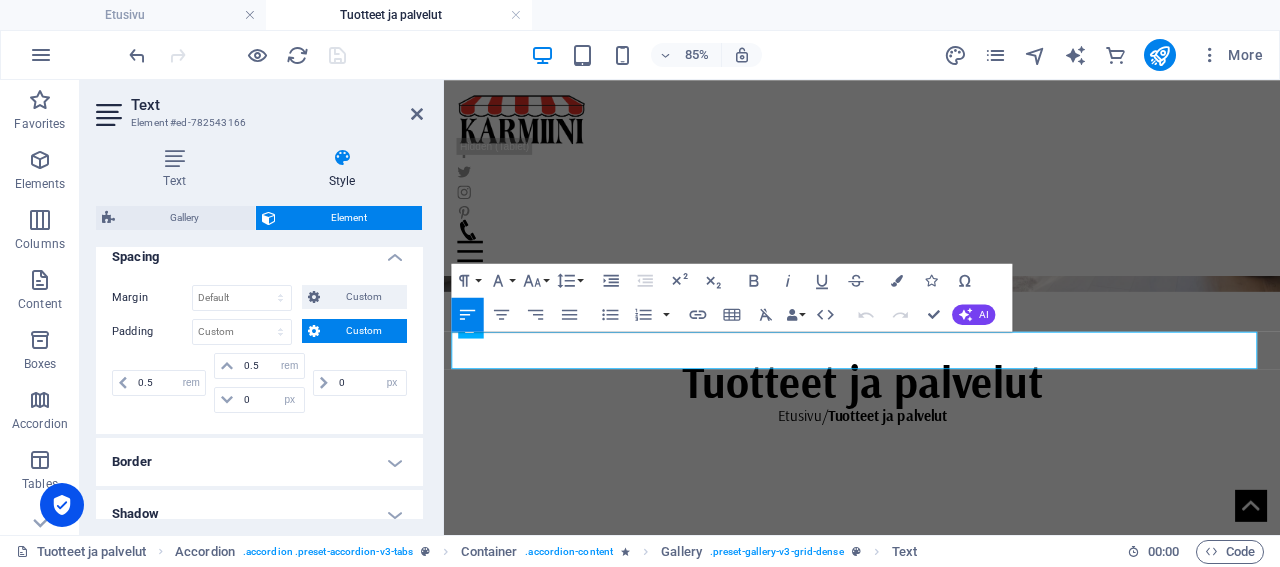 scroll, scrollTop: 384, scrollLeft: 0, axis: vertical 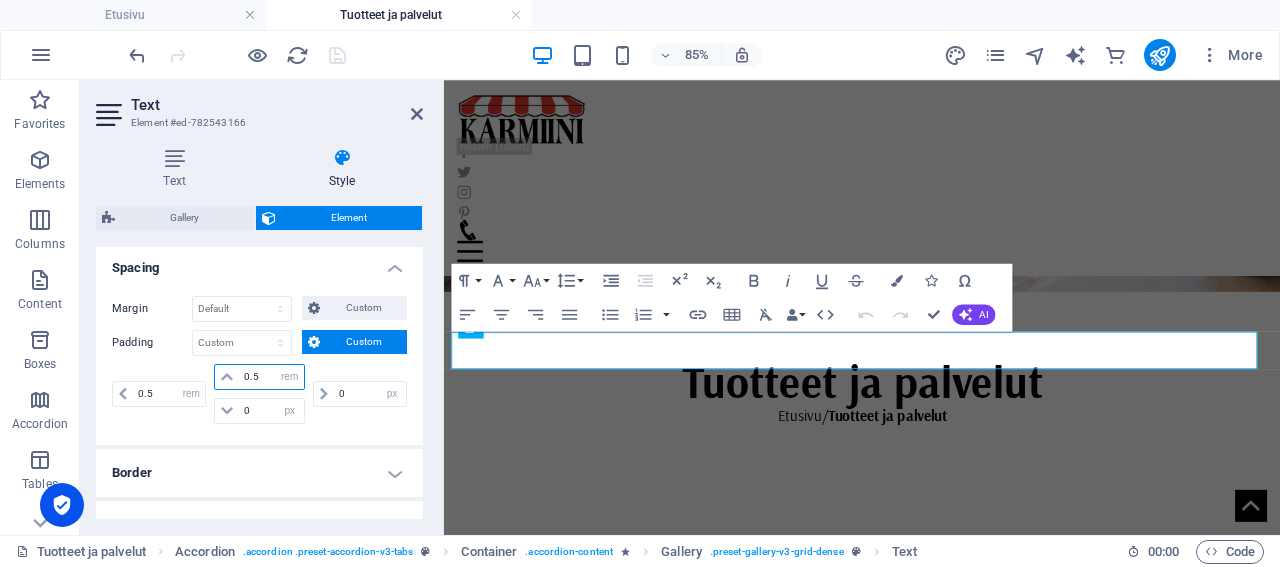 drag, startPoint x: 259, startPoint y: 377, endPoint x: 237, endPoint y: 373, distance: 22.36068 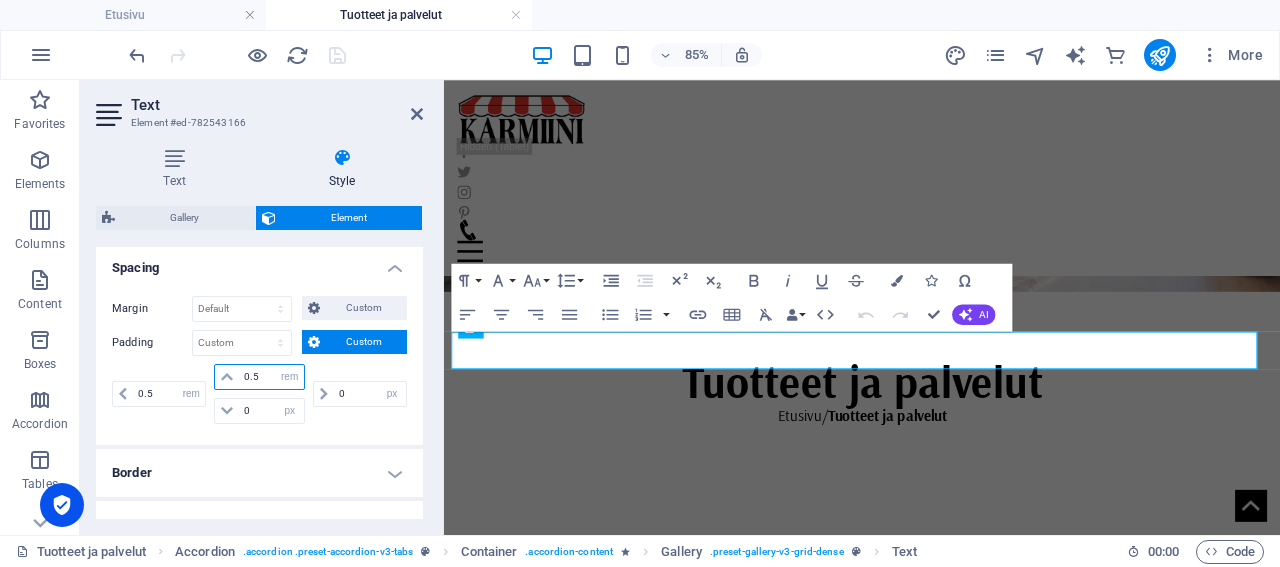 click on "0.5" at bounding box center [271, 377] 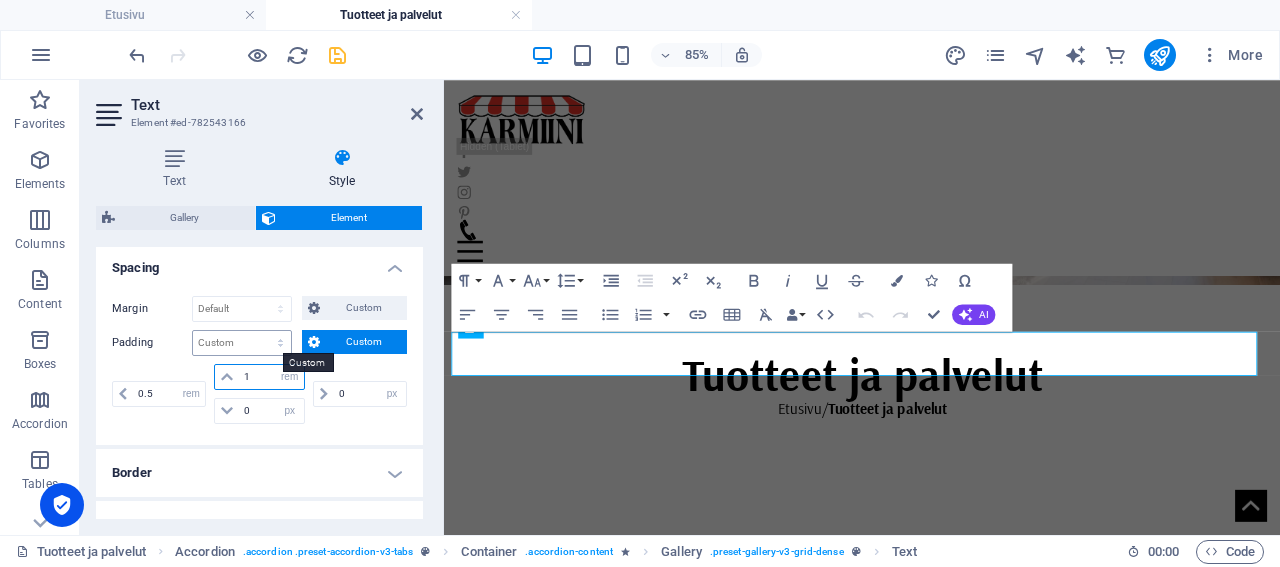 type on "1" 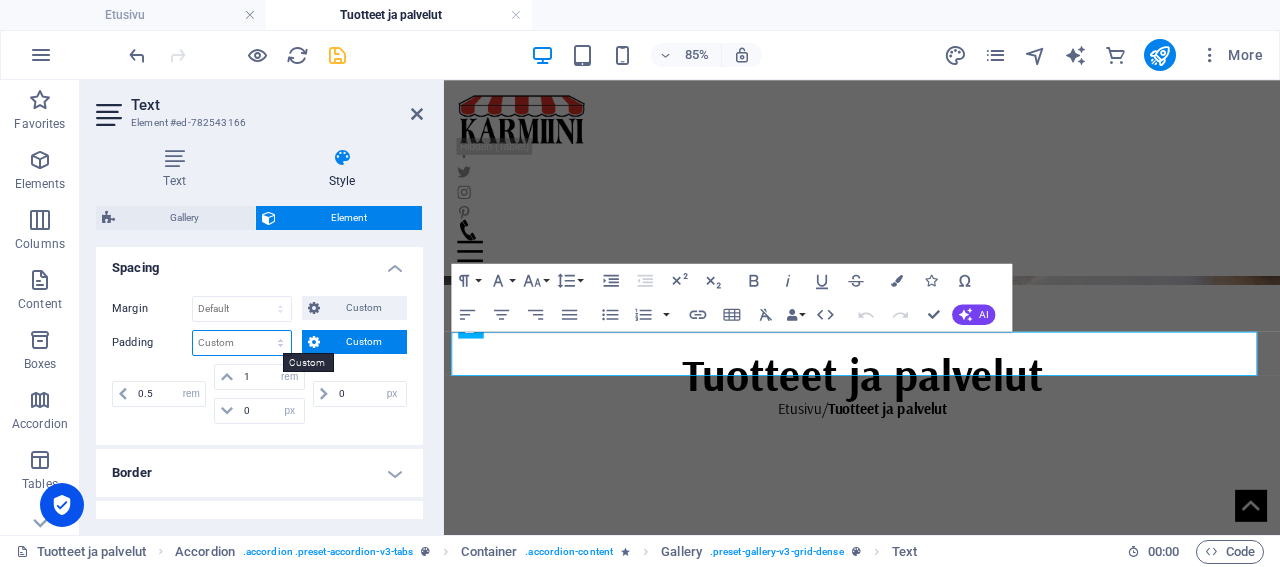 select on "rem" 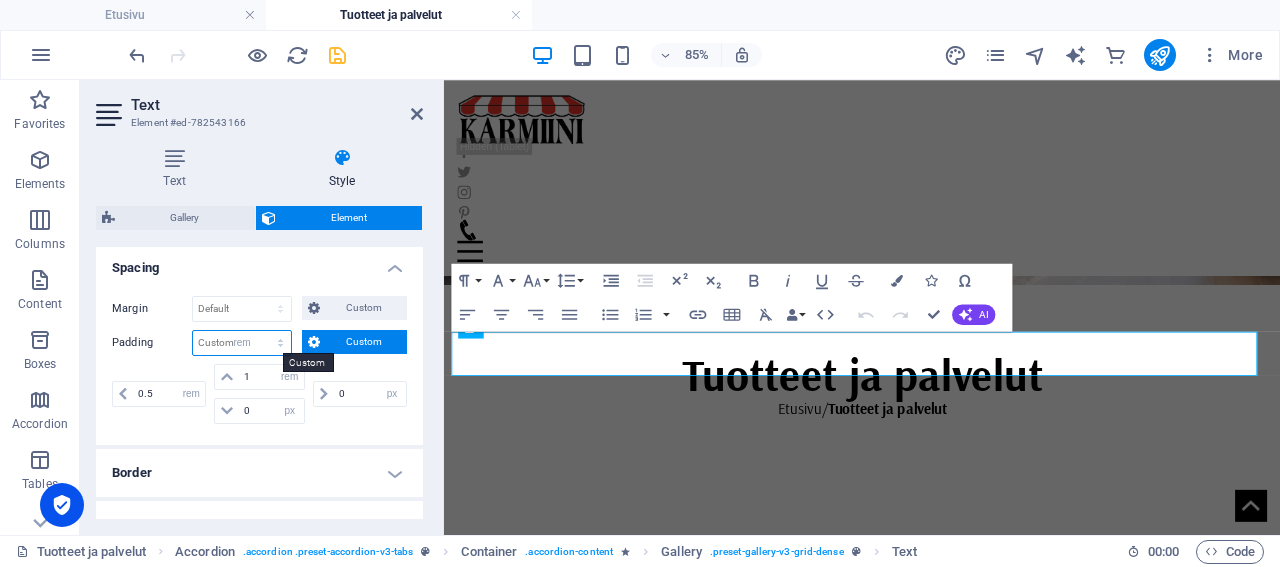 click on "rem" at bounding box center [0, 0] 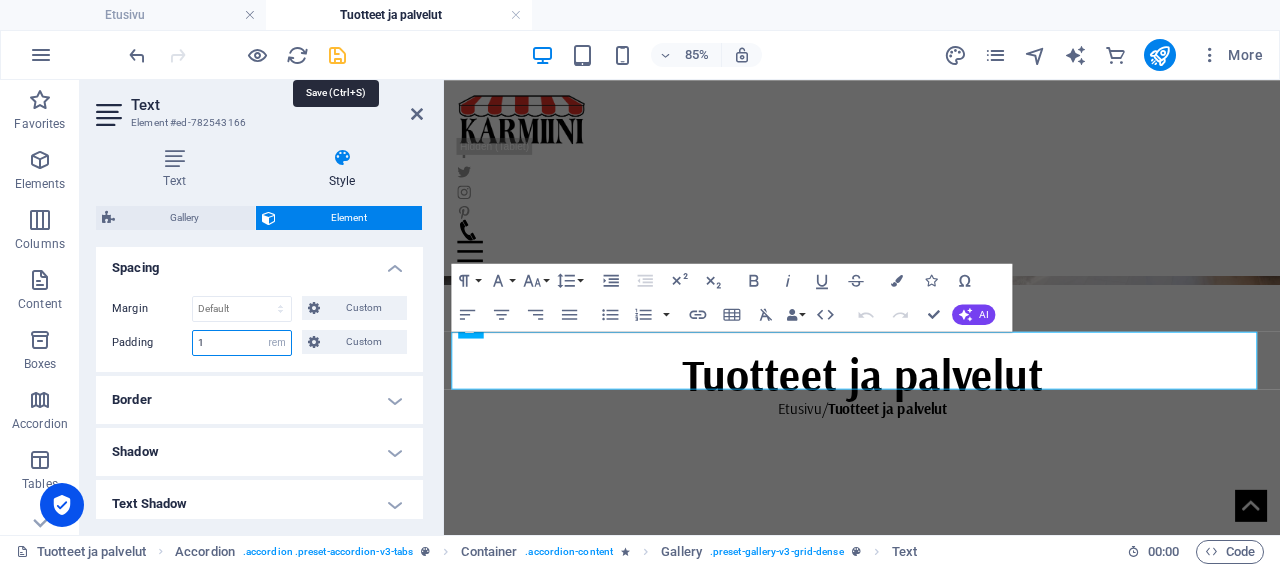 type on "1" 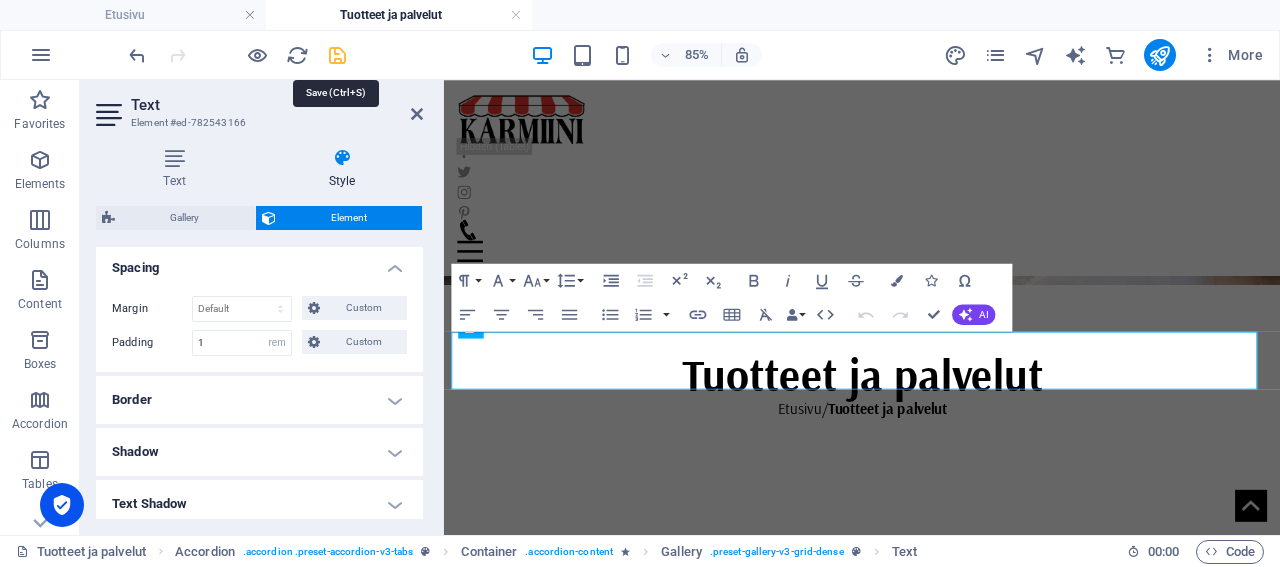 click at bounding box center (337, 55) 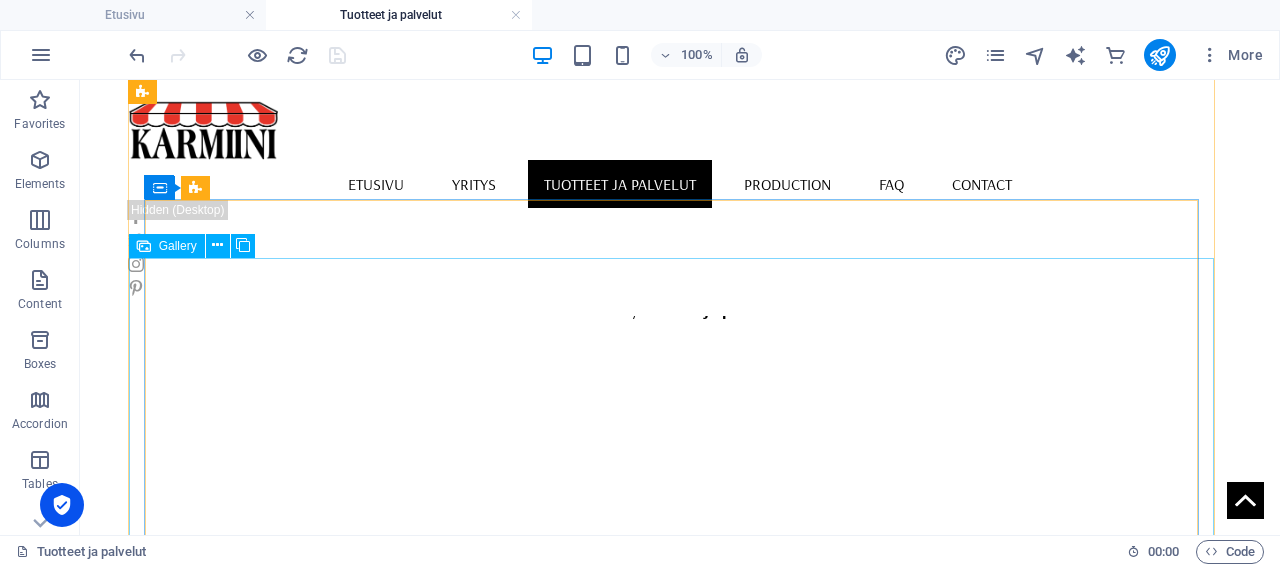 scroll, scrollTop: 659, scrollLeft: 0, axis: vertical 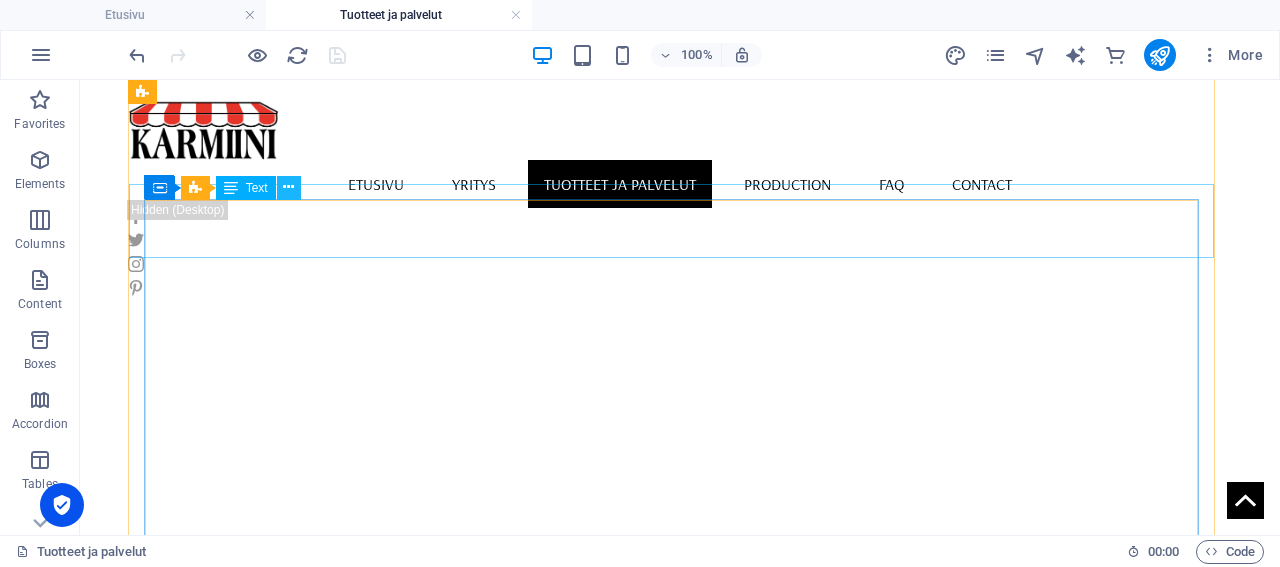 click at bounding box center [288, 187] 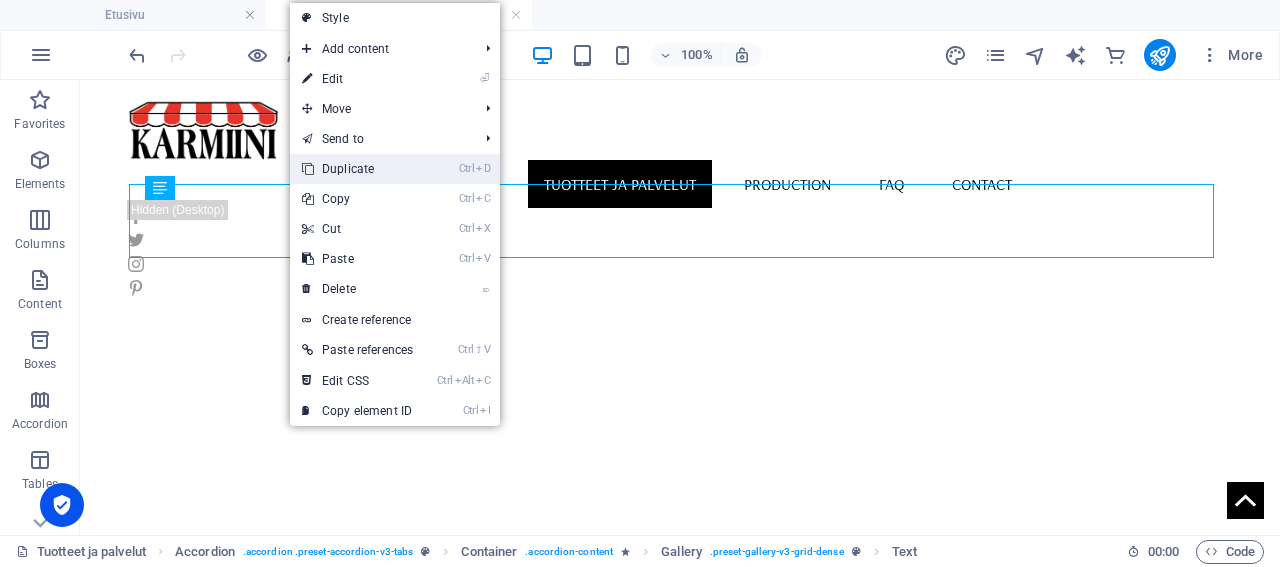 click on "Ctrl D  Duplicate" at bounding box center [357, 169] 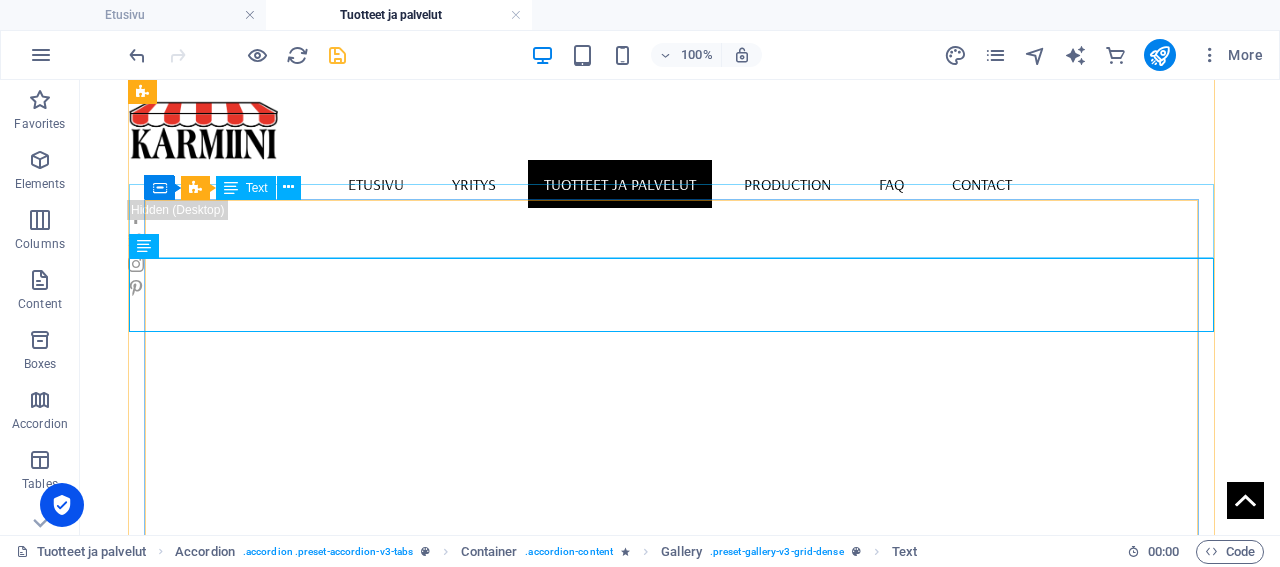 click on "Text" at bounding box center (257, 188) 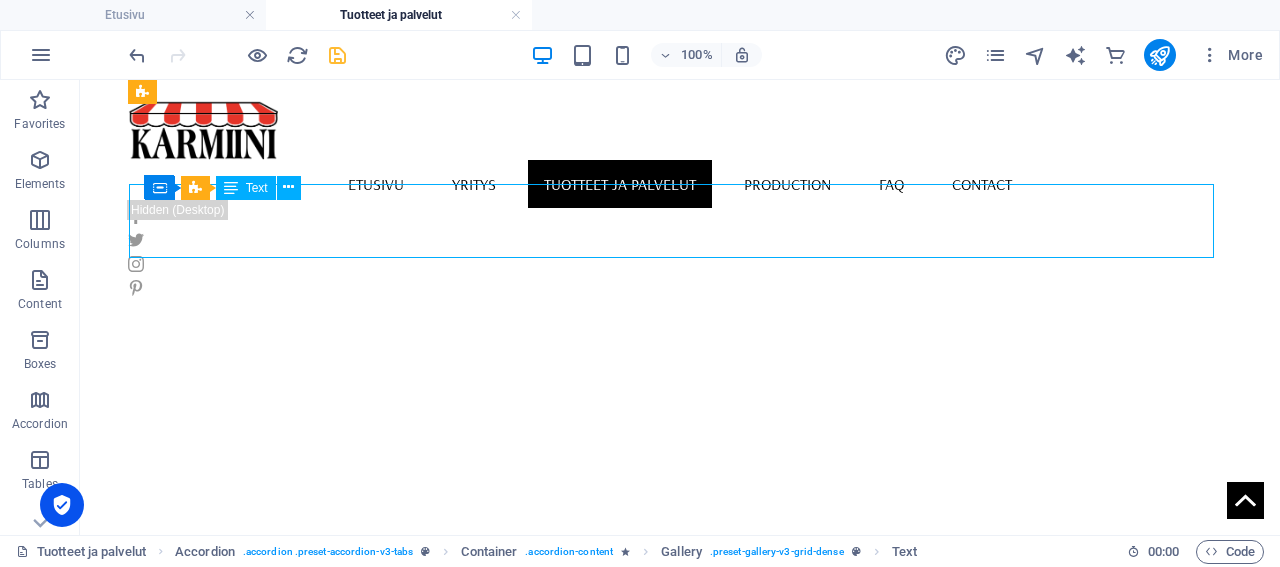 click on "Text" at bounding box center (257, 188) 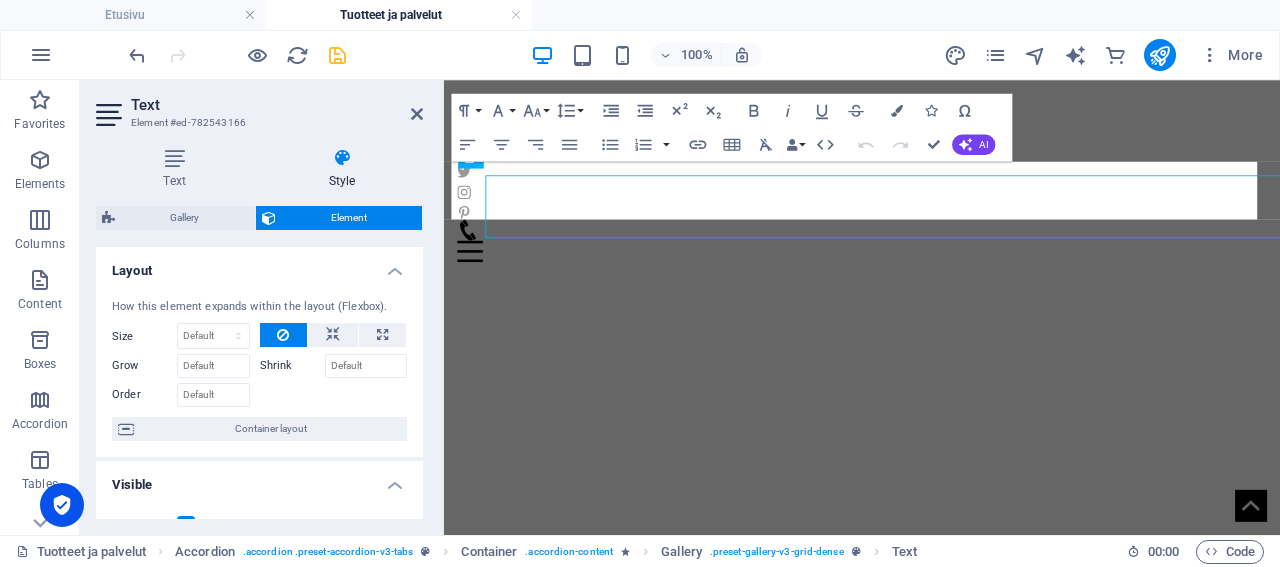 scroll, scrollTop: 651, scrollLeft: 0, axis: vertical 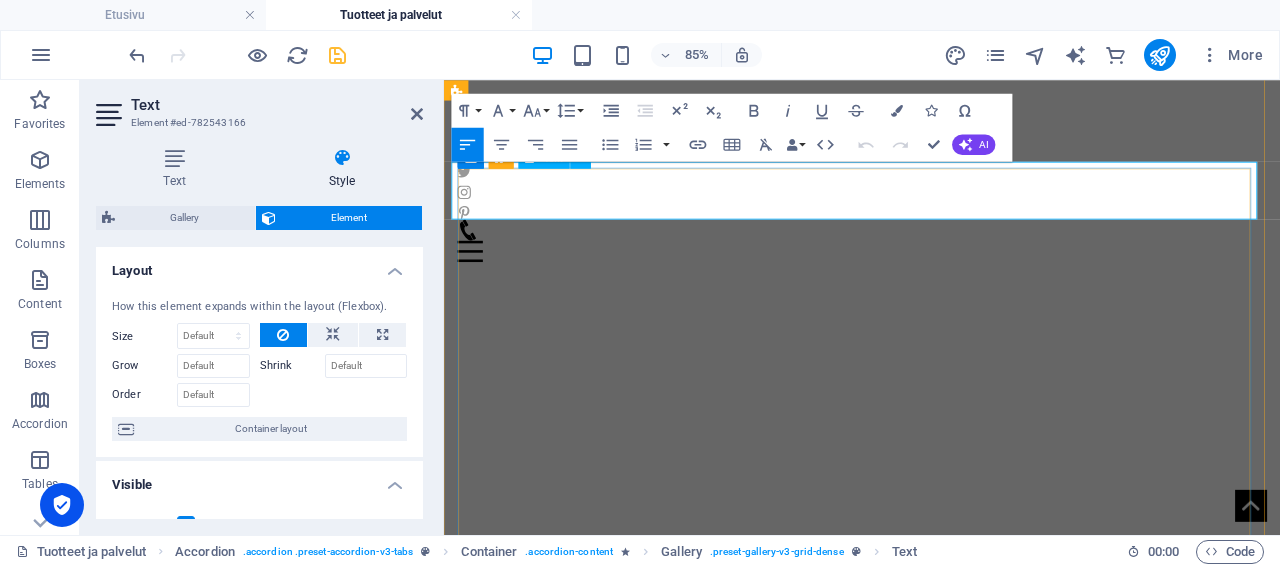 click on "Sälekaihtimet ja puusälekaihtimet" at bounding box center [1023, 762] 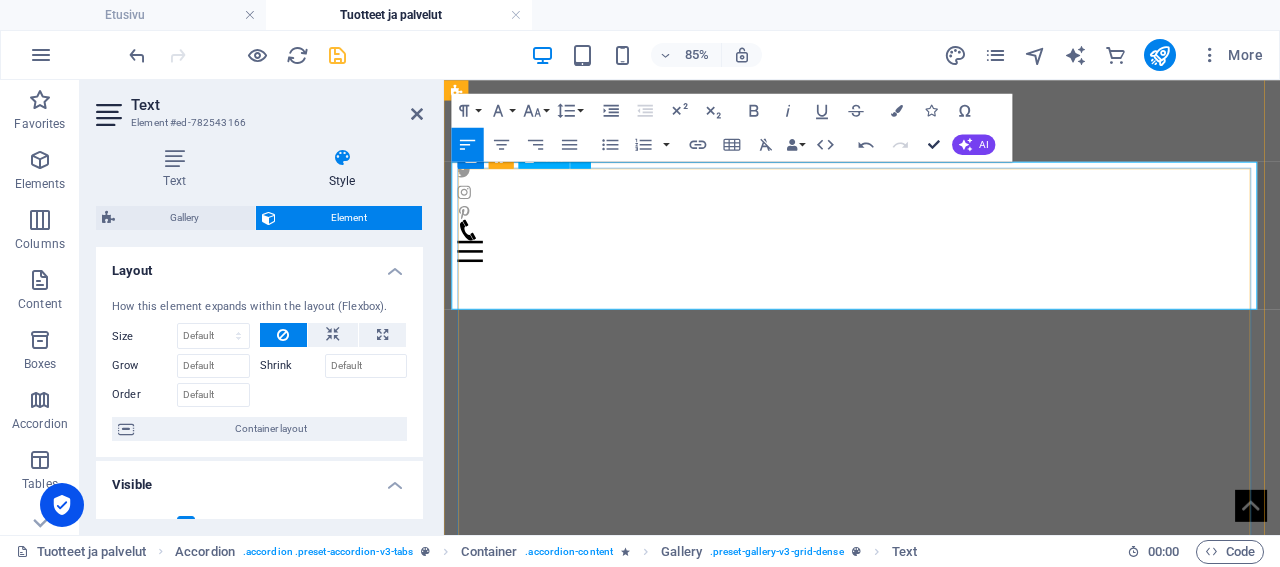 scroll, scrollTop: 6804, scrollLeft: 13, axis: both 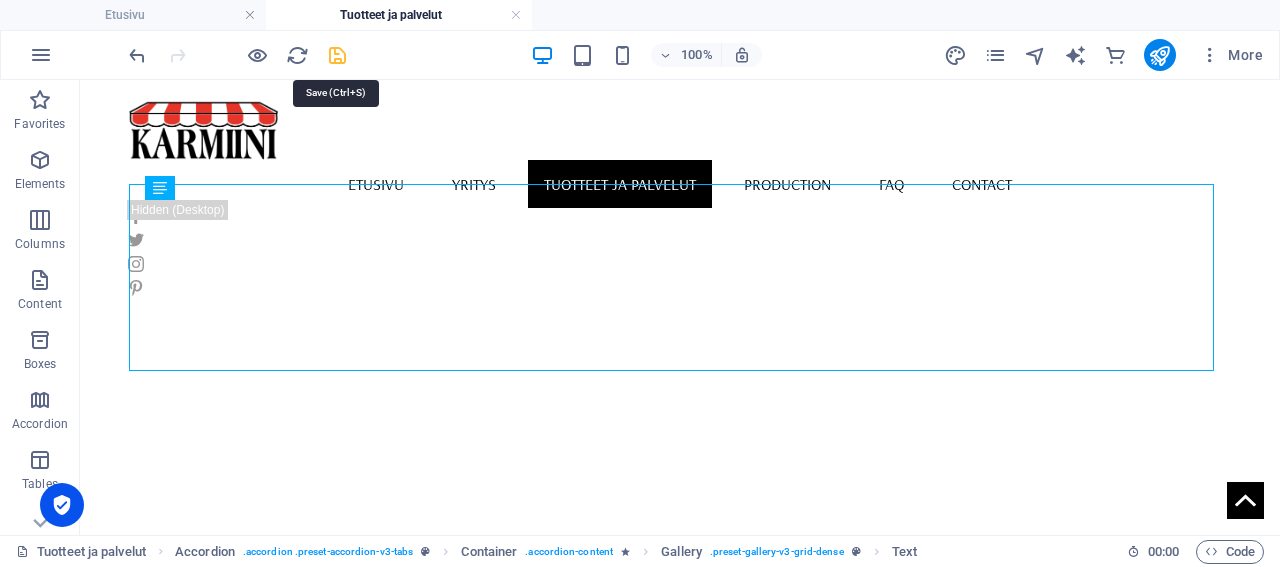 click at bounding box center (337, 55) 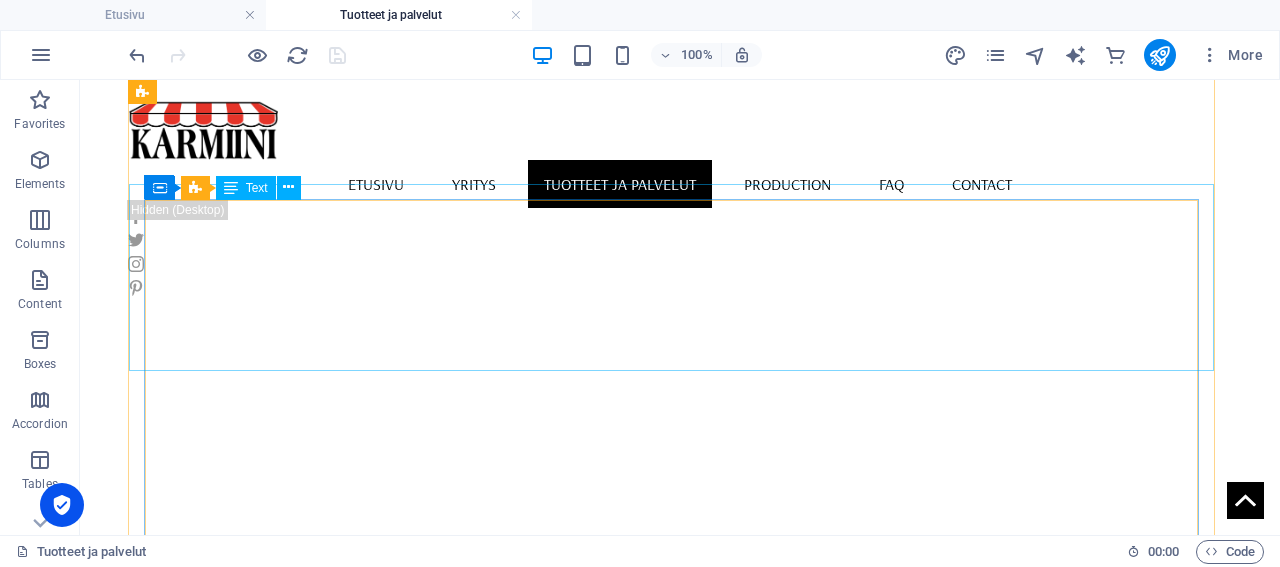 click on "Text" at bounding box center [246, 188] 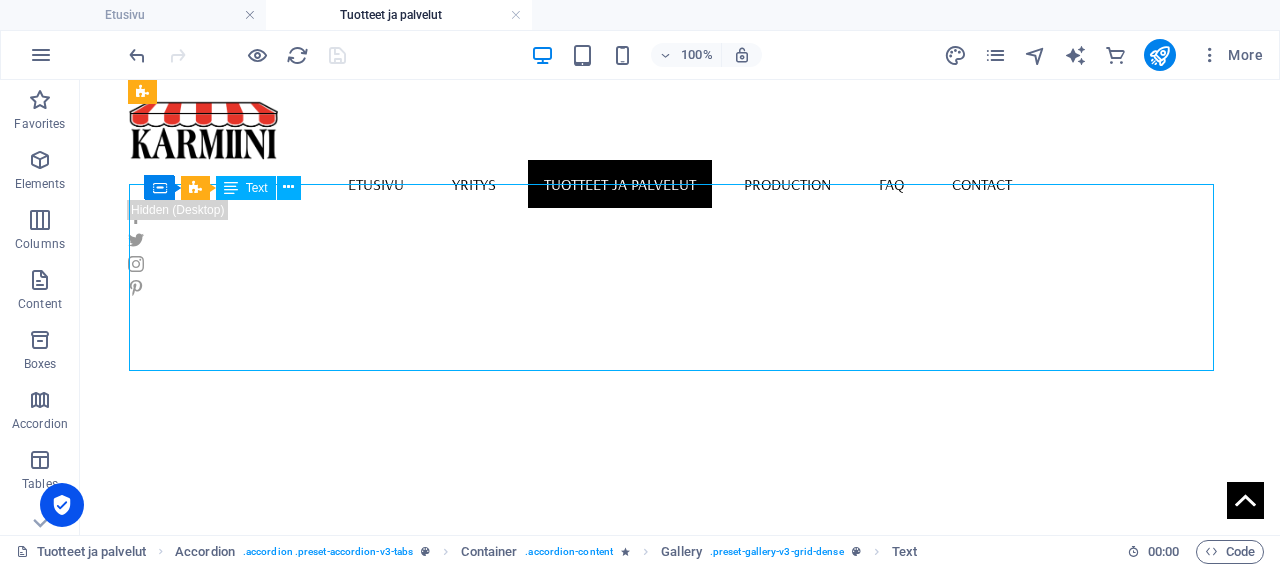 click on "Text" at bounding box center [246, 188] 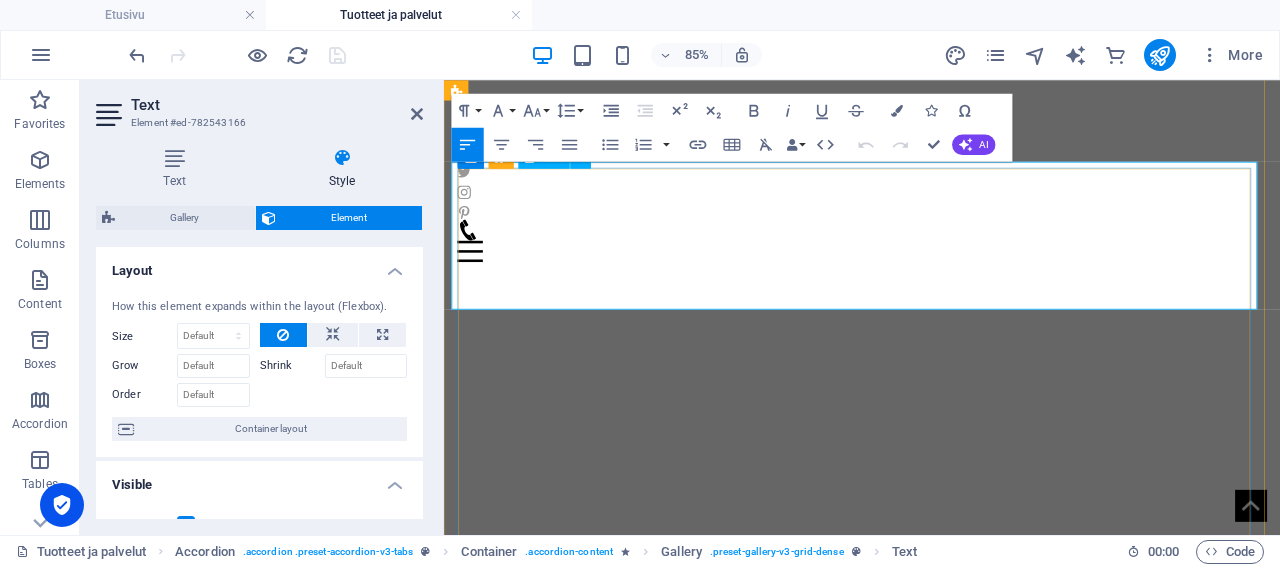 click on "Sälekaihtimet kuuluvat ikkunoiden perusvarustukseen, niillä pystytään antamaan tehokas näkösuoja ja säätelemään valon pääsyä huonetilaan. Päivittäisessä käytössä on tärkeää, että sälekaihtimet ovat laadukkaat ja kestävät. Laadukkailla kaihtimilla pystytään pienentämään huoneilman viilentämiseen tarvittavan energiakulutuksen määrää." at bounding box center (1023, 1074) 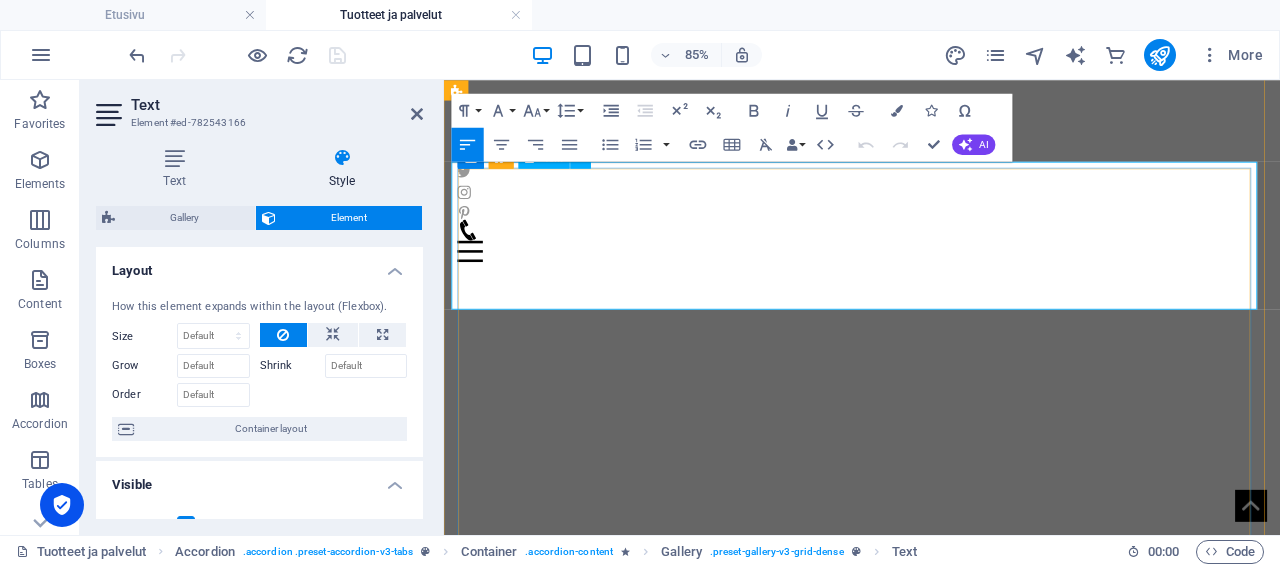 click on "Sälekaihtimet ja puusälekaihtimet Sälekaihtimet kuuluvat ikkunoiden perusvarustukseen, niillä pystytään antamaan tehokas näkösuoja ja säätelemään valon pääsyä huonetilaan. Päivittäisessä käytössä on tärkeää, että sälekaihtimet ovat laadukkaat ja kestävät. Laadukkailla kaihtimilla pystytään pienentämään huoneilman viilentämiseen tarvittavan energiakulutuksen määrää." at bounding box center [1023, 1026] 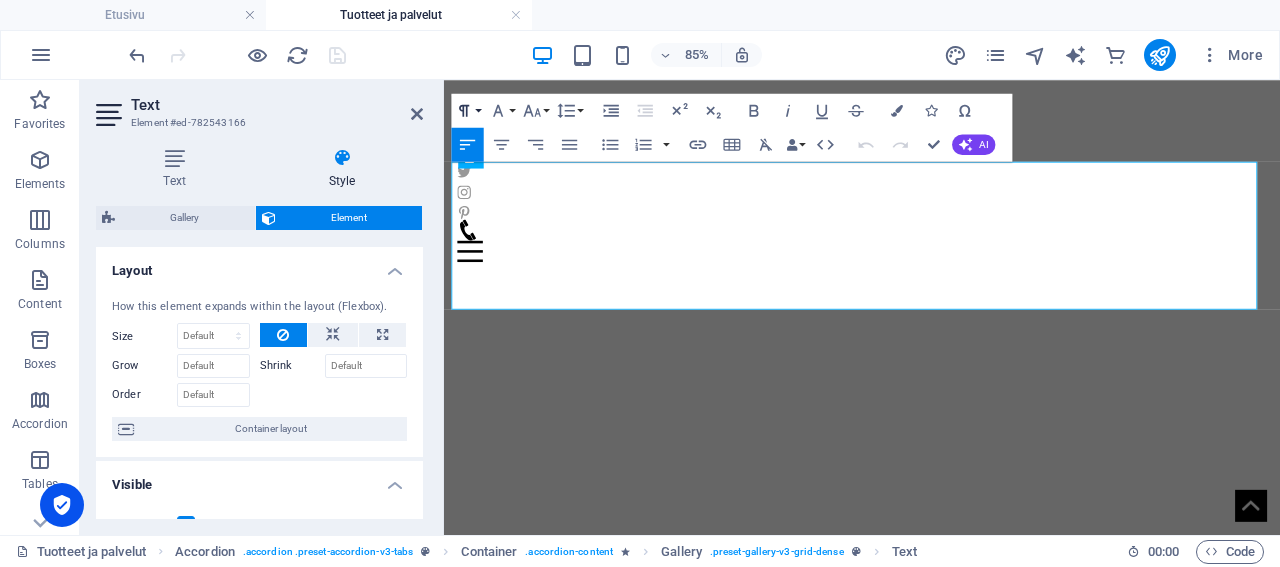 click on "Paragraph Format" at bounding box center (467, 111) 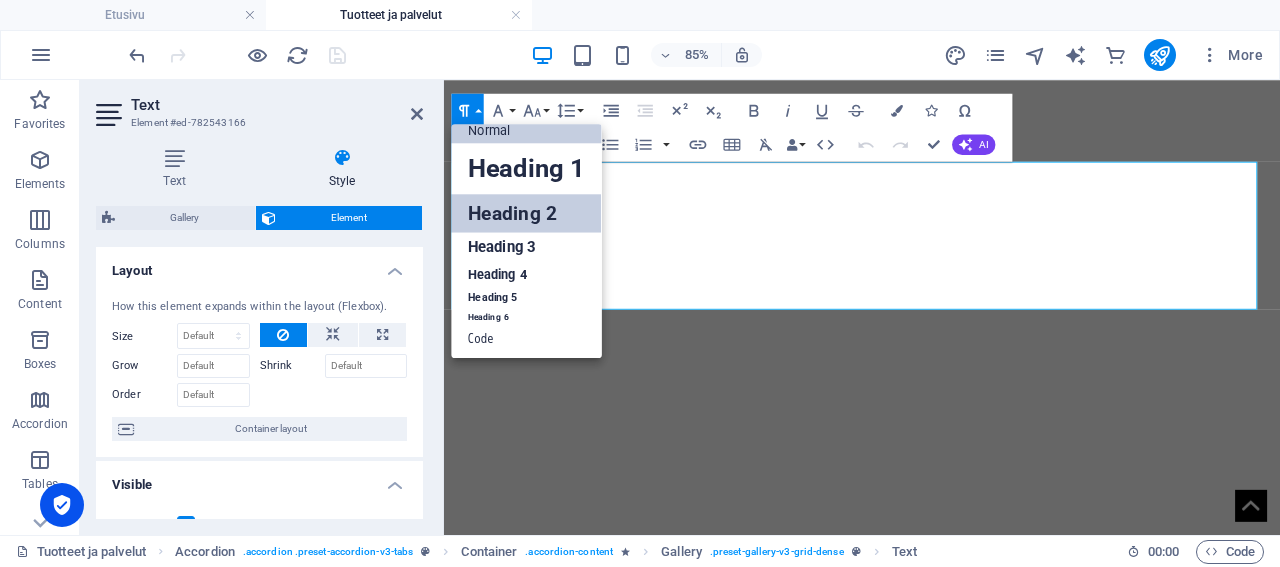 scroll, scrollTop: 0, scrollLeft: 0, axis: both 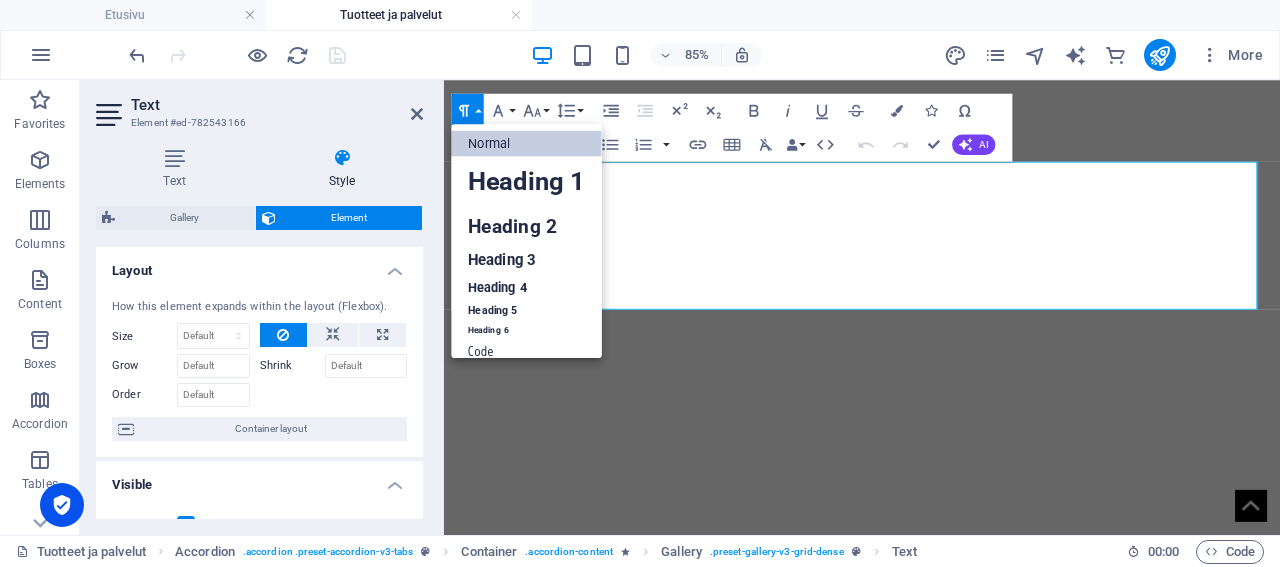 click on "Normal" at bounding box center [526, 144] 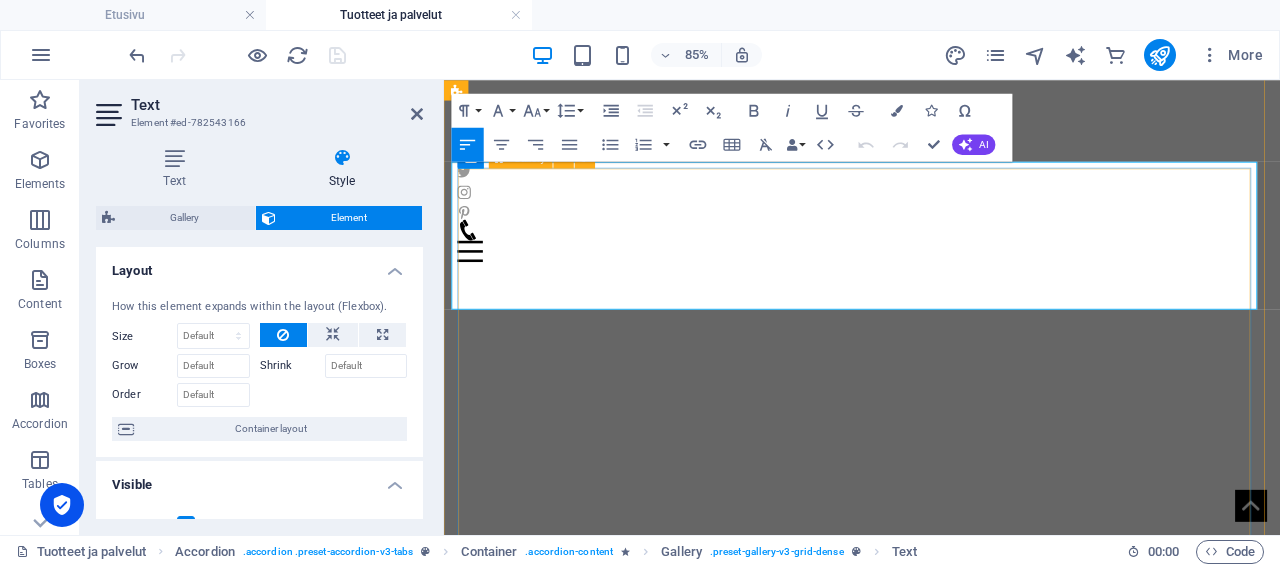 drag, startPoint x: 859, startPoint y: 213, endPoint x: 446, endPoint y: 205, distance: 413.07748 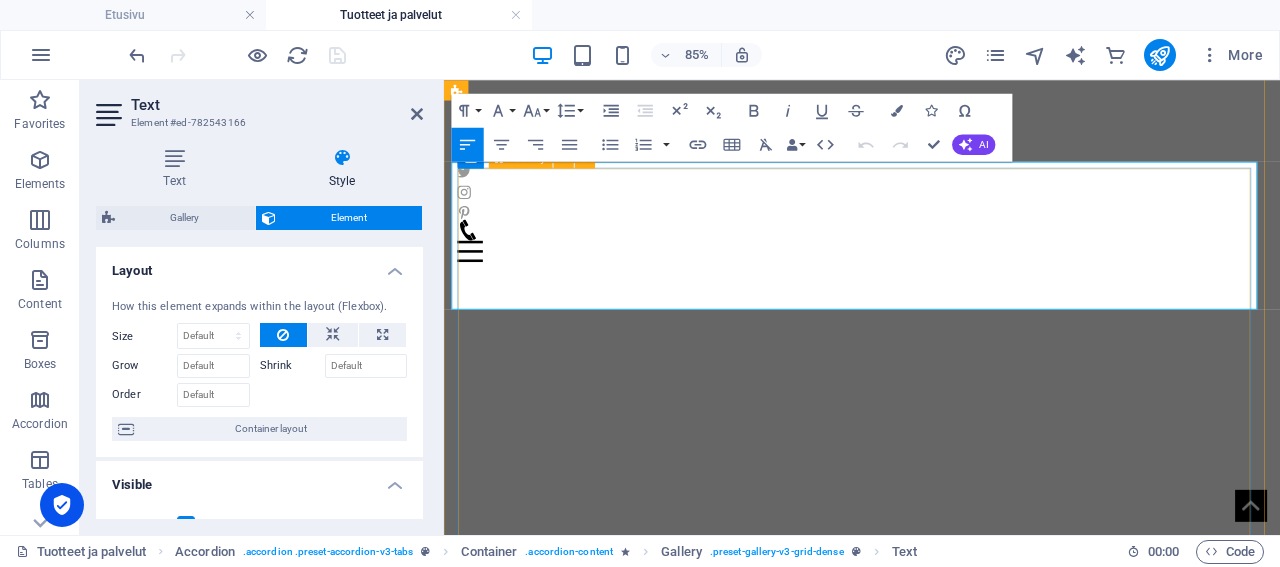click on "Sälekaihtimet ja puusälekaihtimet Sälekaihtimet kuuluvat ikkunoiden perusvarustukseen, niillä pystytään antamaan tehokas näkösuoja ja säätelemään valon pääsyä huonetilaan. Päivittäisessä käytössä on tärkeää, että sälekaihtimet ovat laadukkaat ja kestävät. Laadukkailla kaihtimilla pystytään pienentämään huoneilman viilentämiseen tarvittavan energiakulutuksen määrää. Sälekaihtimet ja puusälekaihtimet" at bounding box center [1023, 1154] 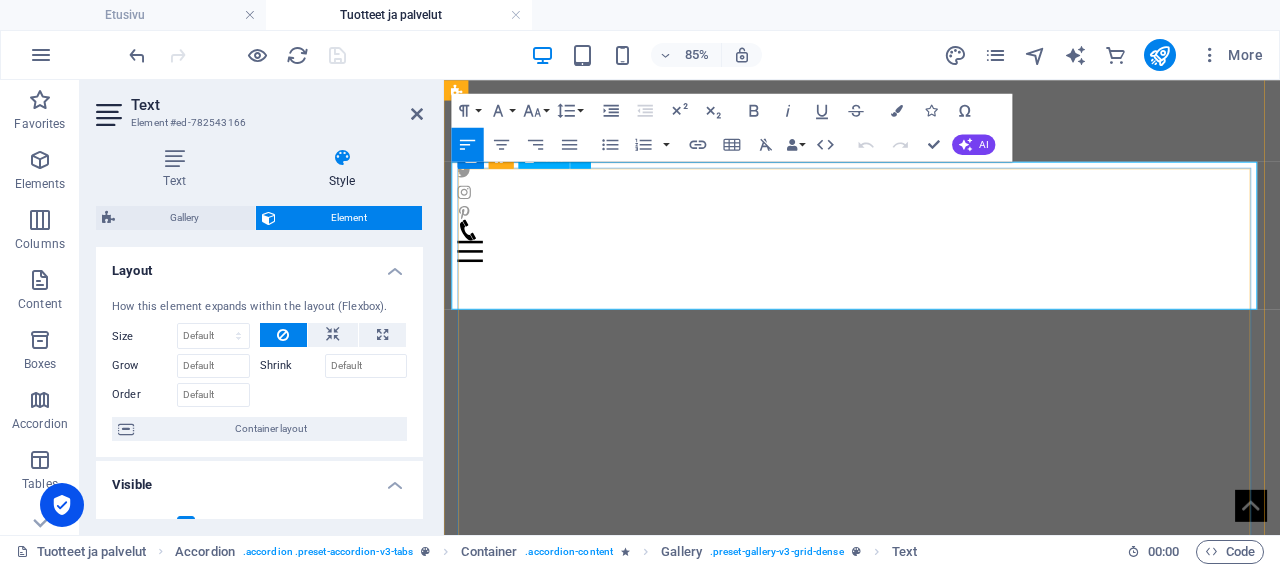 click at bounding box center [1023, 811] 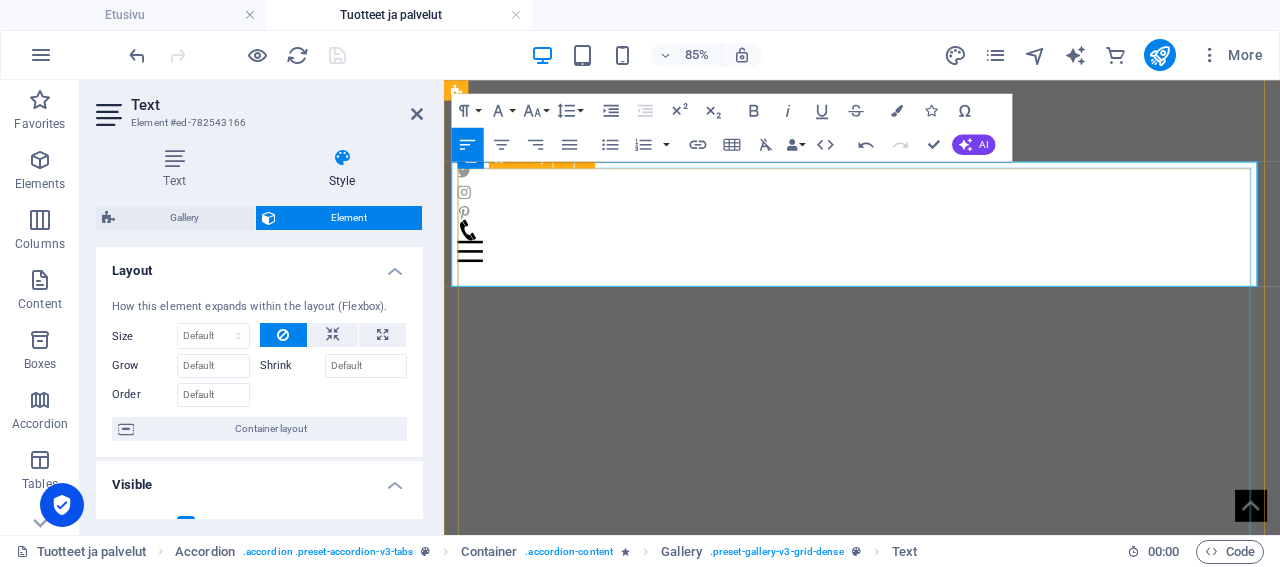 drag, startPoint x: 762, startPoint y: 213, endPoint x: 431, endPoint y: 206, distance: 331.074 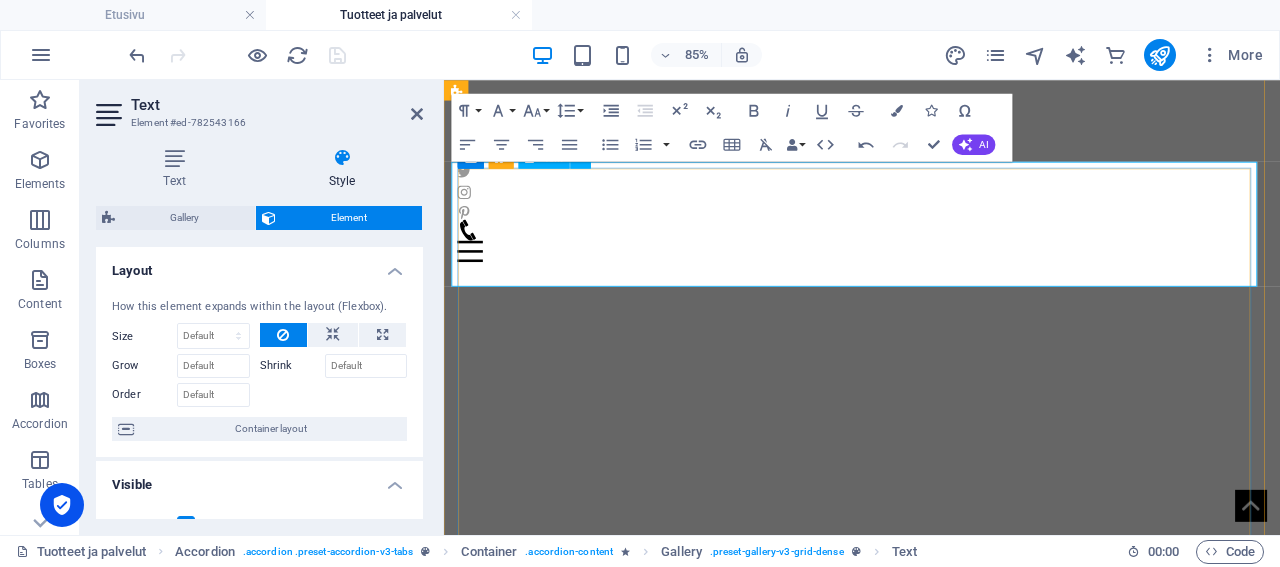 click on "Sälekaihtimet ja puusälekaihtimet" at bounding box center [1023, 762] 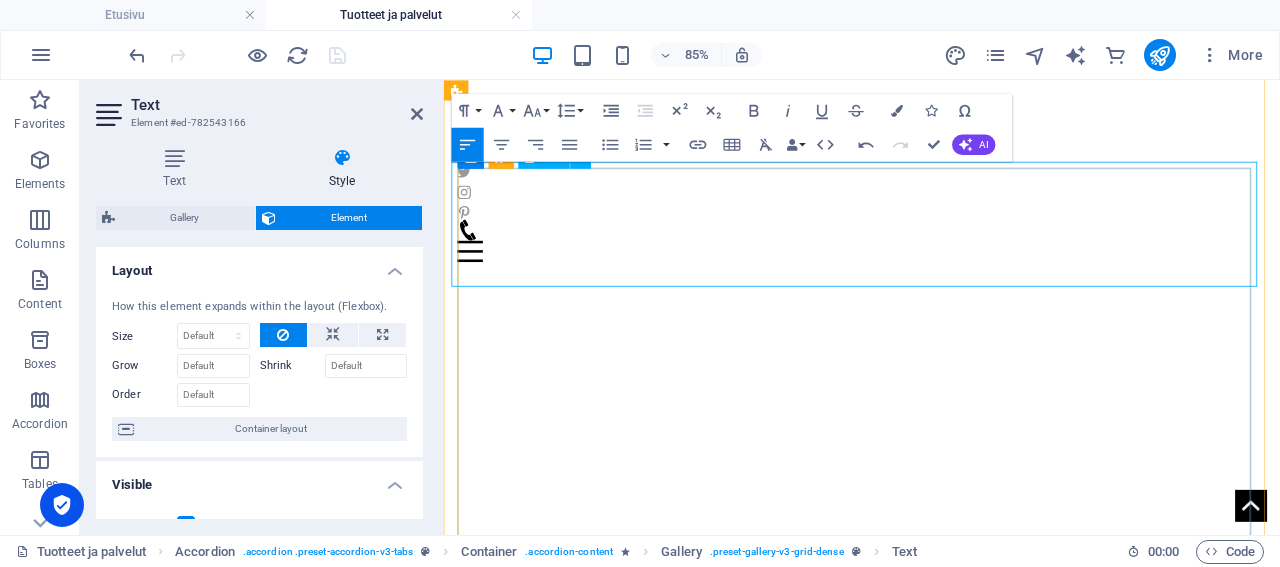drag, startPoint x: 468, startPoint y: 206, endPoint x: 478, endPoint y: 205, distance: 10.049875 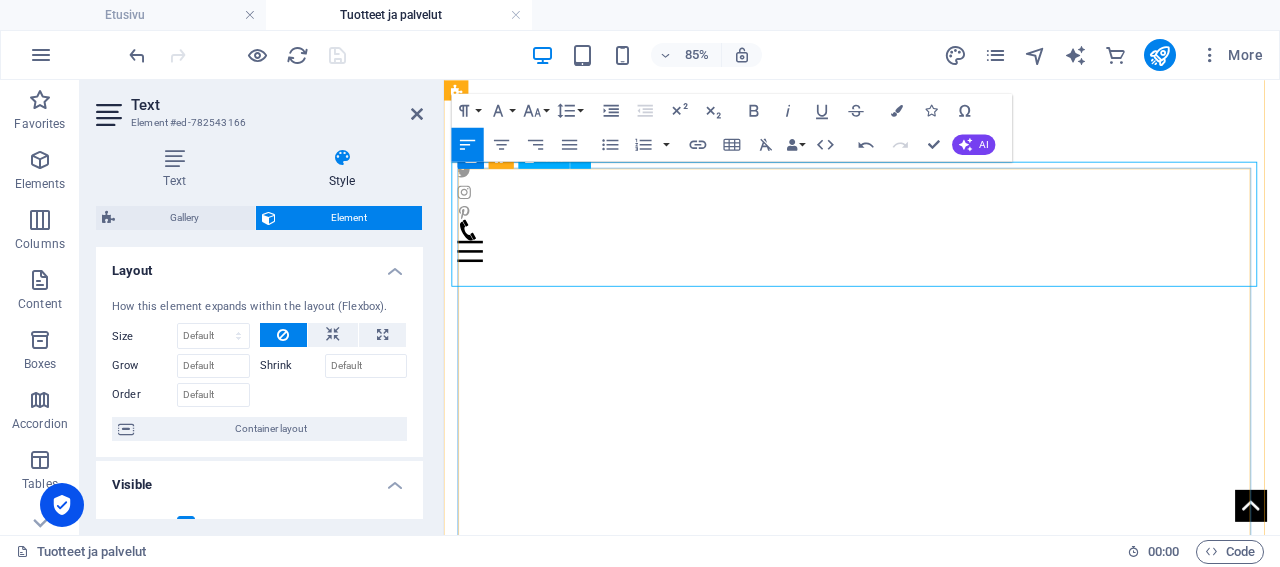 drag, startPoint x: 482, startPoint y: 207, endPoint x: 484, endPoint y: 221, distance: 14.142136 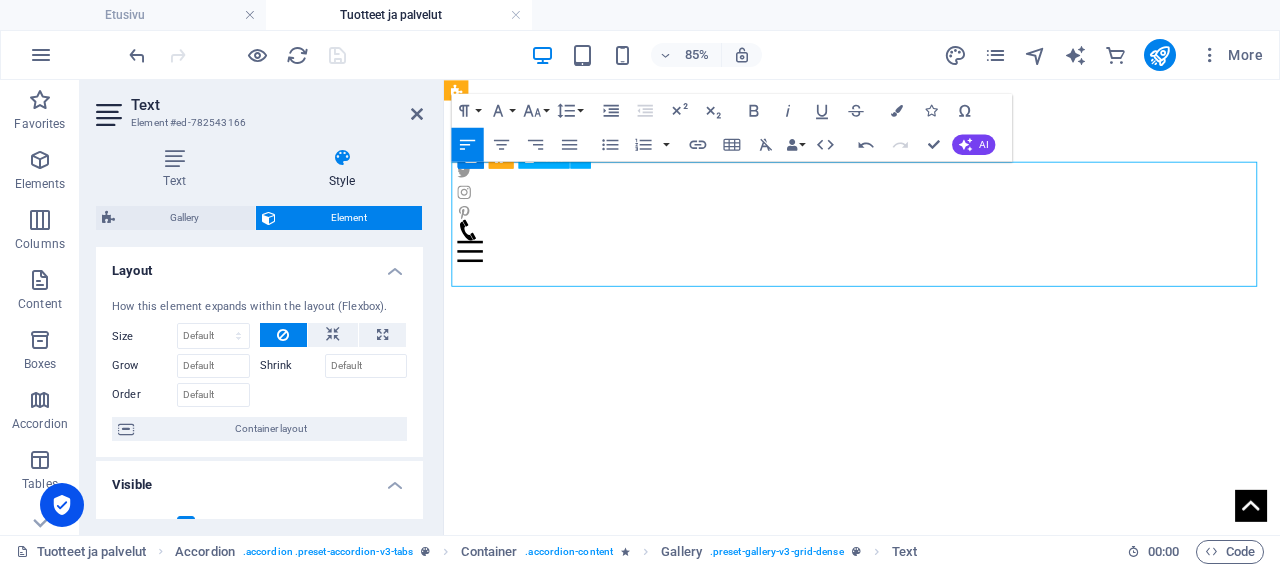 drag, startPoint x: 479, startPoint y: 214, endPoint x: 526, endPoint y: 216, distance: 47.042534 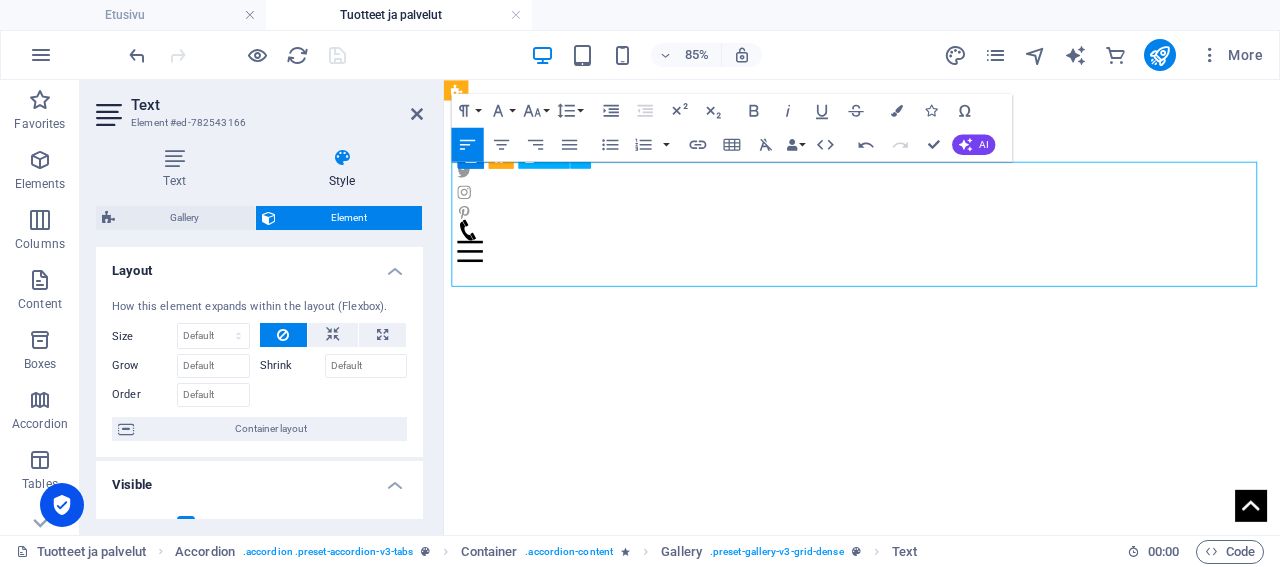 drag, startPoint x: 471, startPoint y: 213, endPoint x: 843, endPoint y: 213, distance: 372 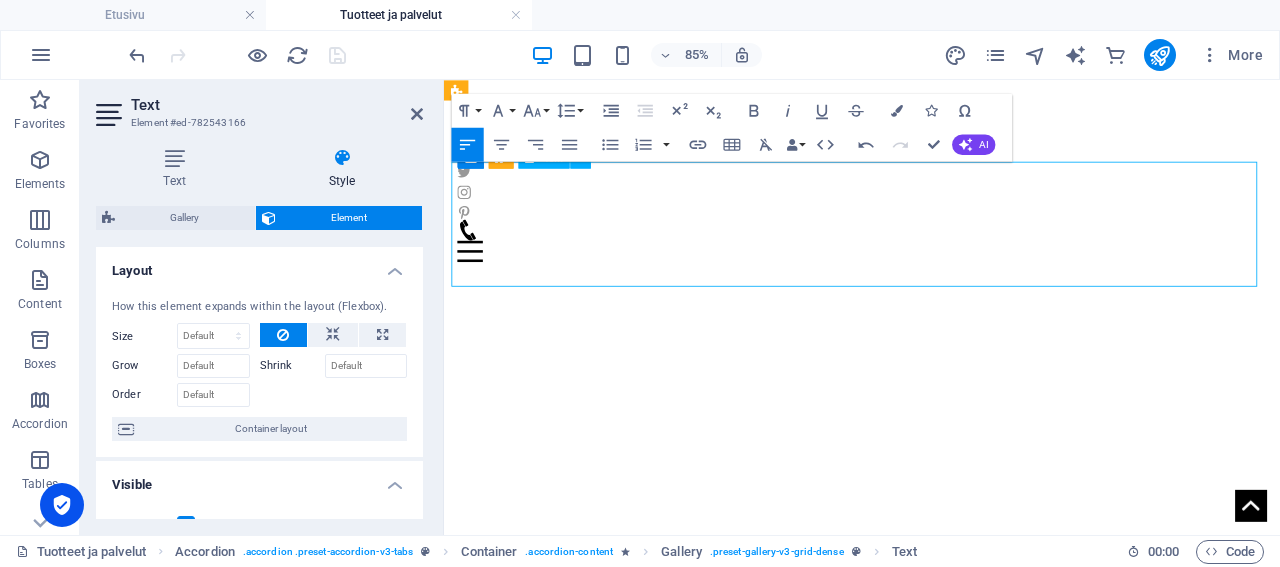 click on "Sälekaihtimet ja puusälekaihtimet" at bounding box center (1023, 762) 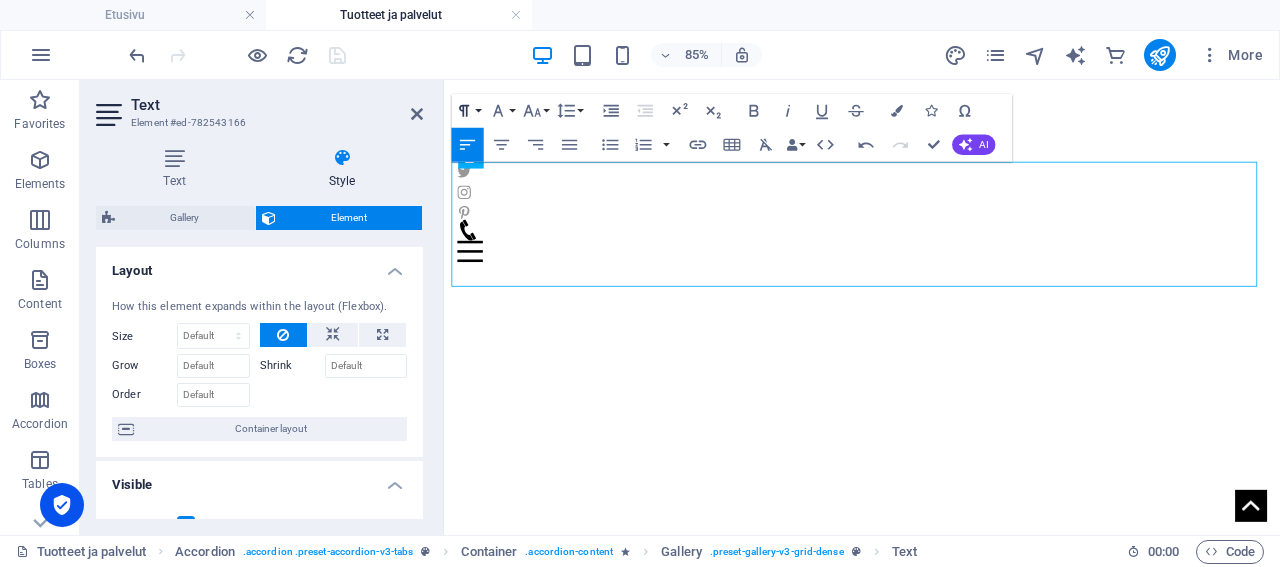 click 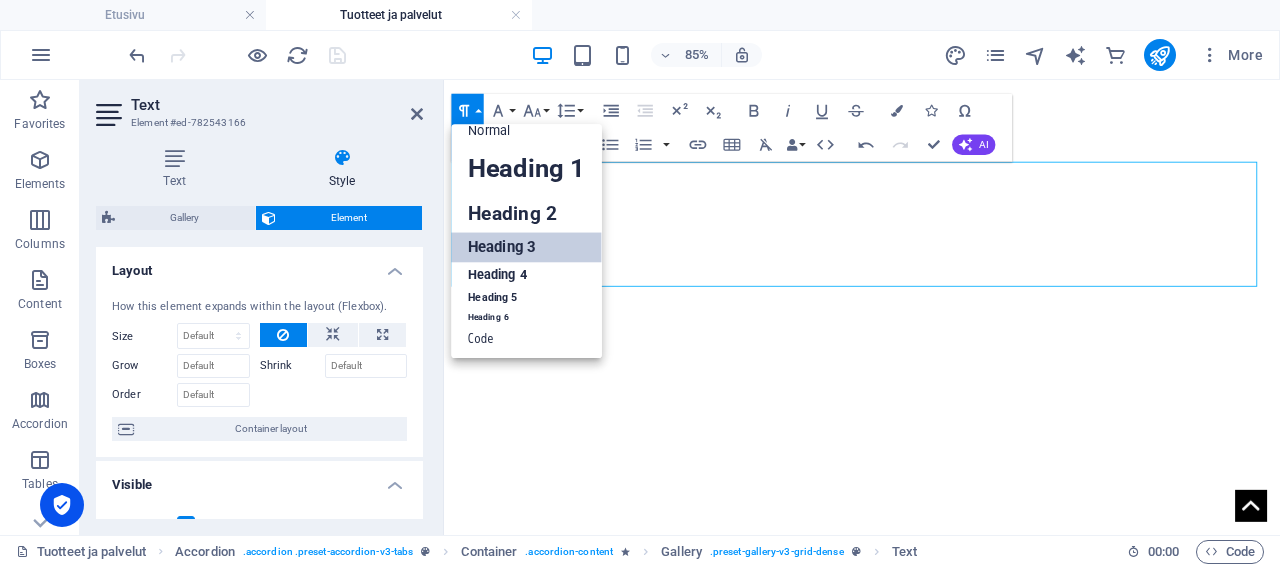 scroll, scrollTop: 16, scrollLeft: 0, axis: vertical 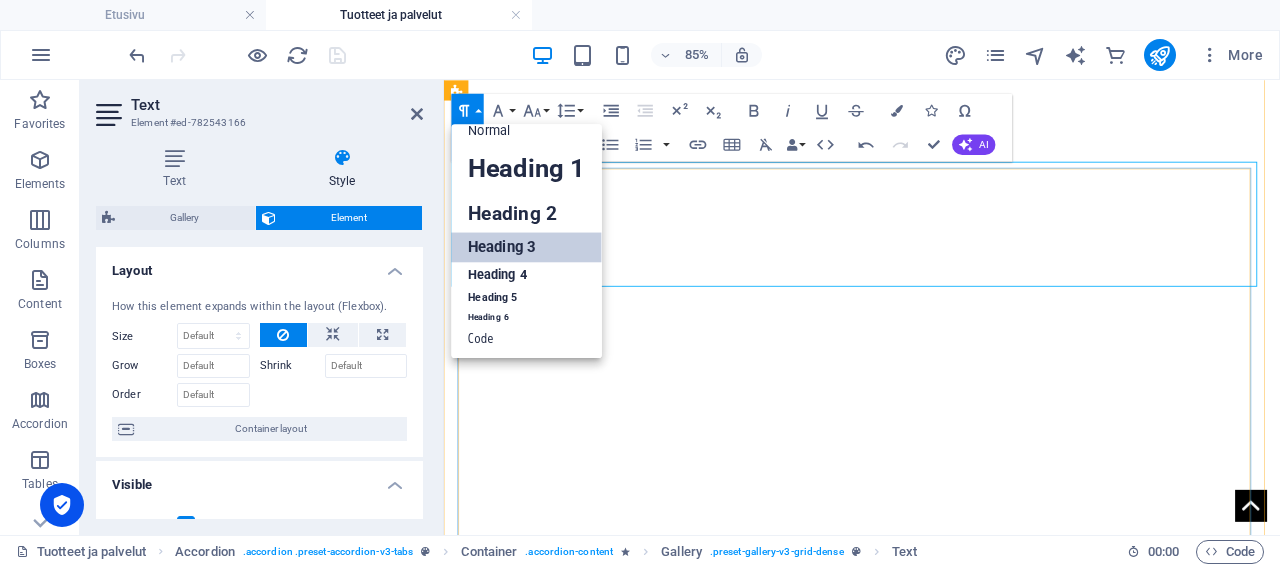 click on "Sälekaihtimet kuuluvat ikkunoiden perusvarustukseen, niillä pystytään antamaan tehokas näkösuoja ja säätelemään valon pääsyä huonetilaan. Päivittäisessä käytössä on tärkeää, että sälekaihtimet ovat laadukkaat ja kestävät. Laadukkailla kaihtimilla pystytään pienentämään huoneilman viilentämiseen tarvittavan energiakulutuksen määrää." at bounding box center [1023, 1048] 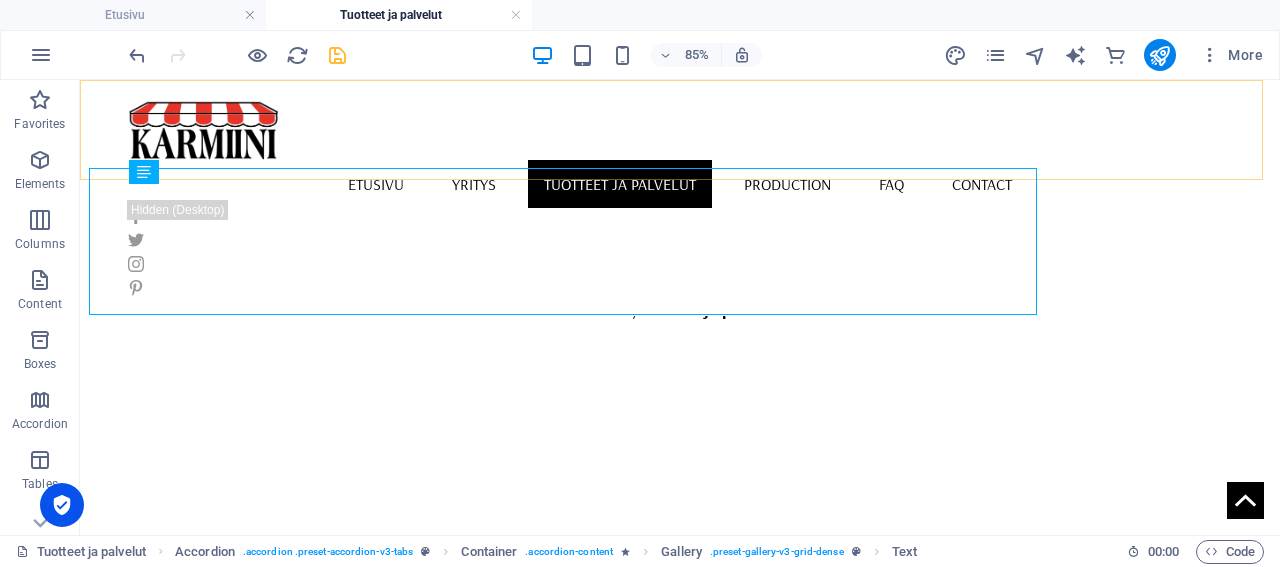scroll, scrollTop: 659, scrollLeft: 0, axis: vertical 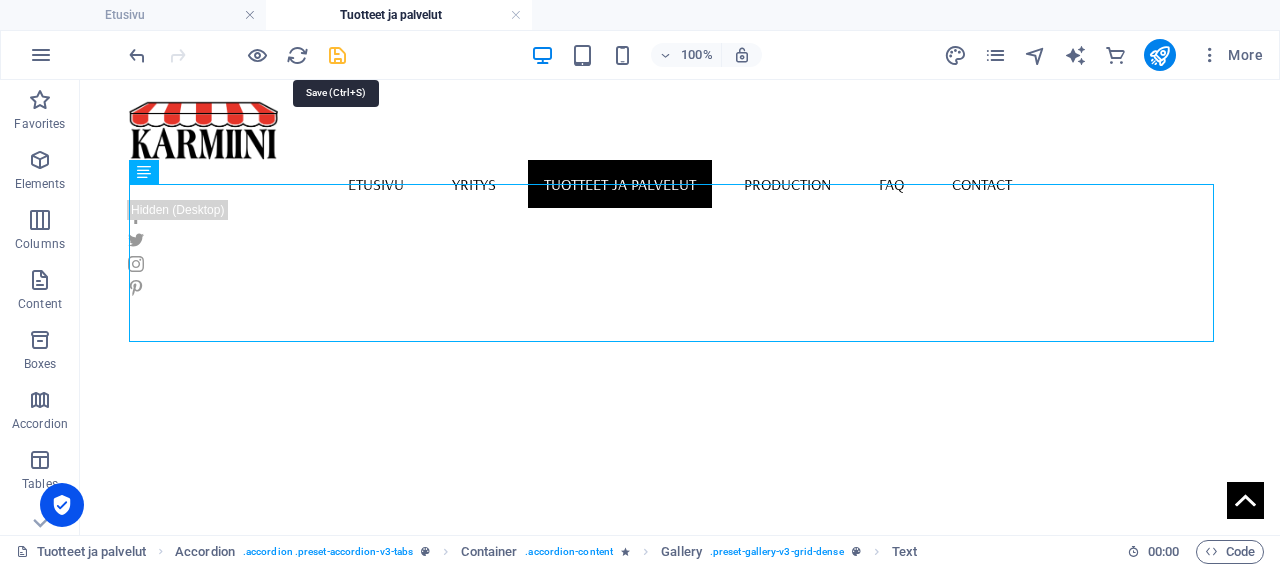 click at bounding box center [337, 55] 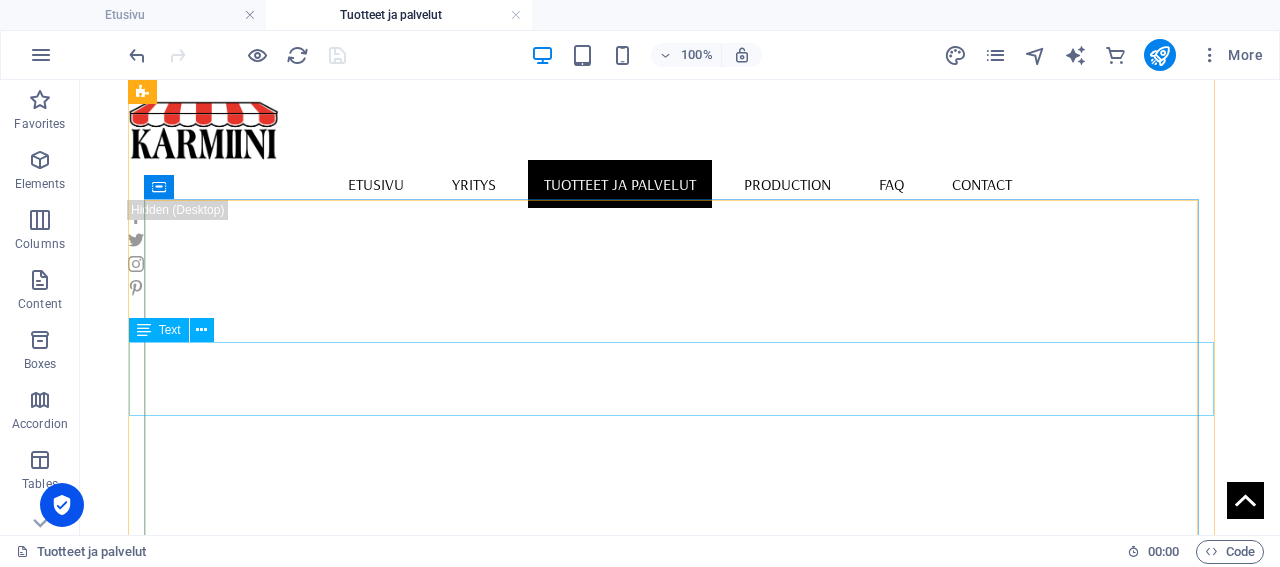 click on "Sälekaihtimet ja puusälekaihtimet" at bounding box center (714, 1294) 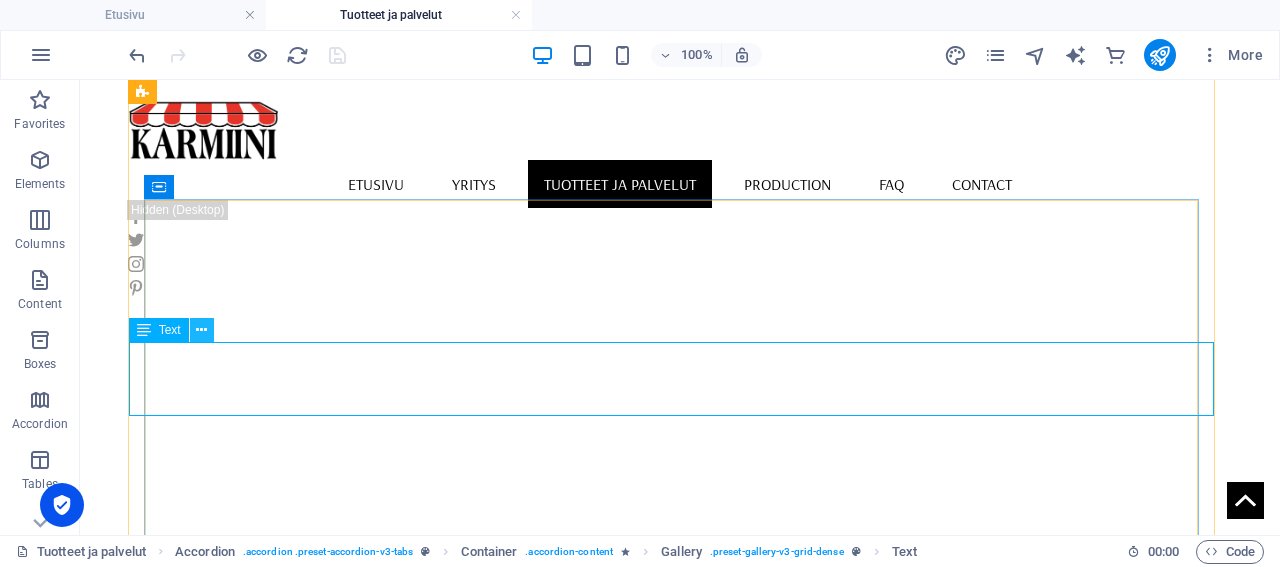 click at bounding box center (201, 330) 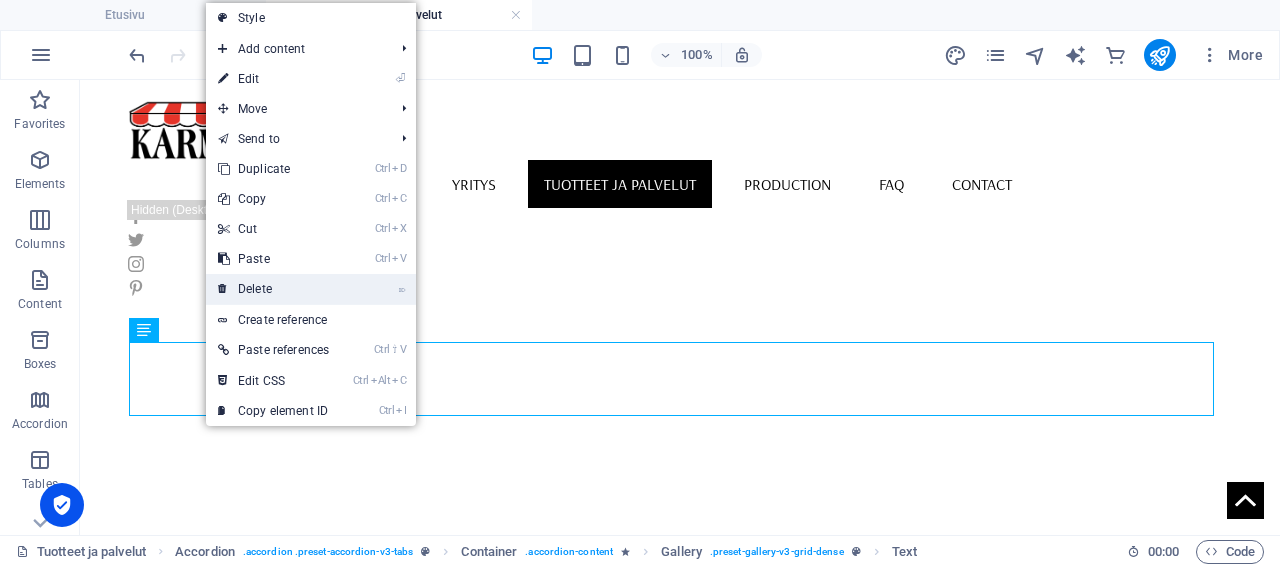 drag, startPoint x: 269, startPoint y: 286, endPoint x: 189, endPoint y: 205, distance: 113.84639 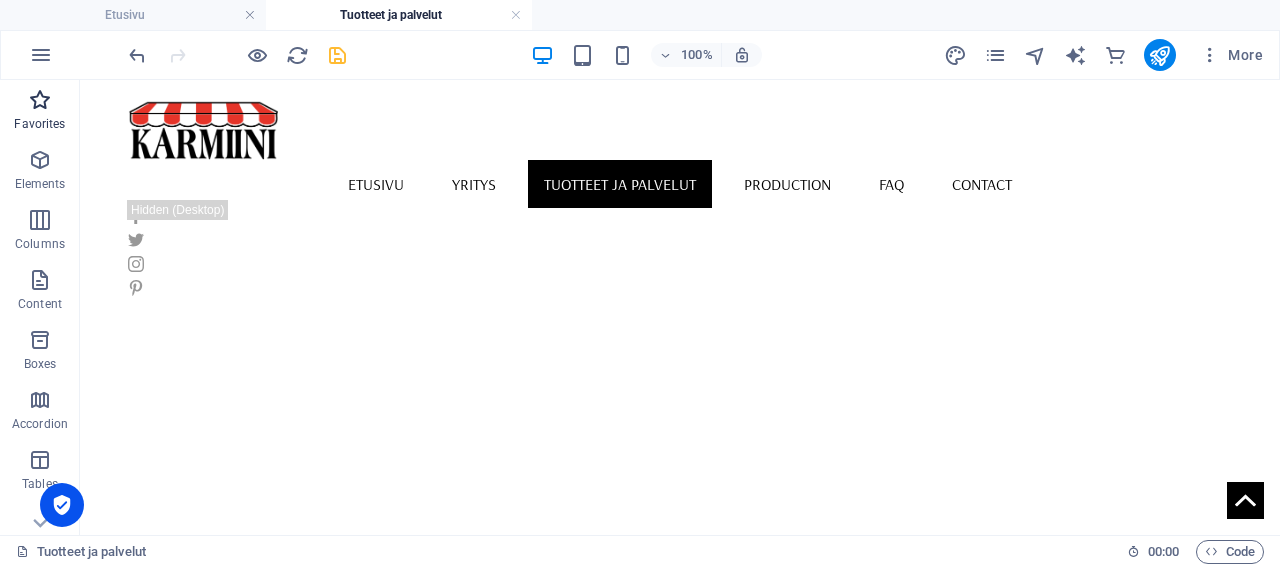 click at bounding box center [40, 100] 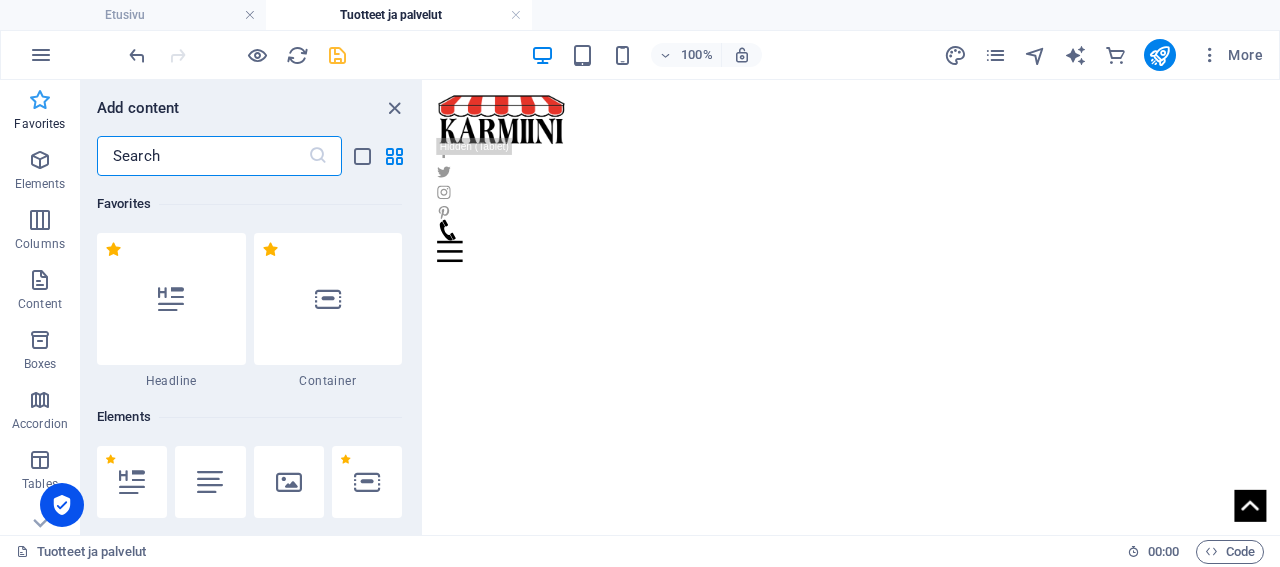 scroll, scrollTop: 651, scrollLeft: 0, axis: vertical 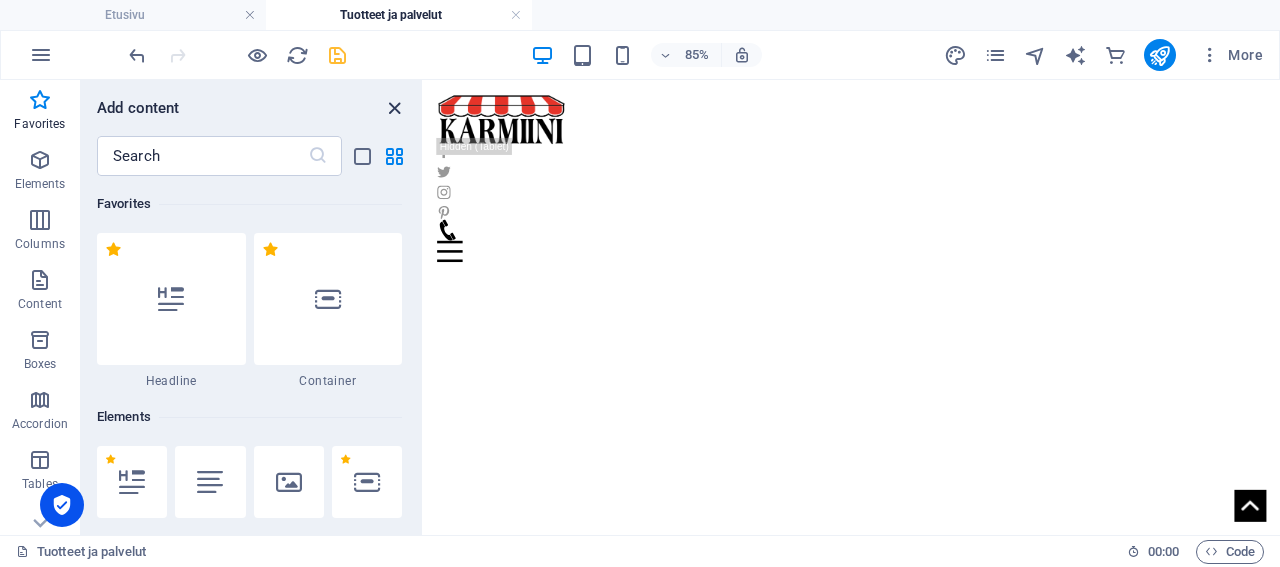 click at bounding box center (394, 108) 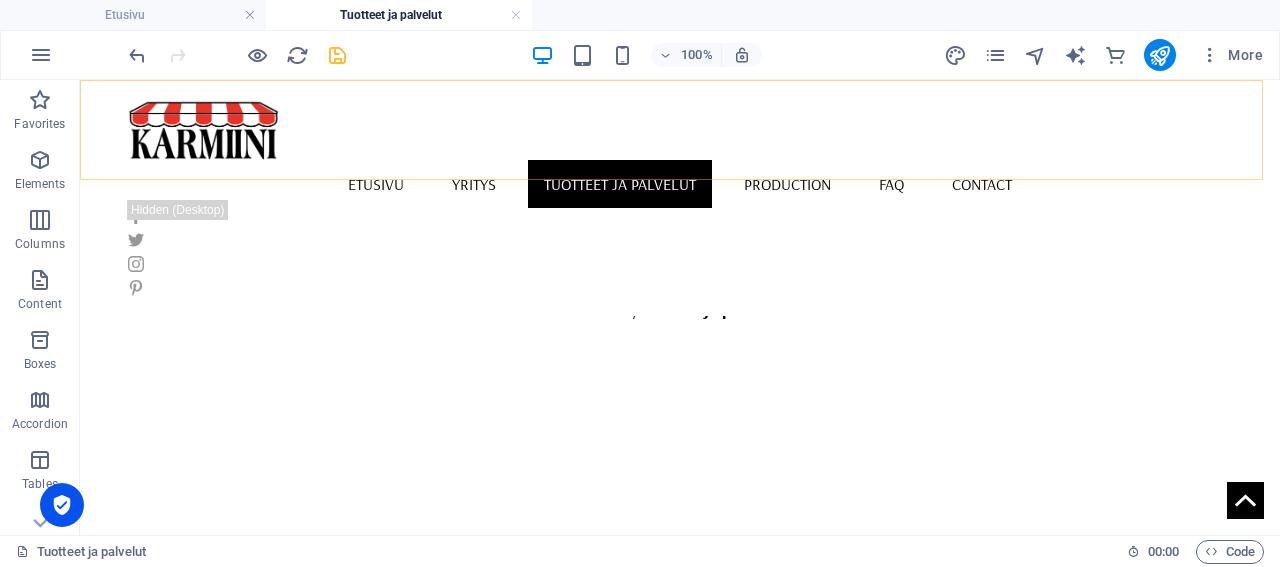 scroll, scrollTop: 659, scrollLeft: 0, axis: vertical 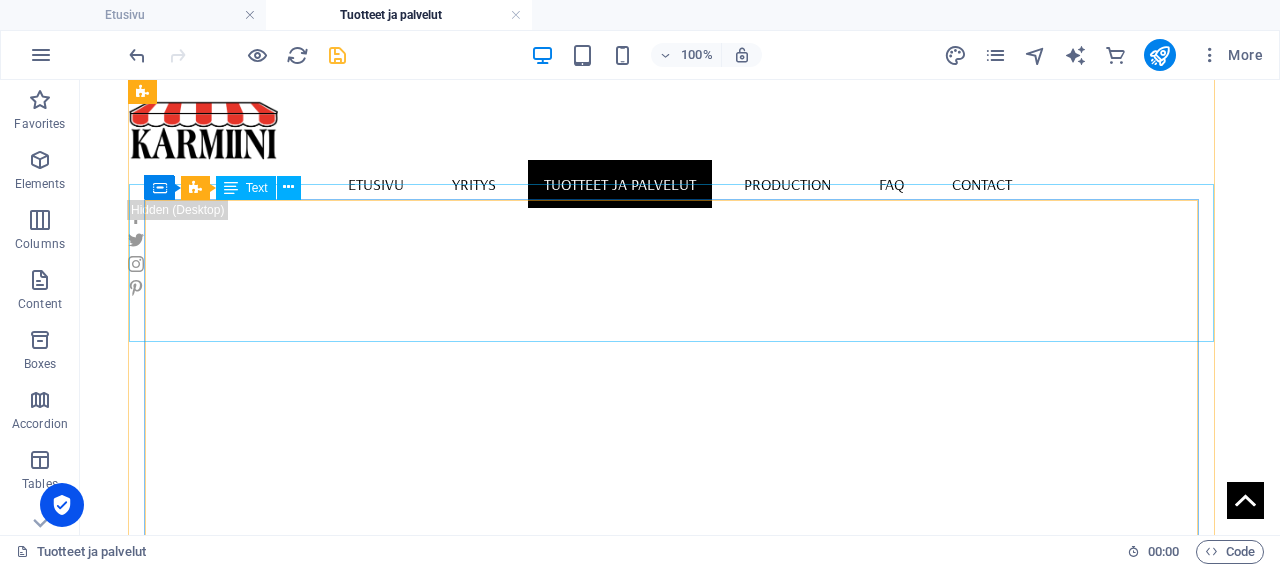 click on "Text" at bounding box center [257, 188] 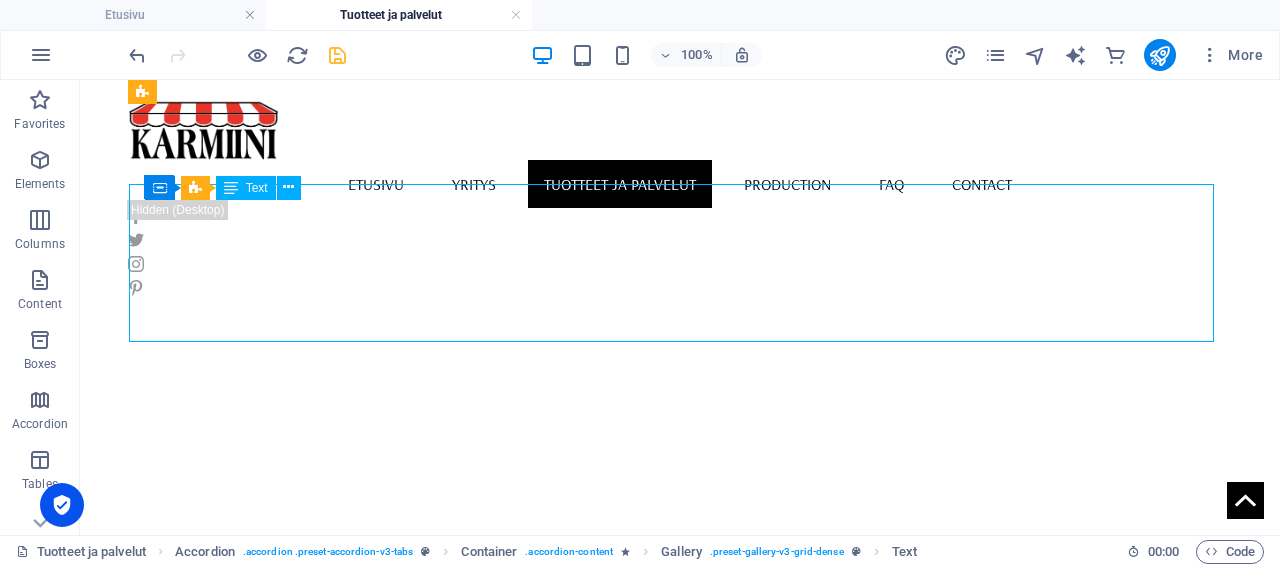 click on "Text" at bounding box center [257, 188] 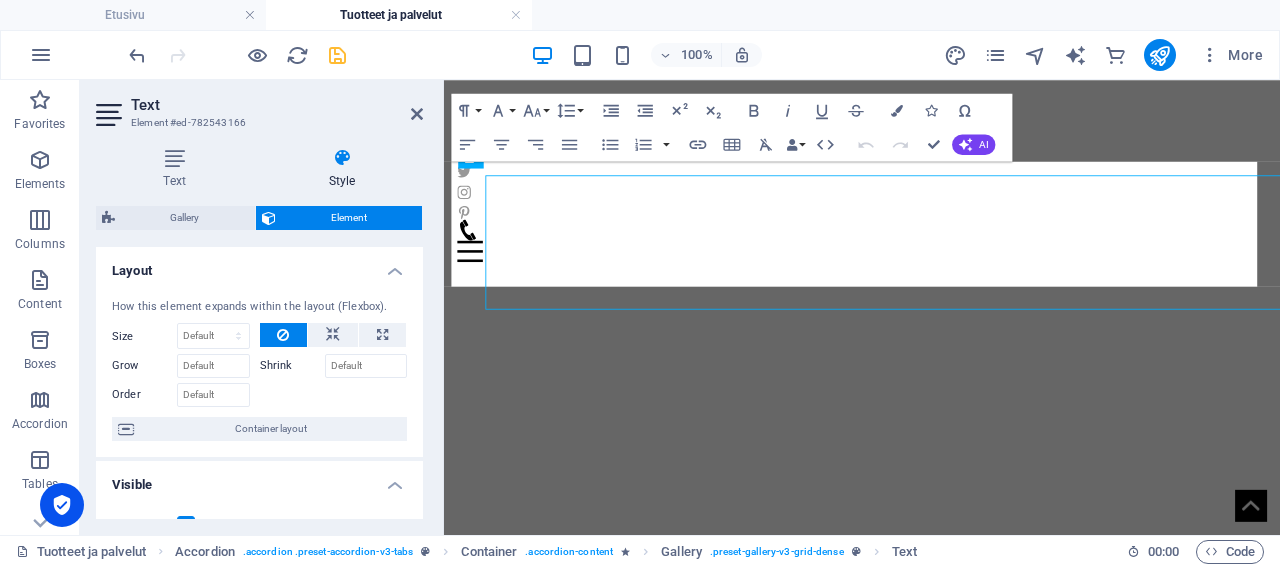 scroll, scrollTop: 651, scrollLeft: 0, axis: vertical 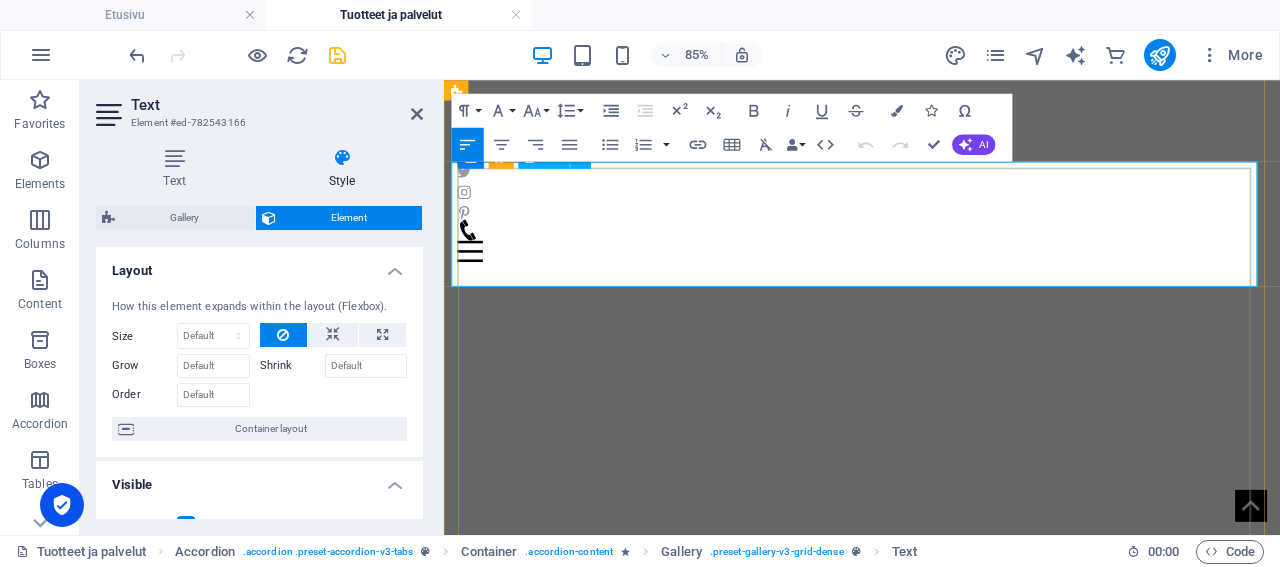 click on "Sälekaihtimet ja puusälekaihtimet" at bounding box center (1023, 762) 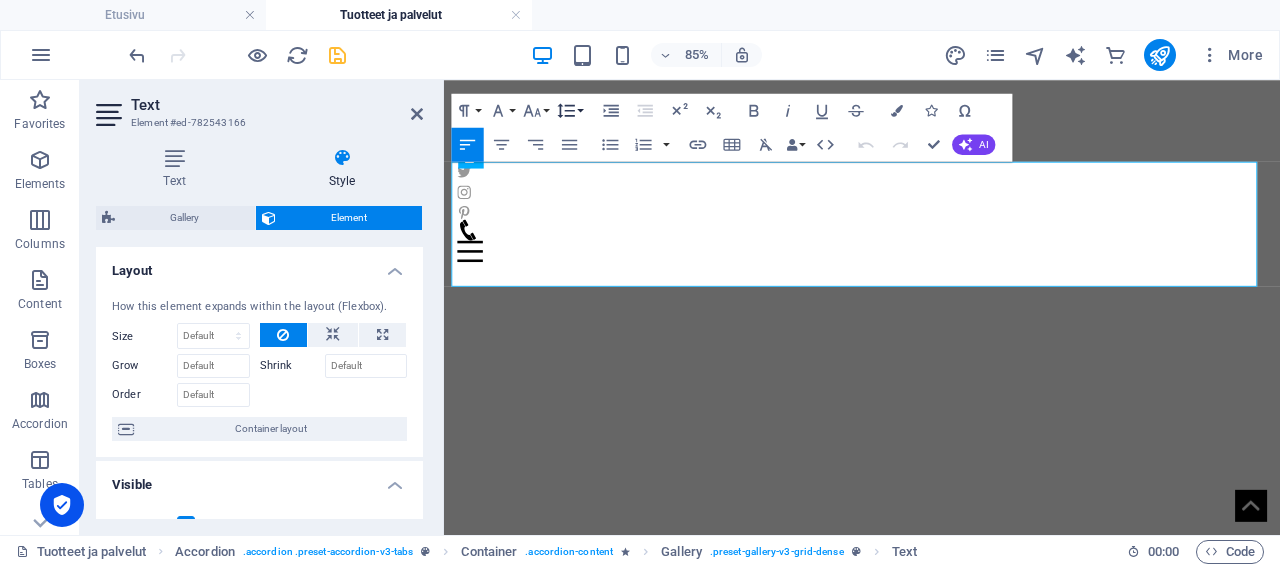 click on "Line Height" at bounding box center (569, 111) 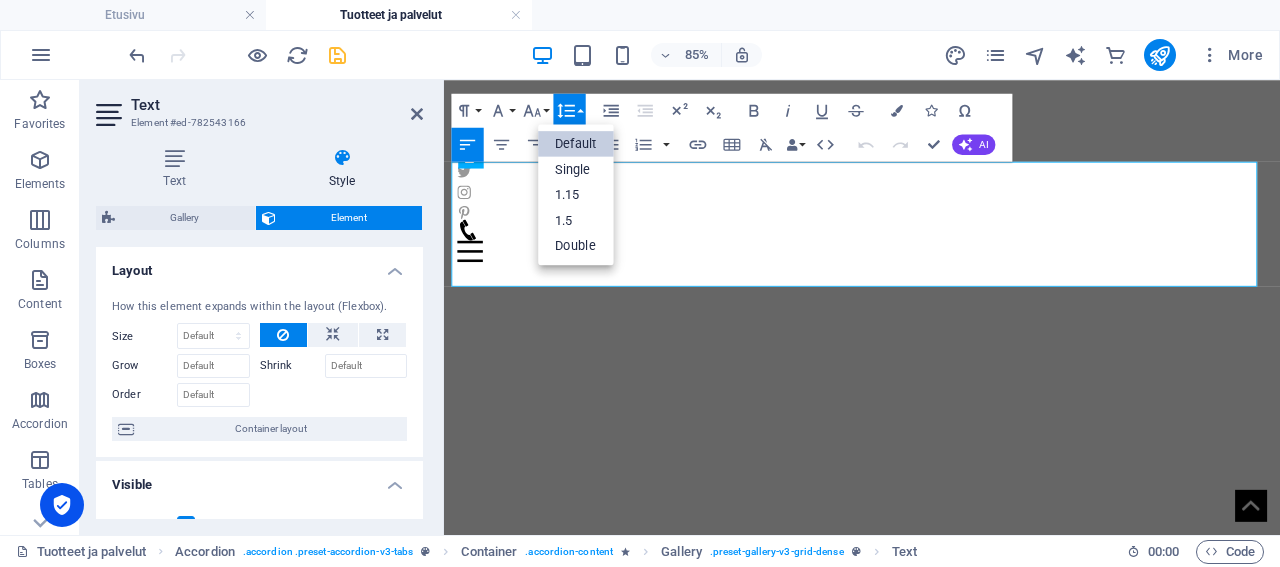 scroll, scrollTop: 0, scrollLeft: 0, axis: both 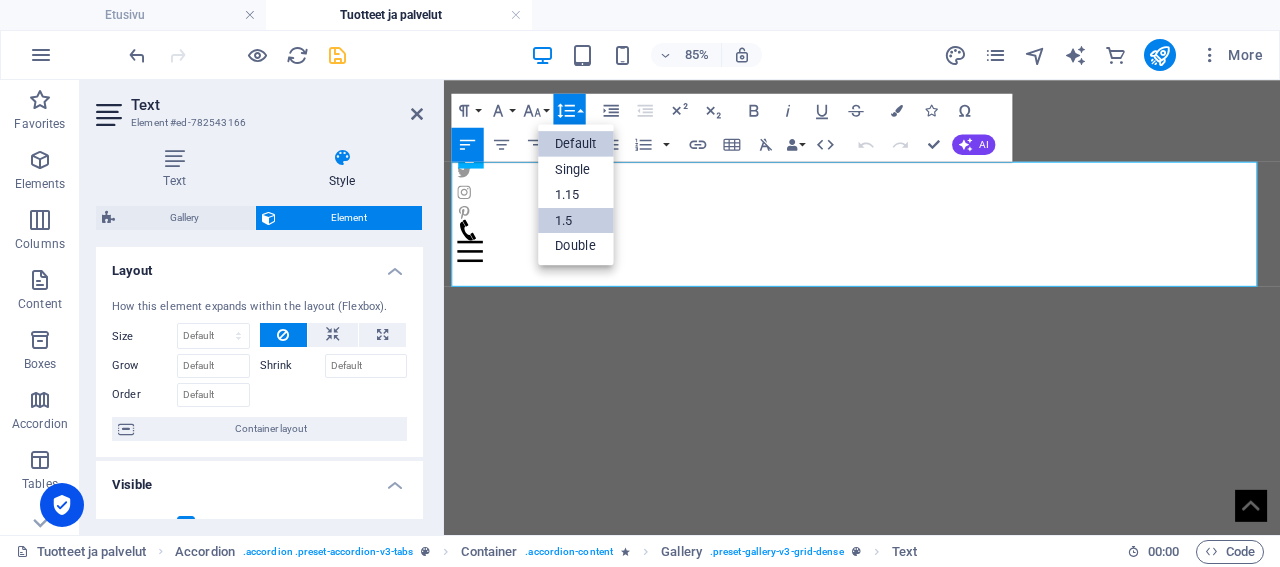 click on "1.5" at bounding box center (576, 219) 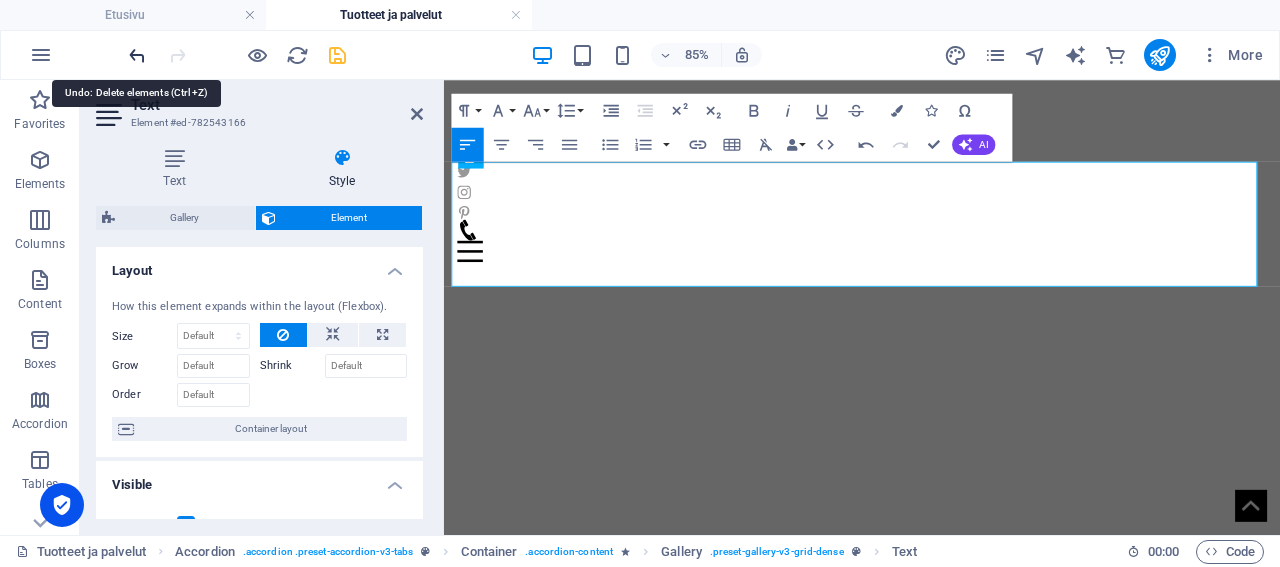 click at bounding box center [137, 55] 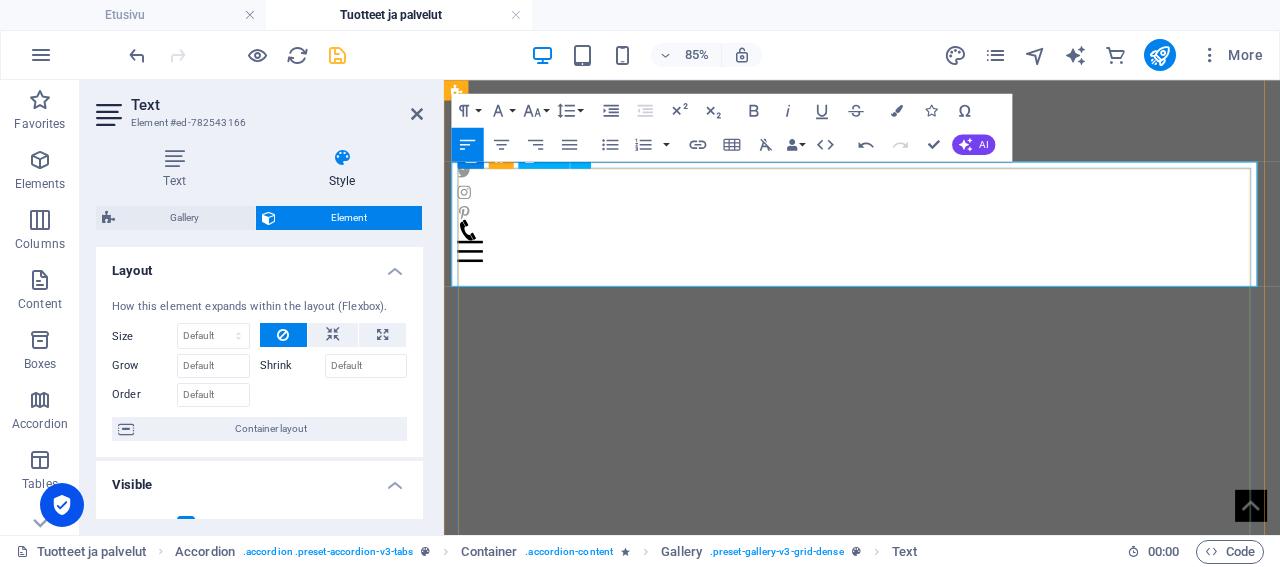 click on "Sälekaihtimet ja puusälekaihtimet" at bounding box center (1023, 762) 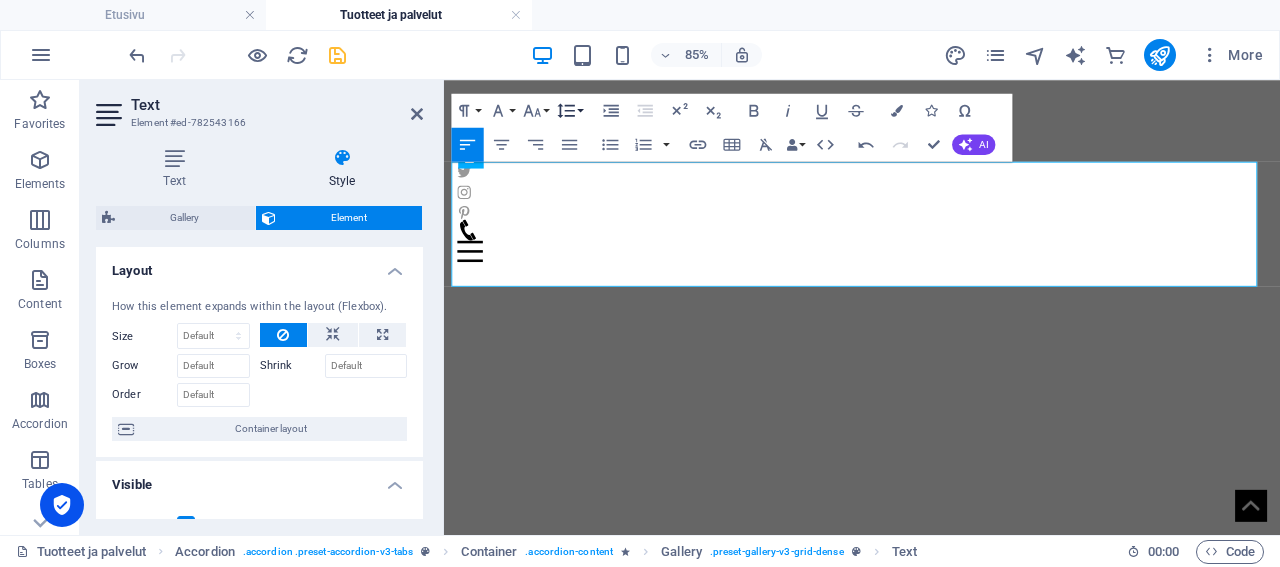 click on "Line Height" at bounding box center [569, 111] 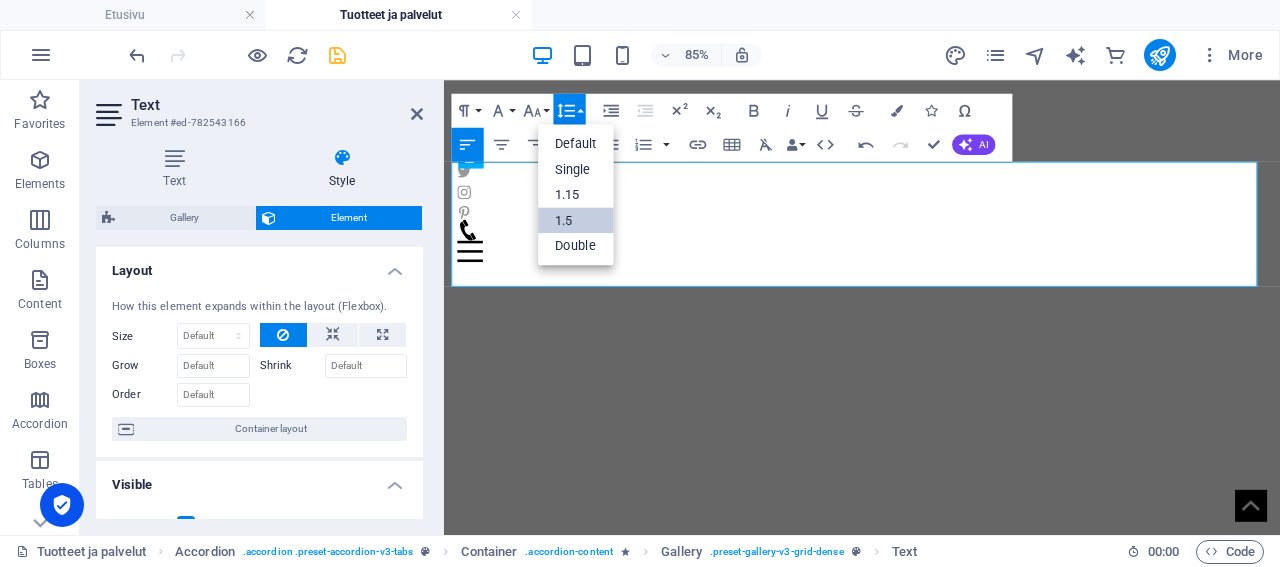 scroll, scrollTop: 0, scrollLeft: 0, axis: both 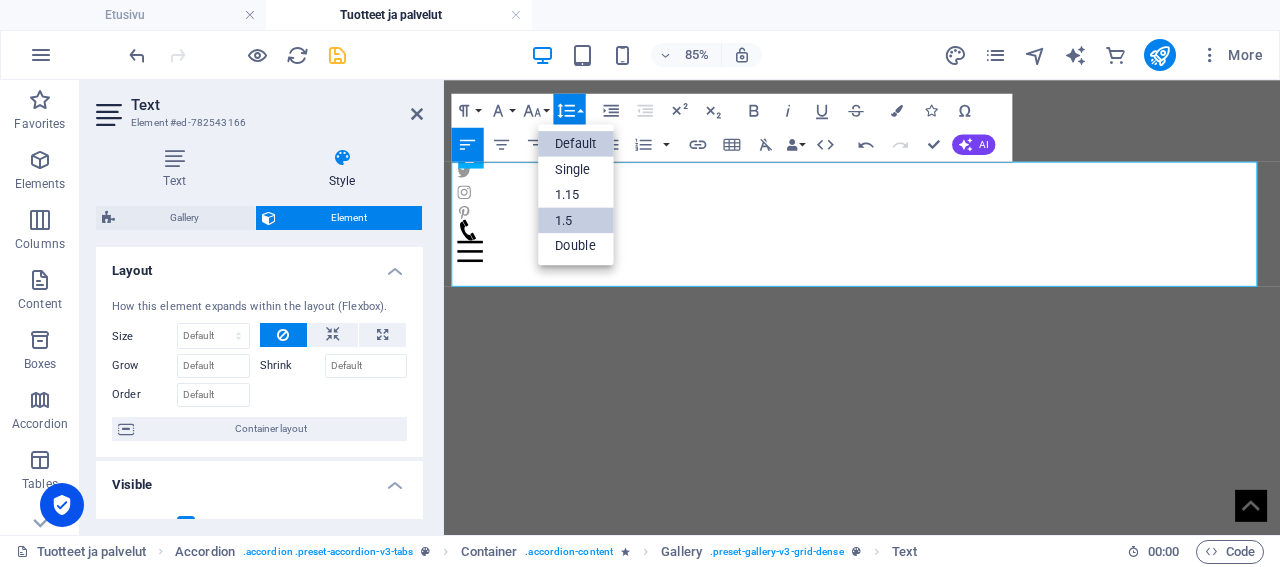 click on "Default" at bounding box center [576, 144] 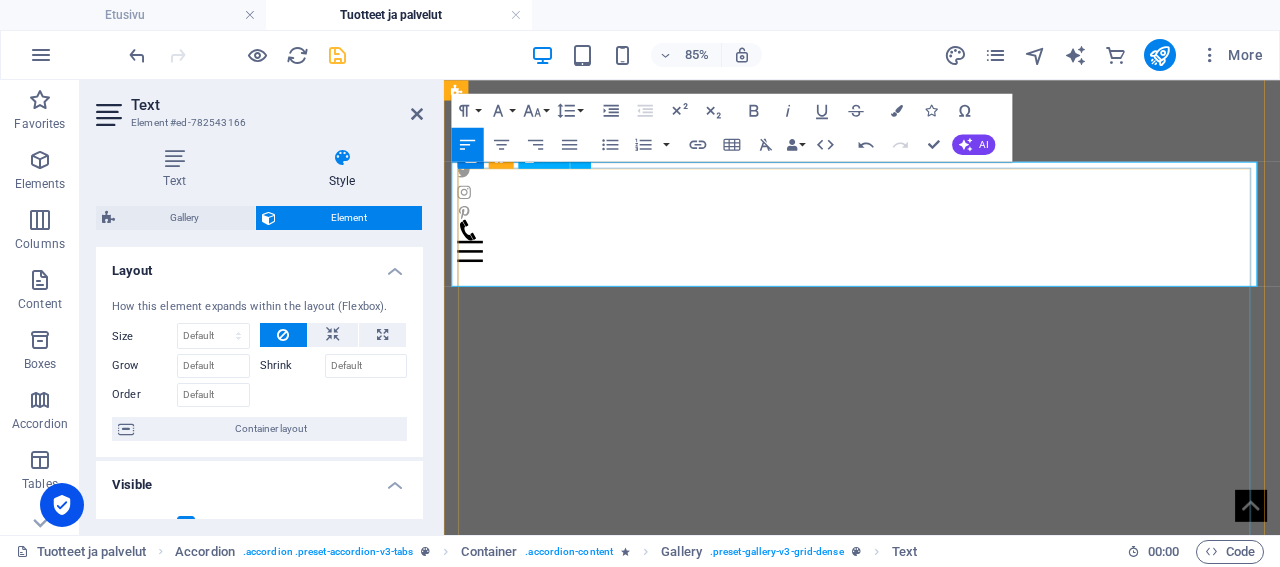 click on "Sälekaihtimet ja puusälekaihtimet" at bounding box center [1023, 762] 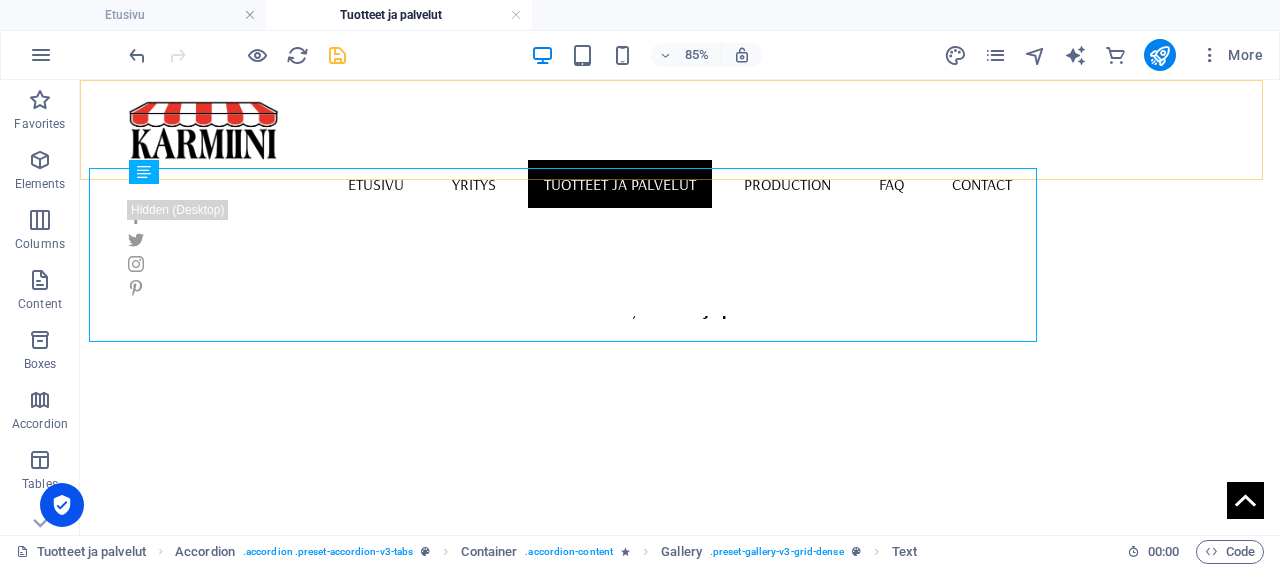scroll, scrollTop: 659, scrollLeft: 0, axis: vertical 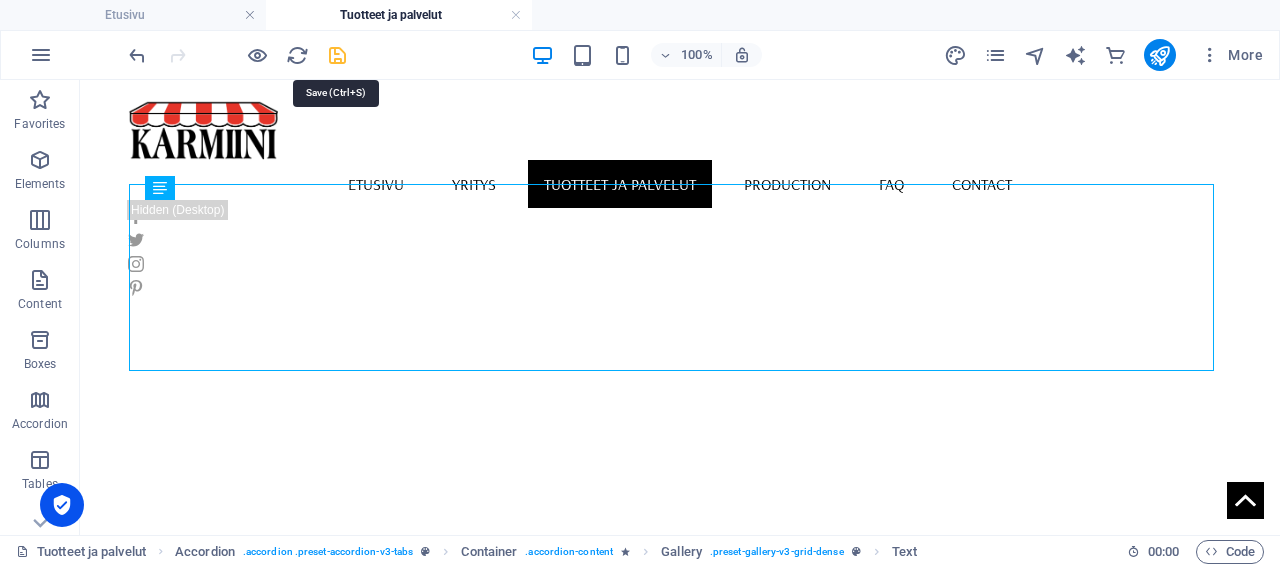 click at bounding box center (337, 55) 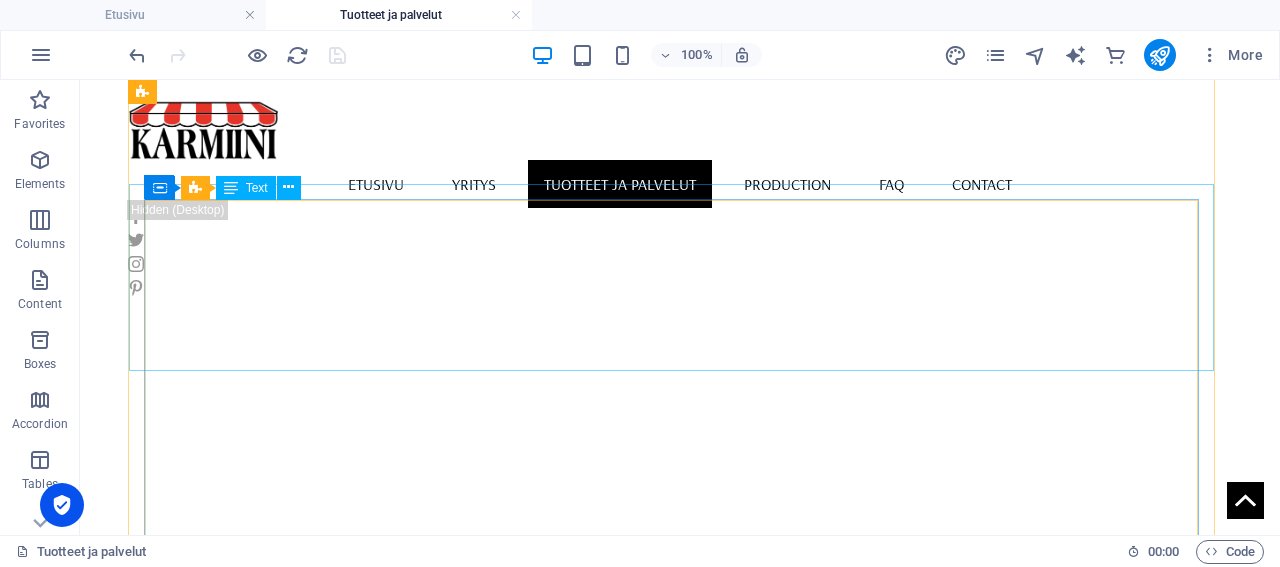 click on "Text" at bounding box center [257, 188] 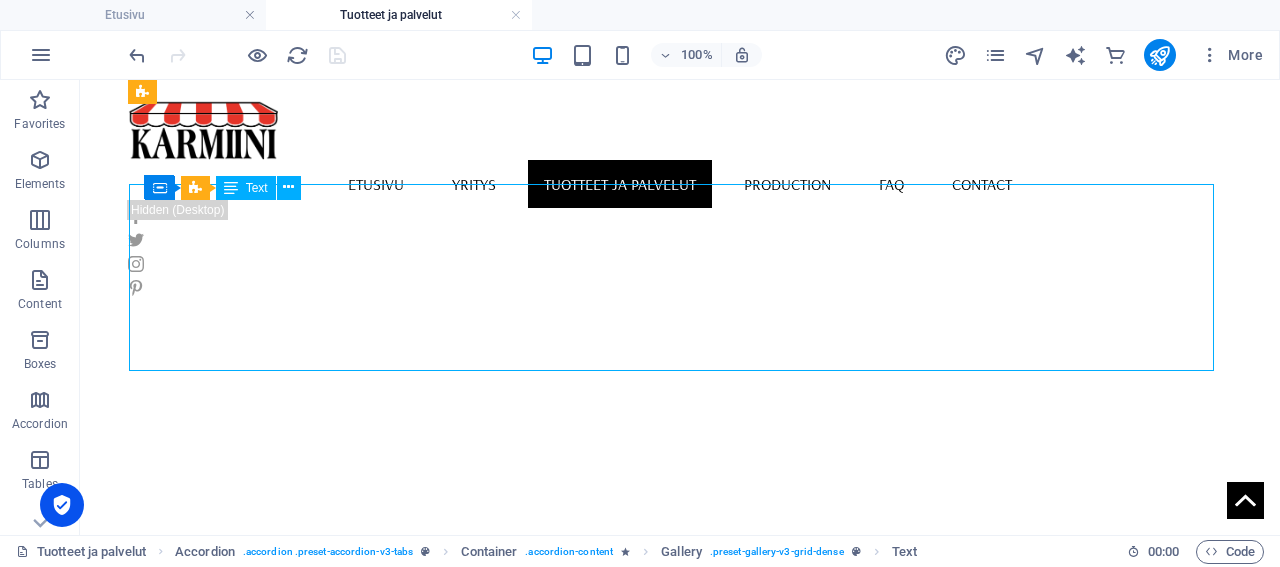 click on "Text" at bounding box center [257, 188] 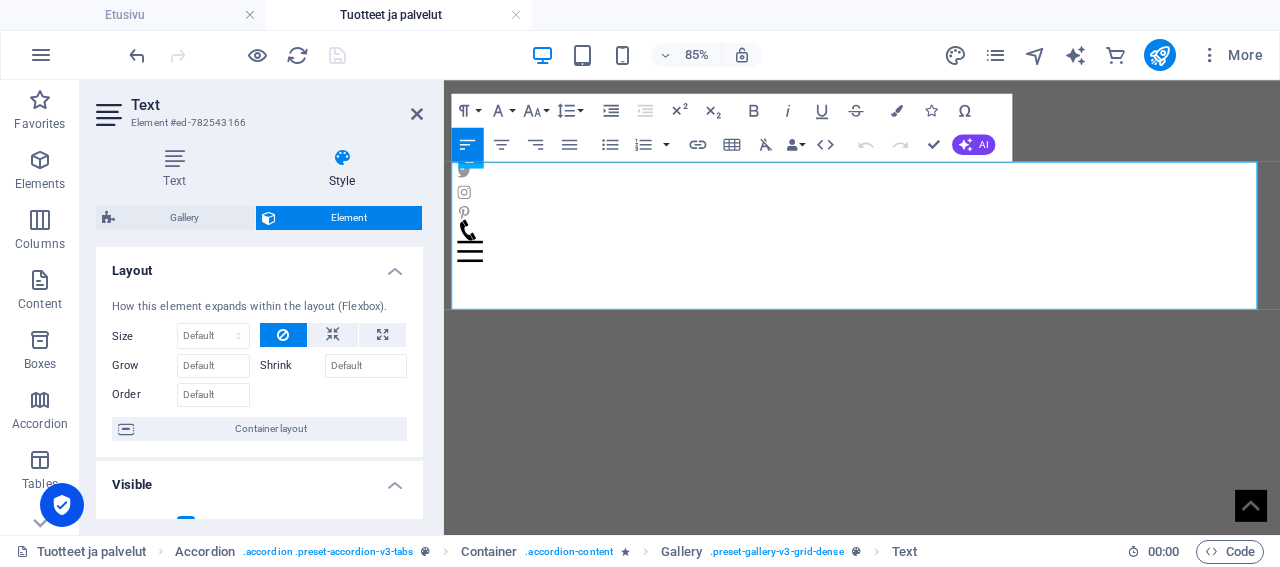 scroll, scrollTop: 651, scrollLeft: 0, axis: vertical 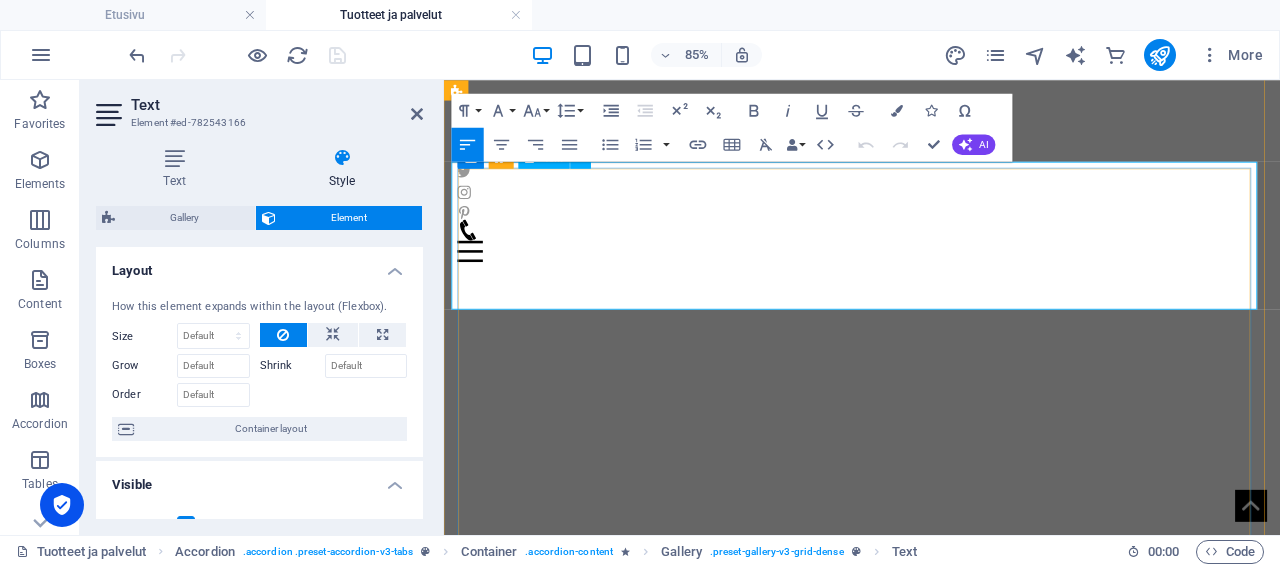 click at bounding box center [1023, 811] 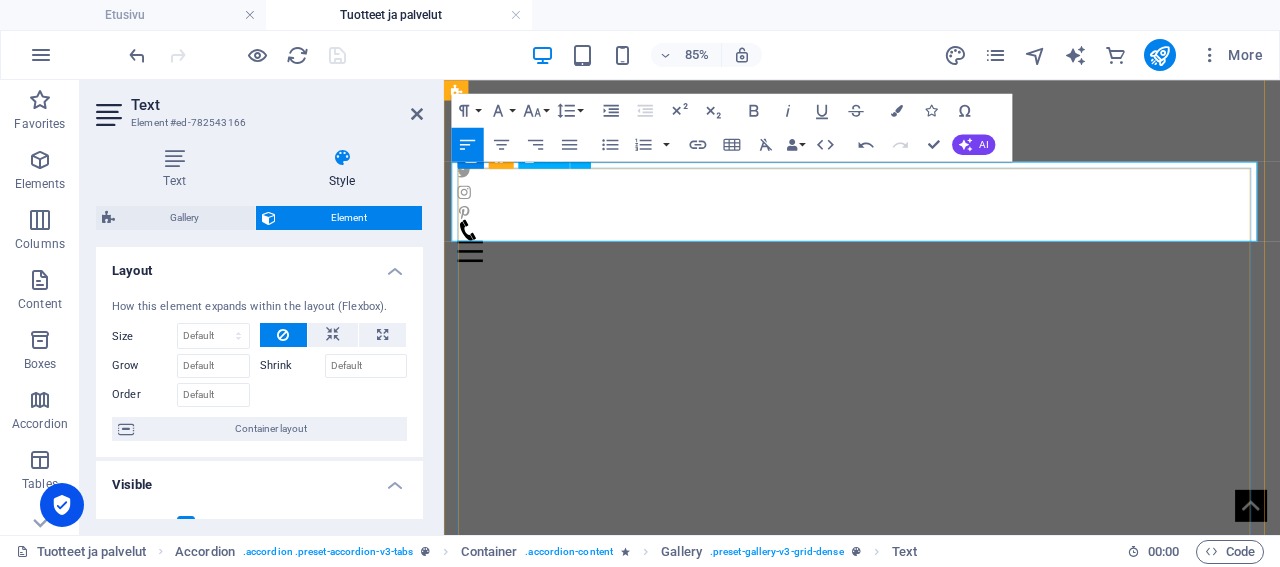 drag, startPoint x: 817, startPoint y: 210, endPoint x: 829, endPoint y: 227, distance: 20.808653 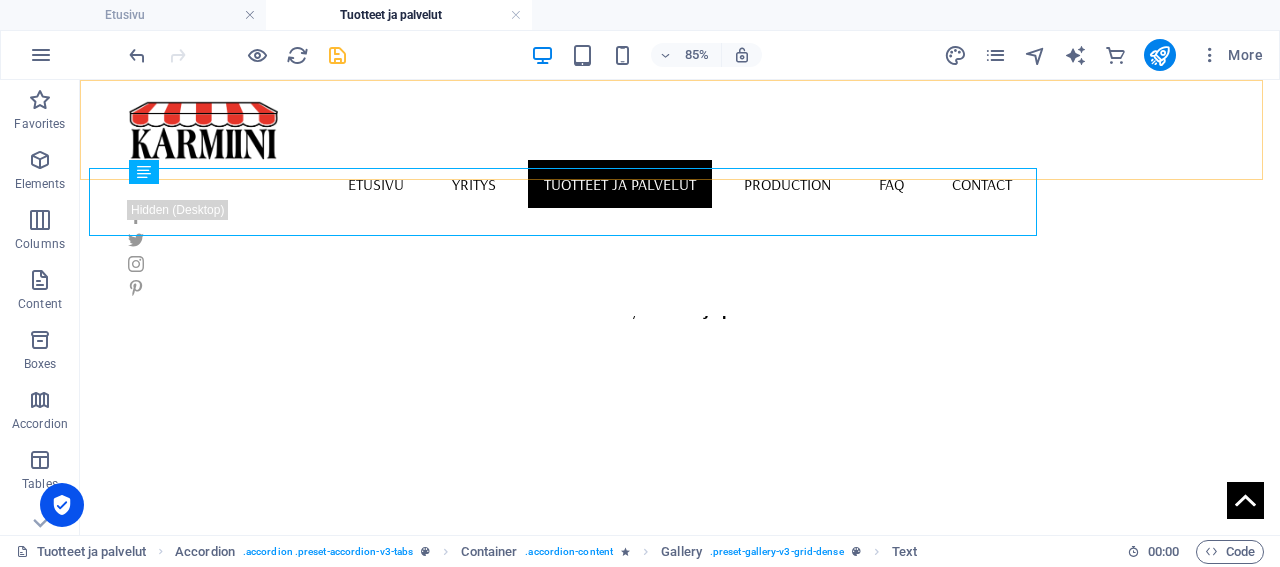 scroll, scrollTop: 659, scrollLeft: 0, axis: vertical 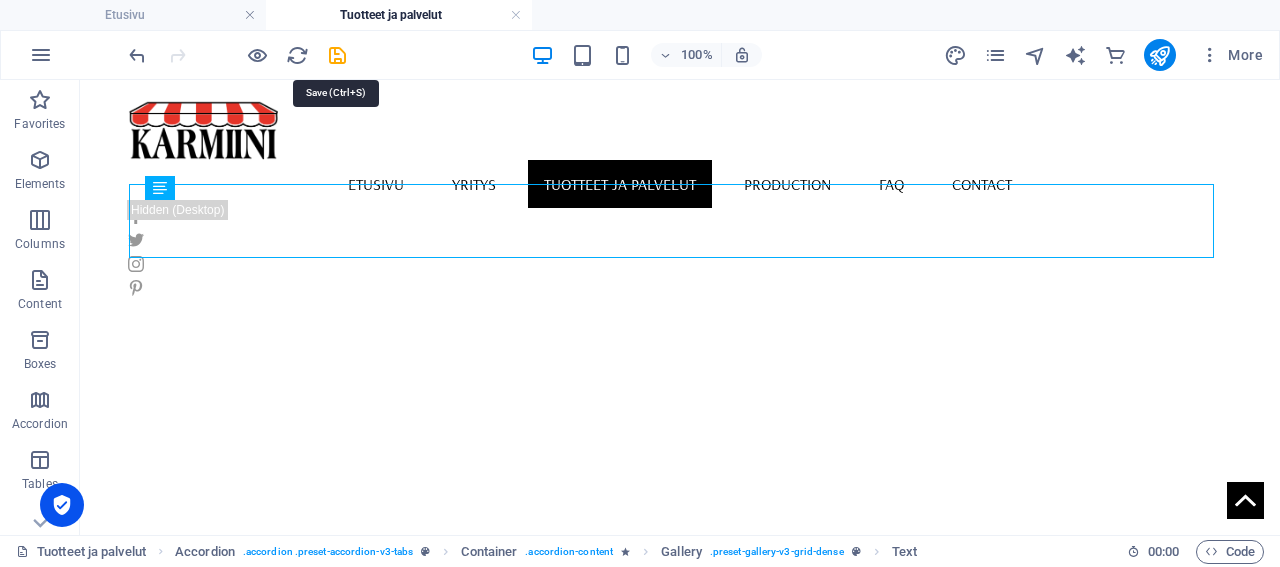 click at bounding box center [337, 55] 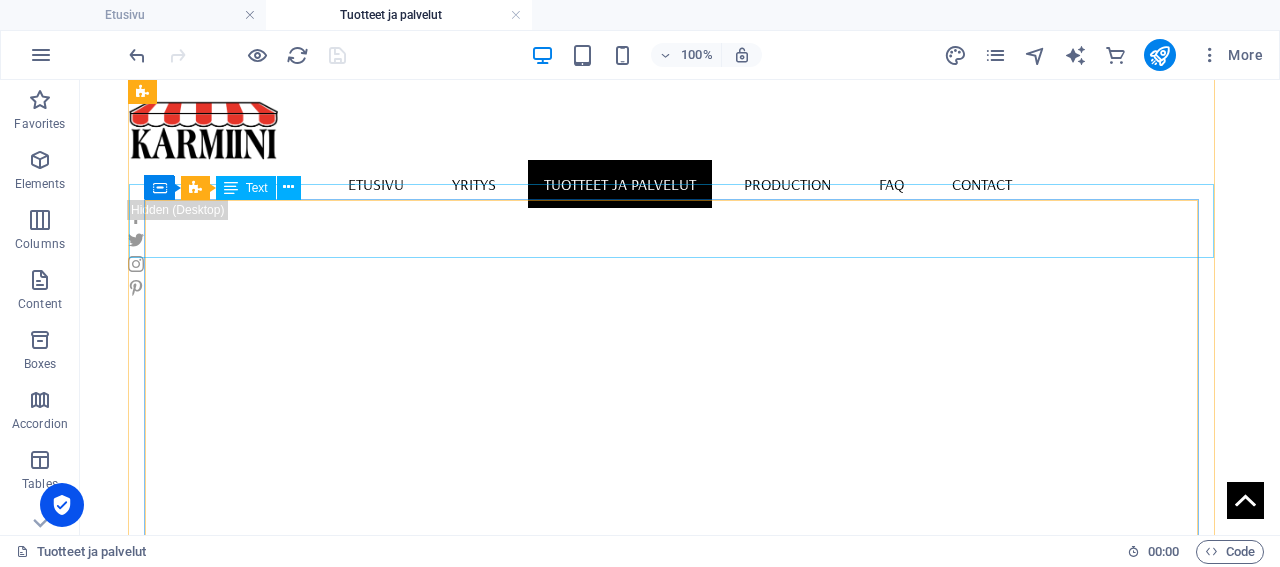 click on "Text" at bounding box center [257, 188] 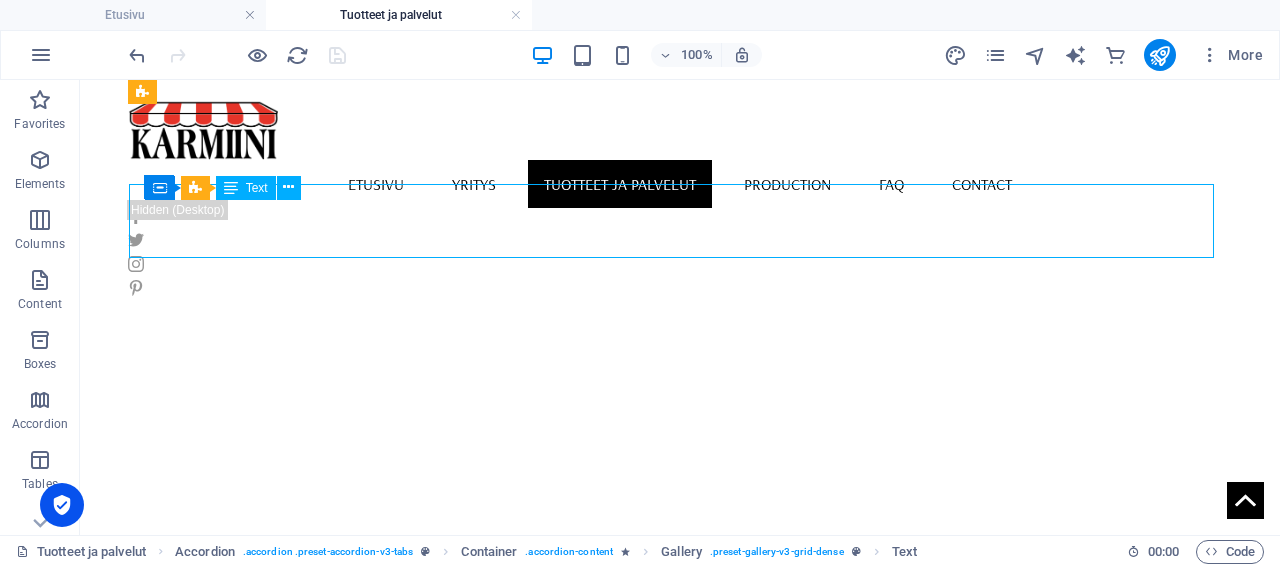 click on "Text" at bounding box center (257, 188) 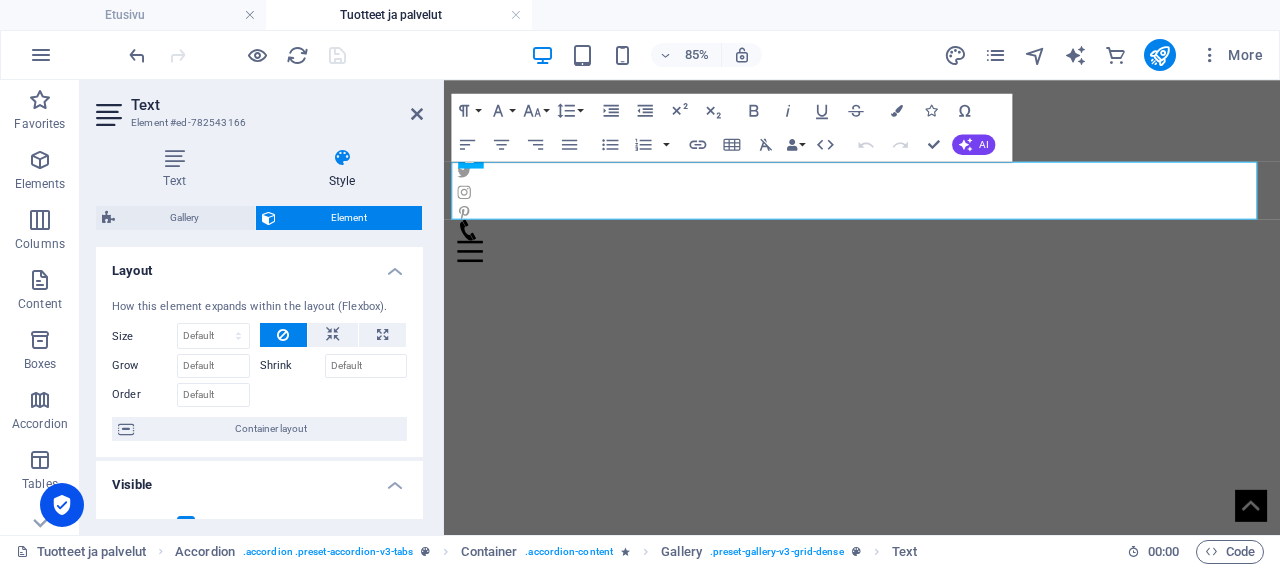 scroll, scrollTop: 651, scrollLeft: 0, axis: vertical 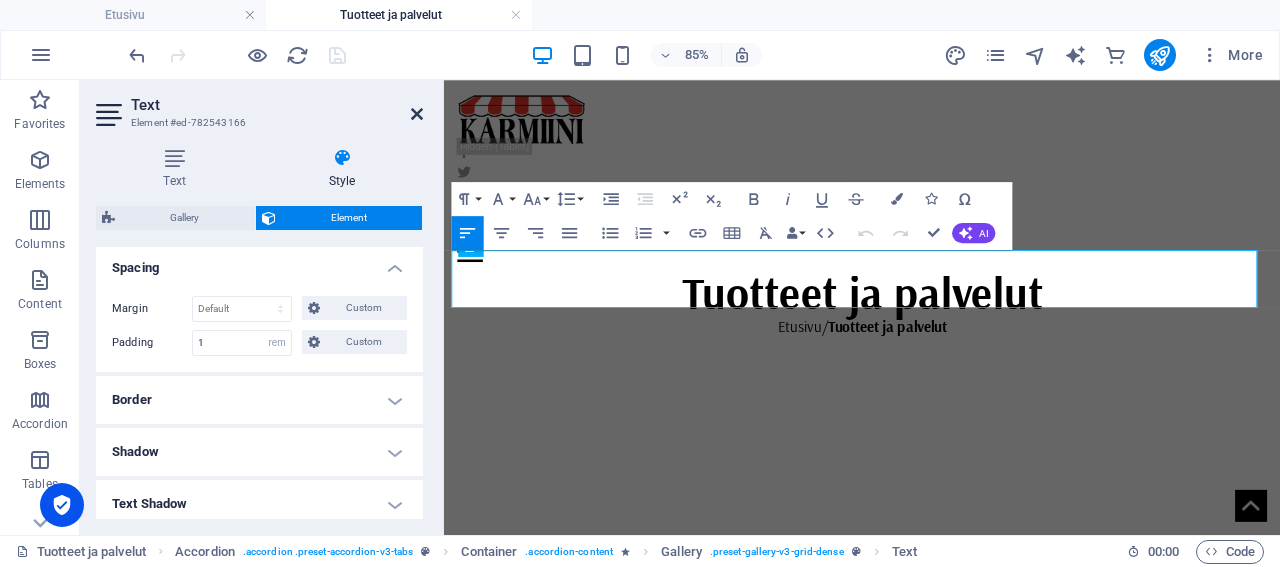 click at bounding box center (417, 114) 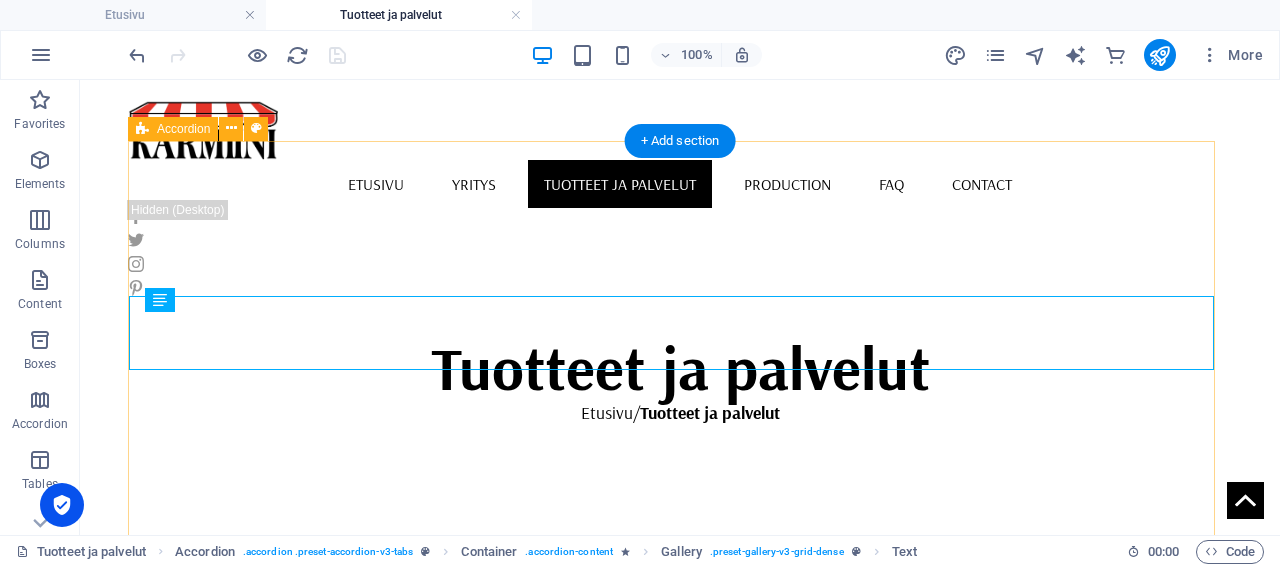 click on "Sälekaihtimet Sälekaihtimet ja puusälekaihtimet Living room Kitchen Decoration" at bounding box center (680, 981) 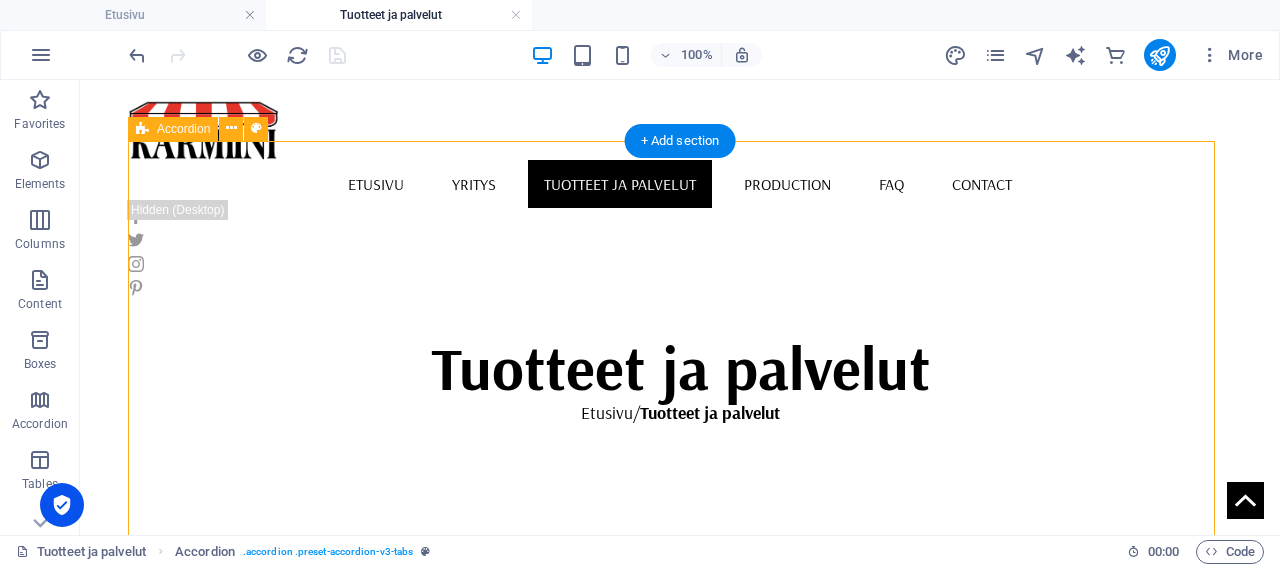 click on "Sälekaihtimet Sälekaihtimet ja puusälekaihtimet Living room Kitchen Decoration" at bounding box center (680, 981) 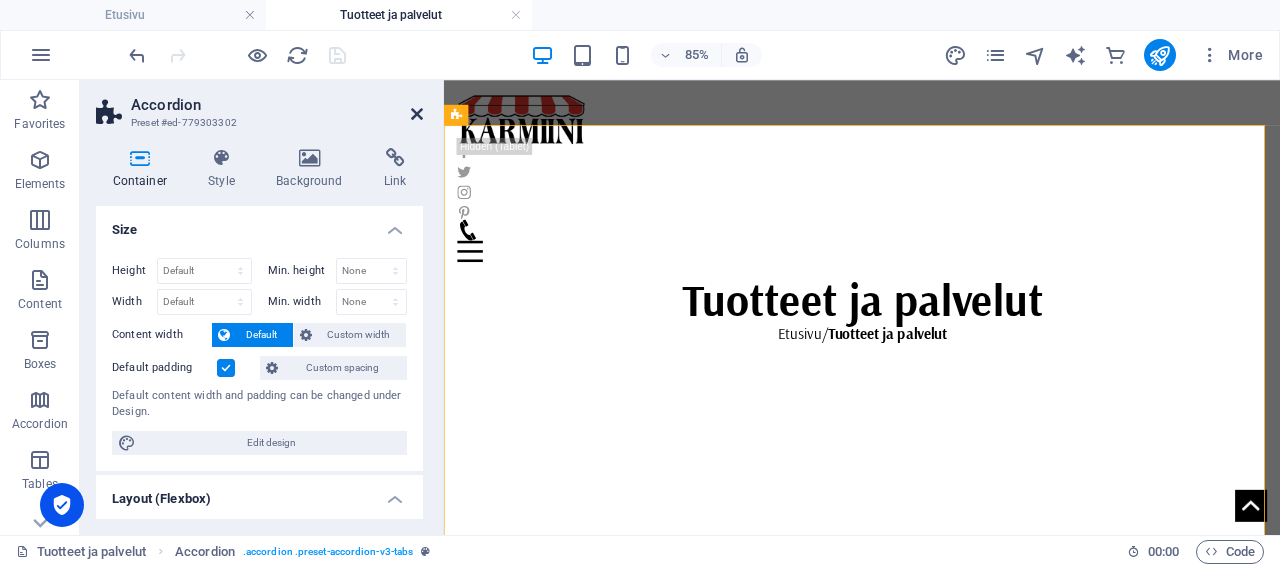 click at bounding box center [417, 114] 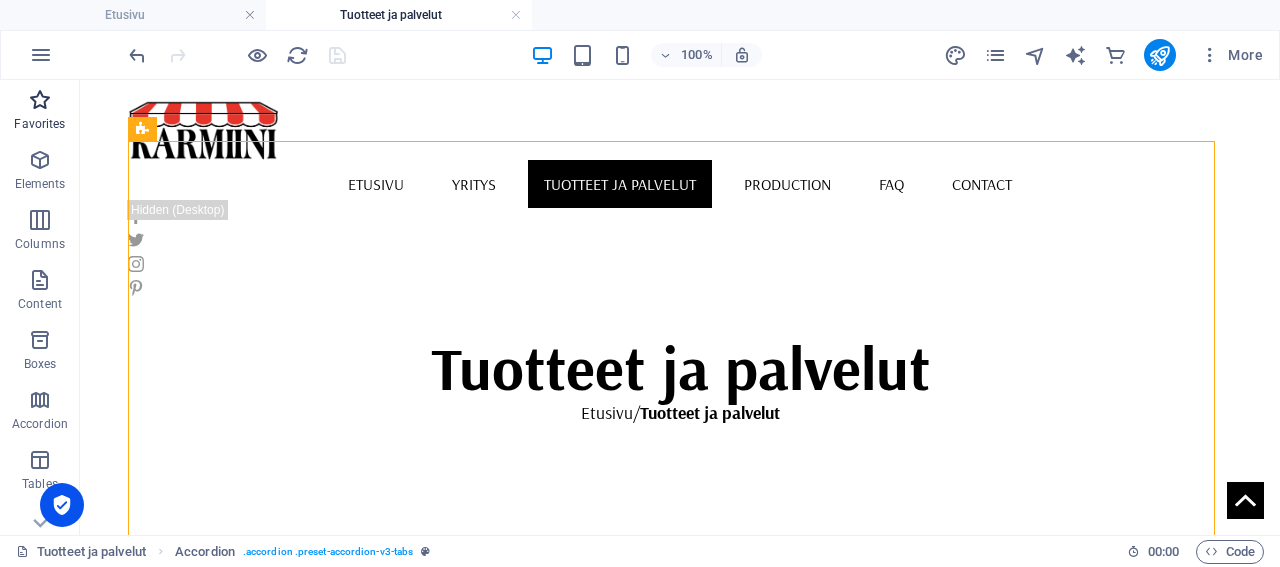 scroll, scrollTop: 547, scrollLeft: 0, axis: vertical 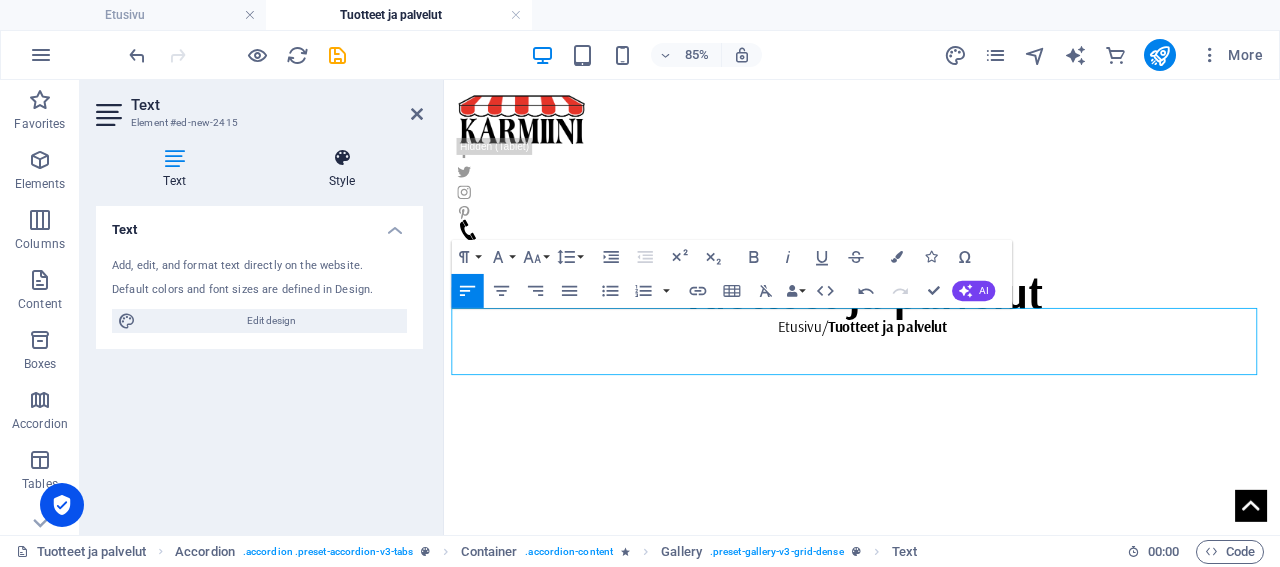 click on "Style" at bounding box center [342, 169] 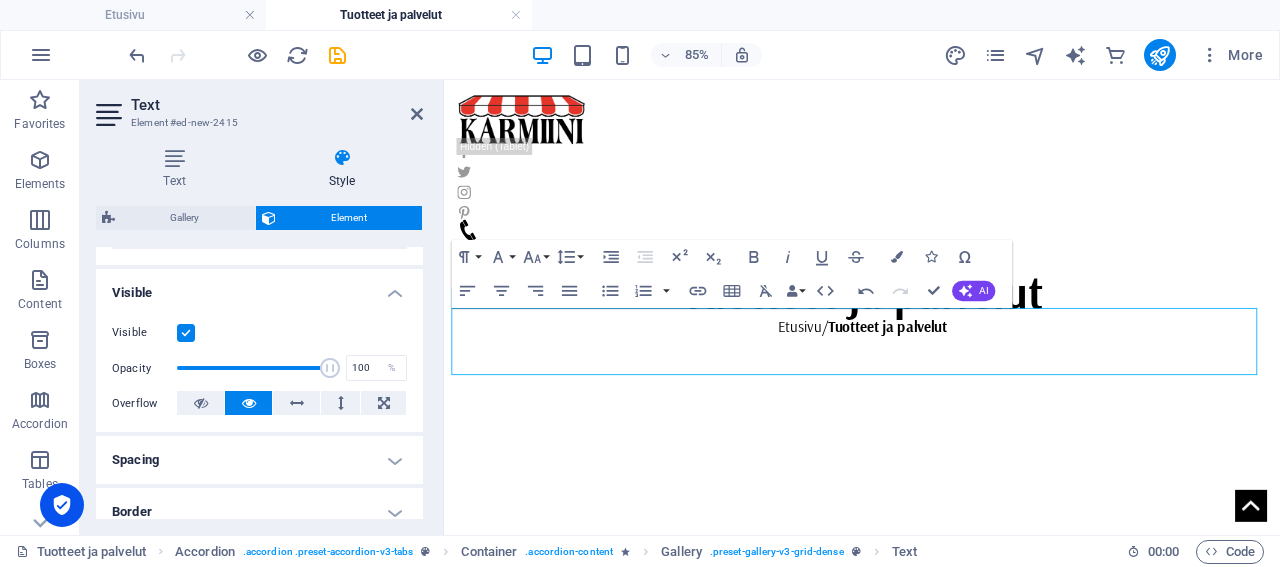 scroll, scrollTop: 288, scrollLeft: 0, axis: vertical 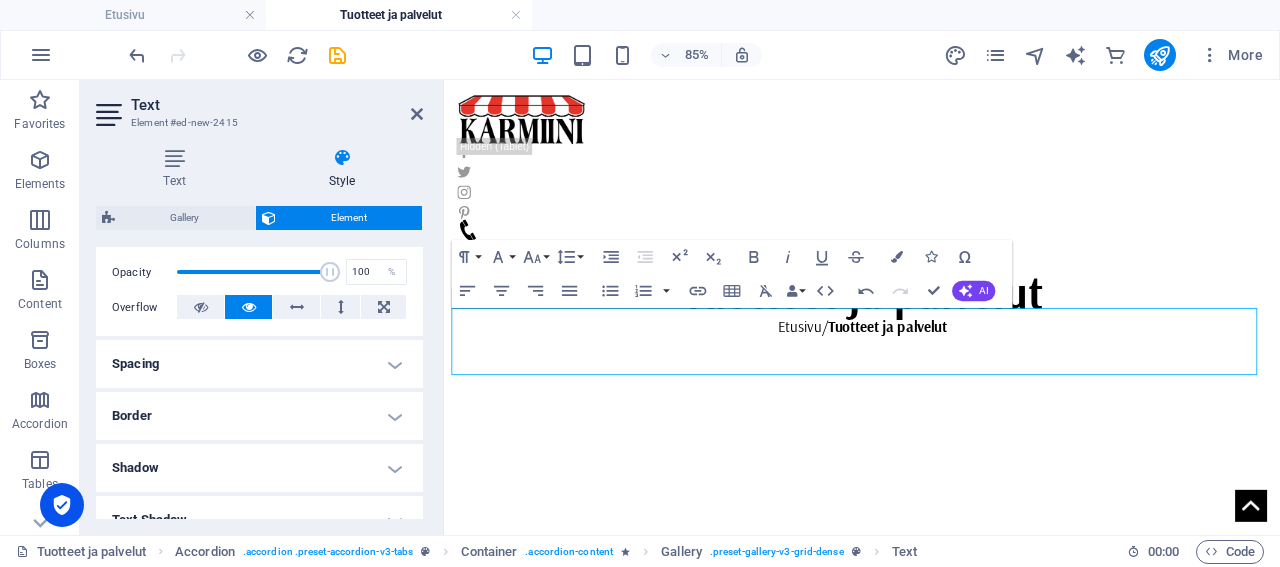 click on "Spacing" at bounding box center (259, 364) 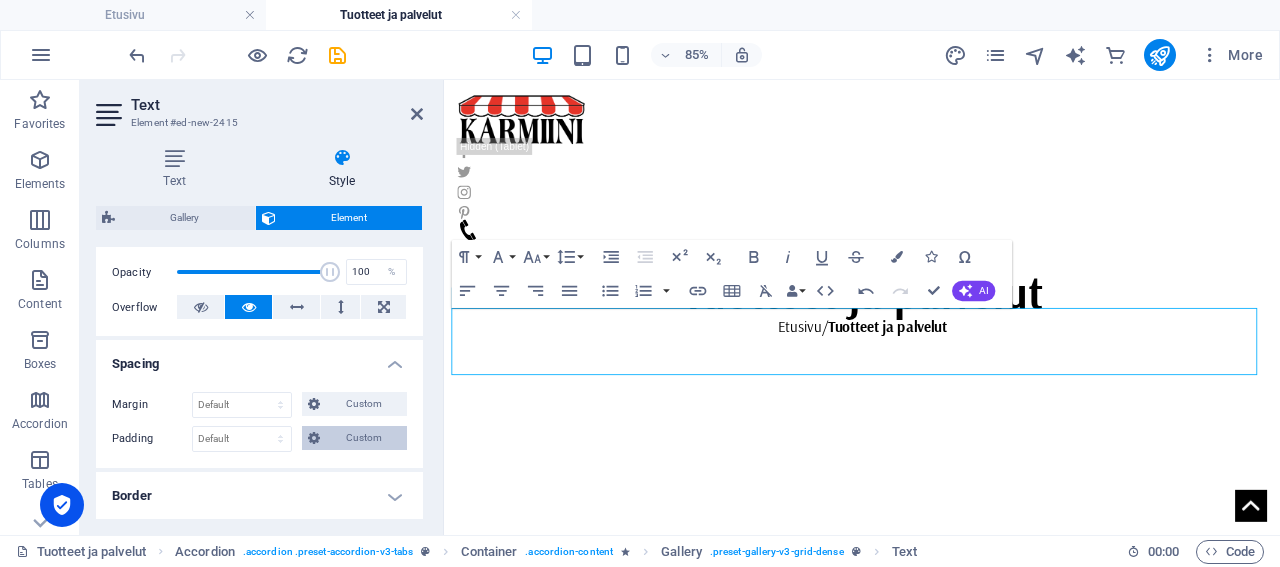 click on "Custom" at bounding box center (363, 438) 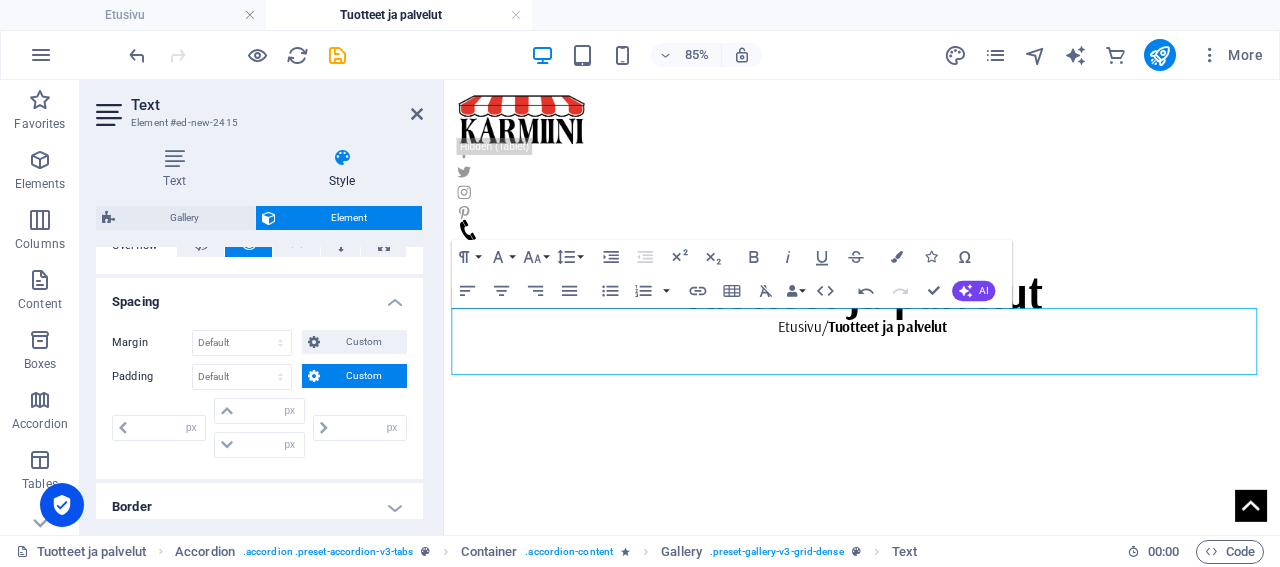 scroll, scrollTop: 384, scrollLeft: 0, axis: vertical 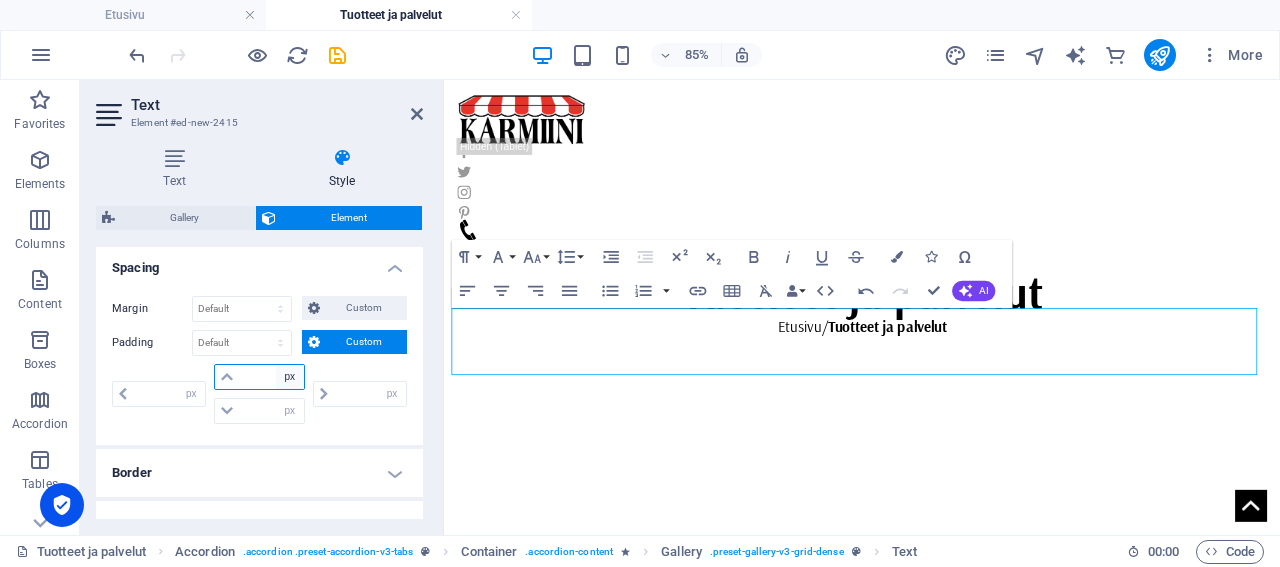 select on "rem" 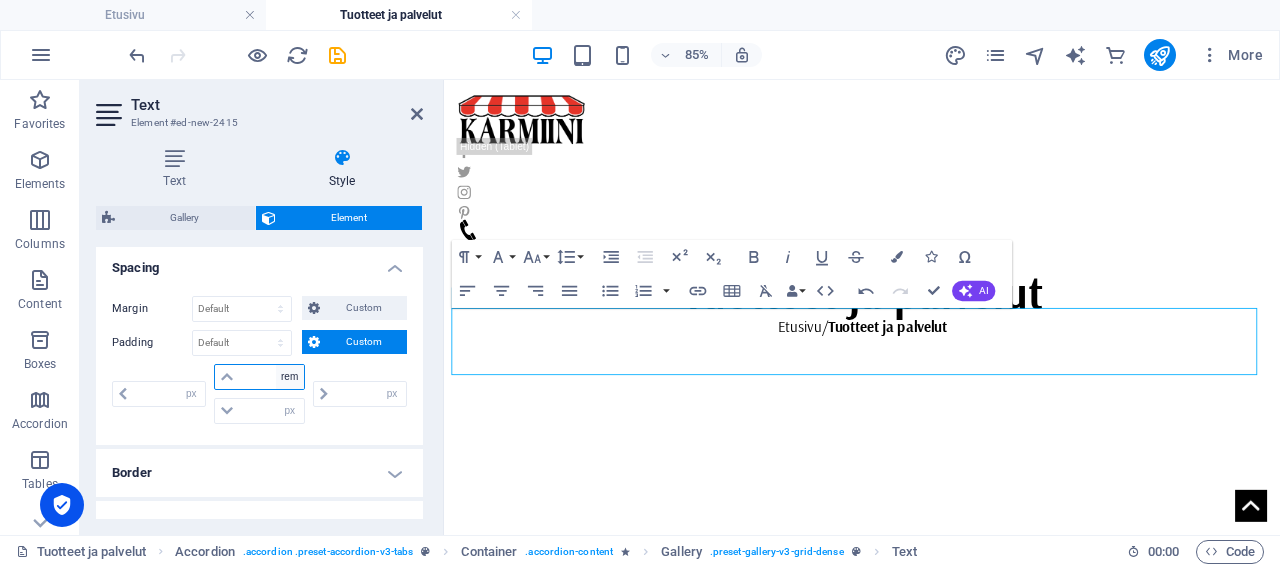 click on "rem" at bounding box center [0, 0] 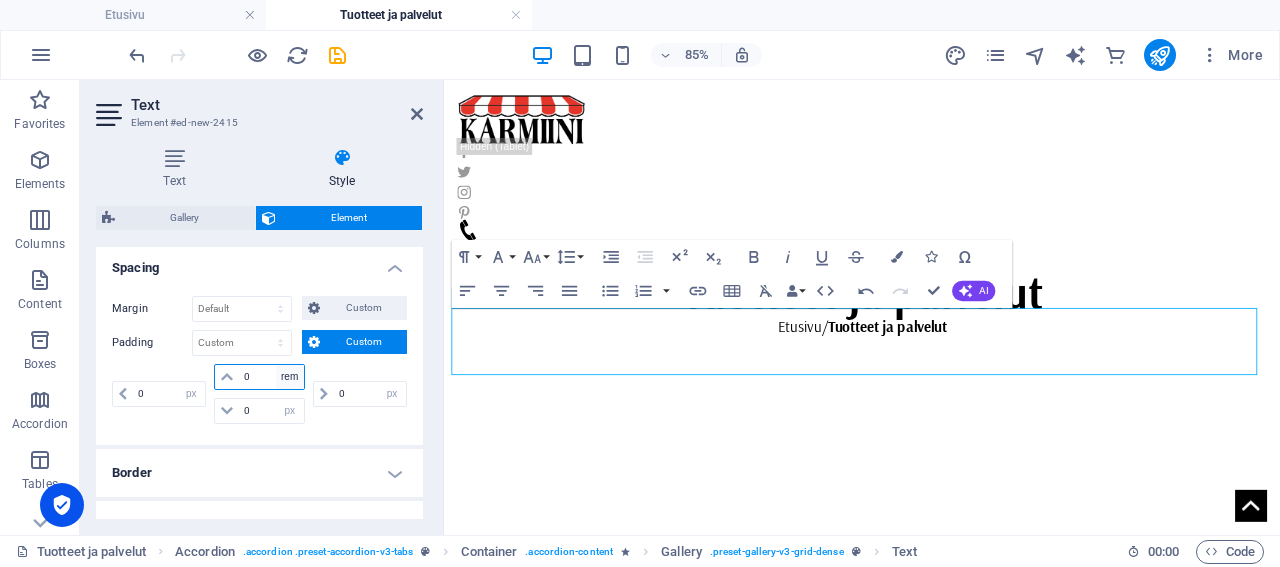 type on "0" 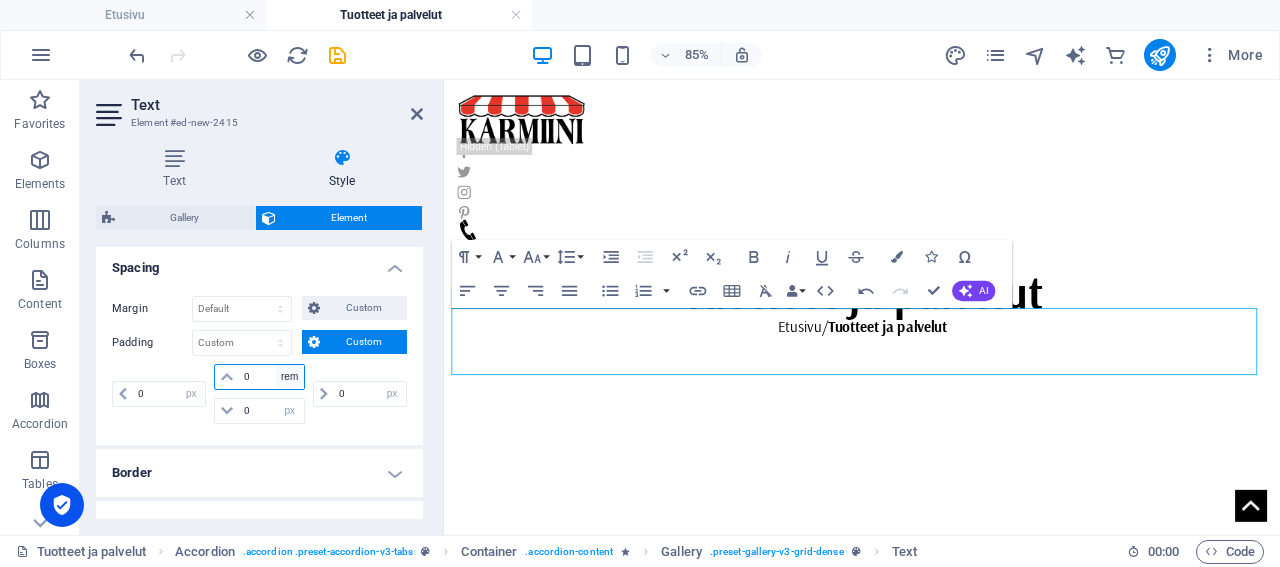 type on "0" 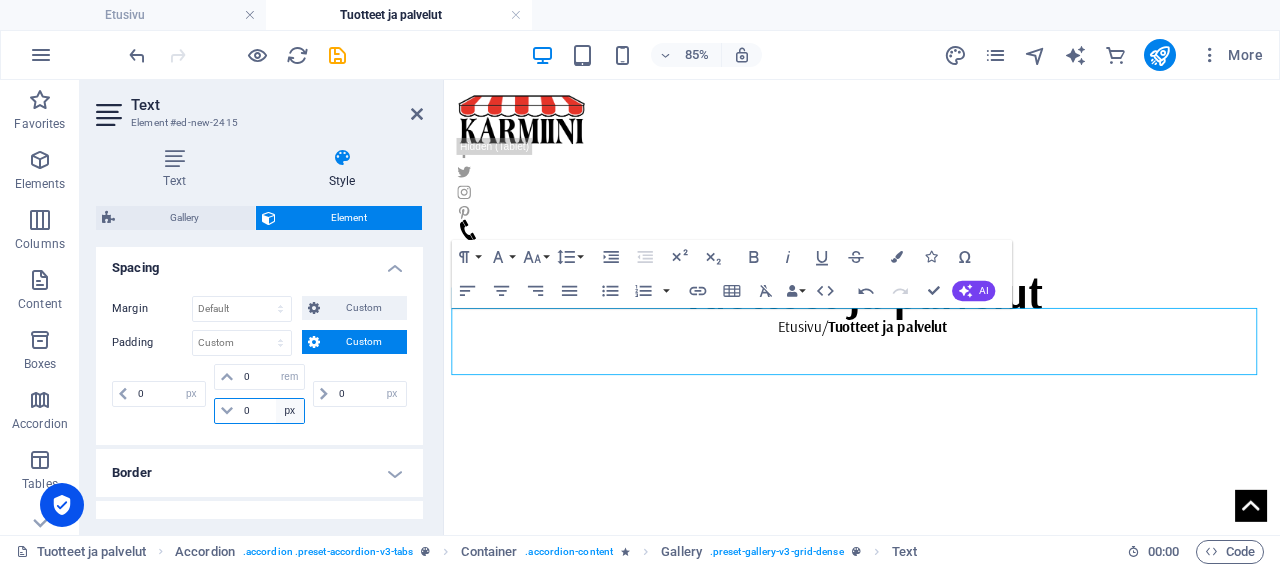 click on "px rem % vh vw" at bounding box center [290, 411] 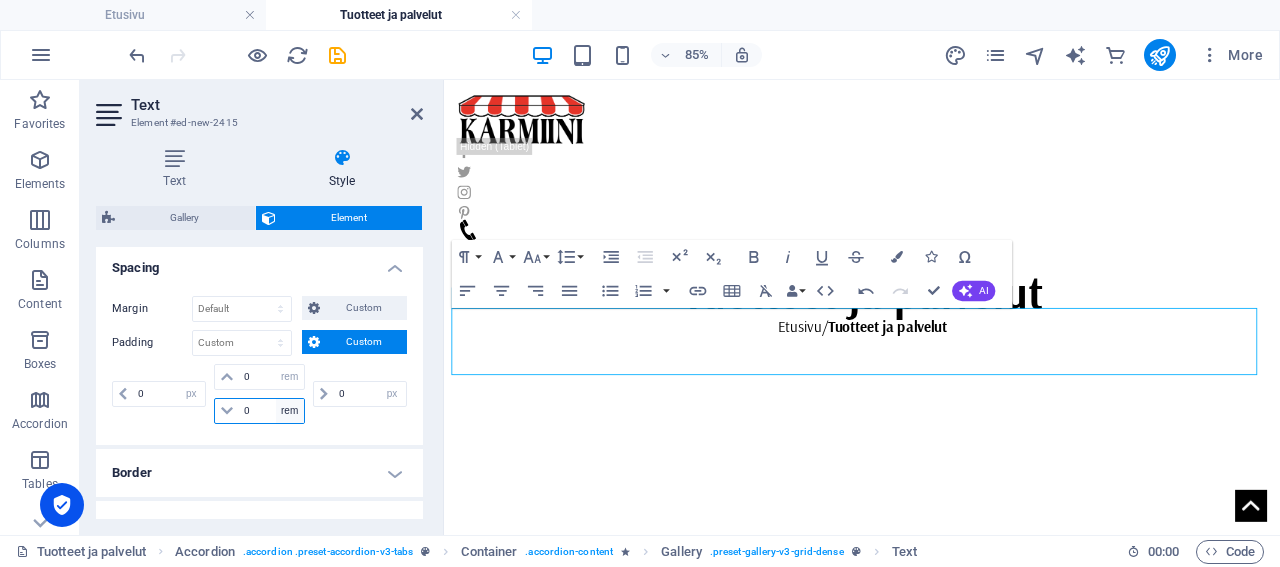 click on "rem" at bounding box center (0, 0) 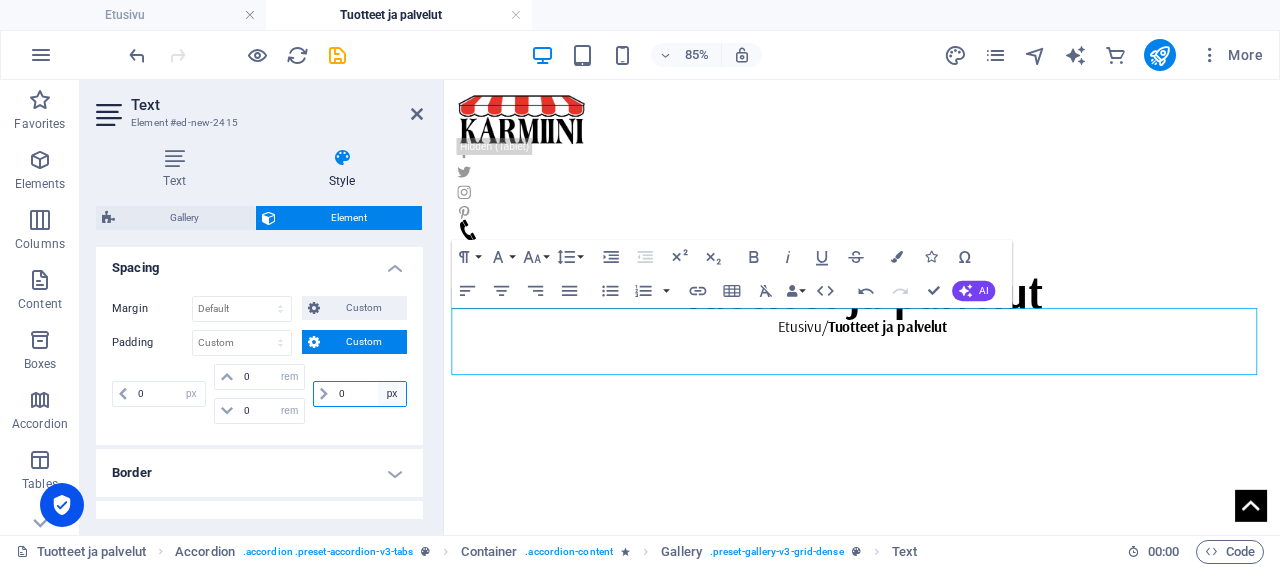 click on "px rem % vh vw" at bounding box center (392, 394) 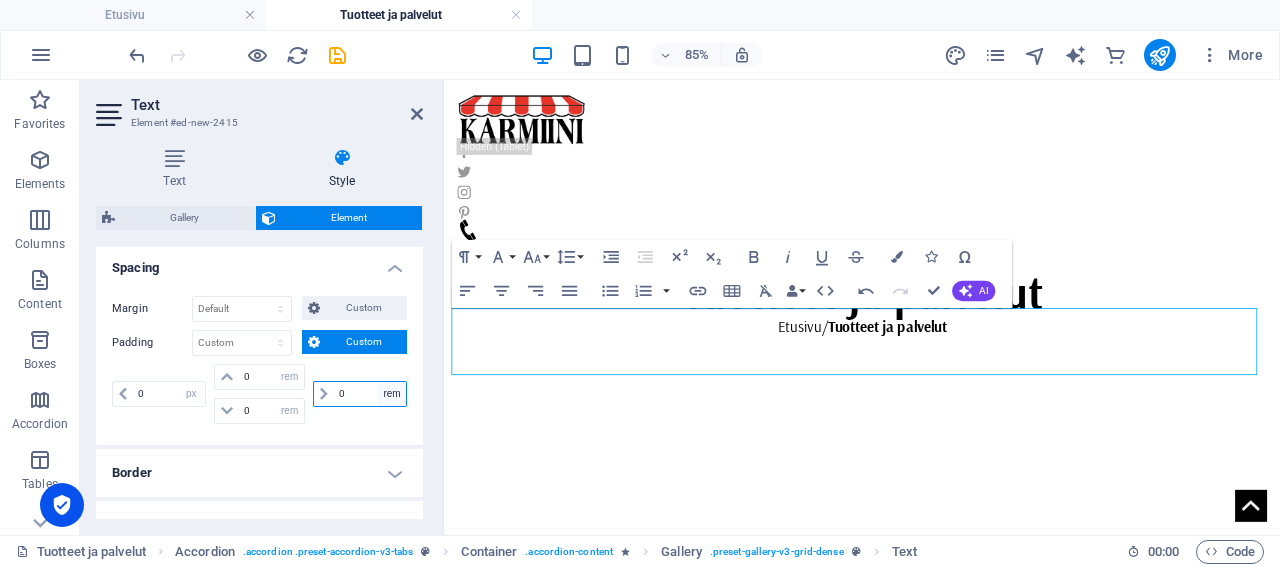 click on "rem" at bounding box center [0, 0] 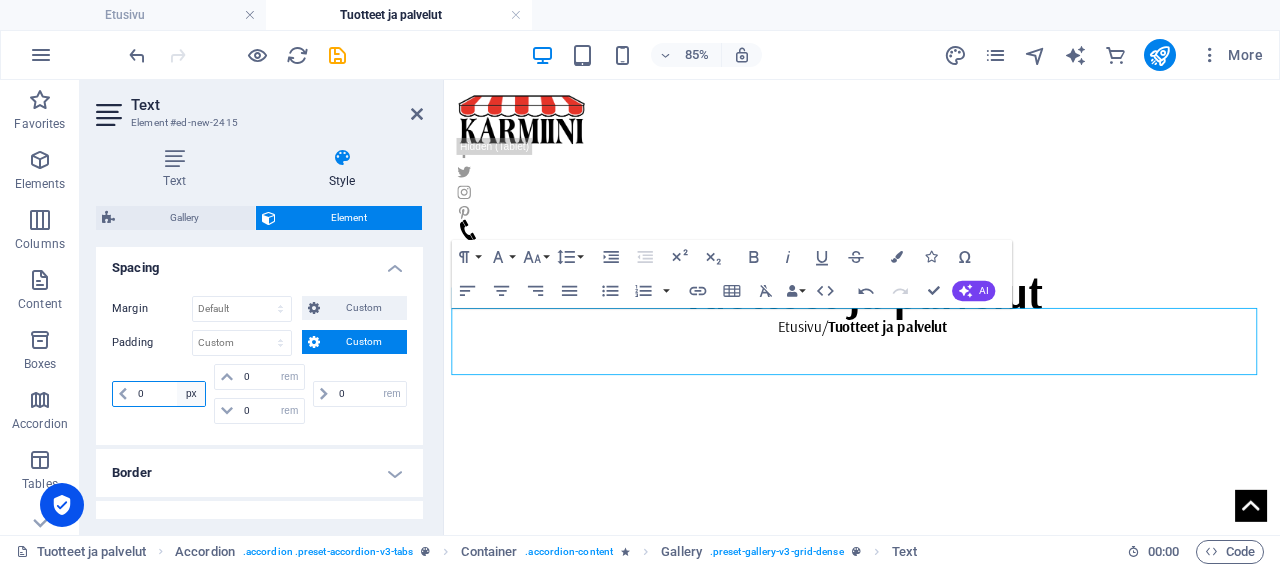 click on "px rem % vh vw" at bounding box center (191, 394) 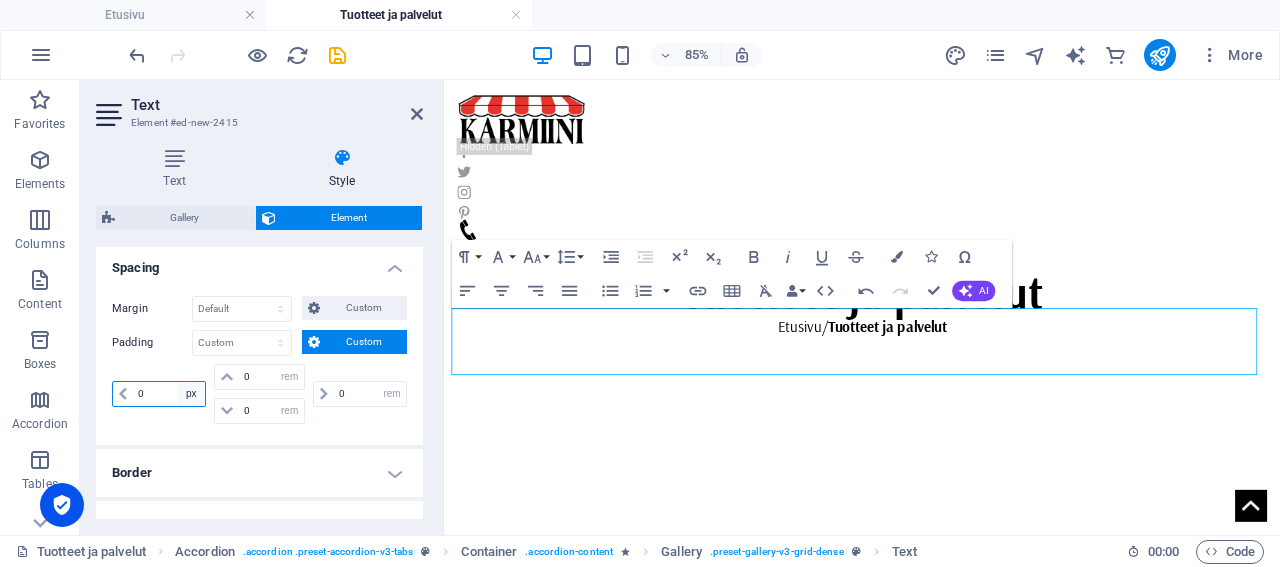 select on "rem" 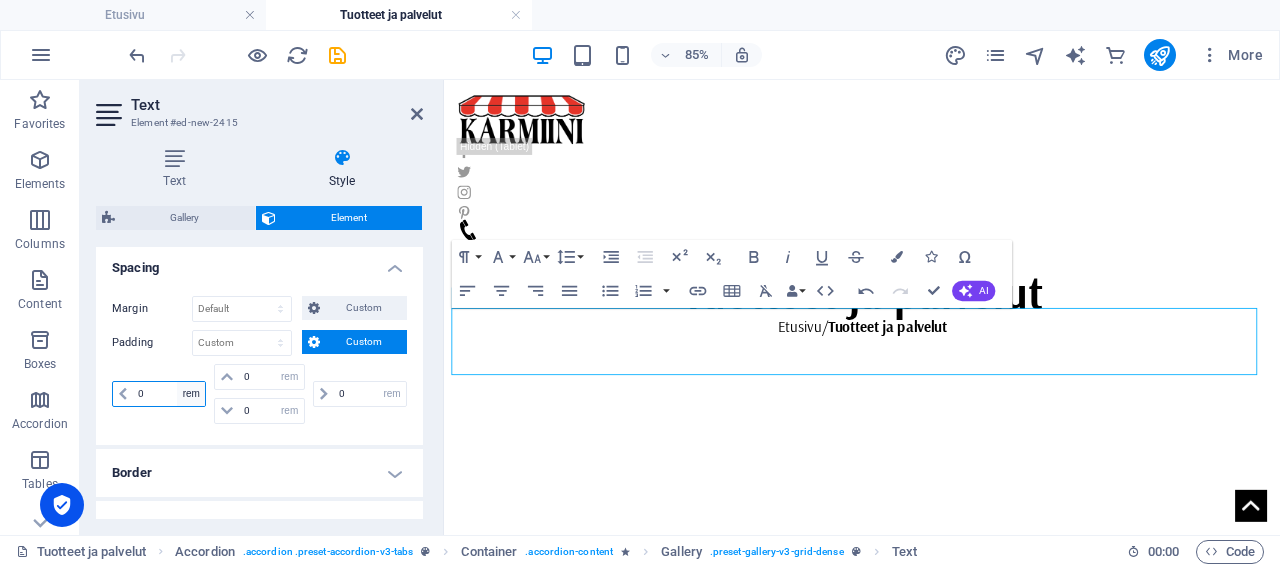 click on "rem" at bounding box center (0, 0) 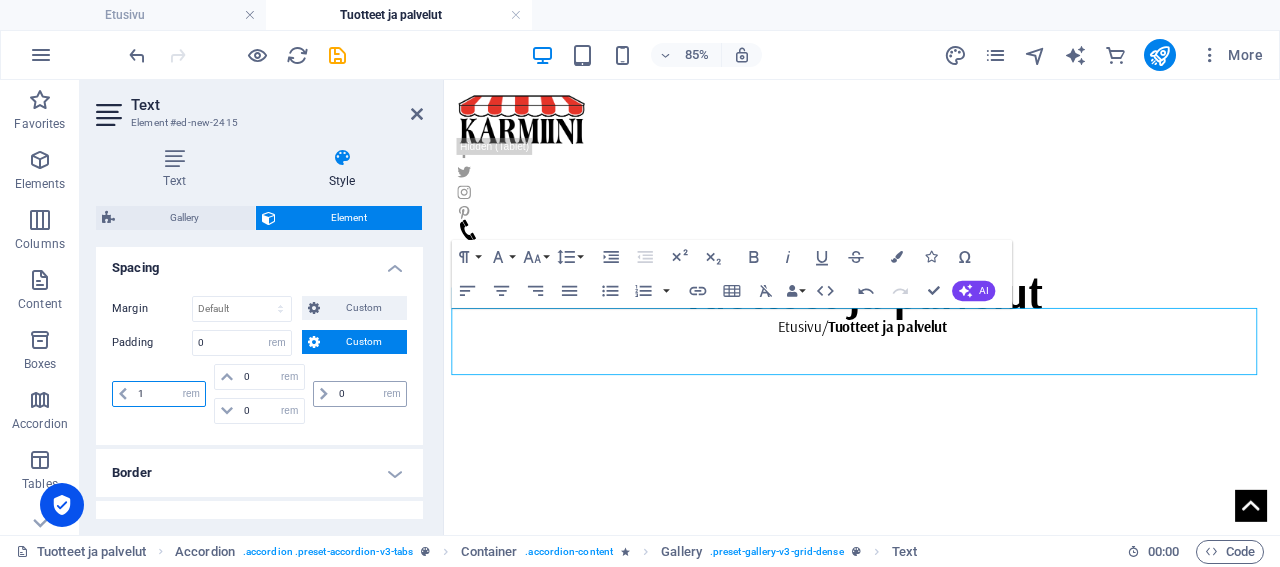 type on "1" 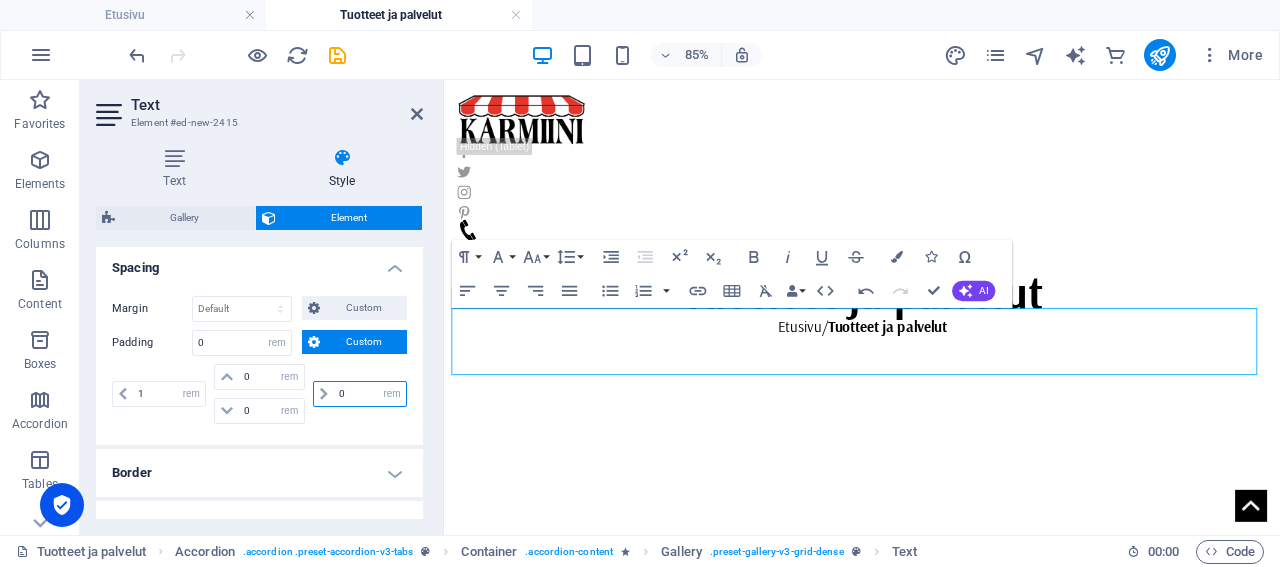 type 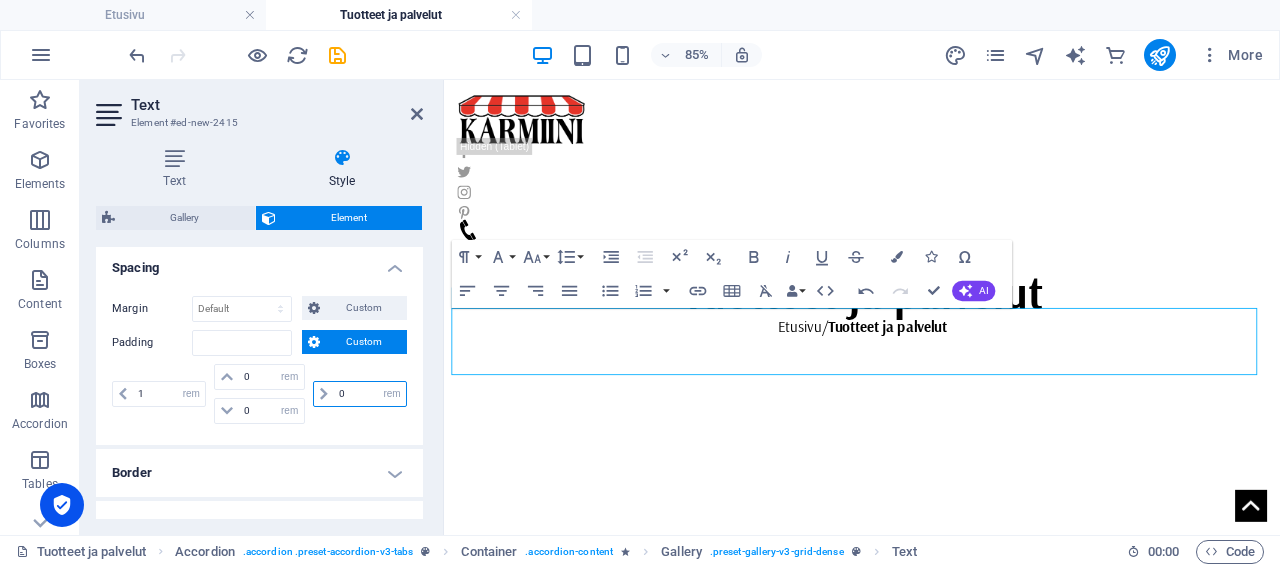 click on "0" at bounding box center (370, 394) 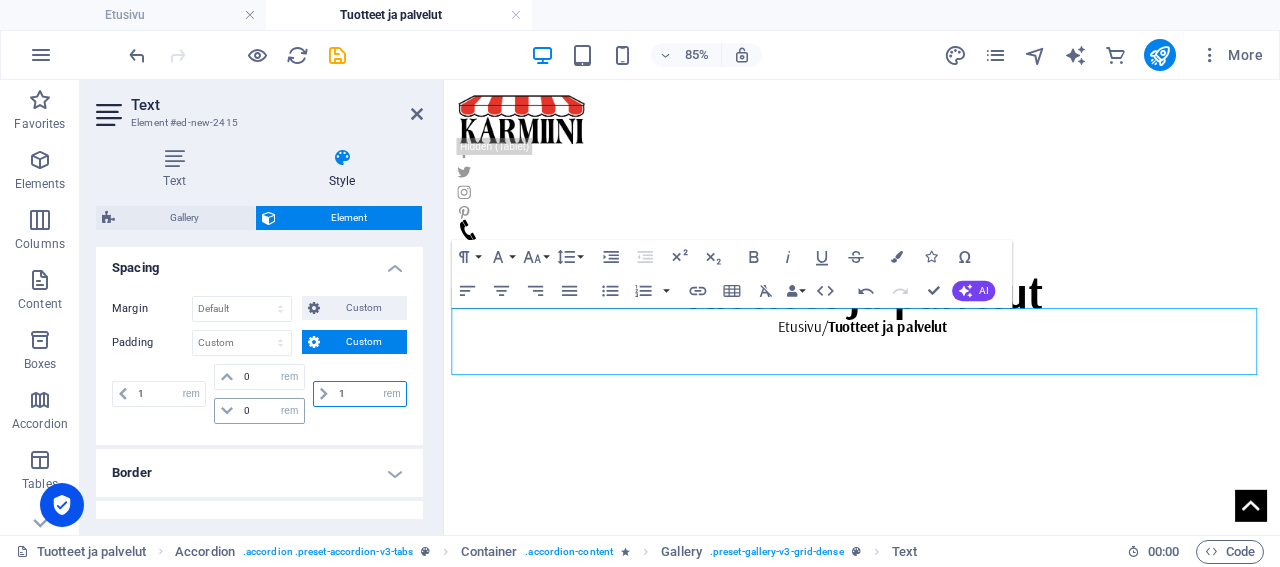 type on "1" 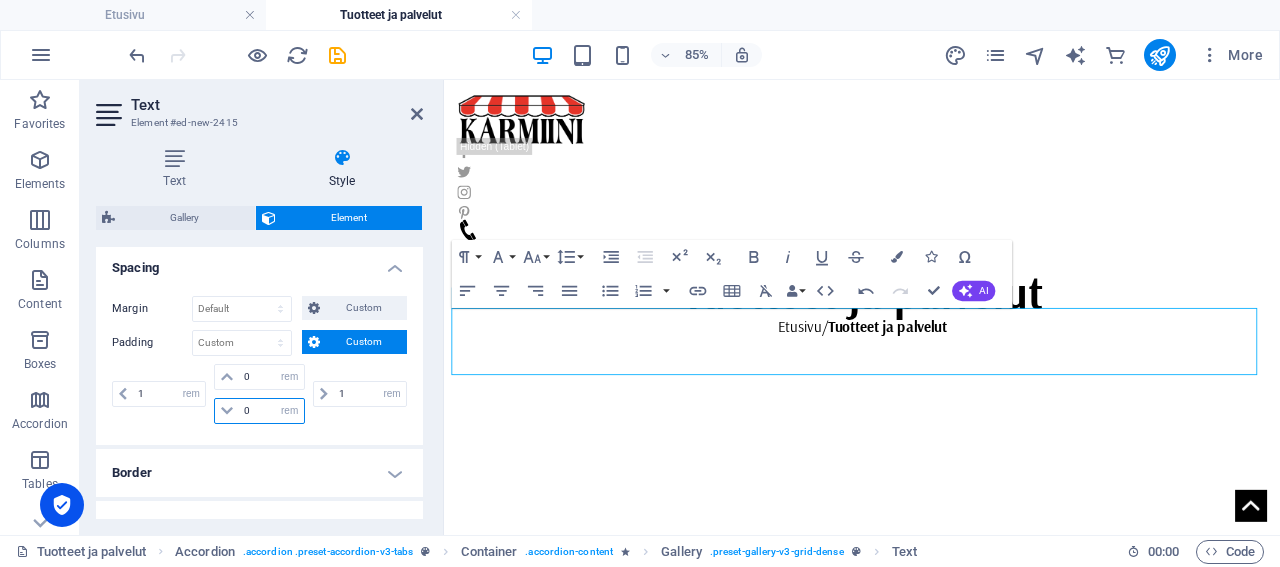 click on "0" at bounding box center [271, 411] 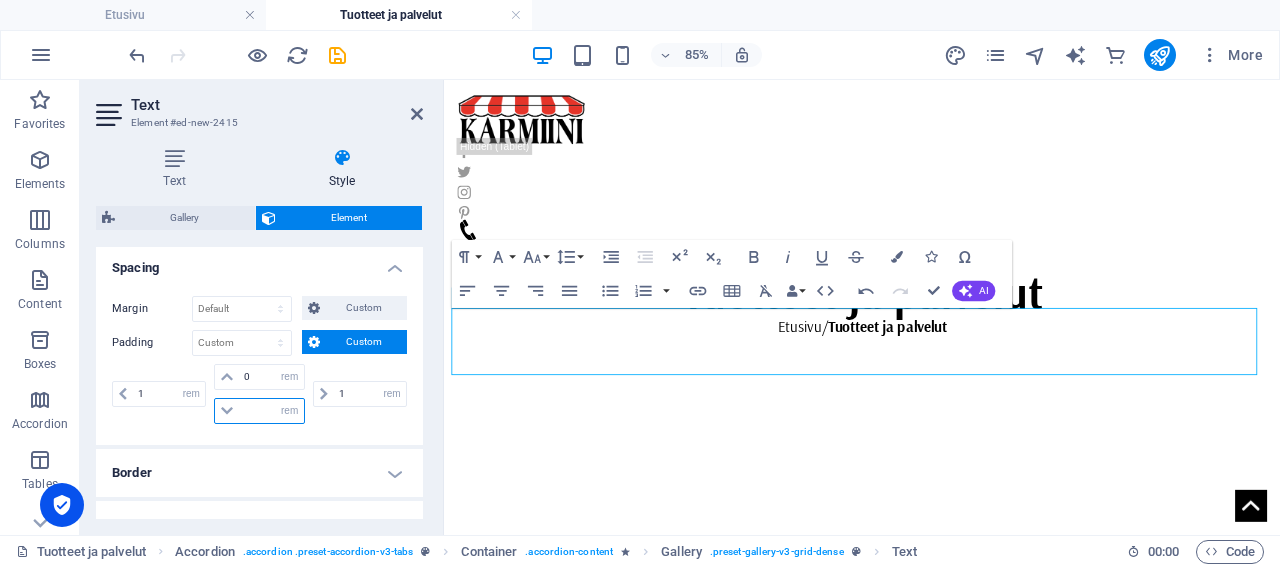 type on "1" 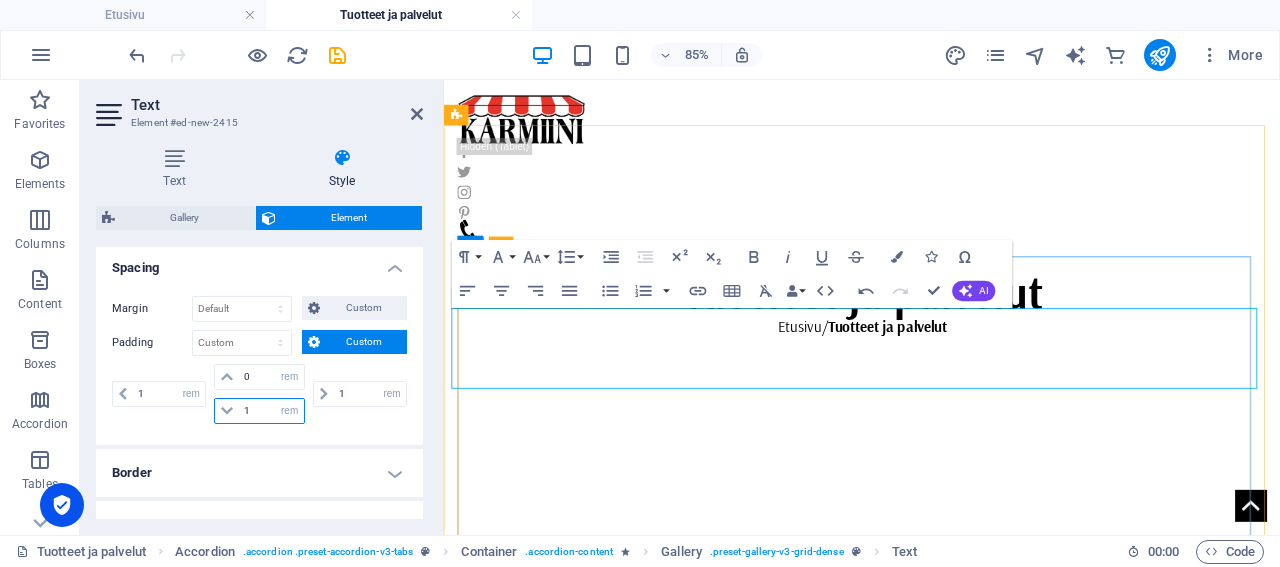 scroll, scrollTop: 6804, scrollLeft: 13, axis: both 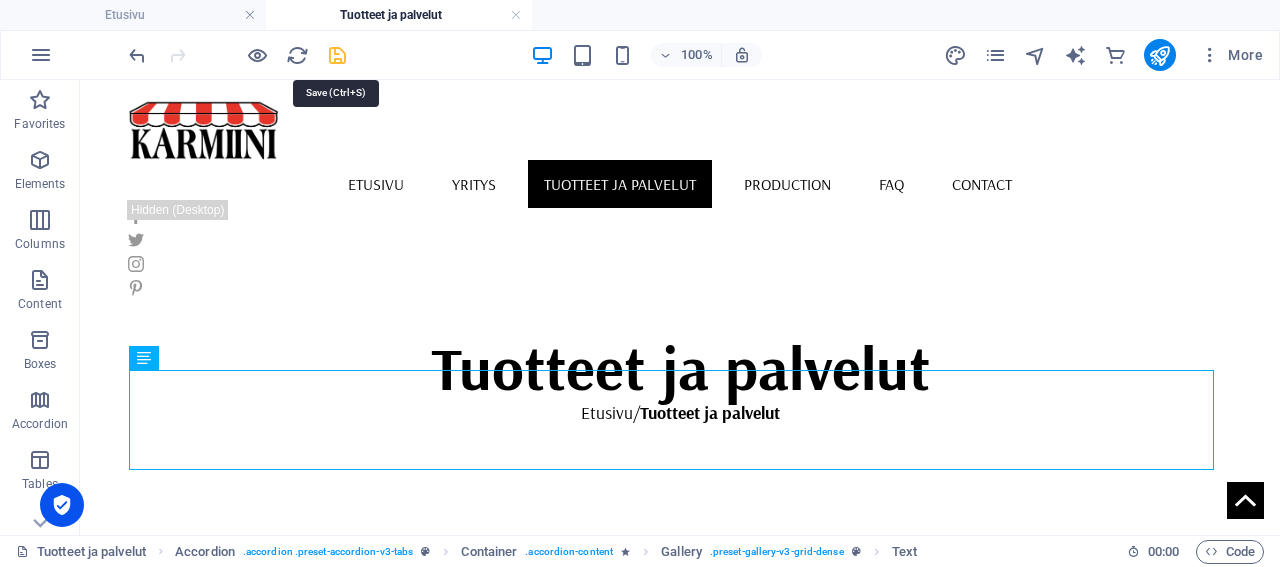 click at bounding box center [337, 55] 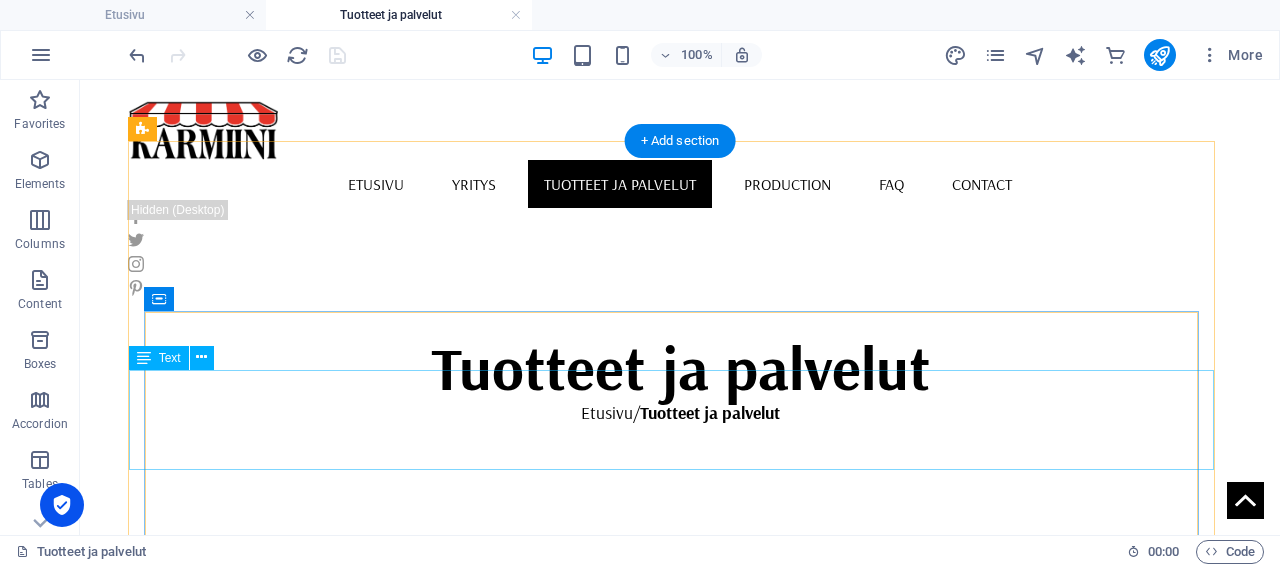 click on "Sälekaihtimet kuuluvat ikkunoiden perusvarustukseen, niillä pystytään antamaan tehokas näkösuoja ja säätelemään valon pääsyä huonetilaan. Päivittäisessä käytössä on tärkeää, että sälekaihtimet ovat laadukkaat ja kestävät. Laadukkailla kaihtimilla pystytään pienentämään huoneilman viilentämiseen tarvittavan energiakulutuksen määrää." at bounding box center [714, 1159] 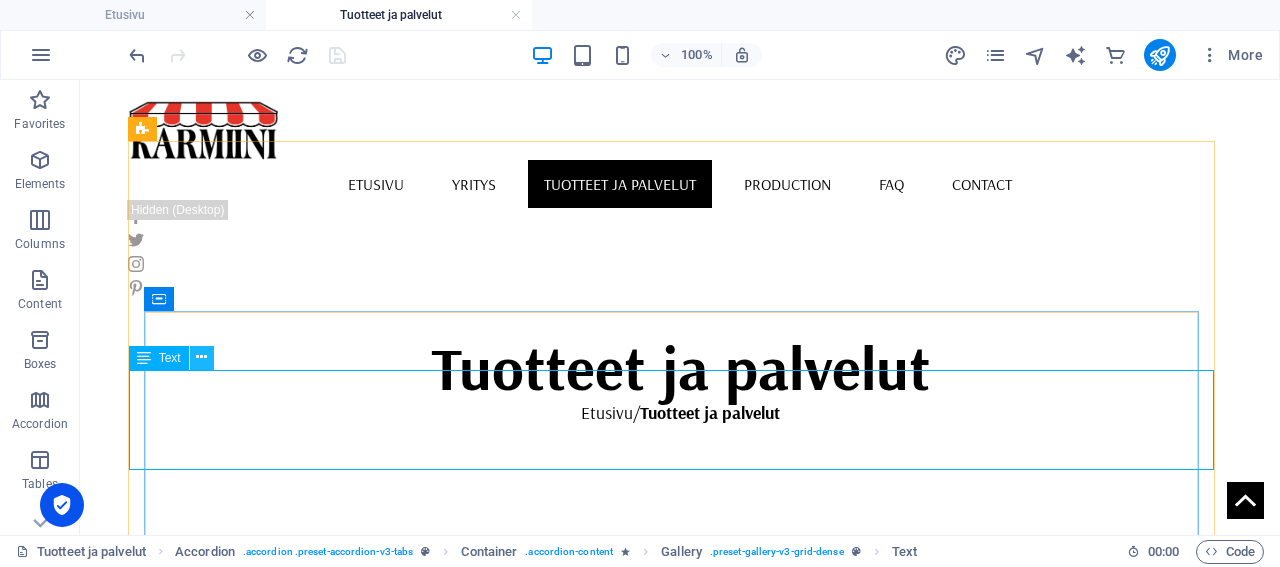 click at bounding box center [201, 357] 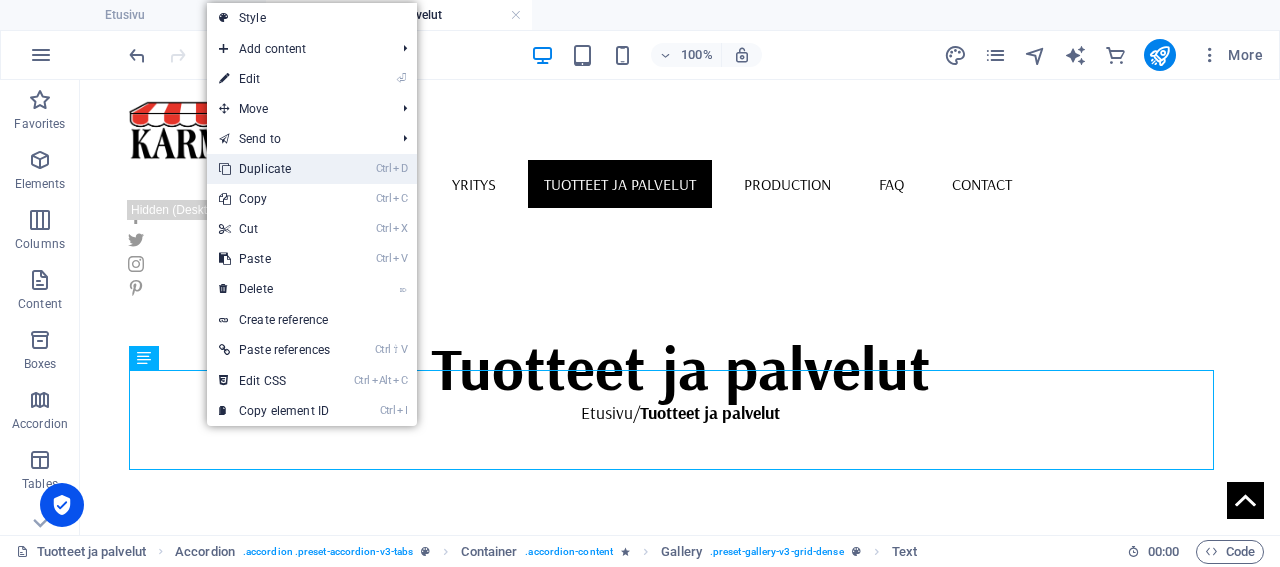 click on "Ctrl D  Duplicate" at bounding box center [274, 169] 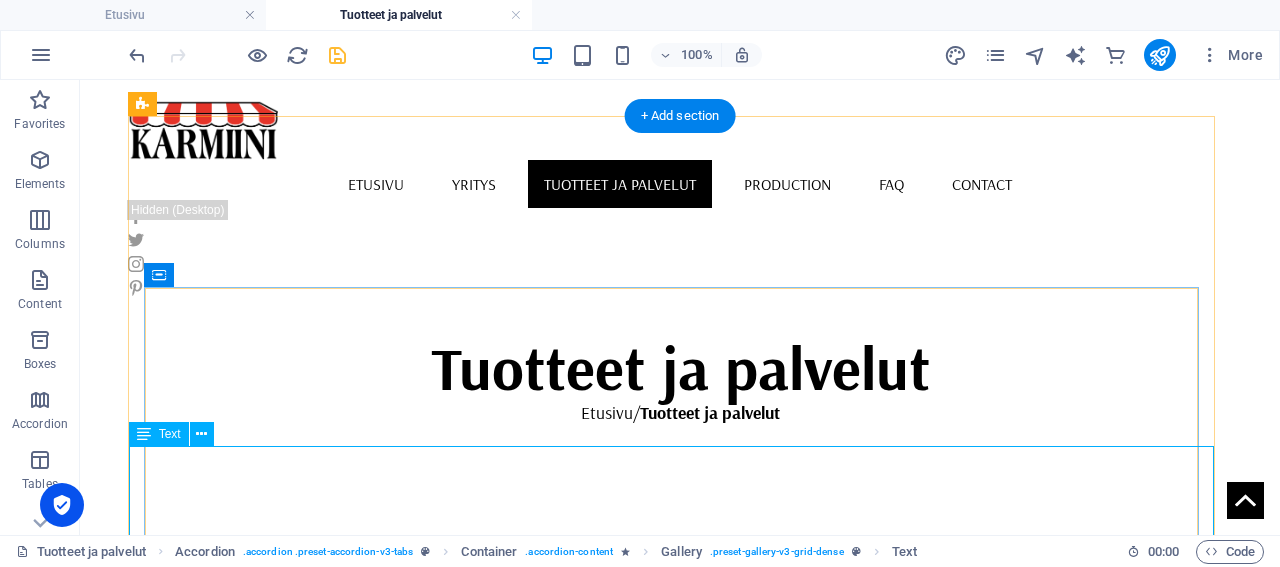 scroll, scrollTop: 755, scrollLeft: 0, axis: vertical 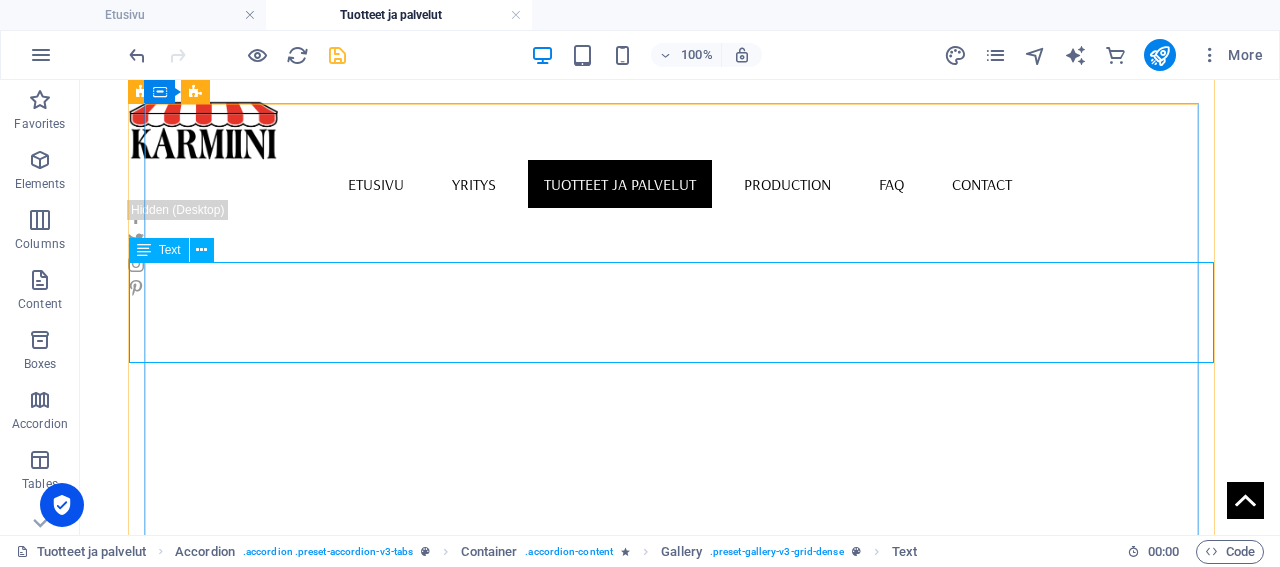 click on "Sälekaihtimet kuuluvat ikkunoiden perusvarustukseen, niillä pystytään antamaan tehokas näkösuoja ja säätelemään valon pääsyä huonetilaan. Päivittäisessä käytössä on tärkeää, että sälekaihtimet ovat laadukkaat ja kestävät. Laadukkailla kaihtimilla pystytään pienentämään huoneilman viilentämiseen tarvittavan energiakulutuksen määrää." at bounding box center [714, 1361] 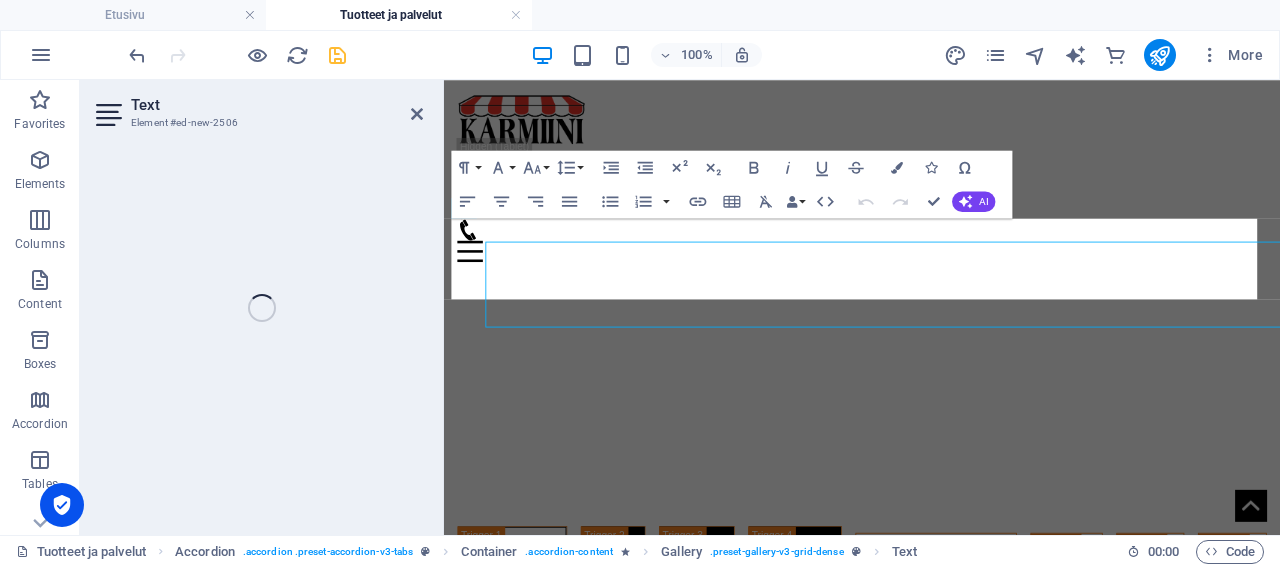 scroll, scrollTop: 747, scrollLeft: 0, axis: vertical 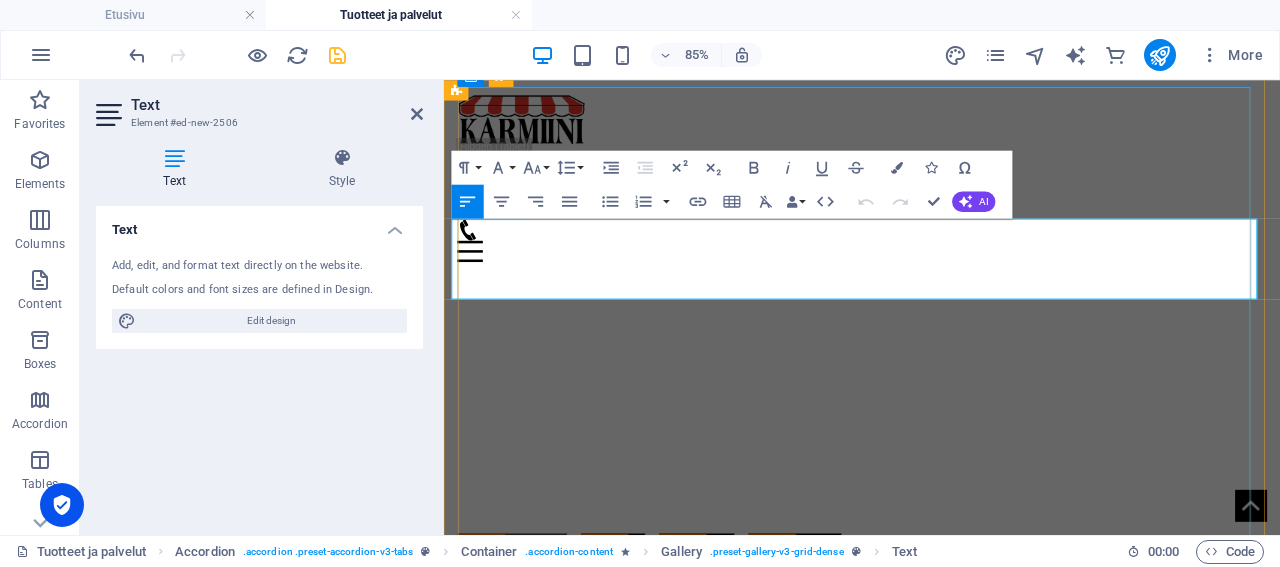 drag, startPoint x: 477, startPoint y: 257, endPoint x: 1024, endPoint y: 311, distance: 549.659 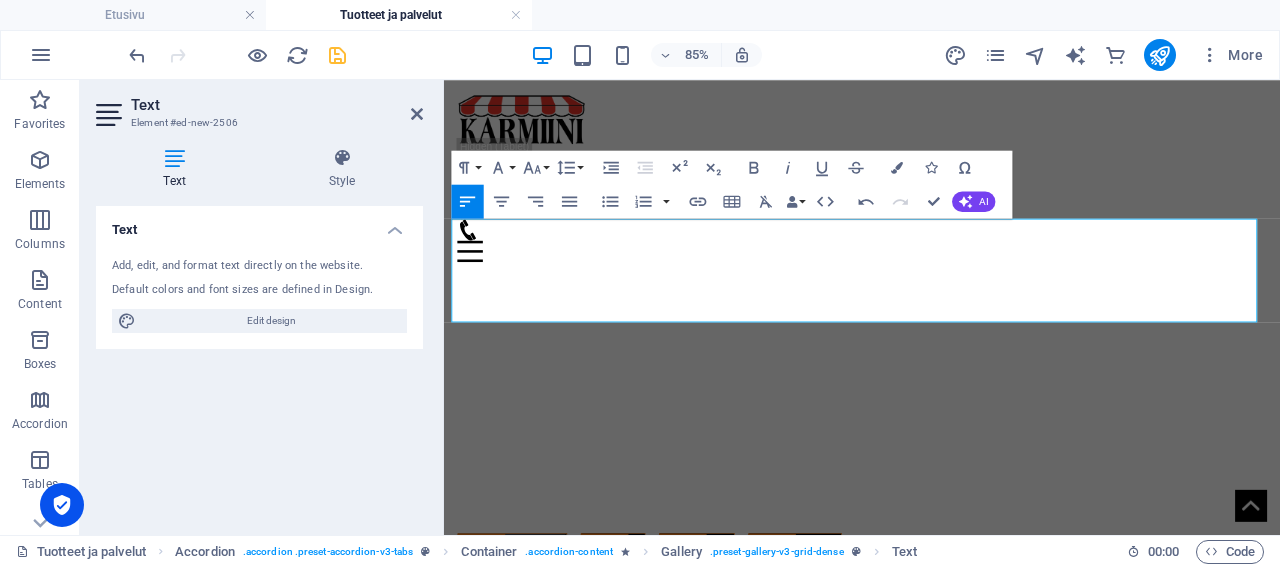scroll, scrollTop: 8799, scrollLeft: 8, axis: both 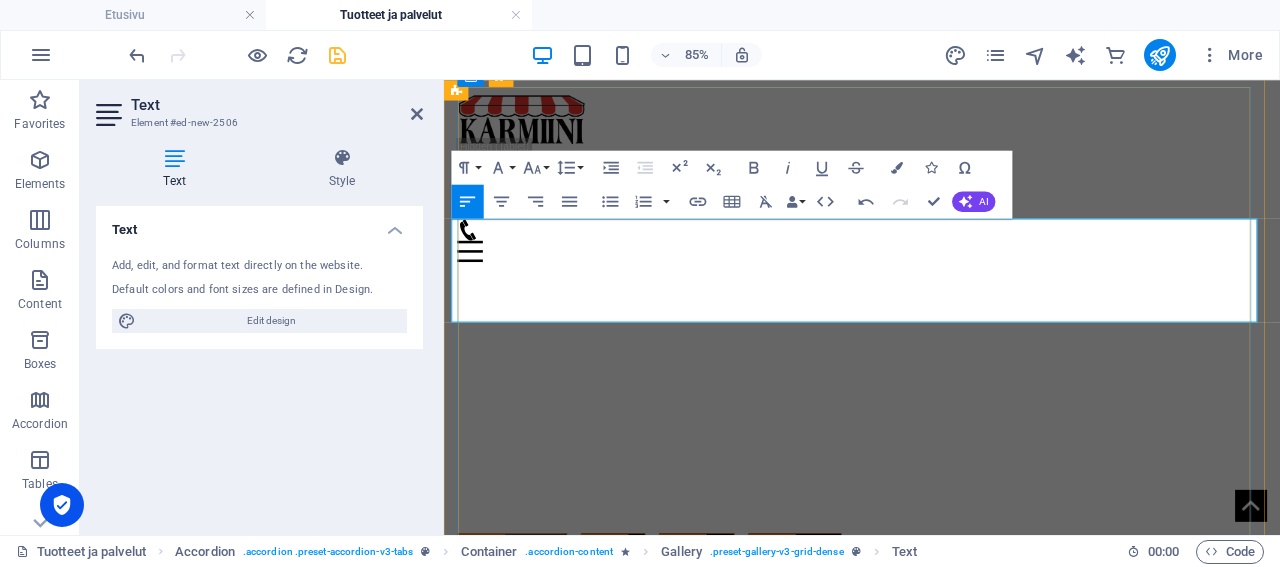 click on "SValittavanasi on erilaisia vaihtoehtoja, mm. säleleveys (16 mm, 25 mm 35 mm). Värivaihtoehtoja löytyy useita. Valikoimistamme löytyy myös tavallista sälekaihdinta pimentävämpi Nohole -sälekaihdin (25 mm säleellä) ja reikäsäle joka poistaa pahimman säteilyn, mutta ei peitä maisemaasi edes suljettuna. 16 mm sälekaihtimet soveltuvat mainiosti parvekkeiden lasituksiin ja niillä pystytään vaikuttamaan parvekkeen lämpötilaan huomattavasti." at bounding box center [1023, 1512] 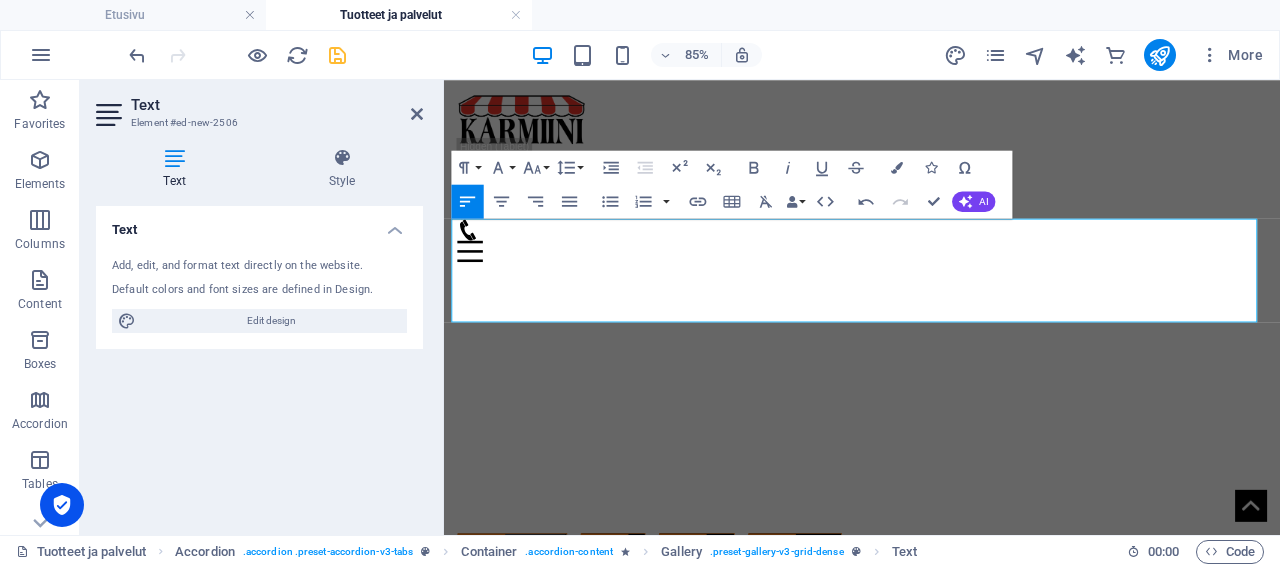 scroll, scrollTop: 8799, scrollLeft: 8, axis: both 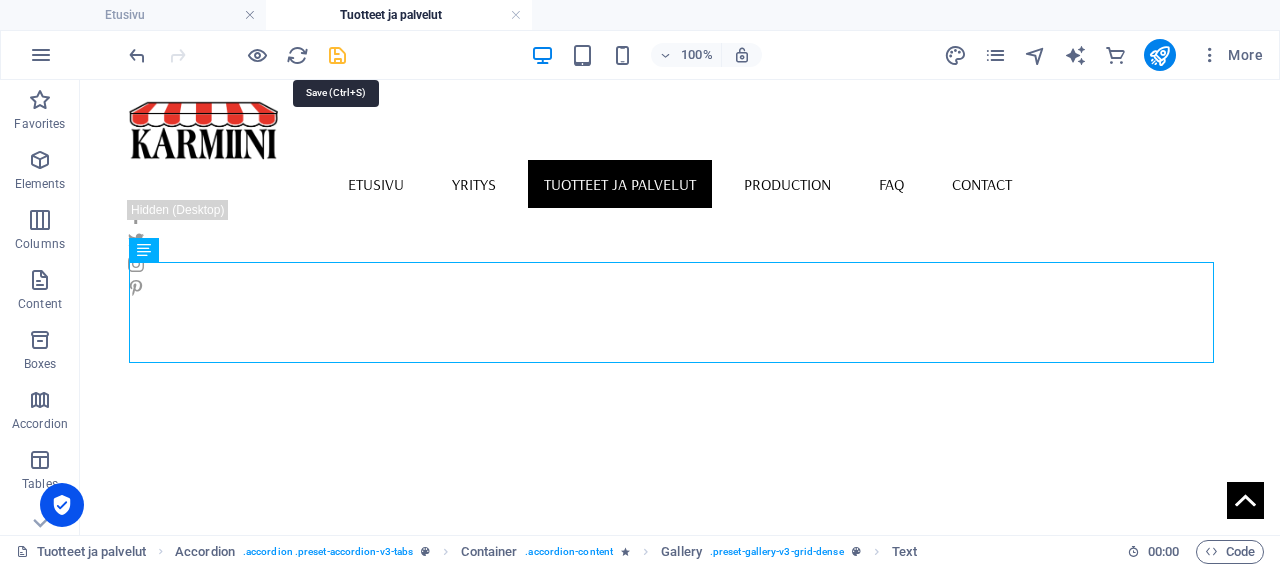 click at bounding box center (337, 55) 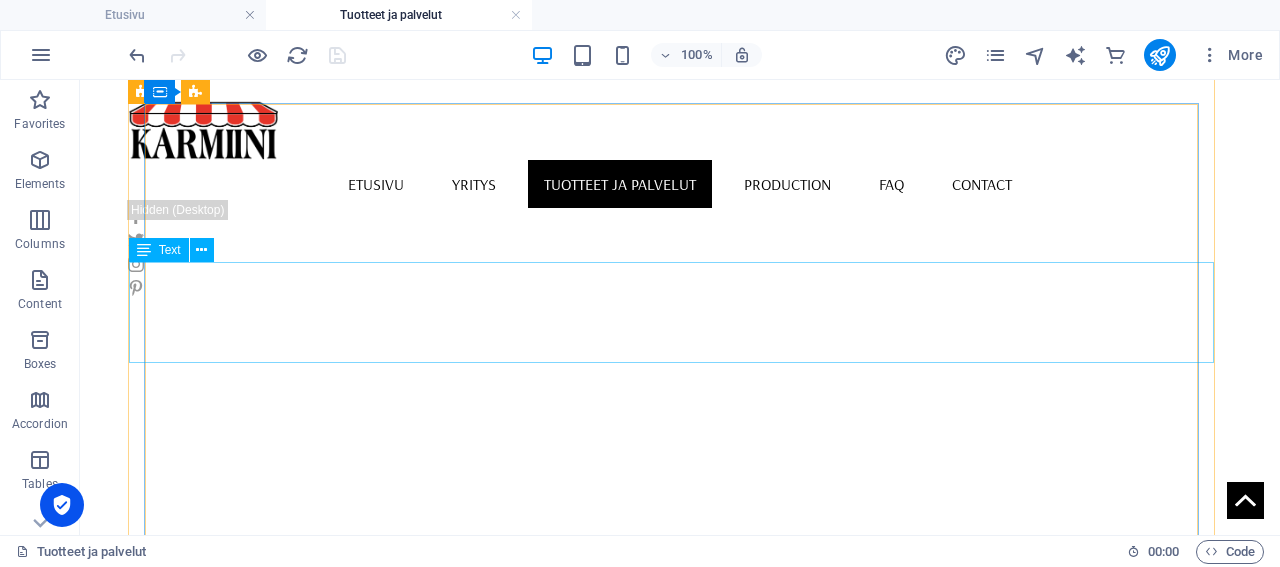 click on "Valittavanasi on erilaisia vaihtoehtoja, mm. säleleveys (16 mm, 25 mm 35 mm). Värivaihtoehtoja löytyy useita. Valikoimistamme löytyy myös tavallista sälekaihdinta pimentävämpi Nohole -sälekaihdin (25 mm säleellä) ja reikäsäle joka poistaa pahimman säteilyn, mutta ei peitä maisemaasi edes suljettuna. 16 mm sälekaihtimet soveltuvat mainiosti parvekkeiden lasituksiin ja niillä pystytään vaikuttamaan parvekkeen lämpötilaan huomattavasti." at bounding box center (714, 1403) 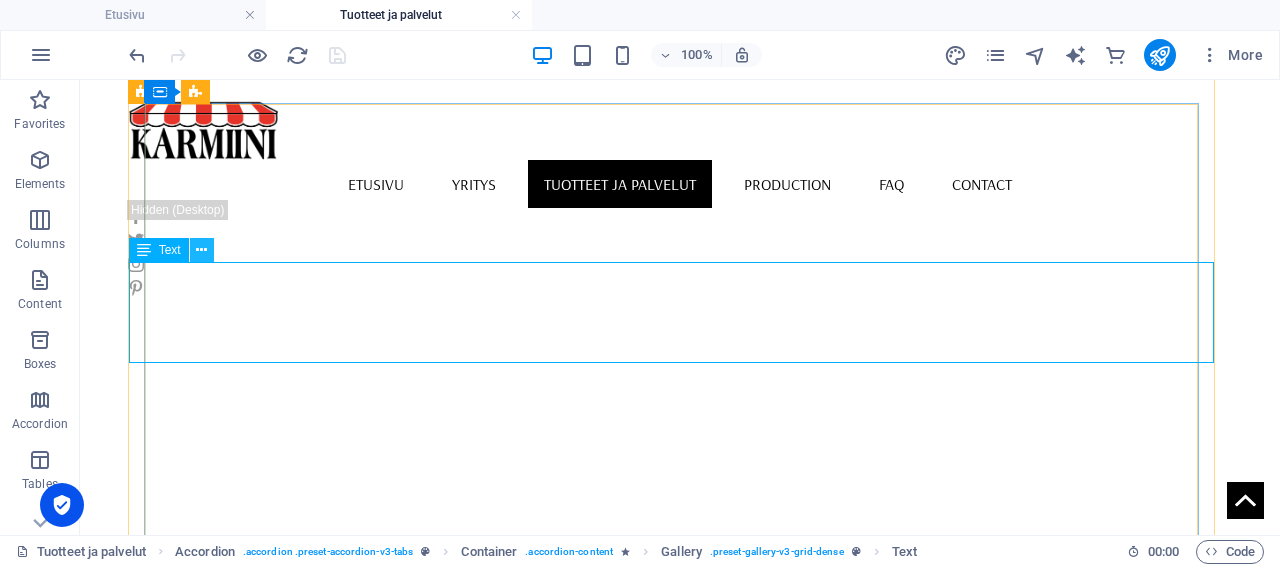 click at bounding box center (201, 250) 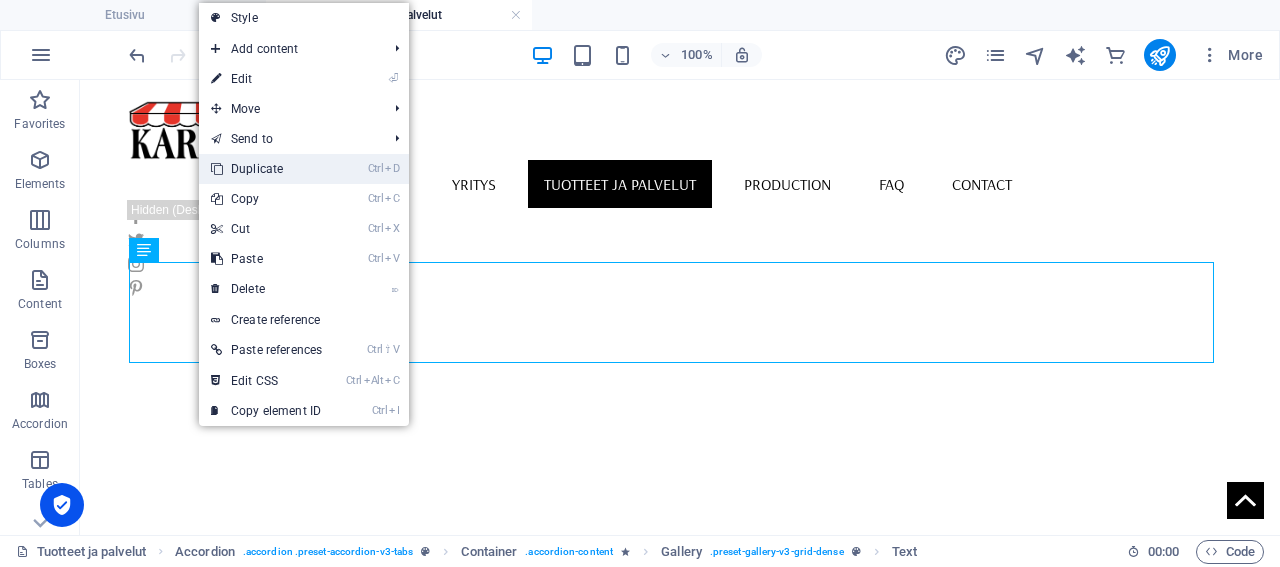 click on "Ctrl D  Duplicate" at bounding box center [266, 169] 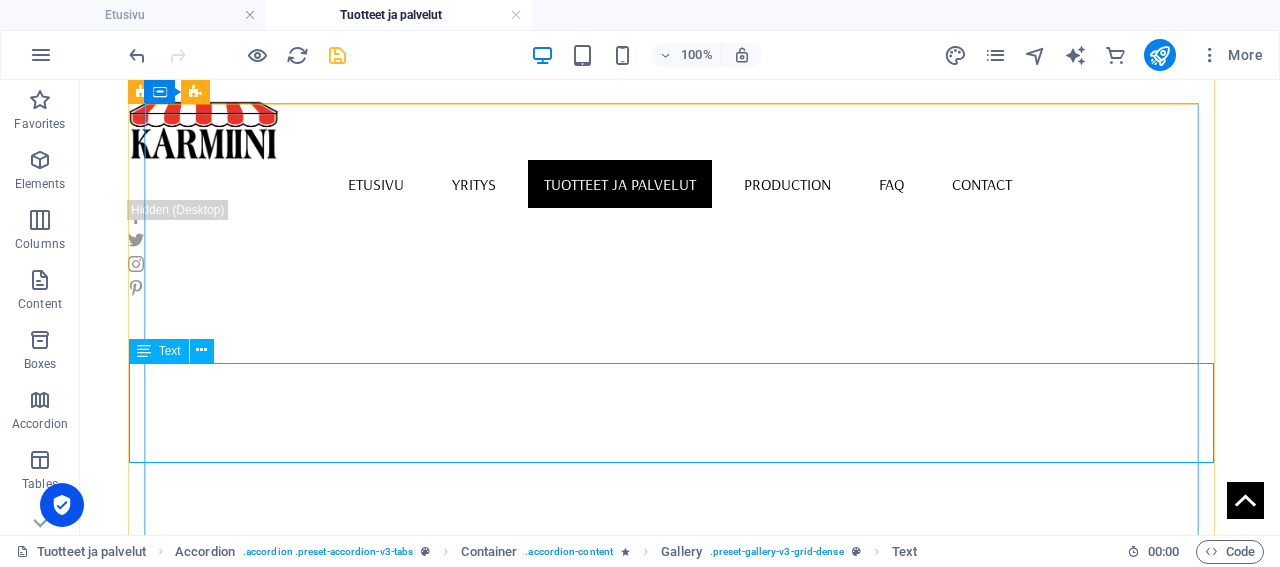 click on "Text" at bounding box center [170, 351] 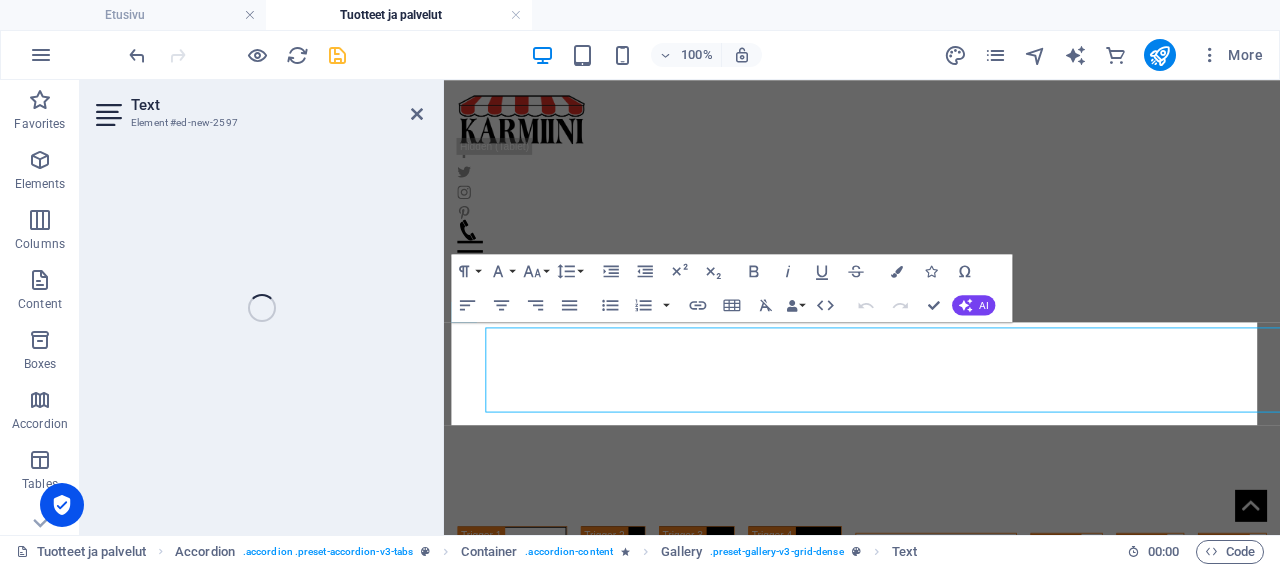 scroll, scrollTop: 747, scrollLeft: 0, axis: vertical 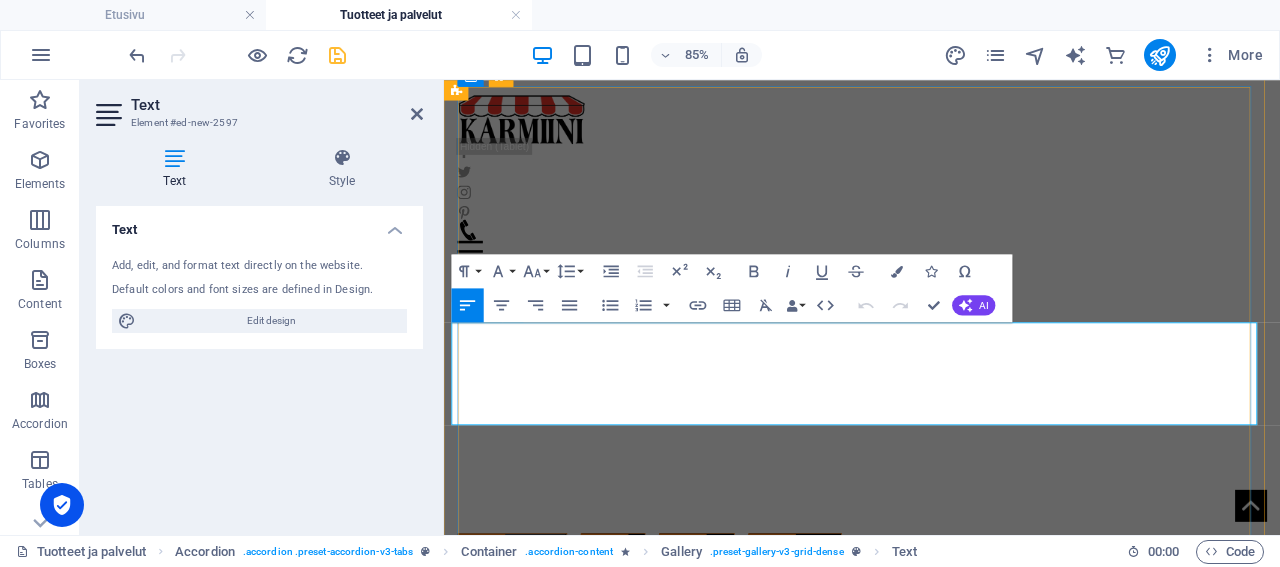 drag, startPoint x: 914, startPoint y: 460, endPoint x: 475, endPoint y: 386, distance: 445.1932 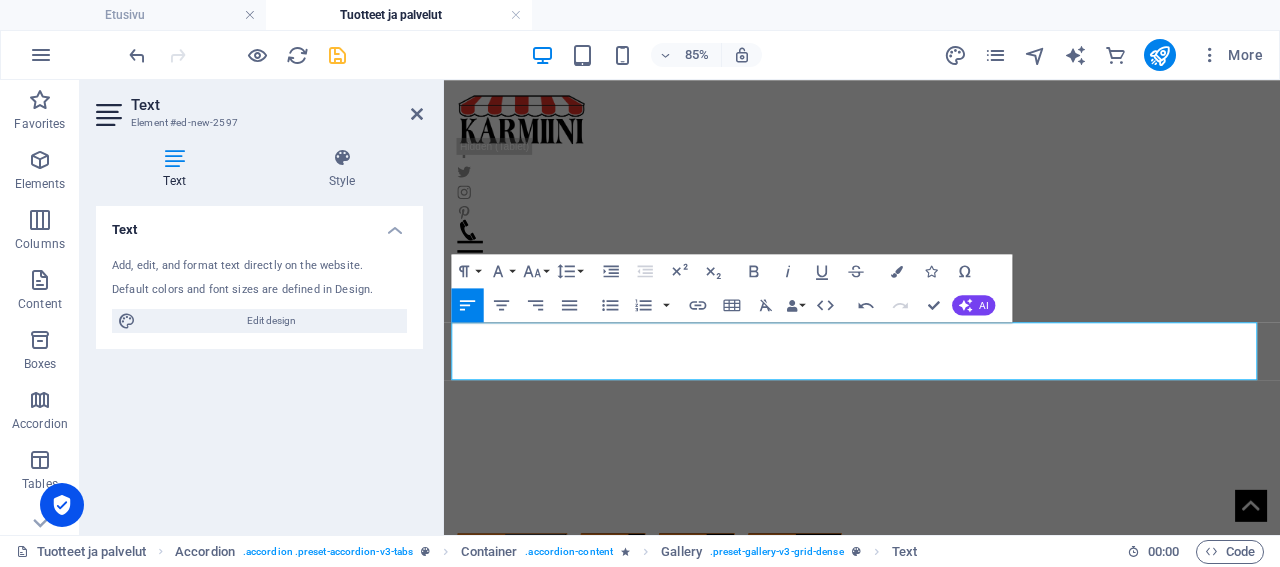 scroll, scrollTop: 3774, scrollLeft: 8, axis: both 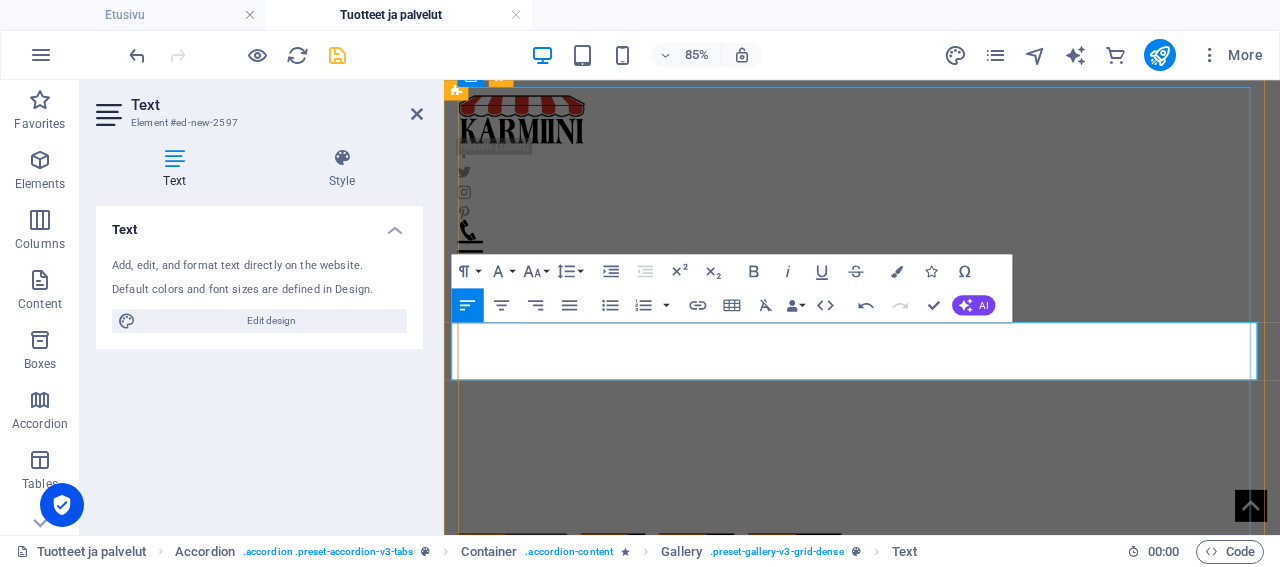 click on "VPuusälekaihtimille löytyvät omat värivaihtoehtonsa ja säleleveyksiä on saatavilla 25 mm, 35 mm ja 50 mm. Puusälekaihtimilla annat säväyksen sisätilojesi sisustukseen ja samalla saat valon hallintaasi." at bounding box center (1023, 1938) 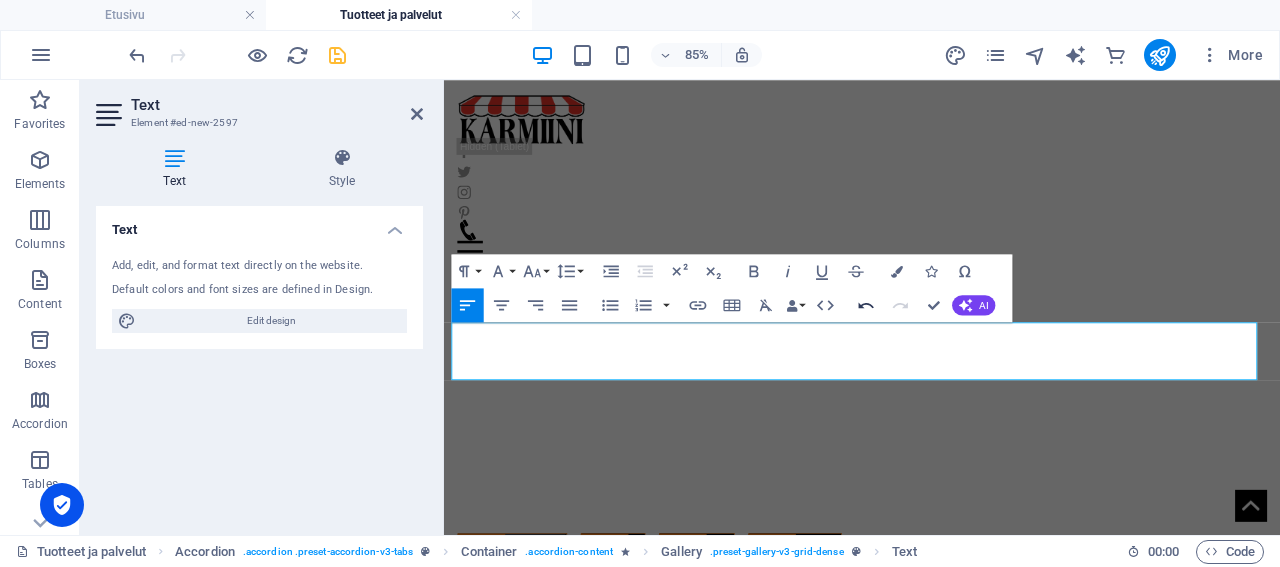 scroll, scrollTop: 3774, scrollLeft: 8, axis: both 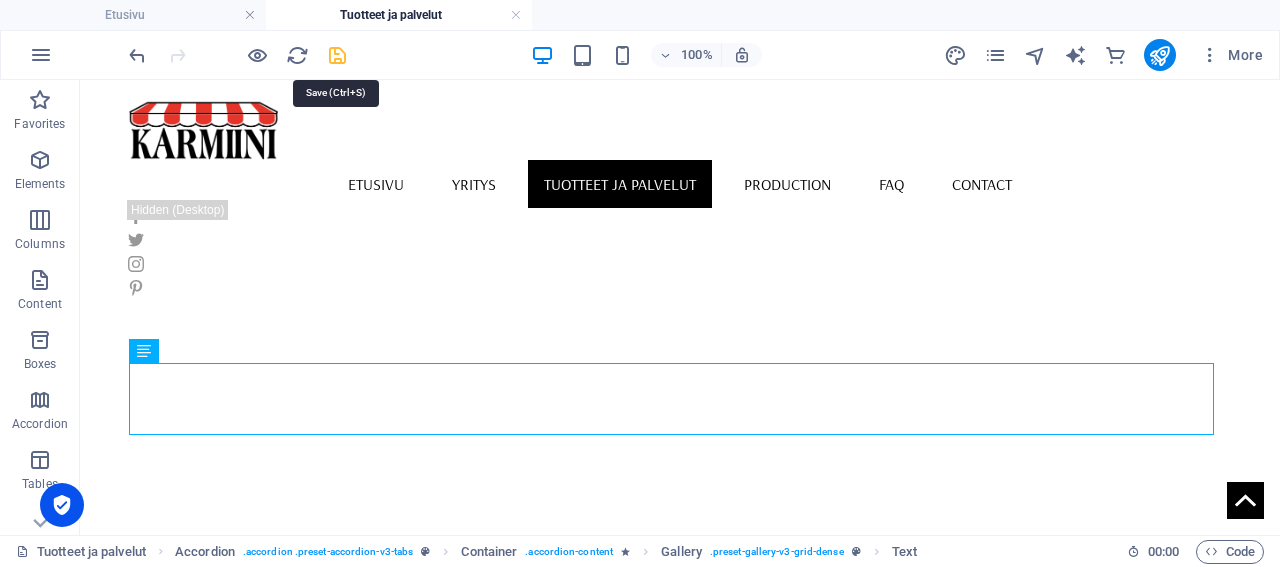 click at bounding box center (337, 55) 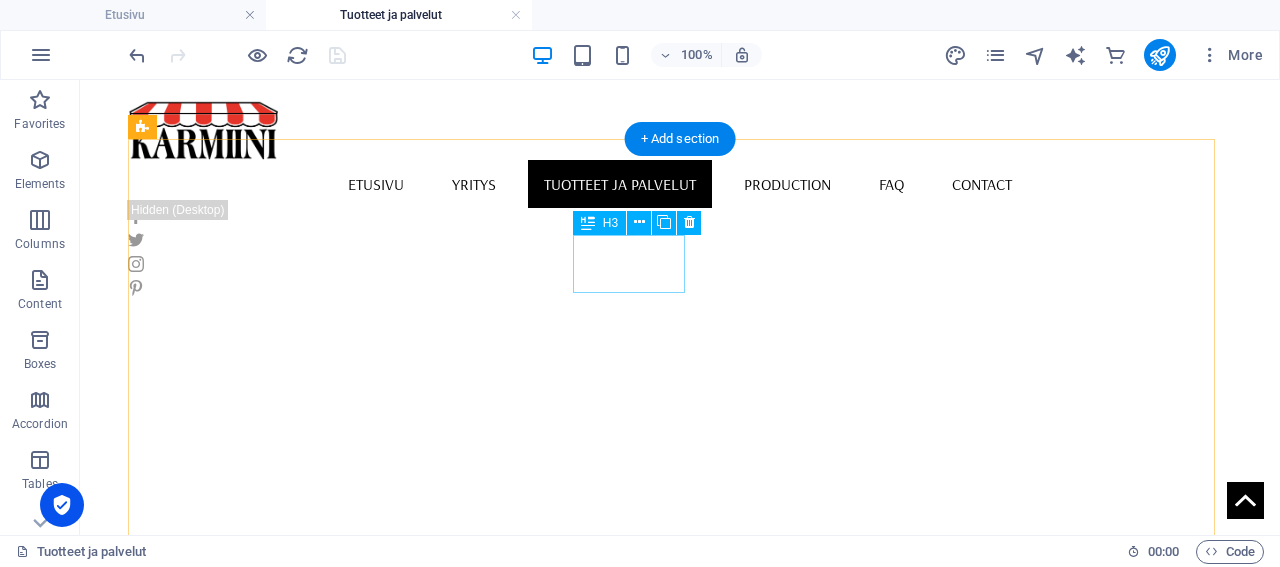 scroll, scrollTop: 547, scrollLeft: 0, axis: vertical 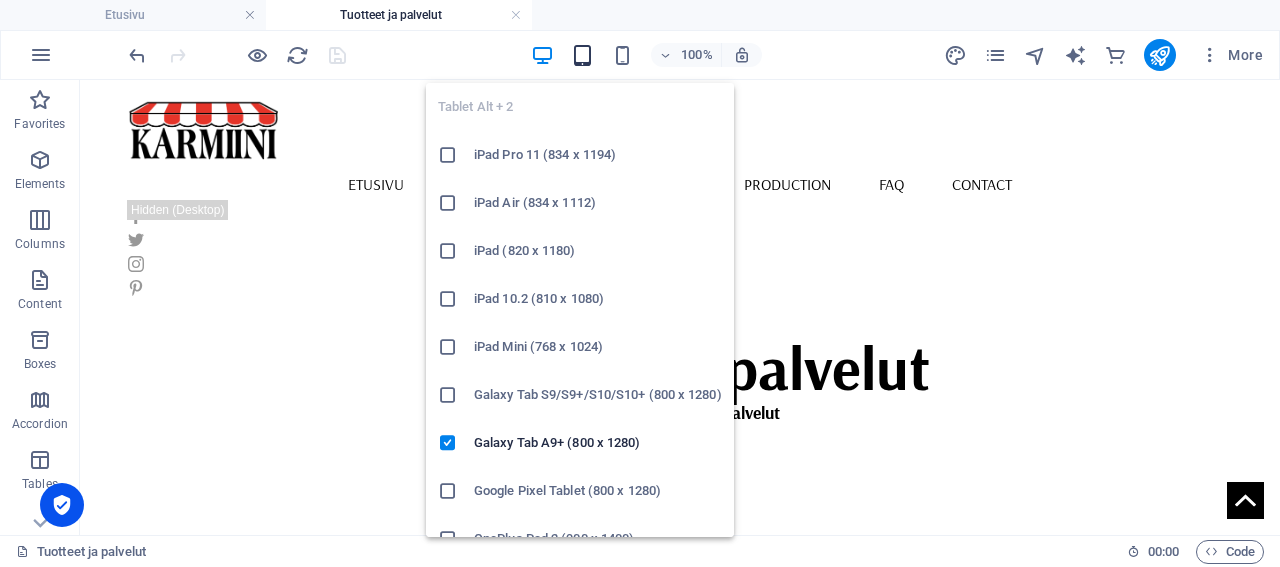click at bounding box center [582, 55] 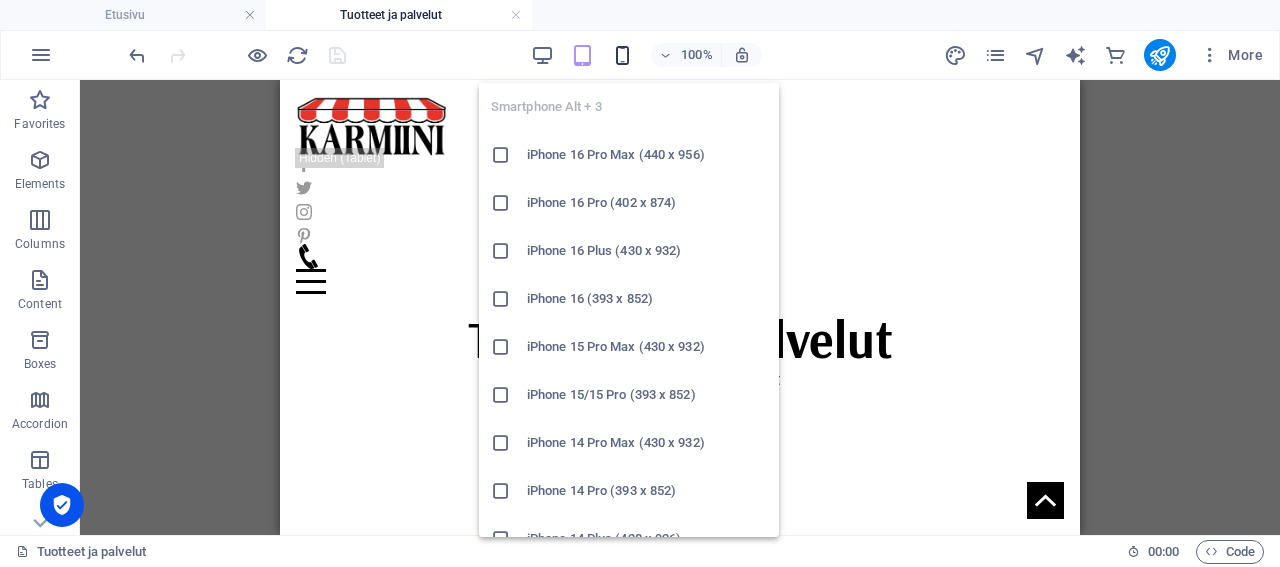 click at bounding box center (622, 55) 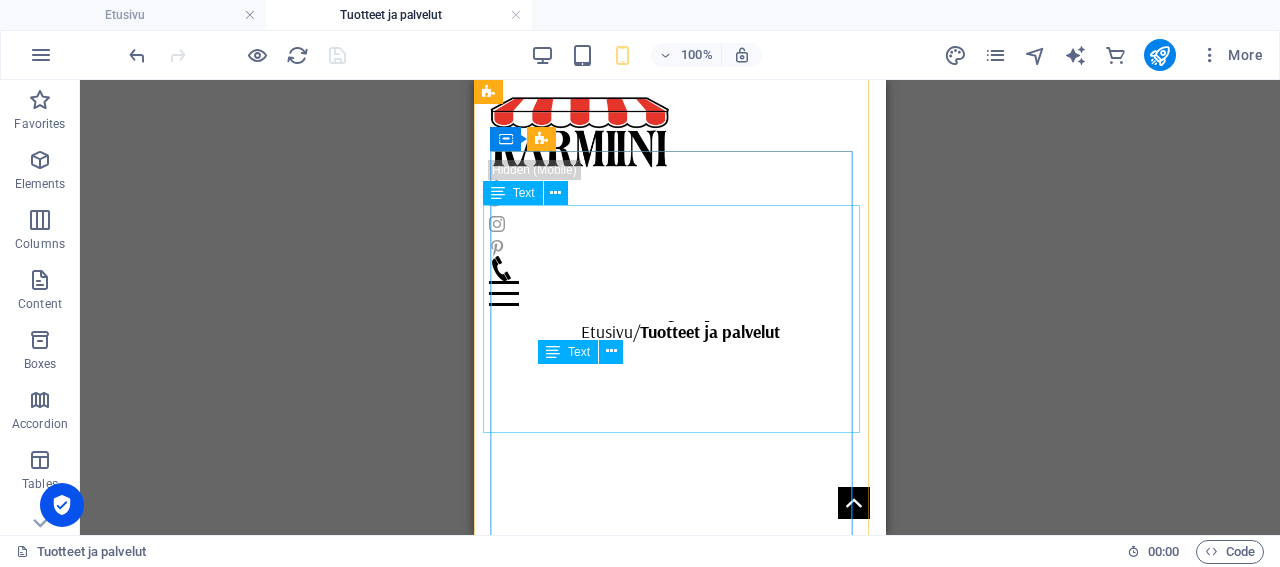 scroll, scrollTop: 339, scrollLeft: 0, axis: vertical 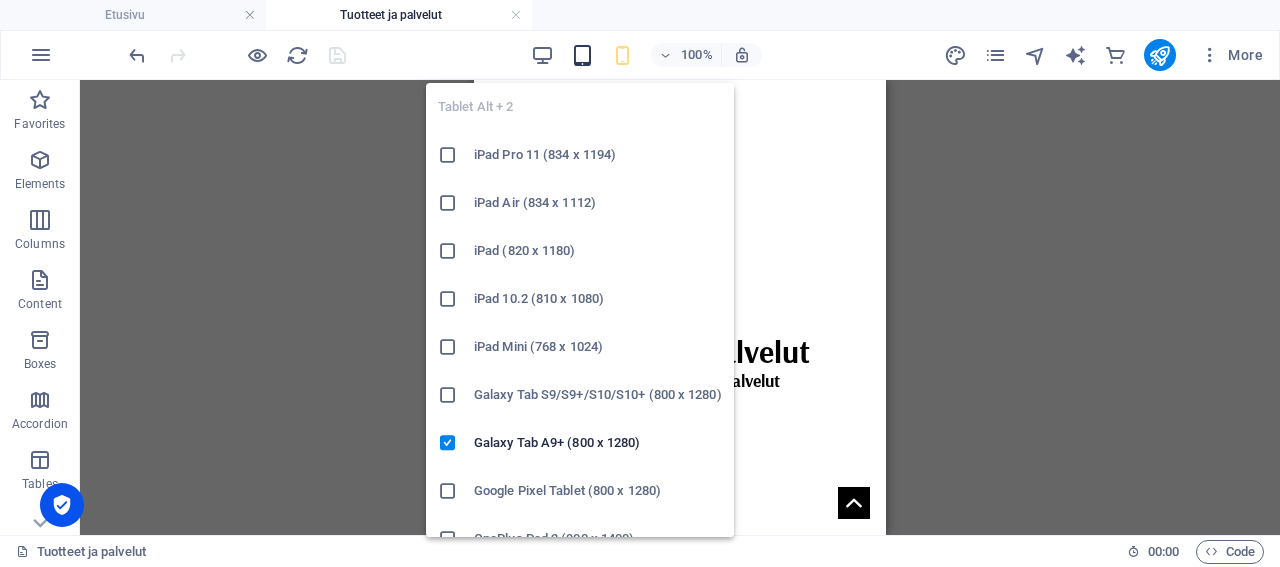 click at bounding box center [582, 55] 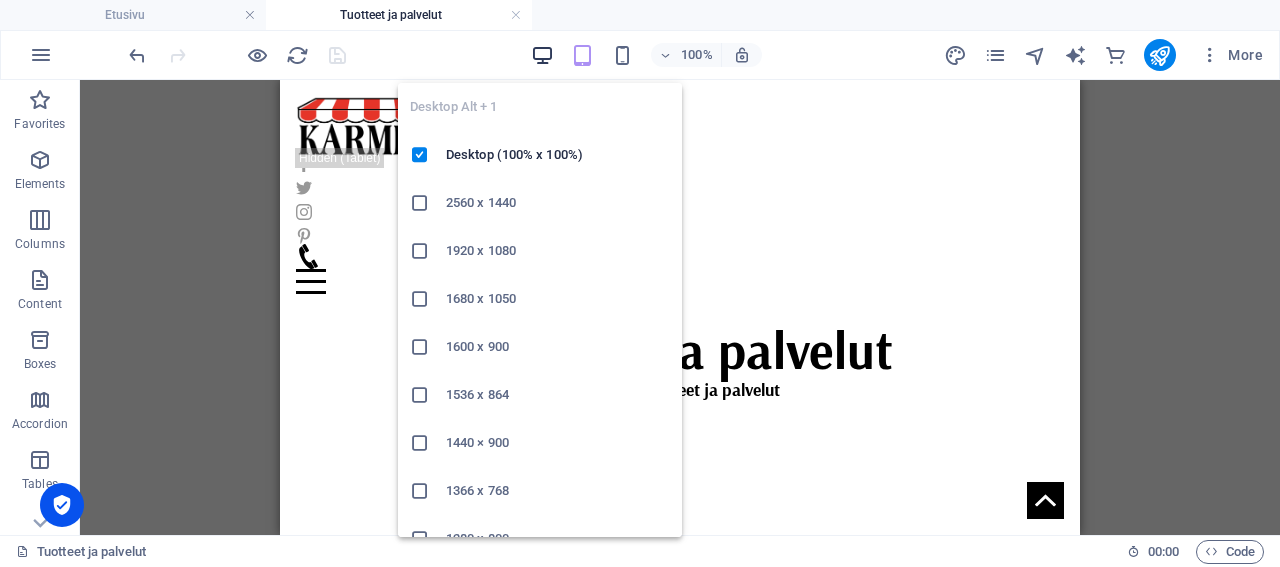 click at bounding box center (542, 55) 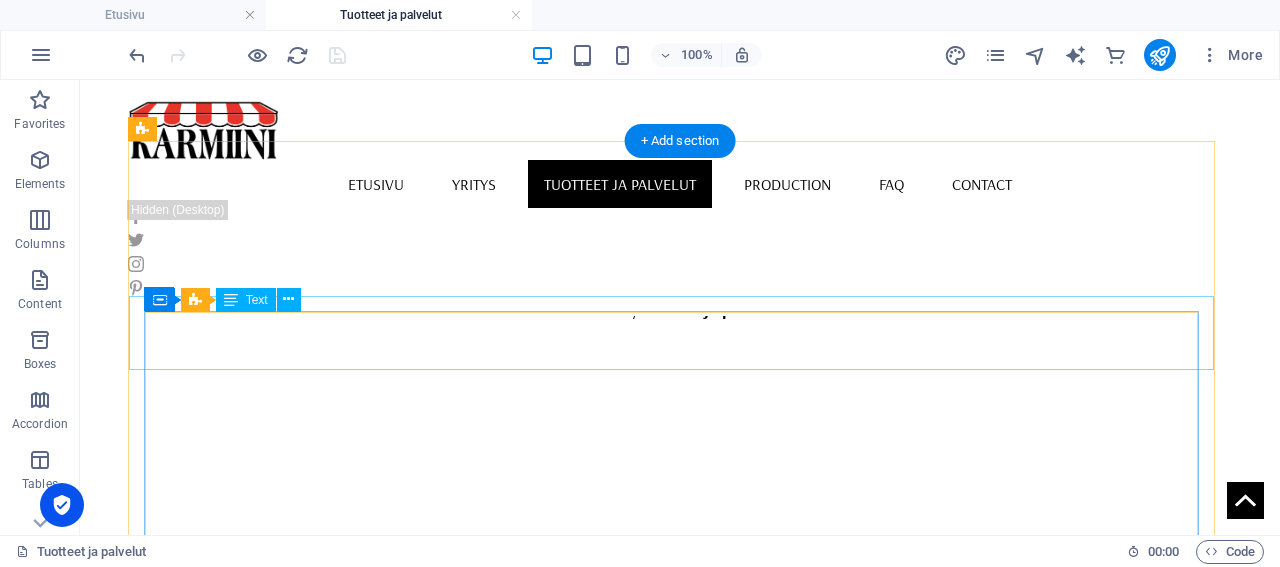scroll, scrollTop: 547, scrollLeft: 0, axis: vertical 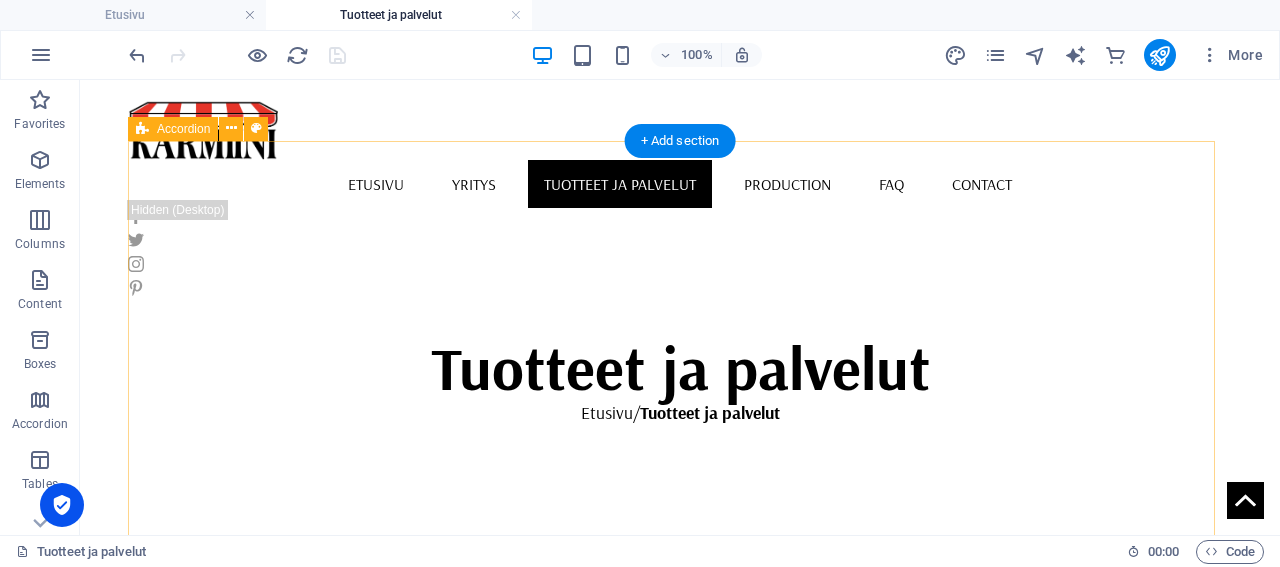 click on "Sälekaihtimet Sälekaihtimet ja puusälekaihtimet Sälekaihtimet kuuluvat ikkunoiden perusvarustukseen, niillä pystytään antamaan tehokas näkösuoja ja säätelemään valon pääsyä huonetilaan. Päivittäisessä käytössä on tärkeää, että sälekaihtimet ovat laadukkaat ja kestävät. Laadukkailla kaihtimilla pystytään pienentämään huoneilman viilentämiseen tarvittavan energiakulutuksen määrää. Valittavanasi on erilaisia vaihtoehtoja, mm. säleleveys (16 mm, 25 mm 35 mm). Värivaihtoehtoja löytyy useita. Valikoimistamme löytyy myös tavallista sälekaihdinta pimentävämpi Nohole -sälekaihdin (25 mm säleellä) ja reikäsäle joka poistaa pahimman säteilyn, mutta ei peitä maisemaasi edes suljettuna. 16 mm sälekaihtimet soveltuvat mainiosti parvekkeiden lasituksiin ja niillä pystytään vaikuttamaan parvekkeen lämpötilaan huomattavasti. Living room Kitchen Decoration" at bounding box center [680, 1553] 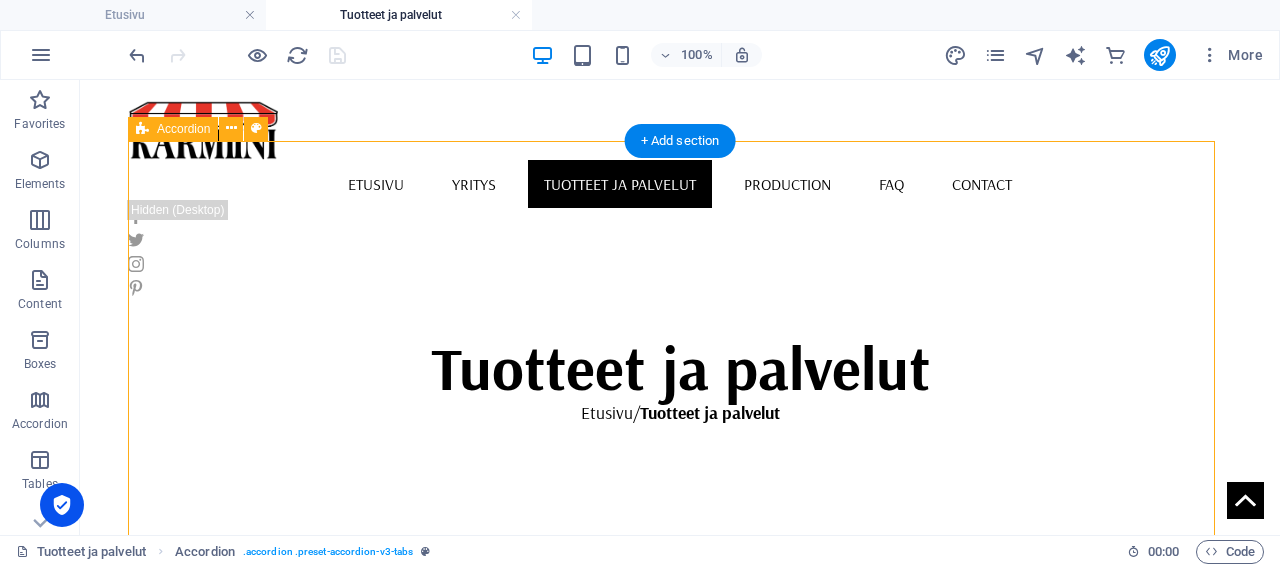 click on "Sälekaihtimet Sälekaihtimet ja puusälekaihtimet Sälekaihtimet kuuluvat ikkunoiden perusvarustukseen, niillä pystytään antamaan tehokas näkösuoja ja säätelemään valon pääsyä huonetilaan. Päivittäisessä käytössä on tärkeää, että sälekaihtimet ovat laadukkaat ja kestävät. Laadukkailla kaihtimilla pystytään pienentämään huoneilman viilentämiseen tarvittavan energiakulutuksen määrää. Valittavanasi on erilaisia vaihtoehtoja, mm. säleleveys (16 mm, 25 mm 35 mm). Värivaihtoehtoja löytyy useita. Valikoimistamme löytyy myös tavallista sälekaihdinta pimentävämpi Nohole -sälekaihdin (25 mm säleellä) ja reikäsäle joka poistaa pahimman säteilyn, mutta ei peitä maisemaasi edes suljettuna. 16 mm sälekaihtimet soveltuvat mainiosti parvekkeiden lasituksiin ja niillä pystytään vaikuttamaan parvekkeen lämpötilaan huomattavasti. Living room Kitchen Decoration" at bounding box center (680, 1553) 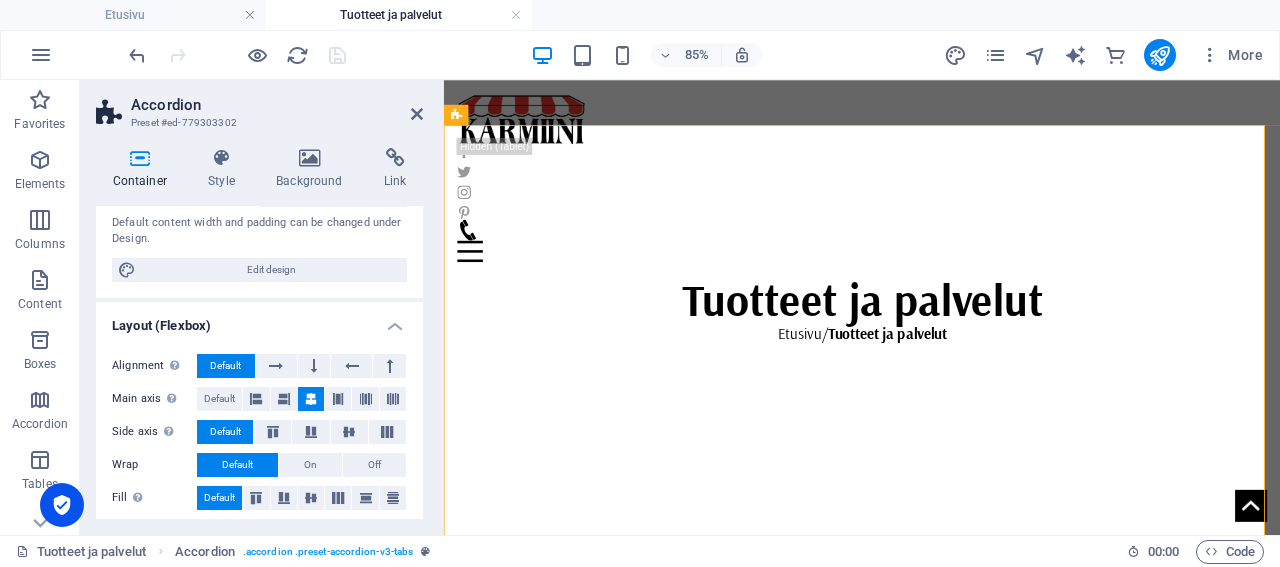 scroll, scrollTop: 0, scrollLeft: 0, axis: both 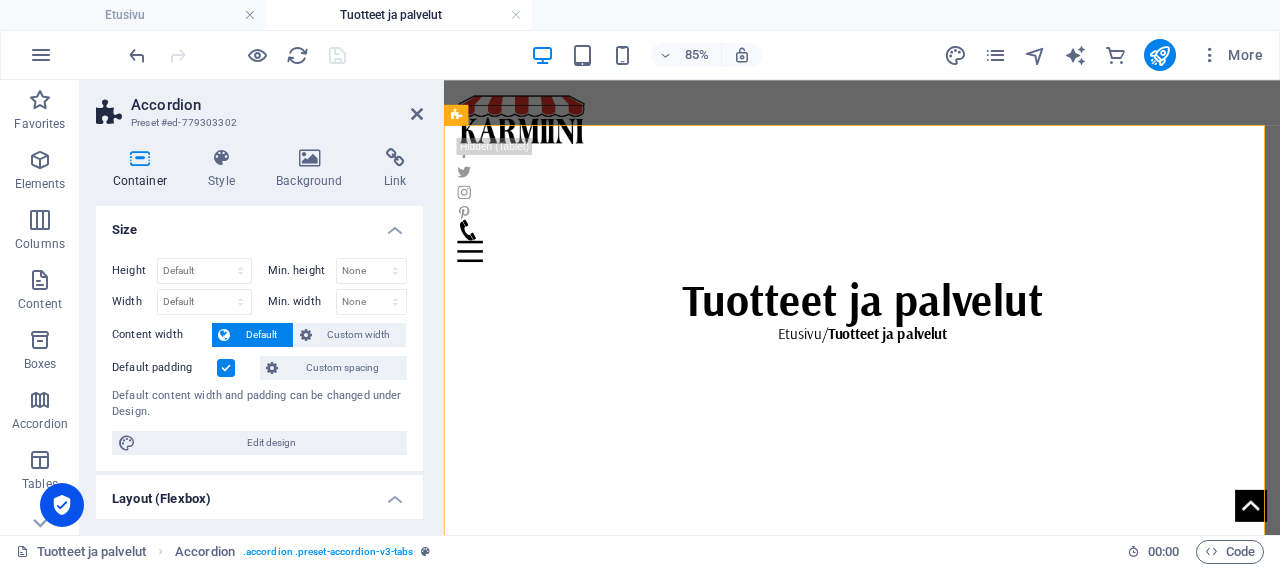 click on "Container Style Background Link Size Height Default px rem % vh vw Min. height None px rem % vh vw Width Default px rem % em vh vw Min. width None px rem % vh vw Content width Default Custom width Width Default px rem % em vh vw Min. width None px rem % vh vw Default padding Custom spacing Default content width and padding can be changed under Design. Edit design Layout (Flexbox) Alignment Determines the flex direction. Default Main axis Determine how elements should behave along the main axis inside this container (justify content). Default Side axis Control the vertical direction of the element inside of the container (align items). Default Wrap Default On Off Fill Controls the distances and direction of elements on the y-axis across several lines (align content). Default Accessibility ARIA helps assistive technologies (like screen readers) to understand the role, state, and behavior of web elements Role The ARIA role defines the purpose of an element.  None Header Footer Section Banner Fan" at bounding box center [259, 333] 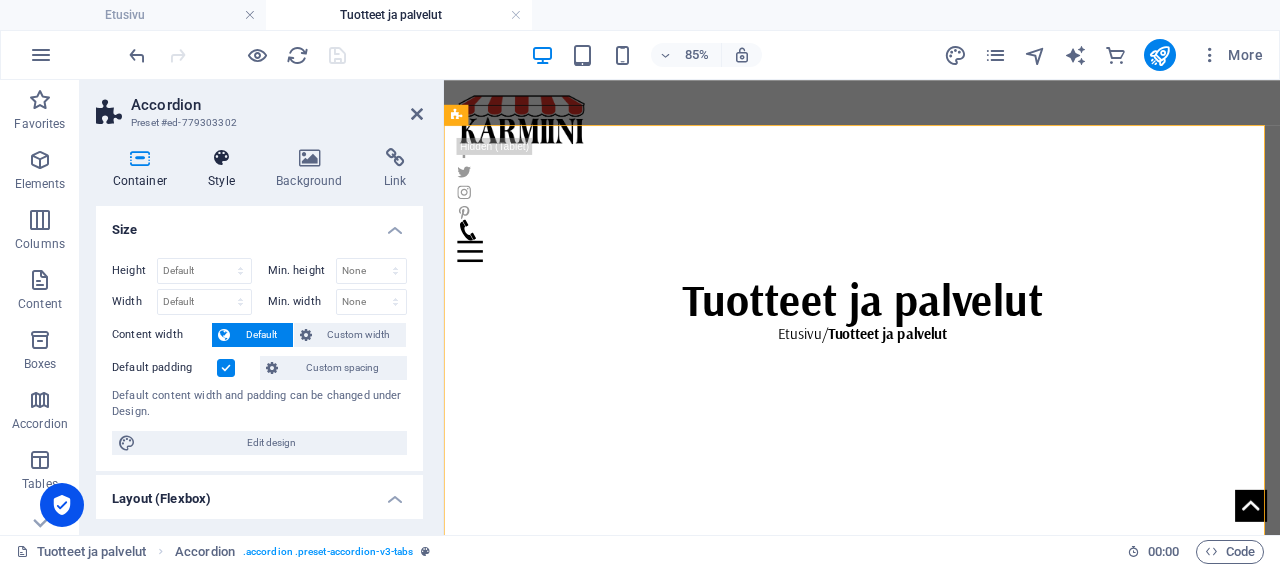 click at bounding box center [222, 158] 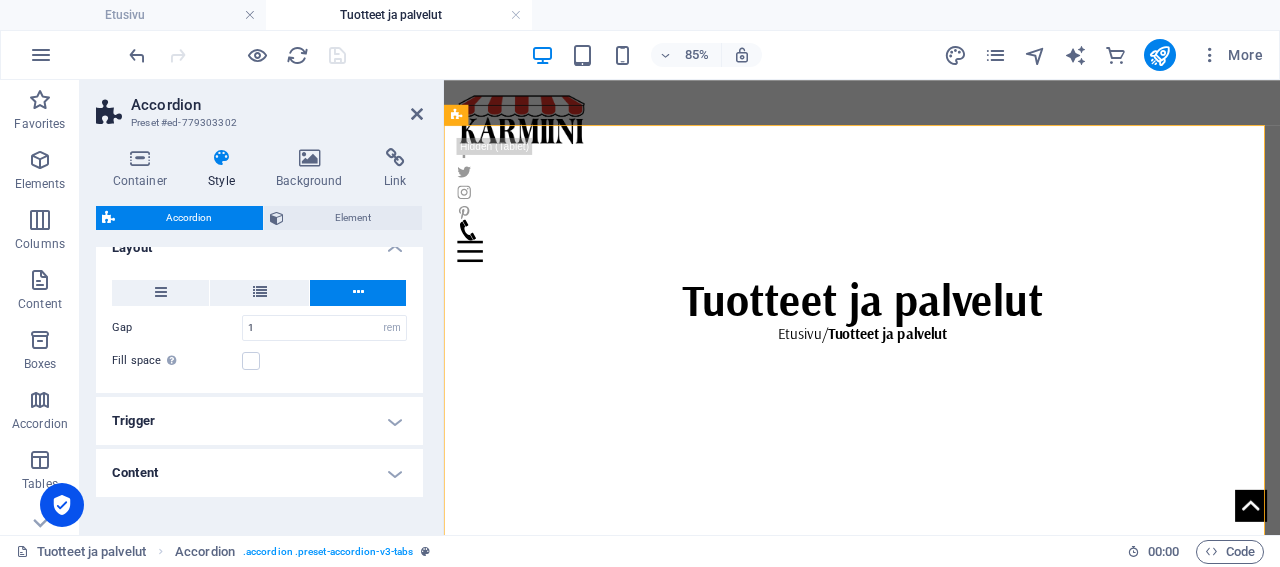 scroll, scrollTop: 384, scrollLeft: 0, axis: vertical 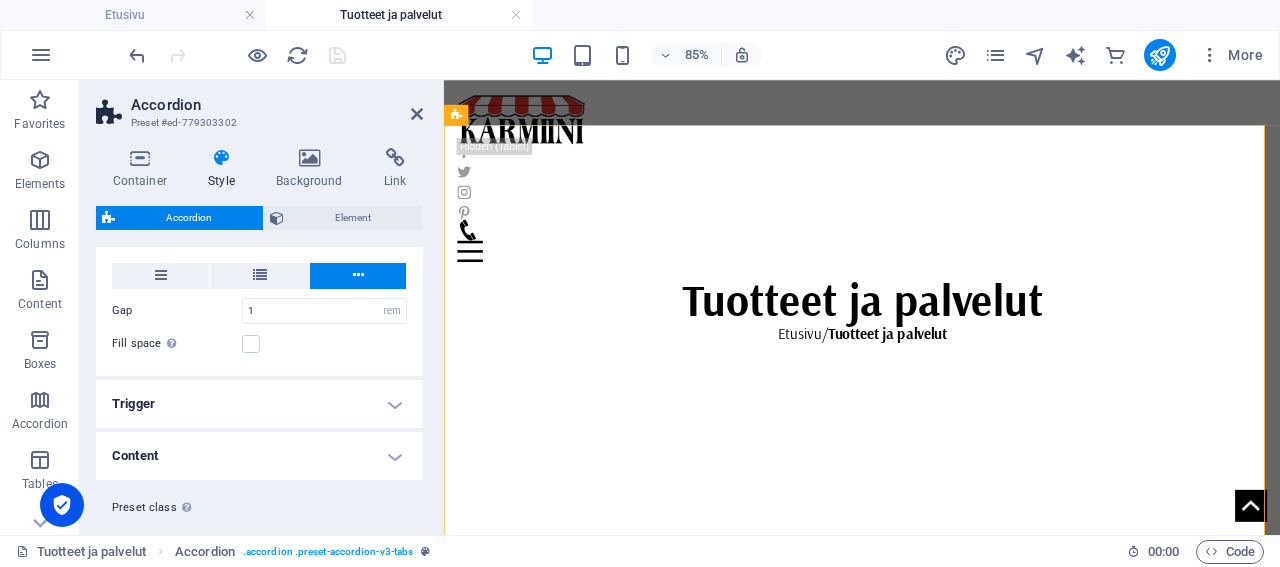 click on "Trigger" at bounding box center [259, 404] 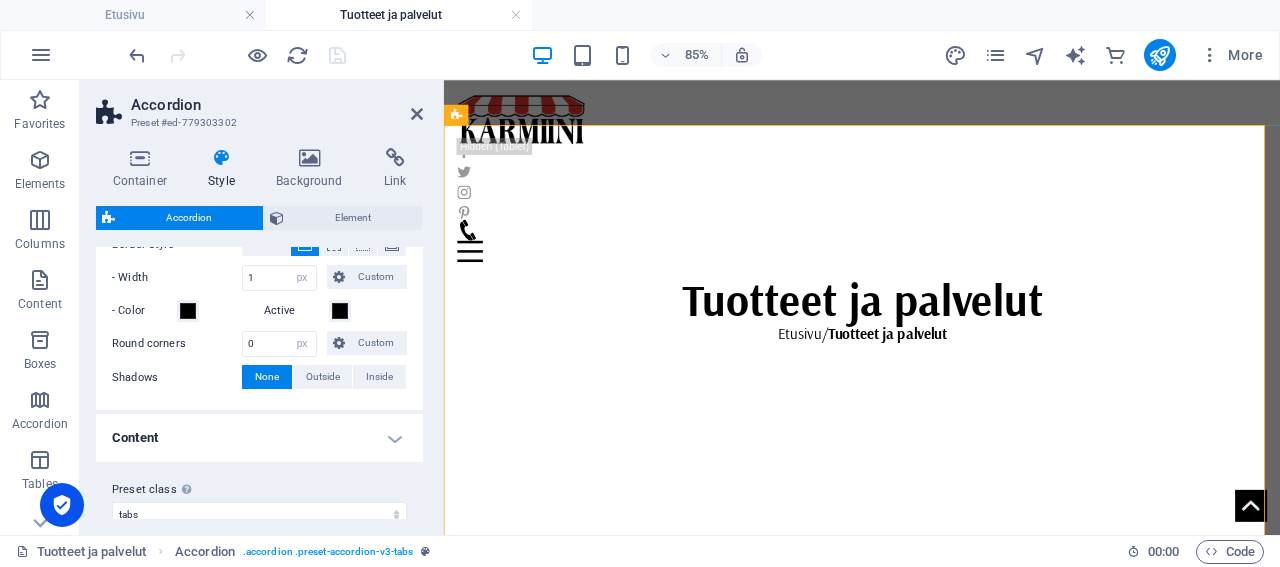 scroll, scrollTop: 863, scrollLeft: 0, axis: vertical 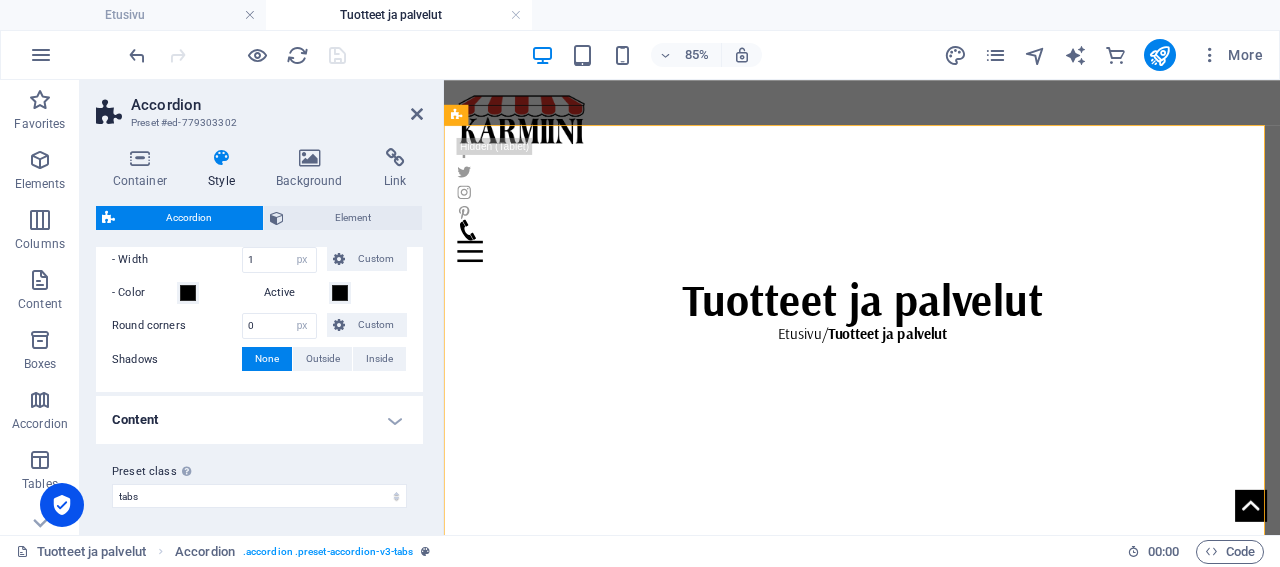 click on "Content" at bounding box center [259, 420] 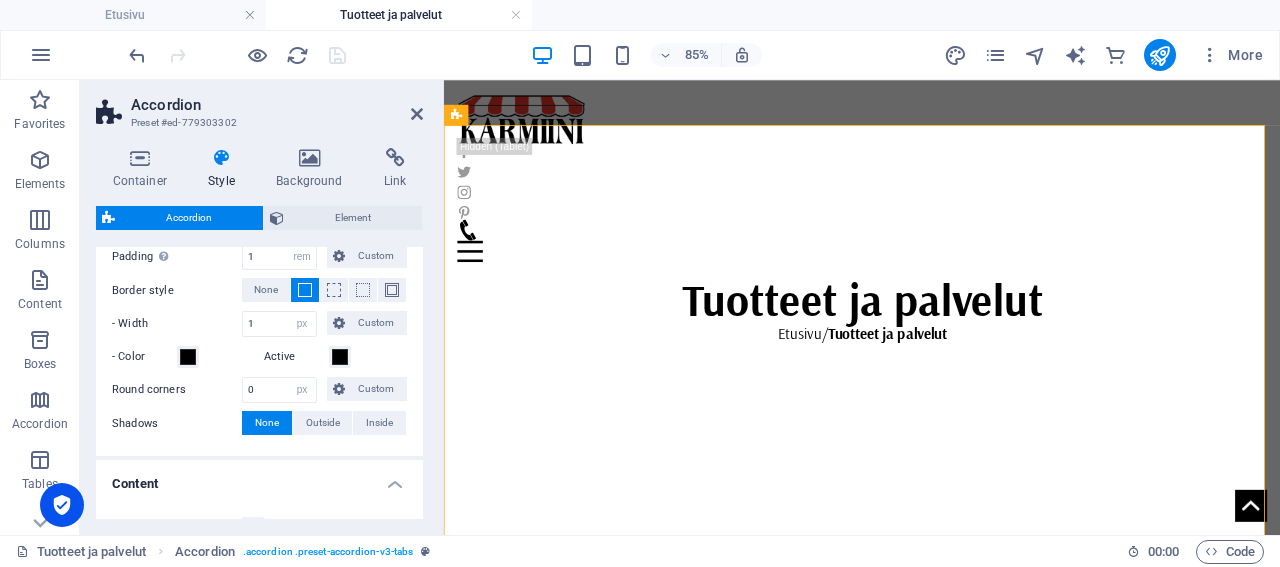 scroll, scrollTop: 760, scrollLeft: 0, axis: vertical 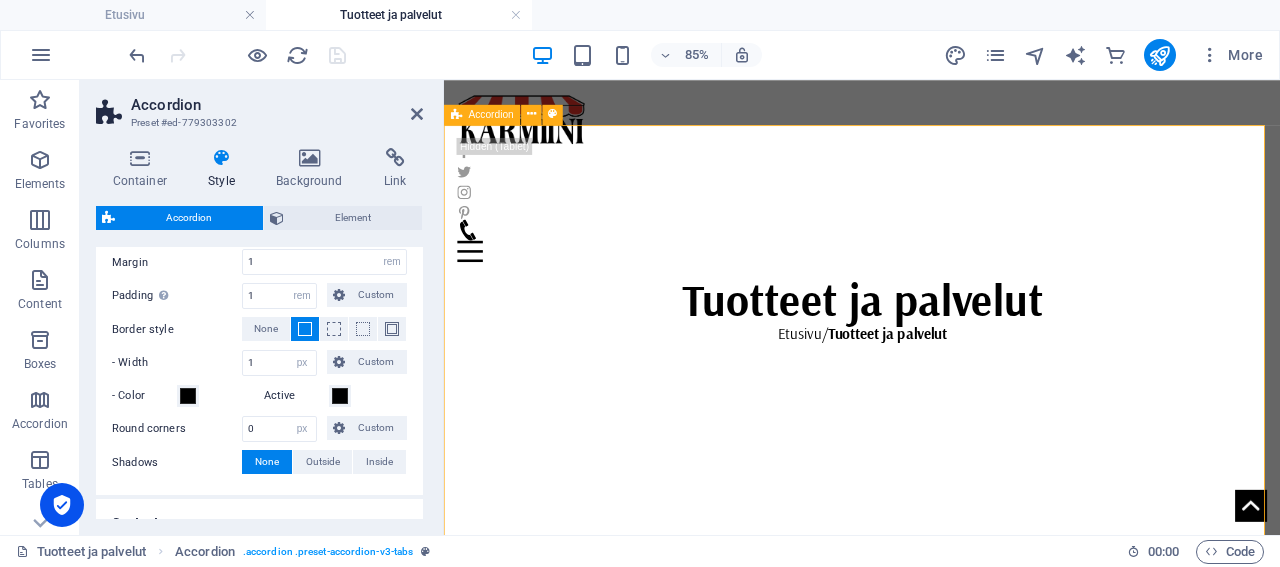 click on "Sälekaihtimet Sälekaihtimet ja puusälekaihtimet Sälekaihtimet kuuluvat ikkunoiden perusvarustukseen, niillä pystytään antamaan tehokas näkösuoja ja säätelemään valon pääsyä huonetilaan. Päivittäisessä käytössä on tärkeää, että sälekaihtimet ovat laadukkaat ja kestävät. Laadukkailla kaihtimilla pystytään pienentämään huoneilman viilentämiseen tarvittavan energiakulutuksen määrää. Valittavanasi on erilaisia vaihtoehtoja, mm. säleleveys (16 mm, 25 mm 35 mm). Värivaihtoehtoja löytyy useita. Valikoimistamme löytyy myös tavallista sälekaihdinta pimentävämpi Nohole -sälekaihdin (25 mm säleellä) ja reikäsäle joka poistaa pahimman säteilyn, mutta ei peitä maisemaasi edes suljettuna. 16 mm sälekaihtimet soveltuvat mainiosti parvekkeiden lasituksiin ja niillä pystytään vaikuttamaan parvekkeen lämpötilaan huomattavasti. Living room Kitchen Decoration" at bounding box center (936, 1626) 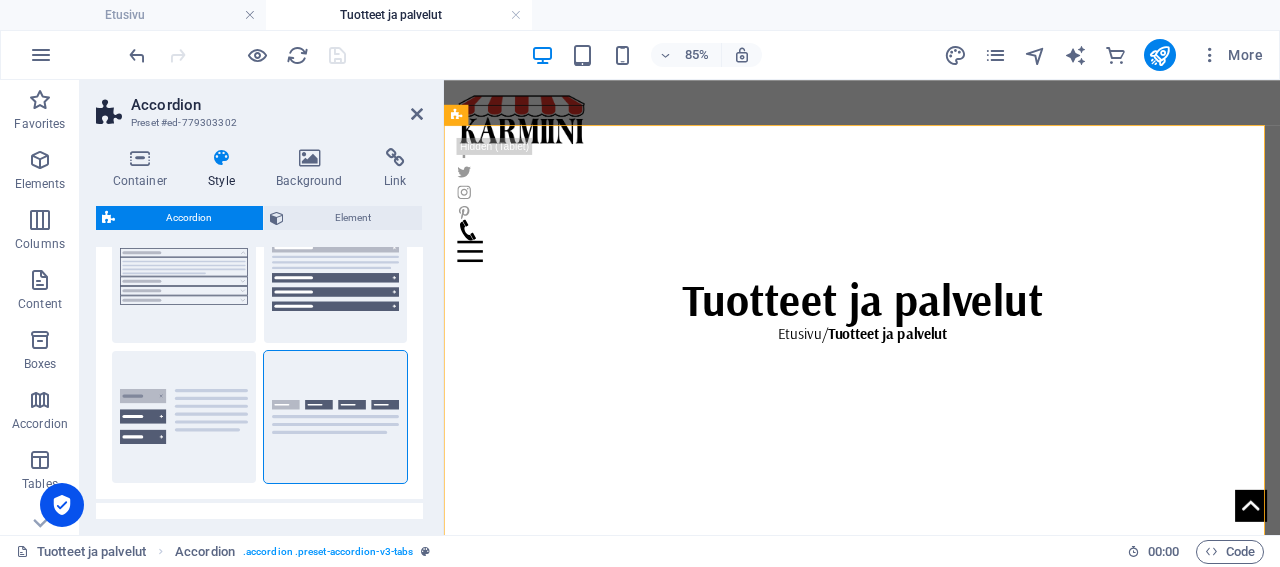 scroll, scrollTop: 0, scrollLeft: 0, axis: both 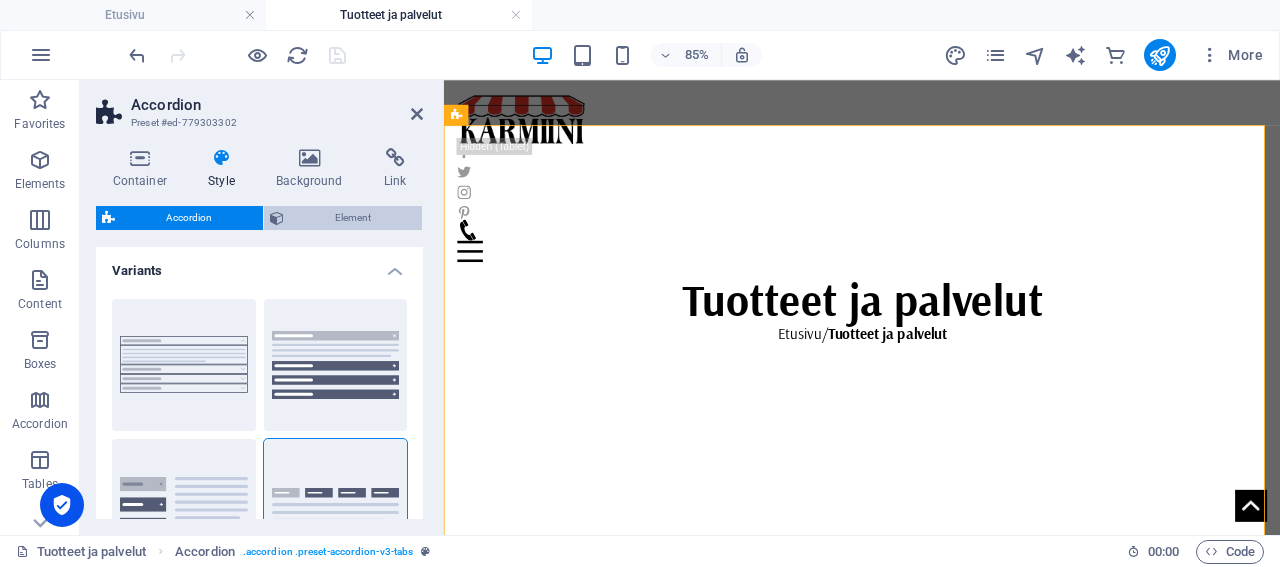 click on "Element" at bounding box center [353, 218] 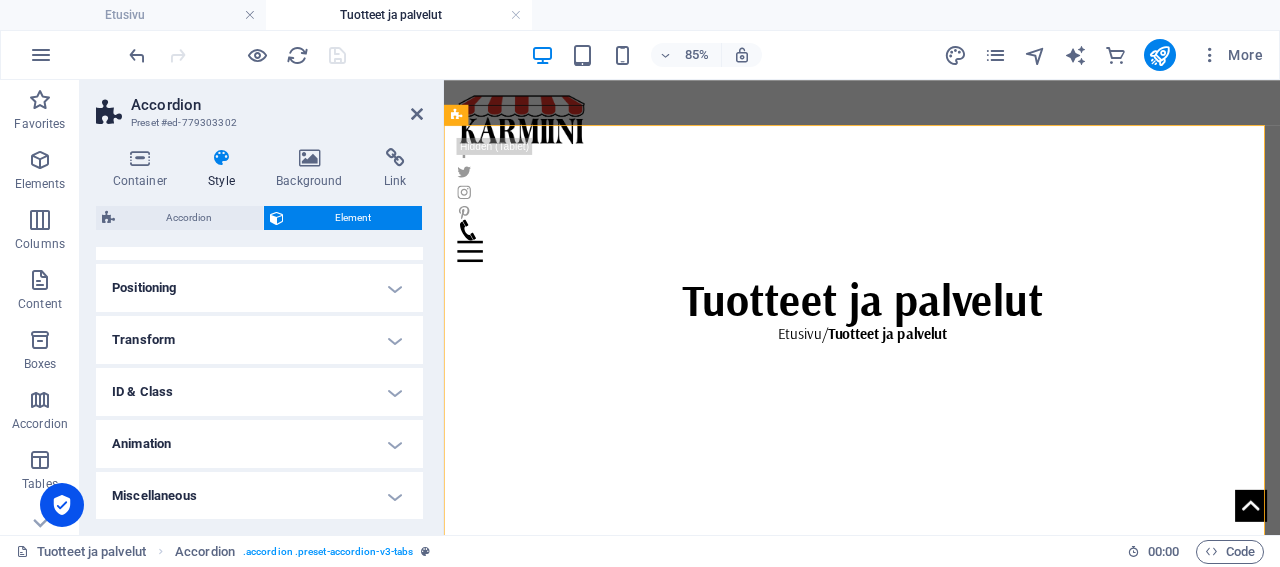 scroll, scrollTop: 0, scrollLeft: 0, axis: both 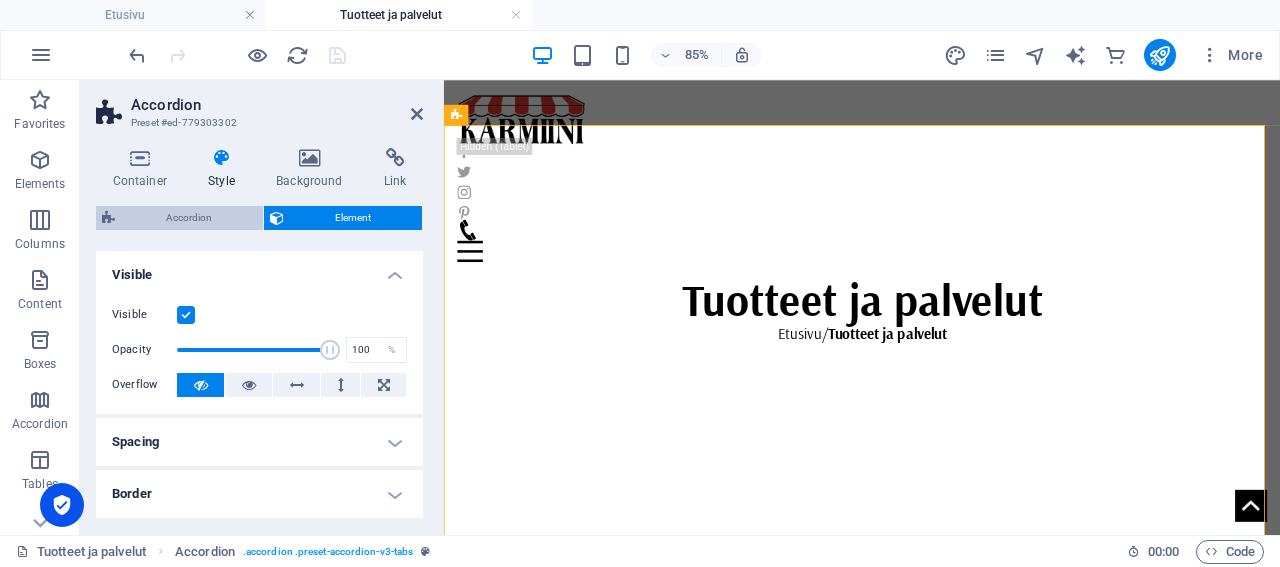 click on "Accordion" at bounding box center (189, 218) 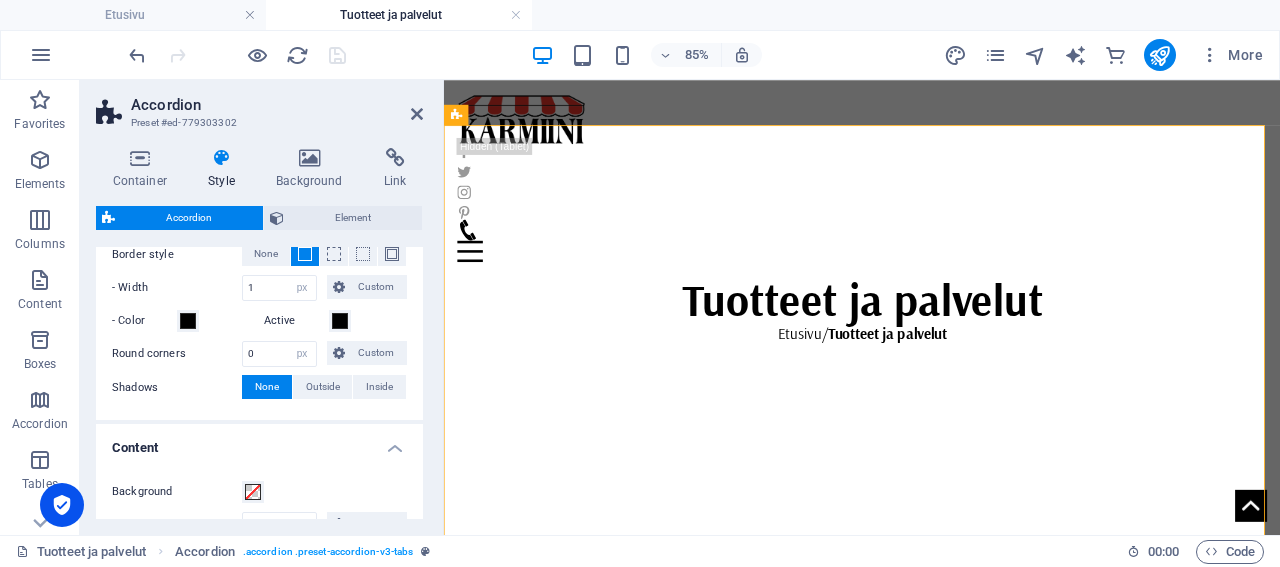 scroll, scrollTop: 864, scrollLeft: 0, axis: vertical 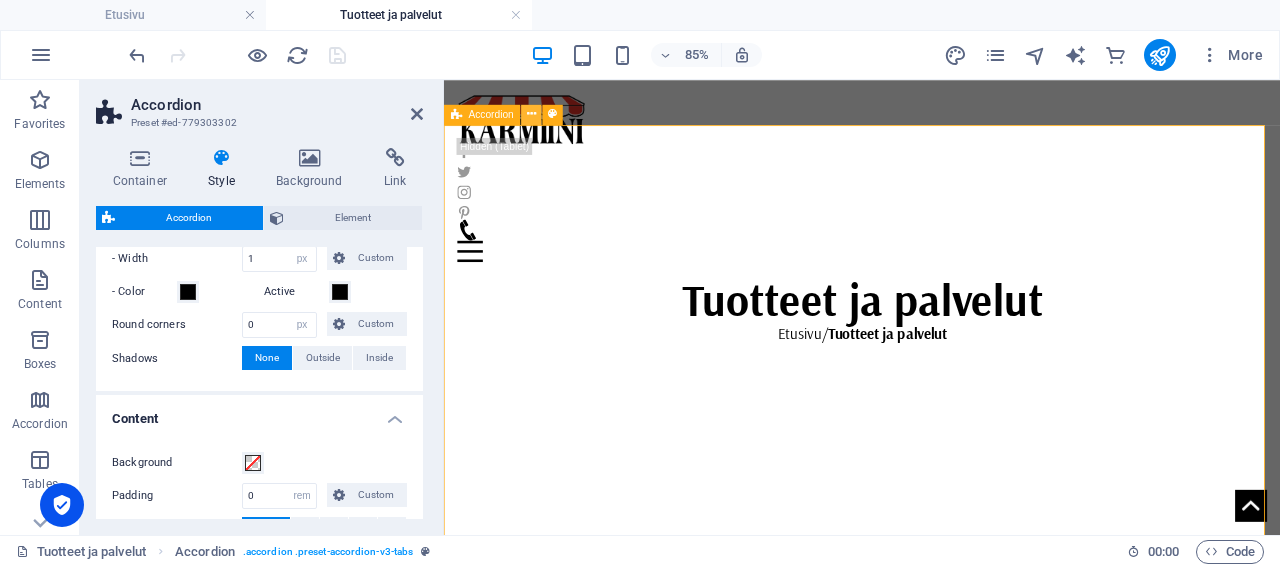 click at bounding box center [531, 115] 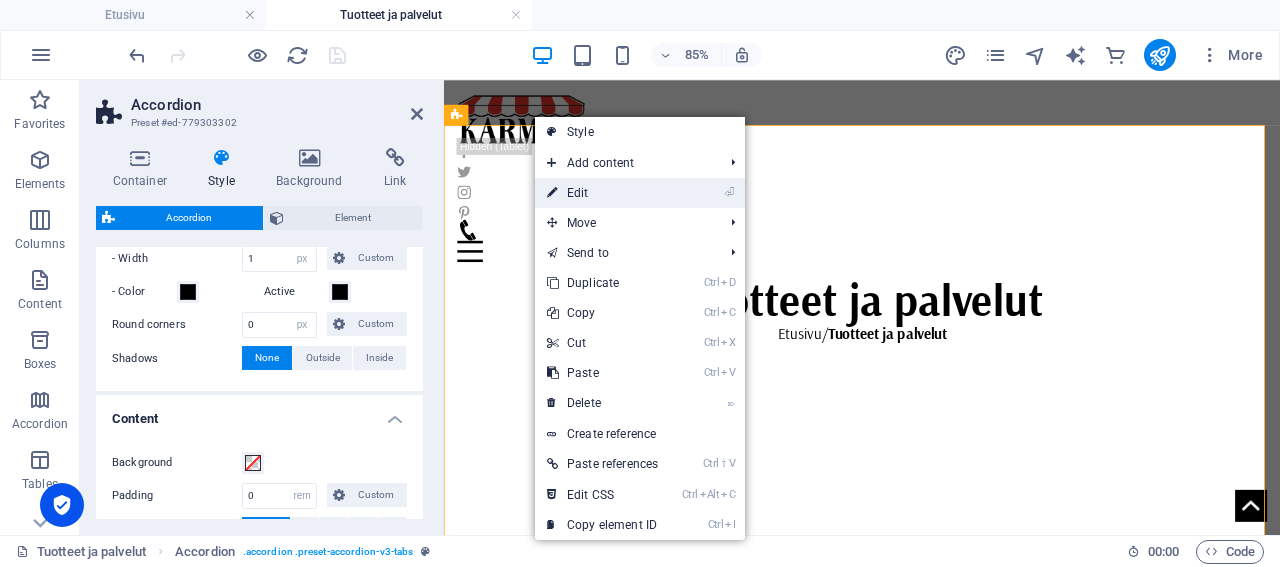 click on "⏎  Edit" at bounding box center (602, 193) 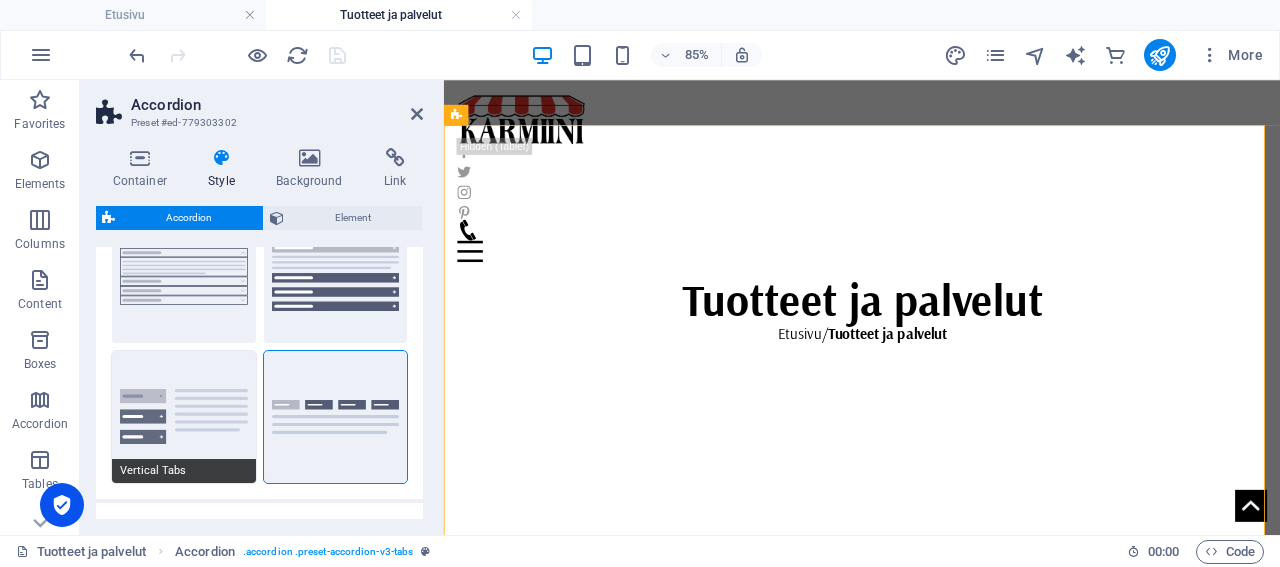 scroll, scrollTop: 0, scrollLeft: 0, axis: both 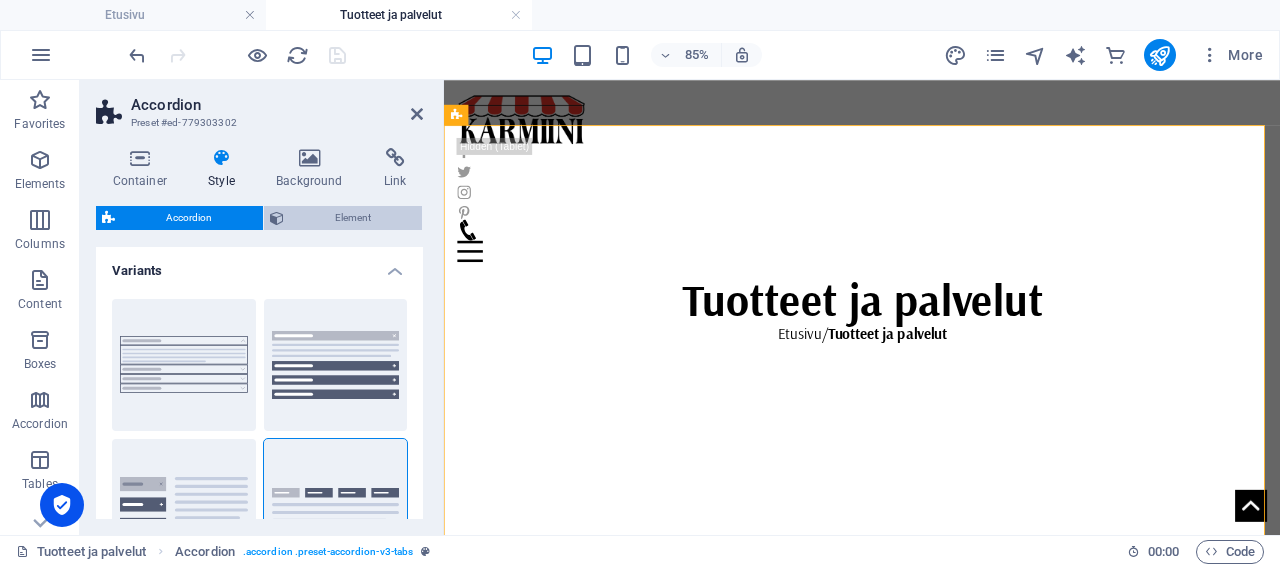 click on "Element" at bounding box center (353, 218) 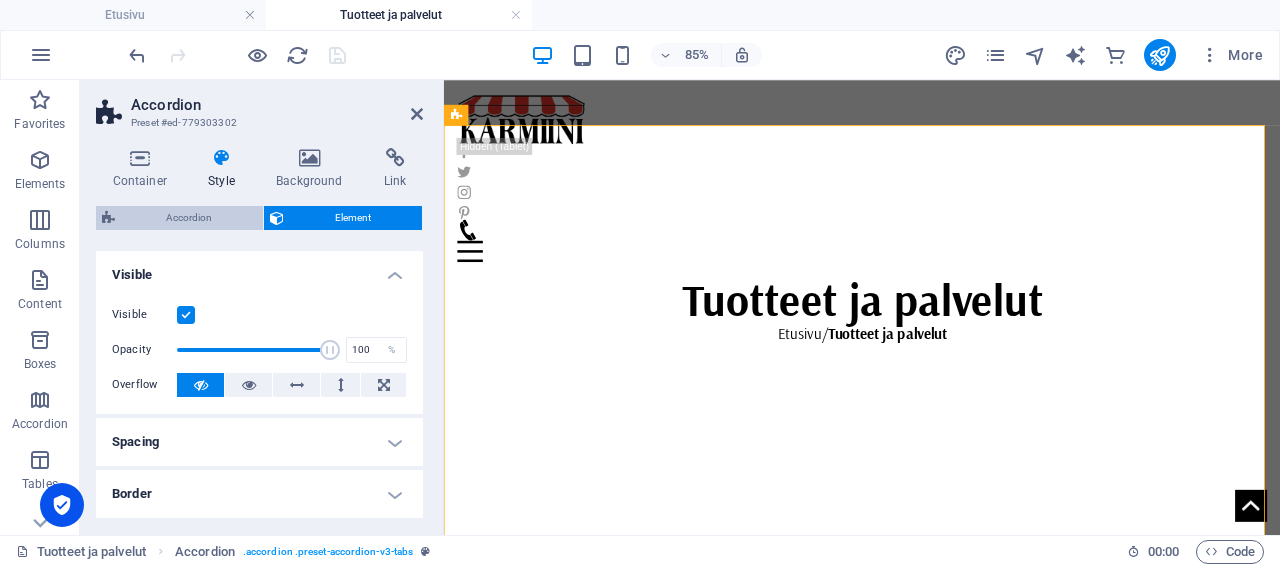 click on "Accordion" at bounding box center [189, 218] 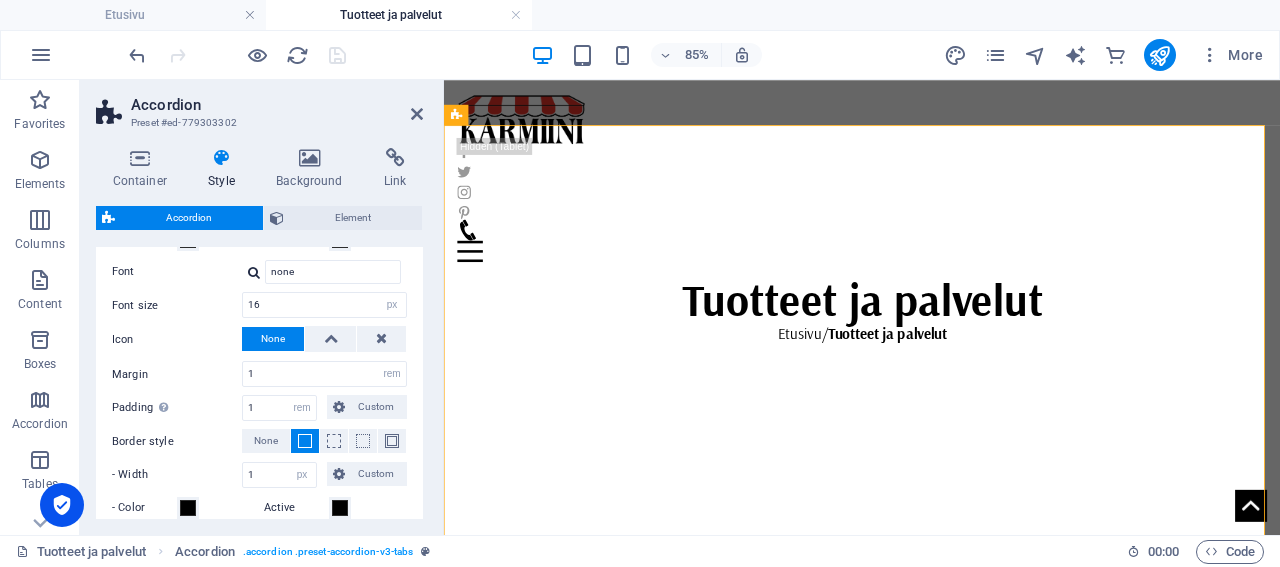 scroll, scrollTop: 672, scrollLeft: 0, axis: vertical 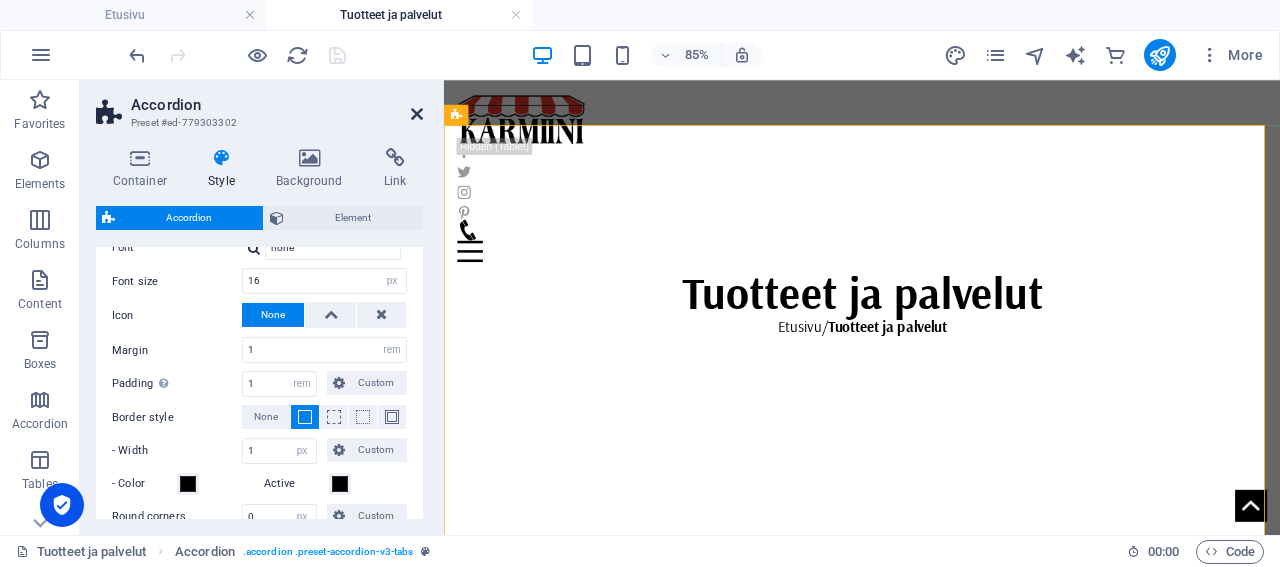 click at bounding box center (417, 114) 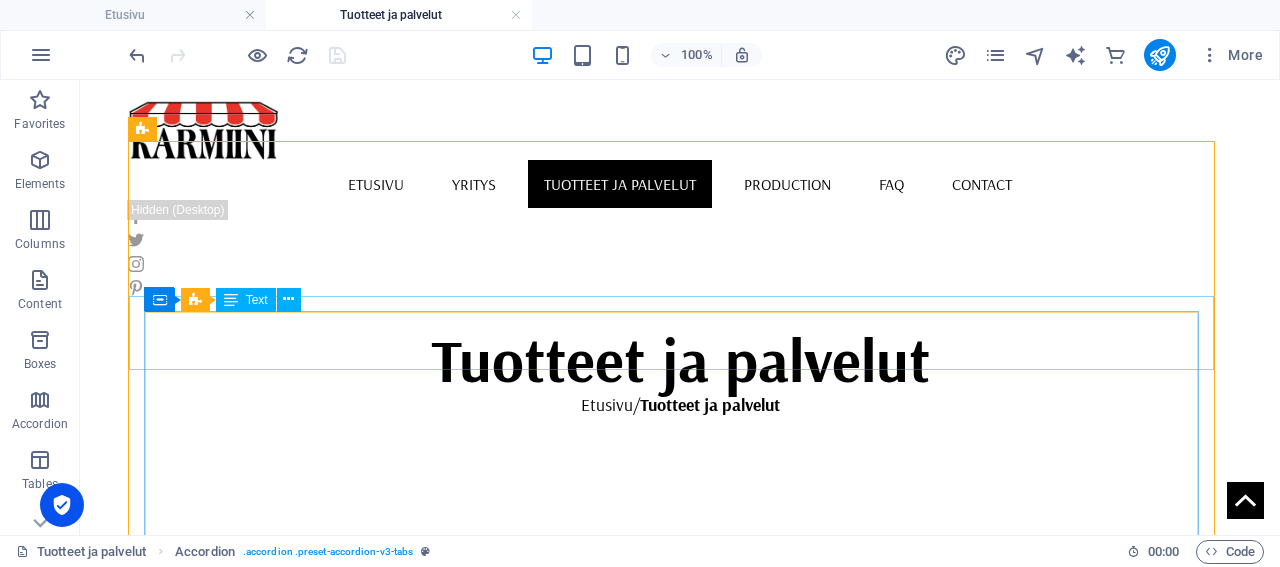 click on "Text" at bounding box center (257, 300) 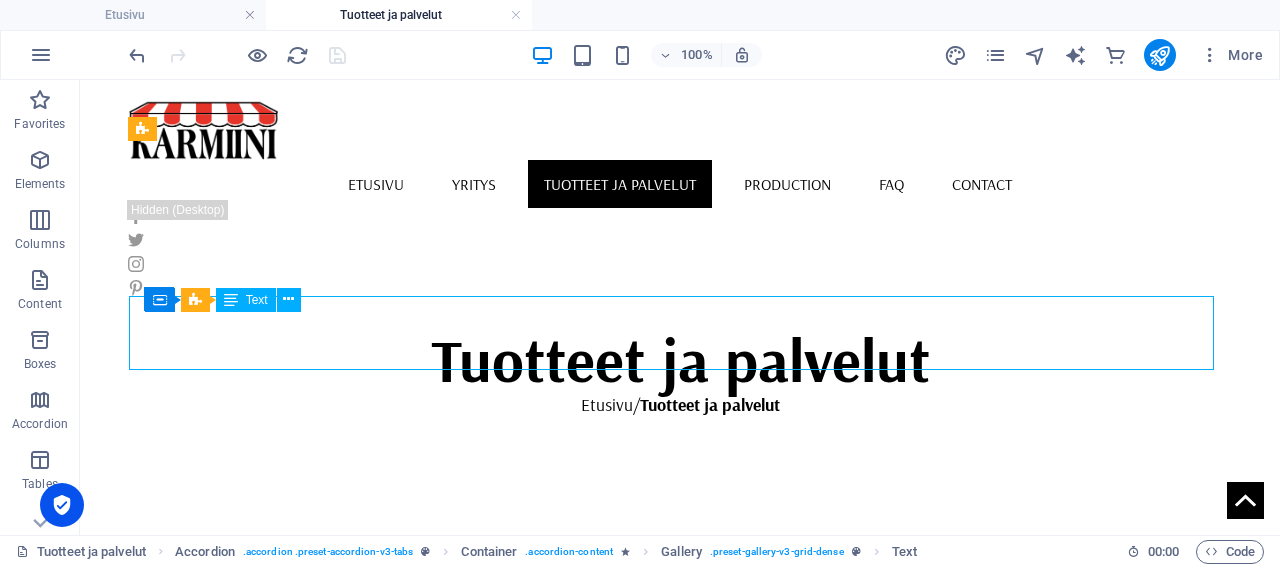 click on "Text" at bounding box center [257, 300] 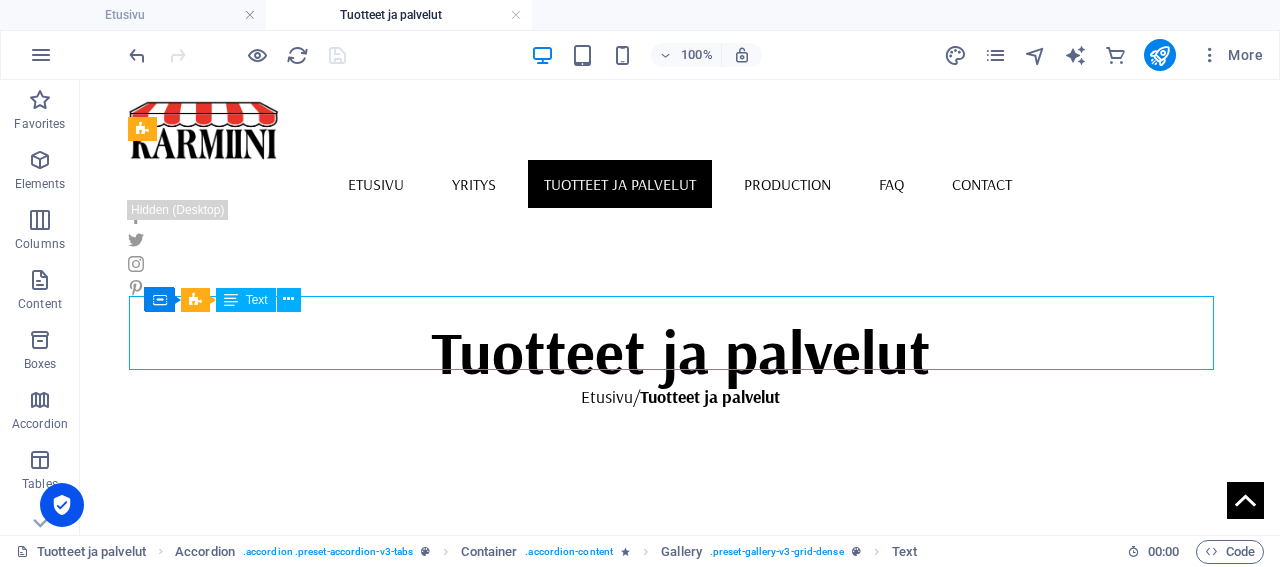 select on "rem" 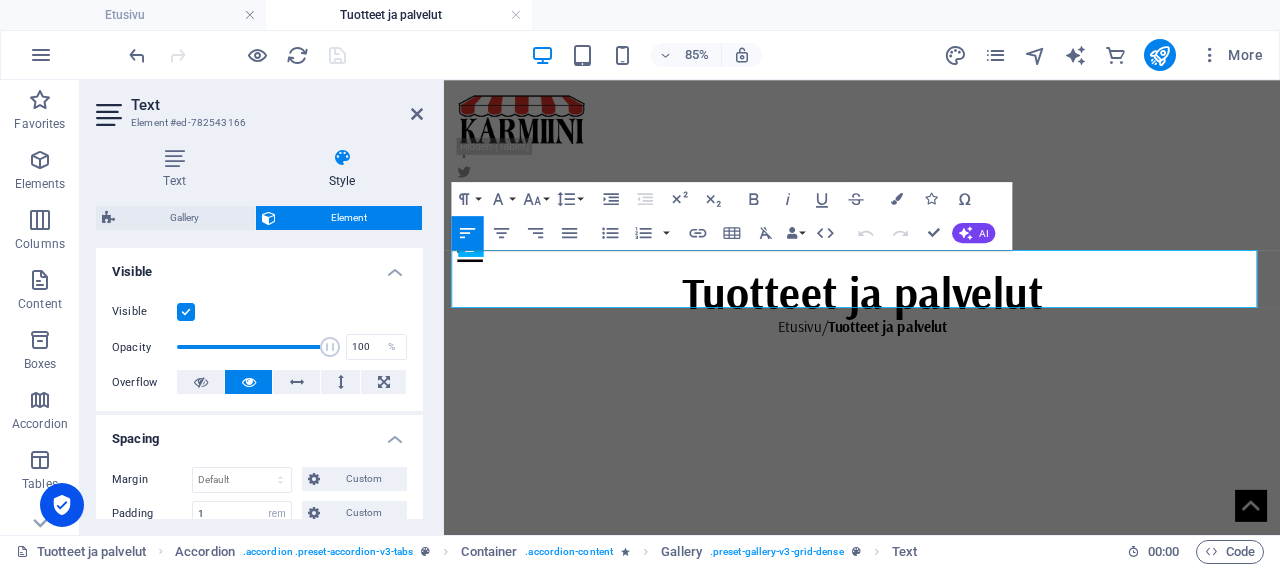 scroll, scrollTop: 192, scrollLeft: 0, axis: vertical 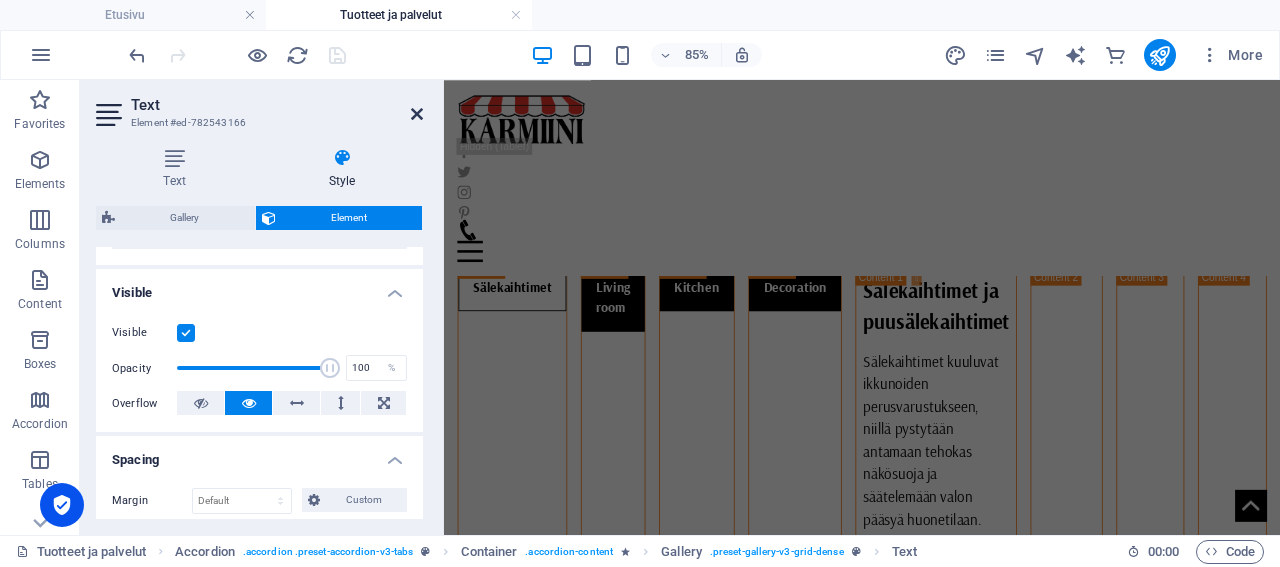 click at bounding box center (417, 114) 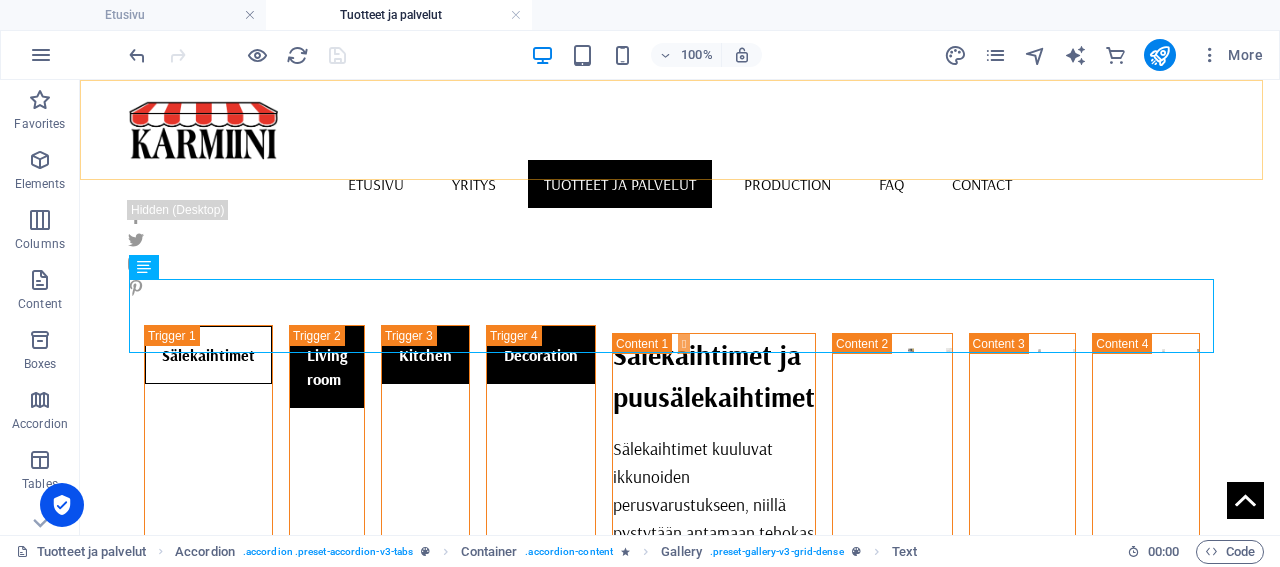 scroll, scrollTop: 564, scrollLeft: 0, axis: vertical 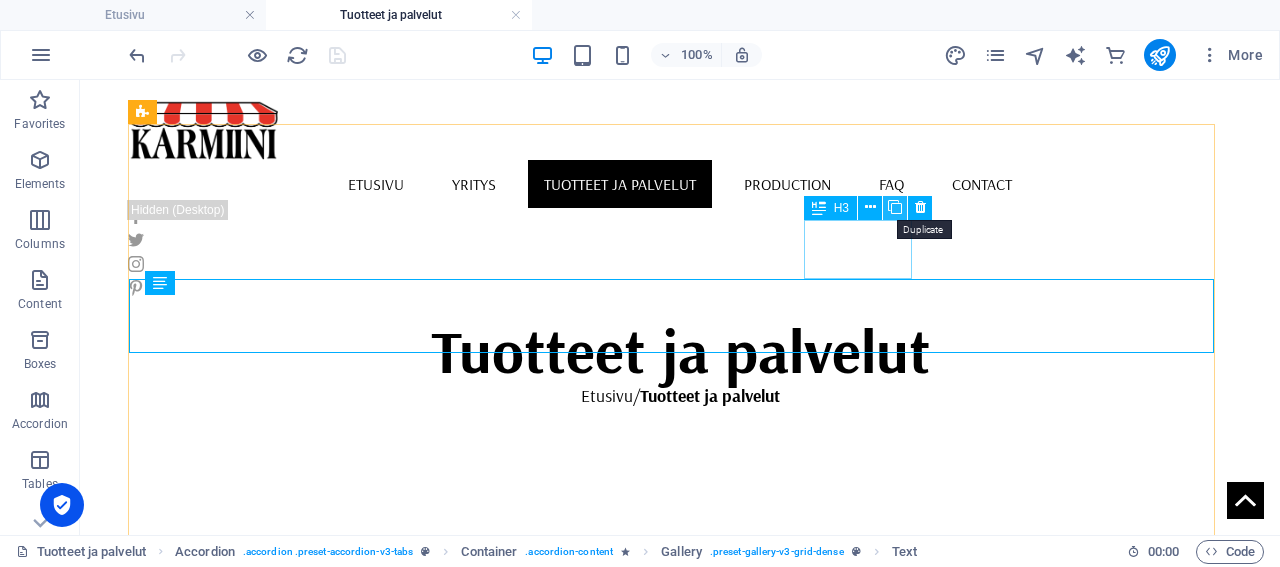 click at bounding box center (895, 207) 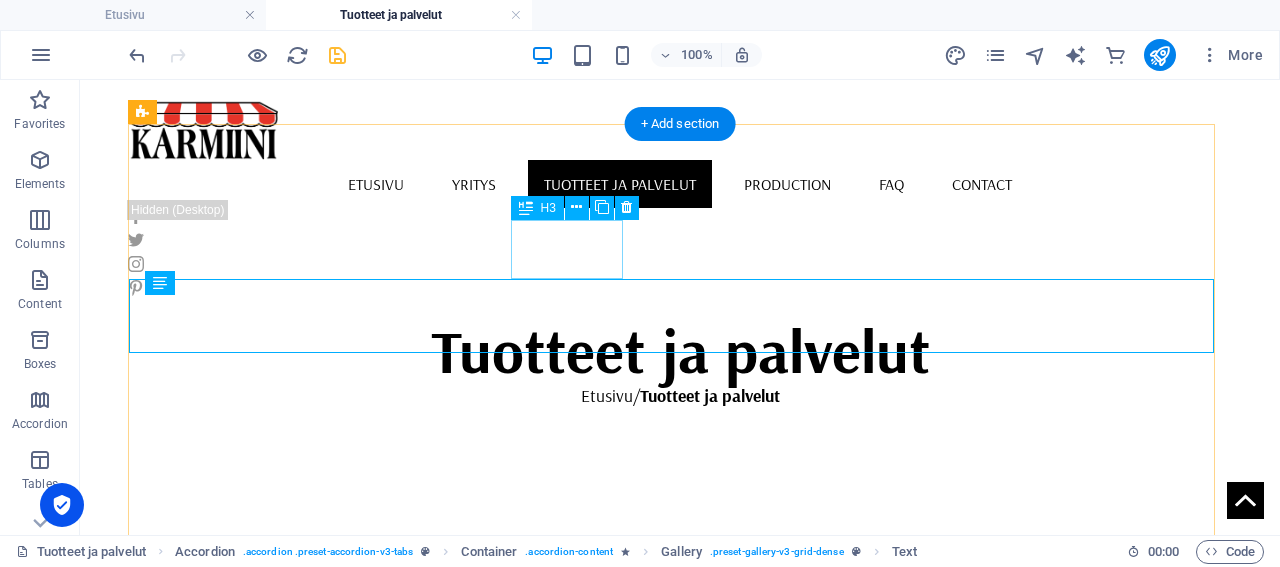 click on "Living room" at bounding box center [327, 1540] 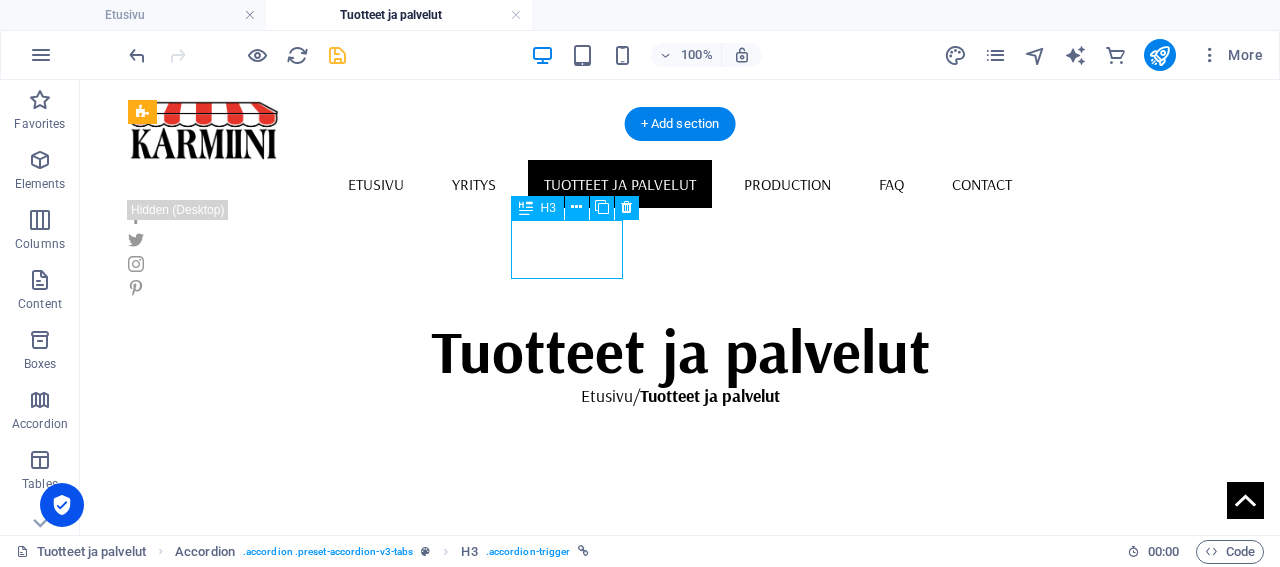 click on "Living room" at bounding box center (327, 1540) 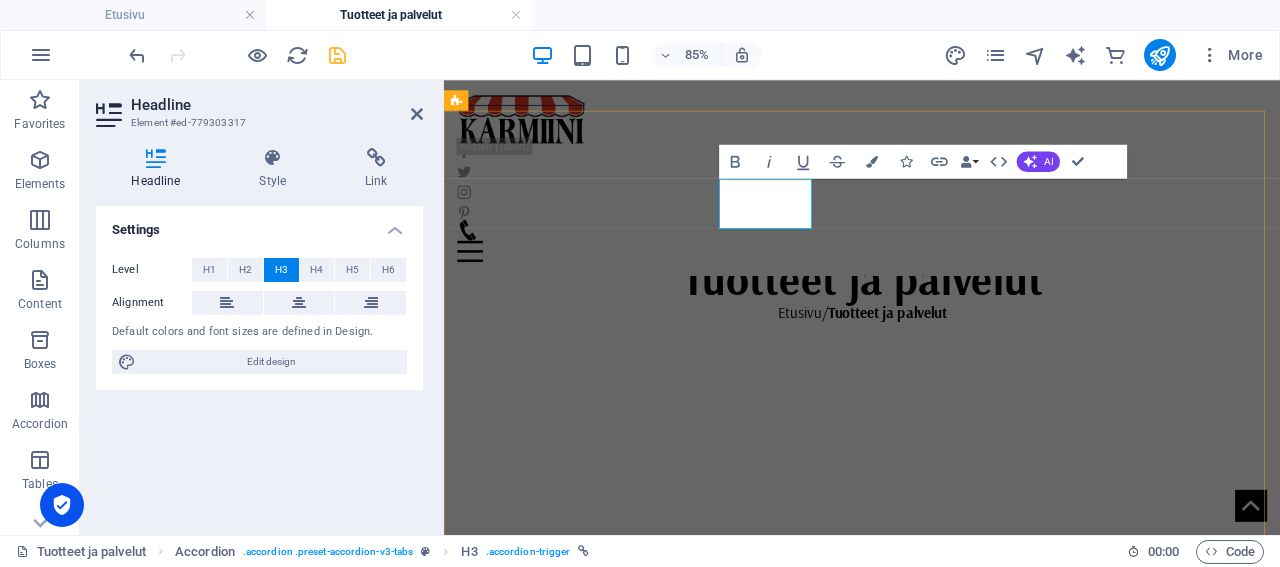 scroll, scrollTop: 0, scrollLeft: 6, axis: horizontal 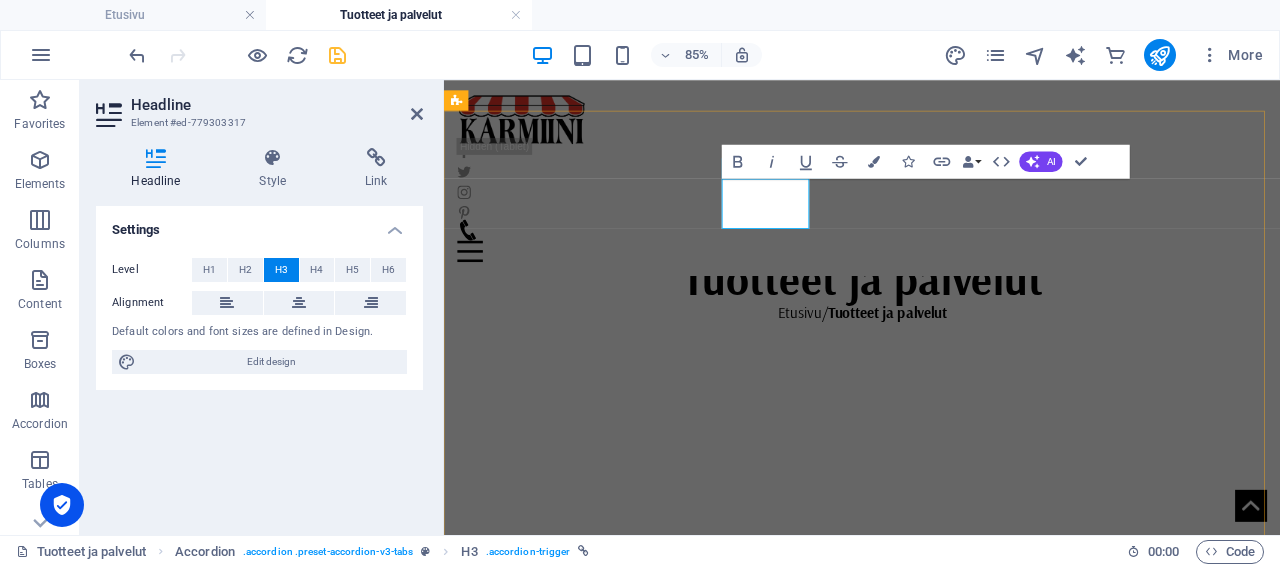 type 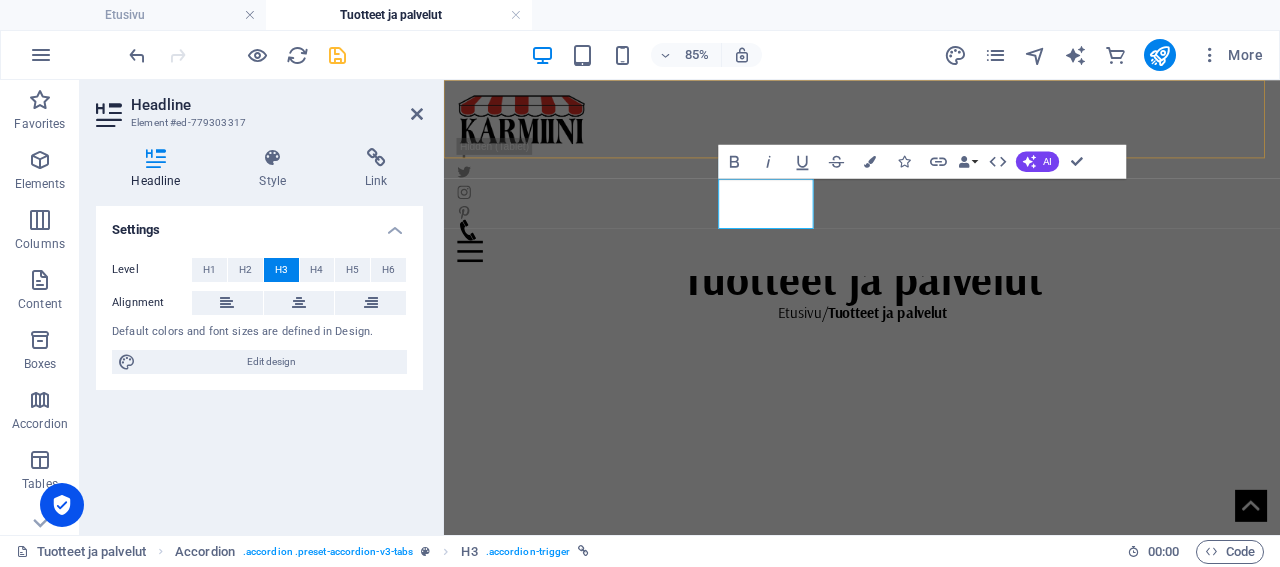 scroll, scrollTop: 0, scrollLeft: 6, axis: horizontal 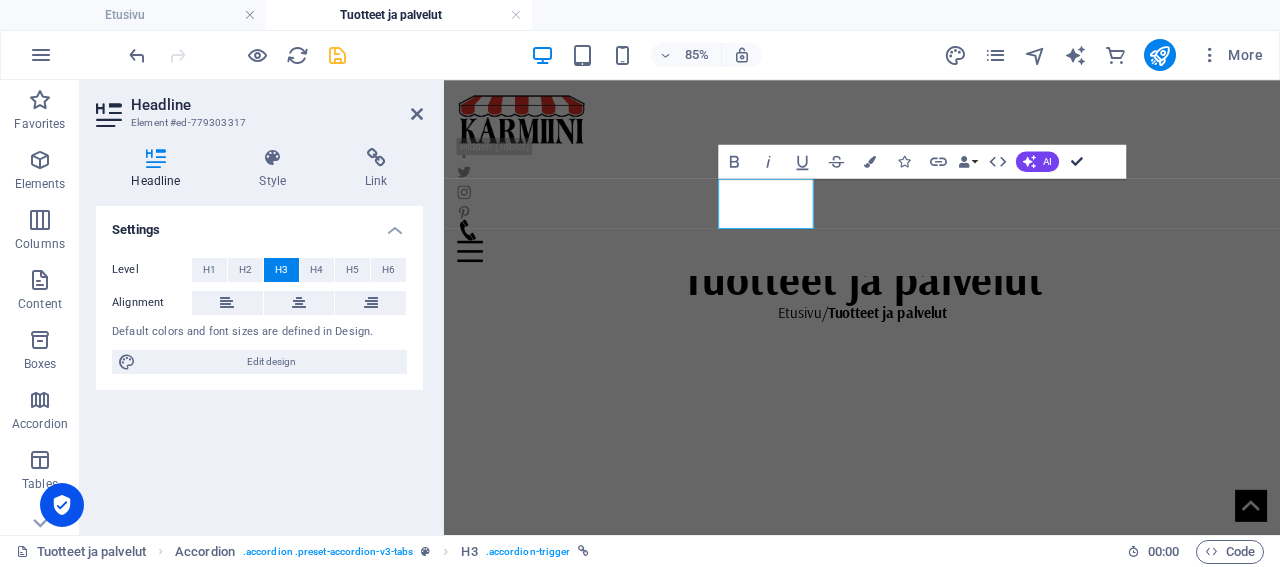 drag, startPoint x: 1079, startPoint y: 156, endPoint x: 999, endPoint y: 75, distance: 113.84639 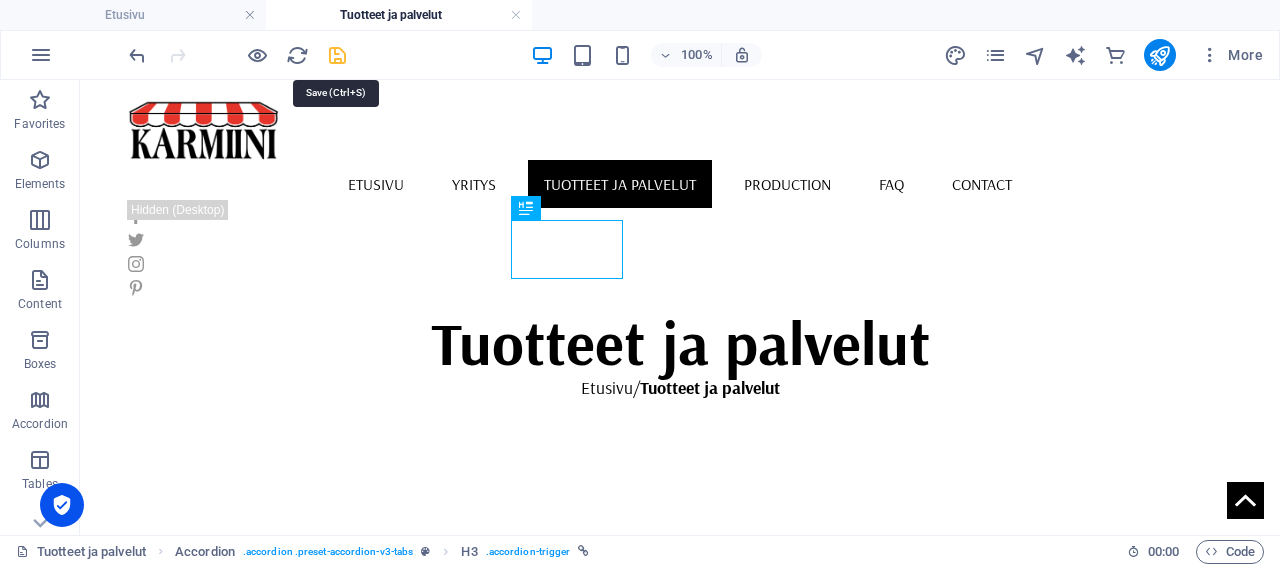 click at bounding box center (337, 55) 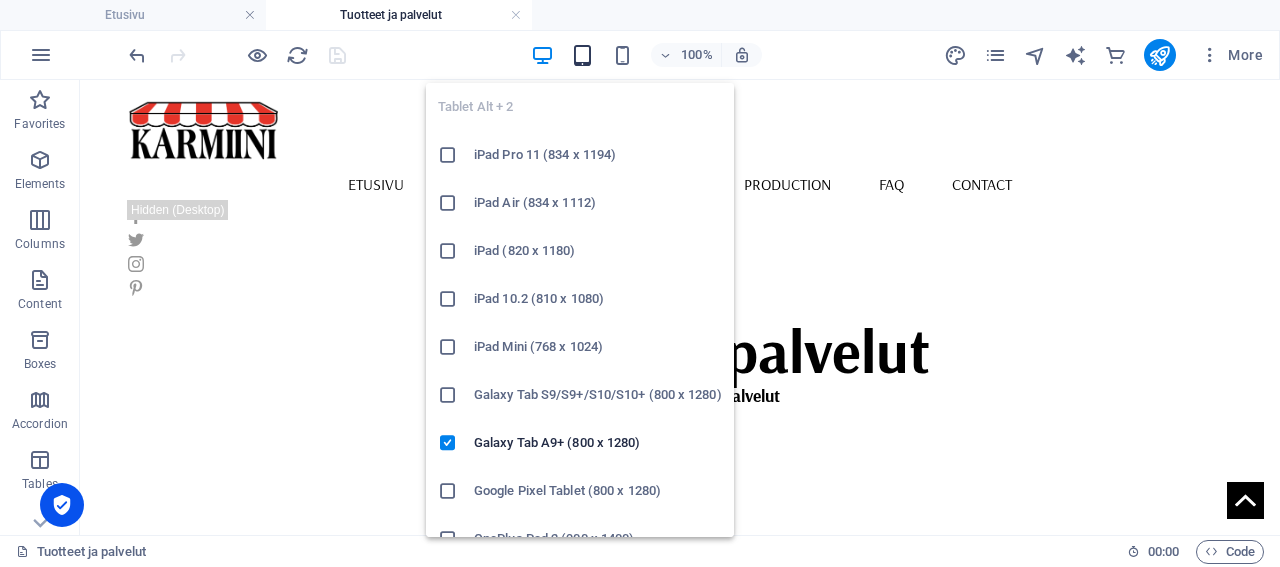 click at bounding box center (582, 55) 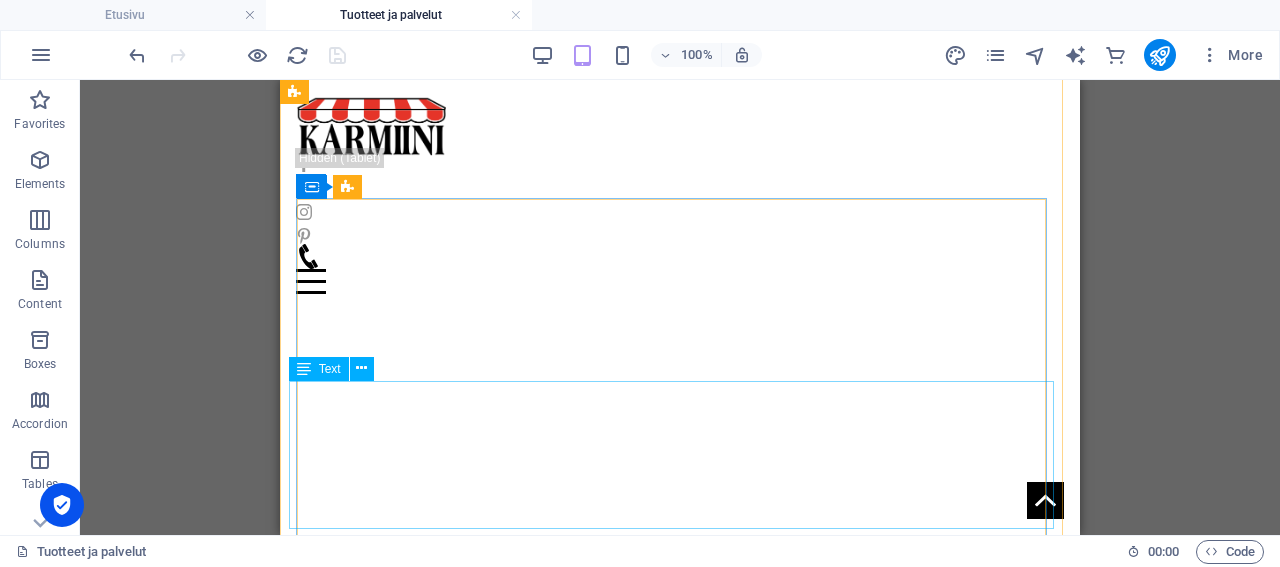 scroll, scrollTop: 356, scrollLeft: 0, axis: vertical 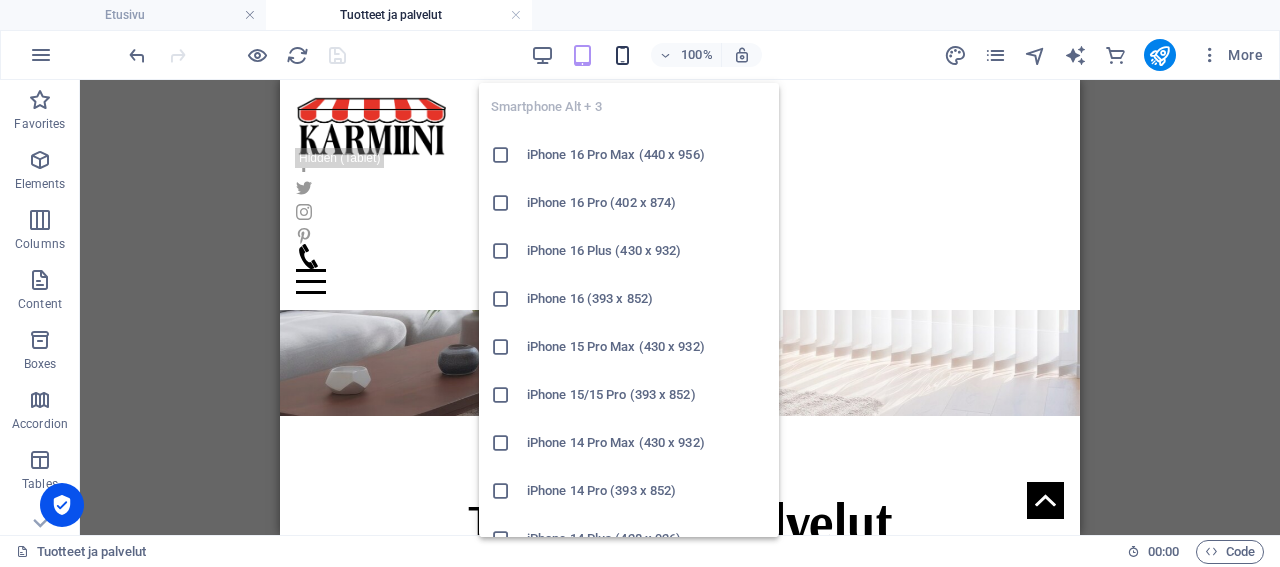 click at bounding box center (622, 55) 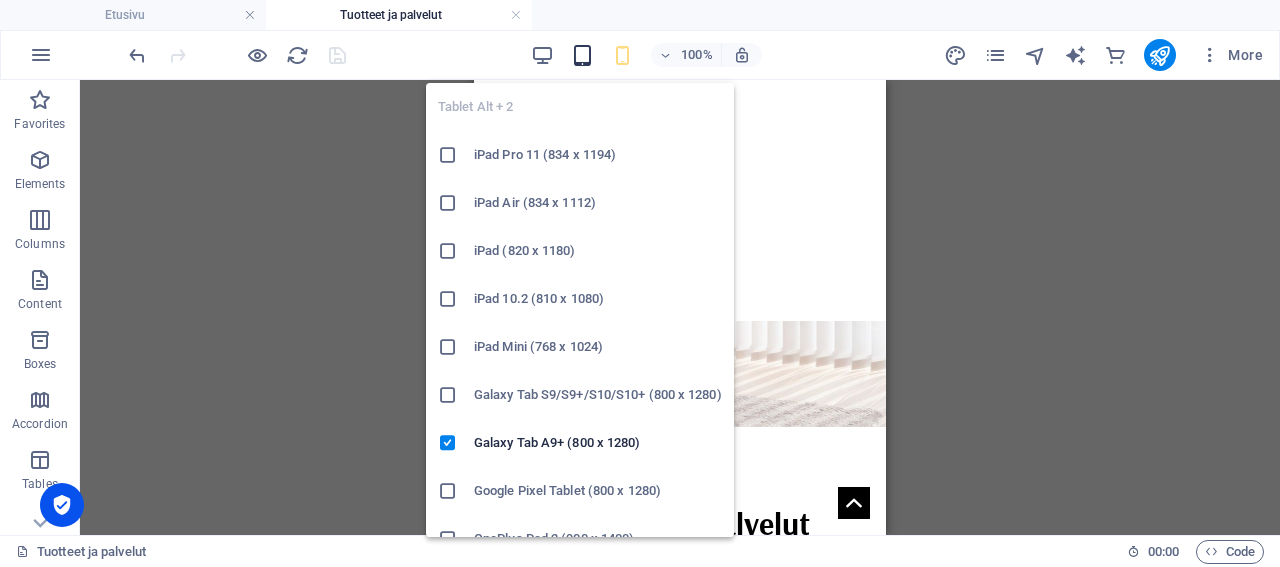 click at bounding box center [582, 55] 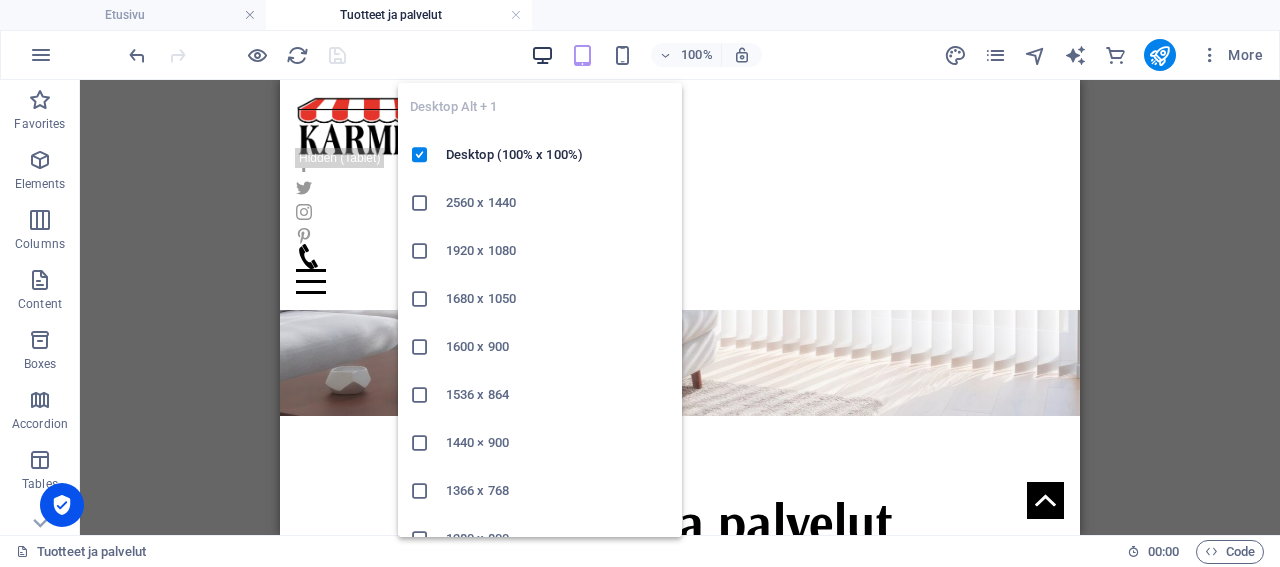 click at bounding box center [542, 55] 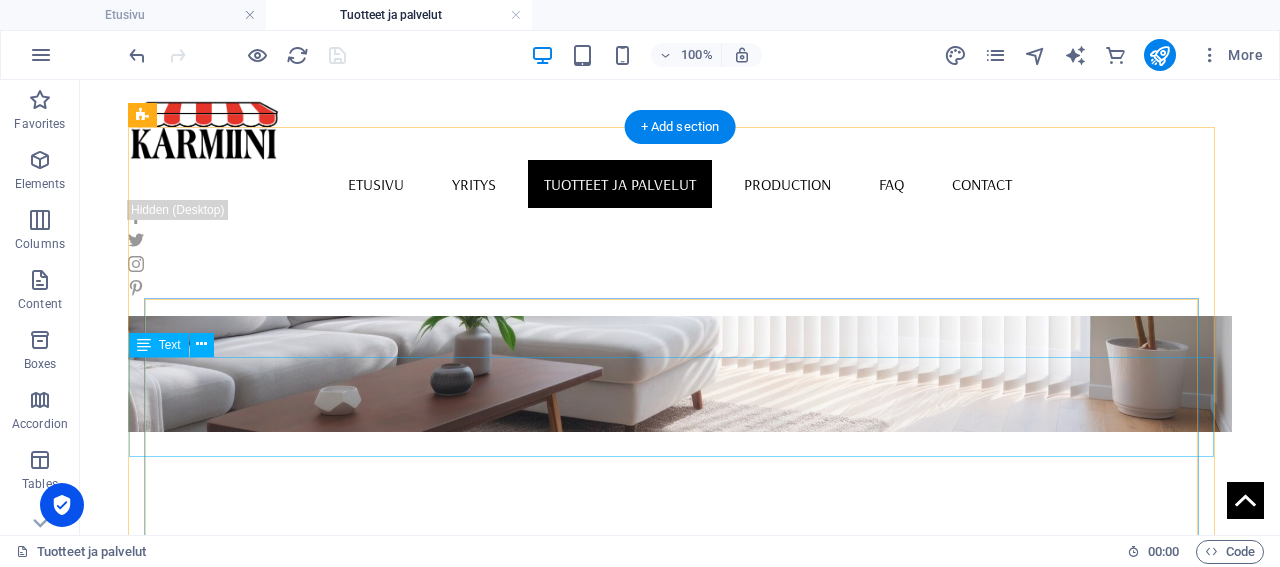 scroll, scrollTop: 564, scrollLeft: 0, axis: vertical 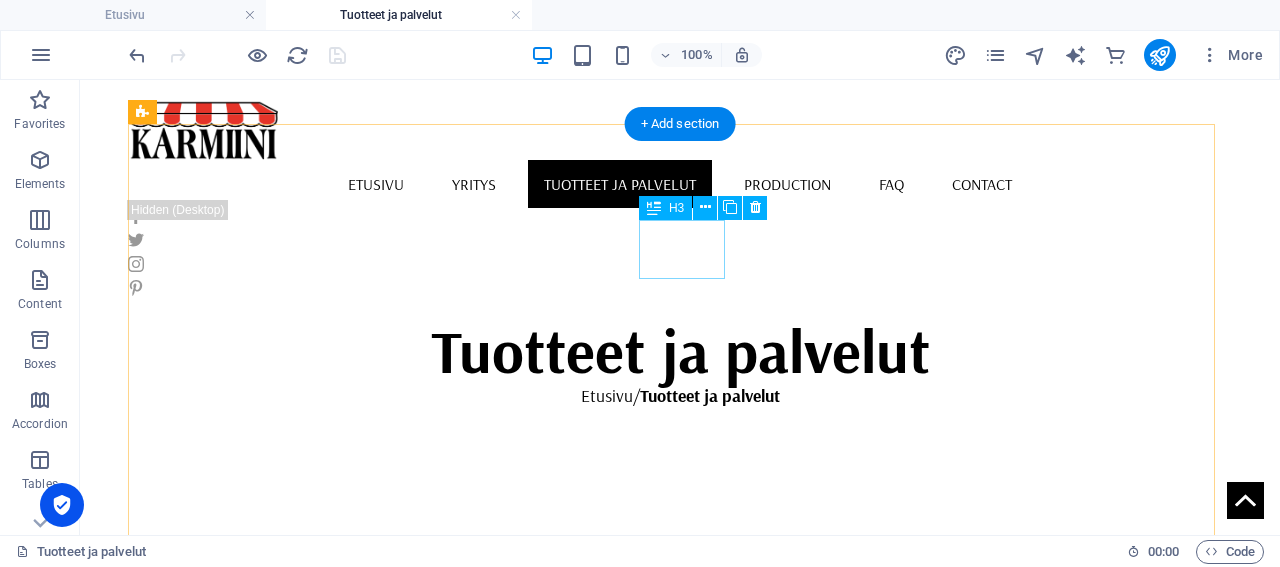 click on "Kitchen" at bounding box center [464, 1540] 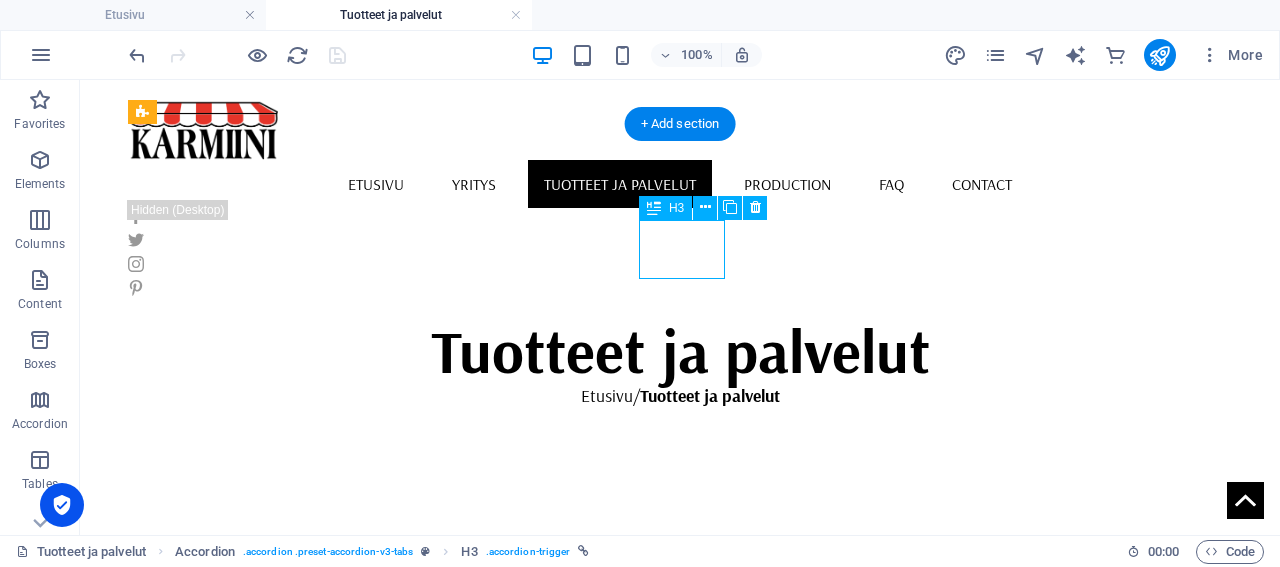 click on "Kitchen" at bounding box center [464, 1540] 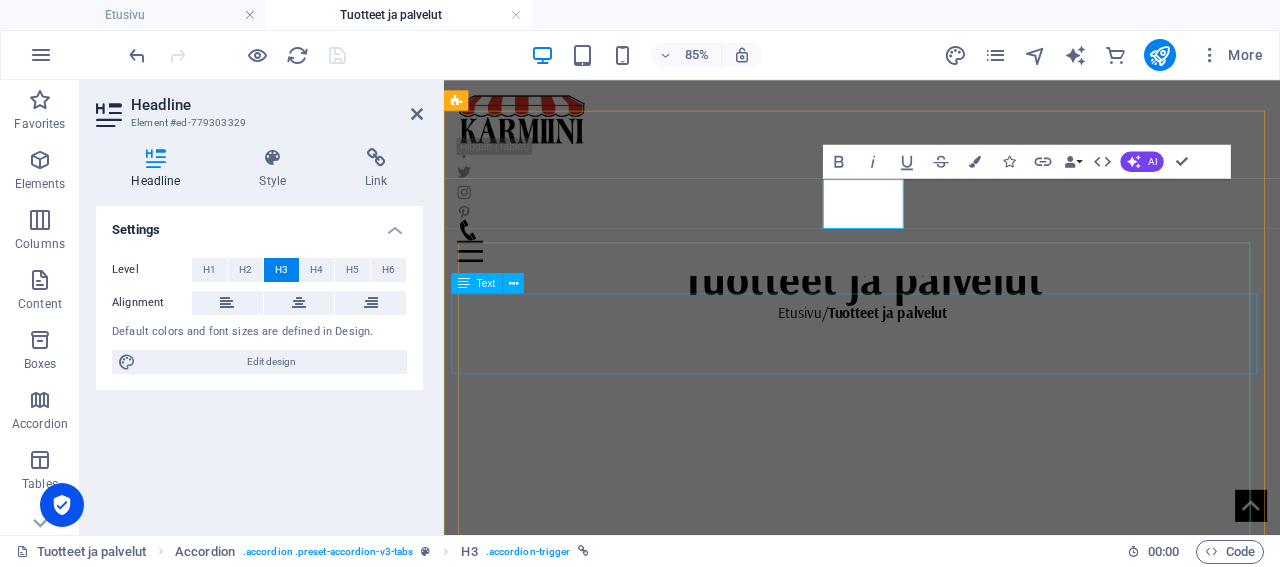 scroll, scrollTop: 0, scrollLeft: 6, axis: horizontal 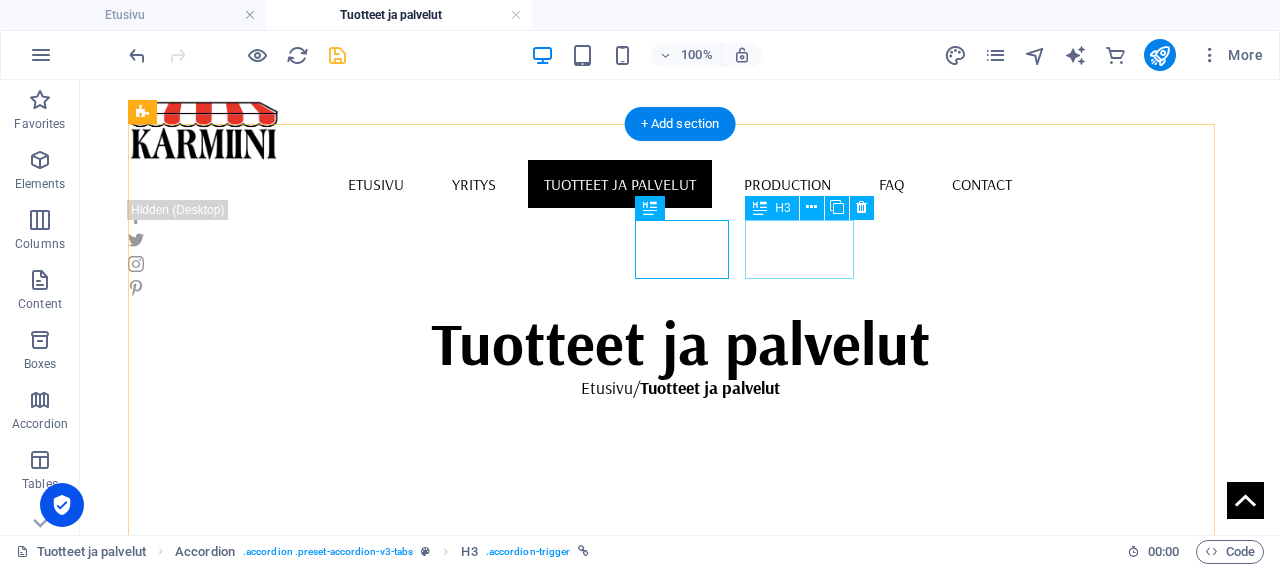 click on "Decoration" at bounding box center [588, 1532] 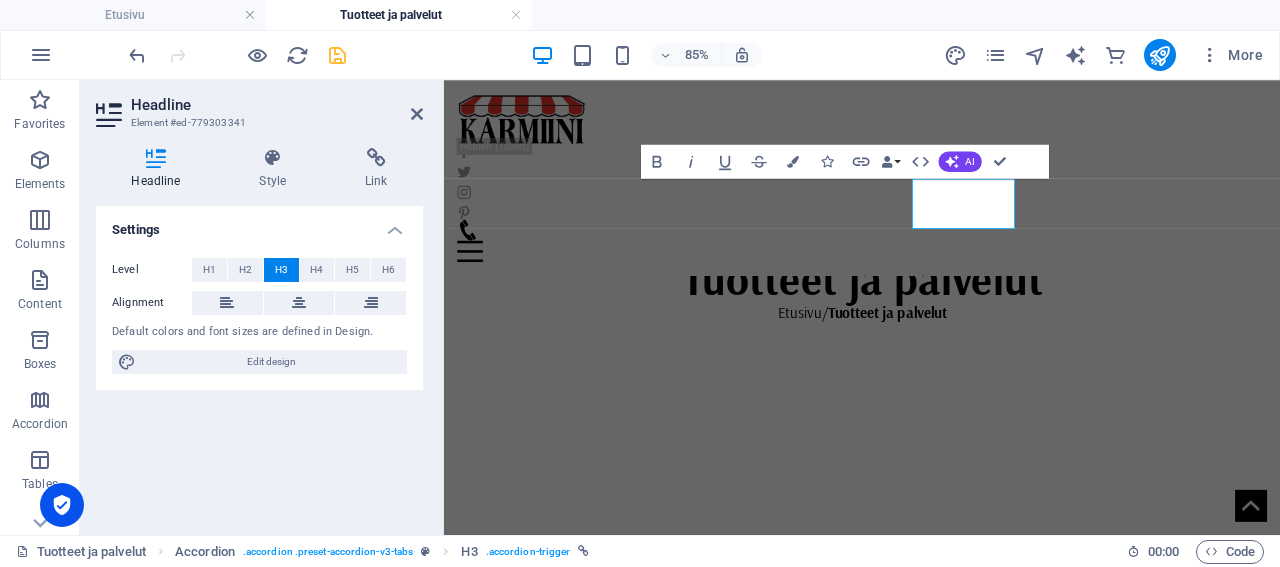scroll, scrollTop: 0, scrollLeft: 6, axis: horizontal 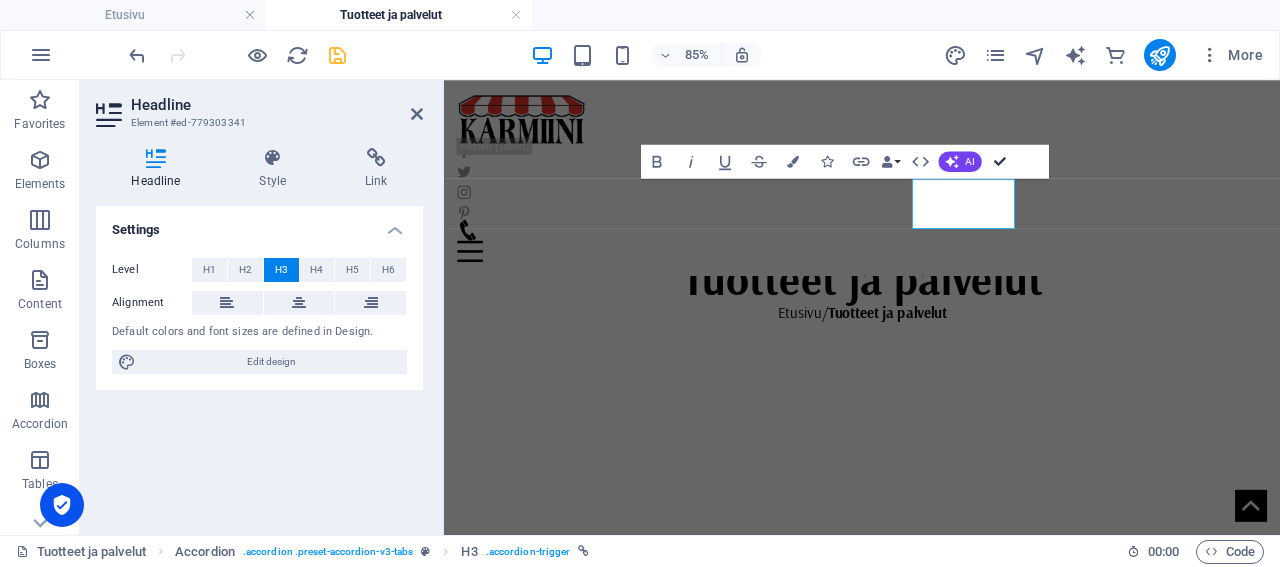 drag, startPoint x: 999, startPoint y: 164, endPoint x: 919, endPoint y: 84, distance: 113.137085 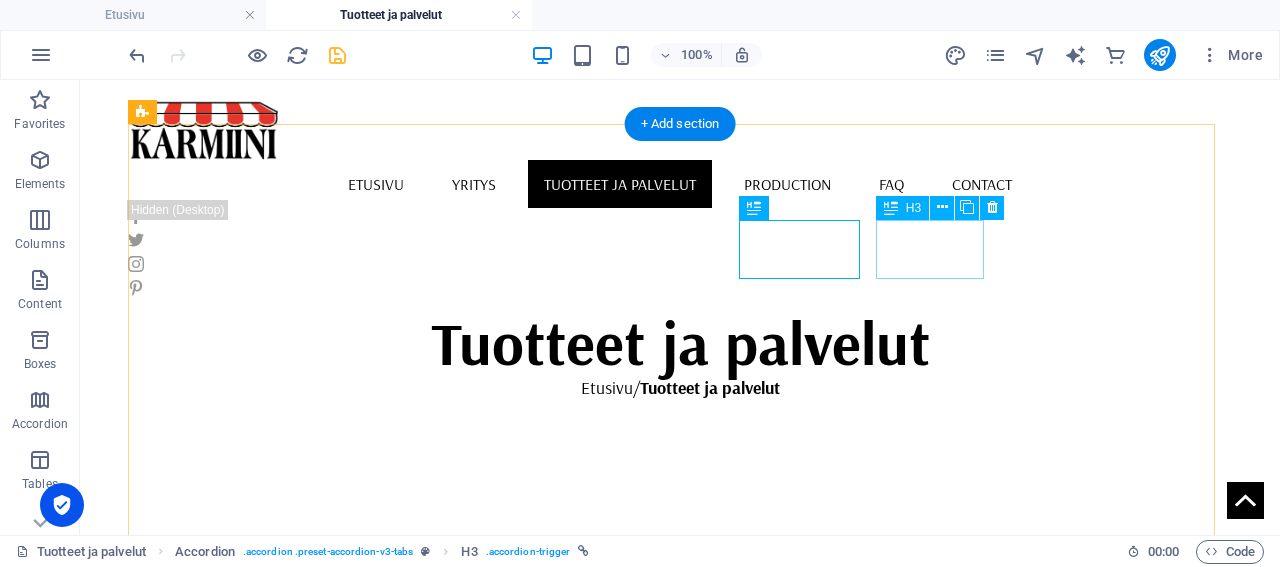 click on "Decoration" at bounding box center (728, 1532) 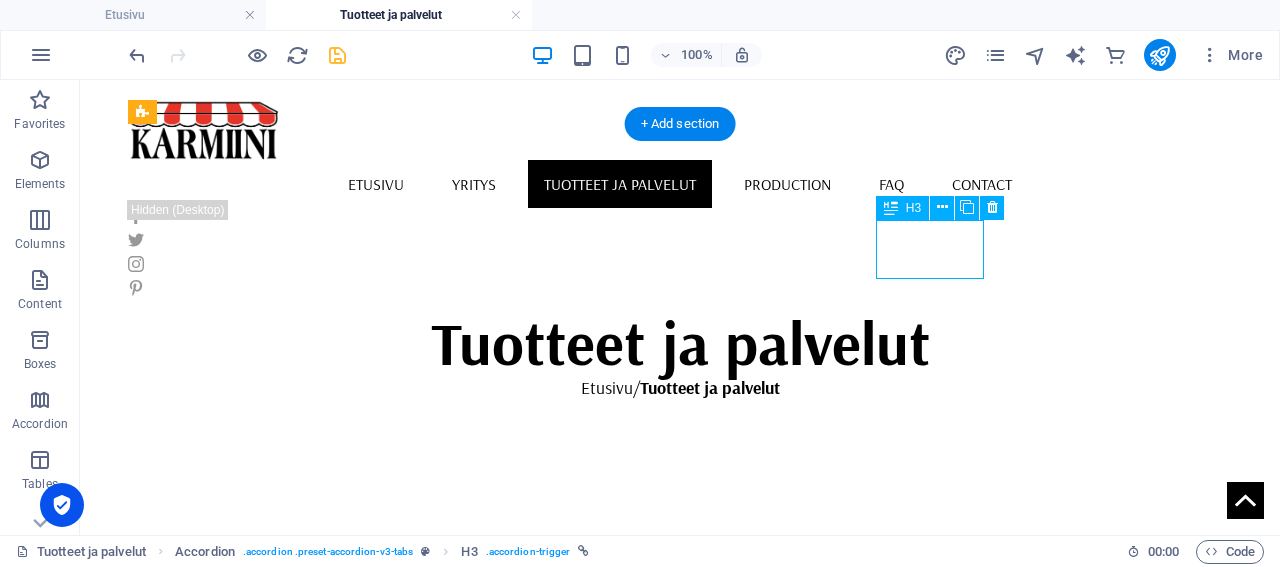 click on "Decoration" at bounding box center [728, 1532] 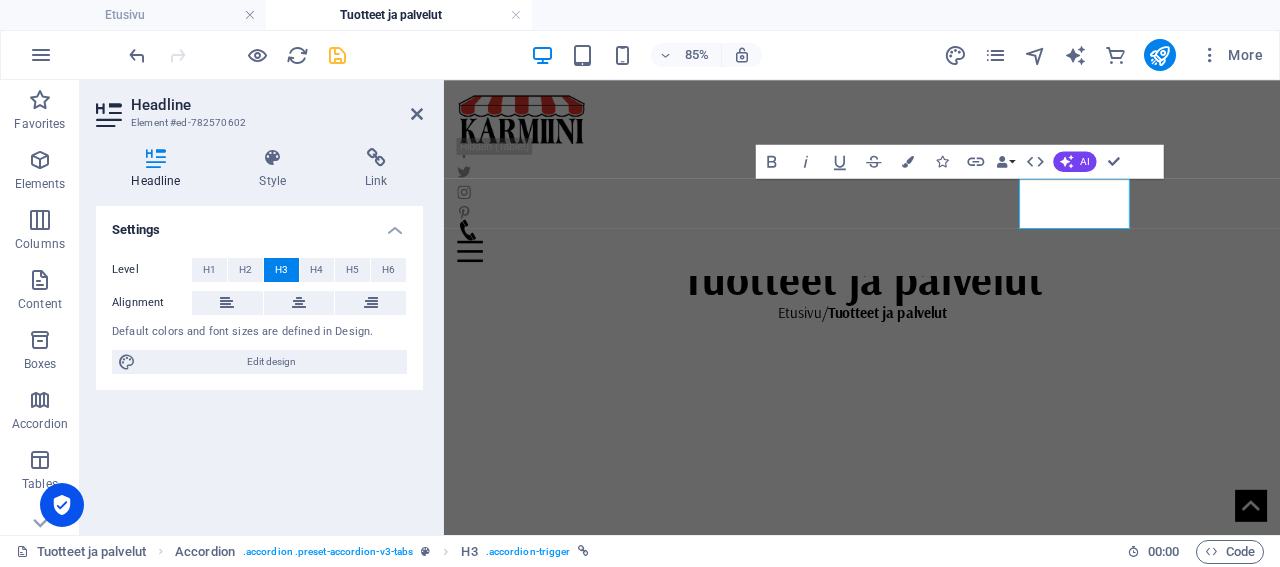 scroll, scrollTop: 0, scrollLeft: 6, axis: horizontal 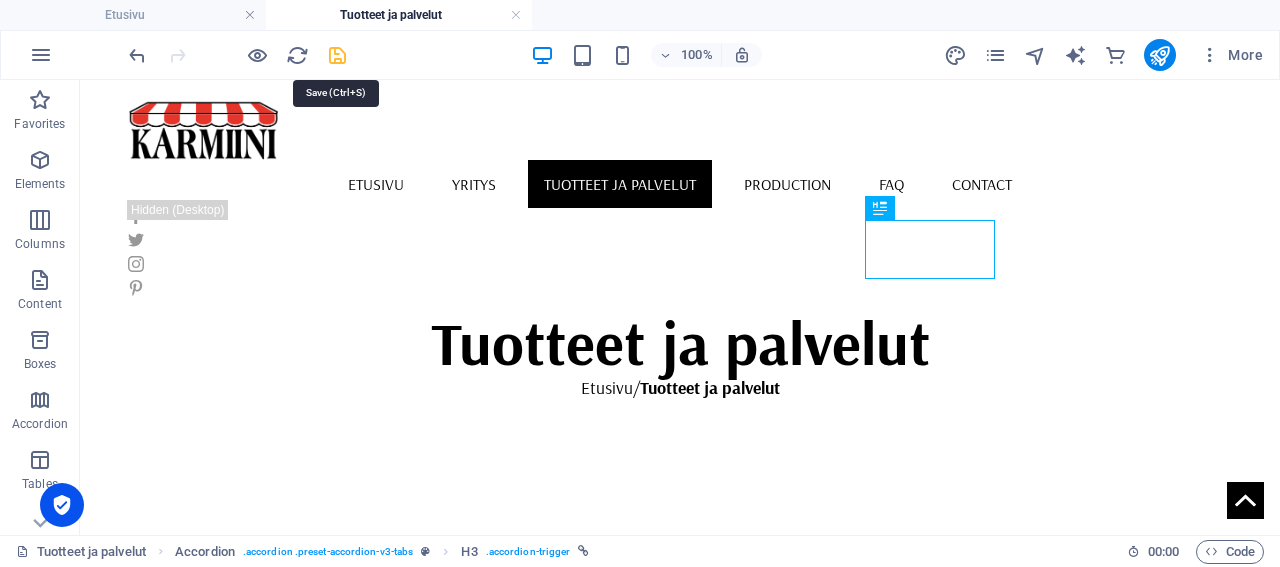 click at bounding box center [337, 55] 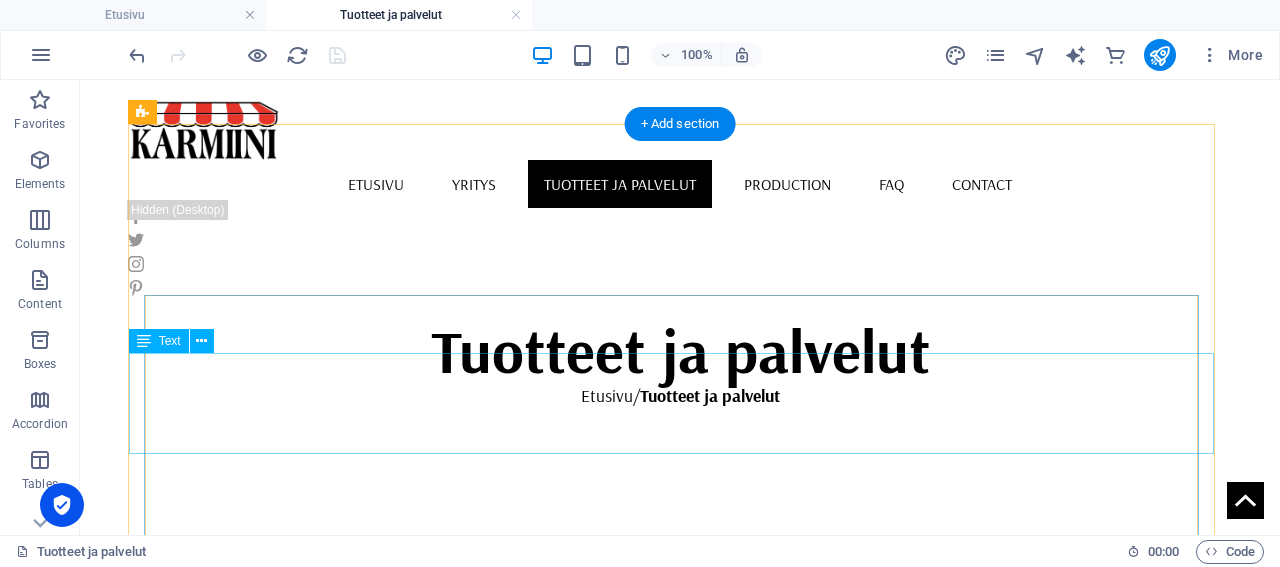 click on "Sälekaihtimet kuuluvat ikkunoiden perusvarustukseen, niillä pystytään antamaan tehokas näkösuoja ja säätelemään valon pääsyä huonetilaan. Päivittäisessä käytössä on tärkeää, että sälekaihtimet ovat laadukkaat ja kestävät. Laadukkailla kaihtimilla pystytään pienentämään huoneilman viilentämiseen tarvittavan energiakulutuksen määrää." at bounding box center (884, 1142) 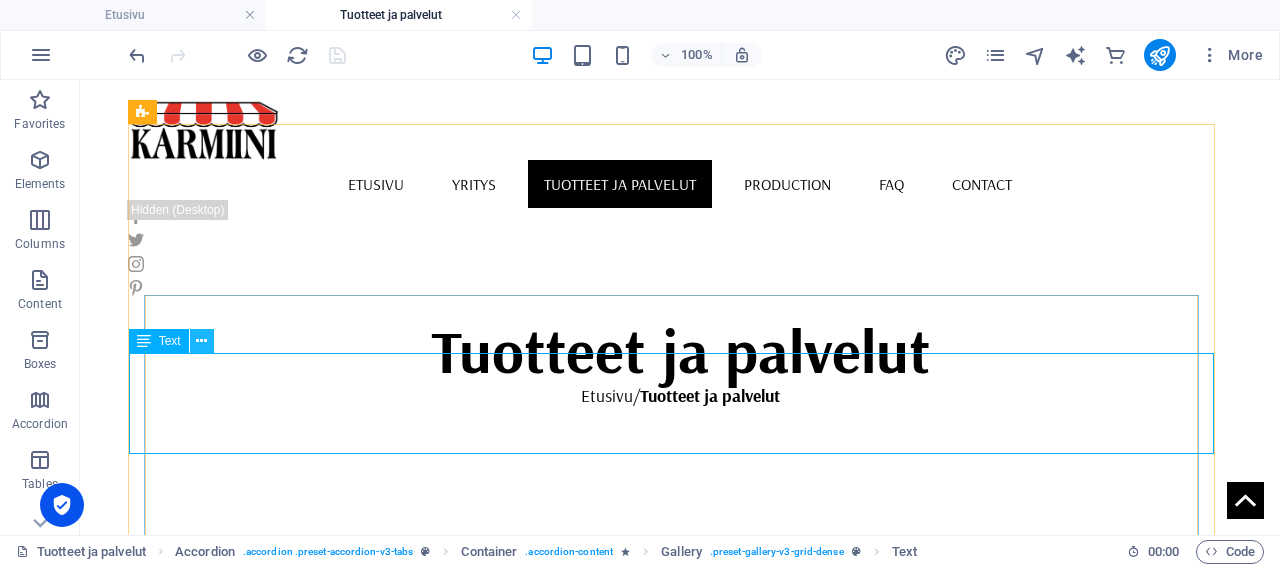 click at bounding box center [201, 341] 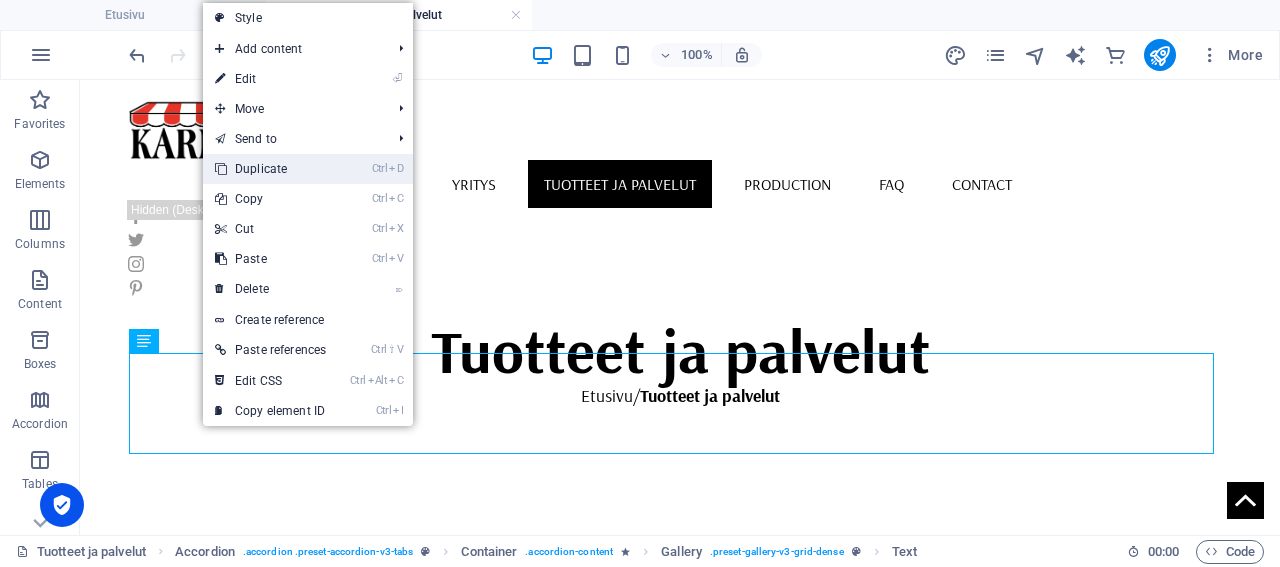 click on "Ctrl D  Duplicate" at bounding box center [270, 169] 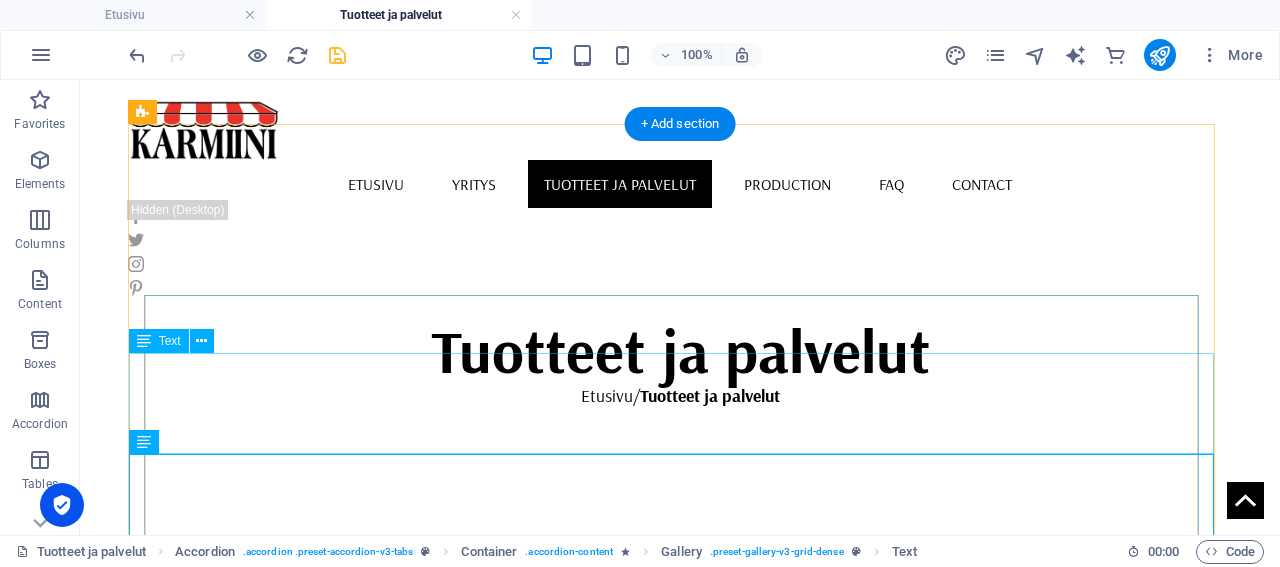 click on "Sälekaihtimet kuuluvat ikkunoiden perusvarustukseen, niillä pystytään antamaan tehokas näkösuoja ja säätelemään valon pääsyä huonetilaan. Päivittäisessä käytössä on tärkeää, että sälekaihtimet ovat laadukkaat ja kestävät. Laadukkailla kaihtimilla pystytään pienentämään huoneilman viilentämiseen tarvittavan energiakulutuksen määrää." at bounding box center (884, 1142) 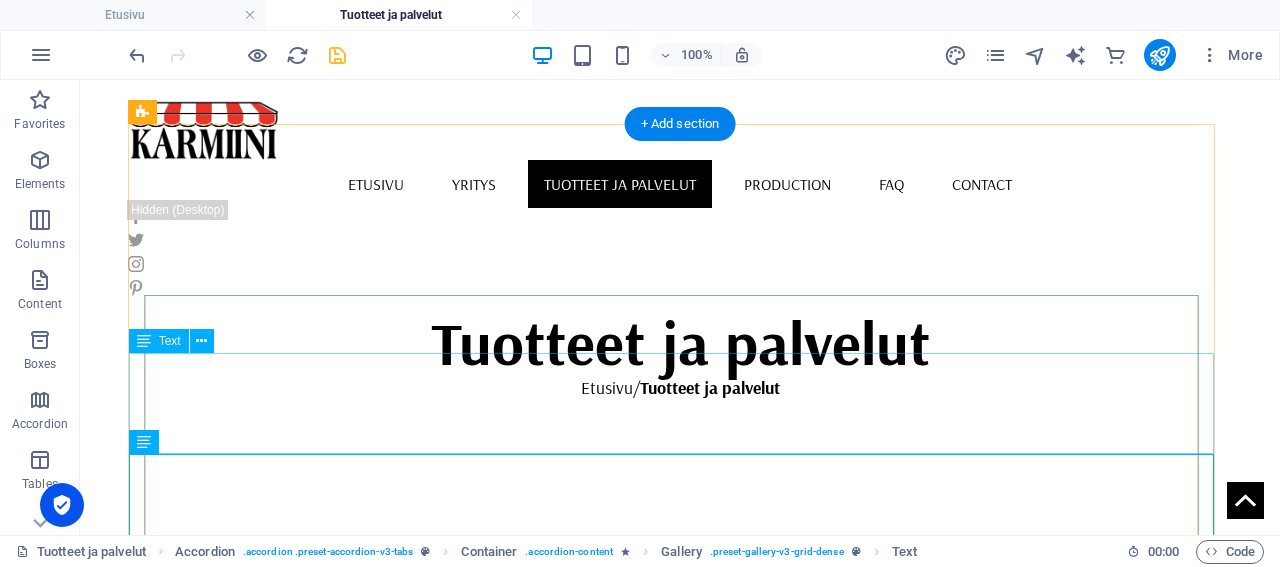 select on "rem" 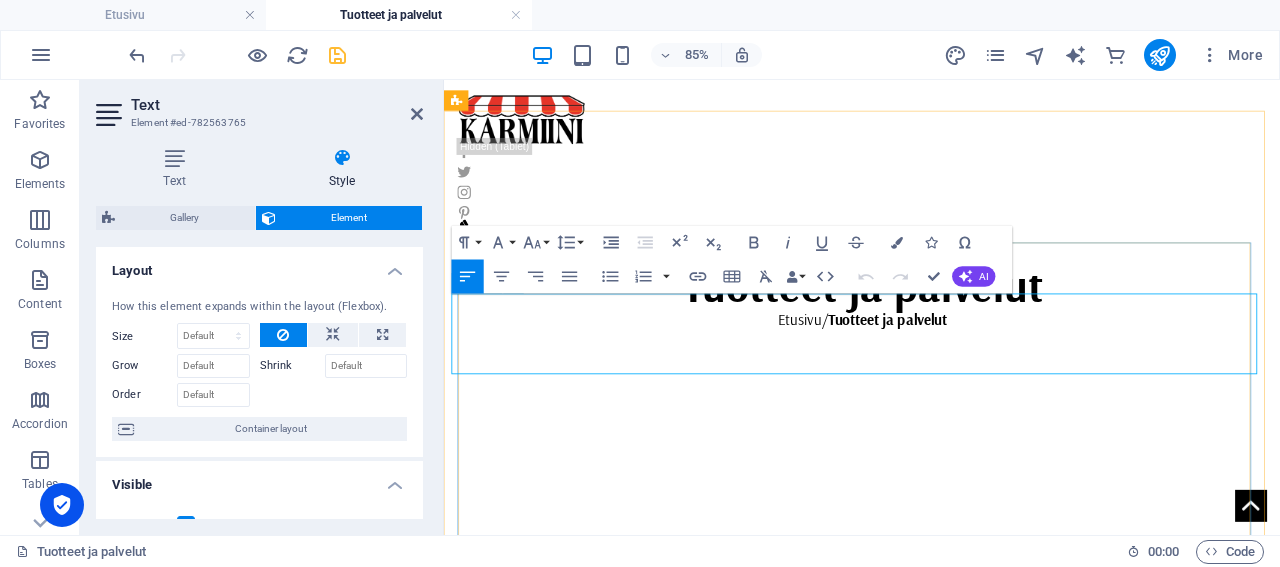 drag, startPoint x: 468, startPoint y: 344, endPoint x: 486, endPoint y: 341, distance: 18.248287 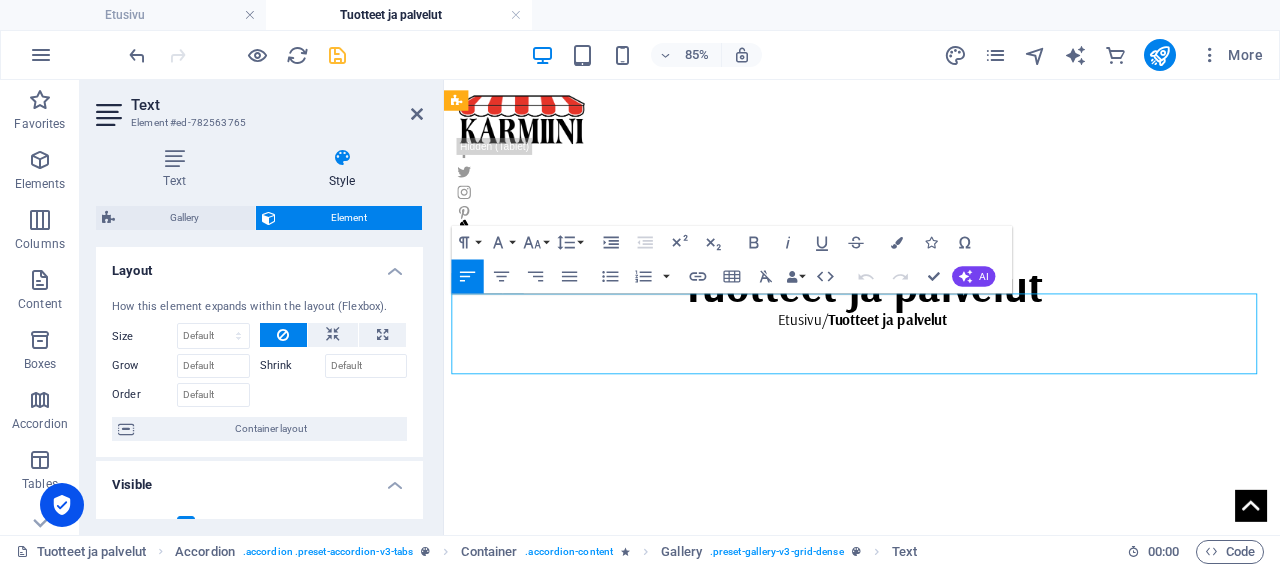 drag, startPoint x: 472, startPoint y: 344, endPoint x: 1069, endPoint y: 395, distance: 599.17444 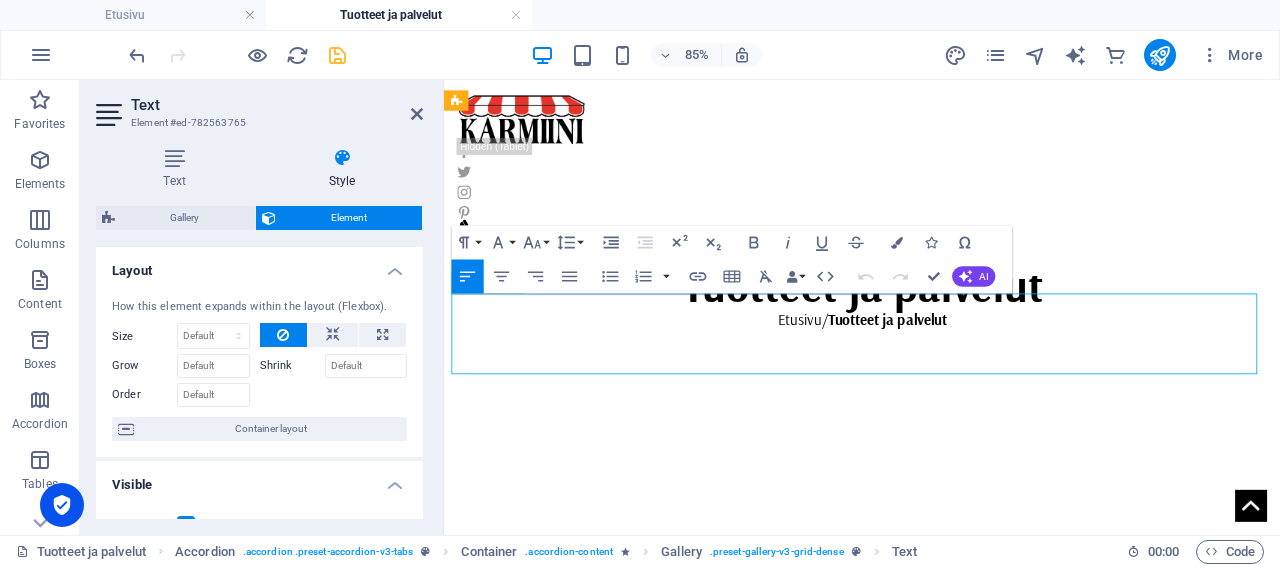 click on "Sälekaihtimet kuuluvat ikkunoiden perusvarustukseen, niillä pystytään antamaan tehokas näkösuoja ja säätelemään valon pääsyä huonetilaan. Päivittäisessä käytössä on tärkeää, että sälekaihtimet ovat laadukkaat ja kestävät. Laadukkailla kaihtimilla pystytään pienentämään huoneilman viilentämiseen tarvittavan energiakulutuksen määrää." at bounding box center (1193, 1159) 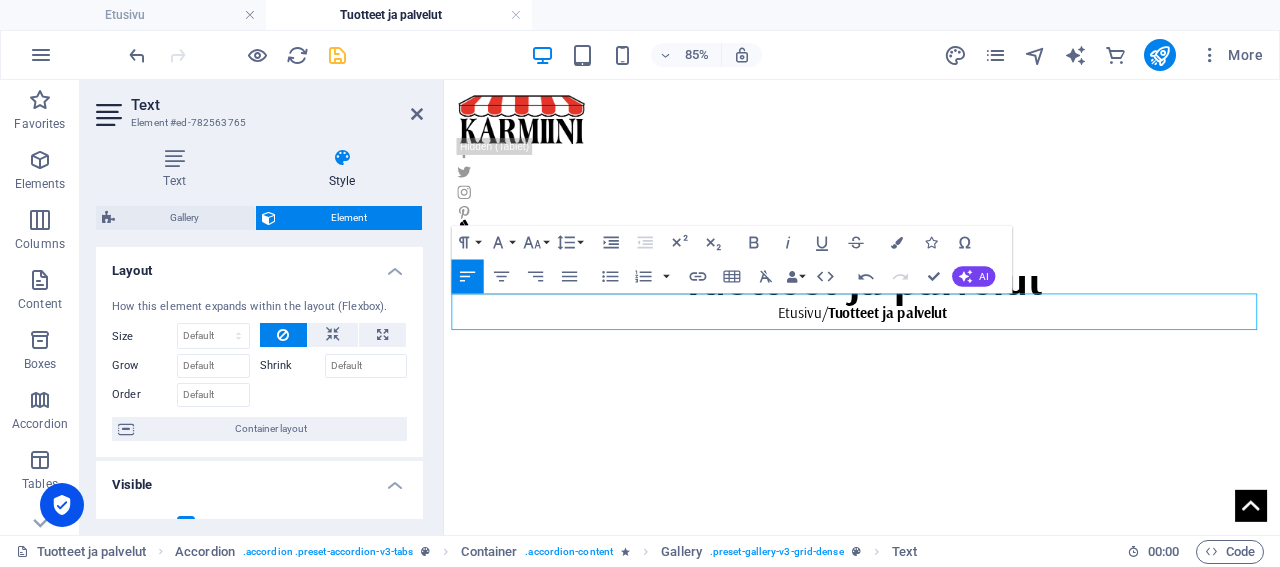 scroll, scrollTop: 1039, scrollLeft: 4, axis: both 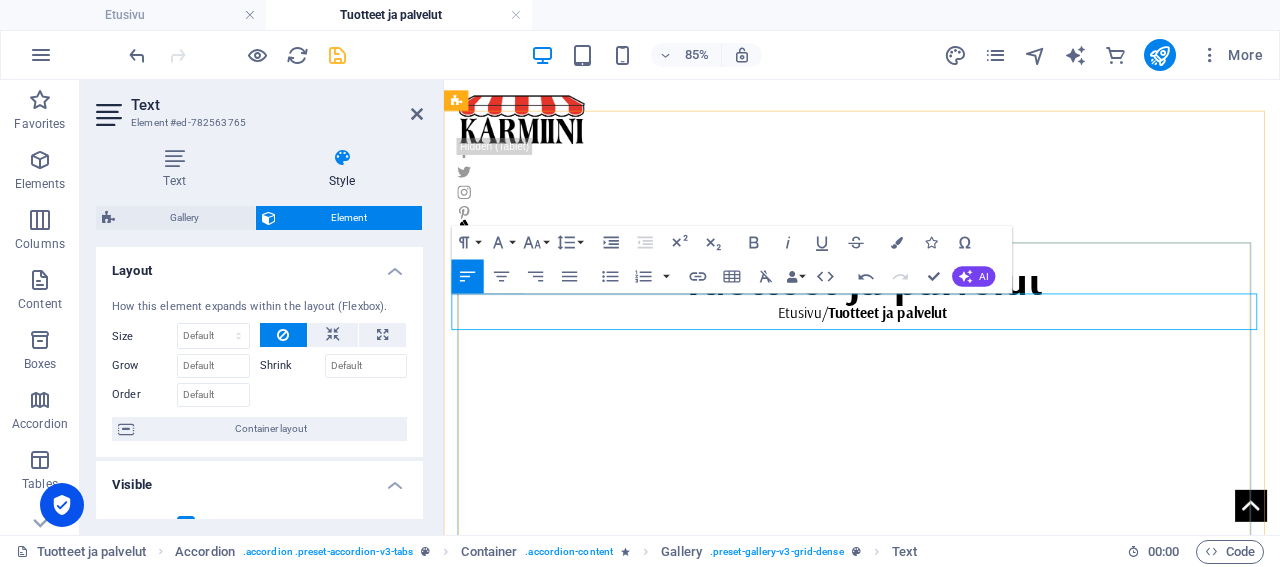 drag, startPoint x: 969, startPoint y: 342, endPoint x: 475, endPoint y: 355, distance: 494.17102 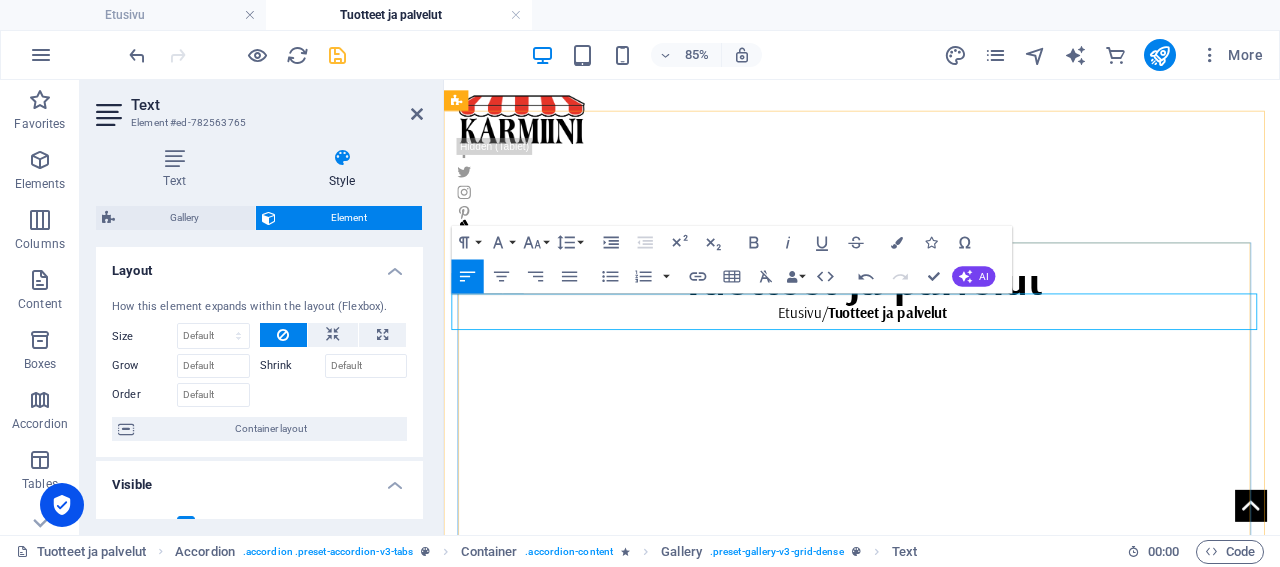 click on "Sälekaihtimien avulla päätät itse valon määrän ja vaalit yksityisyyttäsi Sälekaihtimien avulla päätät itse valon määrän ja vaalit yksityisyyttäsi" at bounding box center (1193, 948) 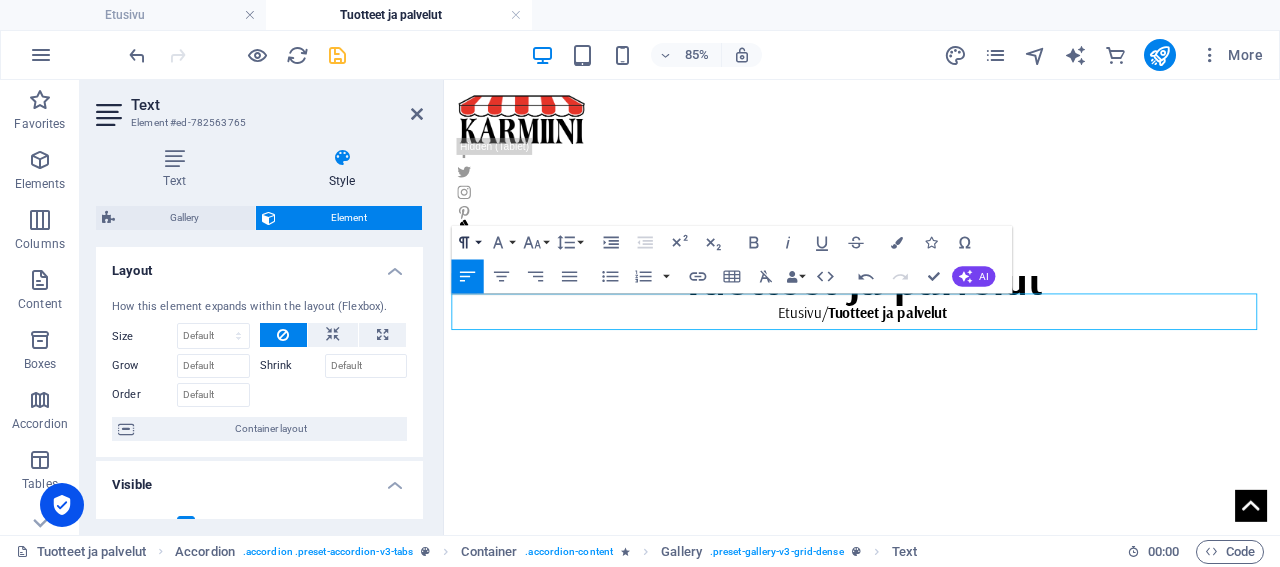 scroll, scrollTop: 1039, scrollLeft: 4, axis: both 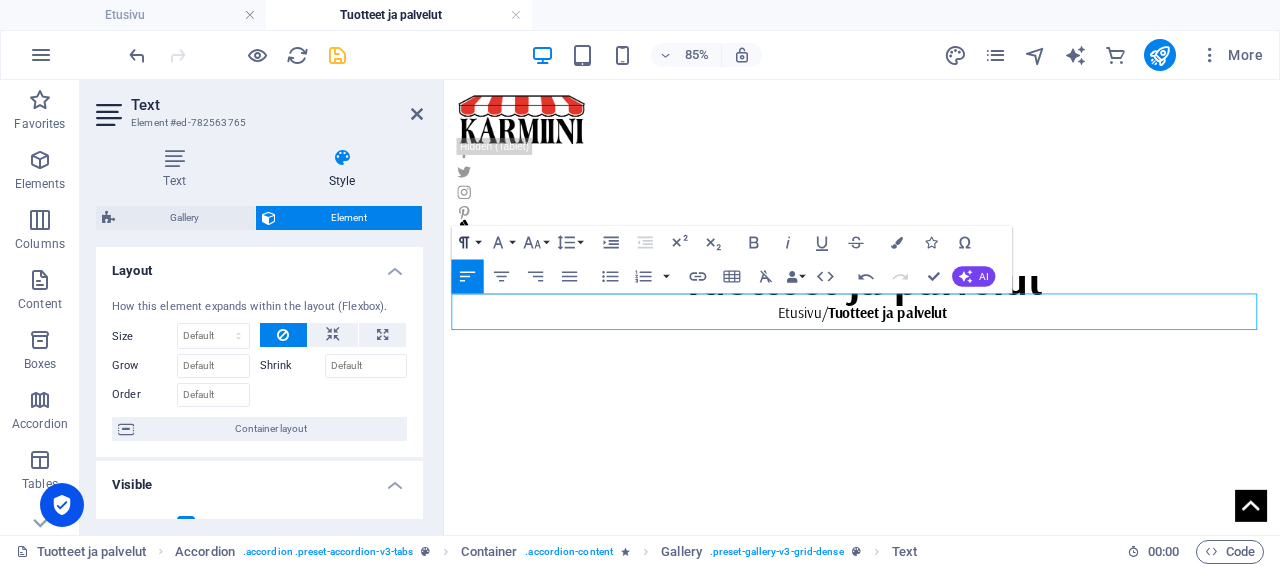 click 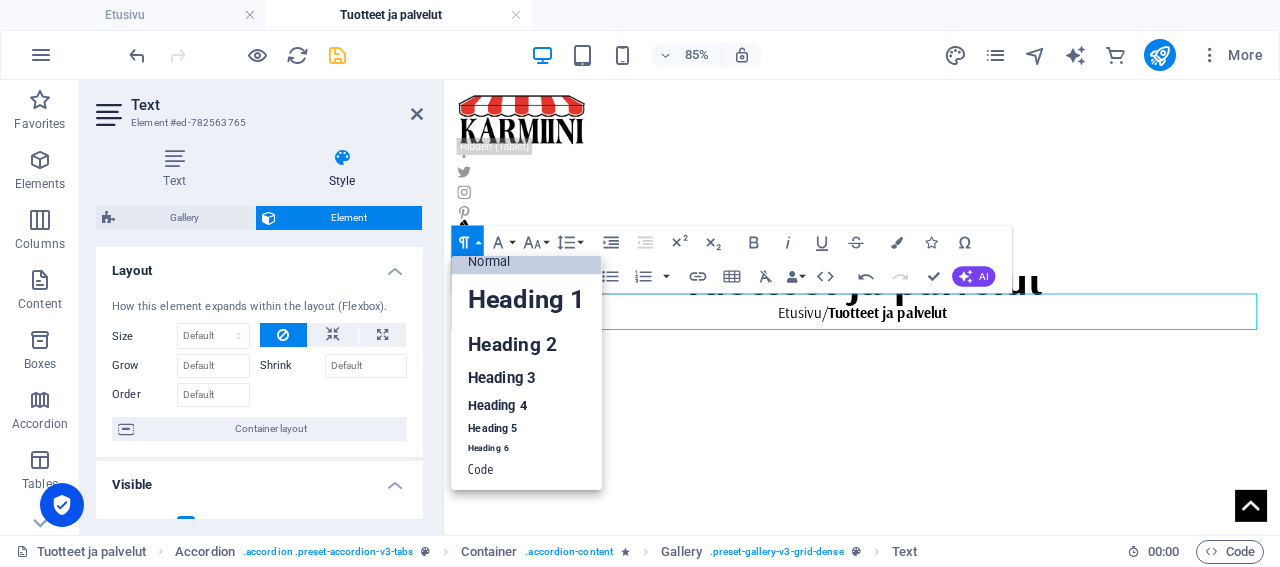 scroll, scrollTop: 16, scrollLeft: 0, axis: vertical 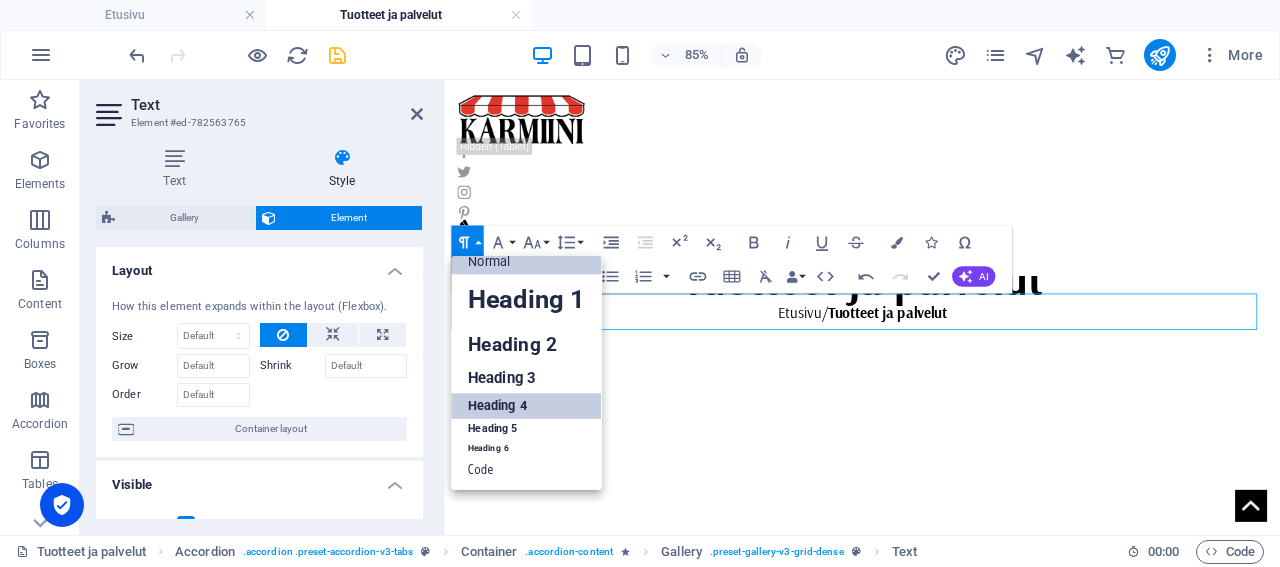 click on "Heading 4" at bounding box center [526, 407] 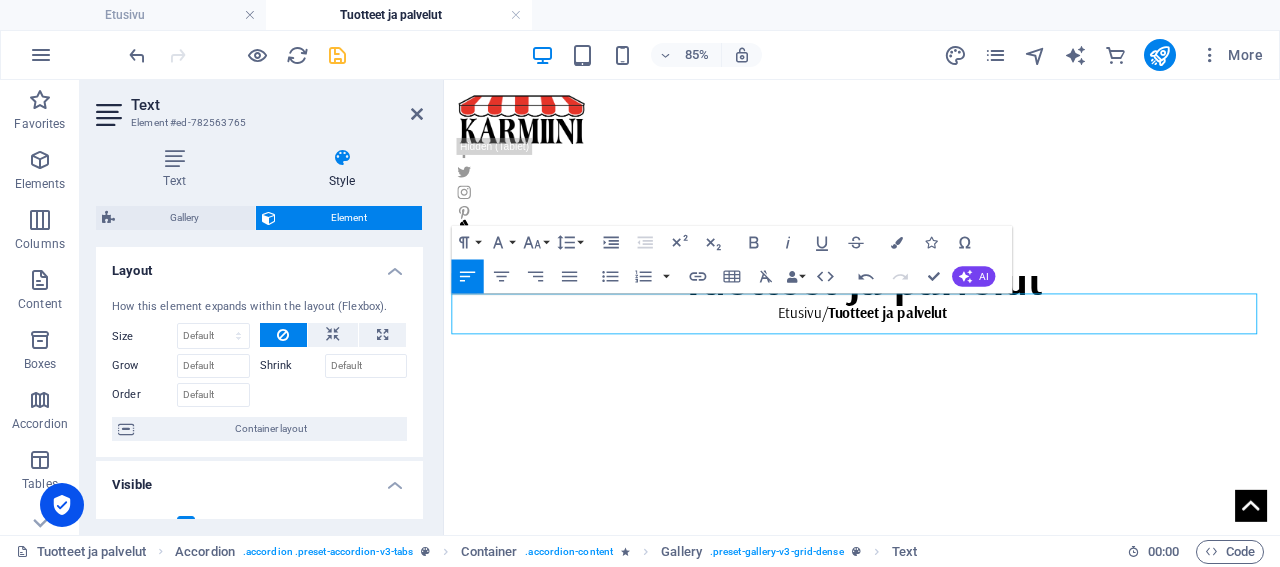 scroll, scrollTop: 1039, scrollLeft: 4, axis: both 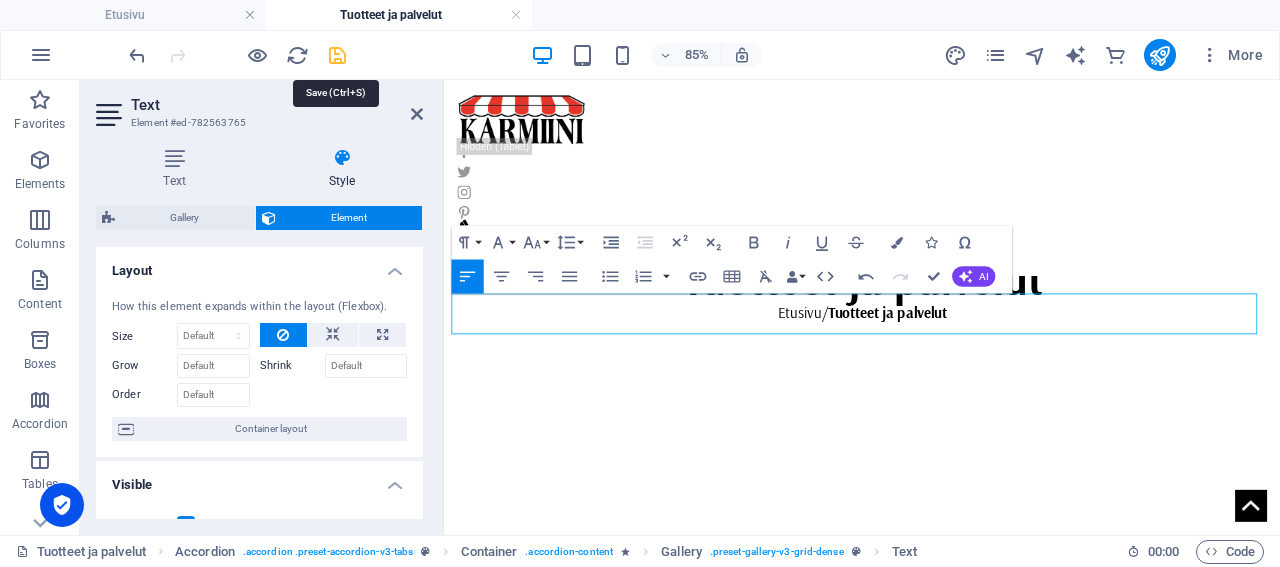 click at bounding box center (337, 55) 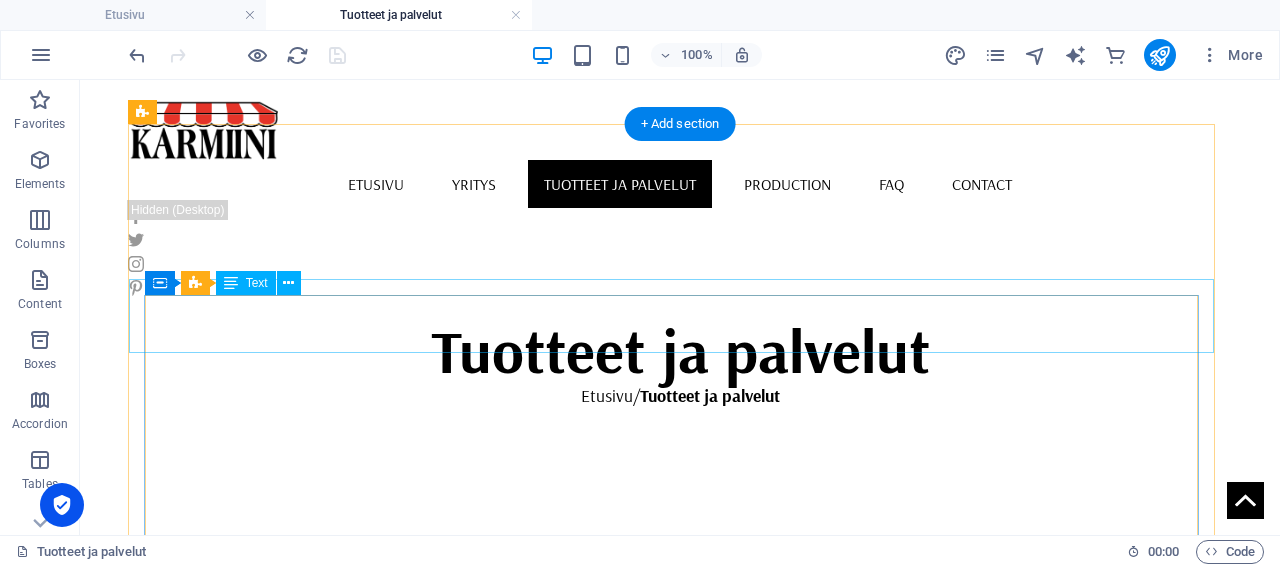 click on "Sälekaihtimet ja puusälekaihtimet" at bounding box center [884, 879] 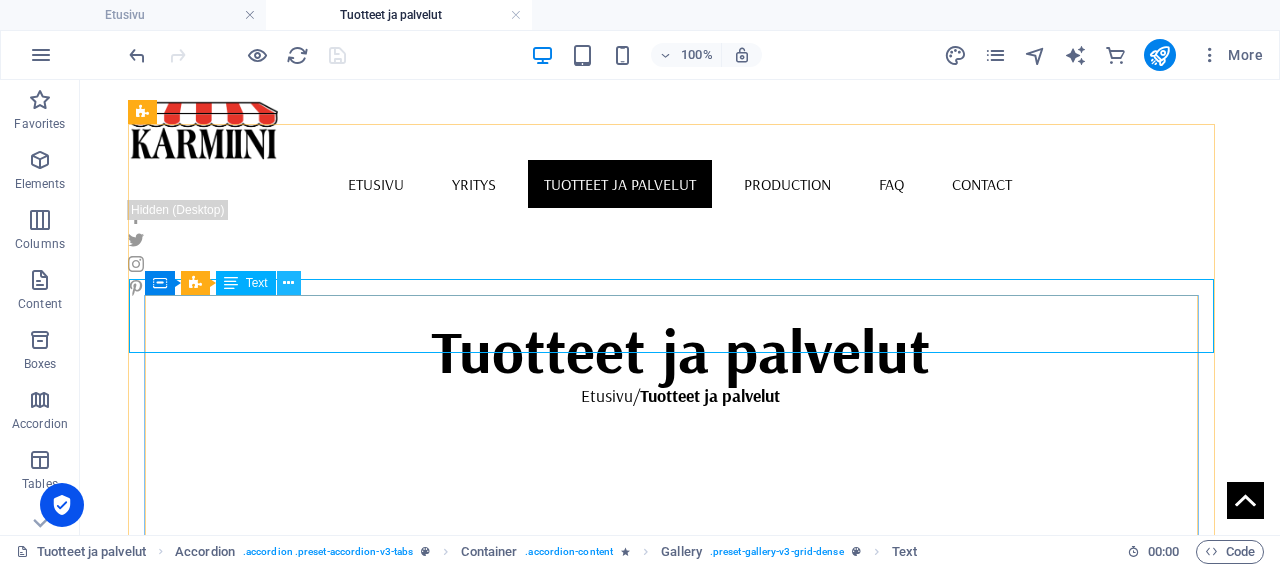 click at bounding box center [288, 283] 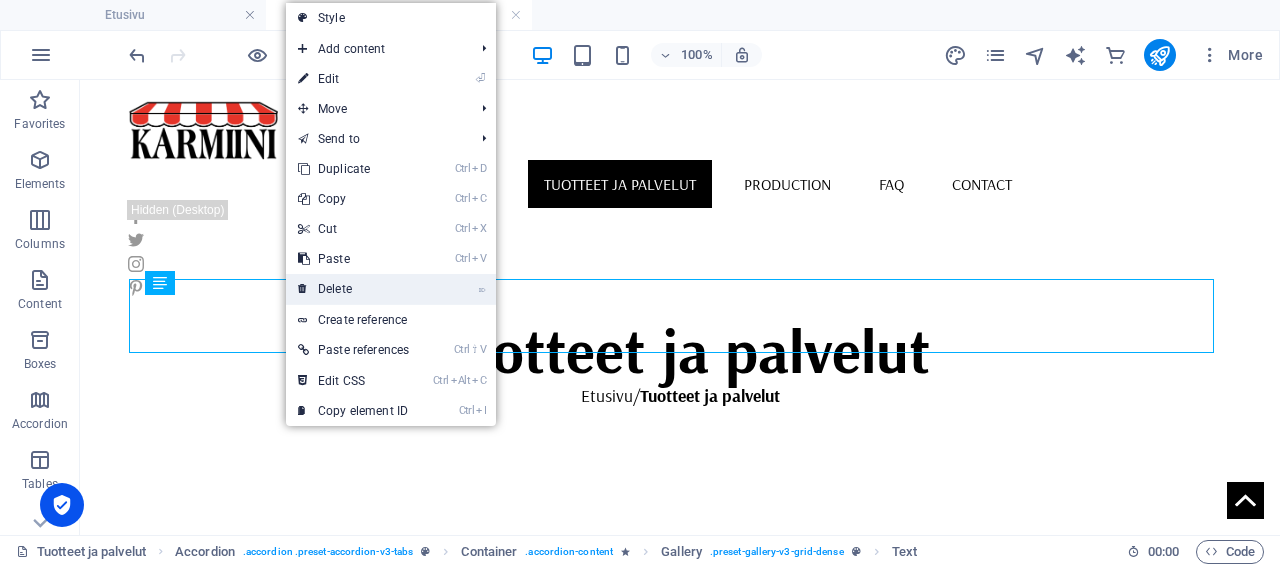 click on "⌦  Delete" at bounding box center [353, 289] 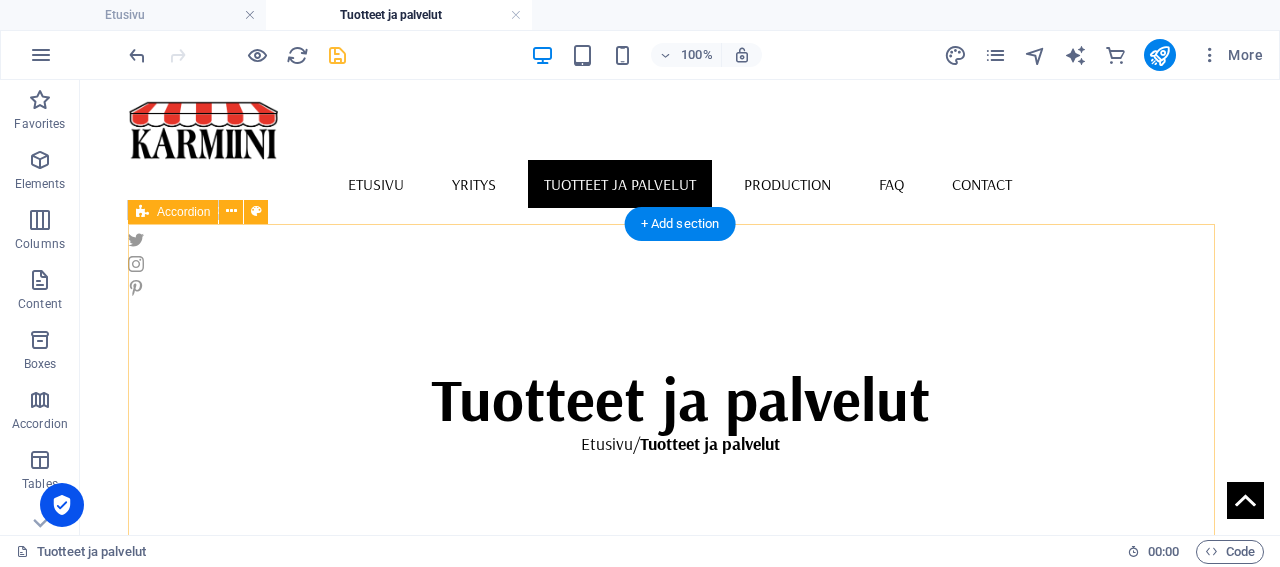 scroll, scrollTop: 460, scrollLeft: 0, axis: vertical 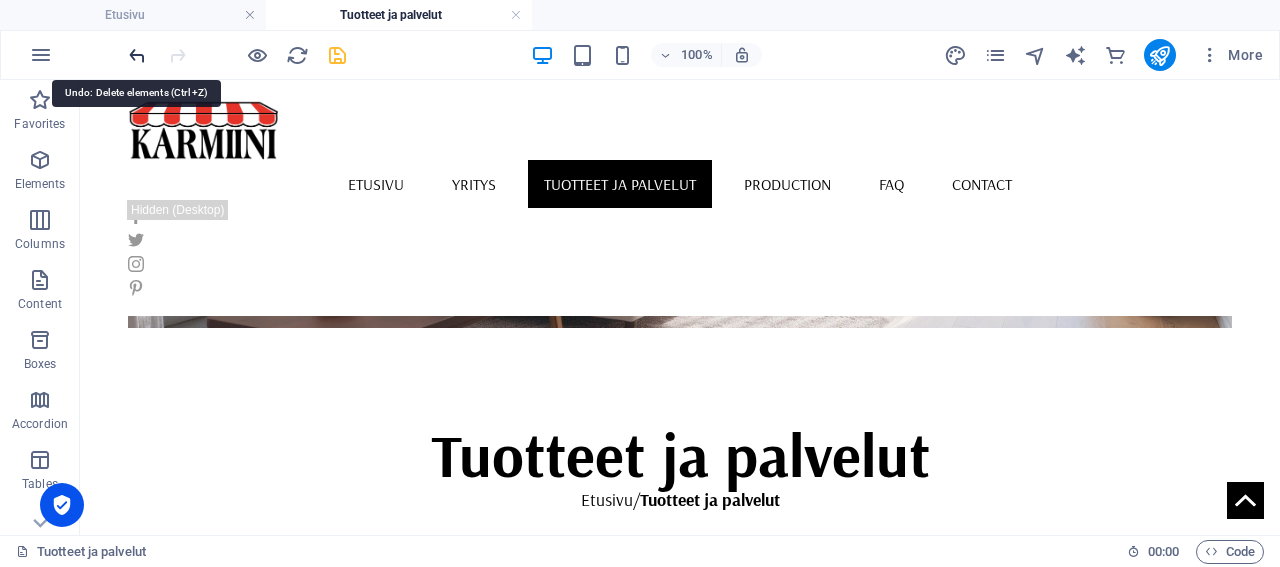 click at bounding box center [137, 55] 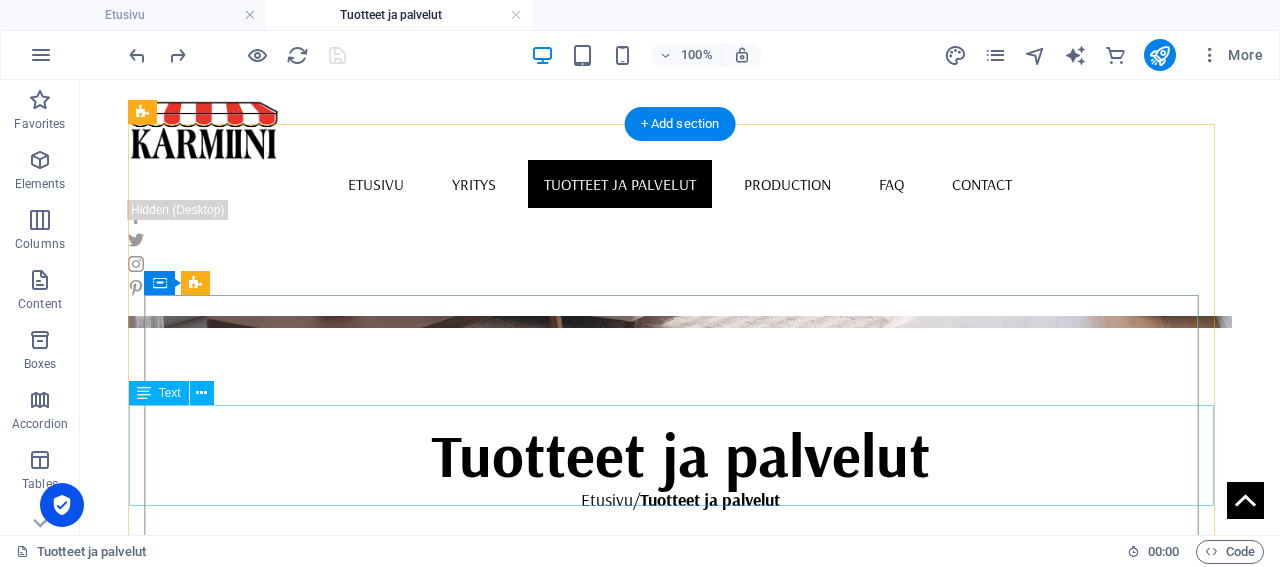 scroll, scrollTop: 564, scrollLeft: 0, axis: vertical 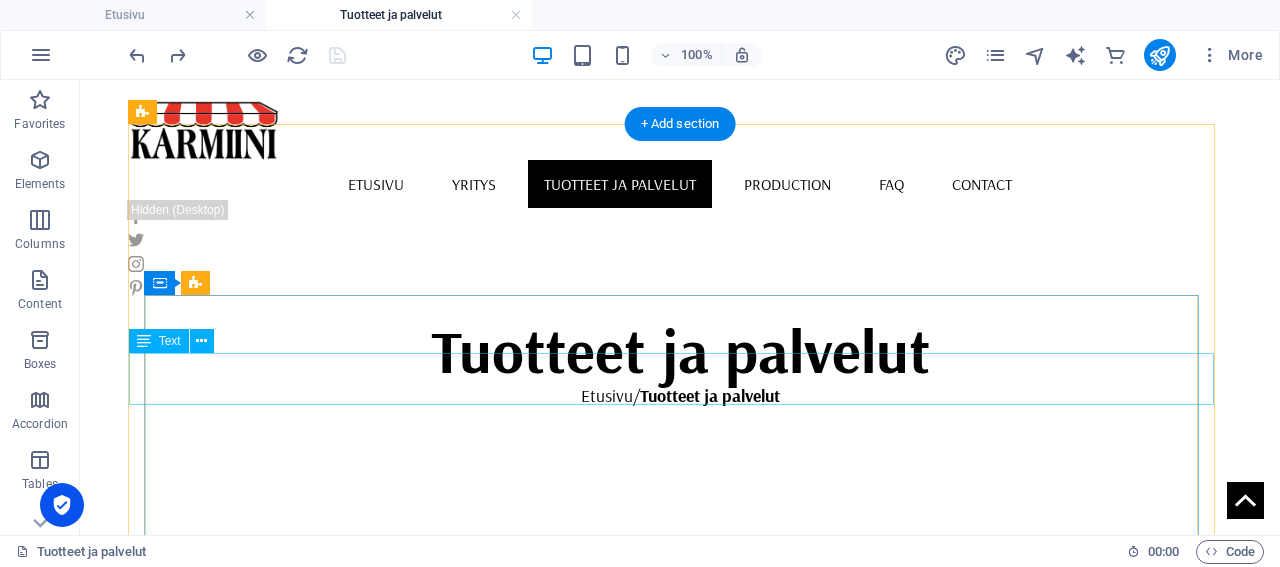 click on "Sälekaihtimien avulla päätät itse valon määrän ja vaalit yksityisyyttäsi" at bounding box center [884, 1035] 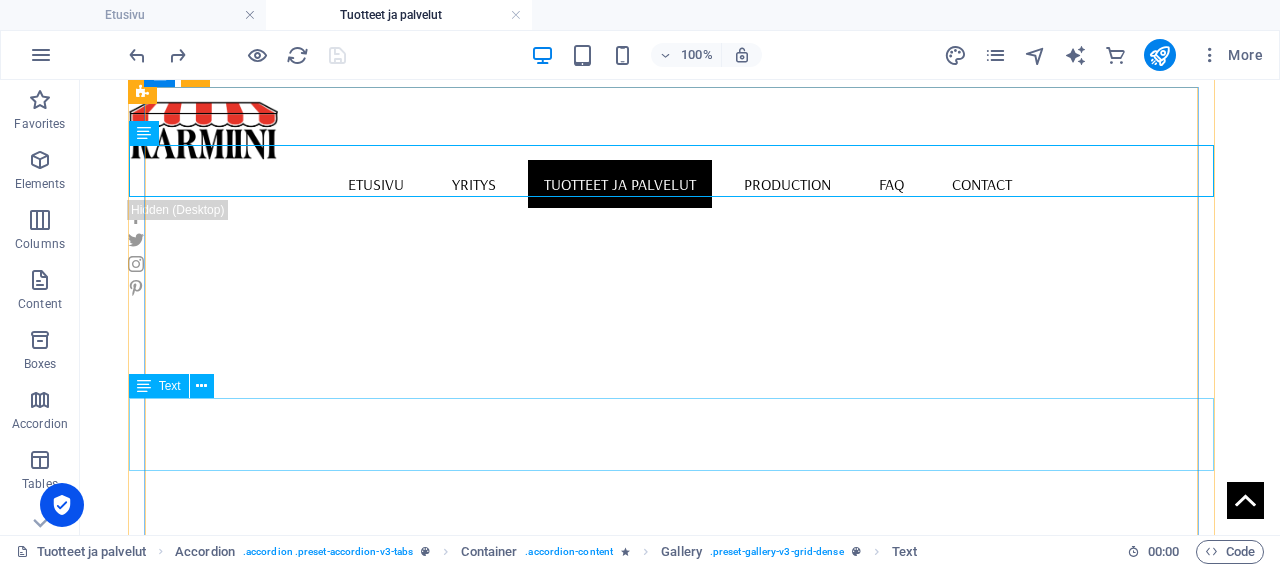 scroll, scrollTop: 668, scrollLeft: 0, axis: vertical 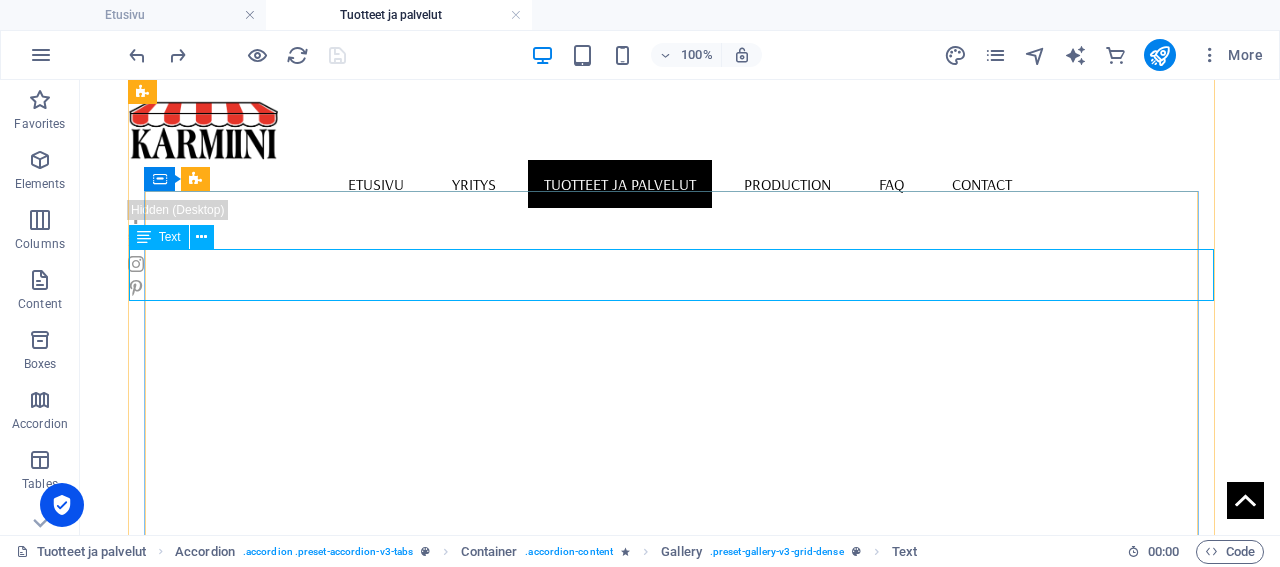 click on "Sälekaihtimien avulla päätät itse valon määrän ja vaalit yksityisyyttäsi" at bounding box center [884, 931] 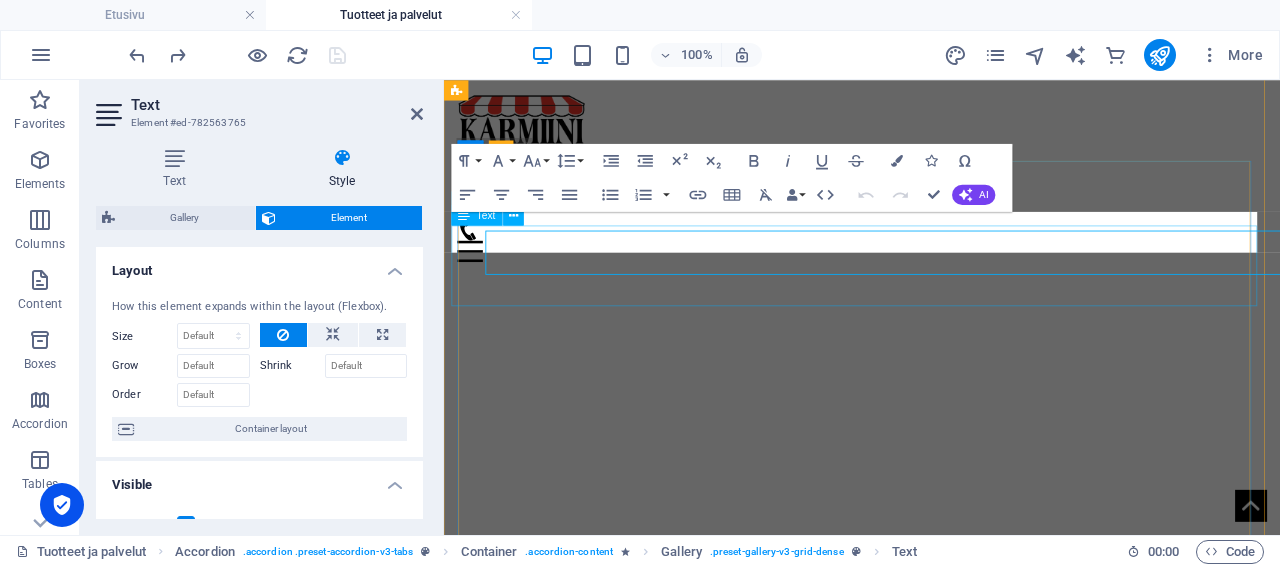 scroll, scrollTop: 660, scrollLeft: 0, axis: vertical 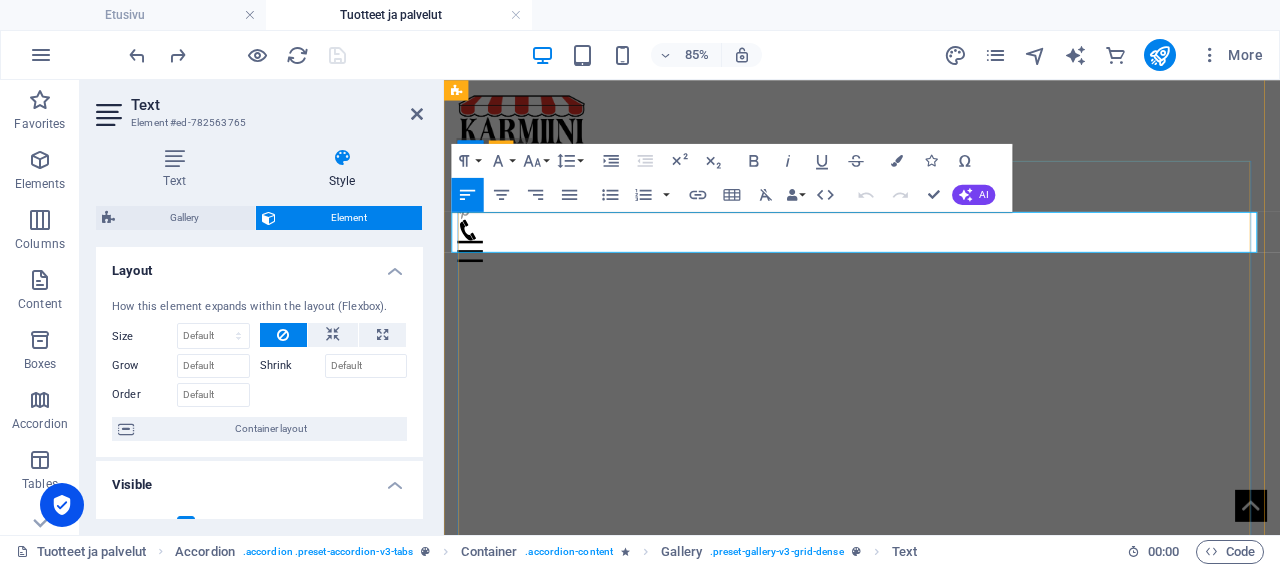 drag, startPoint x: 1129, startPoint y: 252, endPoint x: 487, endPoint y: 264, distance: 642.1121 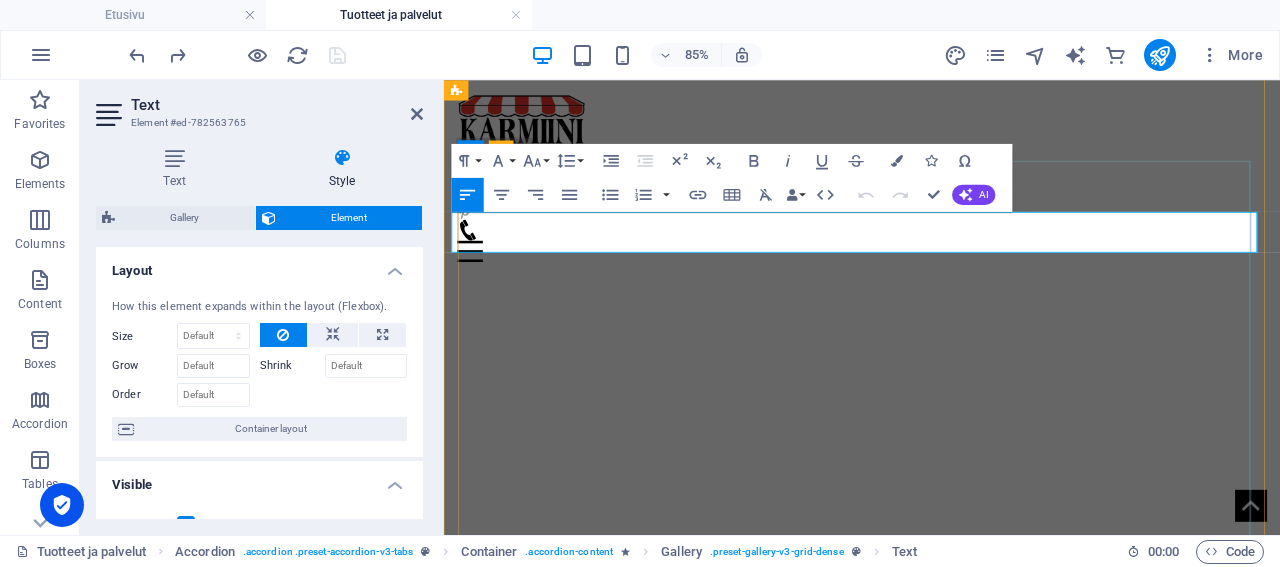 click on "Sälekaihtimien avulla päätät itse valon määrän ja vaalit yksityisyyttäsi" at bounding box center [1193, 892] 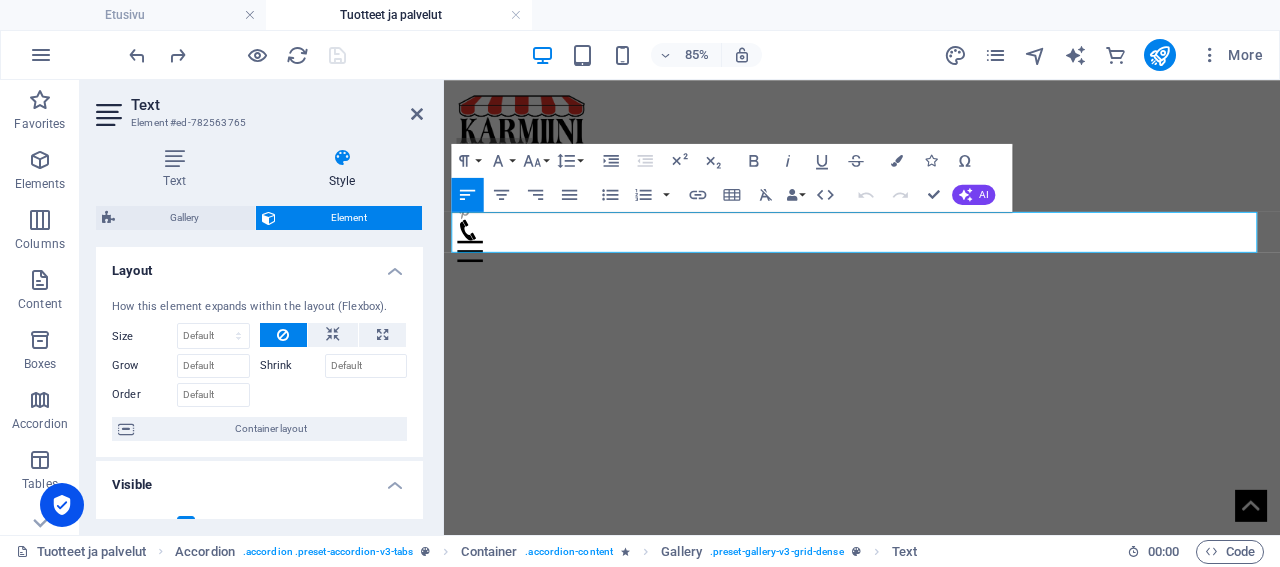 copy on "Sälekaihtimien avulla päätät itse valon määrän ja vaalit yksityisyyttäsi" 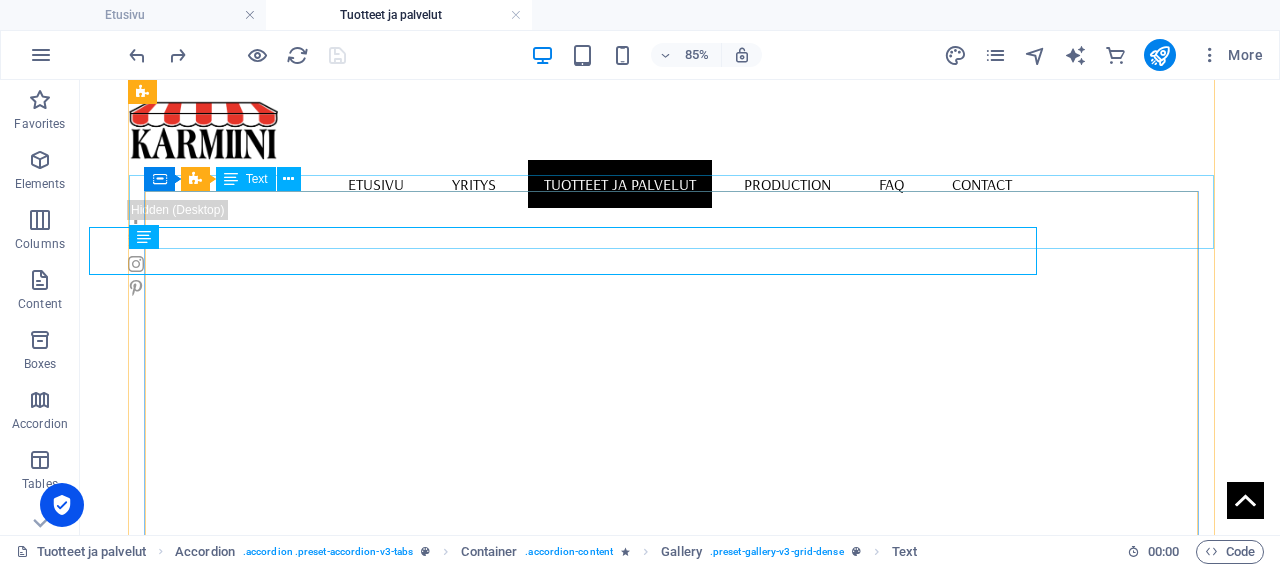 scroll, scrollTop: 668, scrollLeft: 0, axis: vertical 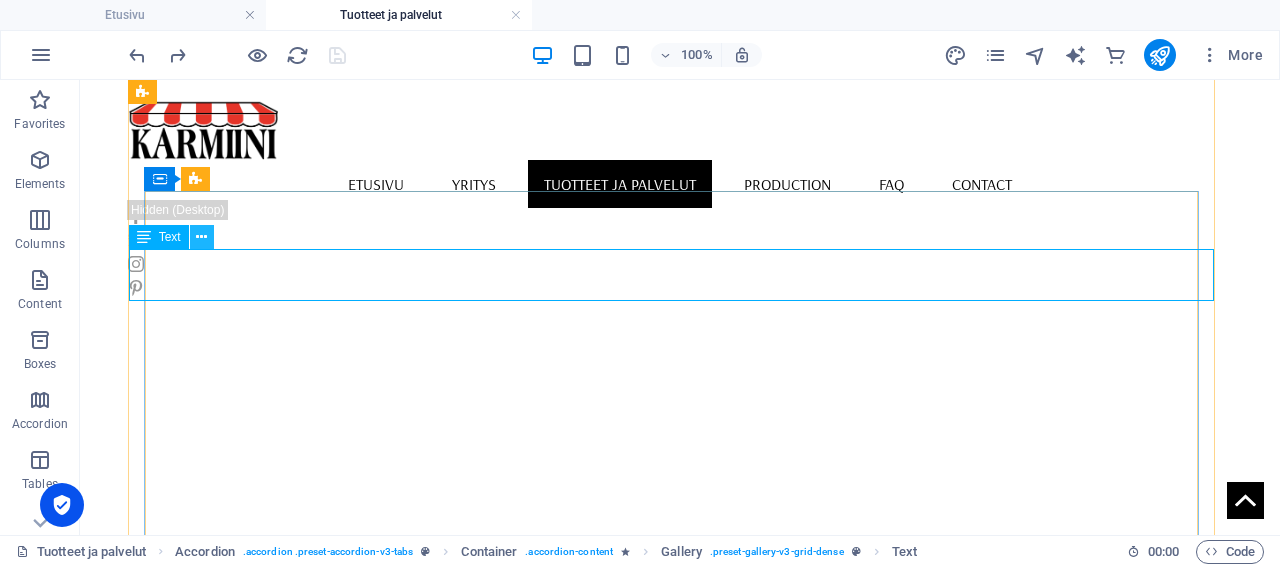 click at bounding box center [201, 237] 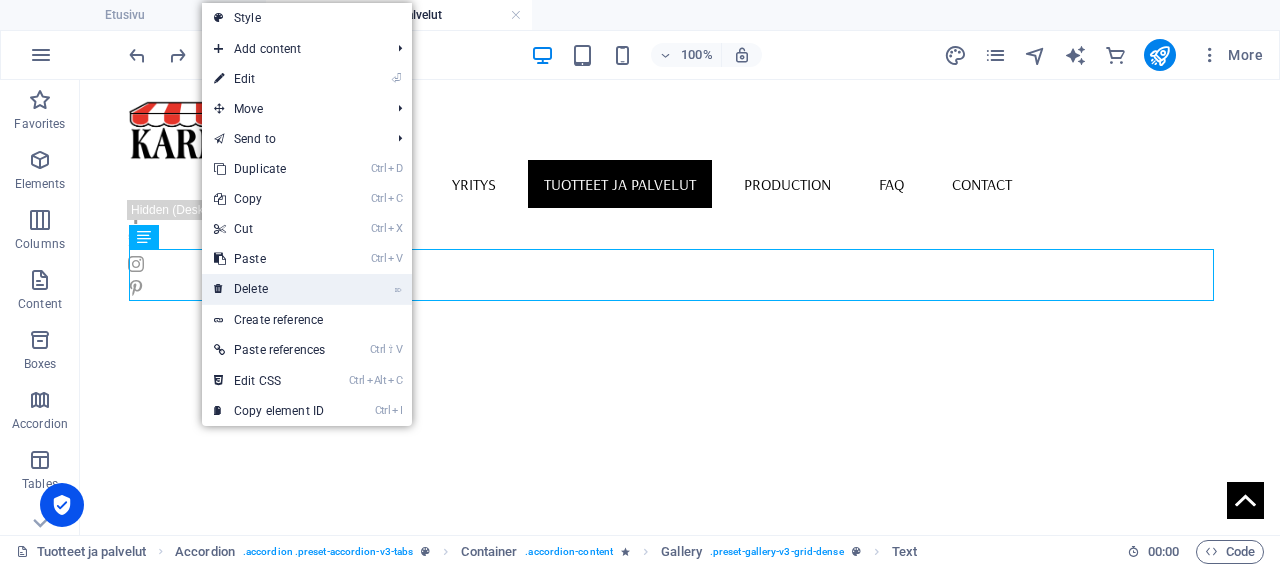 click on "⌦  Delete" at bounding box center (269, 289) 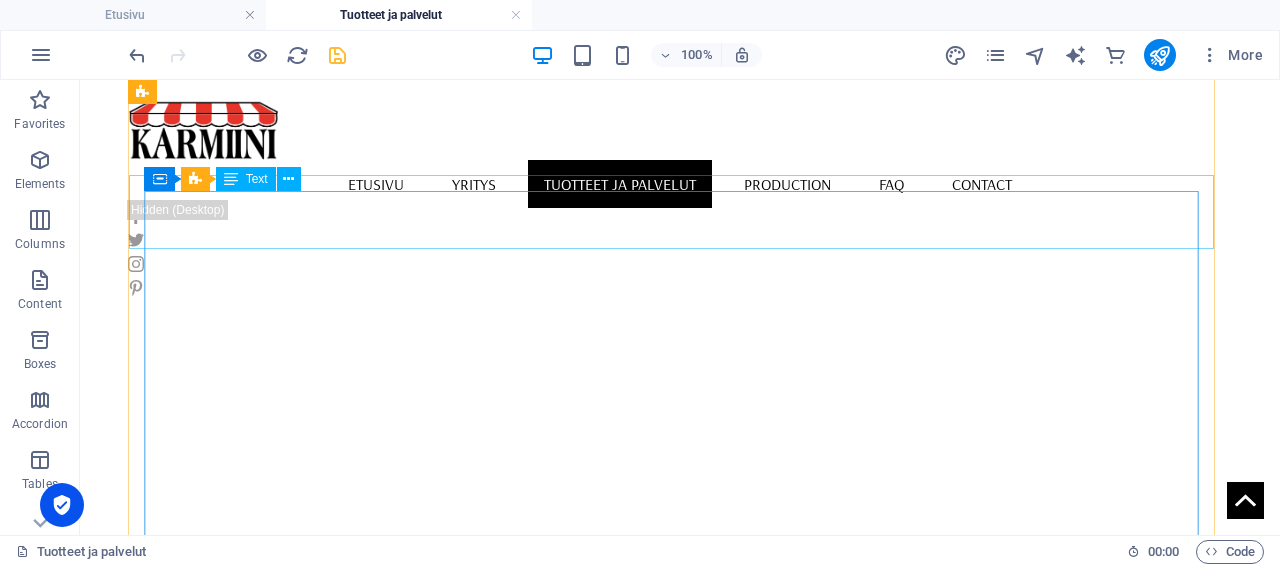click on "Sälekaihtimet ja puusälekaihtimet" at bounding box center (884, 775) 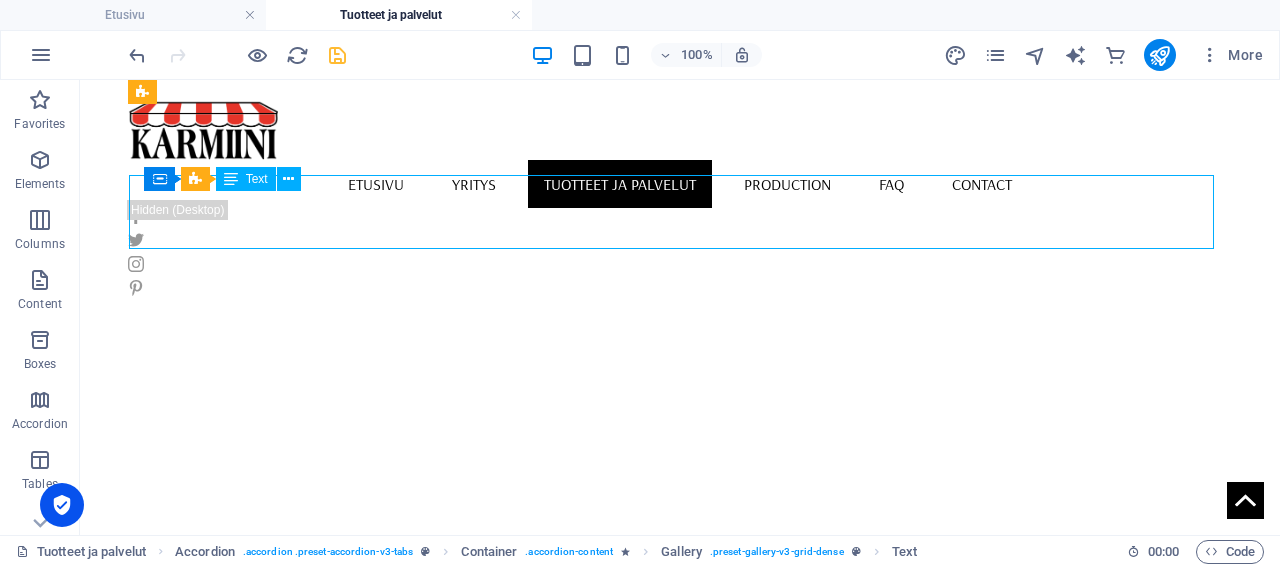 click on "Sälekaihtimet ja puusälekaihtimet" at bounding box center (884, 775) 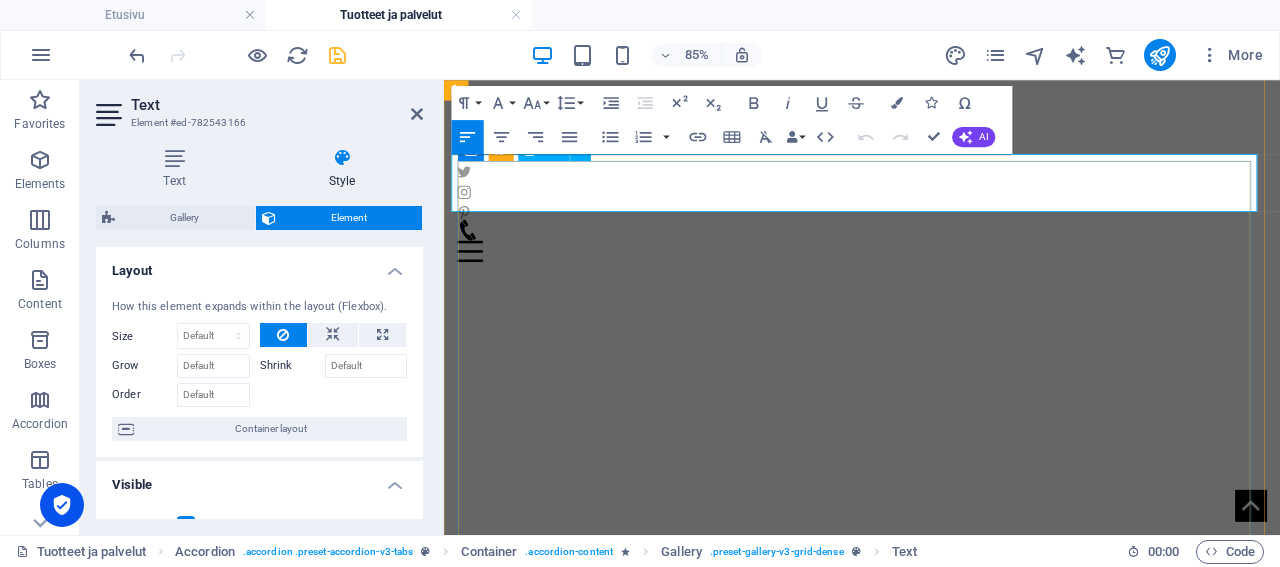 click on "Sälekaihtimet ja puusälekaihtimet" at bounding box center [1193, 753] 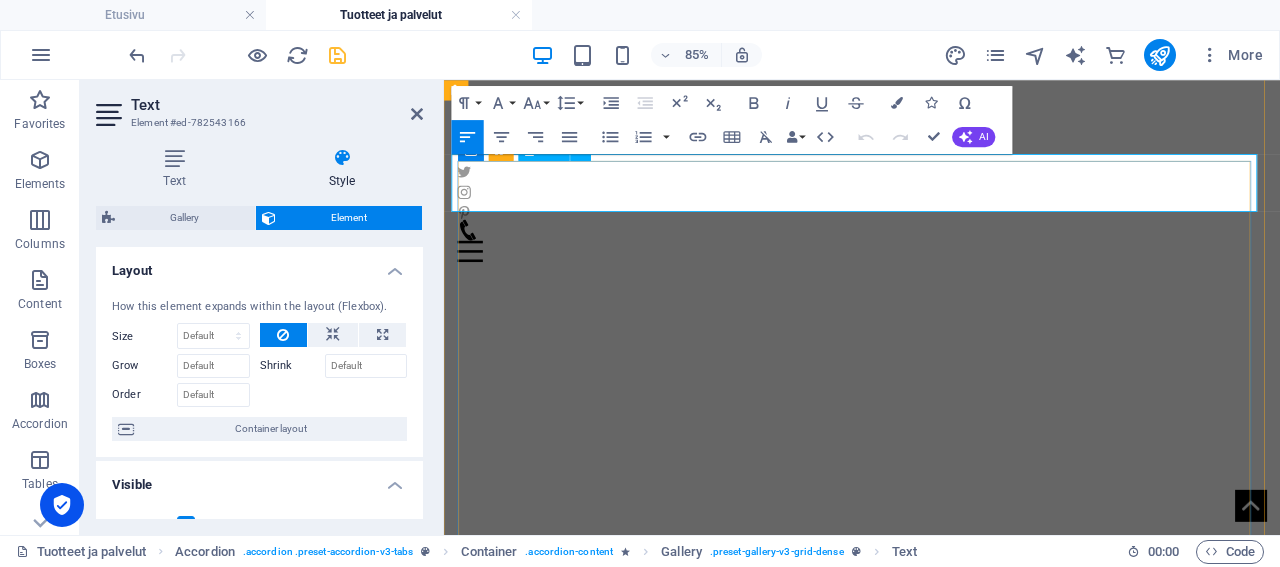 drag, startPoint x: 748, startPoint y: 207, endPoint x: 486, endPoint y: 210, distance: 262.01718 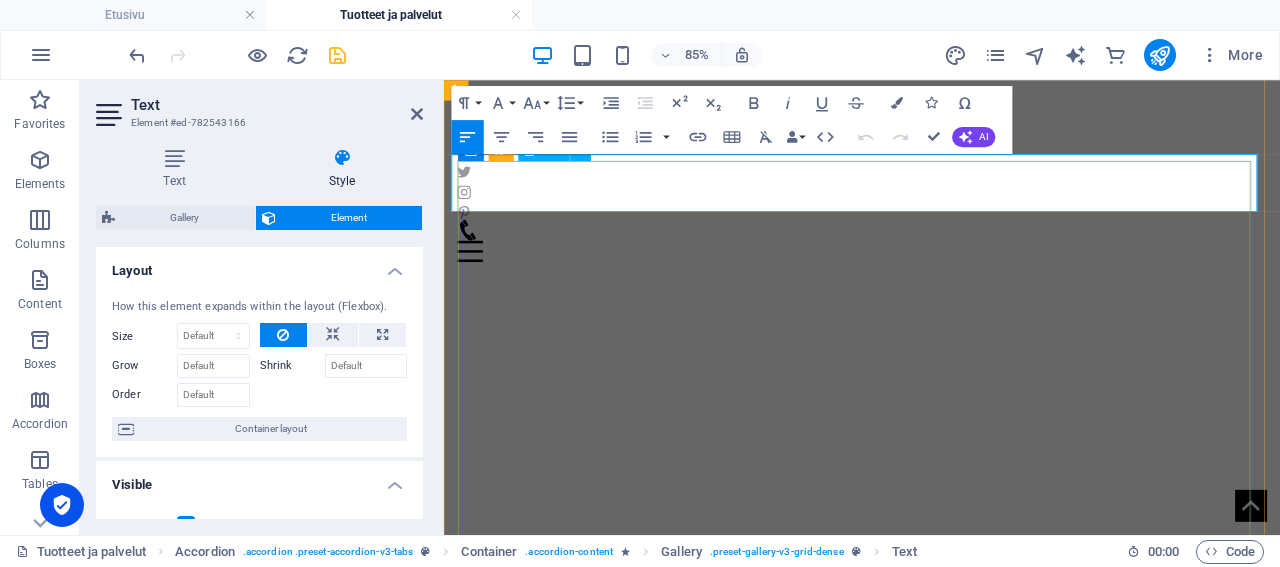 click on "Sälekaihtimet ja puusälekaihtimet" at bounding box center (1193, 753) 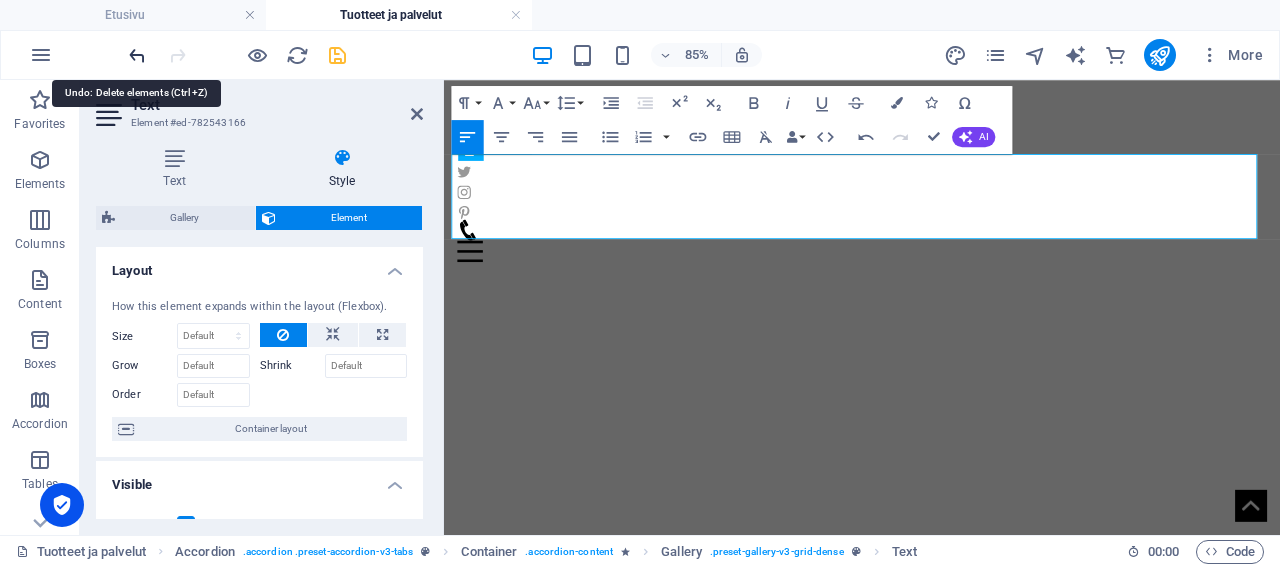 click at bounding box center (137, 55) 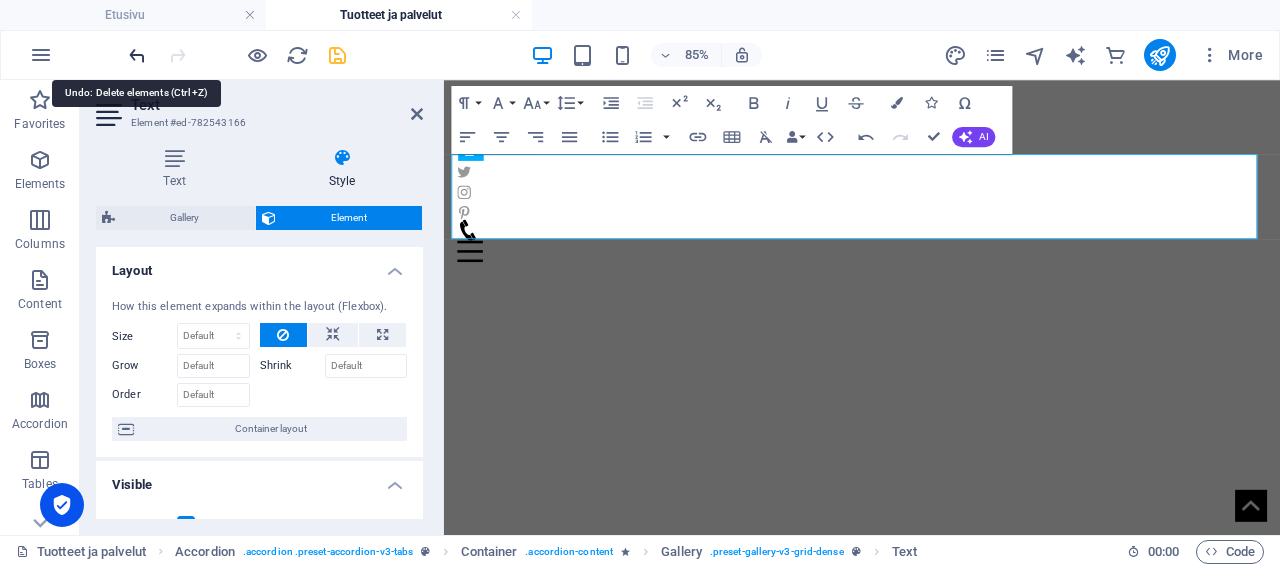 click at bounding box center (137, 55) 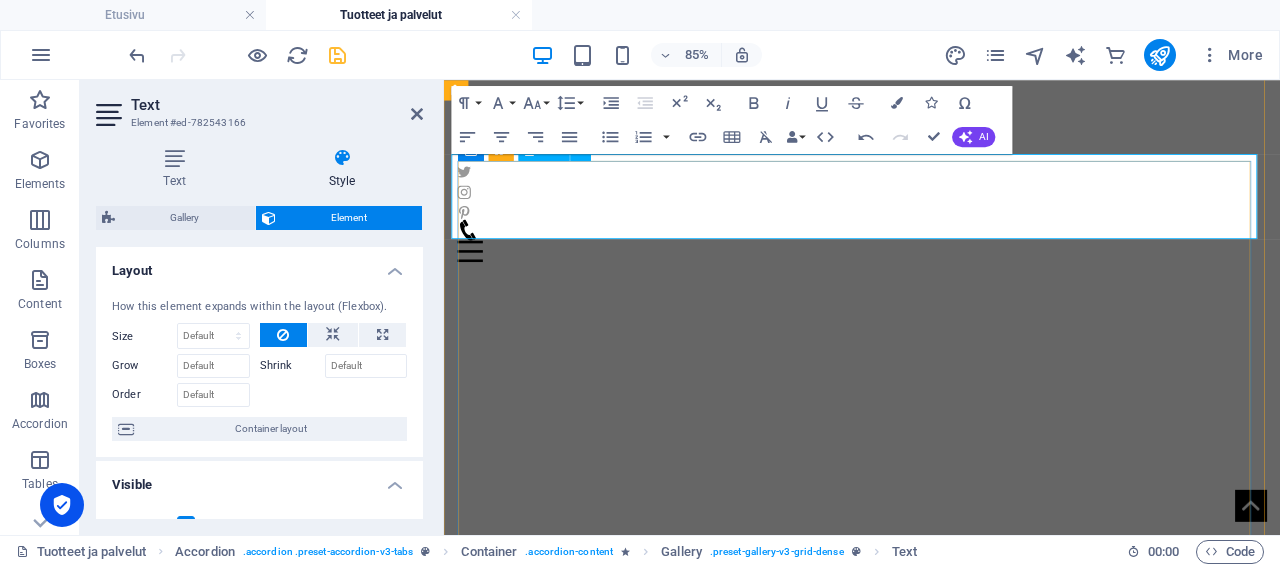click on "S" at bounding box center [1175, 735] 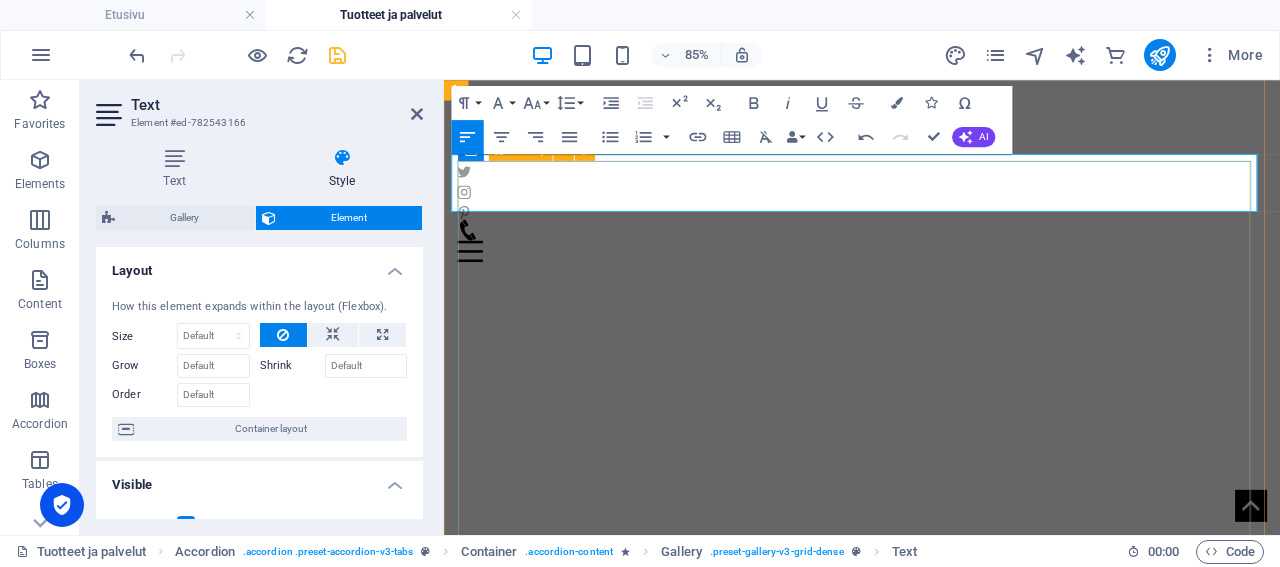 drag, startPoint x: 1152, startPoint y: 205, endPoint x: 451, endPoint y: 195, distance: 701.07135 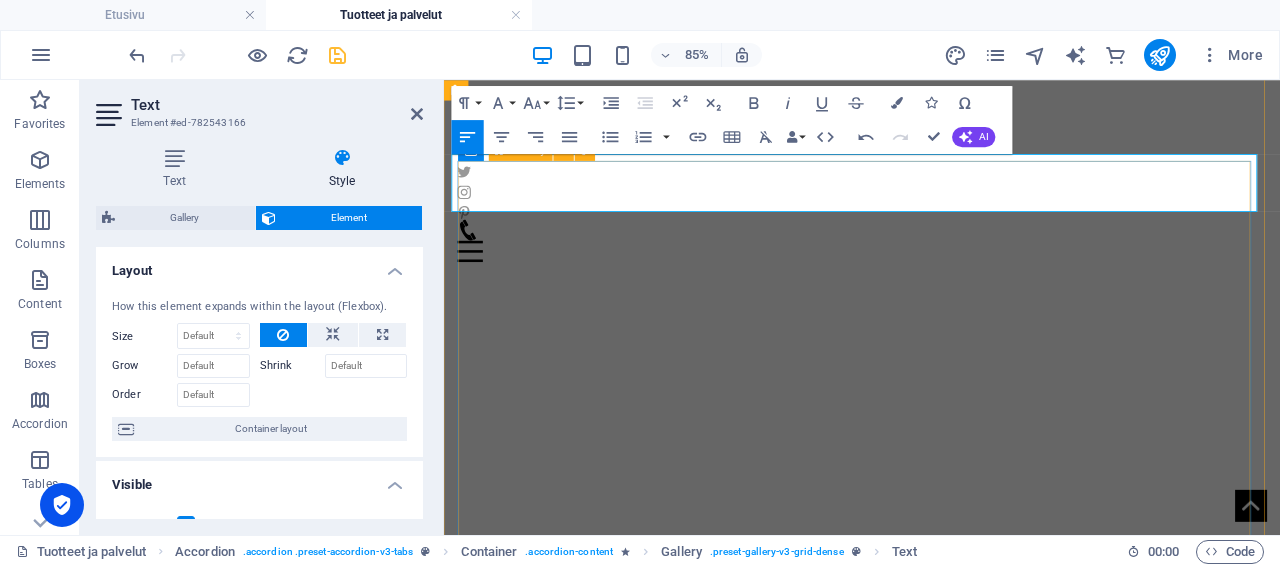 click on "Sälekaihtimien avulla päätät itse valon määrän ja vaalit yksityisyyttäsi Sälekaihtimet kuuluvat ikkunoiden perusvarustukseen, niillä pystytään antamaan tehokas näkösuoja ja säätelemään valon pääsyä huonetilaan. Päivittäisessä käytössä on tärkeää, että sälekaihtimet ovat laadukkaat ja kestävät. Laadukkailla kaihtimilla pystytään pienentämään huoneilman viilentämiseen tarvittavan energiakulutuksen määrää. Valittavanasi on erilaisia vaihtoehtoja, mm. säleleveys (16 mm, 25 mm 35 mm). Värivaihtoehtoja löytyy useita. Valikoimistamme löytyy myös tavallista sälekaihdinta pimentävämpi Nohole -sälekaihdin (25 mm säleellä) ja reikäsäle joka poistaa pahimman säteilyn, mutta ei peitä maisemaasi edes suljettuna. 16 mm sälekaihtimet soveltuvat mainiosti parvekkeiden lasituksiin ja niillä pystytään vaikuttamaan parvekkeen lämpötilaan huomattavasti." at bounding box center (1180, 1722) 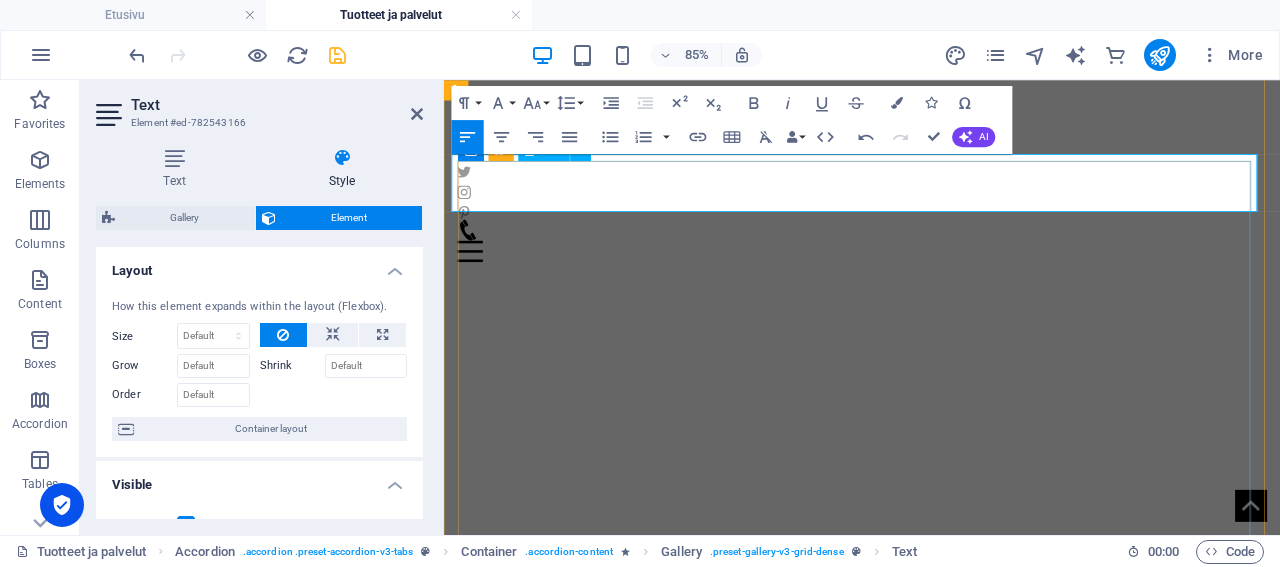 click on "Sälekaihtimien avulla päätät itse valon määrän ja vaalit yksityisyyttäsi" at bounding box center [1180, 825] 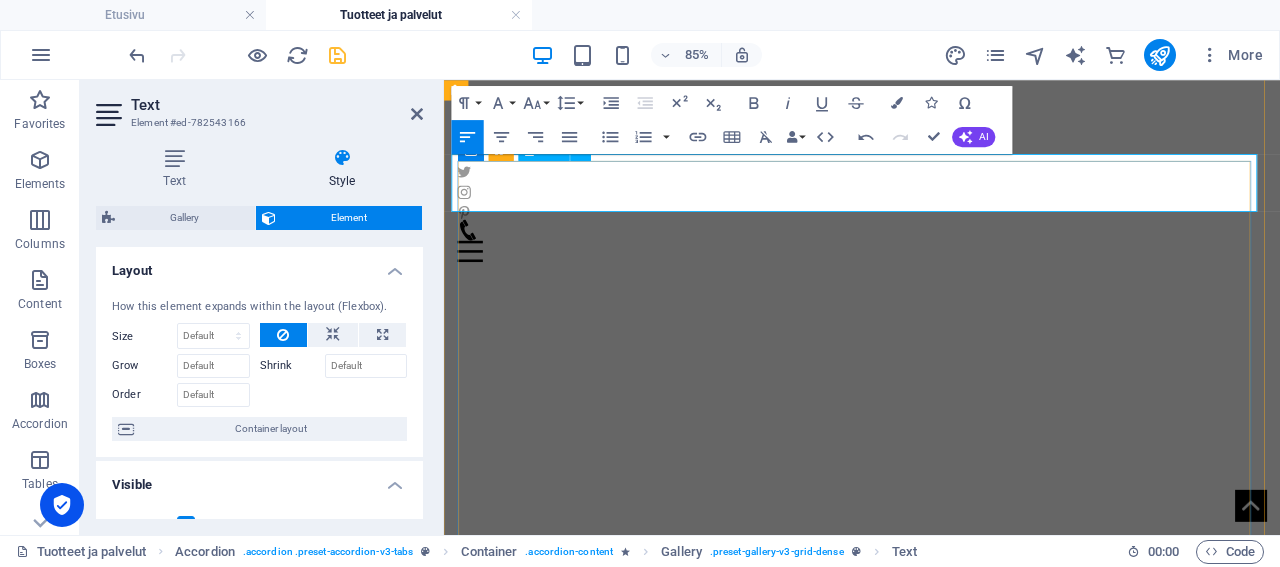 click on "Sälekaihtimien avulla päätät itse valon määrän ja vaalit yksityisyyttäsi" at bounding box center (1180, 825) 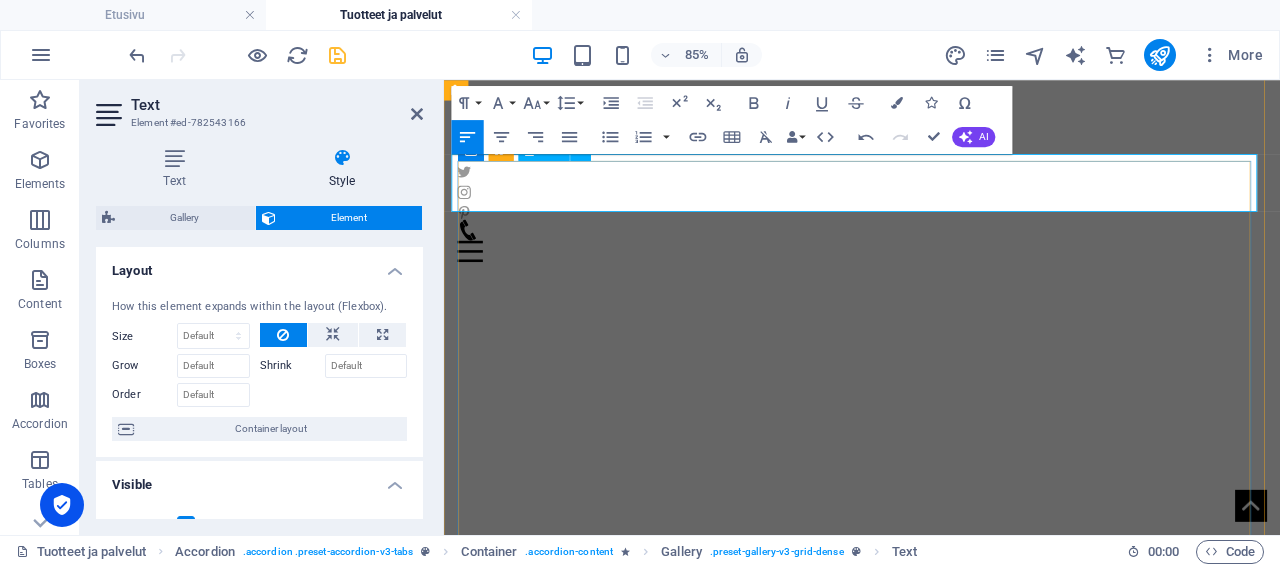 click on "Sälekaihtimien avulla päätät itse valon määrän ja vaalit yksityisyyttäsi" at bounding box center [1180, 825] 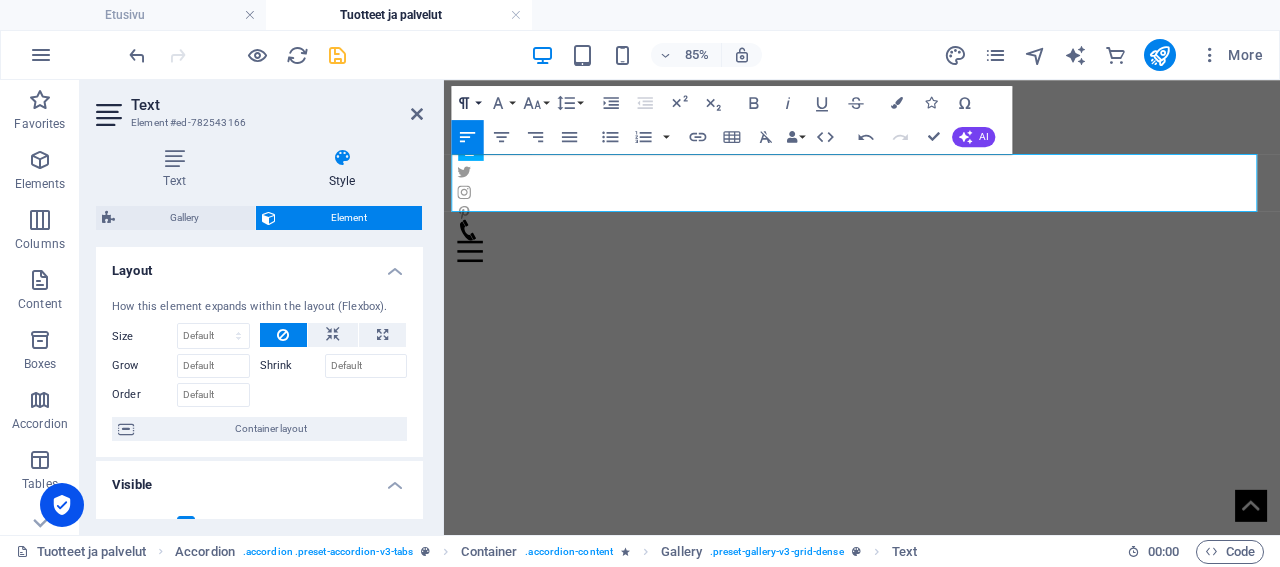 click 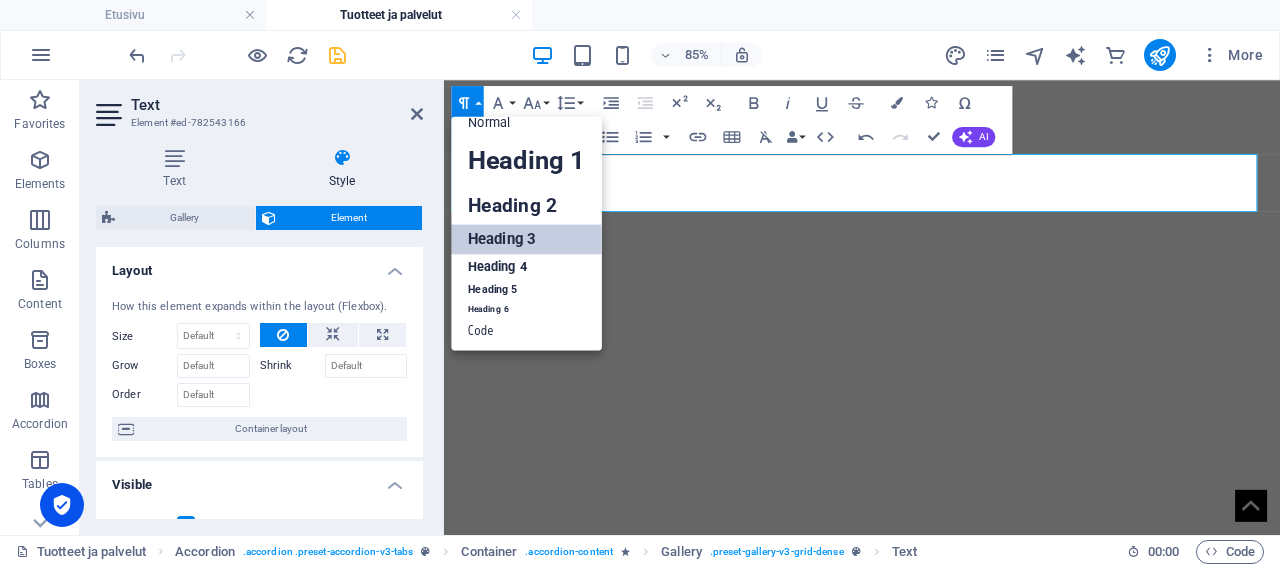 scroll, scrollTop: 16, scrollLeft: 0, axis: vertical 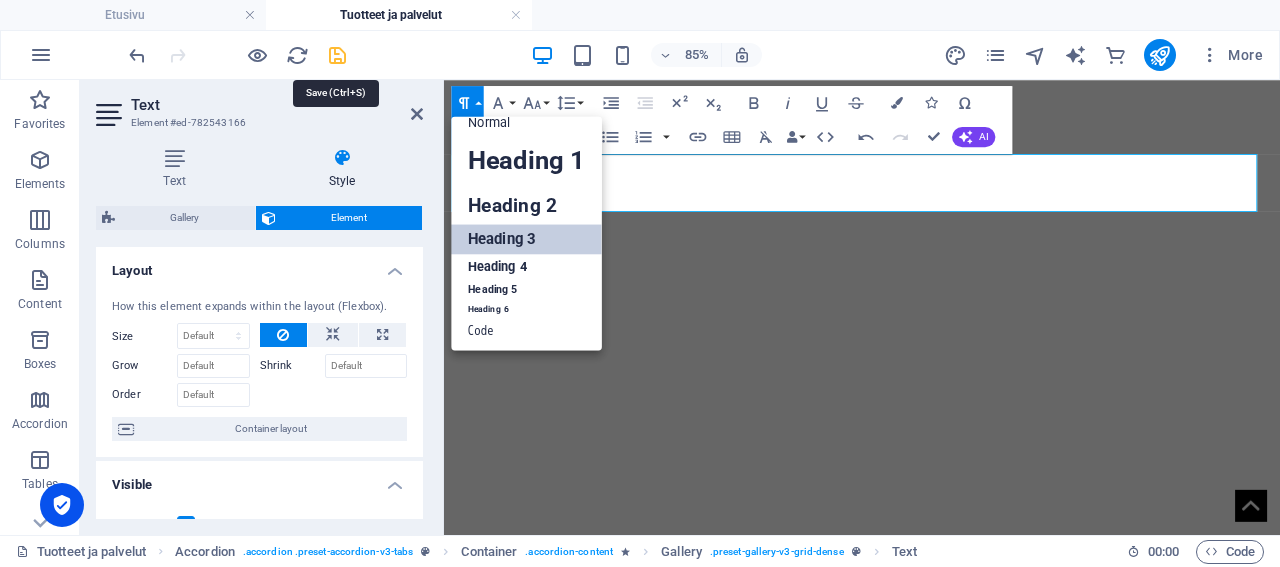 click at bounding box center [337, 55] 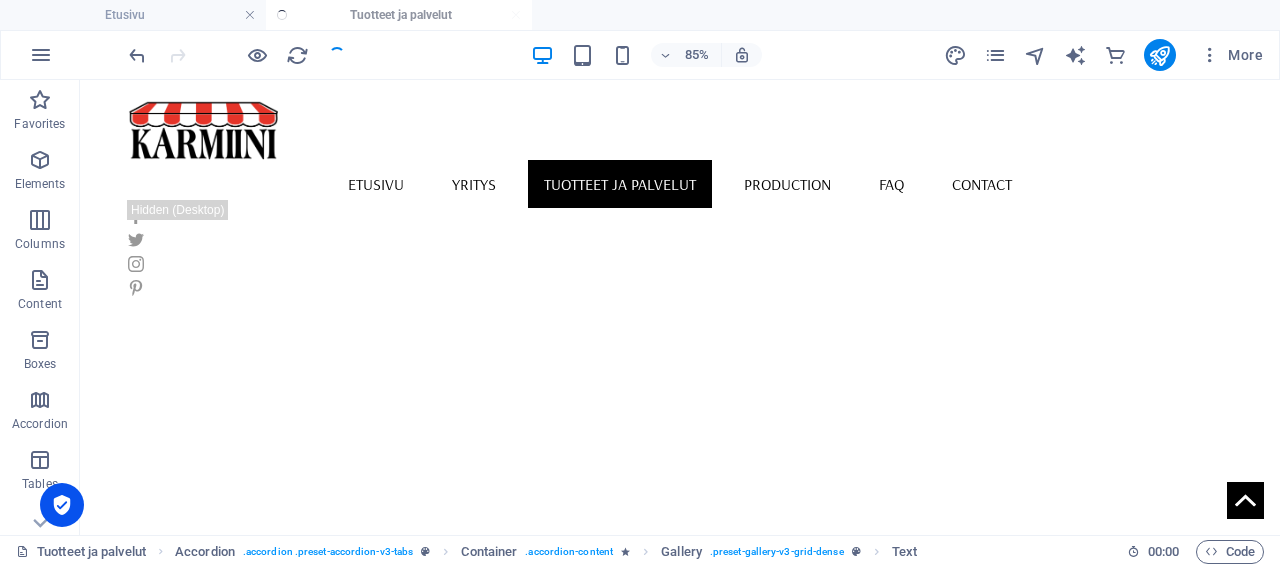 scroll, scrollTop: 668, scrollLeft: 0, axis: vertical 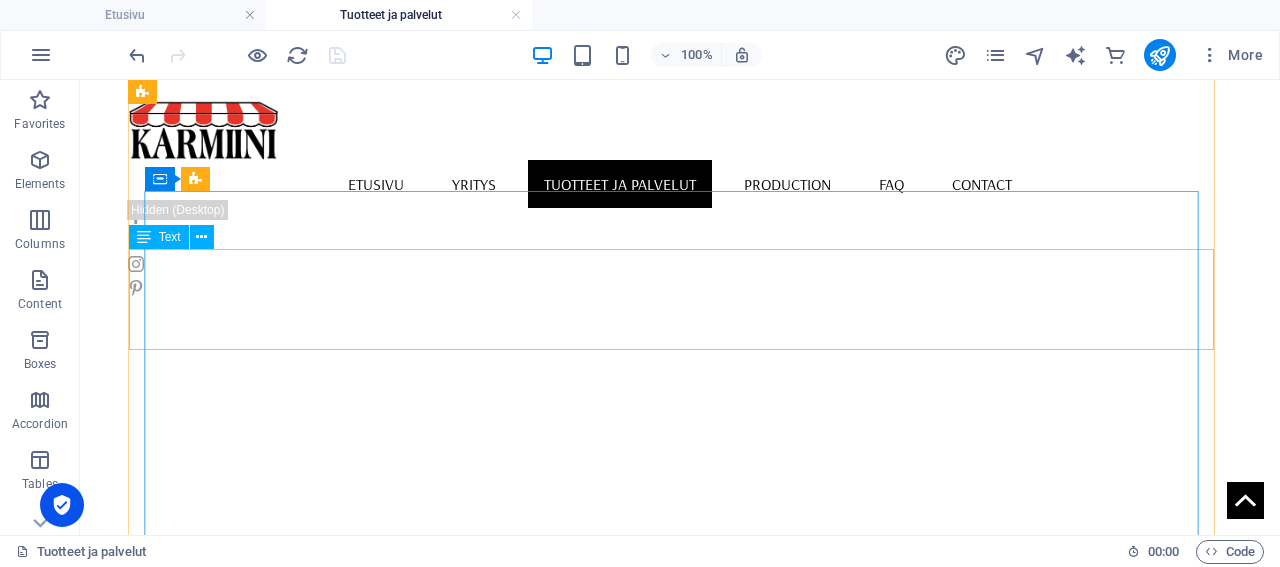 click on "Text" at bounding box center (170, 237) 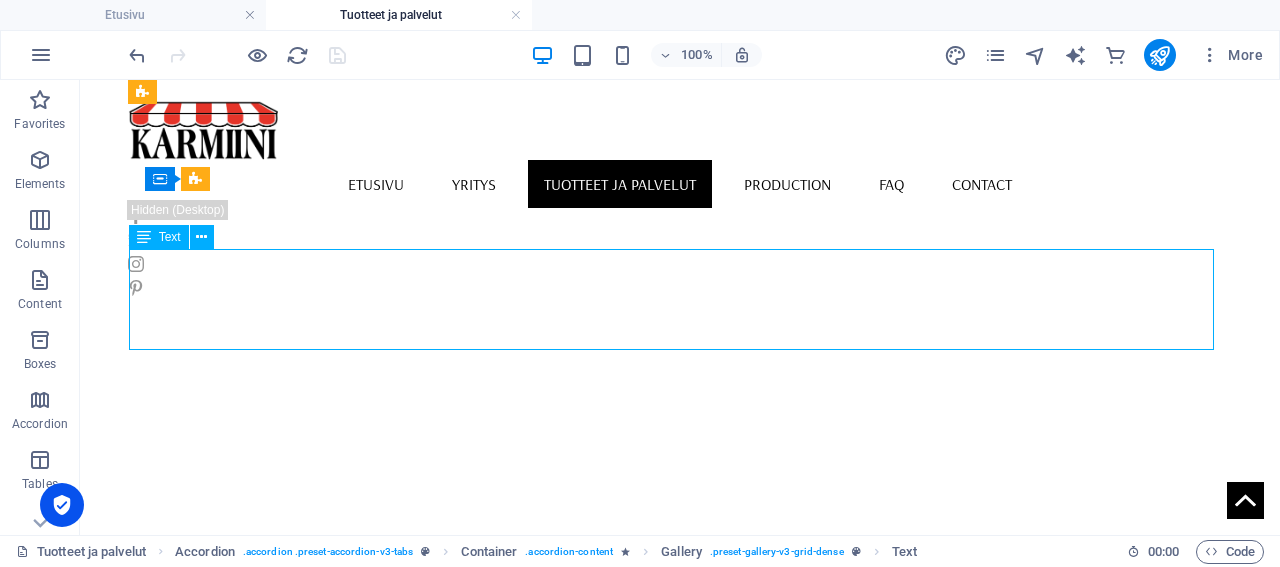 click on "Text" at bounding box center (170, 237) 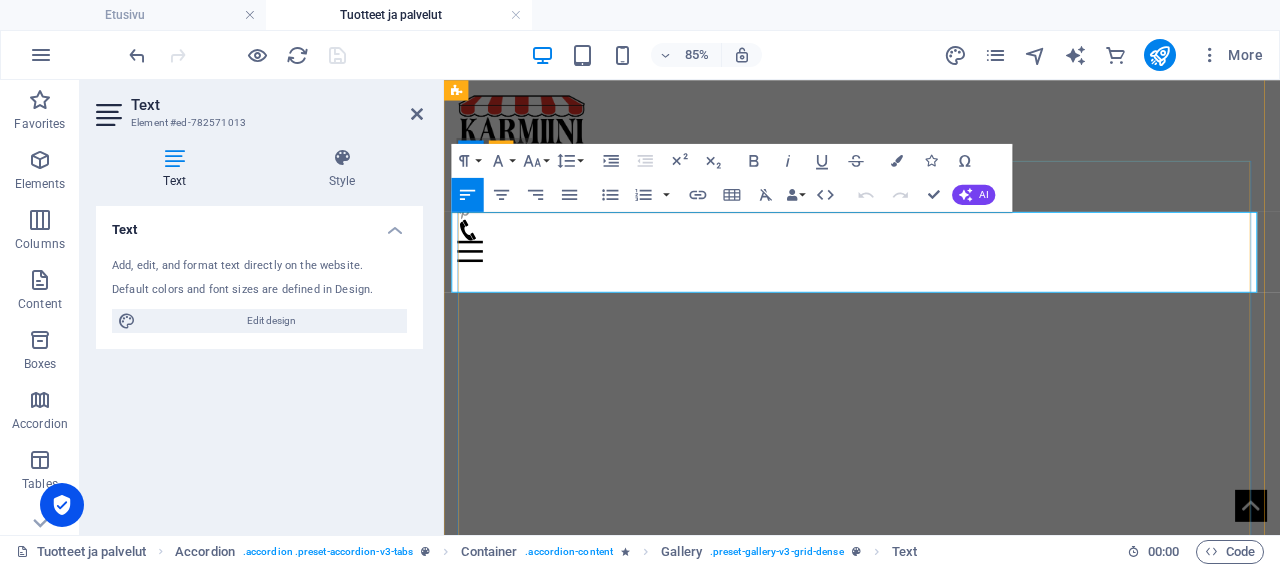 drag, startPoint x: 561, startPoint y: 252, endPoint x: 470, endPoint y: 247, distance: 91.13726 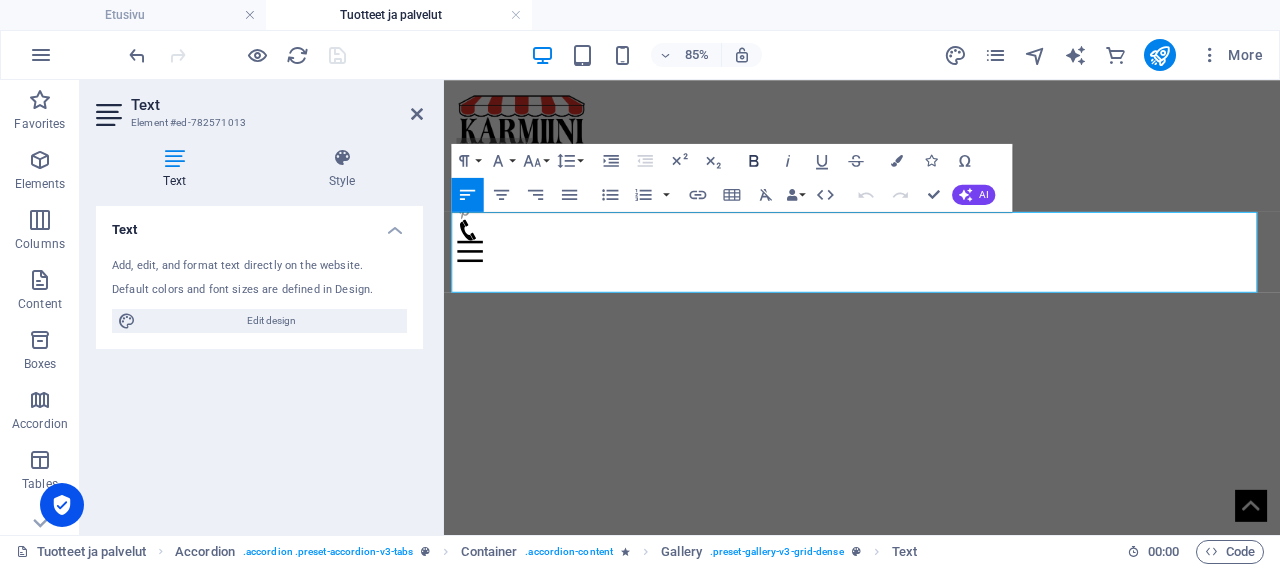 click 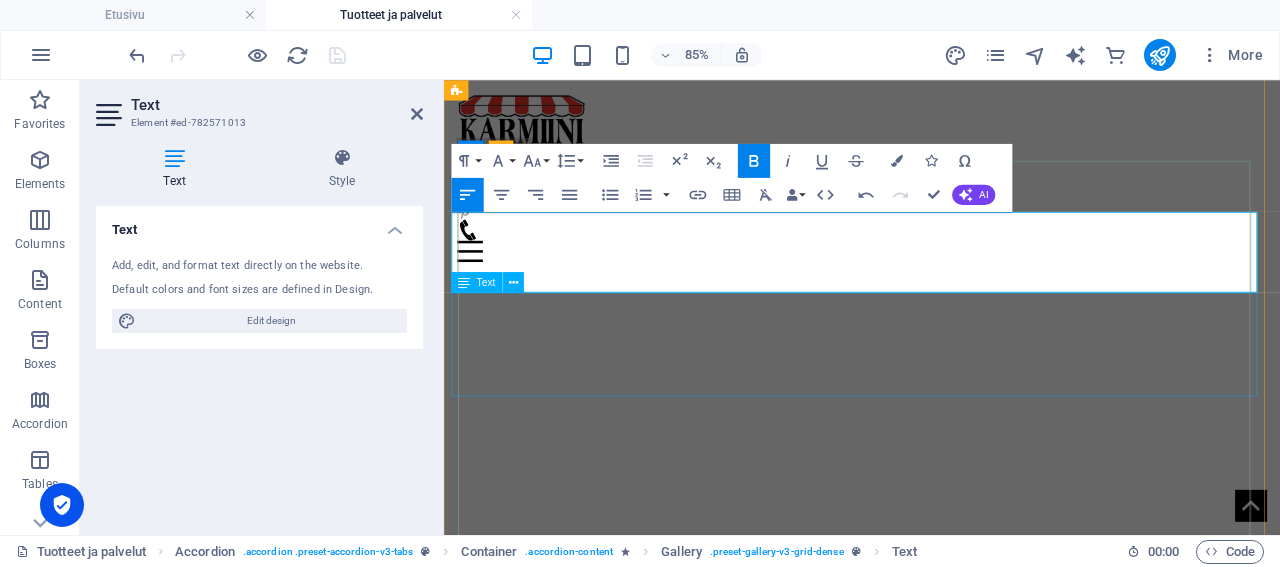 scroll, scrollTop: 764, scrollLeft: 0, axis: vertical 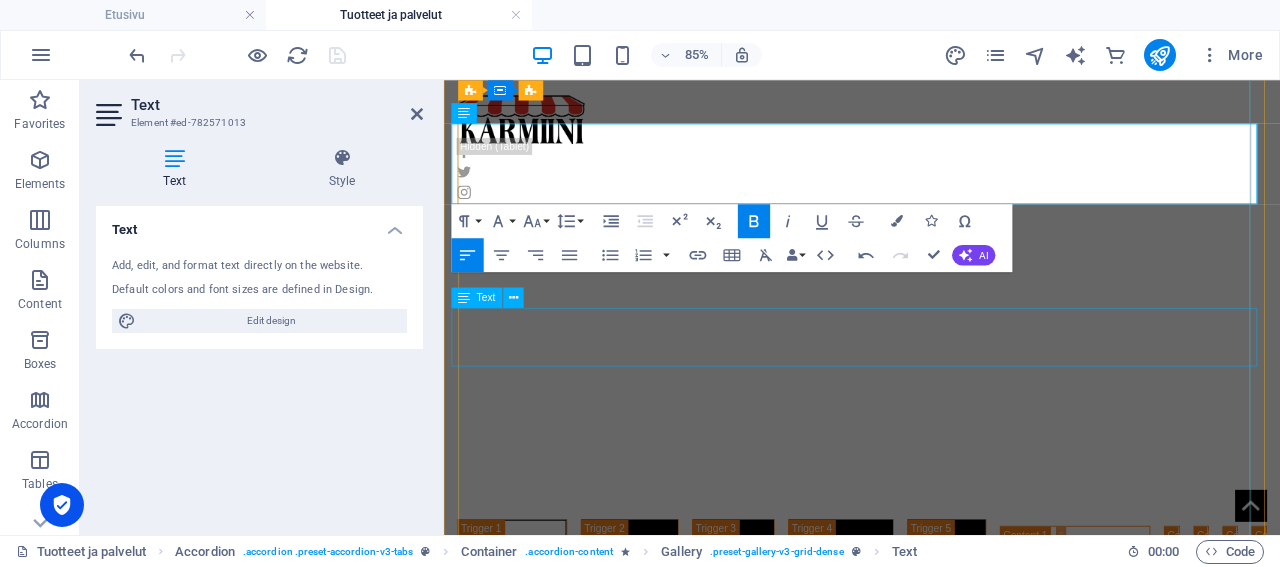click on "Text" at bounding box center [476, 297] 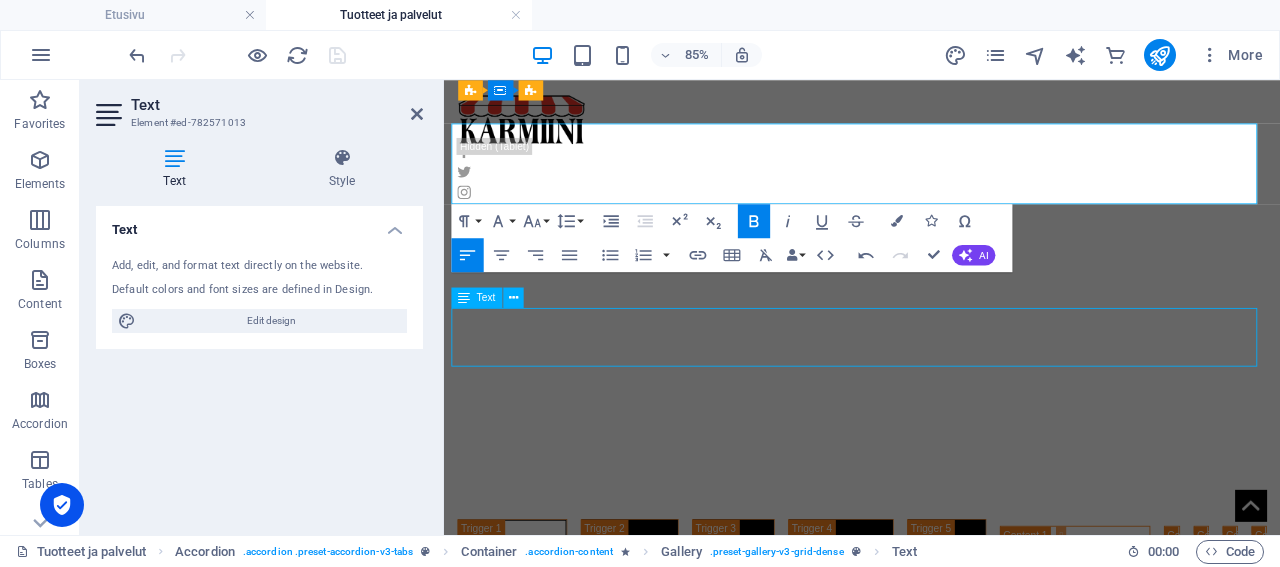 click on "Text" at bounding box center (476, 297) 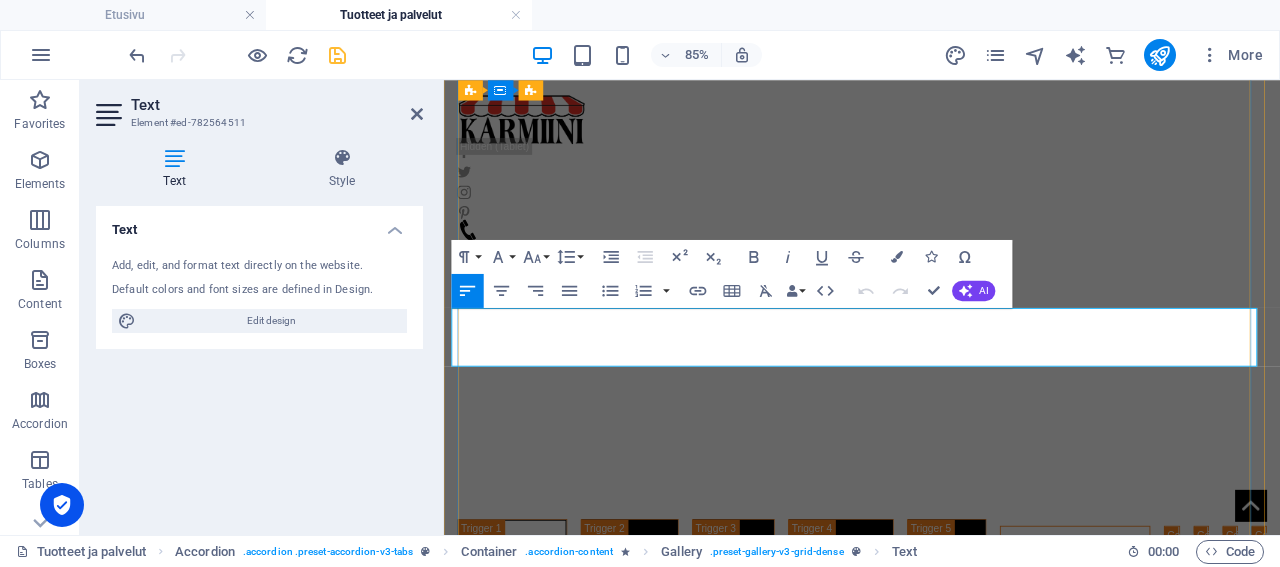 drag, startPoint x: 471, startPoint y: 361, endPoint x: 592, endPoint y: 356, distance: 121.103264 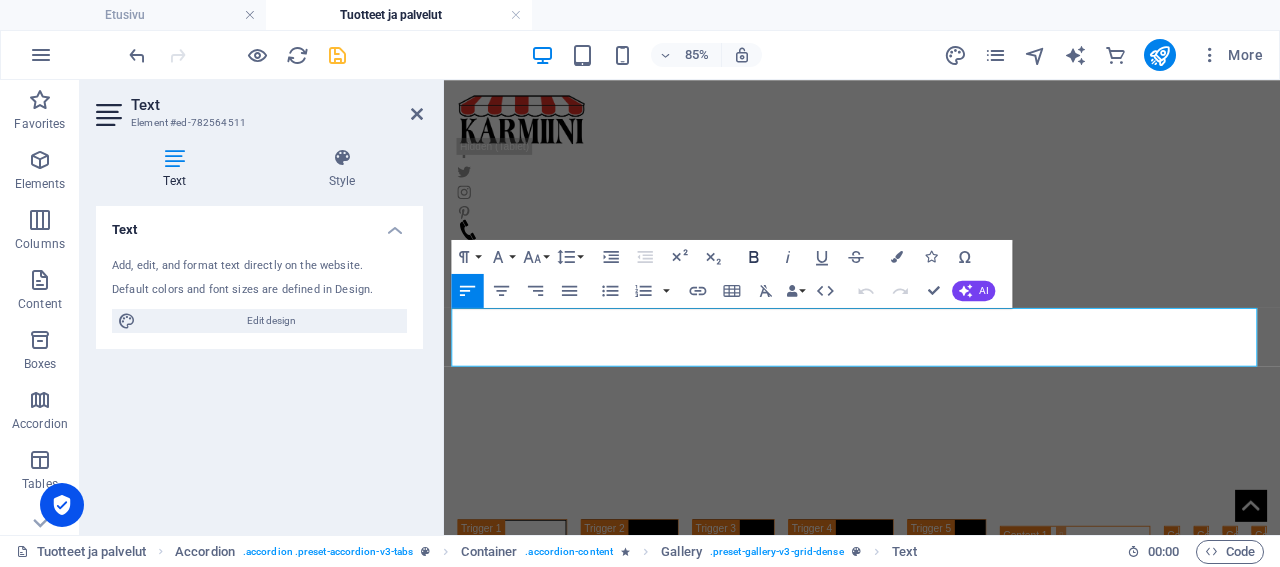 click 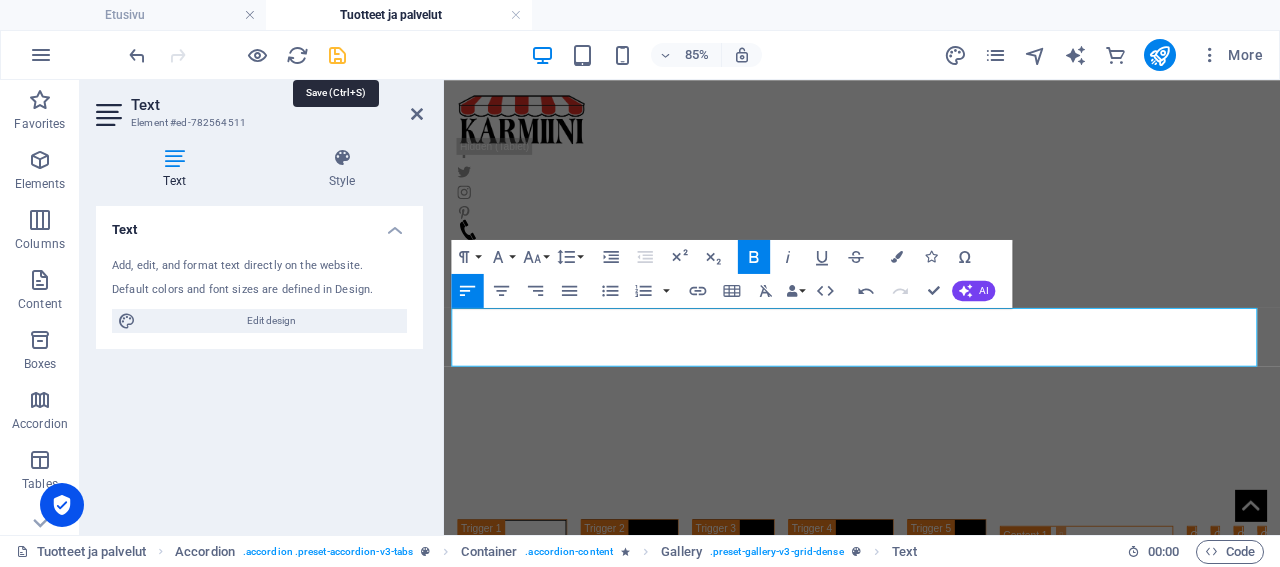 click at bounding box center [337, 55] 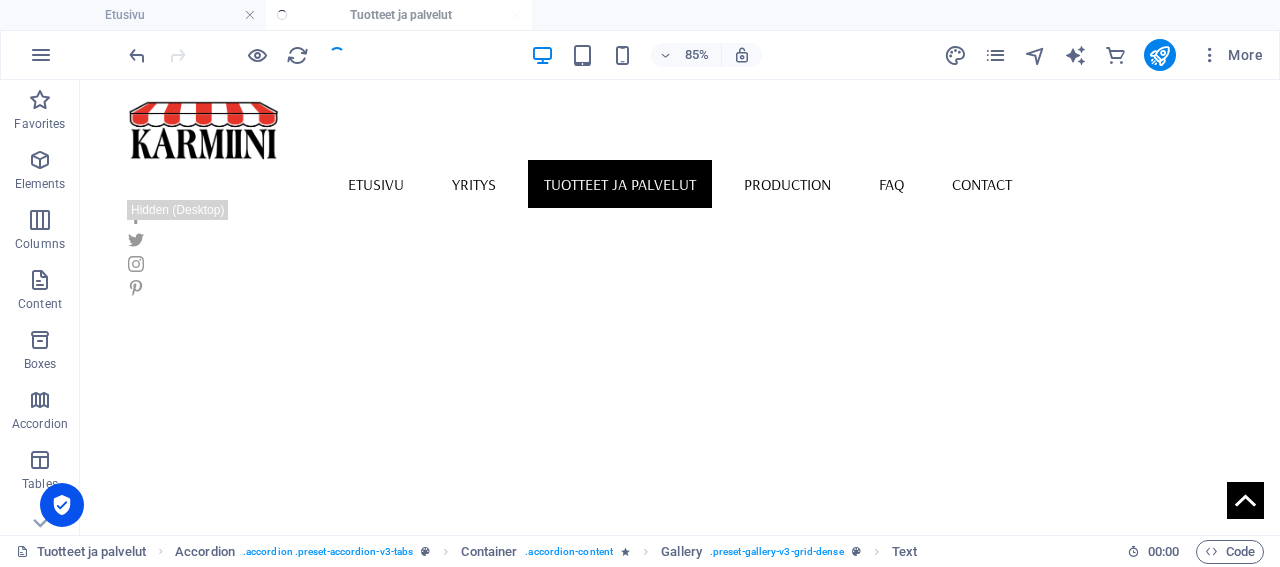 scroll, scrollTop: 772, scrollLeft: 0, axis: vertical 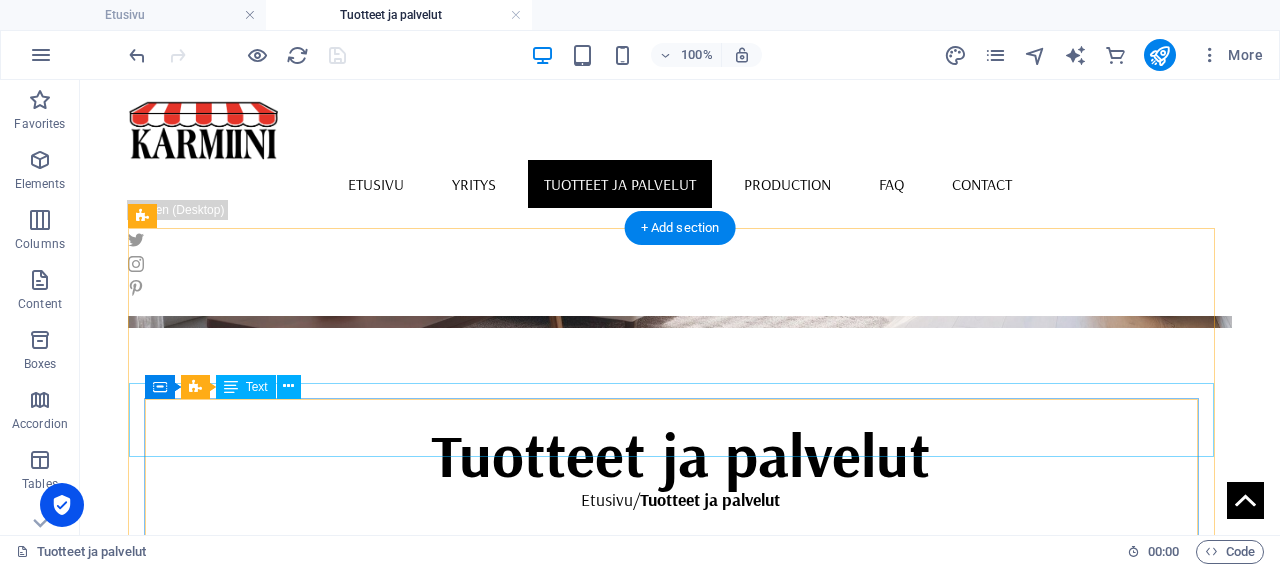 click on "Sälekaihtimien avulla päätät itse valon määrän ja vaalit yksityisyyttäsi" at bounding box center [876, 1067] 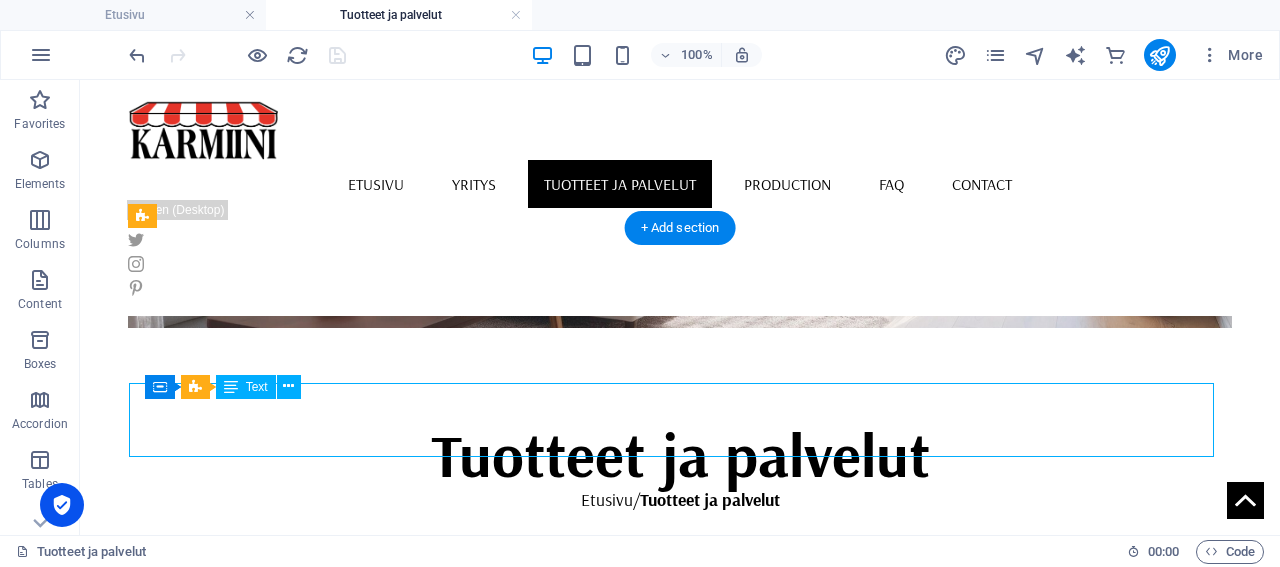 click on "Sälekaihtimien avulla päätät itse valon määrän ja vaalit yksityisyyttäsi" at bounding box center [876, 1067] 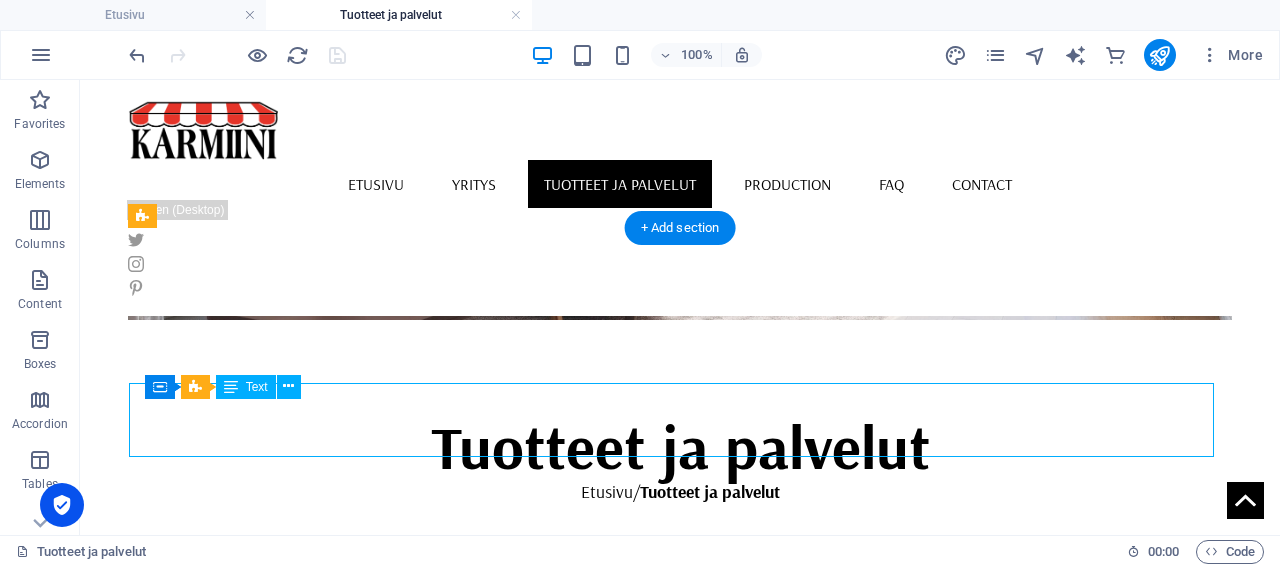 select on "rem" 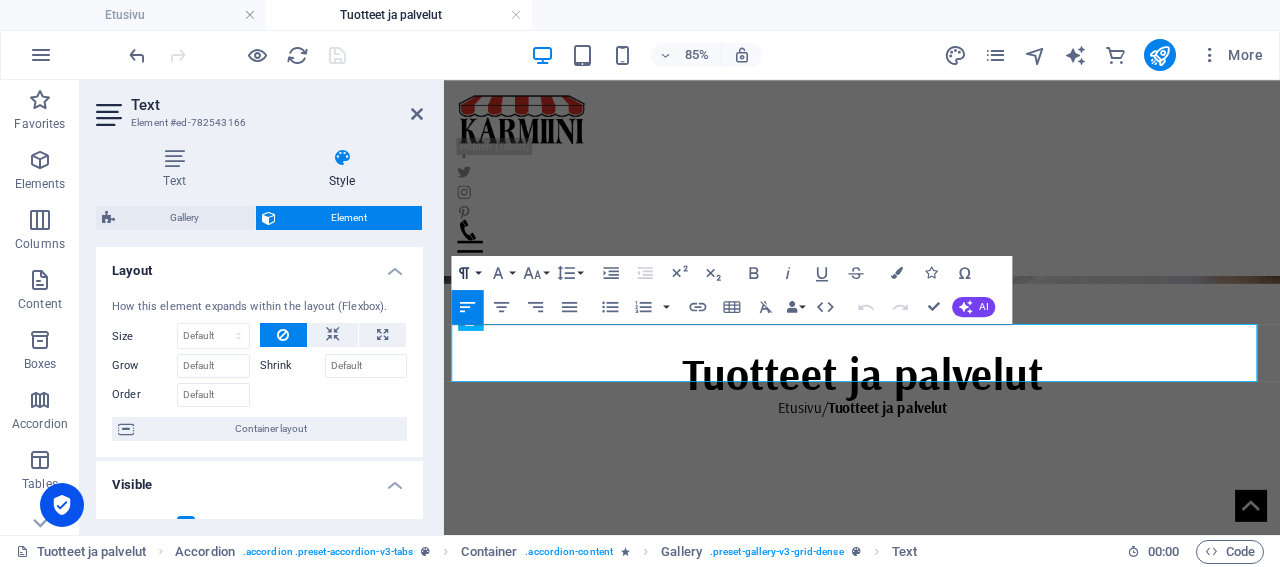 click on "Paragraph Format" at bounding box center (467, 273) 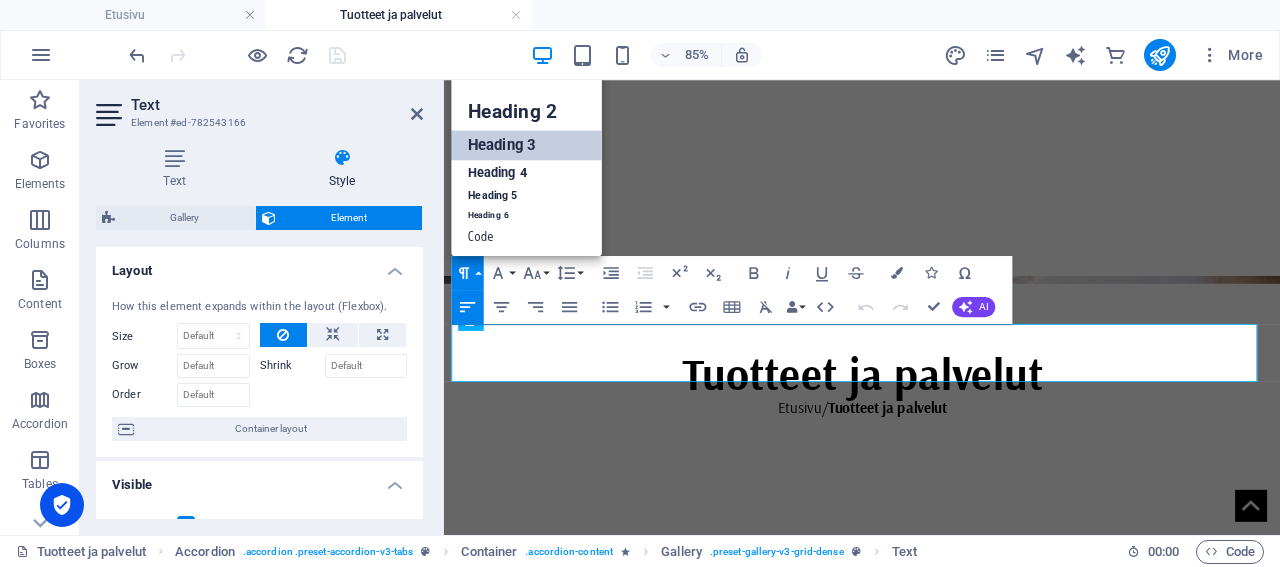 scroll, scrollTop: 16, scrollLeft: 0, axis: vertical 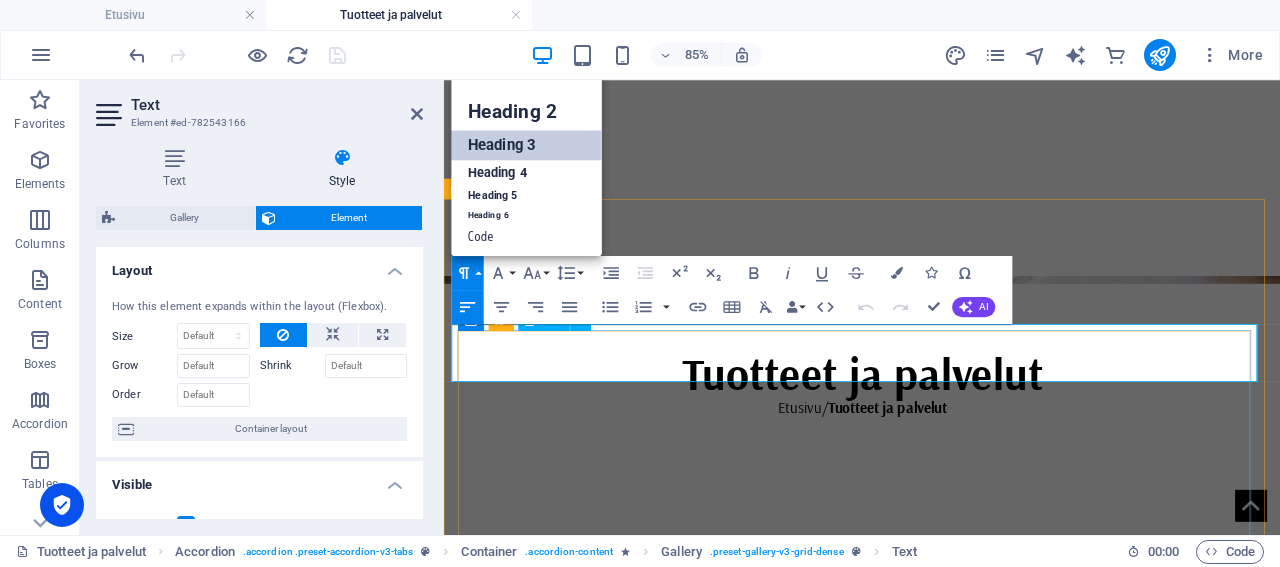 drag, startPoint x: 1195, startPoint y: 398, endPoint x: 479, endPoint y: 403, distance: 716.01746 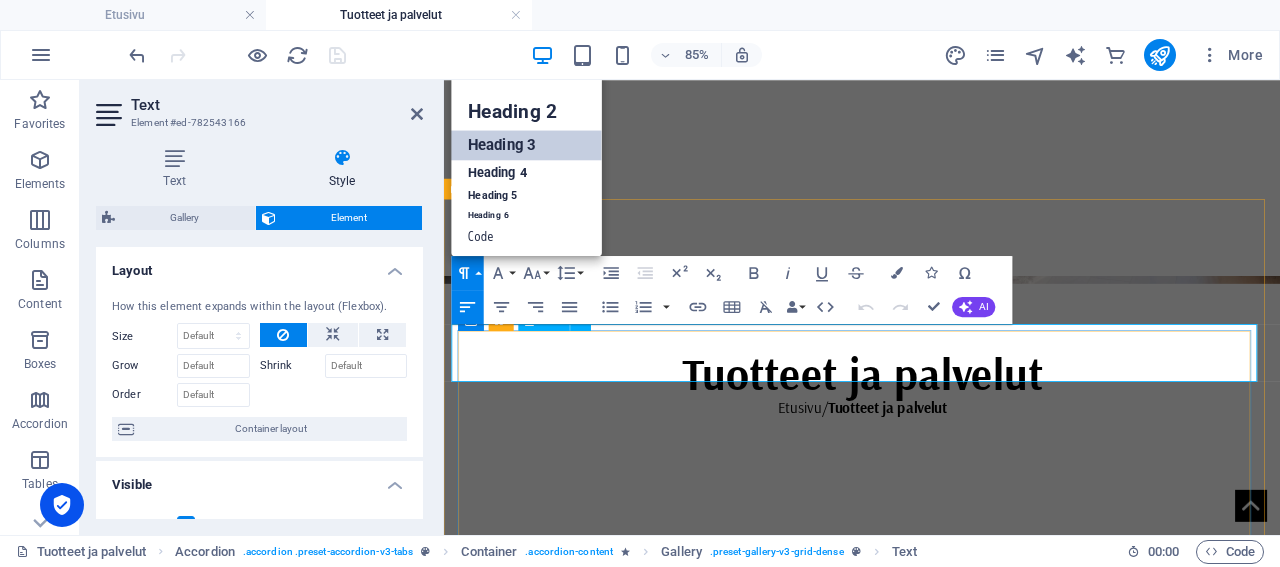 click on "Sälekaihtimien avulla päätät itse valon määrän ja vaalit yksityisyyttäsi" at bounding box center (1200, 1015) 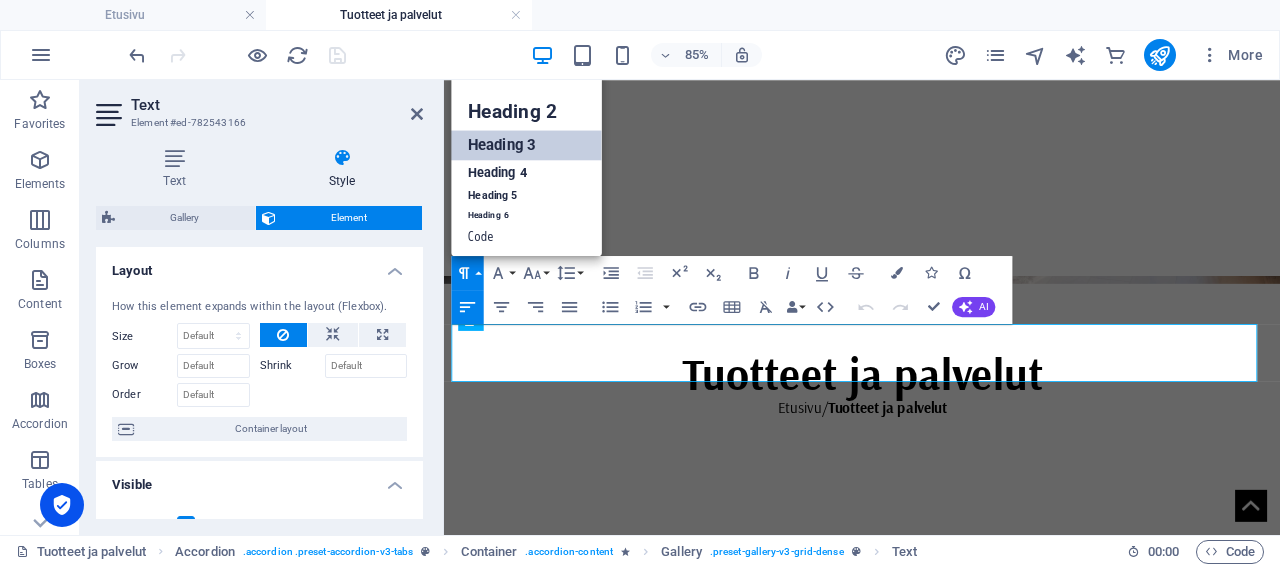 copy on "älekaihtimien avulla päätät itse valon määrän ja vaalit yksityisyyttäsi" 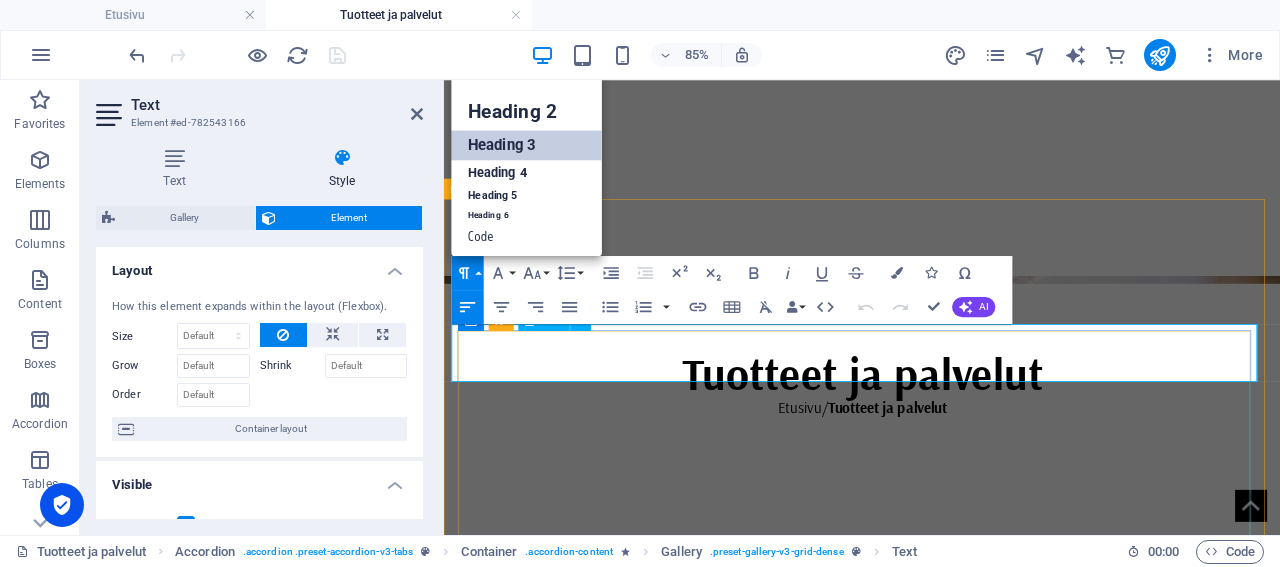 click on "Sälekaihtimien avulla päätät itse valon määrän ja vaalit yksityisyyttäsi" at bounding box center (1200, 1015) 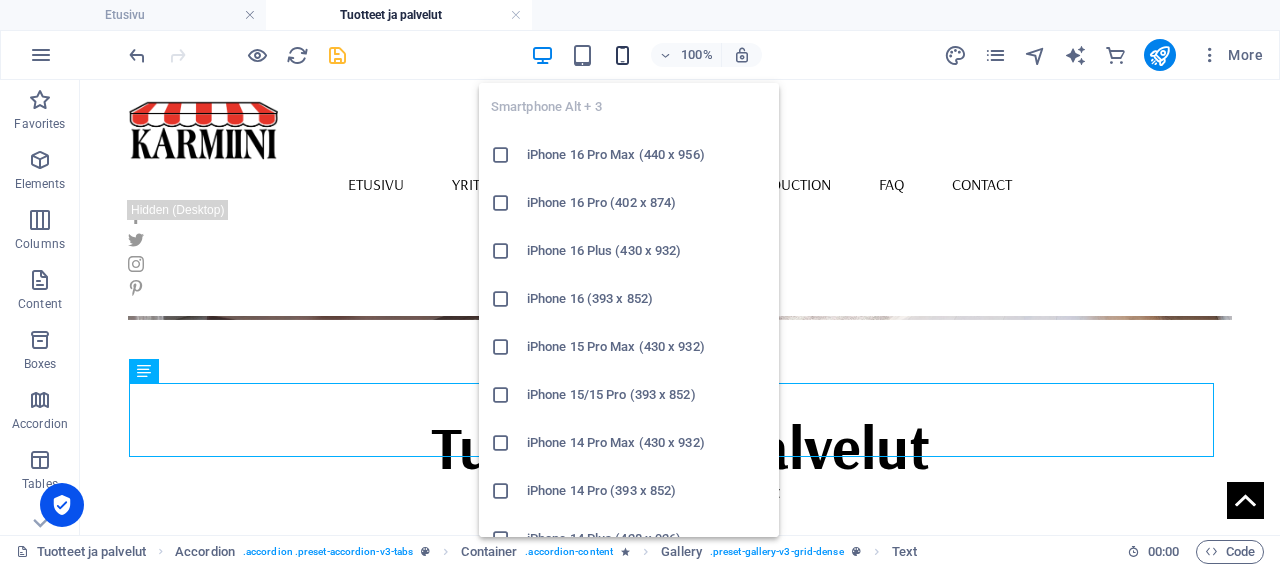click at bounding box center (622, 55) 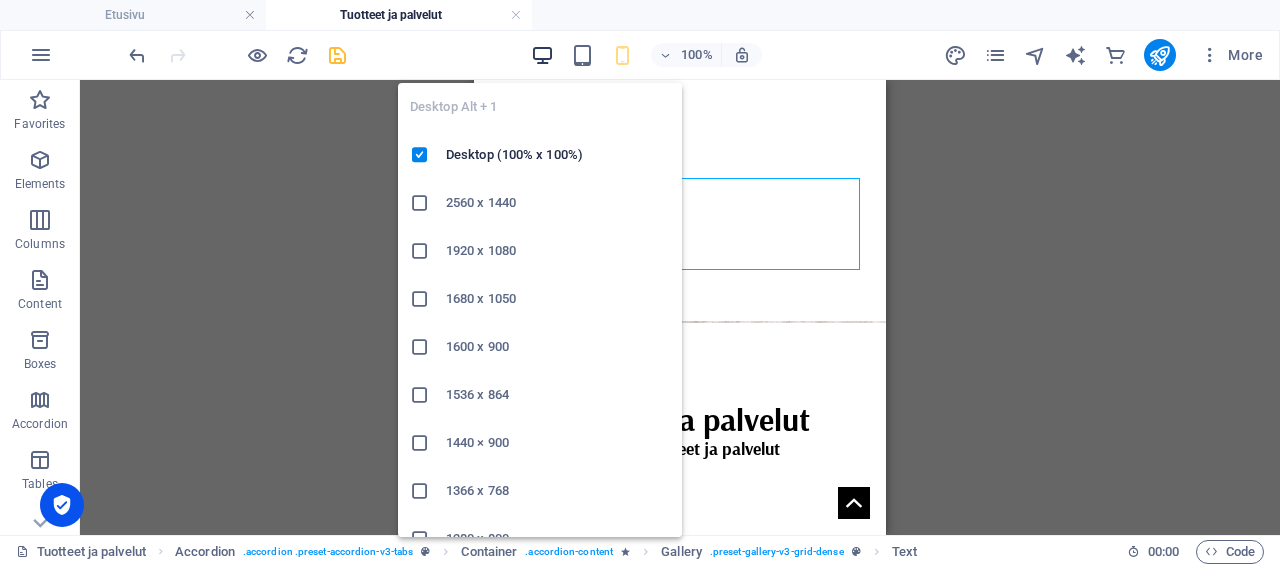 click at bounding box center [542, 55] 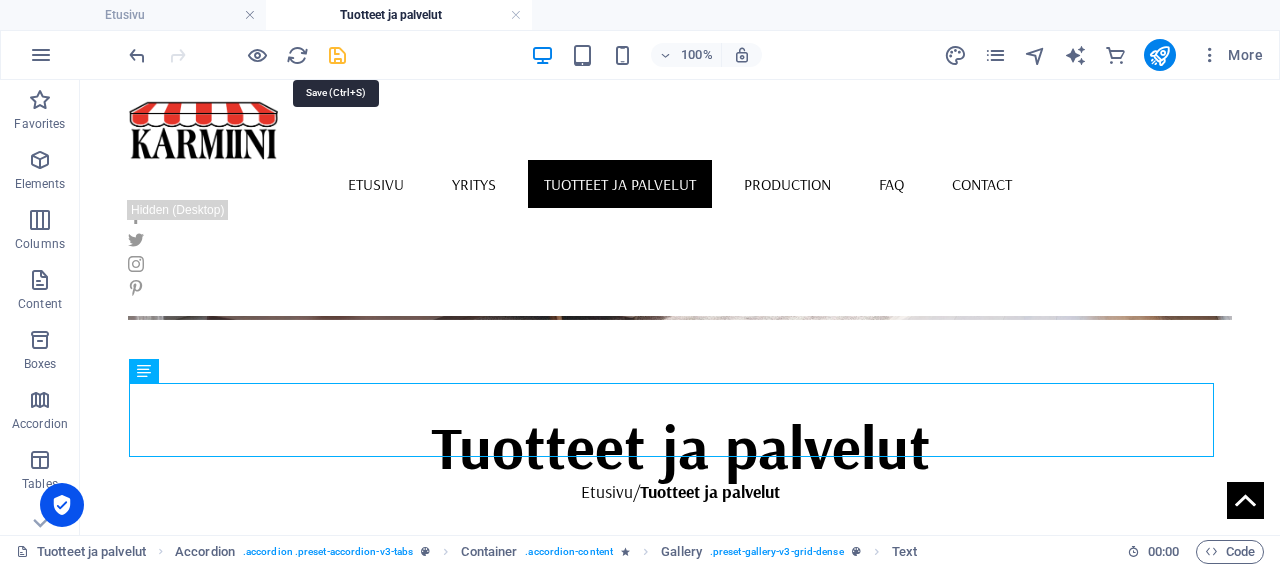click at bounding box center (337, 55) 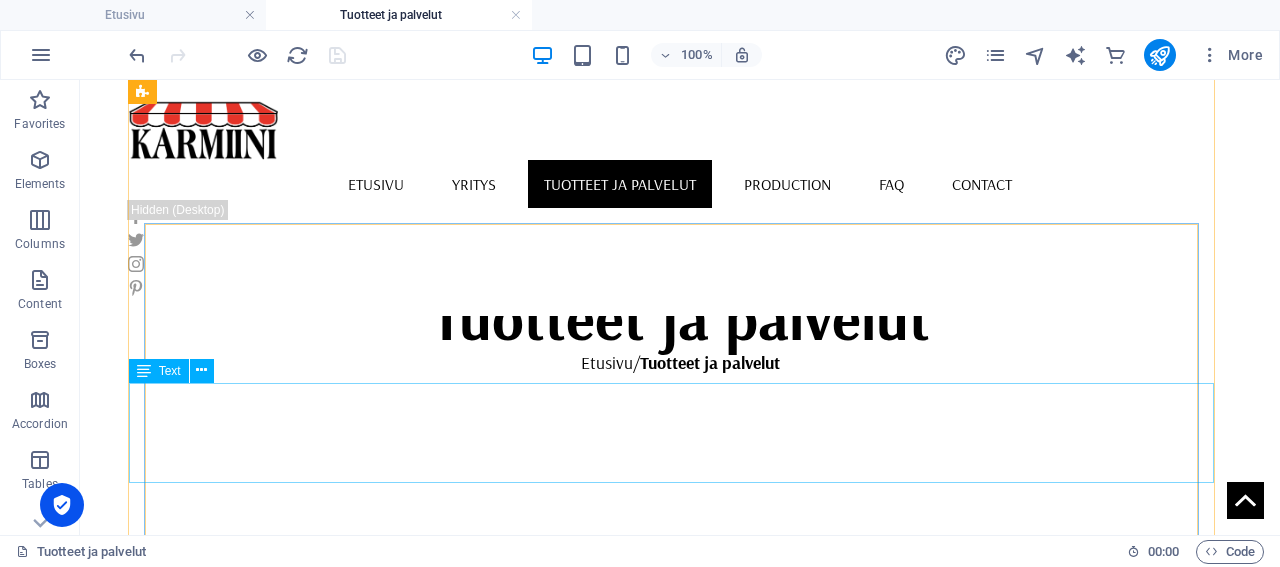 scroll, scrollTop: 564, scrollLeft: 0, axis: vertical 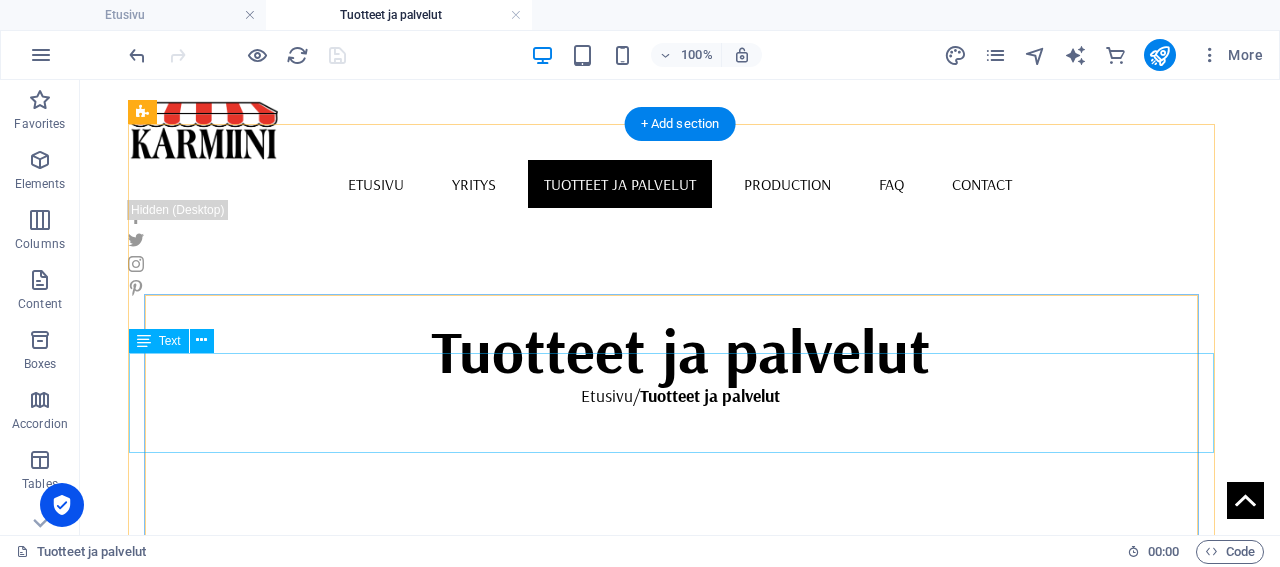 click on "Sälekaihtimet  kuuluvat ikkunoiden perusvarustukseen, niillä pystytään antamaan tehokas näkösuoja ja säätelemään valon pääsyä huonetilaan. Päivittäisessä käytössä on tärkeää, että sälekaihtimet ovat laadukkaat ja kestävät. Laadukkailla kaihtimilla pystytään pienentämään huoneilman viilentämiseen tarvittavan energiakulutuksen määrää." at bounding box center (876, 1296) 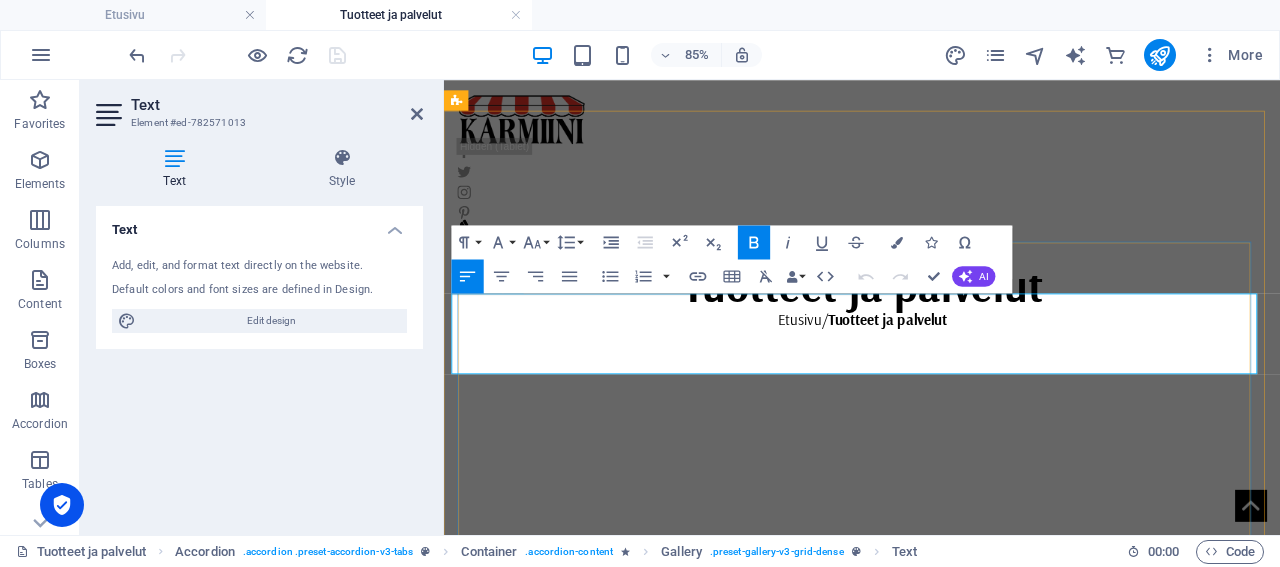 drag, startPoint x: 570, startPoint y: 346, endPoint x: 468, endPoint y: 345, distance: 102.0049 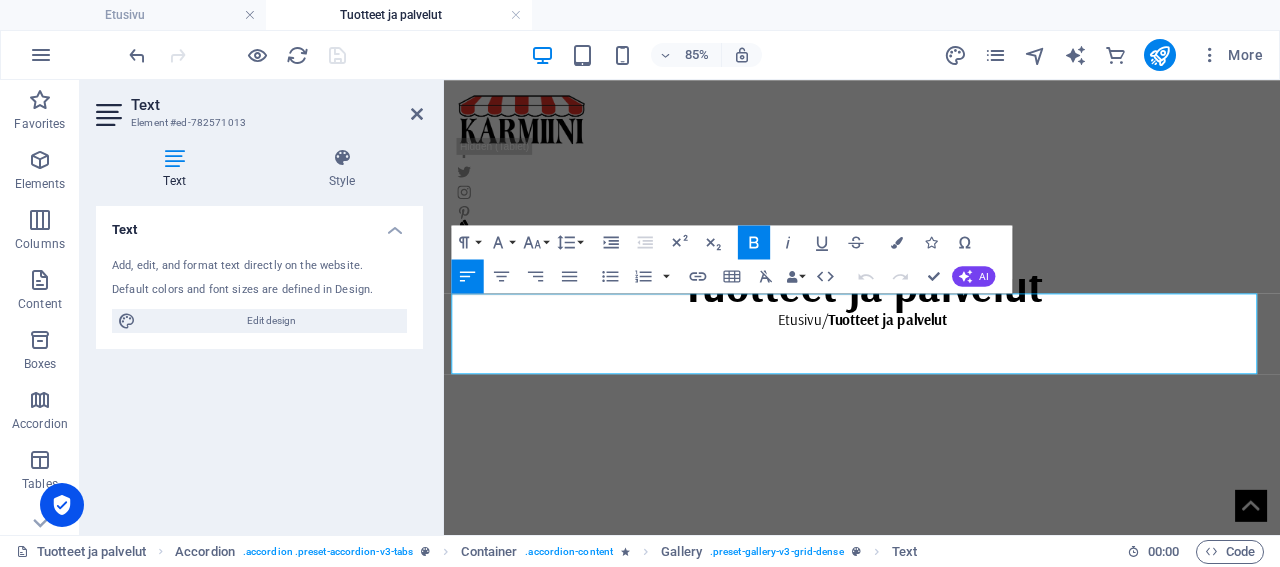 click 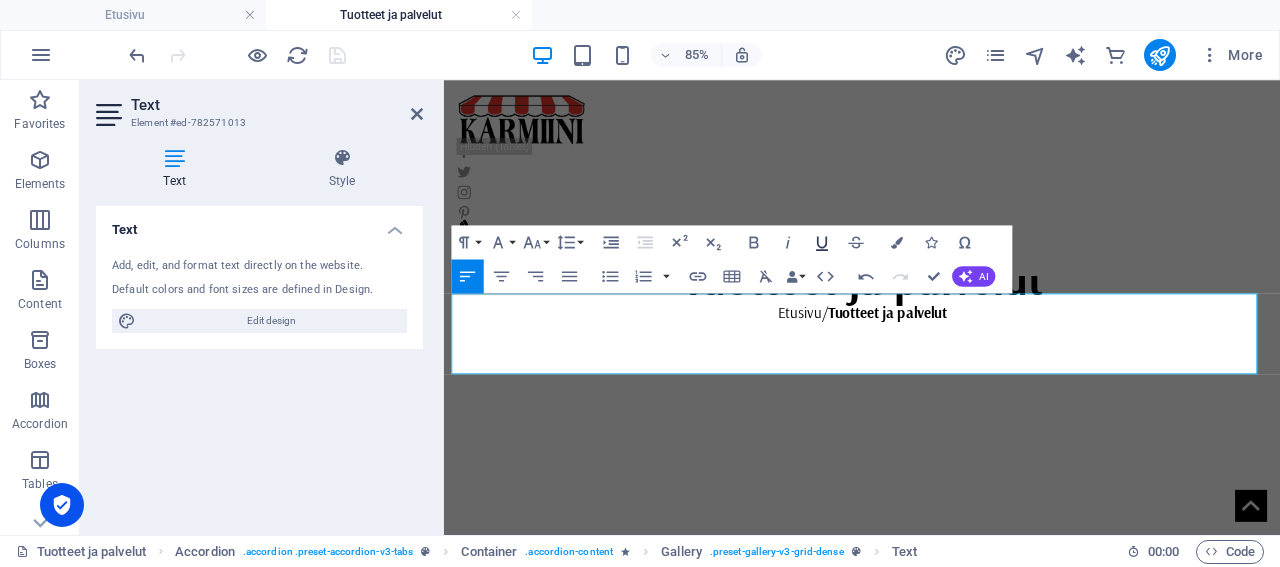 click 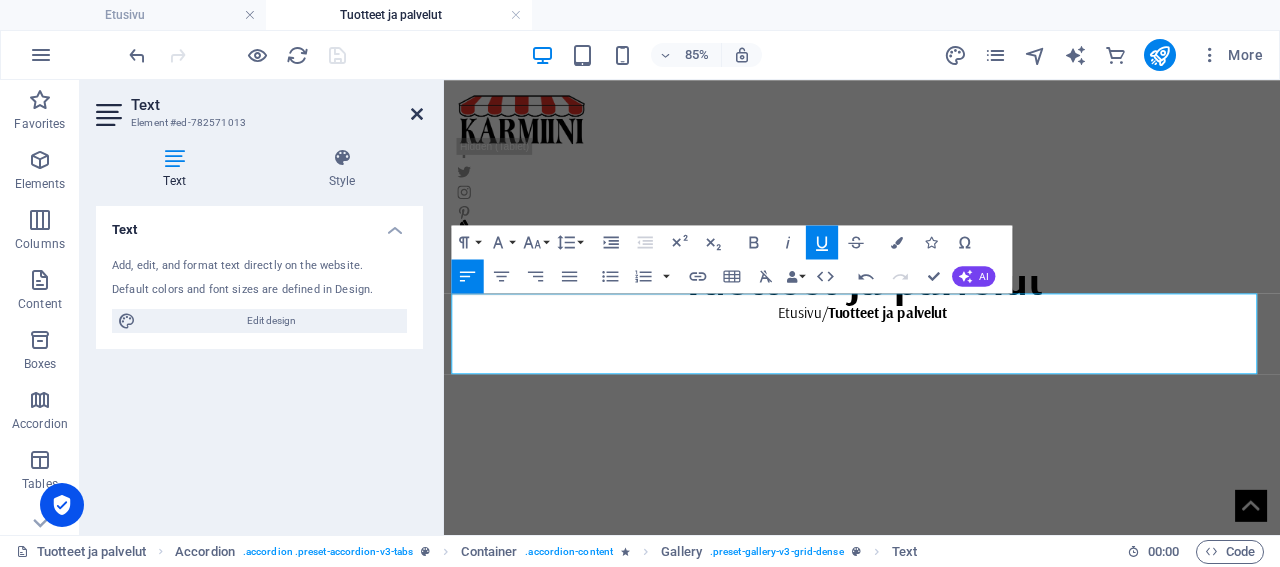click at bounding box center (417, 114) 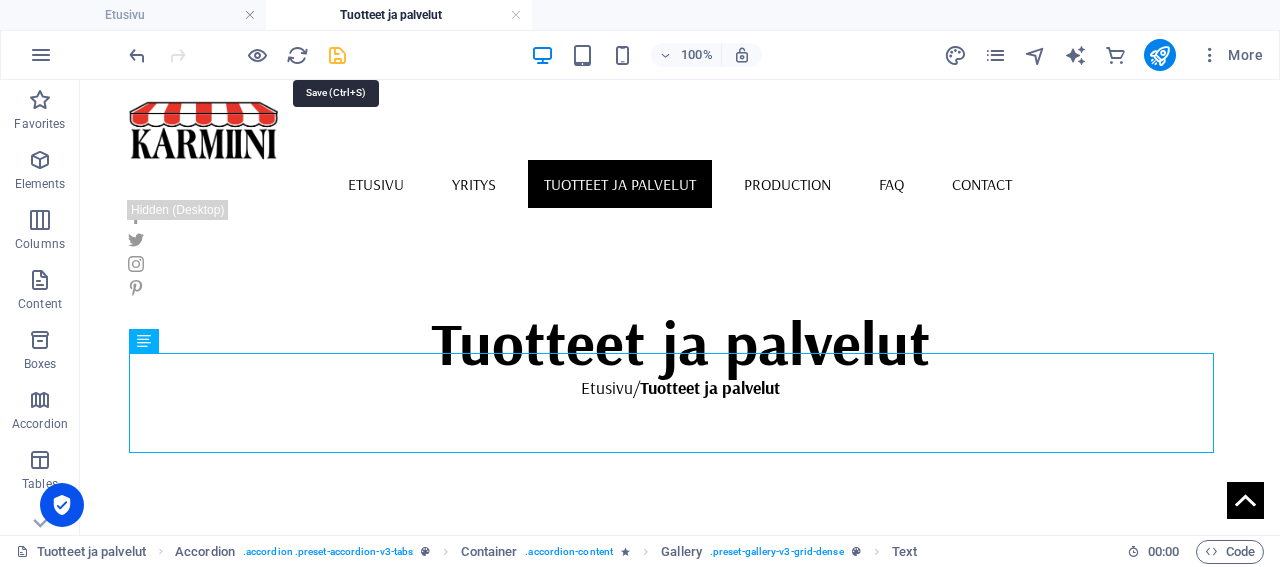 click at bounding box center [337, 55] 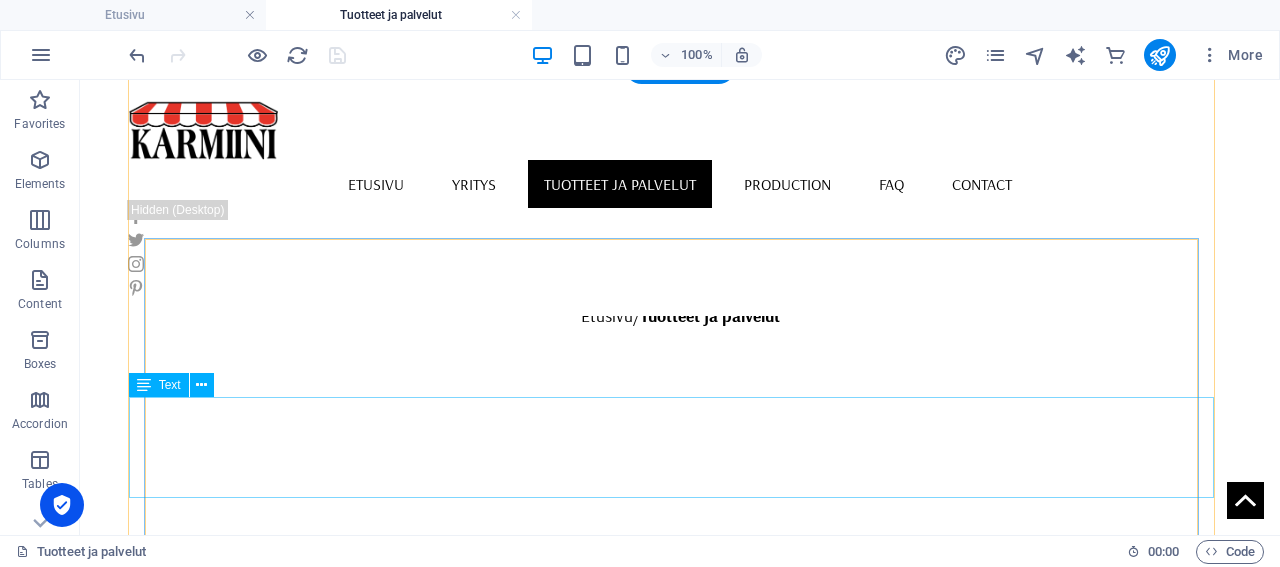 scroll, scrollTop: 668, scrollLeft: 0, axis: vertical 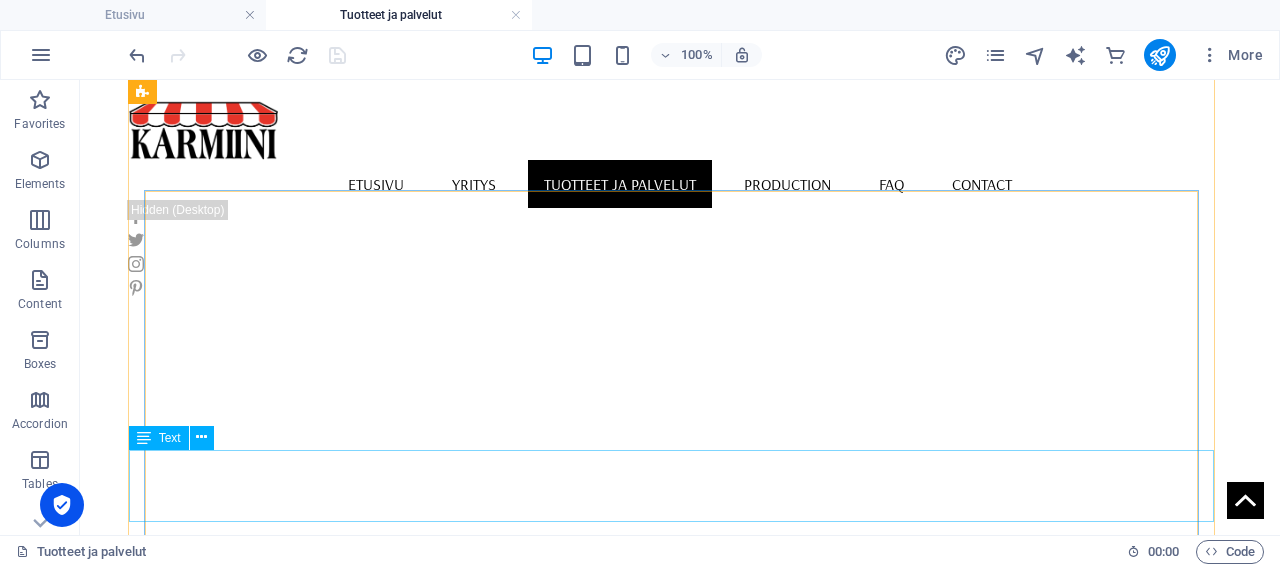 click on "Puusälekaihtimille  löytyvät omat värivaihtoehtonsa ja säleleveyksiä on saatavilla 25 mm, 35 mm ja 50 mm. Puusälekaihtimilla annat säväyksen sisätilojesi sisustukseen ja samalla saat valon hallintaasi." at bounding box center (876, 2152) 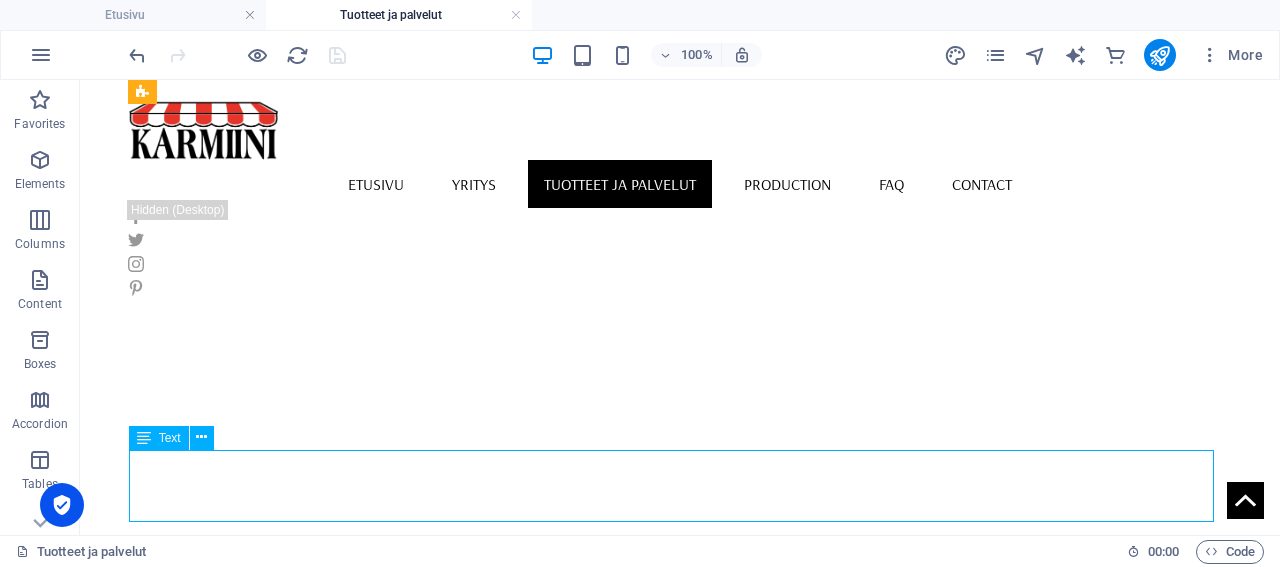 click on "Puusälekaihtimille  löytyvät omat värivaihtoehtonsa ja säleleveyksiä on saatavilla 25 mm, 35 mm ja 50 mm. Puusälekaihtimilla annat säväyksen sisätilojesi sisustukseen ja samalla saat valon hallintaasi." at bounding box center [876, 2152] 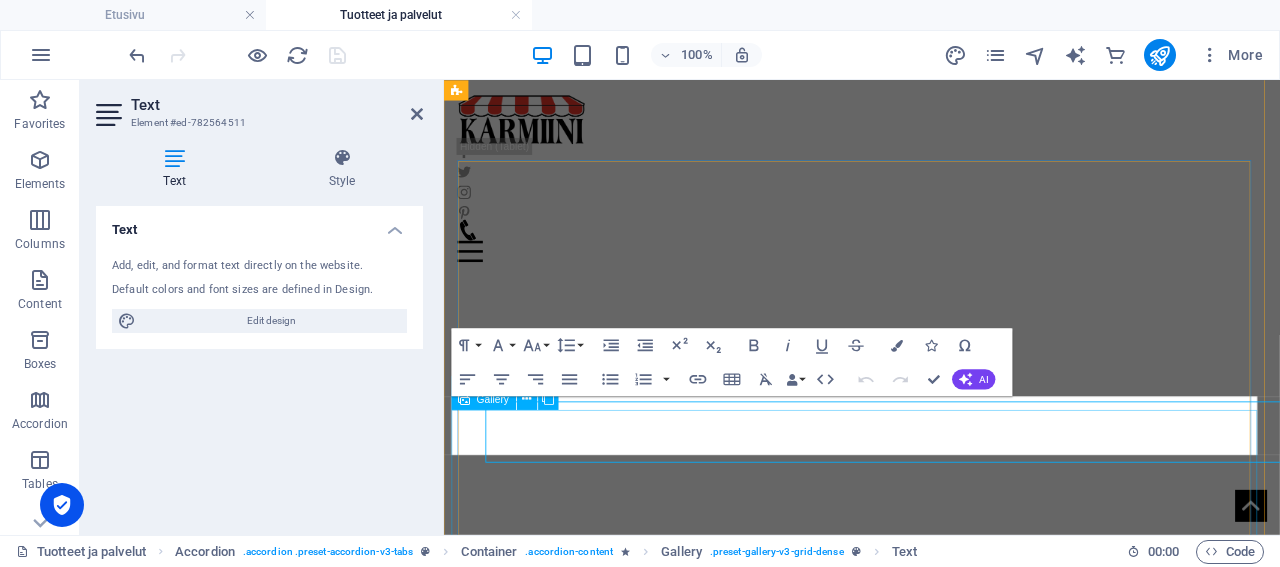 scroll, scrollTop: 660, scrollLeft: 0, axis: vertical 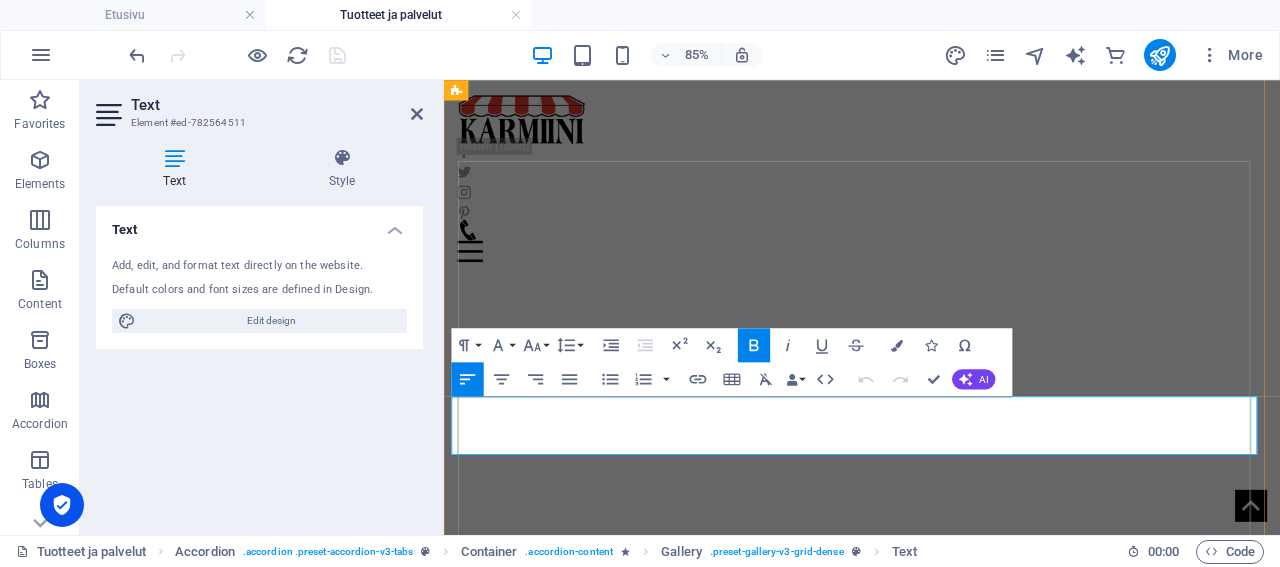 drag, startPoint x: 604, startPoint y: 466, endPoint x: 471, endPoint y: 470, distance: 133.06013 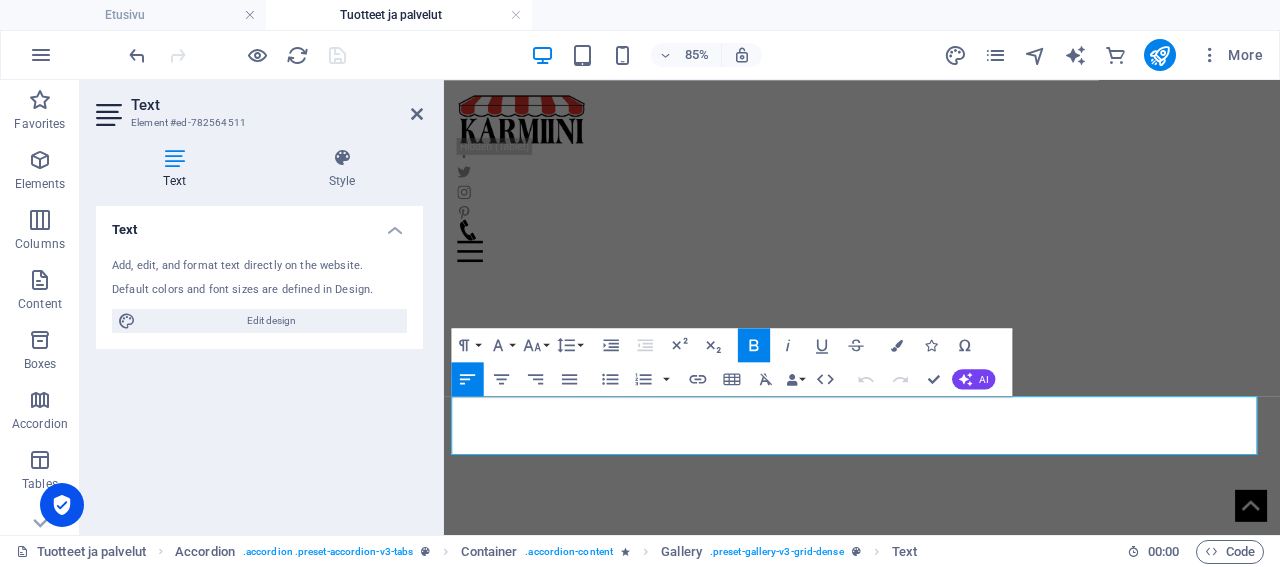 click 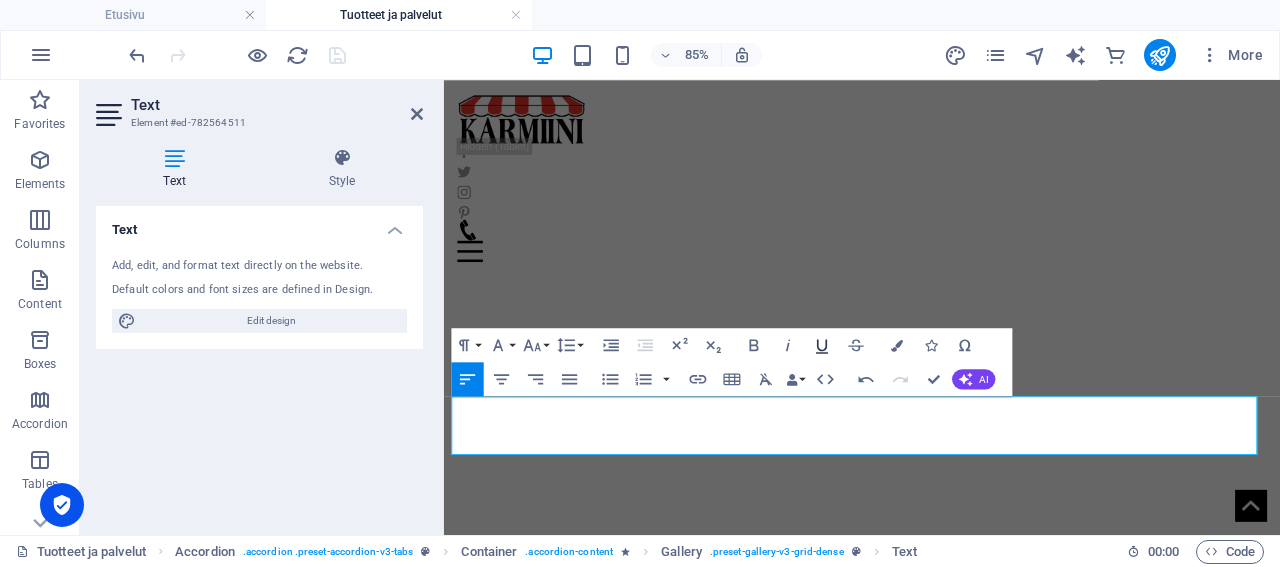 click 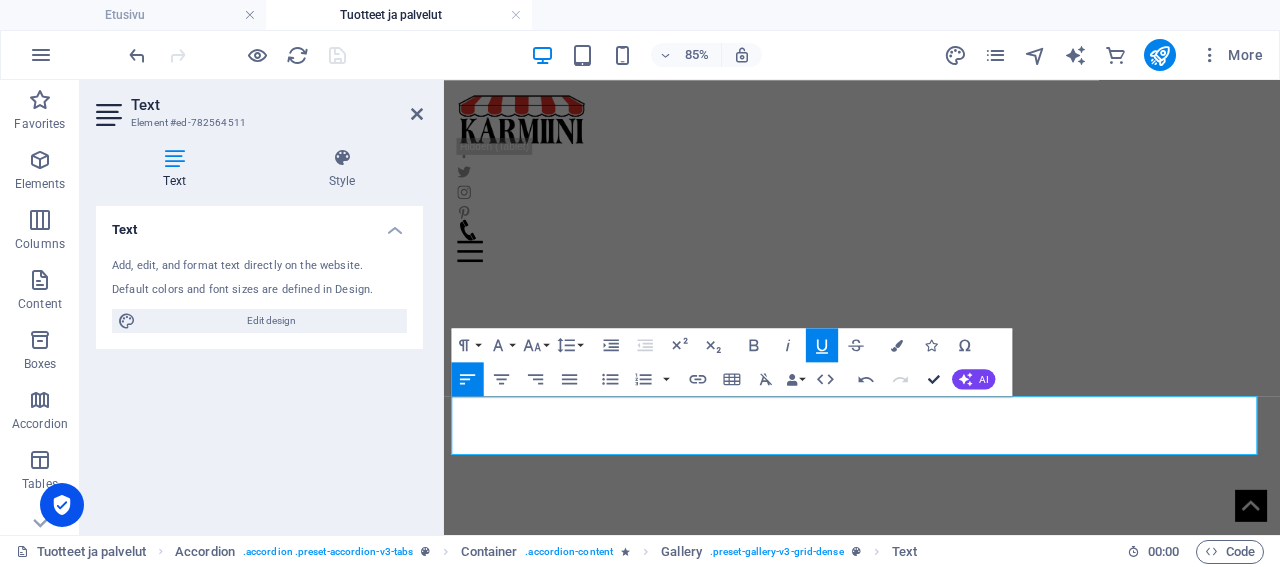 scroll, scrollTop: 668, scrollLeft: 0, axis: vertical 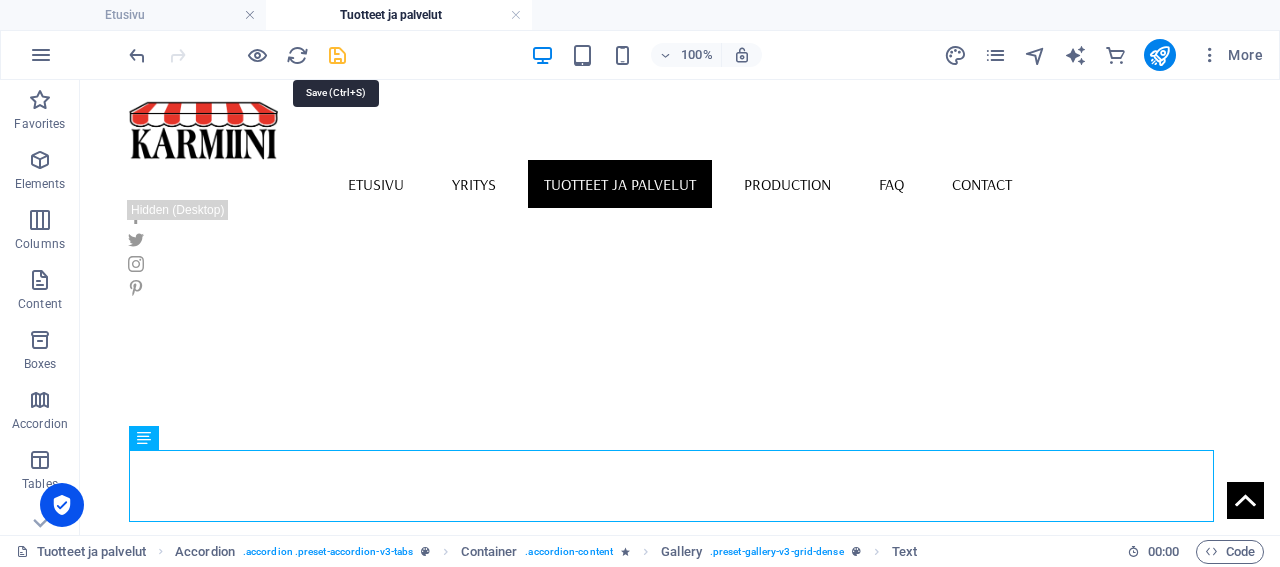 click at bounding box center [337, 55] 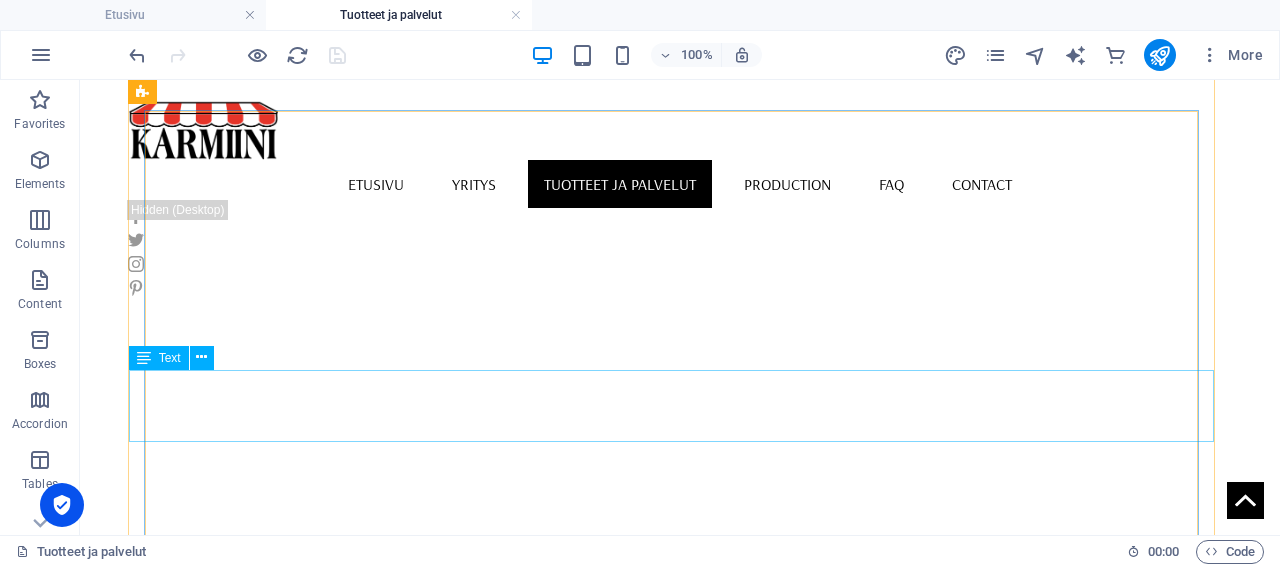 scroll, scrollTop: 772, scrollLeft: 0, axis: vertical 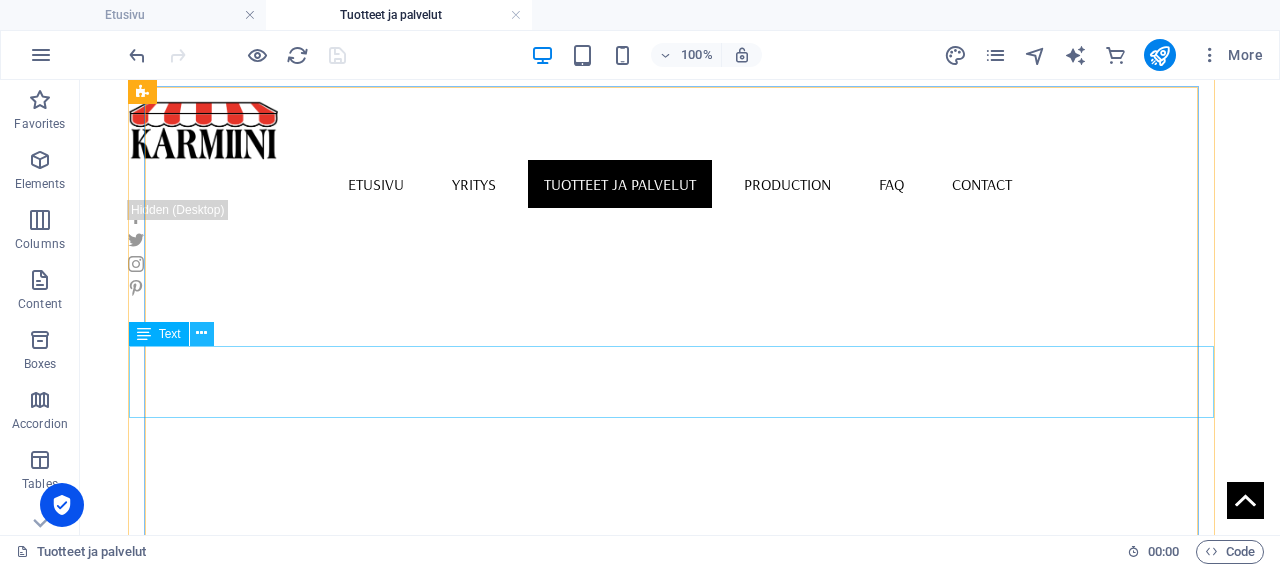 click at bounding box center [201, 333] 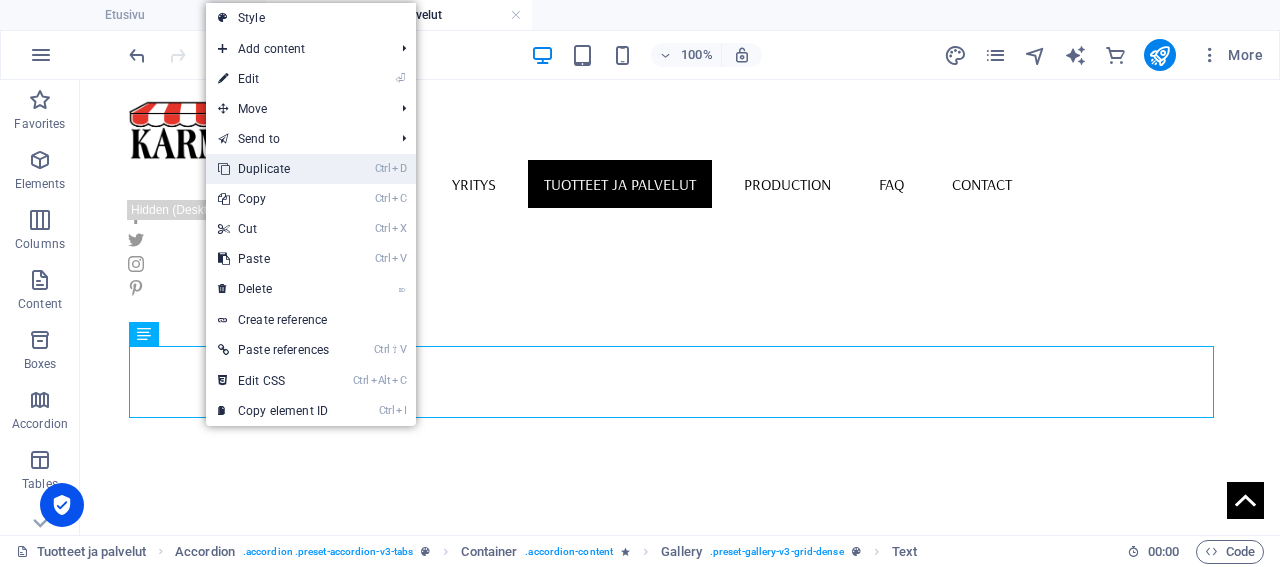click on "Ctrl D  Duplicate" at bounding box center [273, 169] 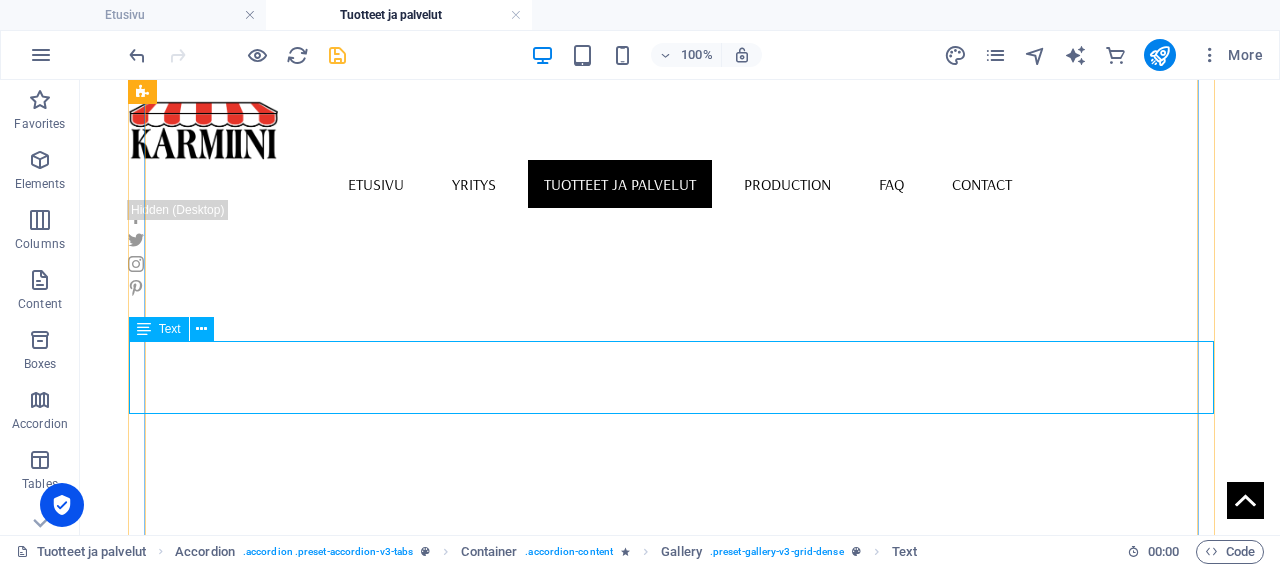 scroll, scrollTop: 876, scrollLeft: 0, axis: vertical 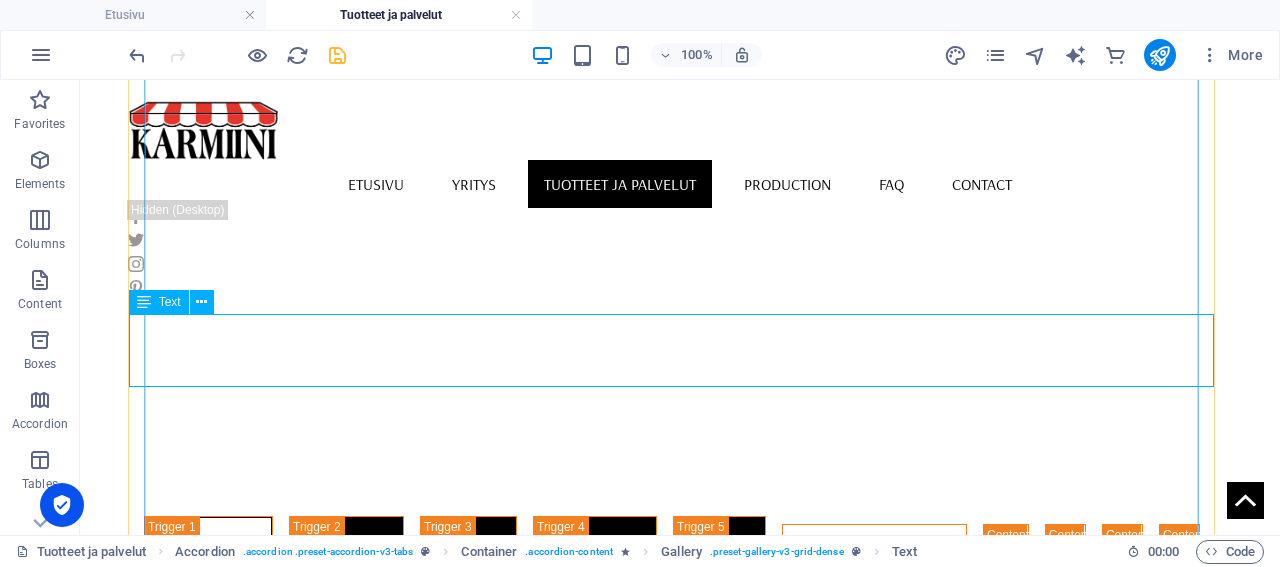 click on "Puusälekaihtimille  löytyvät omat värivaihtoehtonsa ja säleleveyksiä on saatavilla 25 mm, 35 mm ja 50 mm. Puusälekaihtimilla annat säväyksen sisätilojesi sisustukseen ja samalla saat valon hallintaasi." at bounding box center (874, 2213) 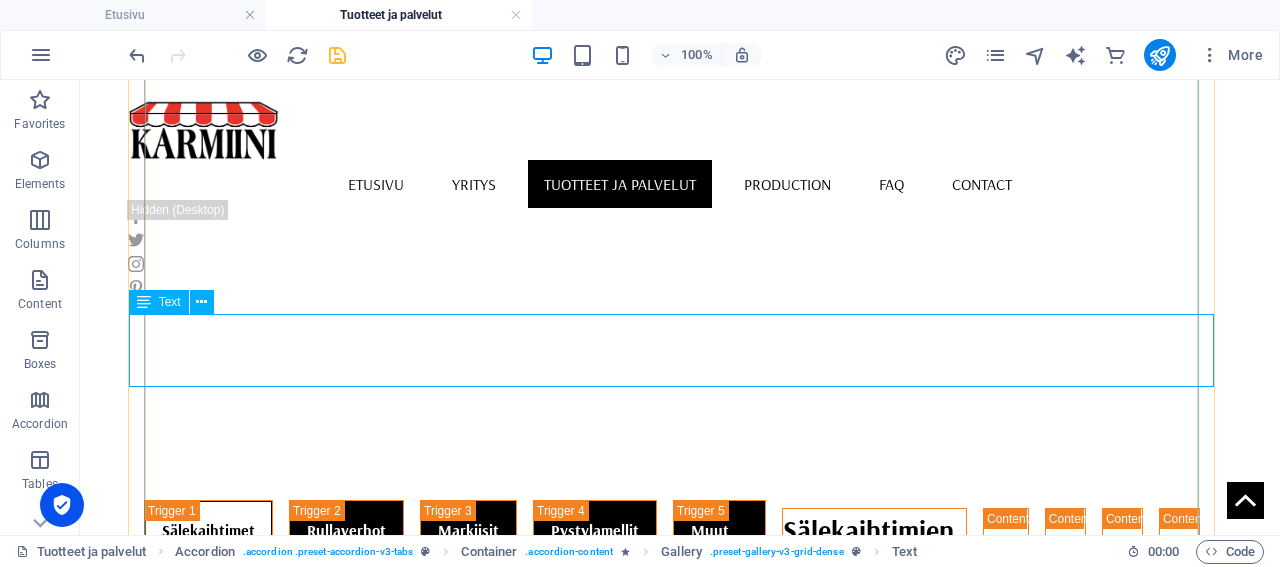 scroll, scrollTop: 868, scrollLeft: 0, axis: vertical 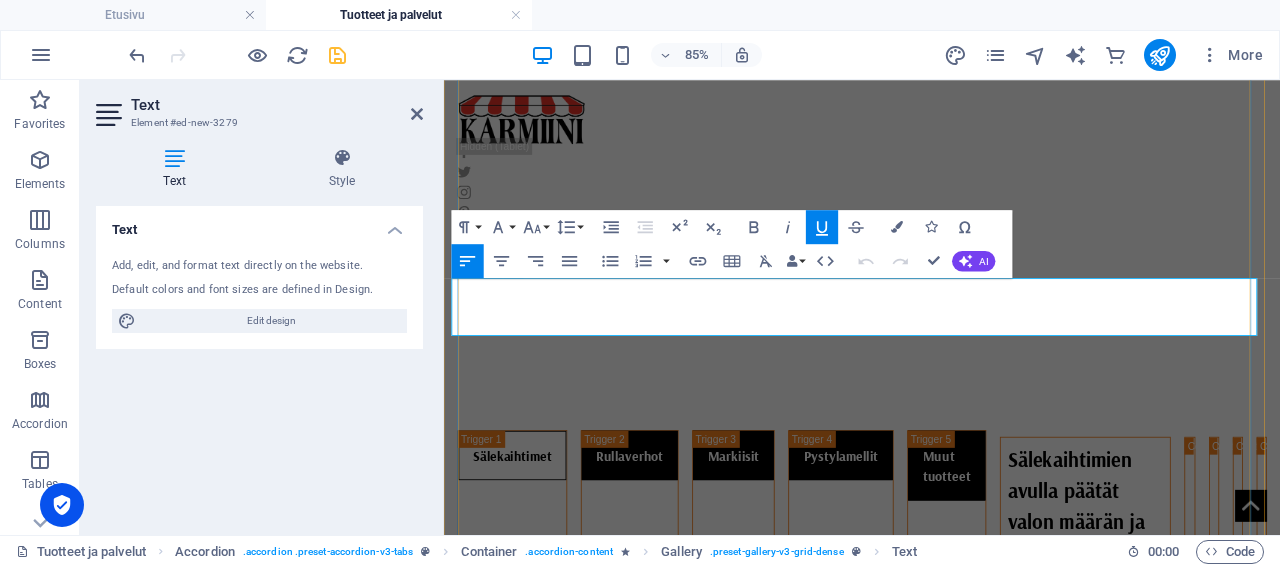 drag, startPoint x: 985, startPoint y: 357, endPoint x: 465, endPoint y: 329, distance: 520.7533 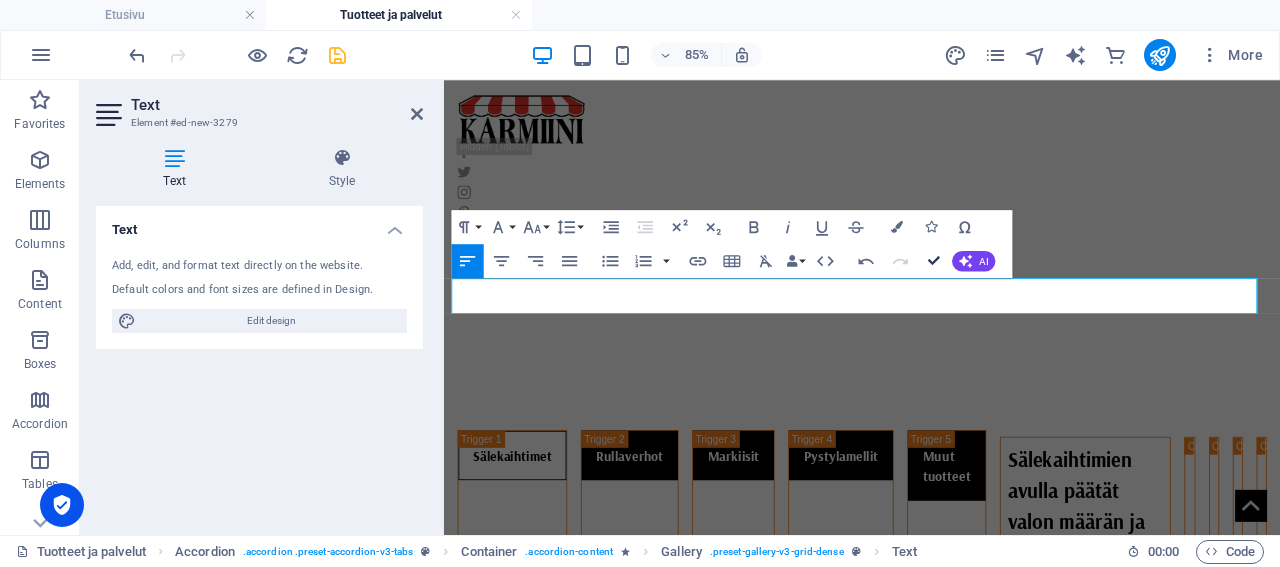 scroll, scrollTop: 876, scrollLeft: 0, axis: vertical 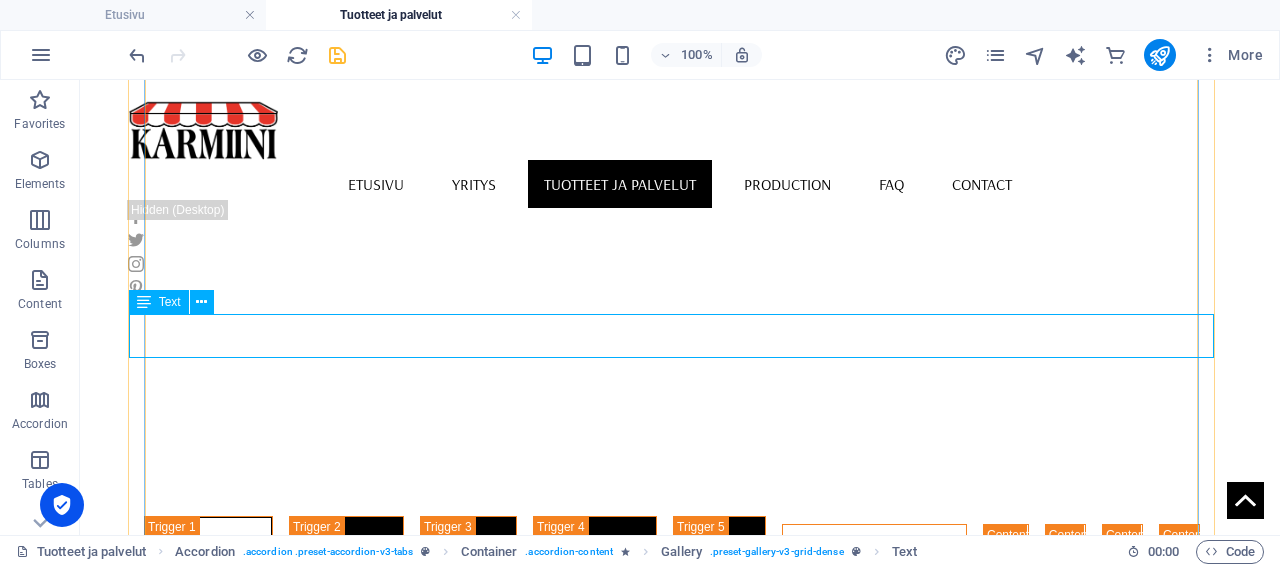 click on "Monipuolinen valikoima sälekaihtimia ja ammattitason asennuspalvelu meiltä" at bounding box center [874, 2157] 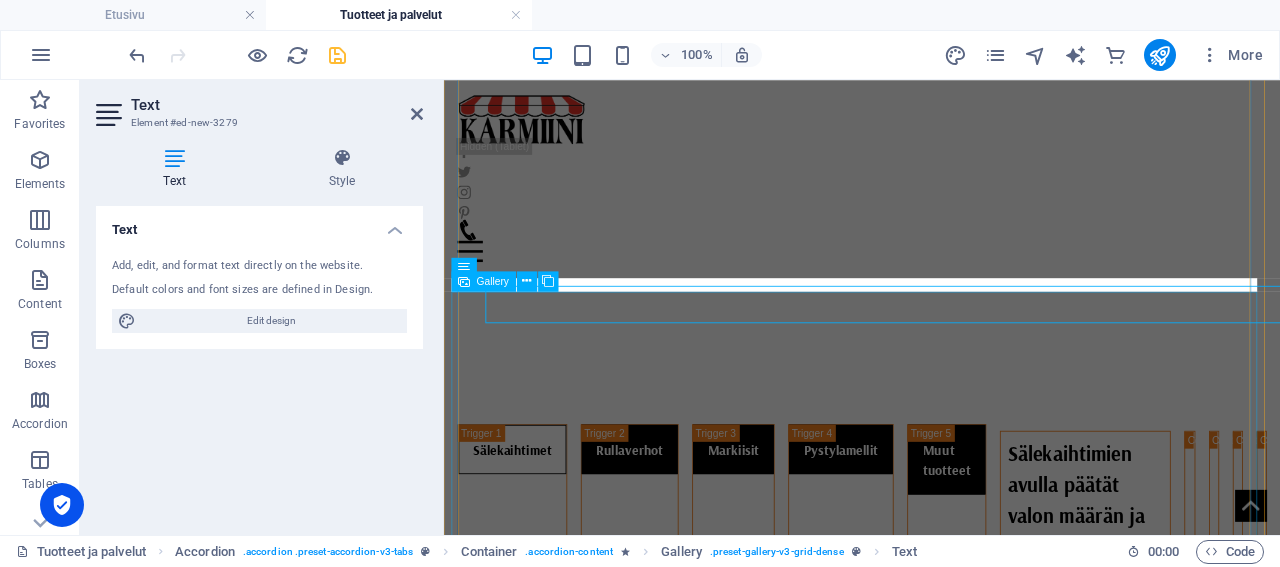 scroll, scrollTop: 868, scrollLeft: 0, axis: vertical 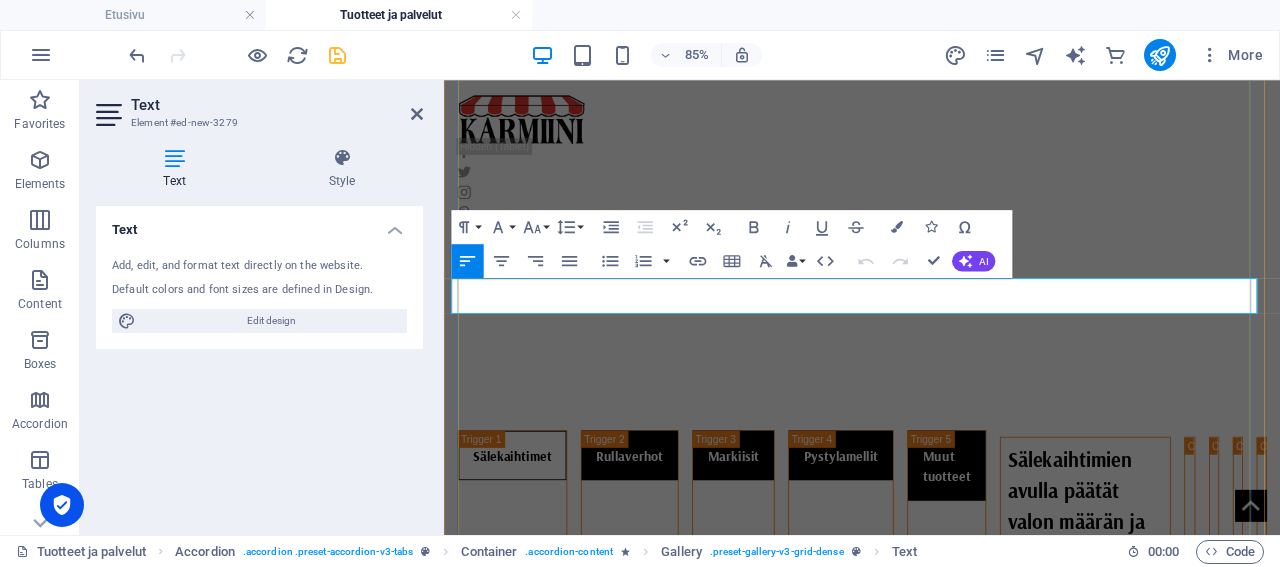 click on "Monipuolinen valikoima sälekaihtimia ja ammattitason asennuspalvelu meiltä" at bounding box center (1198, 2020) 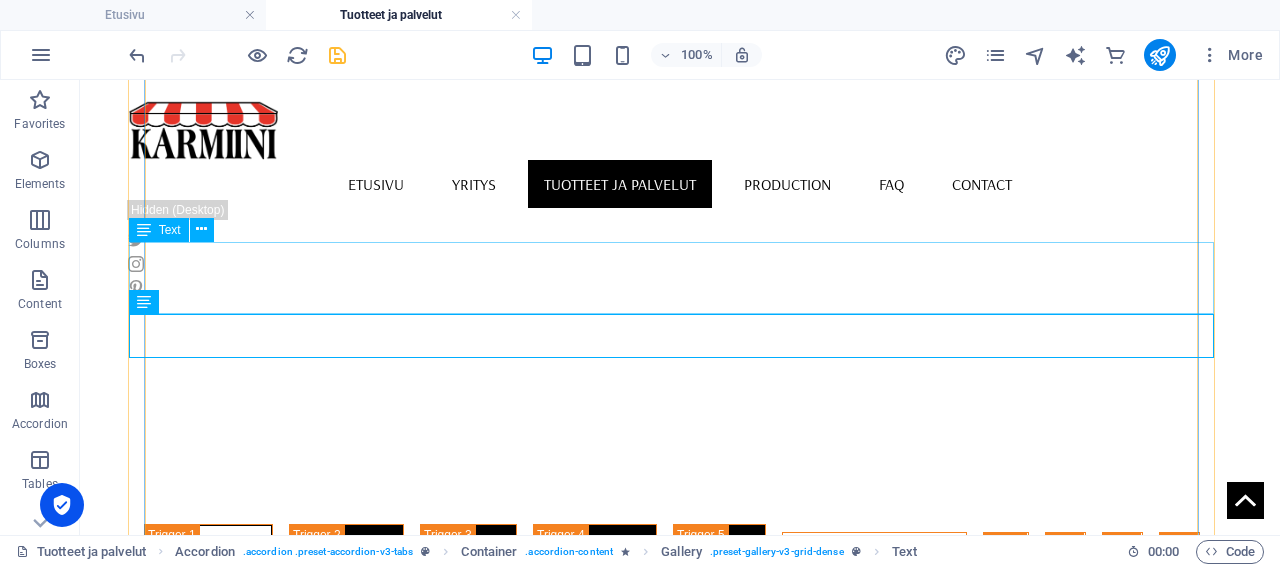 scroll, scrollTop: 876, scrollLeft: 0, axis: vertical 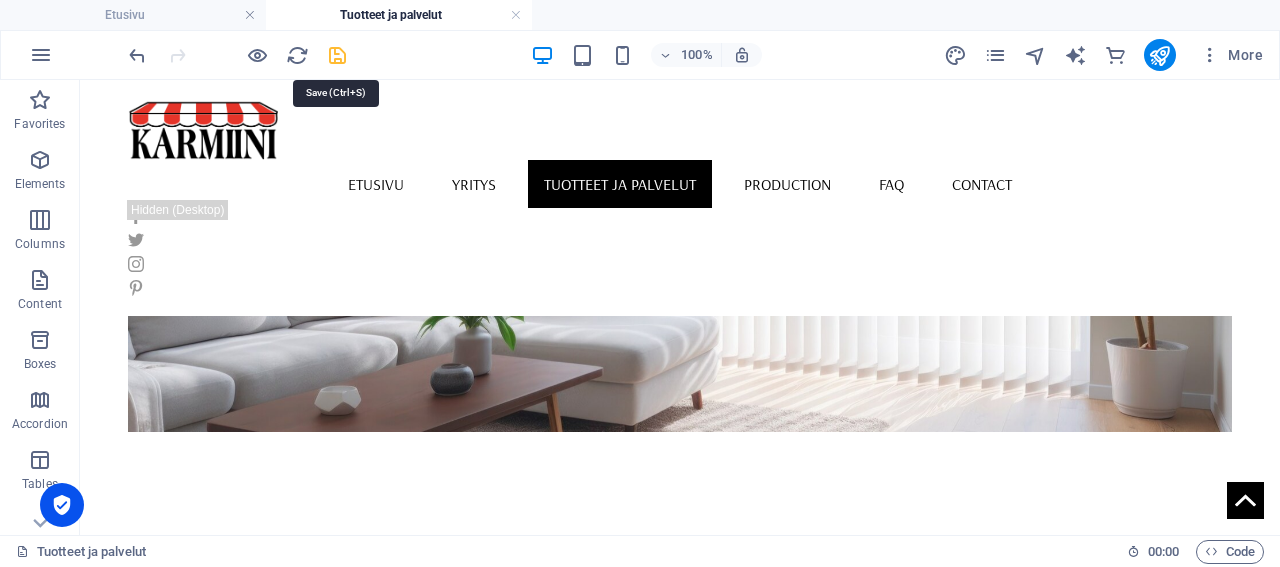 click at bounding box center (337, 55) 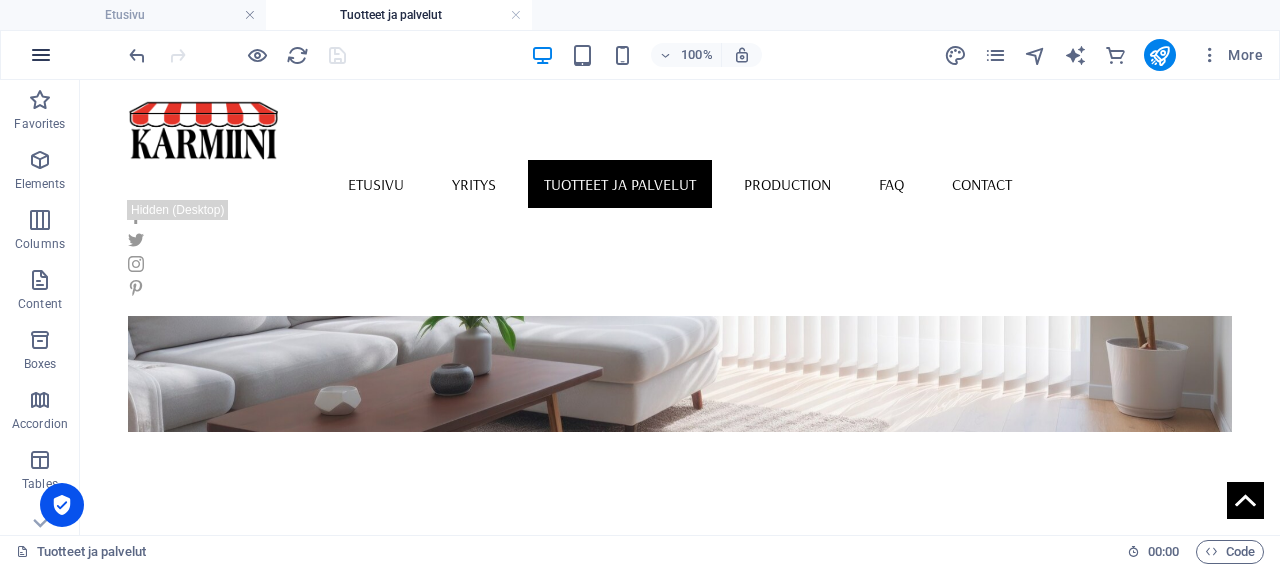 click at bounding box center (41, 55) 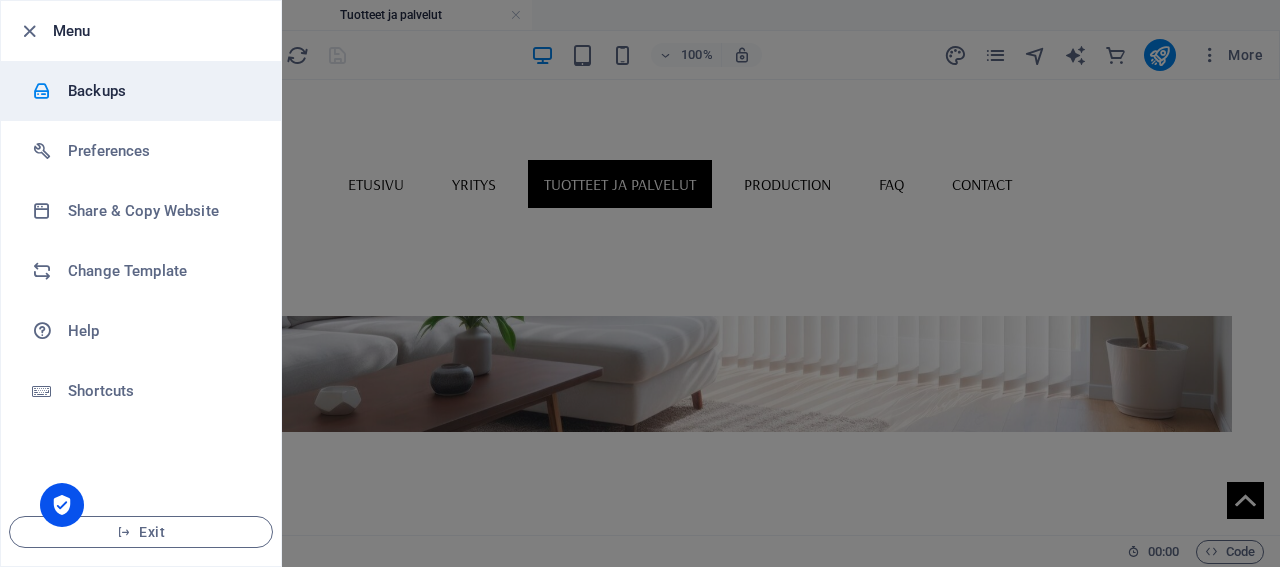 click on "Backups" at bounding box center [160, 91] 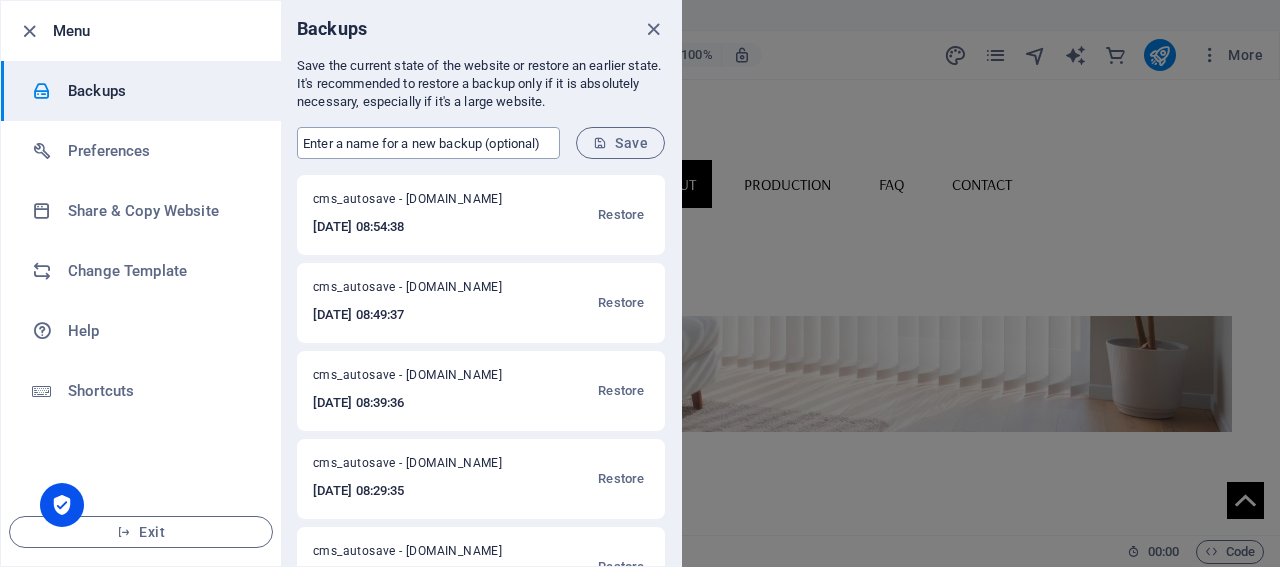 click at bounding box center [428, 143] 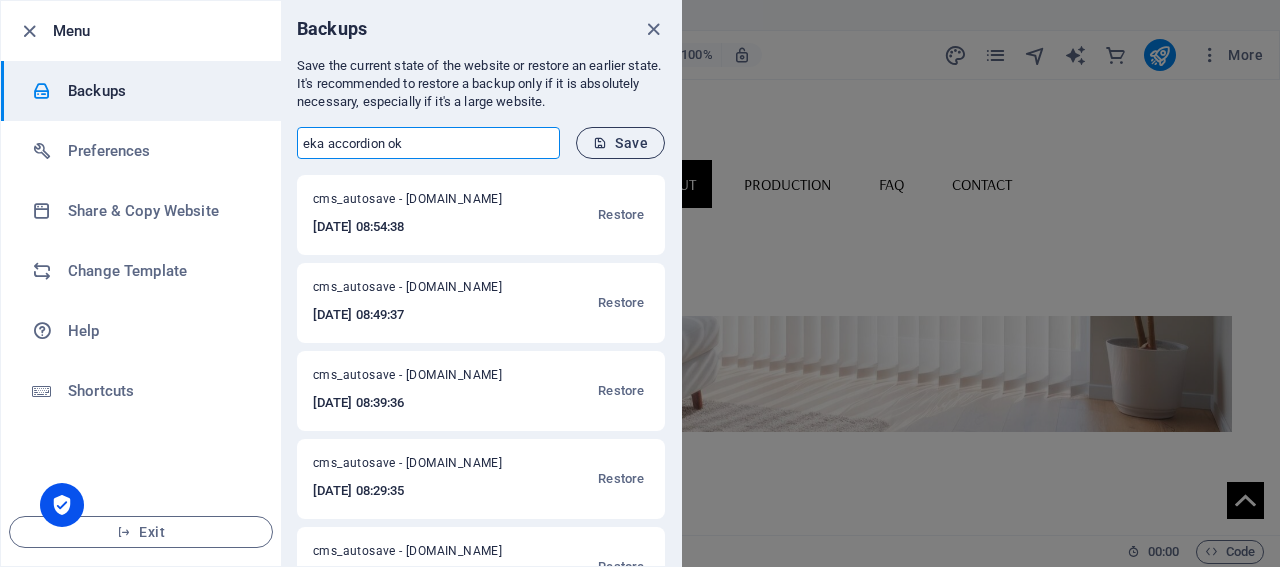 type on "eka accordion ok" 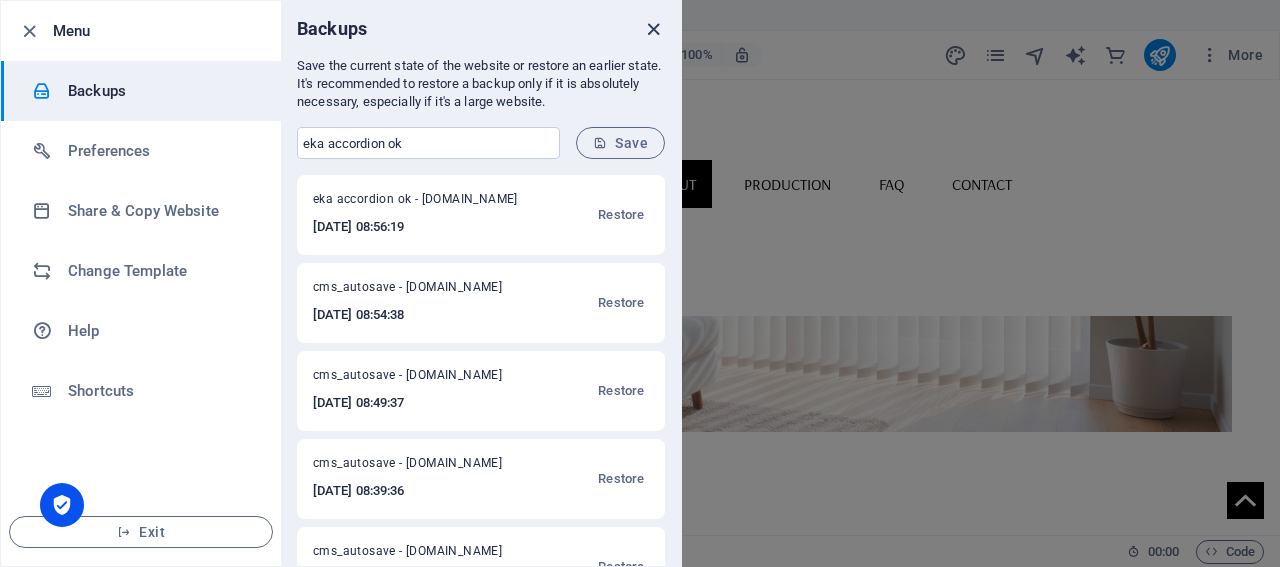 click at bounding box center (653, 29) 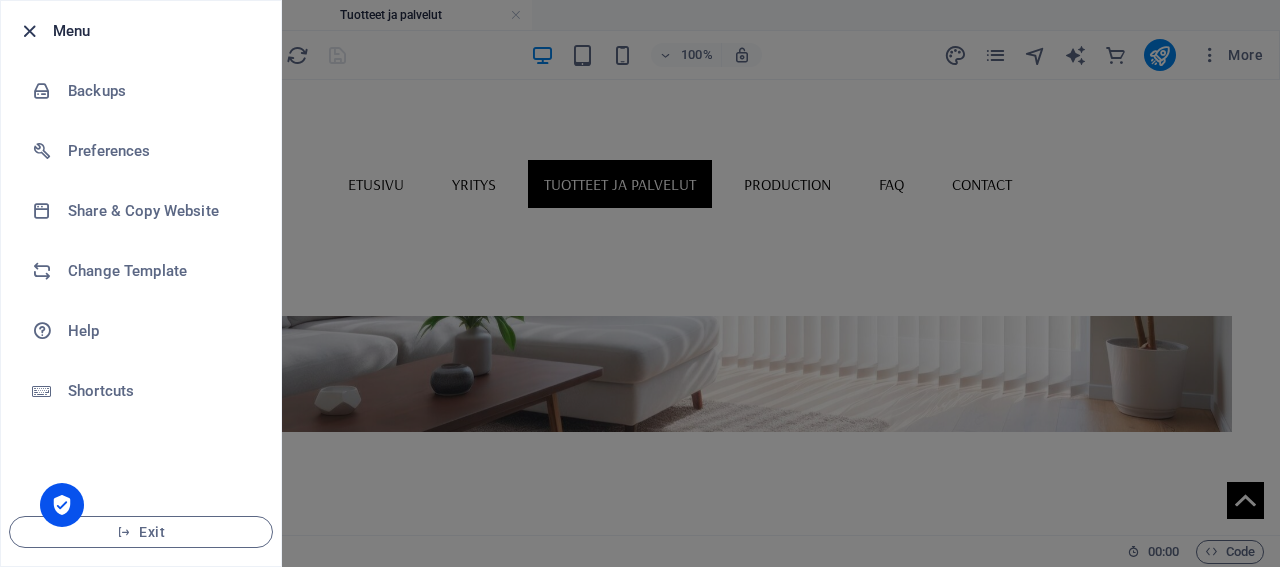 click at bounding box center [29, 31] 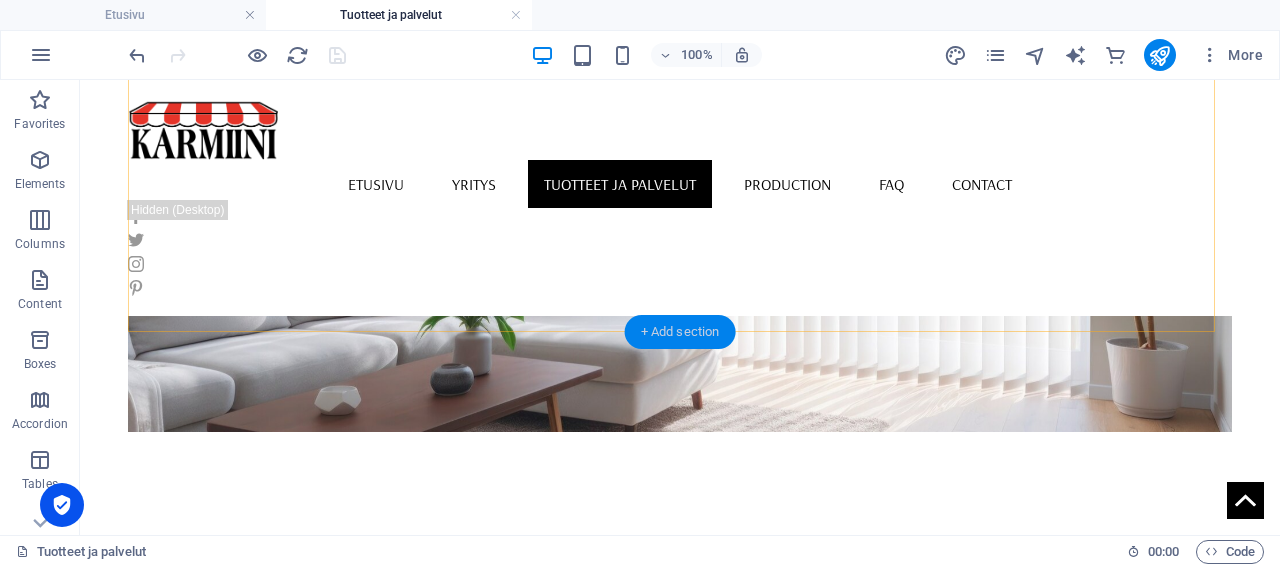 click on "+ Add section" at bounding box center [680, 332] 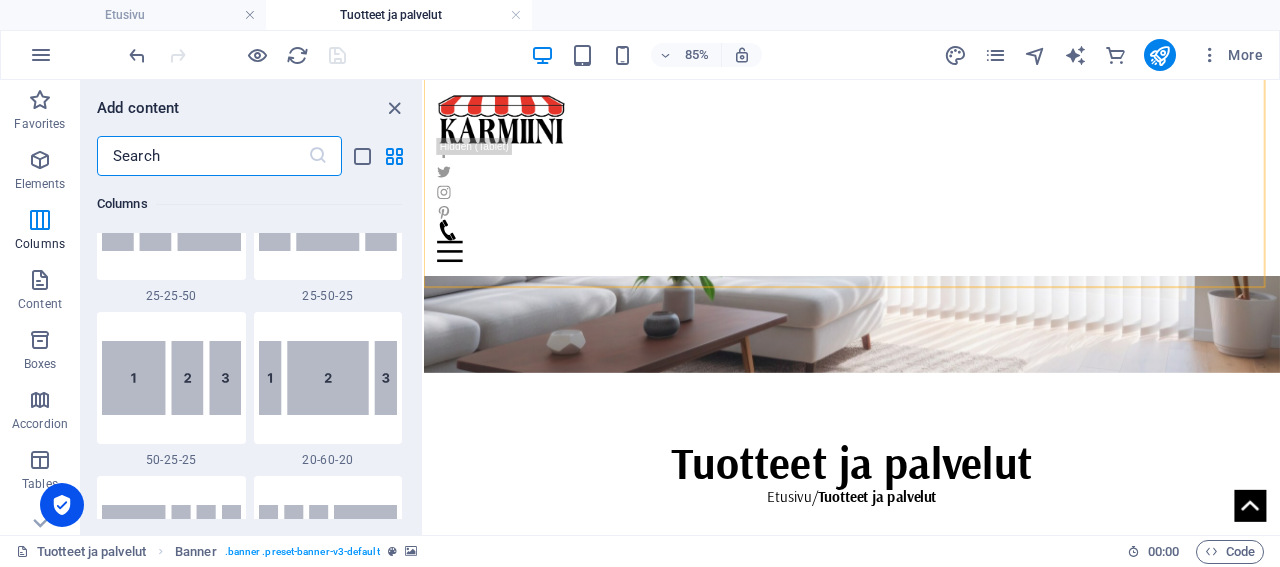 scroll, scrollTop: 1483, scrollLeft: 0, axis: vertical 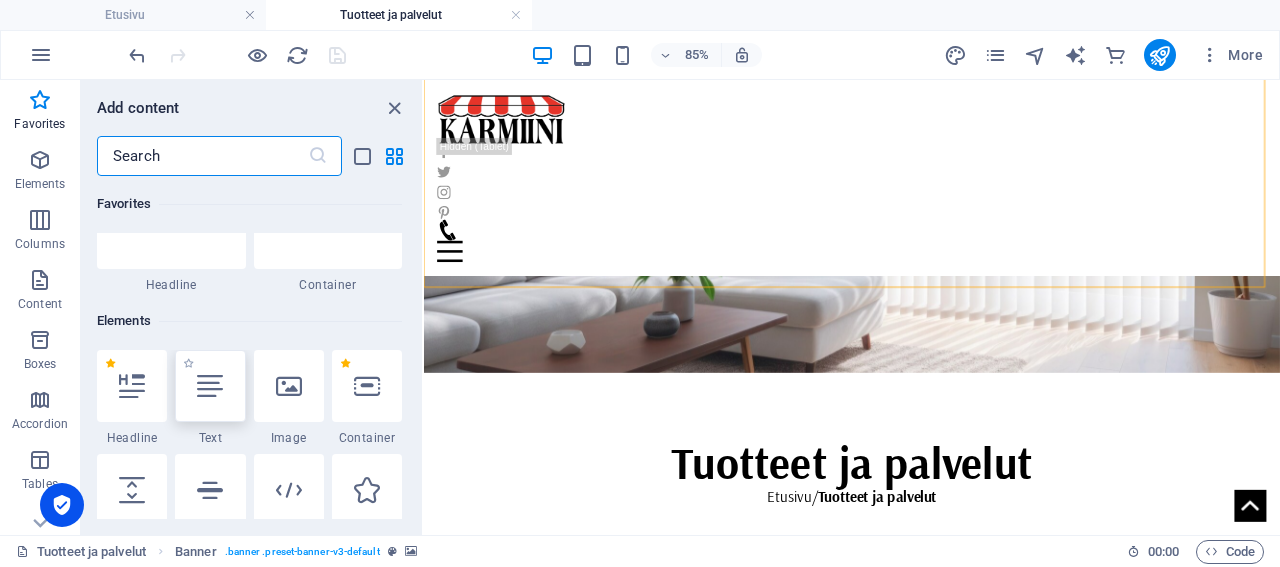 click at bounding box center (210, 386) 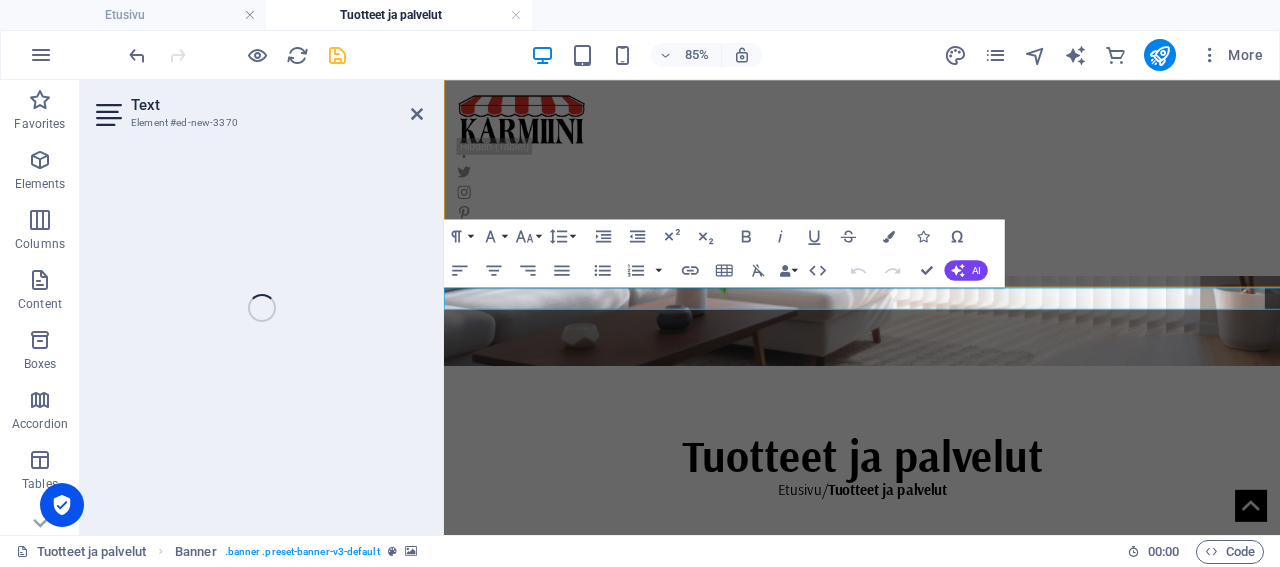 click on "Text Element #ed-new-3370
H1   Banner   Banner   Container   Reference   Text   Accordion   H3   Gallery   Container   Container   Gallery   H3   Container   Gallery   Gallery   Container   Container   Gallery   Container   Gallery   Gallery   Container   Container   Gallery   Container   Gallery   Container   Container   Gallery   Reference   H3   H3   Container   Gallery   Text   Container   Gallery   Text   Container   Gallery   Spacer   Container   Gallery   Spacer   Text   Text   Text   Text   Text   Text   Text   Text   H3   H3   Reference   Text   Text   Text   Text Paragraph Format Normal Heading 1 Heading 2 Heading 3 Heading 4 Heading 5 Heading 6 Code Font Family Arial Georgia Impact Tahoma Times New Roman Verdana Arsenal Font Size 8 9 10 11 12 14 18 24 30 36 48 60 72 96 Line Height Default Single 1.15 1.5 Double Increase Indent Decrease Indent Superscript Subscript Bold Italic Underline Strikethrough Colors Icons Special Characters Align Left Align Center Align Right   Default" at bounding box center [680, 307] 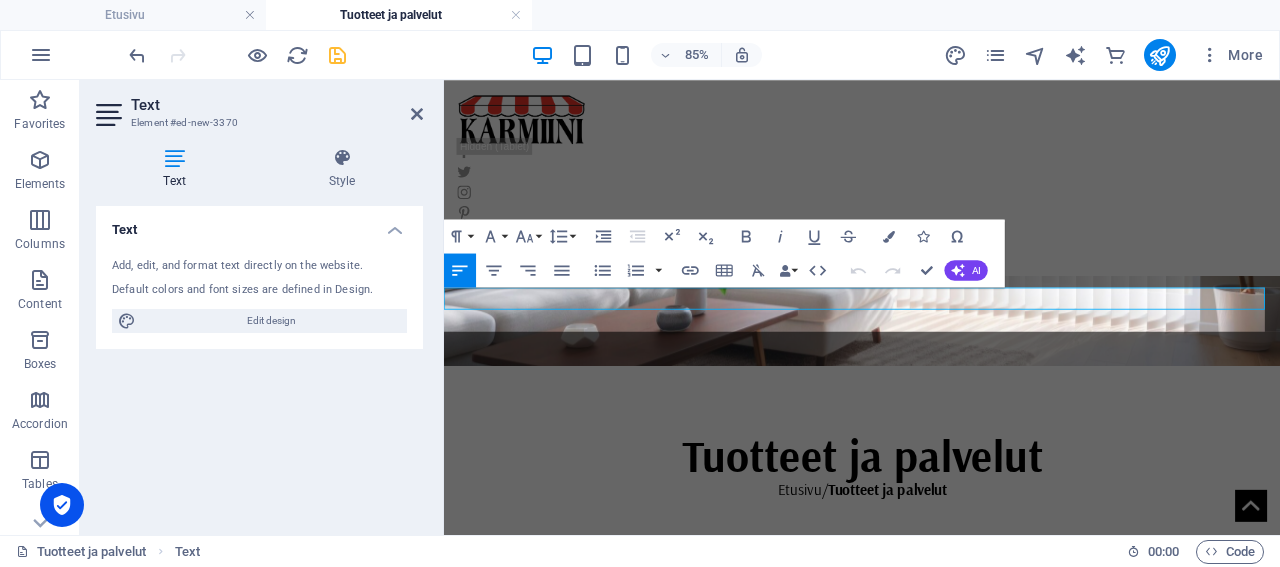 scroll, scrollTop: 4242, scrollLeft: 10, axis: both 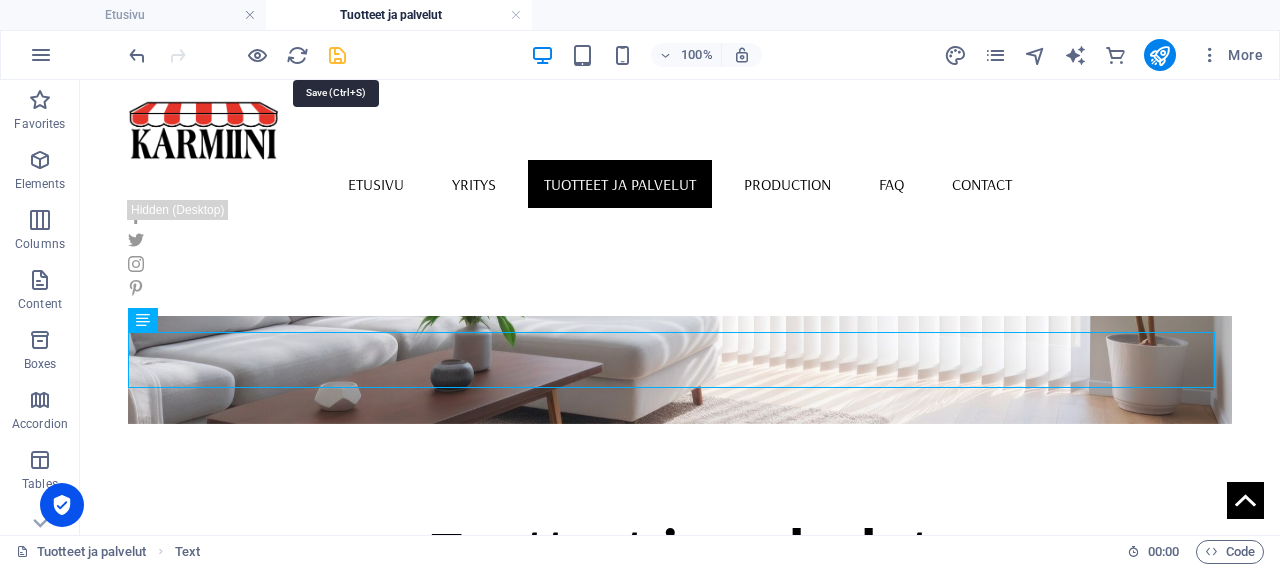 click at bounding box center [337, 55] 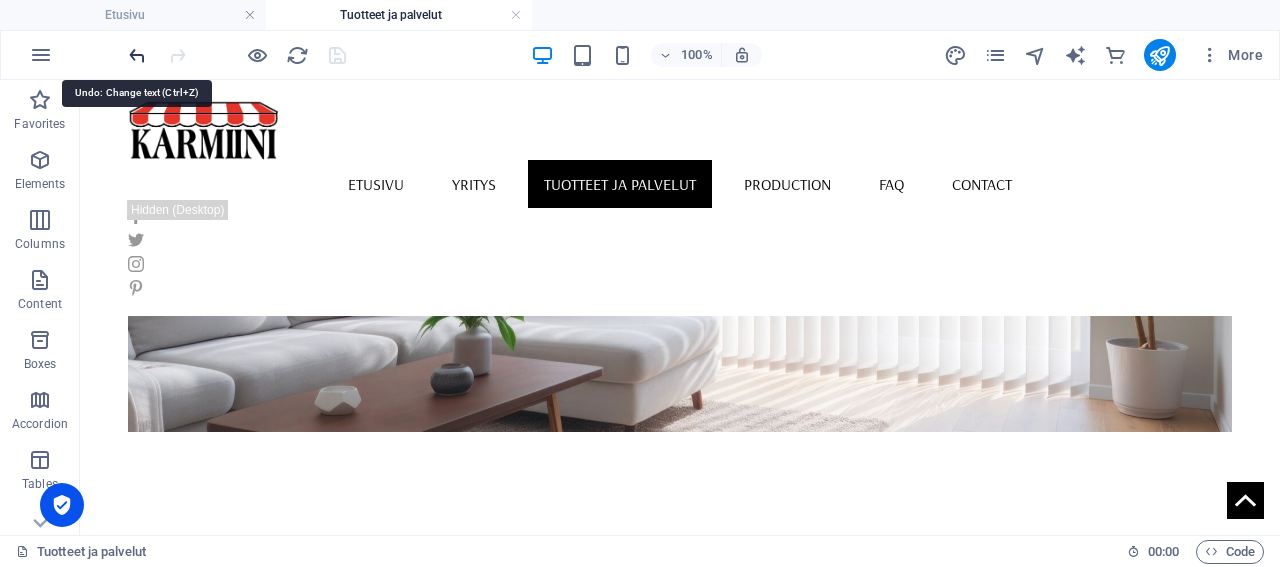 click at bounding box center [137, 55] 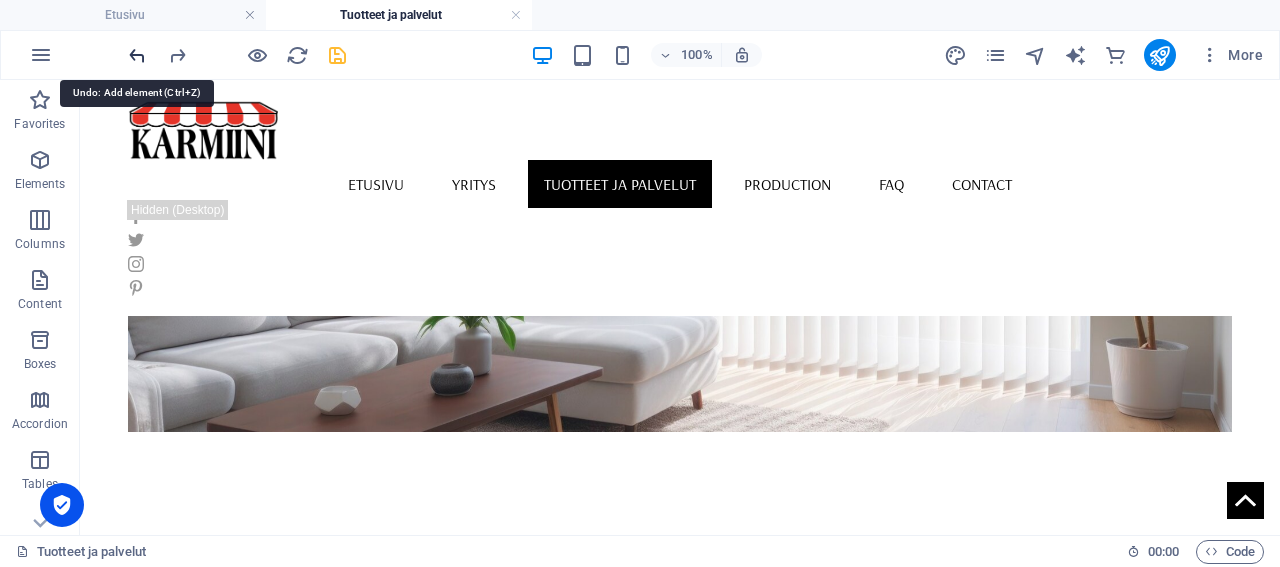 click at bounding box center [137, 55] 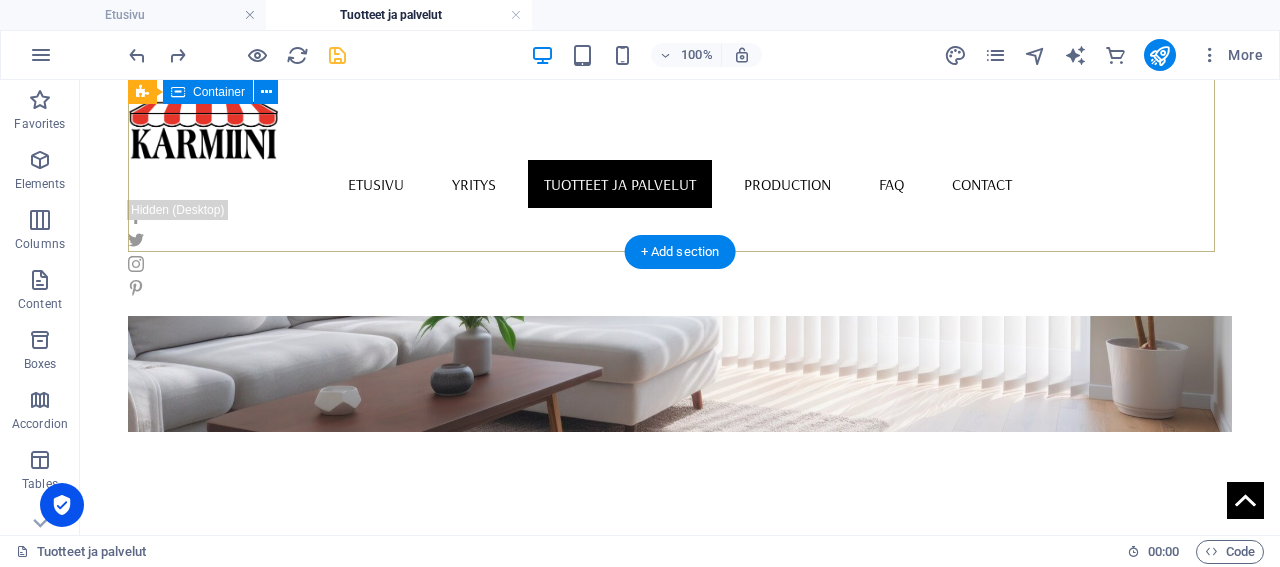 scroll, scrollTop: 460, scrollLeft: 0, axis: vertical 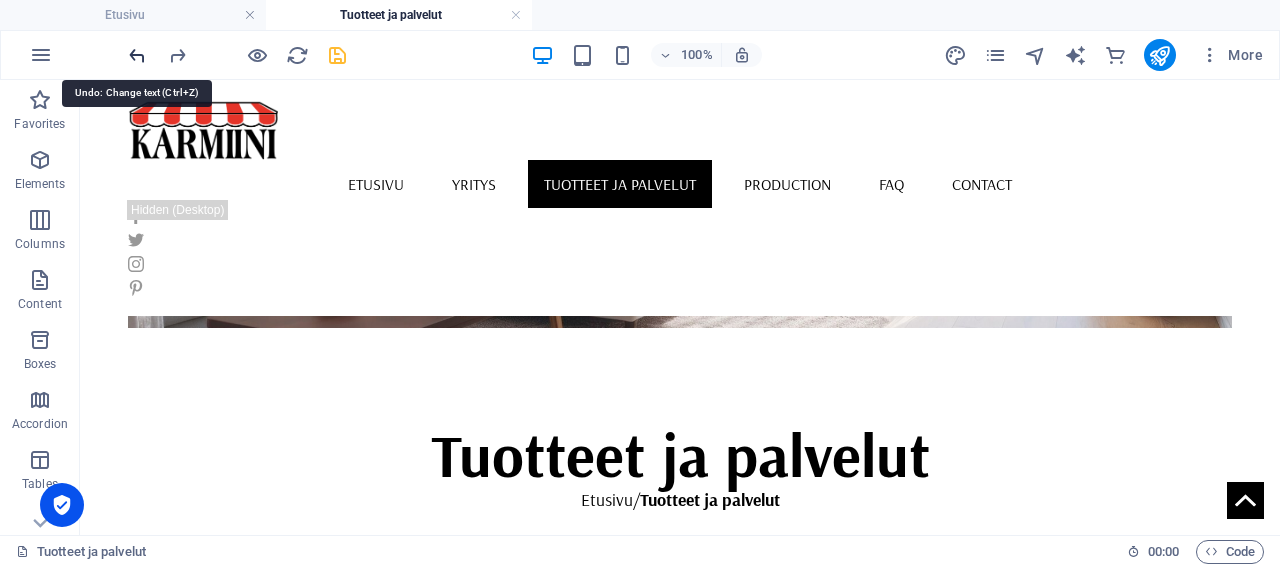 click at bounding box center [137, 55] 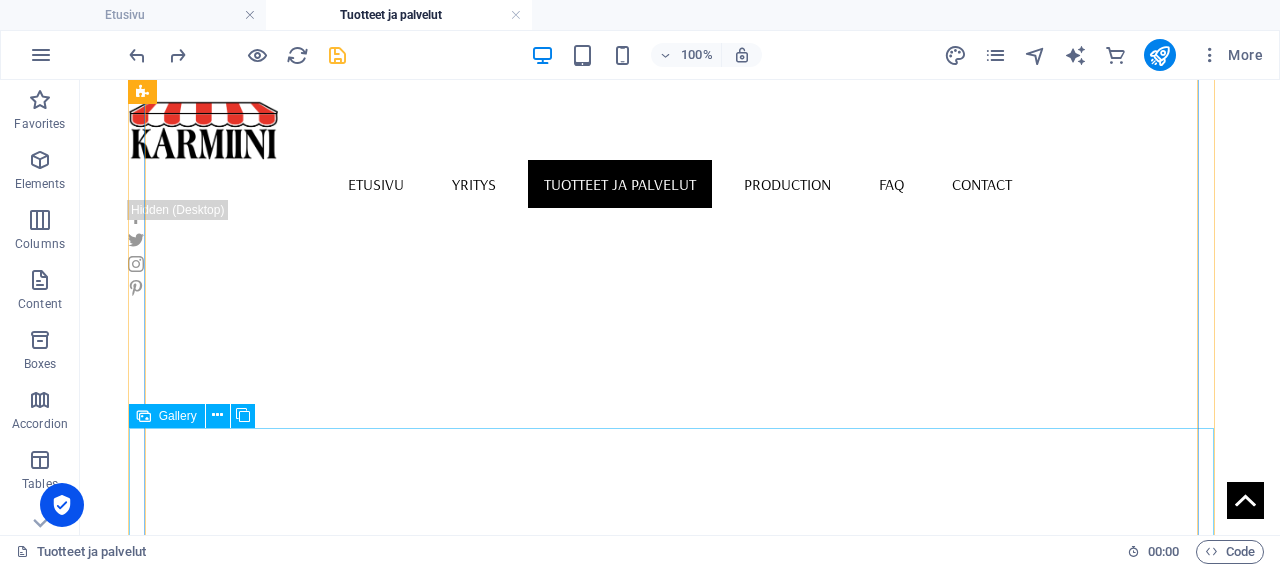 scroll, scrollTop: 793, scrollLeft: 0, axis: vertical 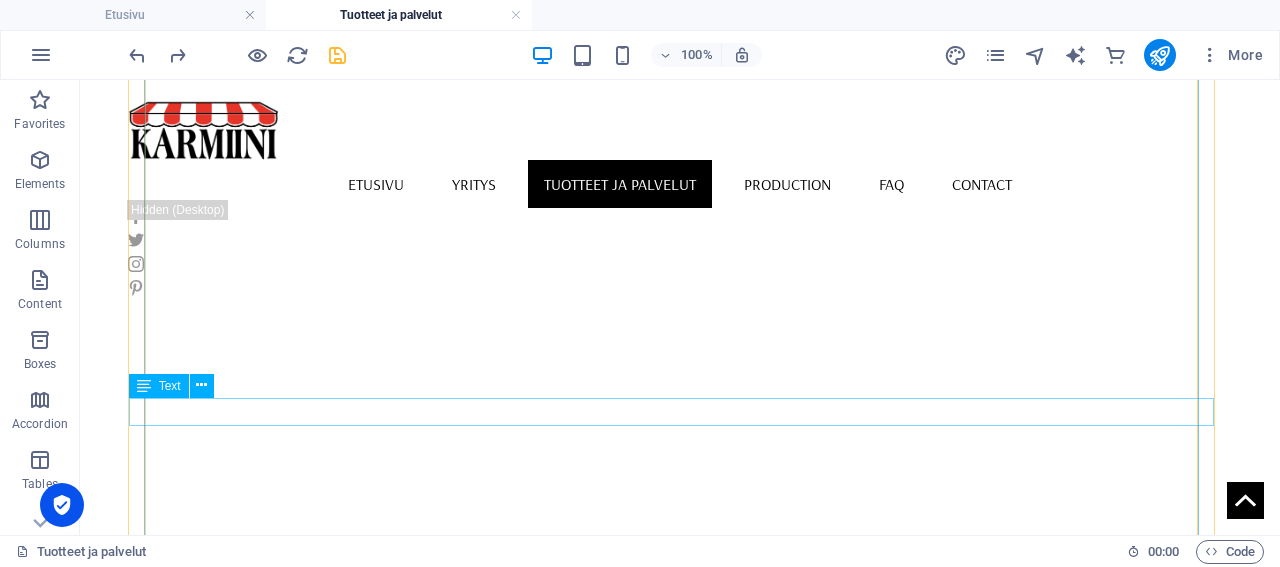 click on "Text" at bounding box center [159, 386] 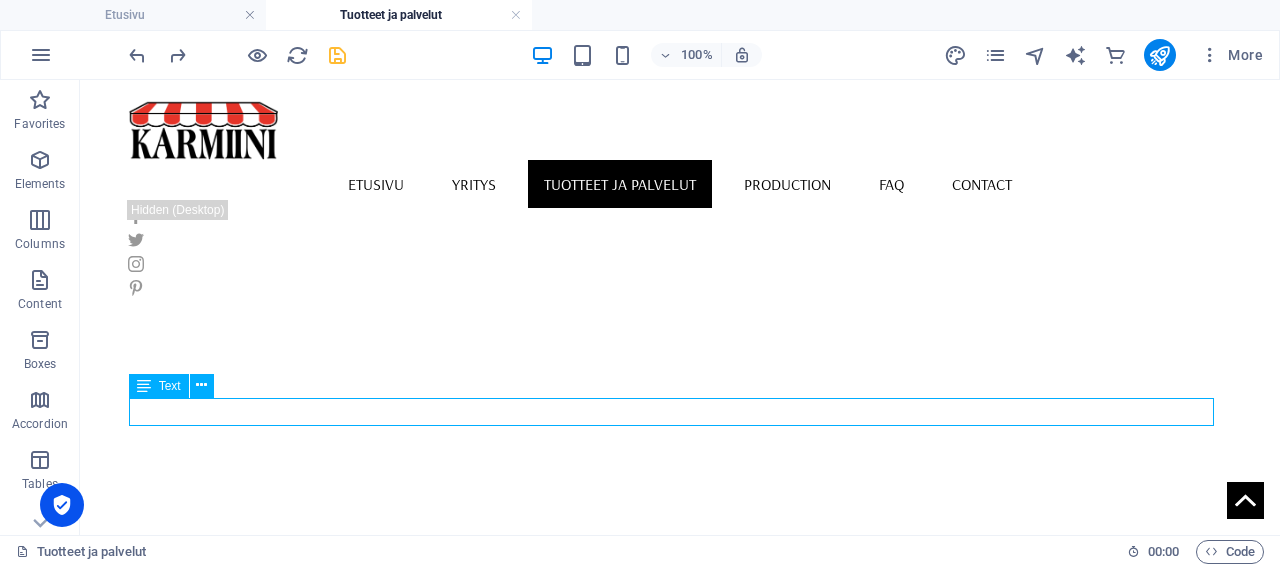 click on "Text" at bounding box center [159, 386] 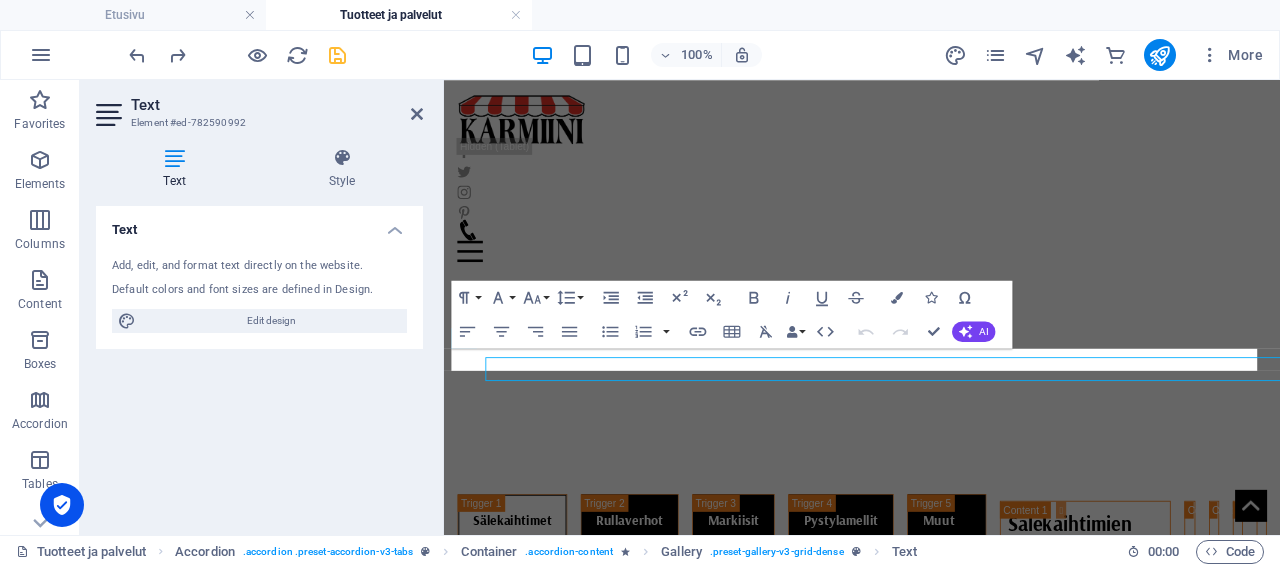 scroll, scrollTop: 785, scrollLeft: 0, axis: vertical 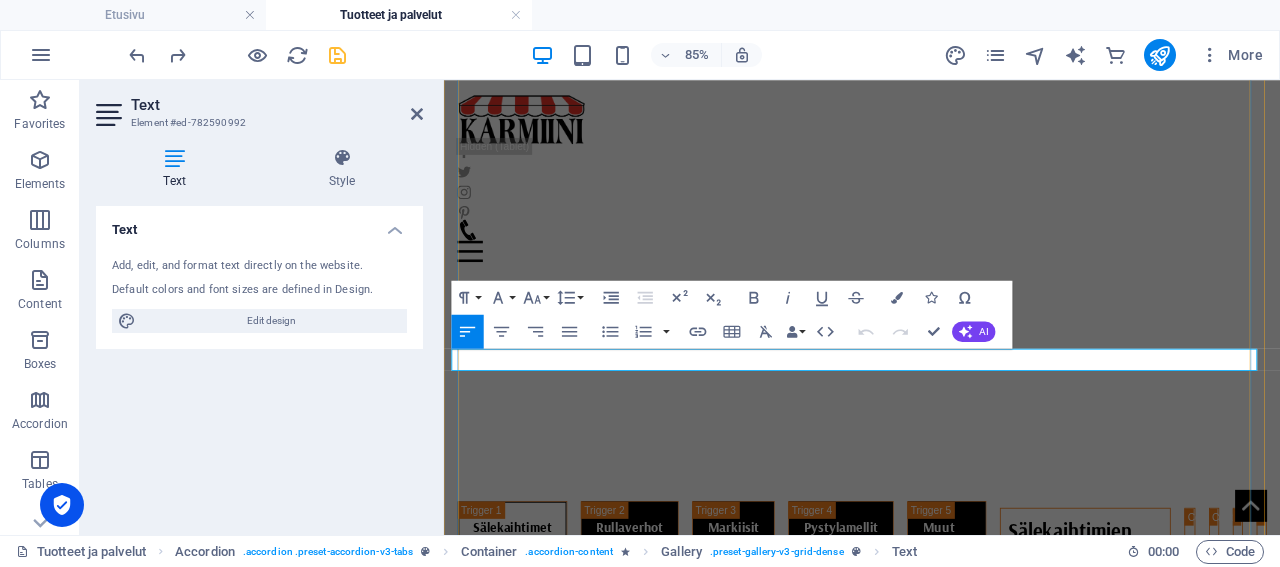 click on "Monipuolinen valikoima sälekaihtimia ja ammattitason asennuspalvelu meiltä" at bounding box center [1198, 2089] 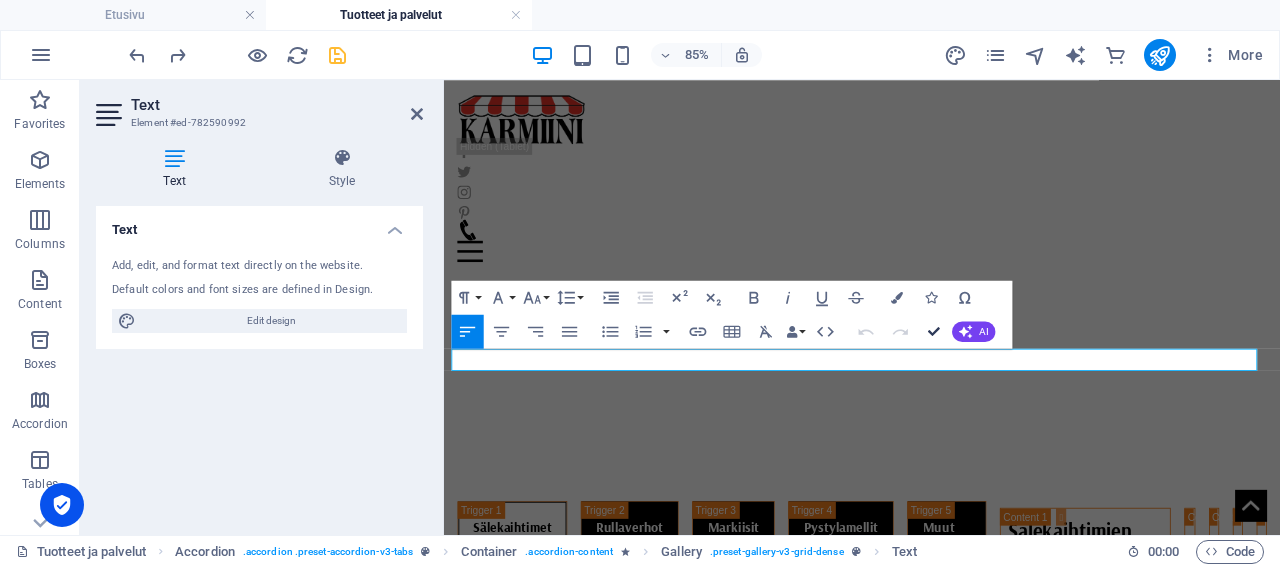 drag, startPoint x: 929, startPoint y: 329, endPoint x: 851, endPoint y: 255, distance: 107.51744 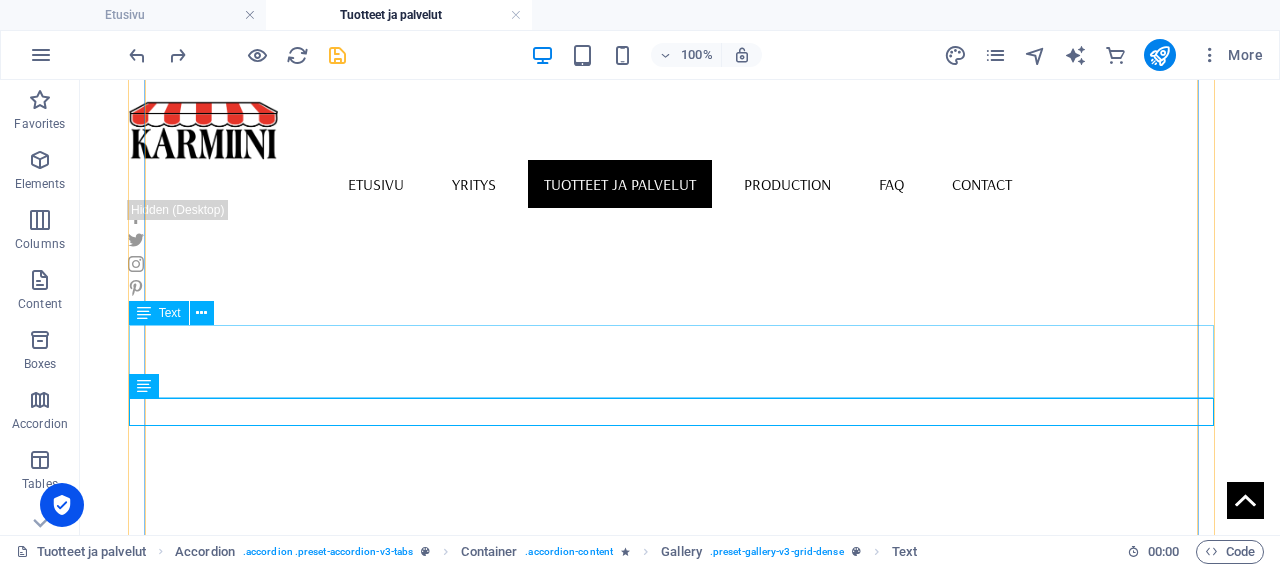 scroll, scrollTop: 793, scrollLeft: 0, axis: vertical 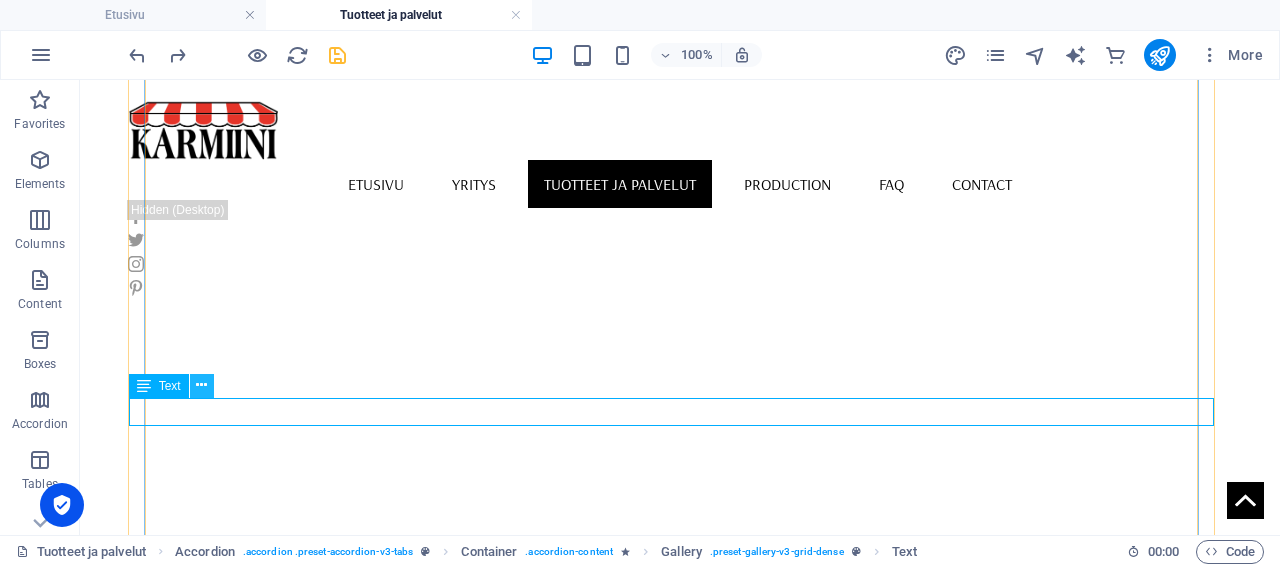 click at bounding box center (201, 385) 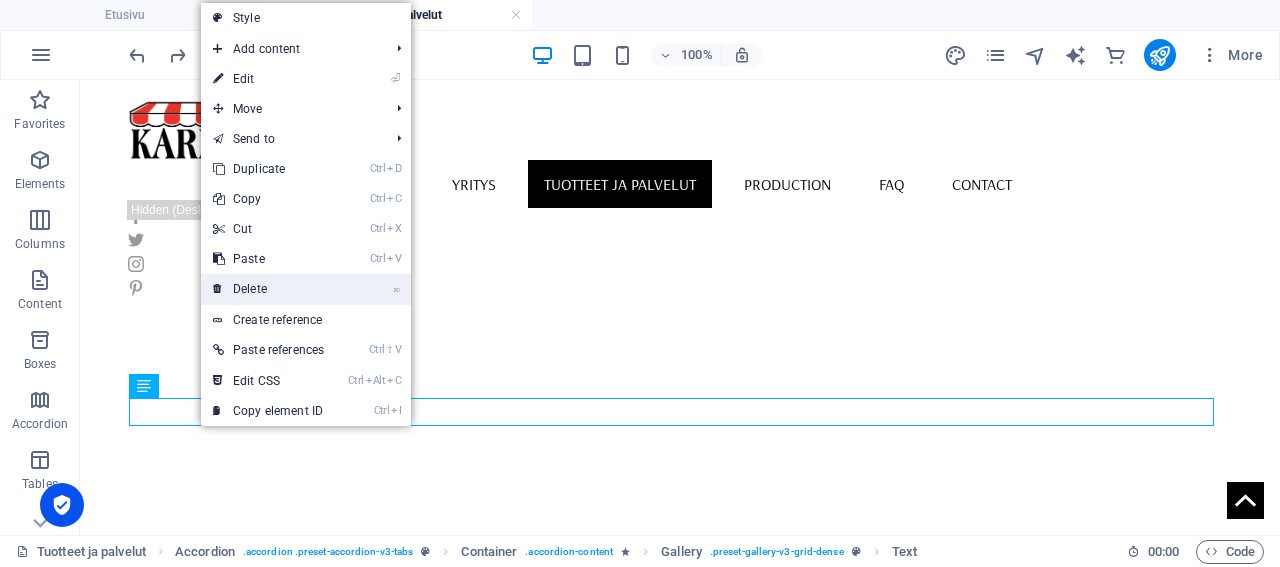 click on "⌦  Delete" at bounding box center (268, 289) 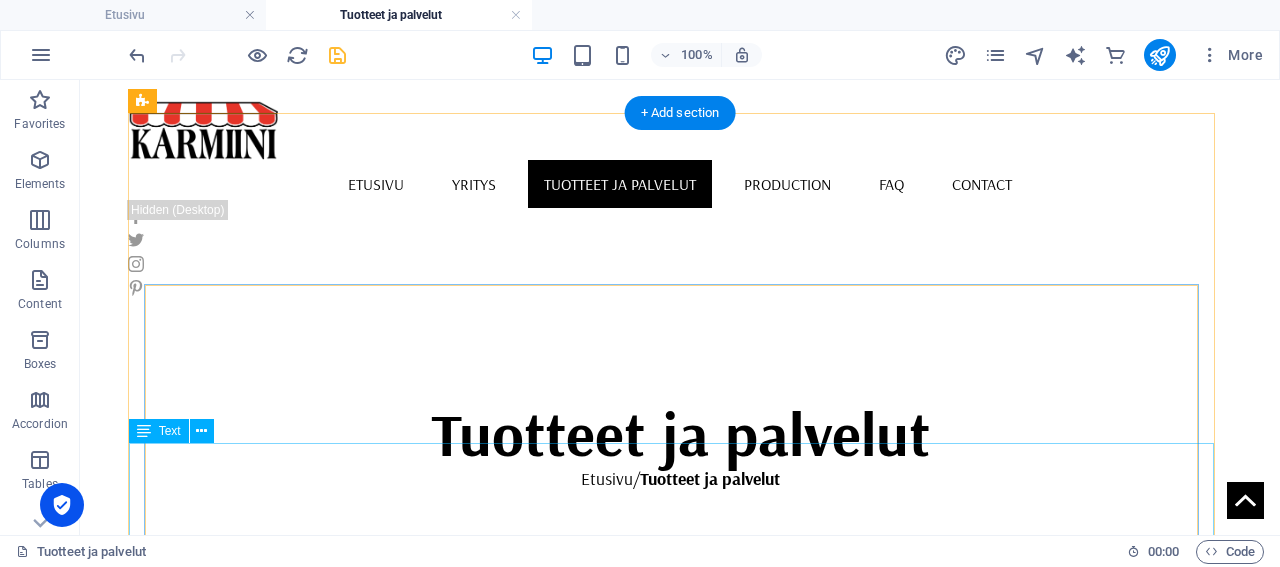 scroll, scrollTop: 585, scrollLeft: 0, axis: vertical 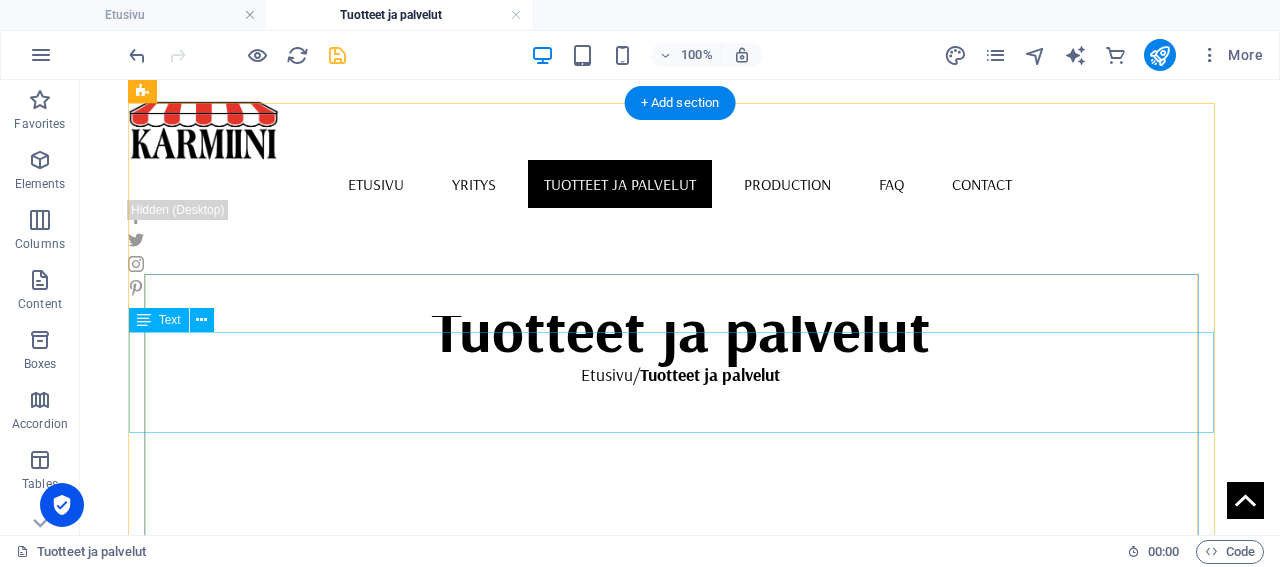 click on "Sälekaihtimet  kuuluvat ikkunoiden perusvarustukseen, niillä pystytään antamaan tehokas näkösuoja ja säätelemään valon pääsyä huonetilaan. Päivittäisessä käytössä on tärkeää, että sälekaihtimet ovat laadukkaat ja kestävät. Laadukkailla kaihtimilla pystytään pienentämään huoneilman viilentämiseen tarvittavan energiakulutuksen määrää." at bounding box center [874, 1289] 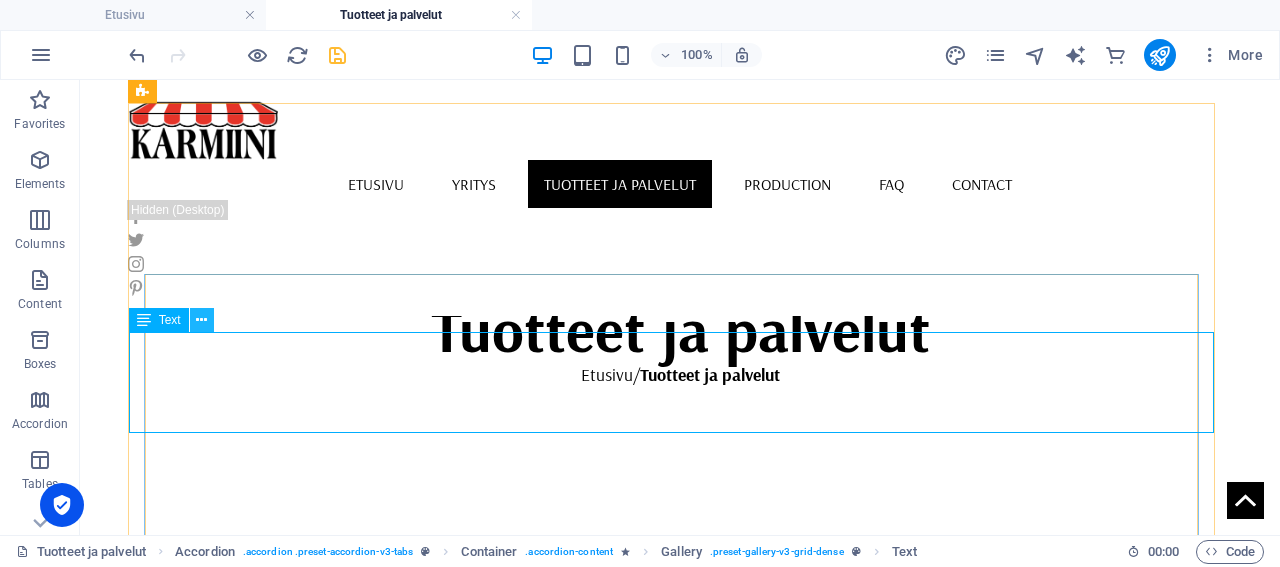 click at bounding box center [201, 320] 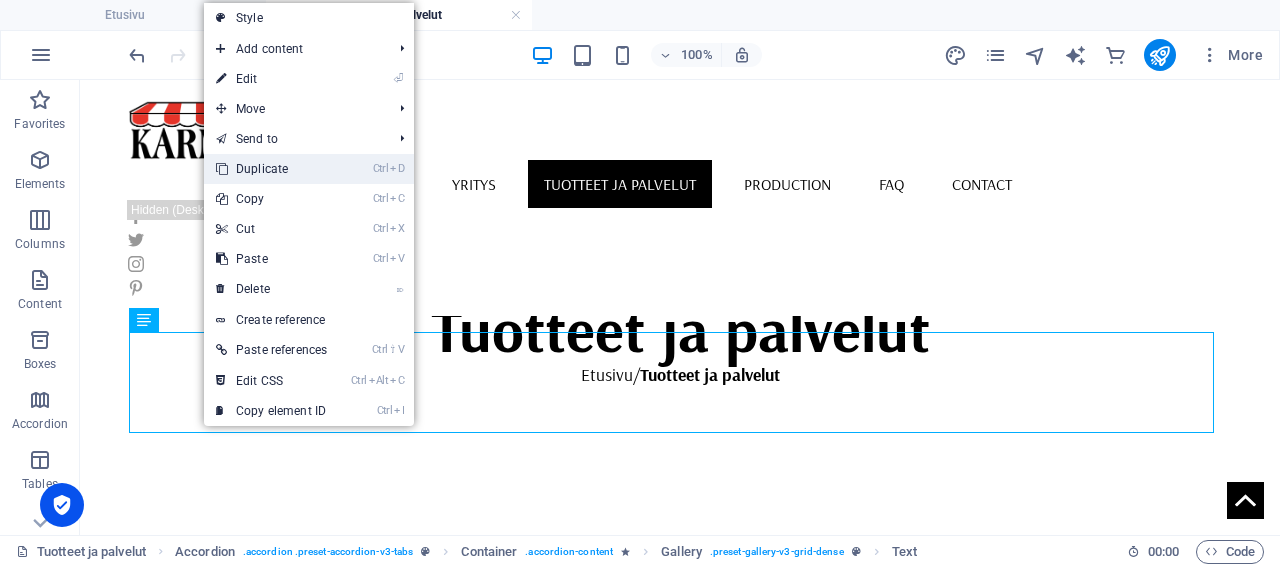 click on "Ctrl D  Duplicate" at bounding box center (271, 169) 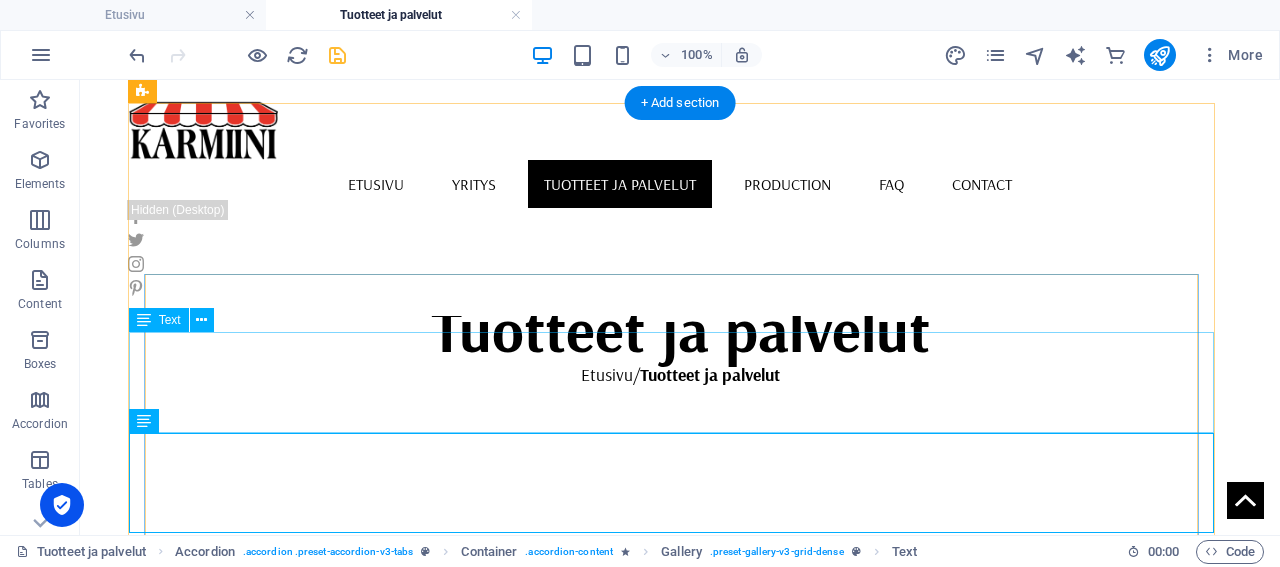 click on "Sälekaihtimet  kuuluvat ikkunoiden perusvarustukseen, niillä pystytään antamaan tehokas näkösuoja ja säätelemään valon pääsyä huonetilaan. Päivittäisessä käytössä on tärkeää, että sälekaihtimet ovat laadukkaat ja kestävät. Laadukkailla kaihtimilla pystytään pienentämään huoneilman viilentämiseen tarvittavan energiakulutuksen määrää." at bounding box center [874, 1289] 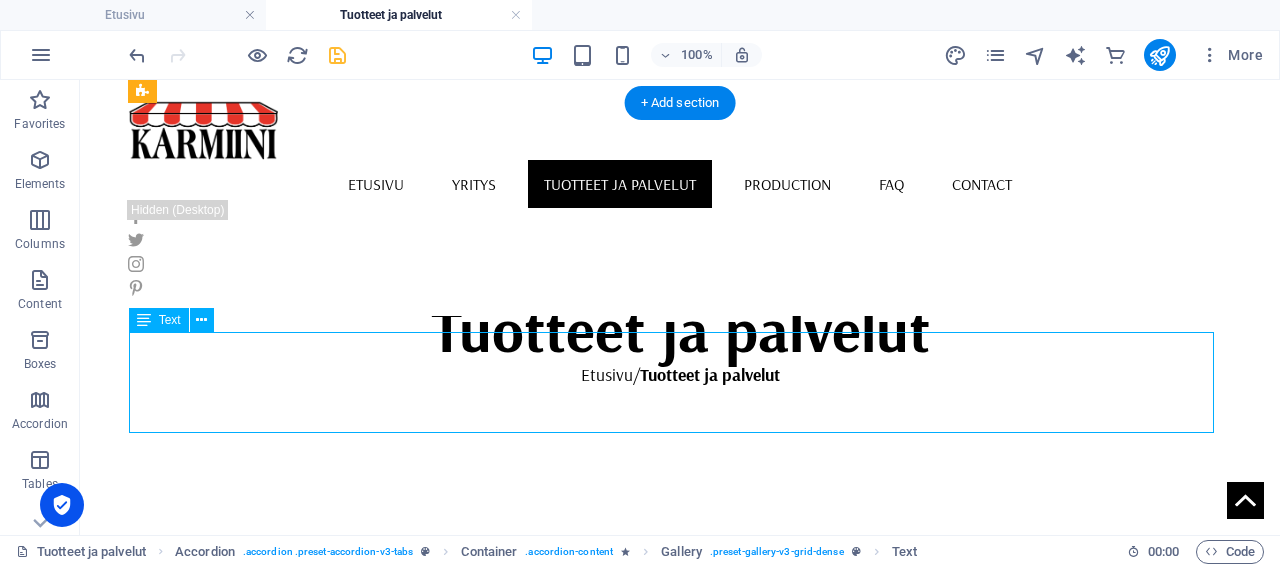 click on "Sälekaihtimet  kuuluvat ikkunoiden perusvarustukseen, niillä pystytään antamaan tehokas näkösuoja ja säätelemään valon pääsyä huonetilaan. Päivittäisessä käytössä on tärkeää, että sälekaihtimet ovat laadukkaat ja kestävät. Laadukkailla kaihtimilla pystytään pienentämään huoneilman viilentämiseen tarvittavan energiakulutuksen määrää." at bounding box center (874, 1289) 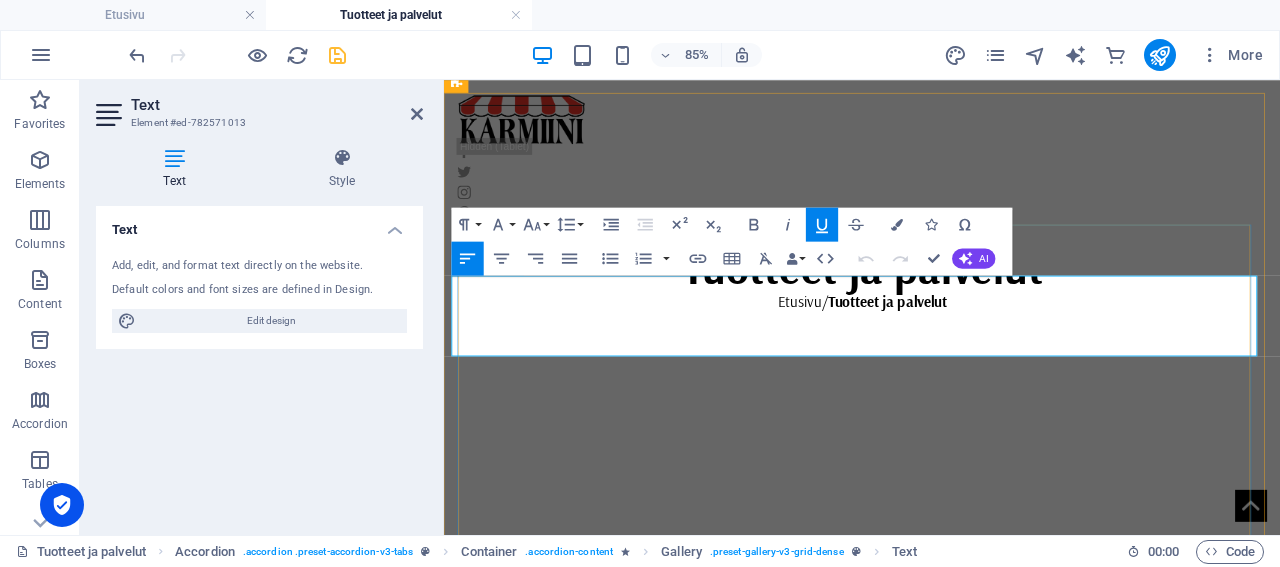 drag, startPoint x: 1109, startPoint y: 376, endPoint x: 458, endPoint y: 318, distance: 653.5786 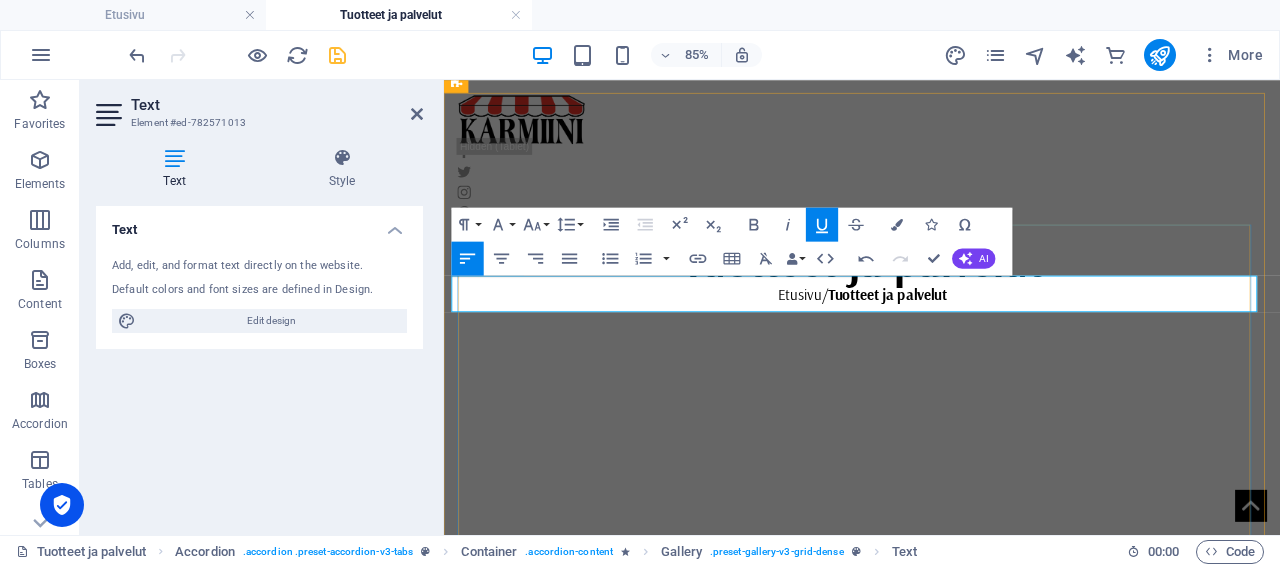 scroll, scrollTop: 1138, scrollLeft: 13, axis: both 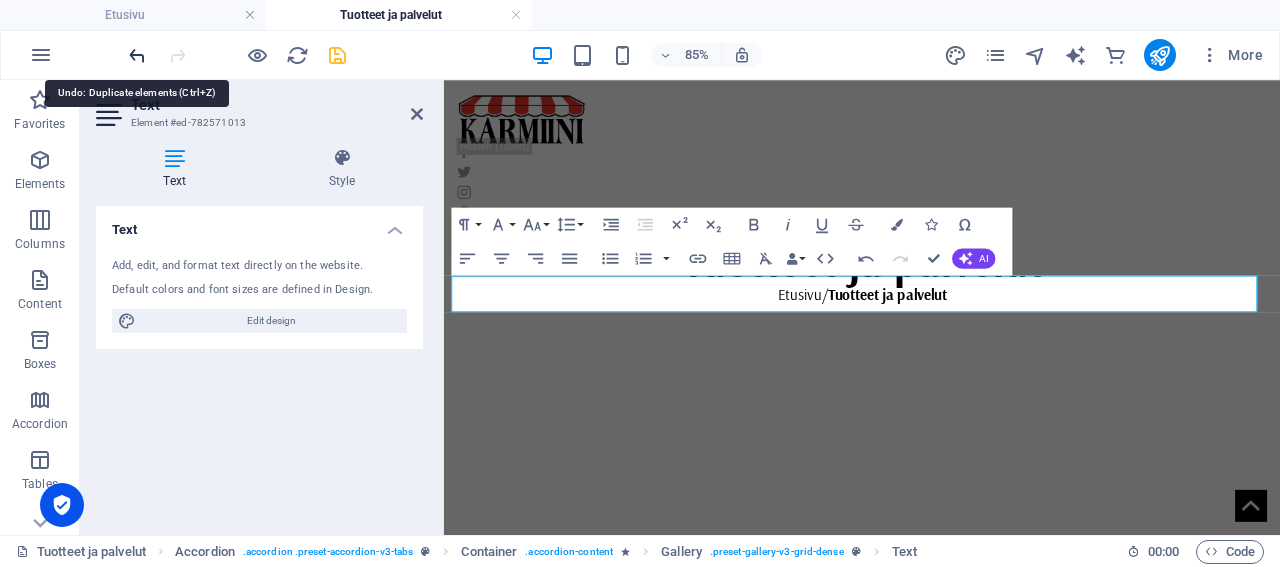 click at bounding box center (137, 55) 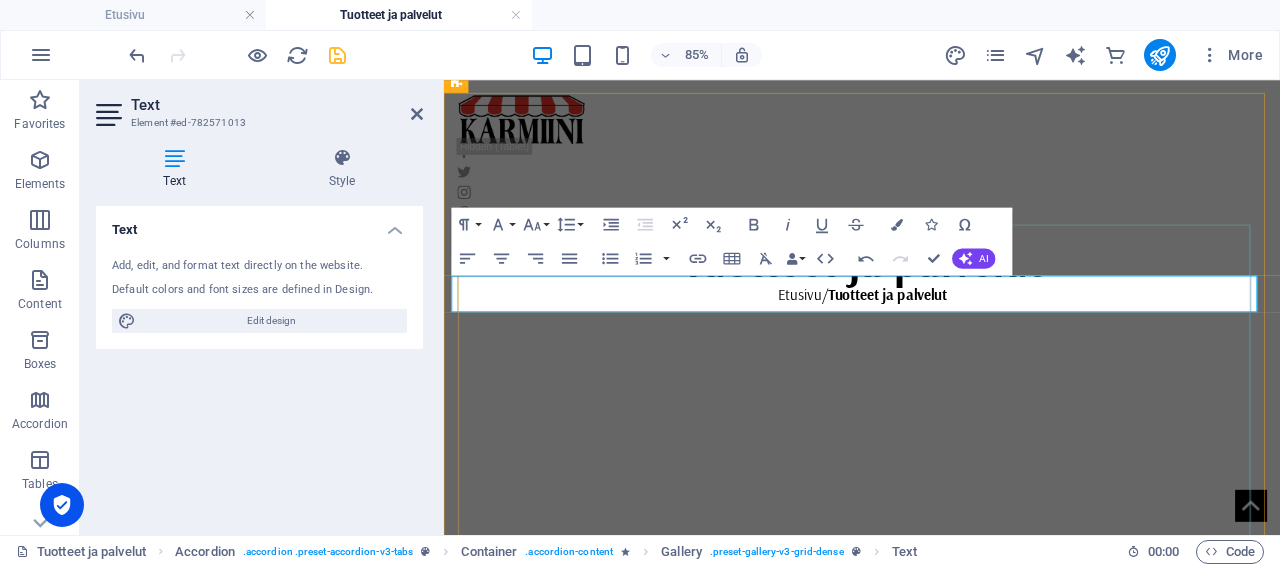 scroll, scrollTop: 1138, scrollLeft: 13, axis: both 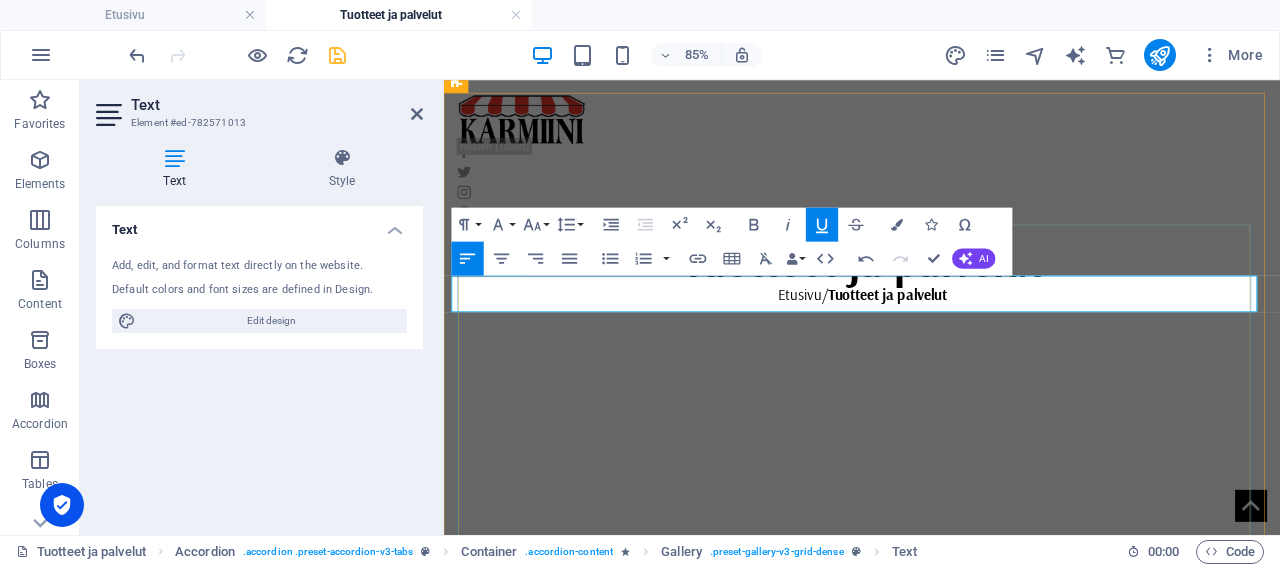drag, startPoint x: 1048, startPoint y: 327, endPoint x: 463, endPoint y: 326, distance: 585.00085 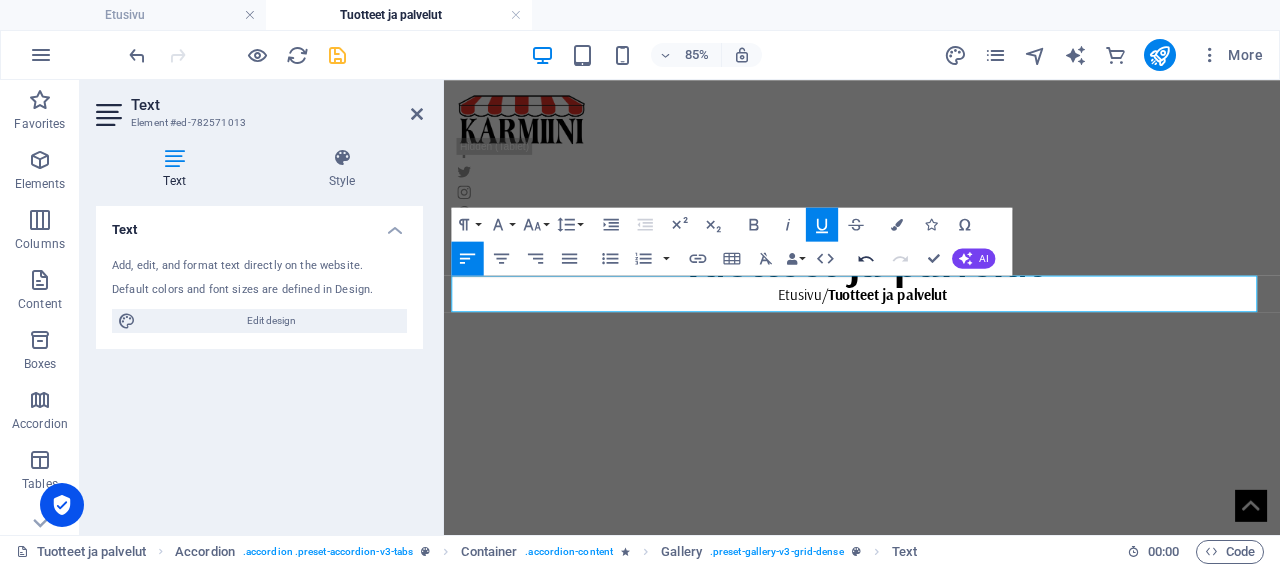 scroll, scrollTop: 1138, scrollLeft: 13, axis: both 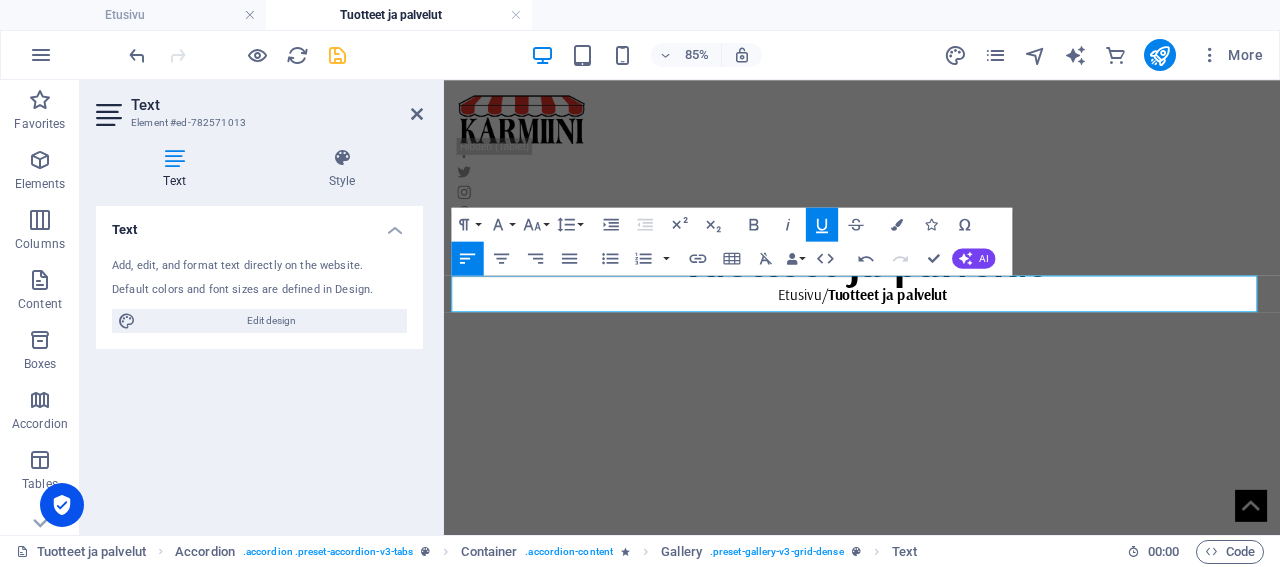 click 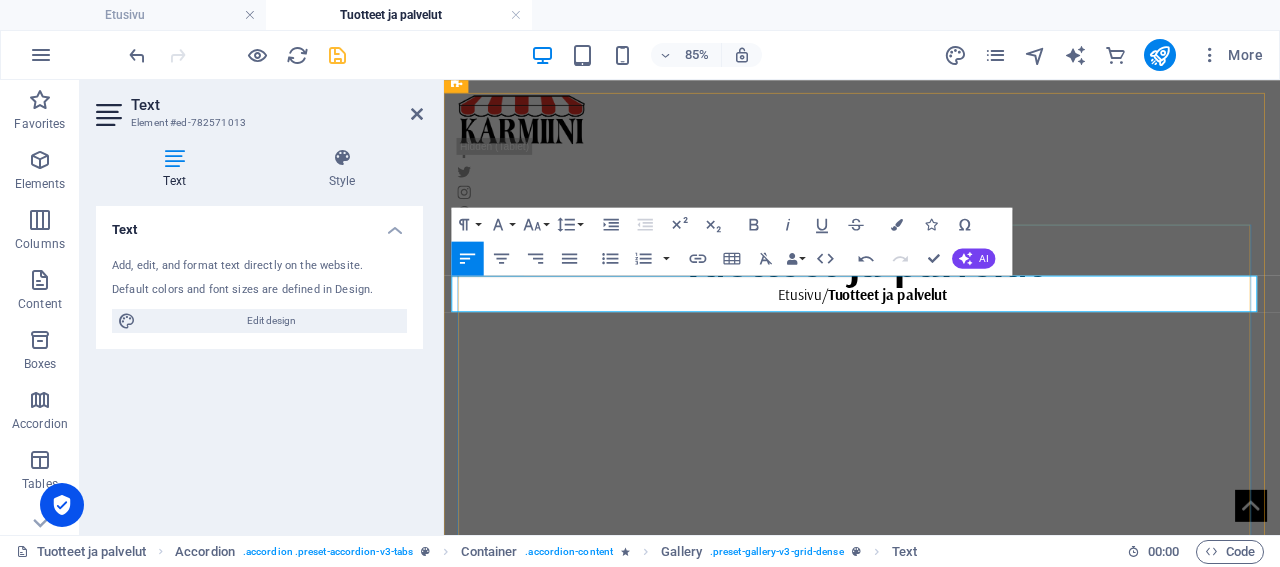 scroll, scrollTop: 1138, scrollLeft: 13, axis: both 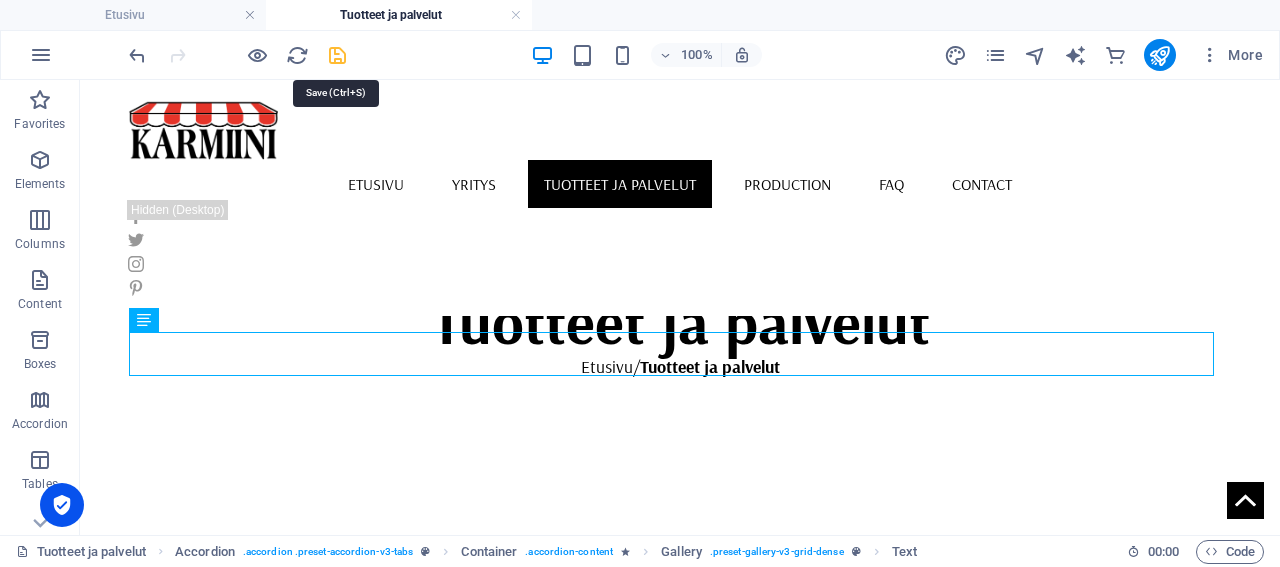 click at bounding box center (337, 55) 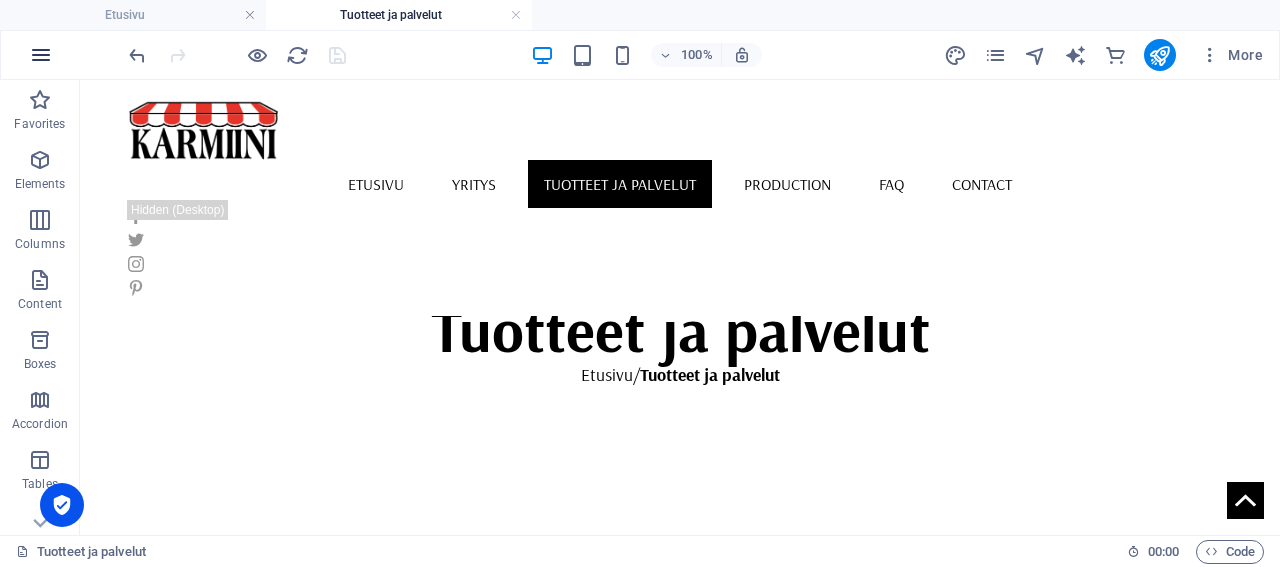 click at bounding box center (41, 55) 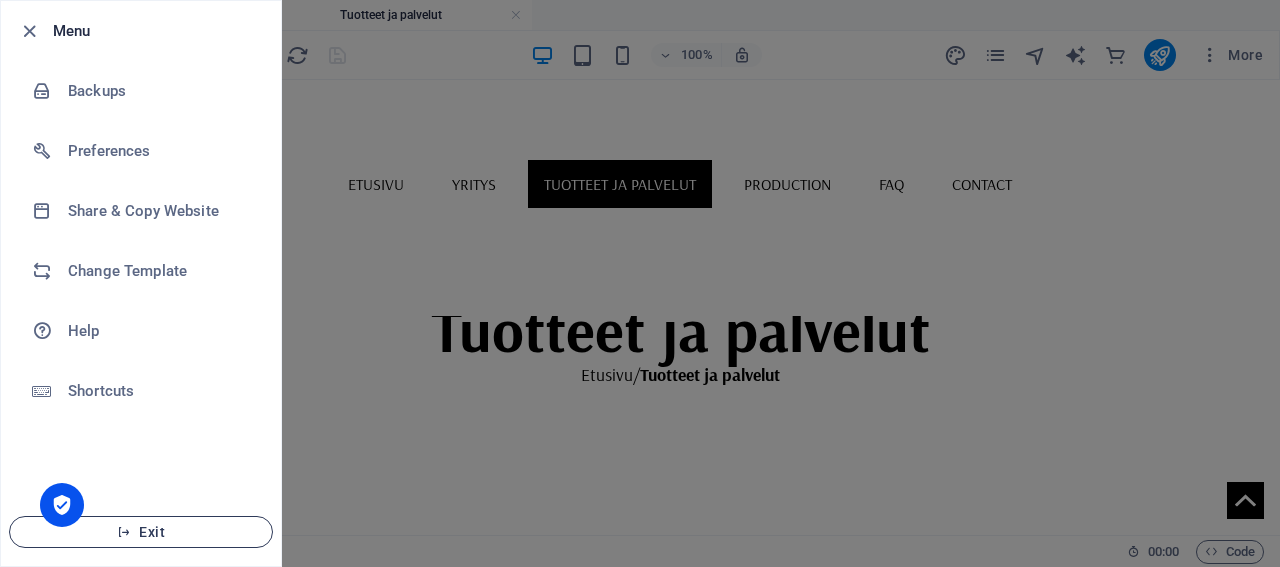 click on "Exit" at bounding box center [141, 532] 